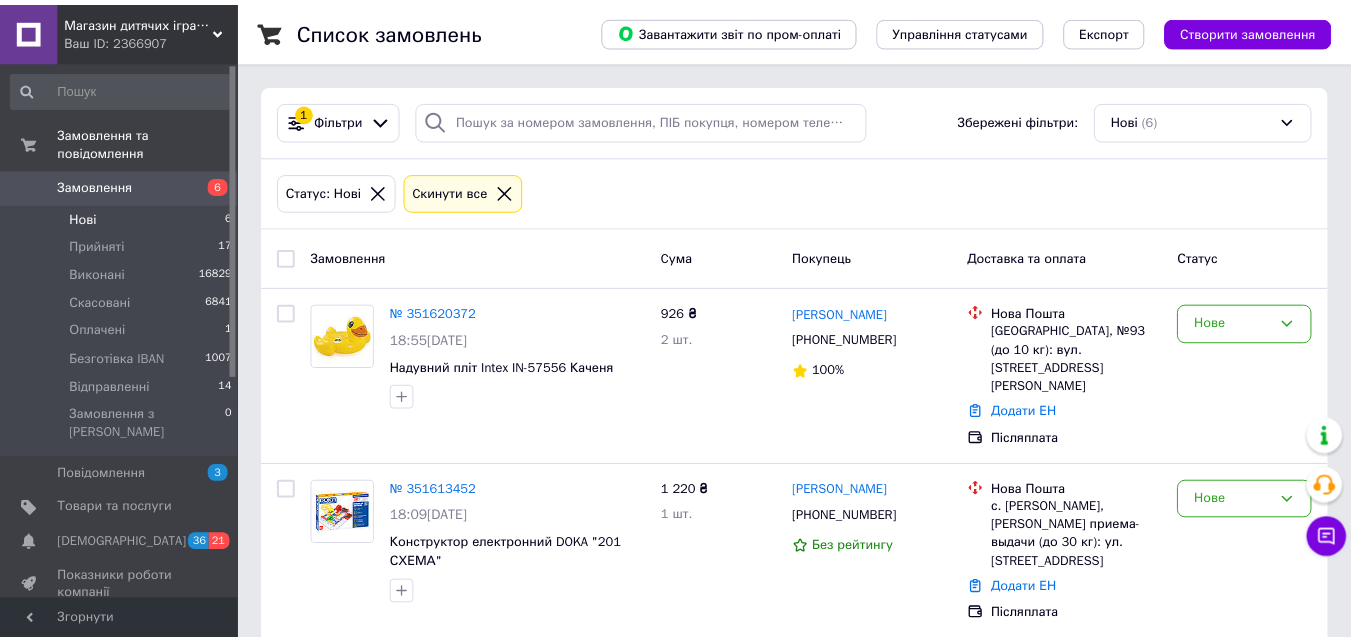 scroll, scrollTop: 0, scrollLeft: 0, axis: both 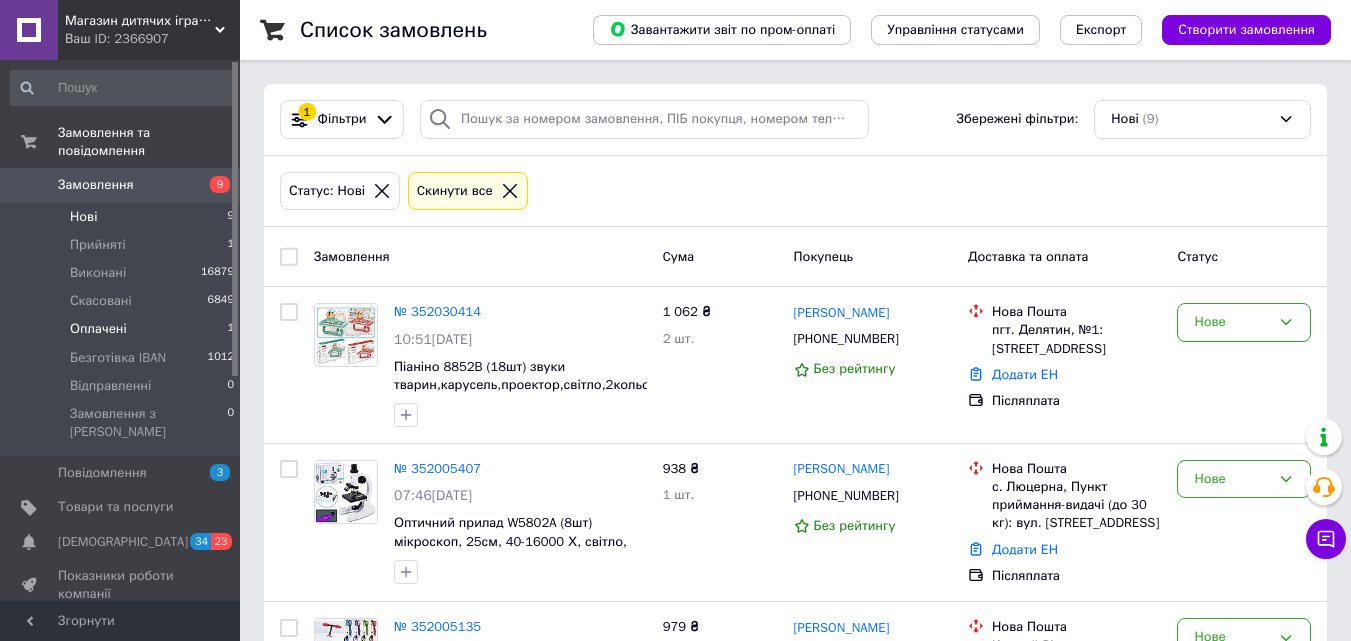 click on "Оплачені" at bounding box center (98, 329) 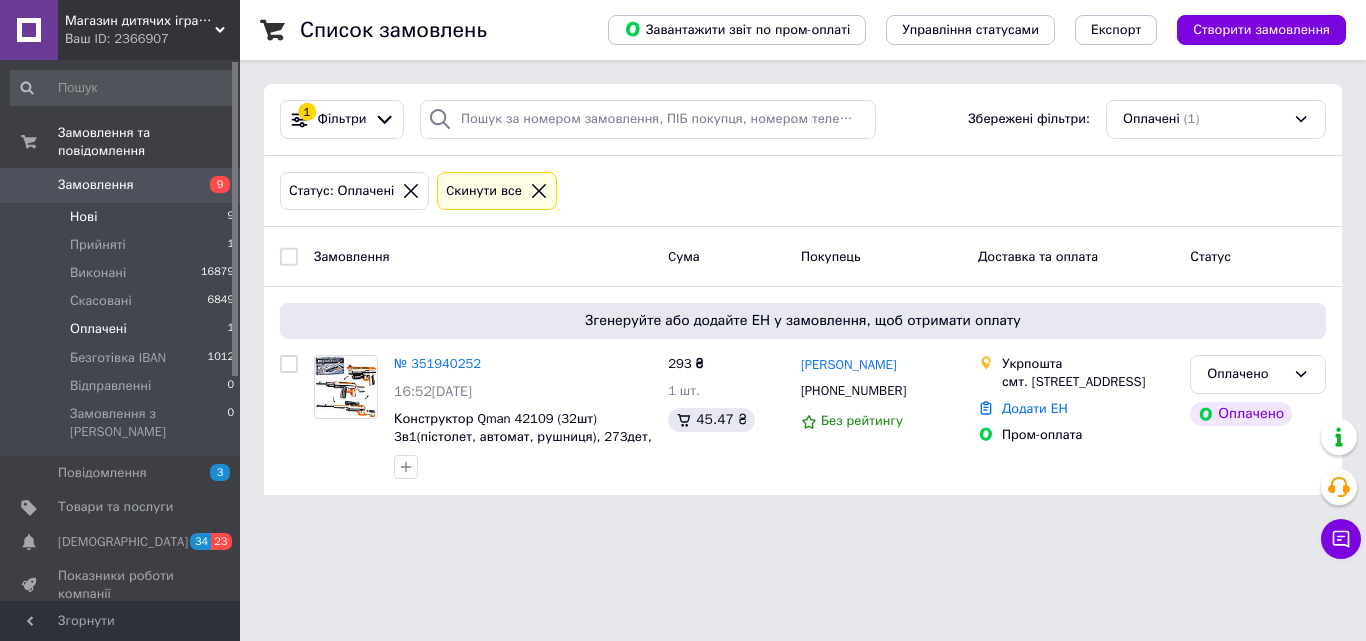click on "Нові 9" at bounding box center (123, 217) 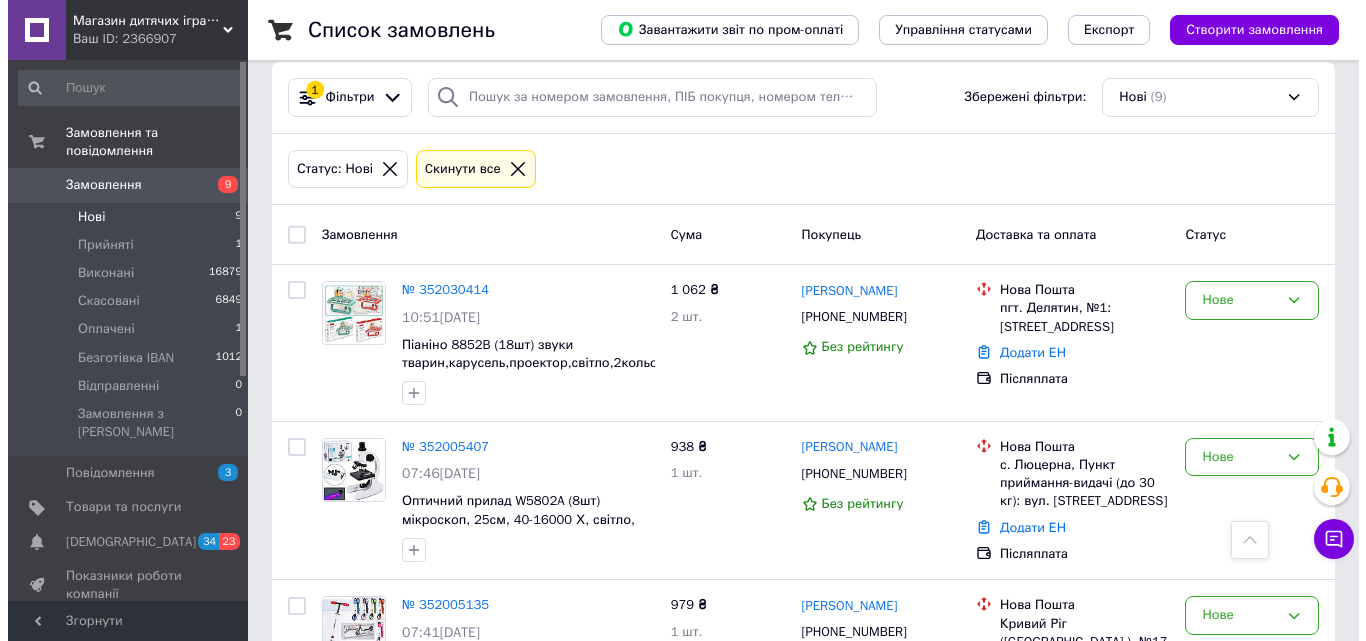 scroll, scrollTop: 0, scrollLeft: 0, axis: both 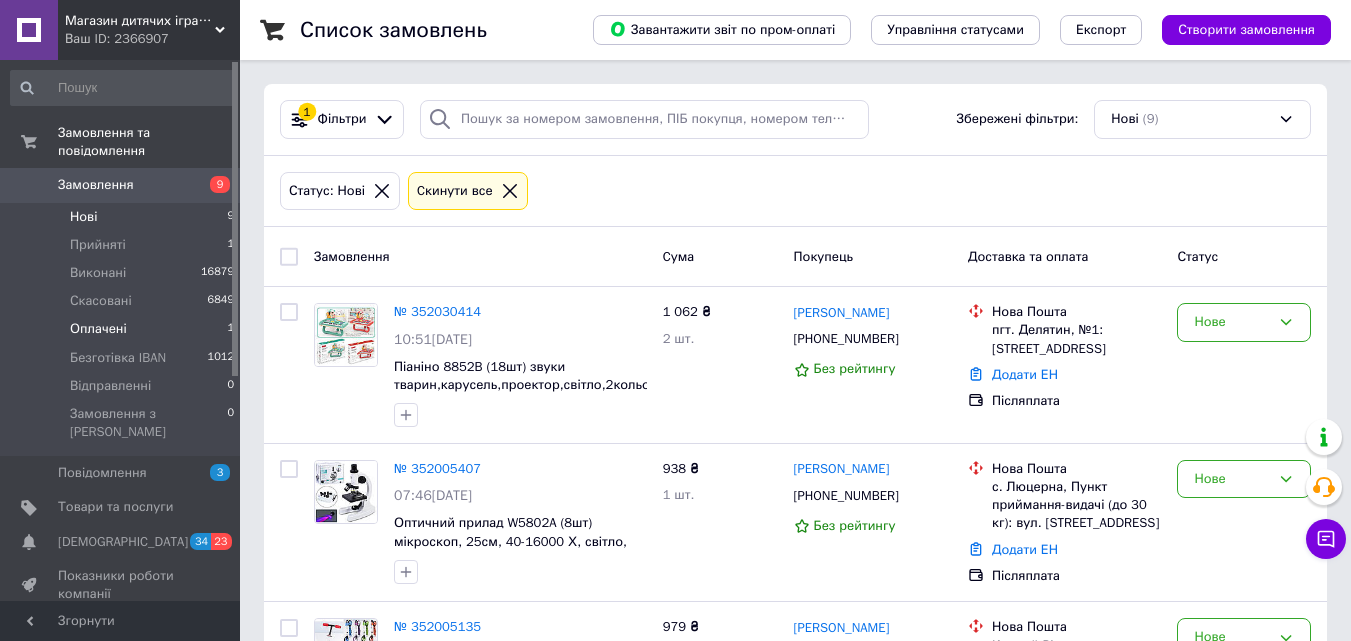 click on "Оплачені" at bounding box center (98, 329) 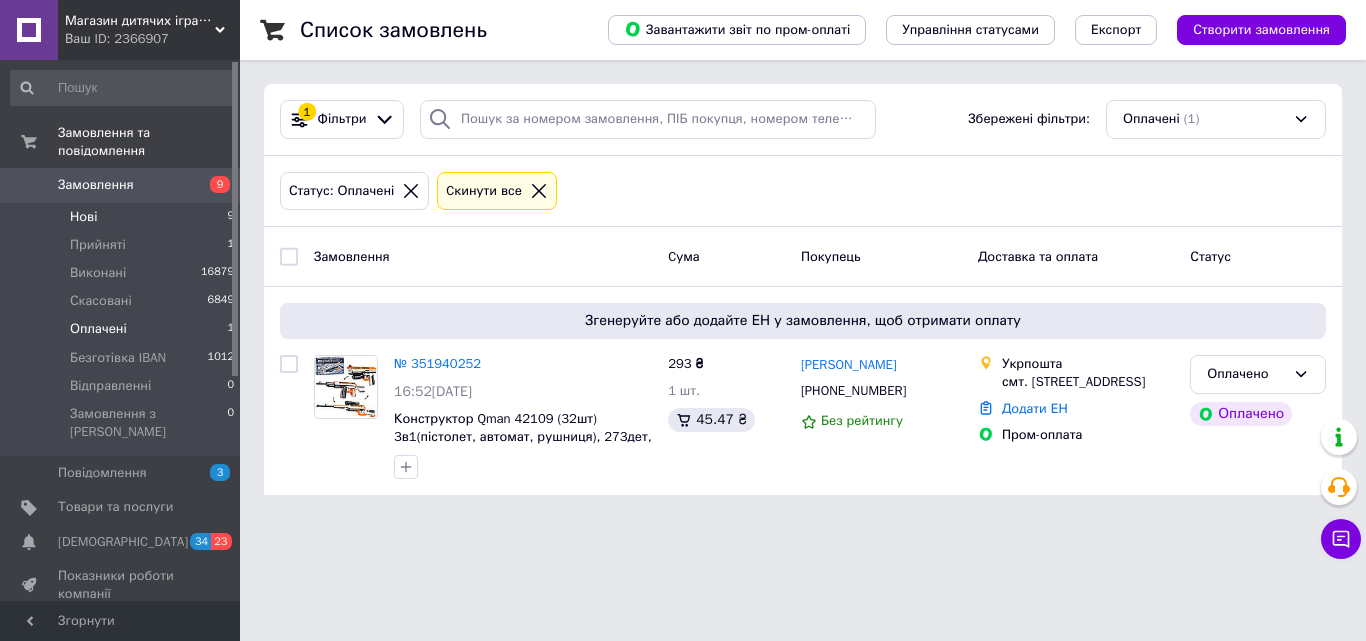 click on "Нові 9" at bounding box center [123, 217] 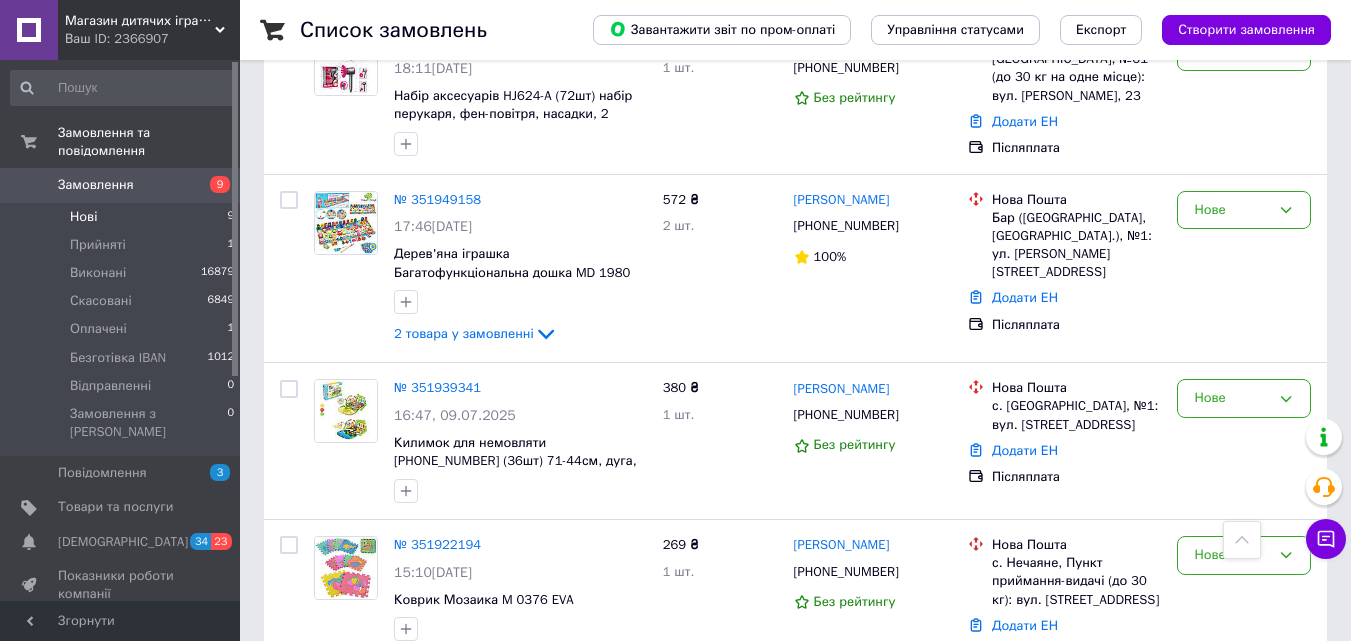 scroll, scrollTop: 1000, scrollLeft: 0, axis: vertical 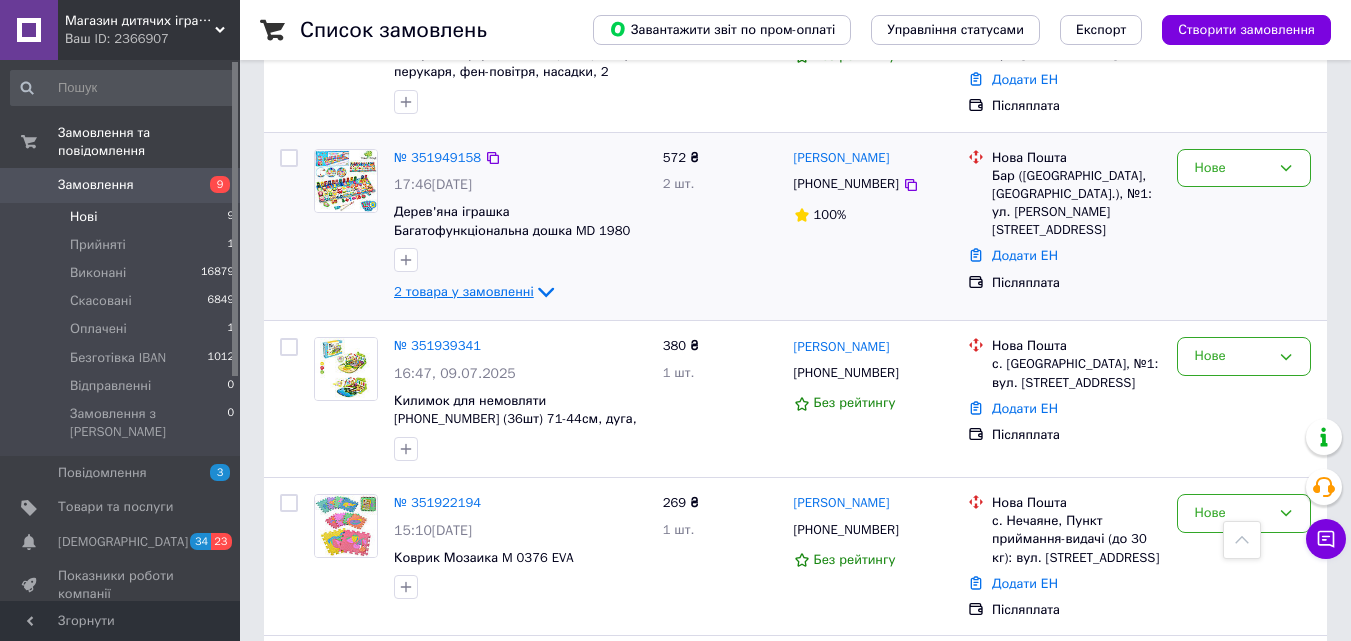 click 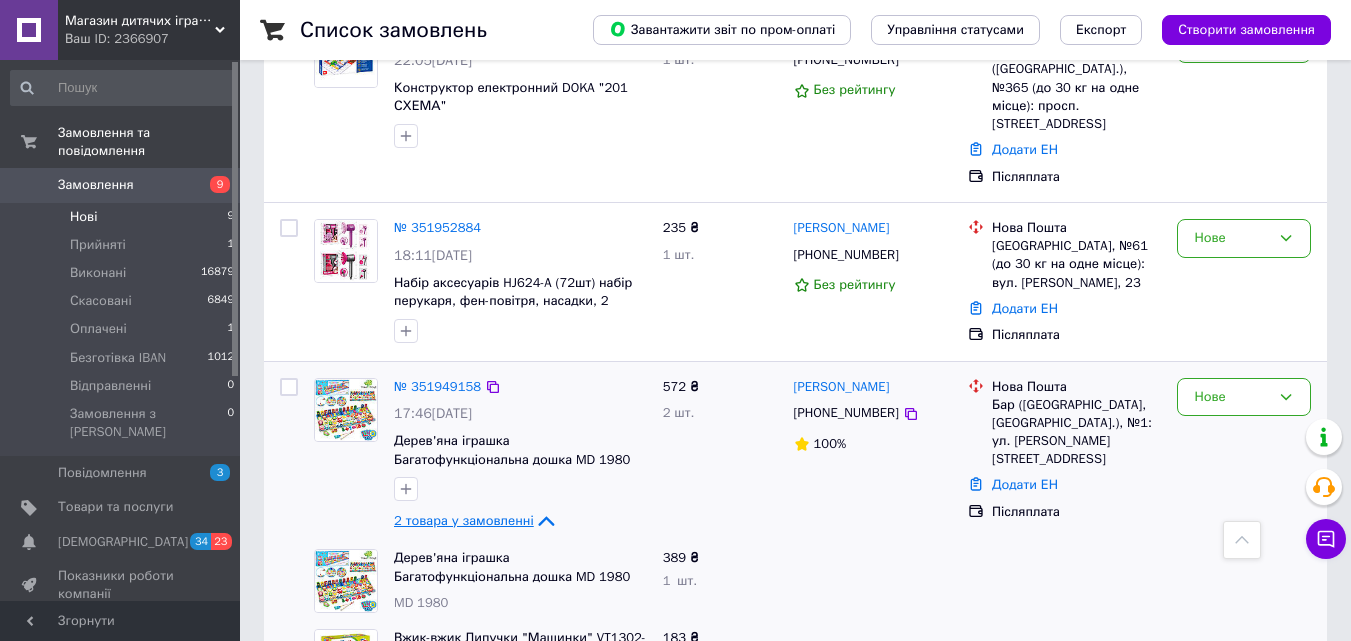 scroll, scrollTop: 900, scrollLeft: 0, axis: vertical 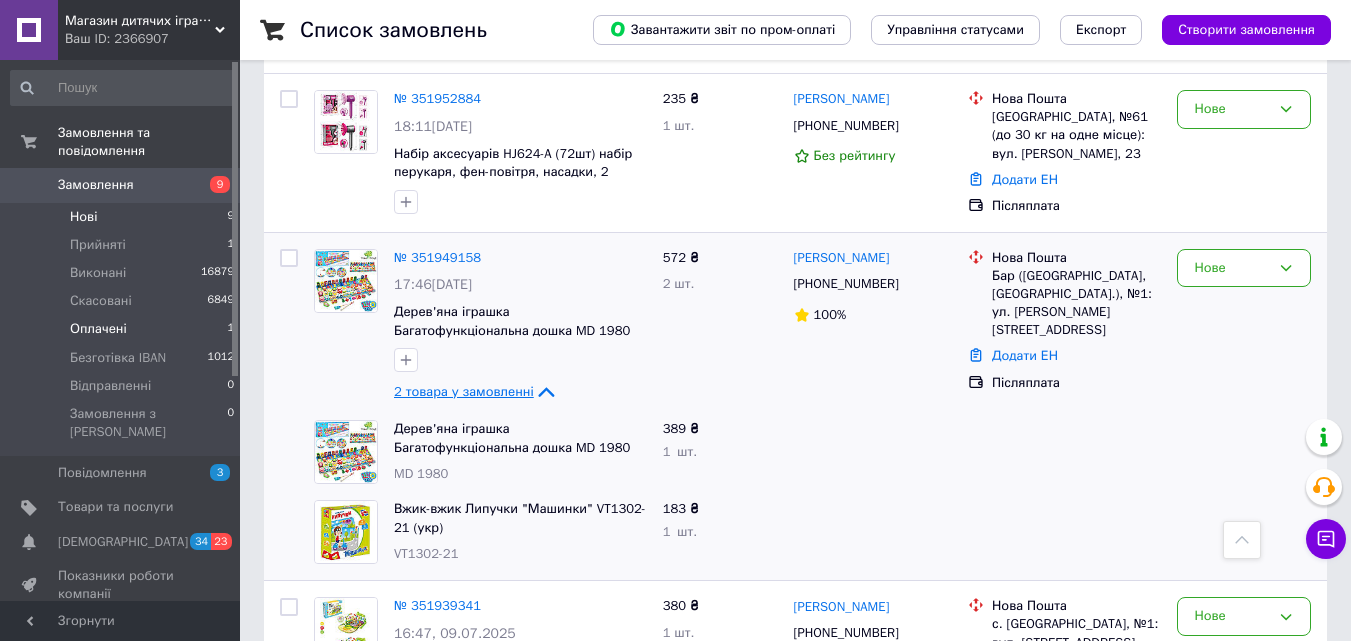 click on "Оплачені" at bounding box center (98, 329) 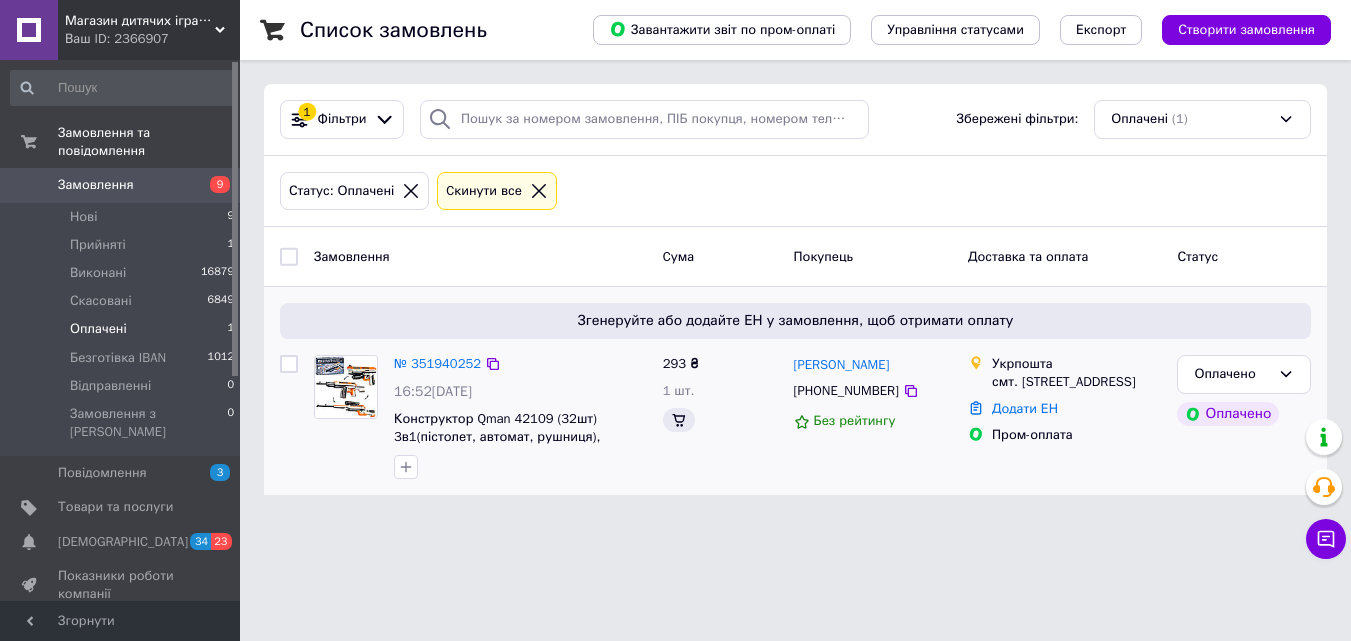 scroll, scrollTop: 0, scrollLeft: 0, axis: both 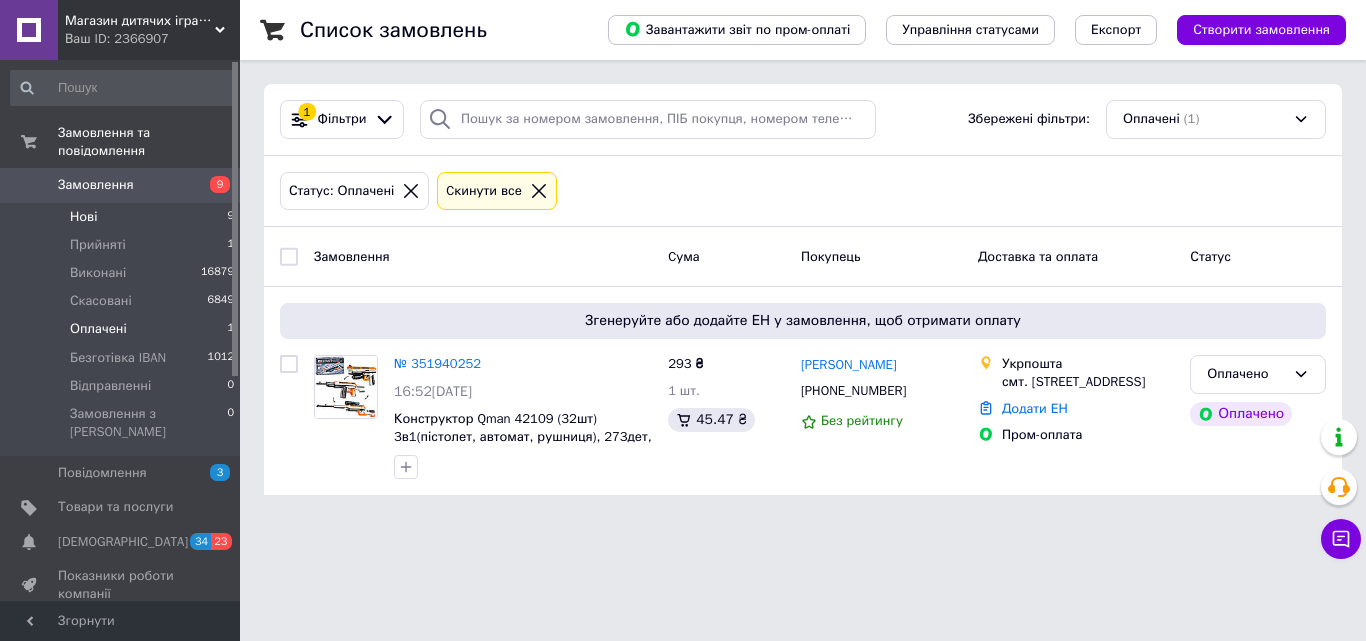 click on "Нові 9" at bounding box center [123, 217] 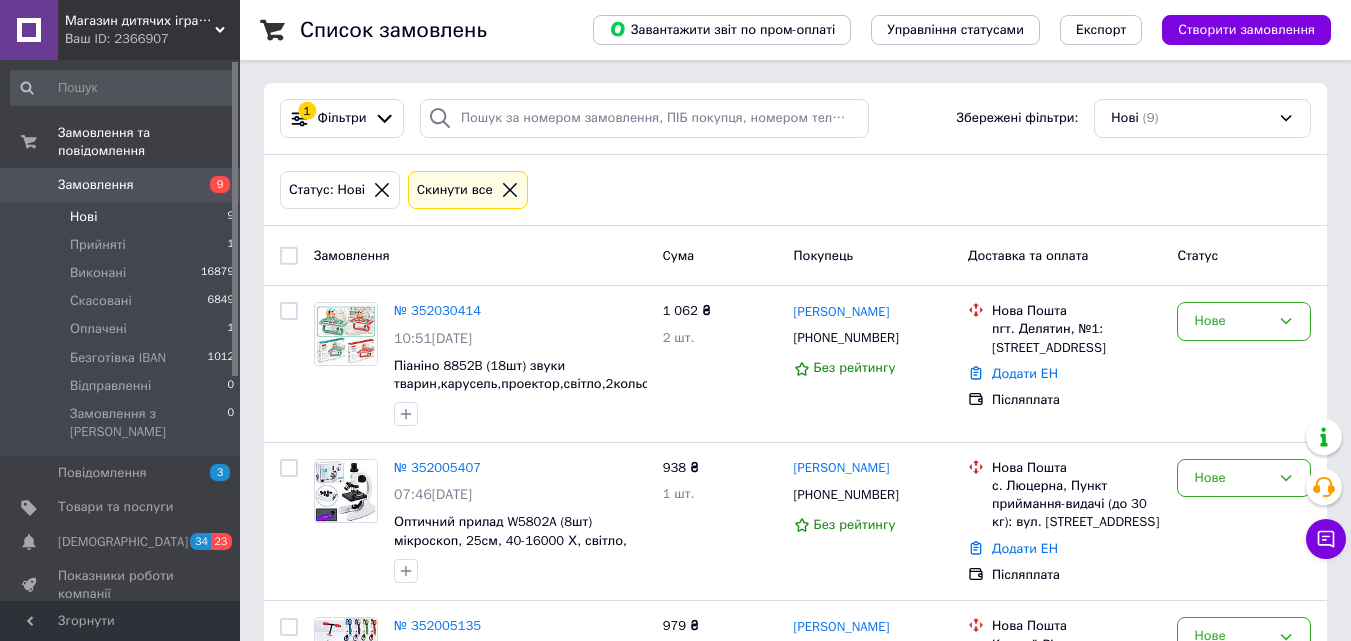 scroll, scrollTop: 0, scrollLeft: 0, axis: both 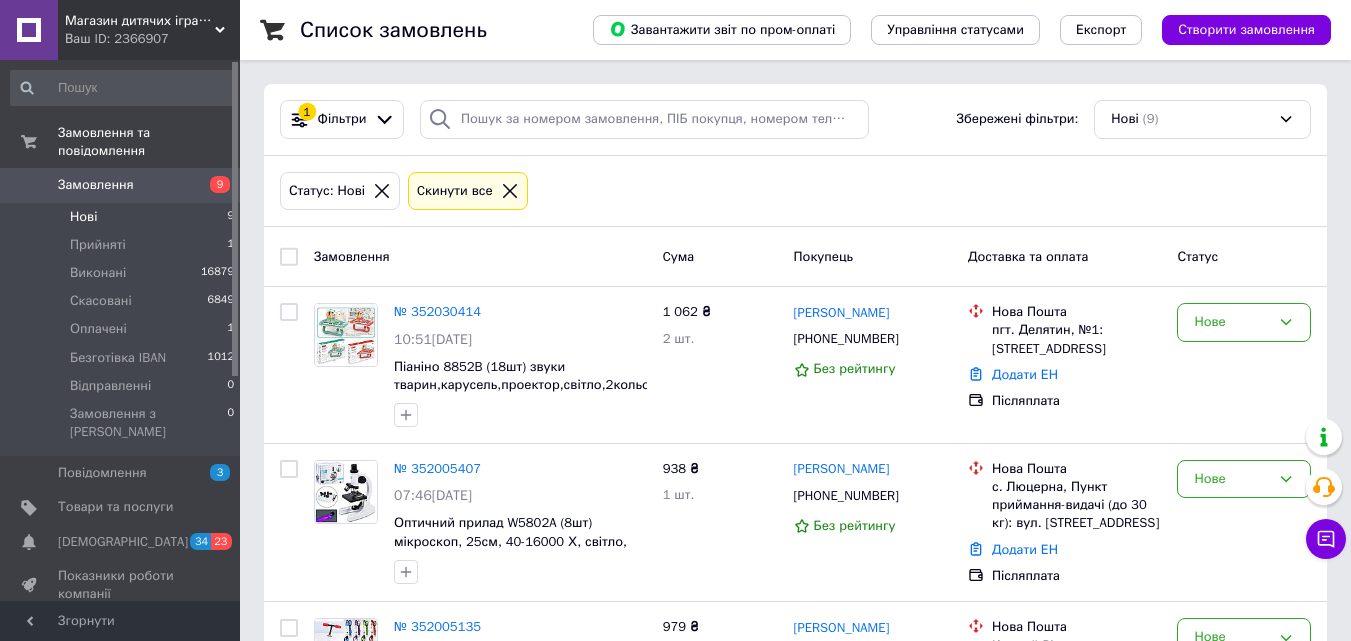 click 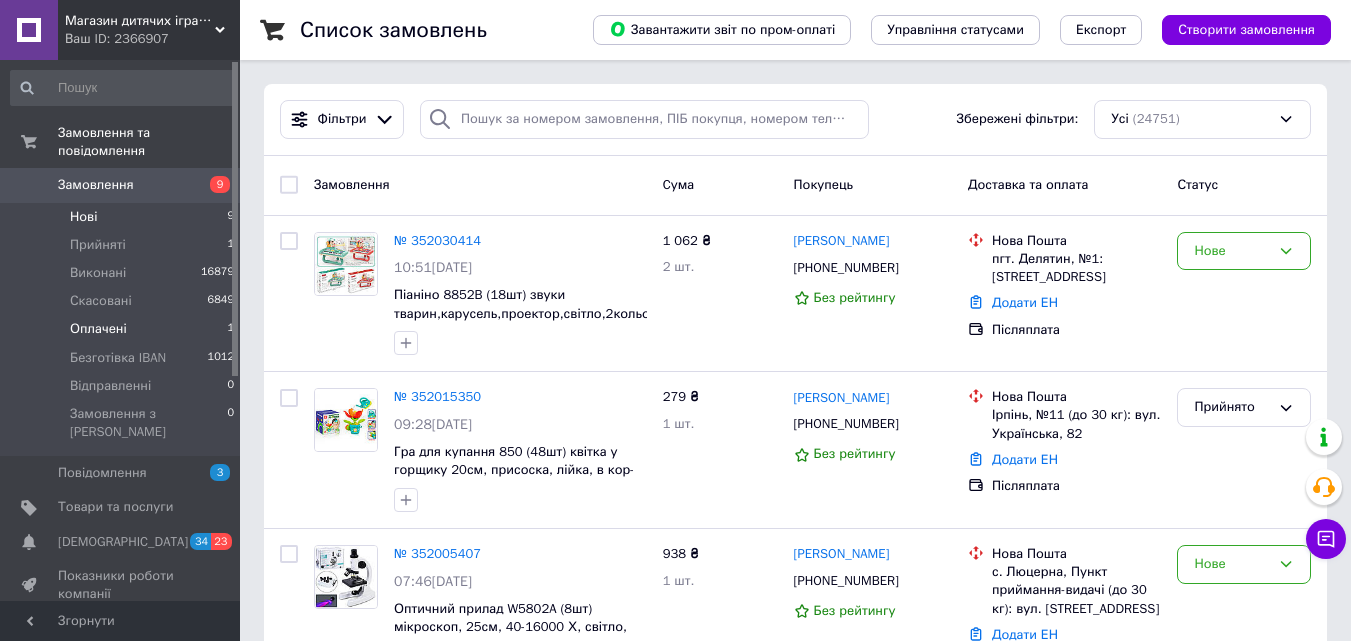 click on "Оплачені" at bounding box center [98, 329] 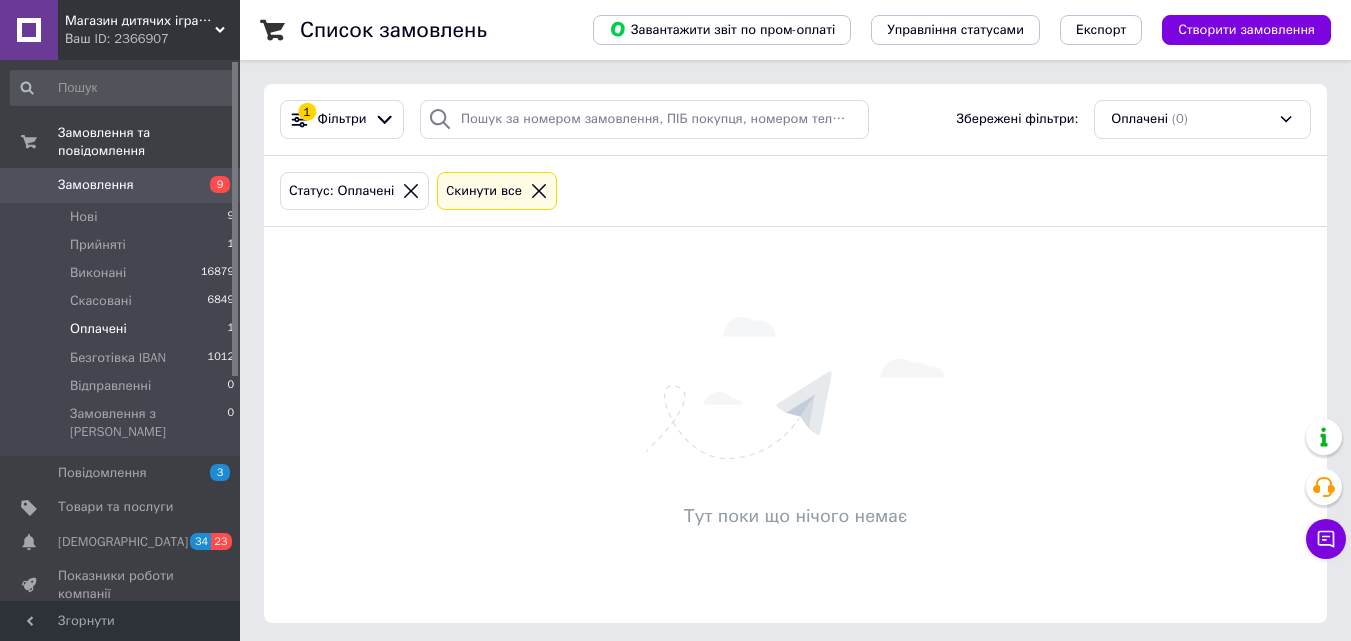click 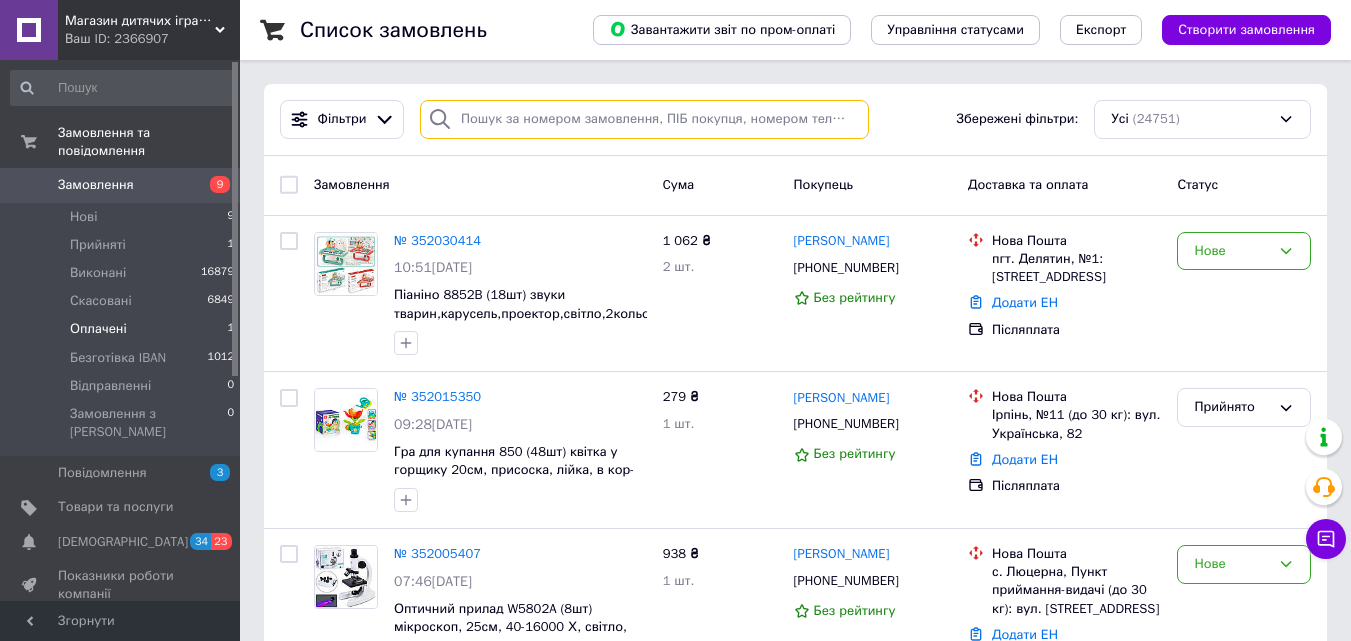 click at bounding box center [644, 119] 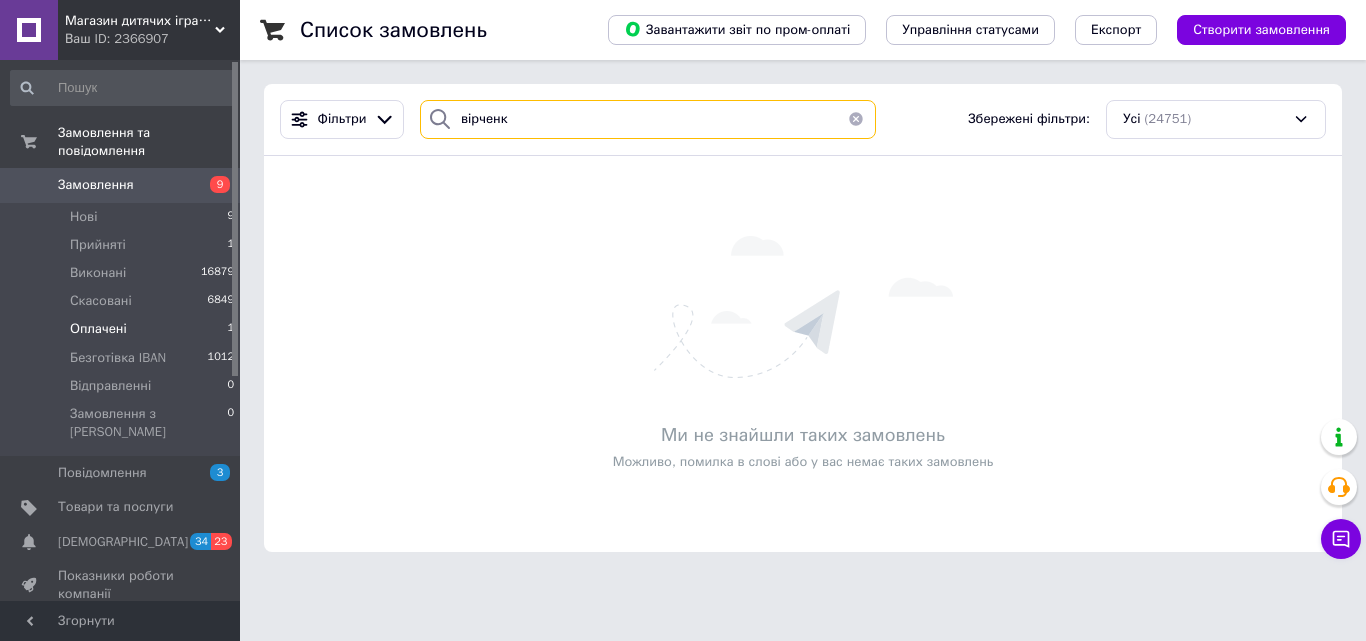 drag, startPoint x: 468, startPoint y: 119, endPoint x: 584, endPoint y: 129, distance: 116.43024 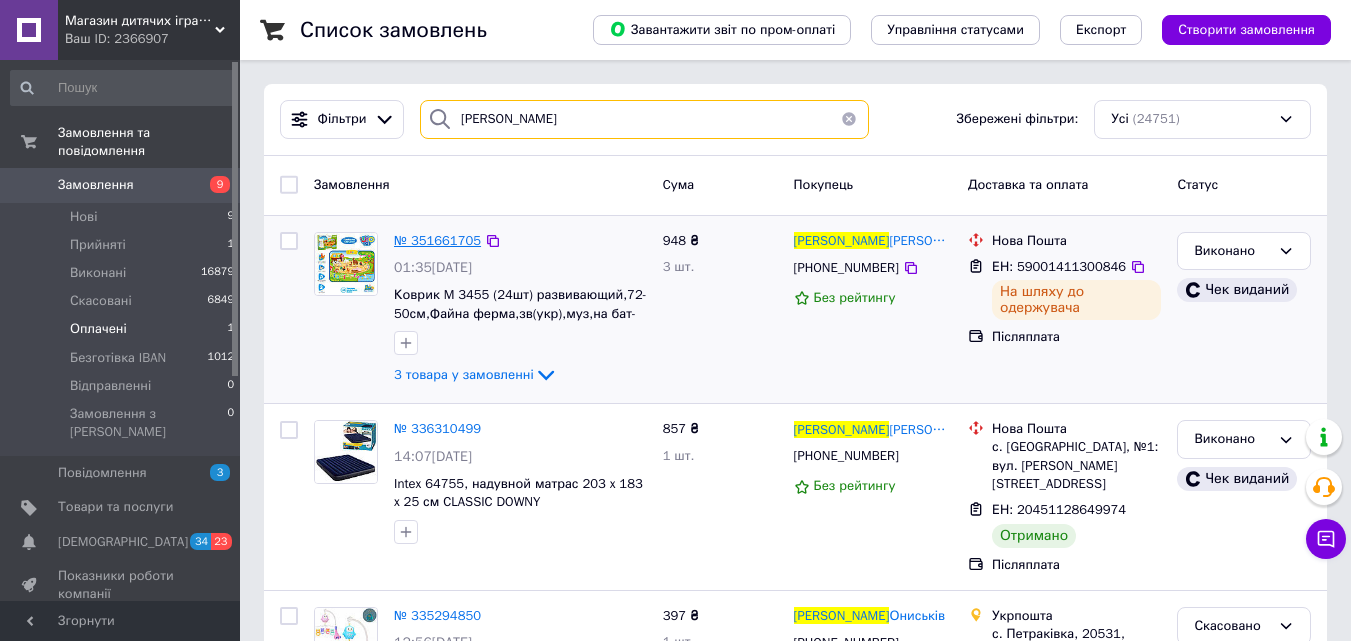 type on "василина" 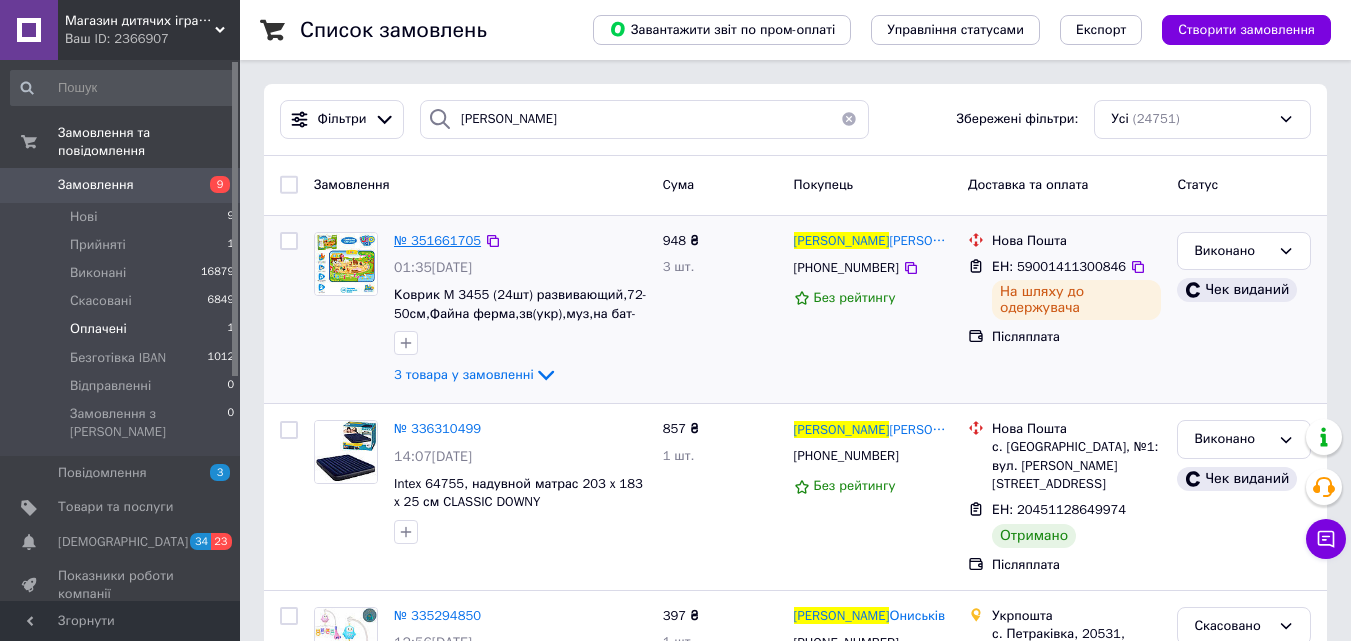 click on "№ 351661705" at bounding box center [437, 240] 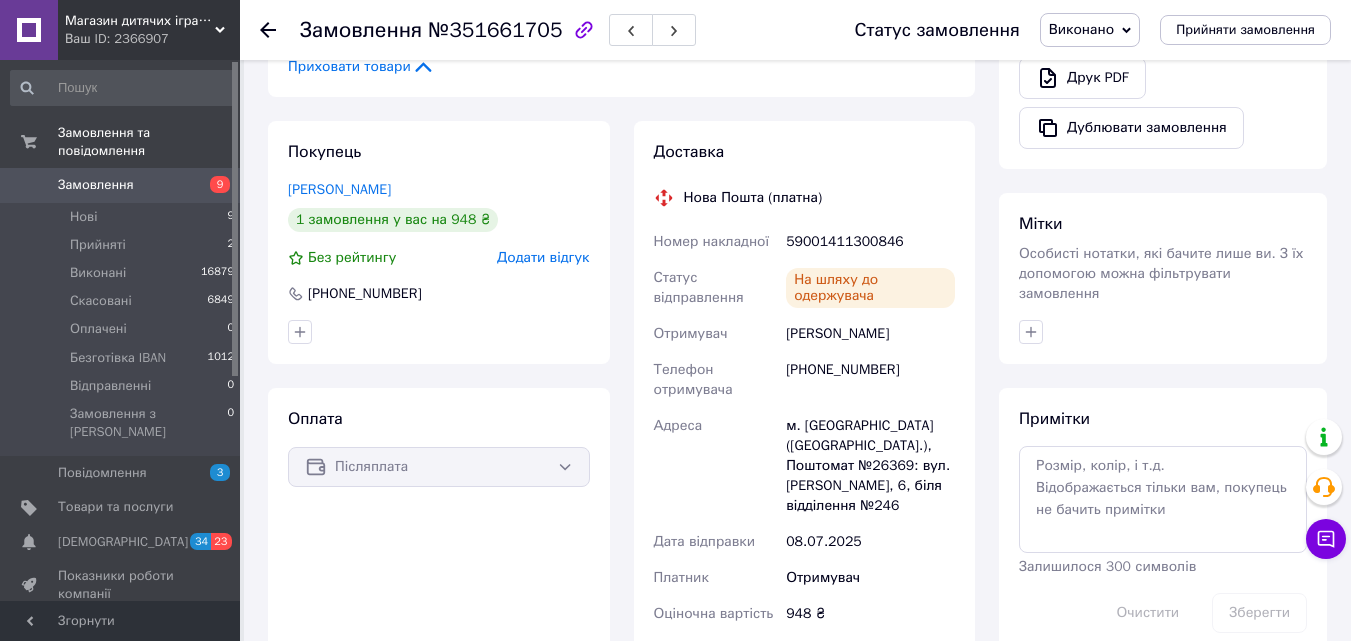 scroll, scrollTop: 951, scrollLeft: 0, axis: vertical 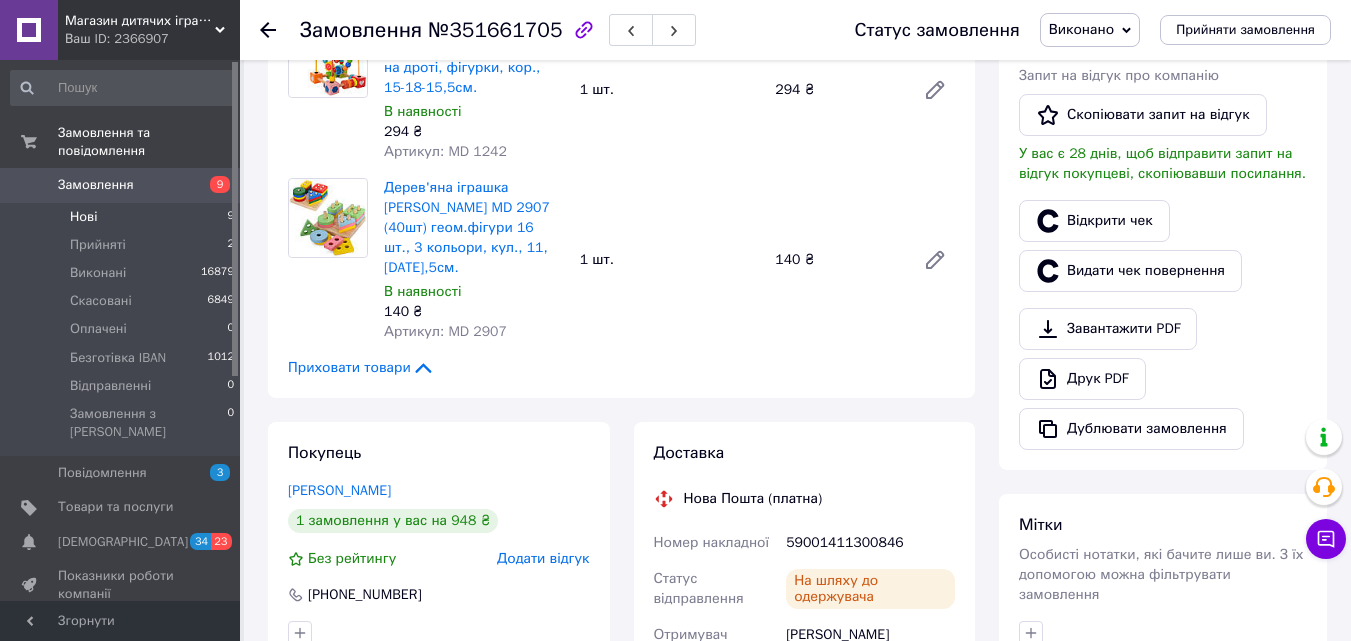click on "Нові 9" at bounding box center [123, 217] 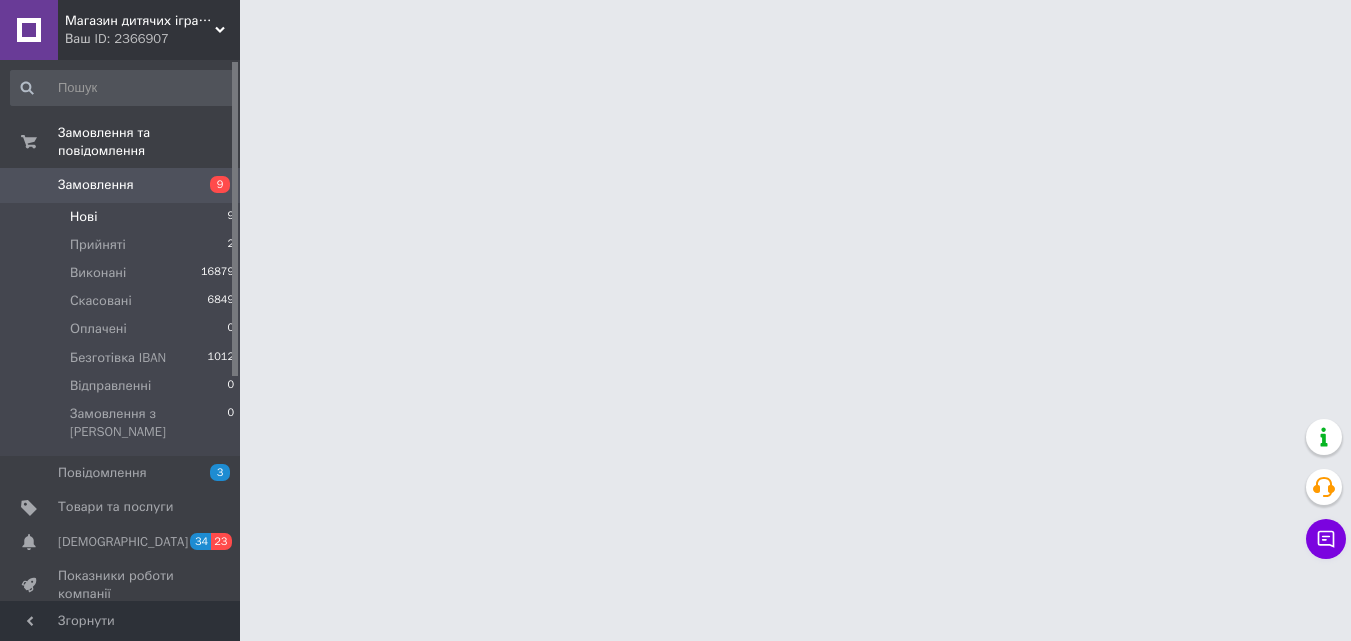 scroll, scrollTop: 0, scrollLeft: 0, axis: both 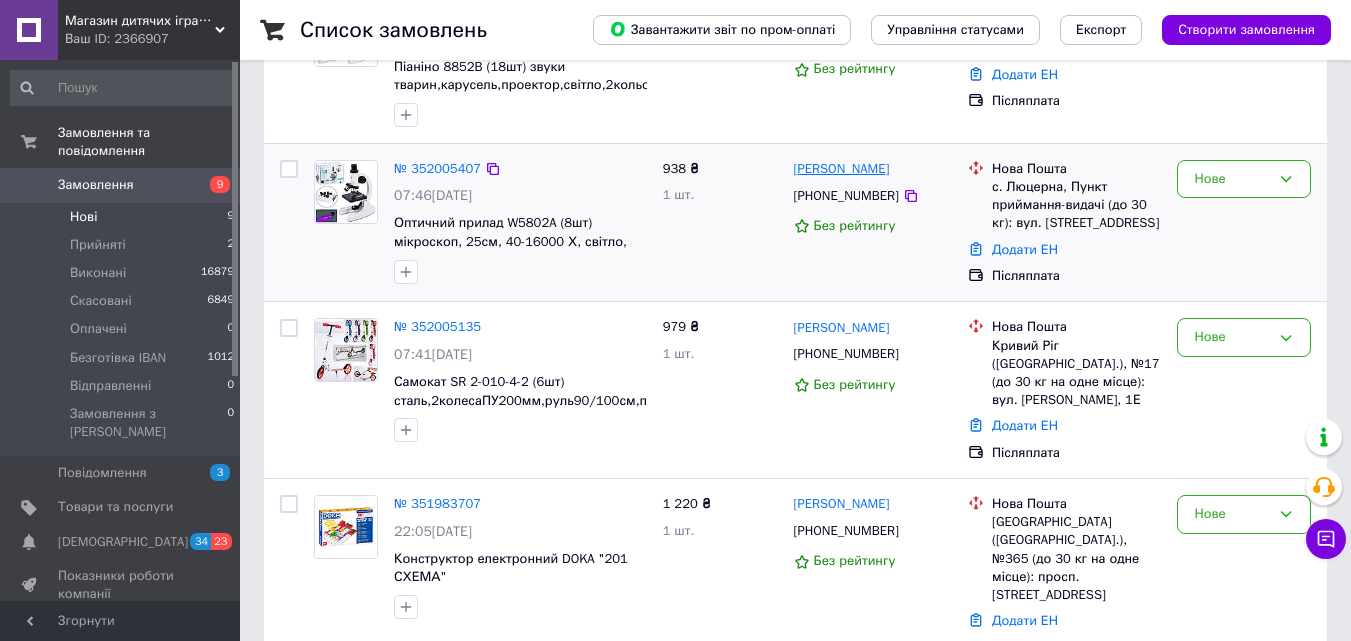 click on "[PERSON_NAME]" at bounding box center (842, 169) 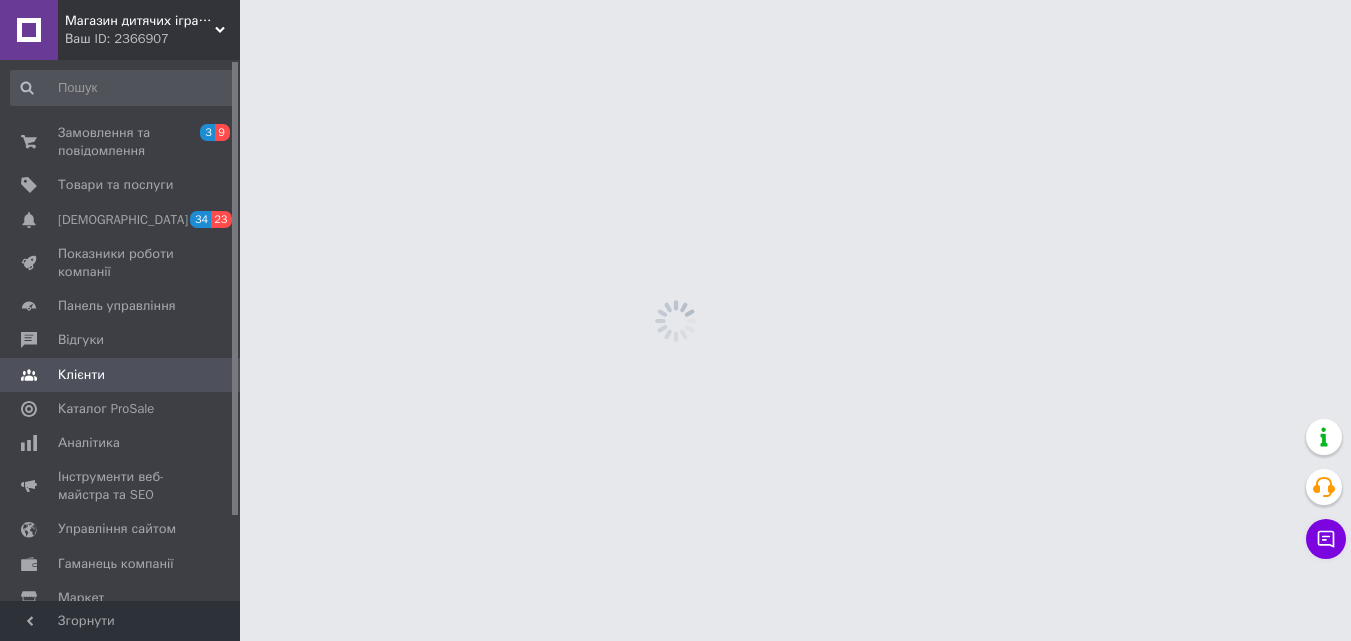 scroll, scrollTop: 0, scrollLeft: 0, axis: both 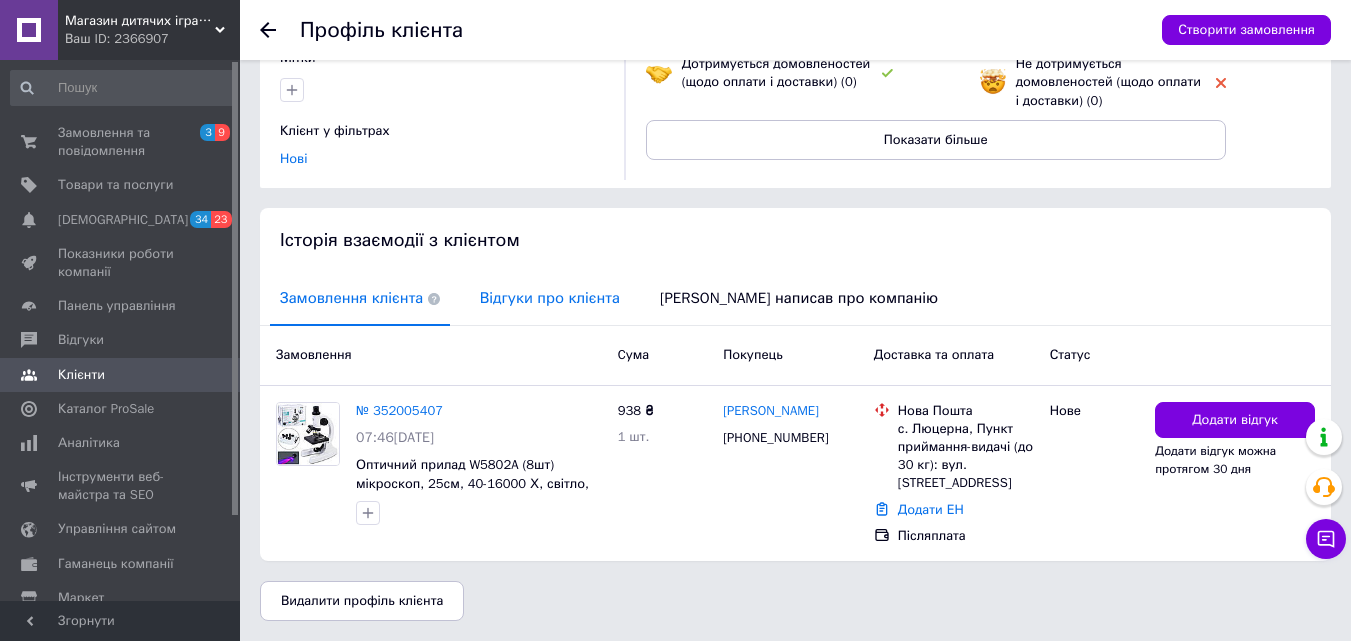 click on "Відгуки про клієнта" at bounding box center (550, 298) 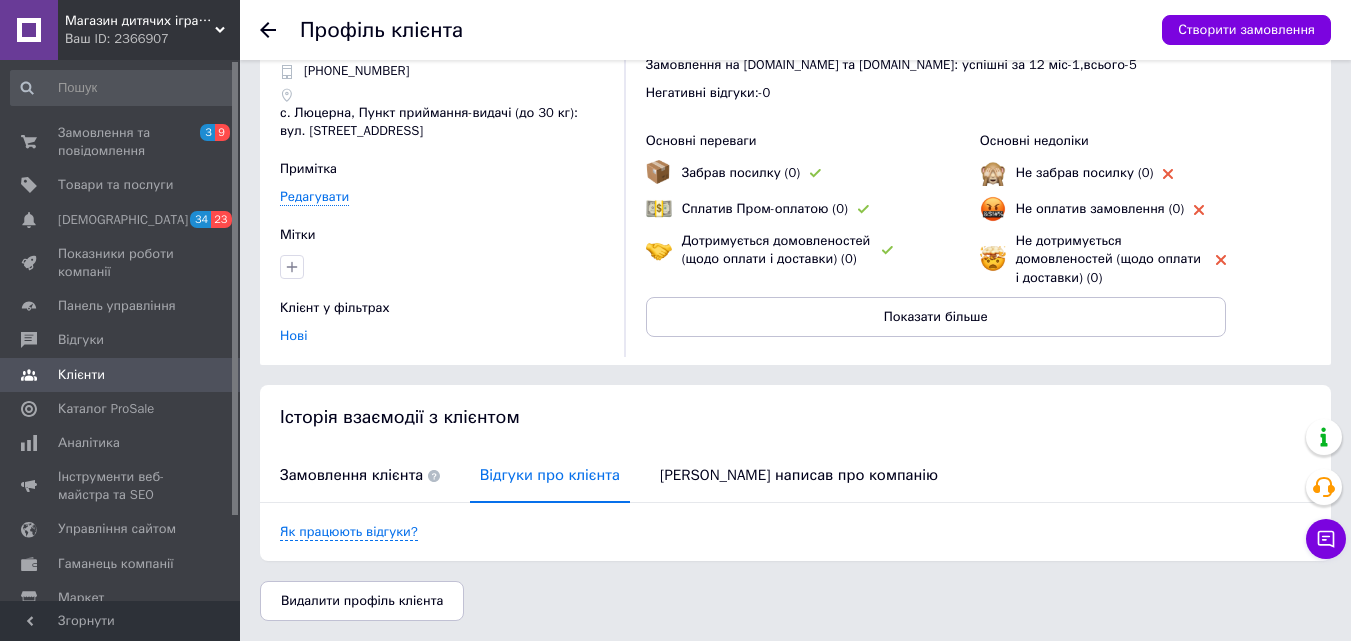 click 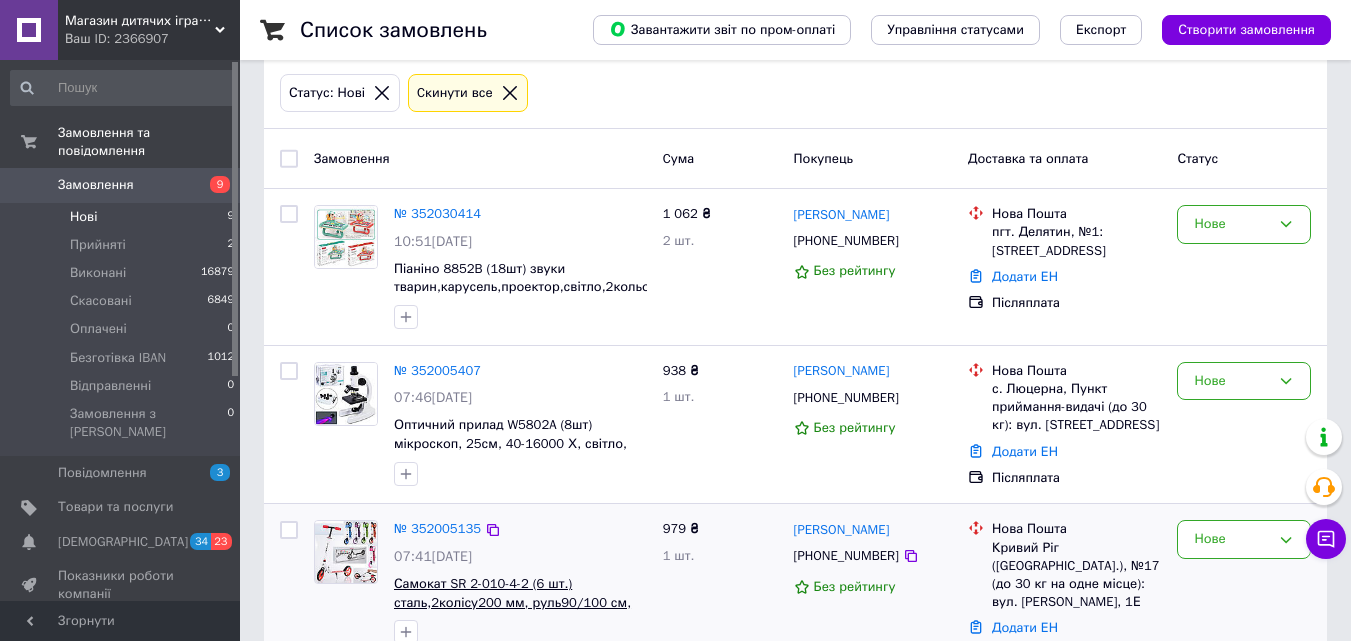 scroll, scrollTop: 300, scrollLeft: 0, axis: vertical 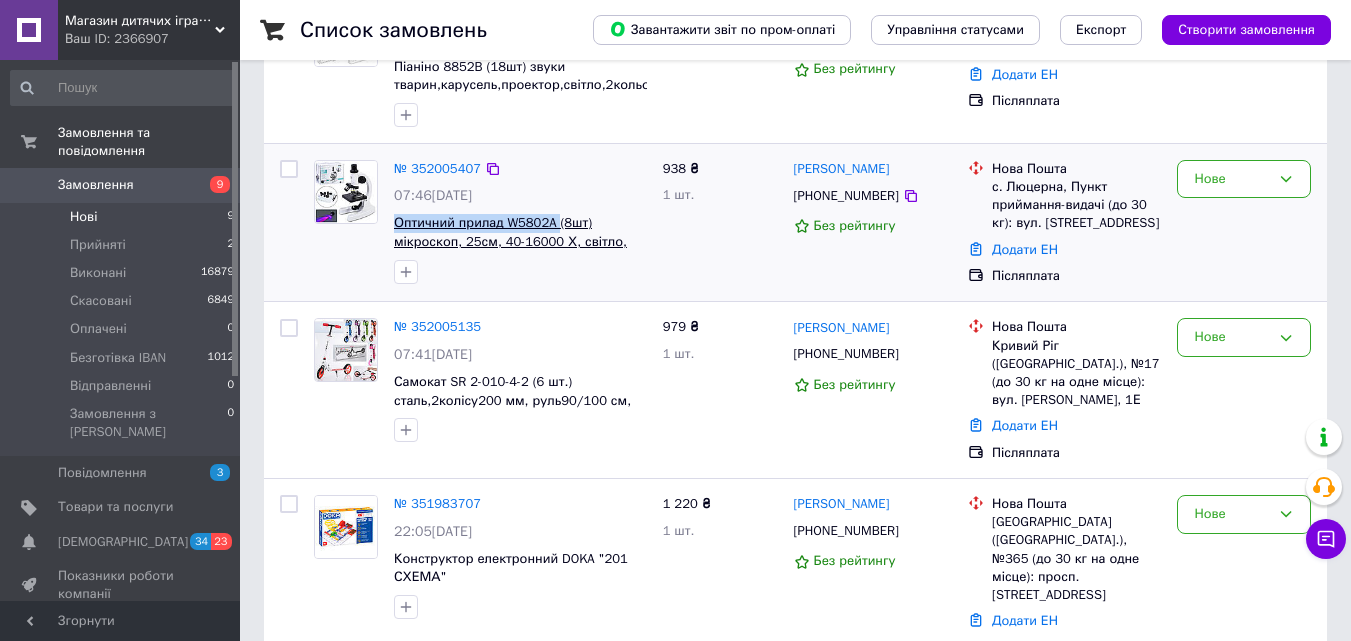 drag, startPoint x: 389, startPoint y: 224, endPoint x: 555, endPoint y: 216, distance: 166.19266 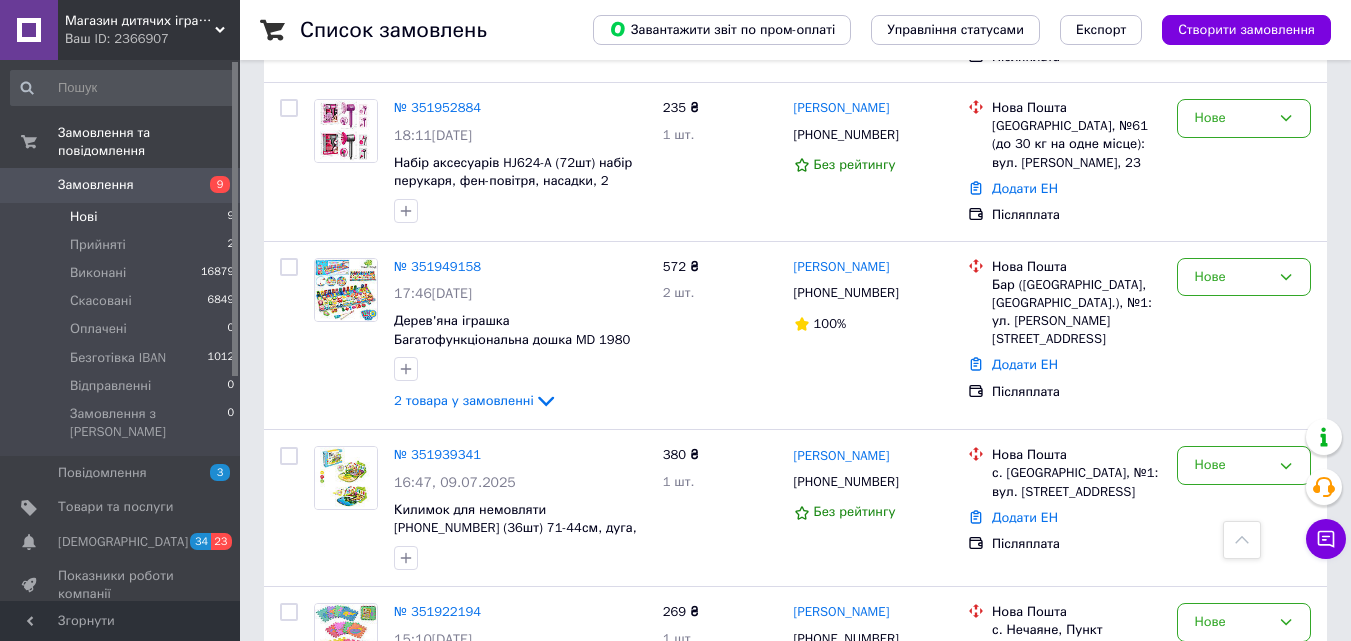 scroll, scrollTop: 900, scrollLeft: 0, axis: vertical 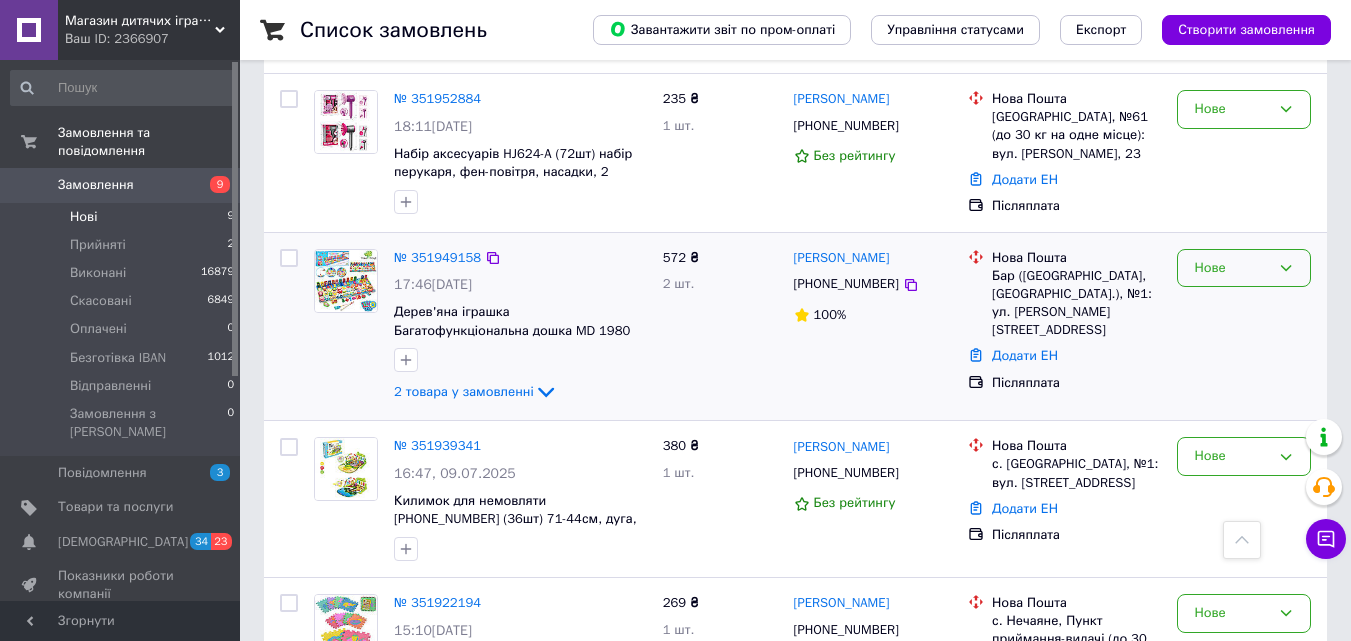 click 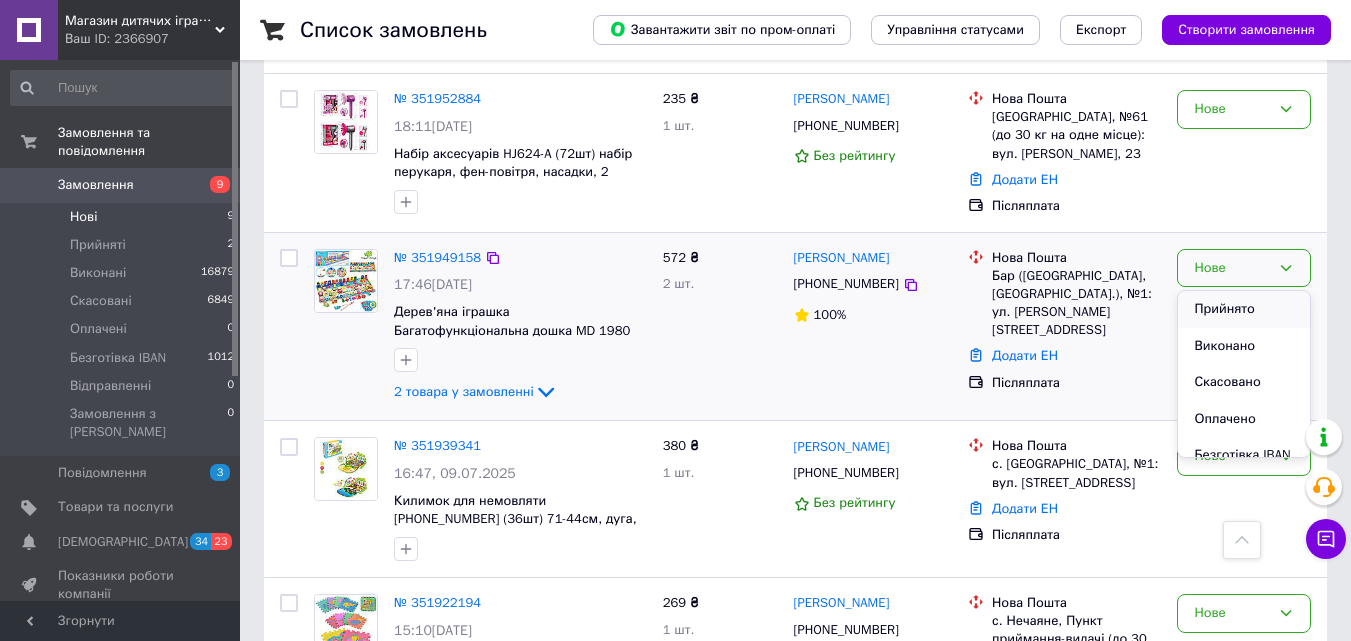 click on "Прийнято" at bounding box center [1244, 309] 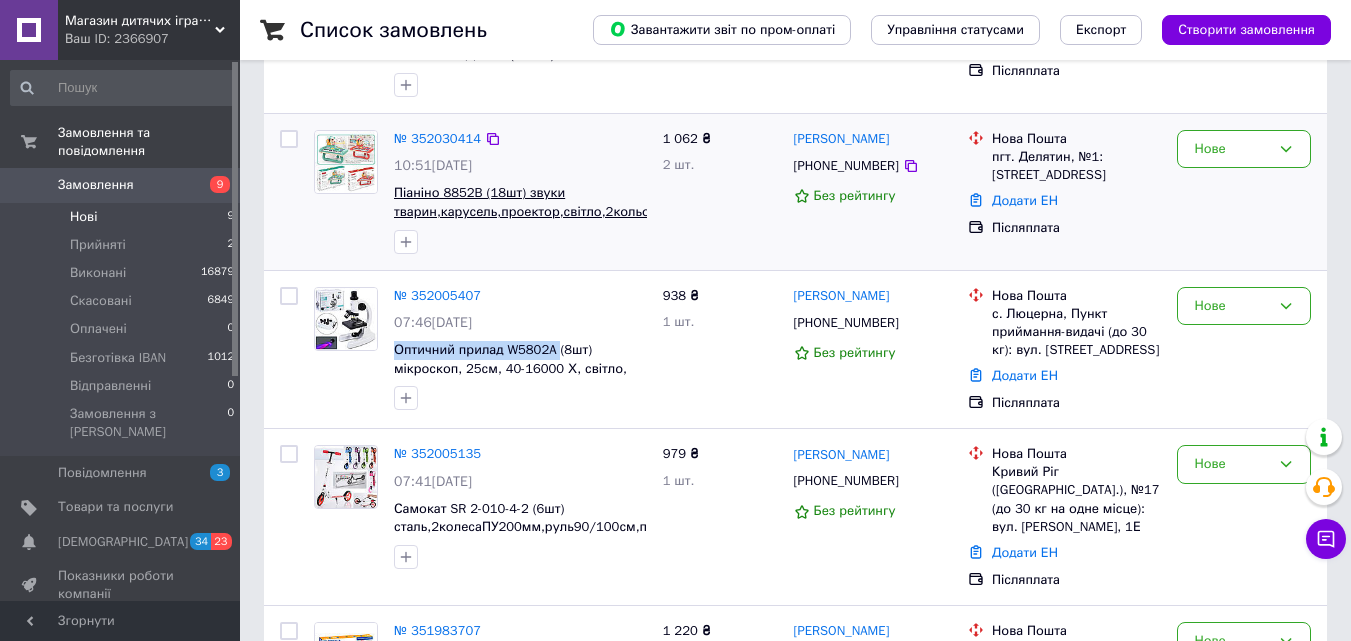 scroll, scrollTop: 357, scrollLeft: 0, axis: vertical 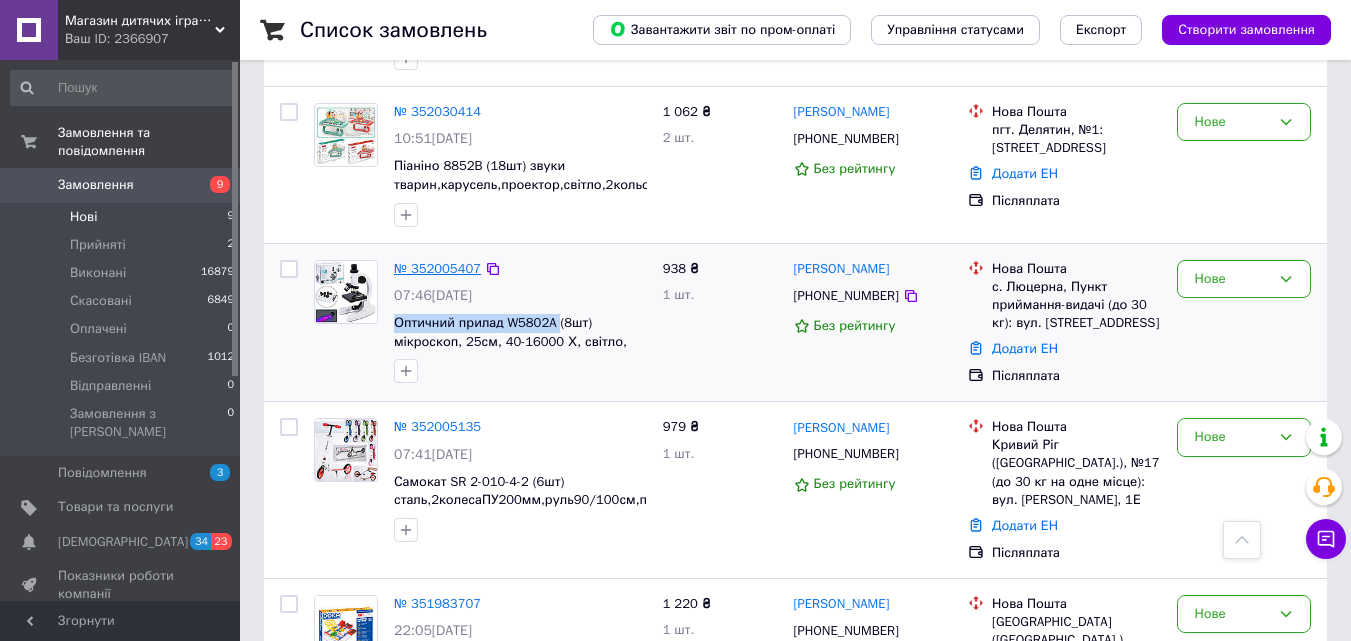 click on "№ 352005407" at bounding box center [437, 268] 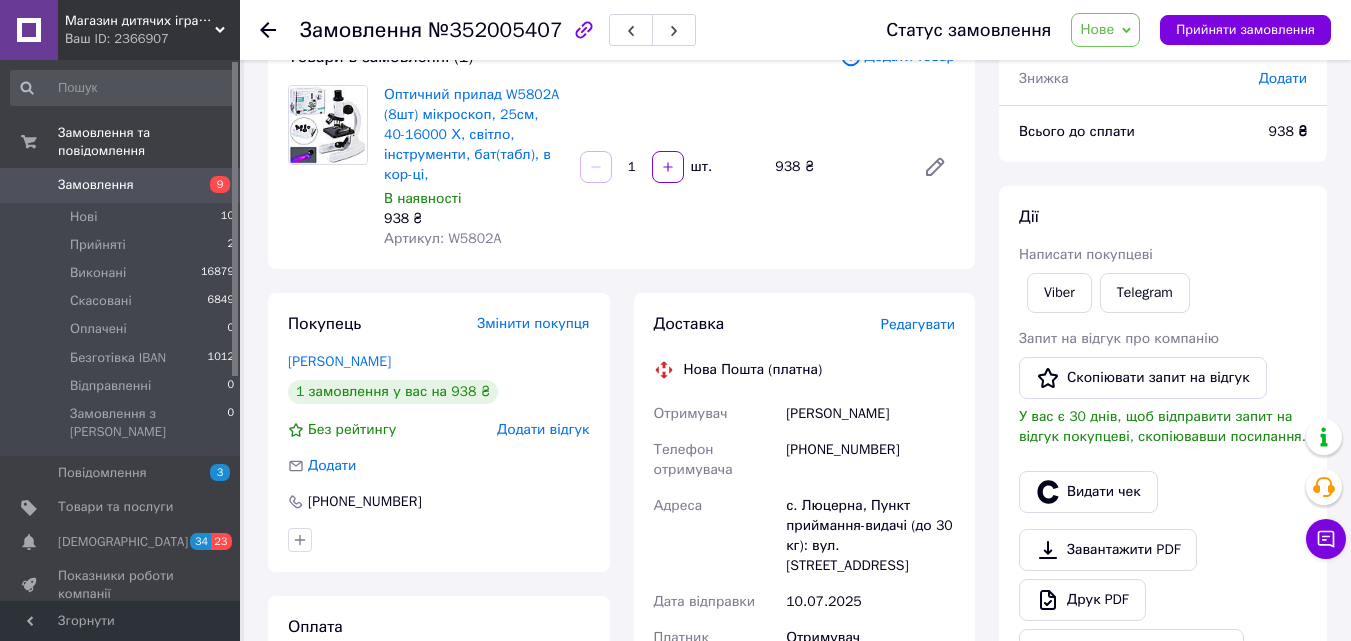 scroll, scrollTop: 57, scrollLeft: 0, axis: vertical 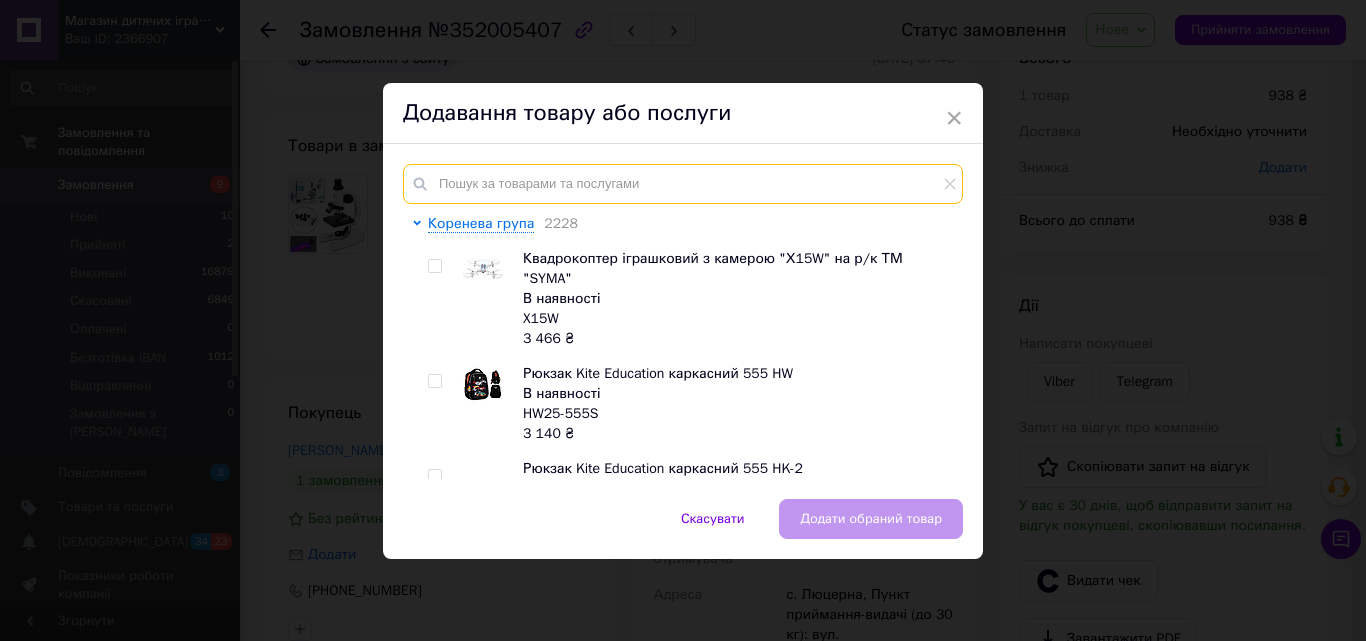 click at bounding box center (683, 184) 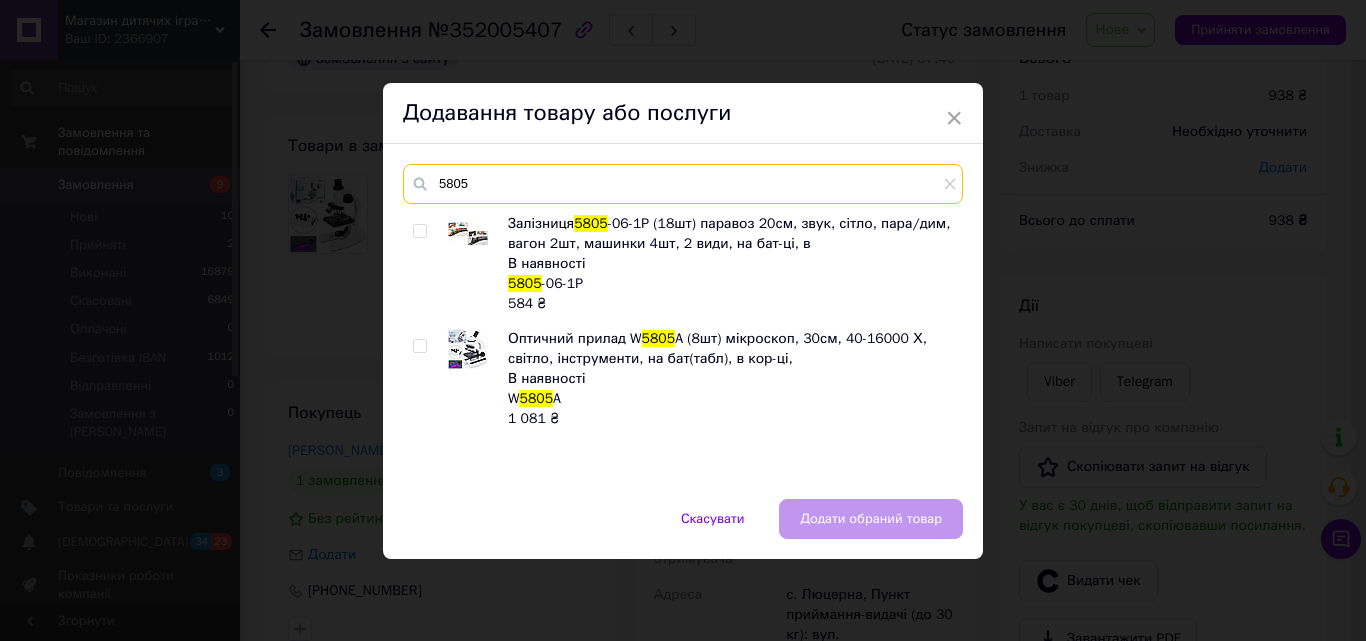type on "5805" 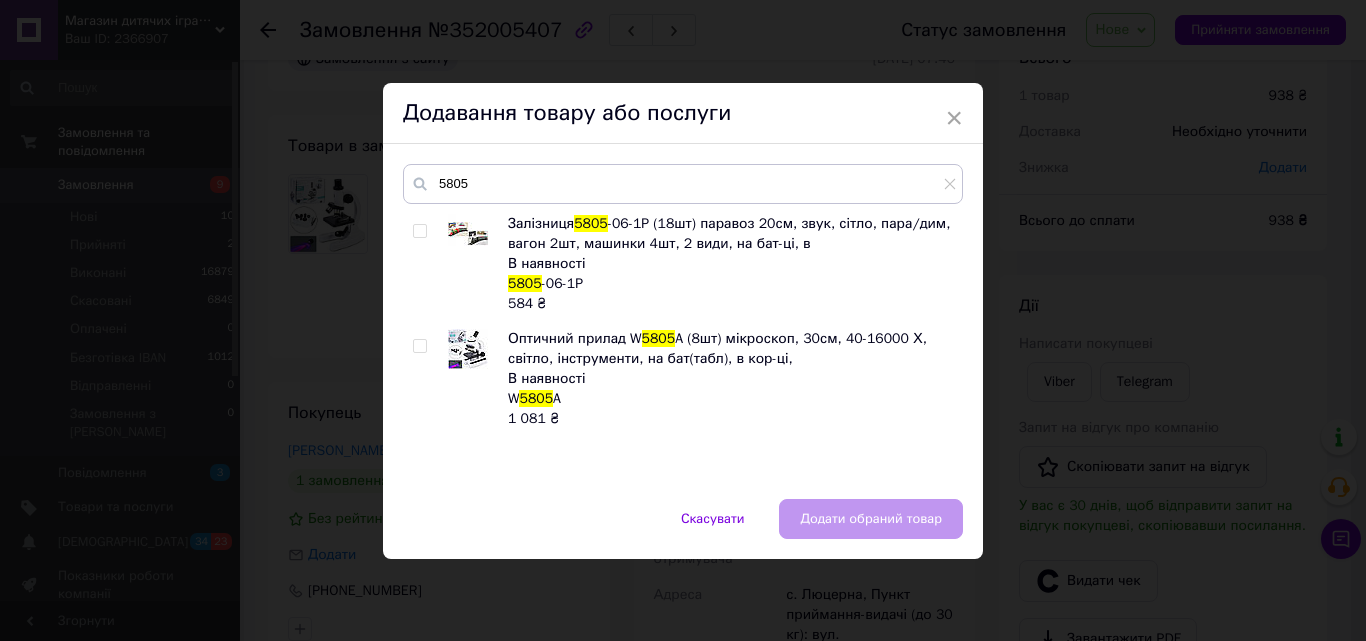 click at bounding box center [419, 346] 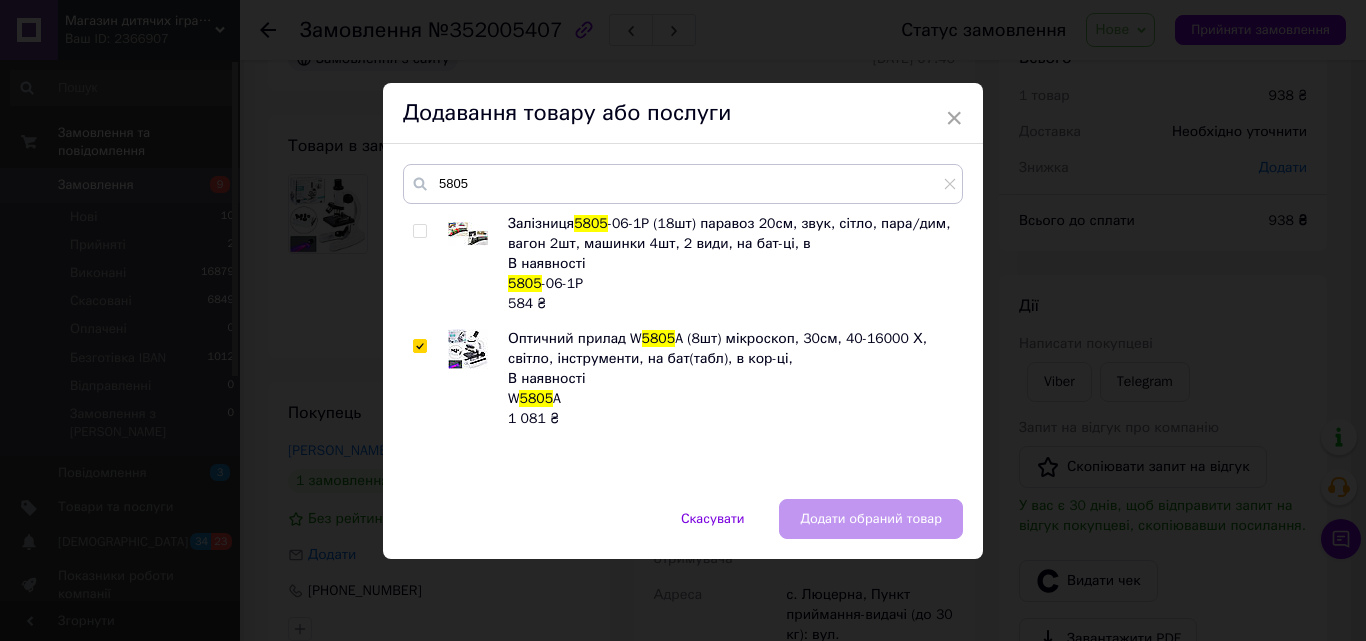 checkbox on "true" 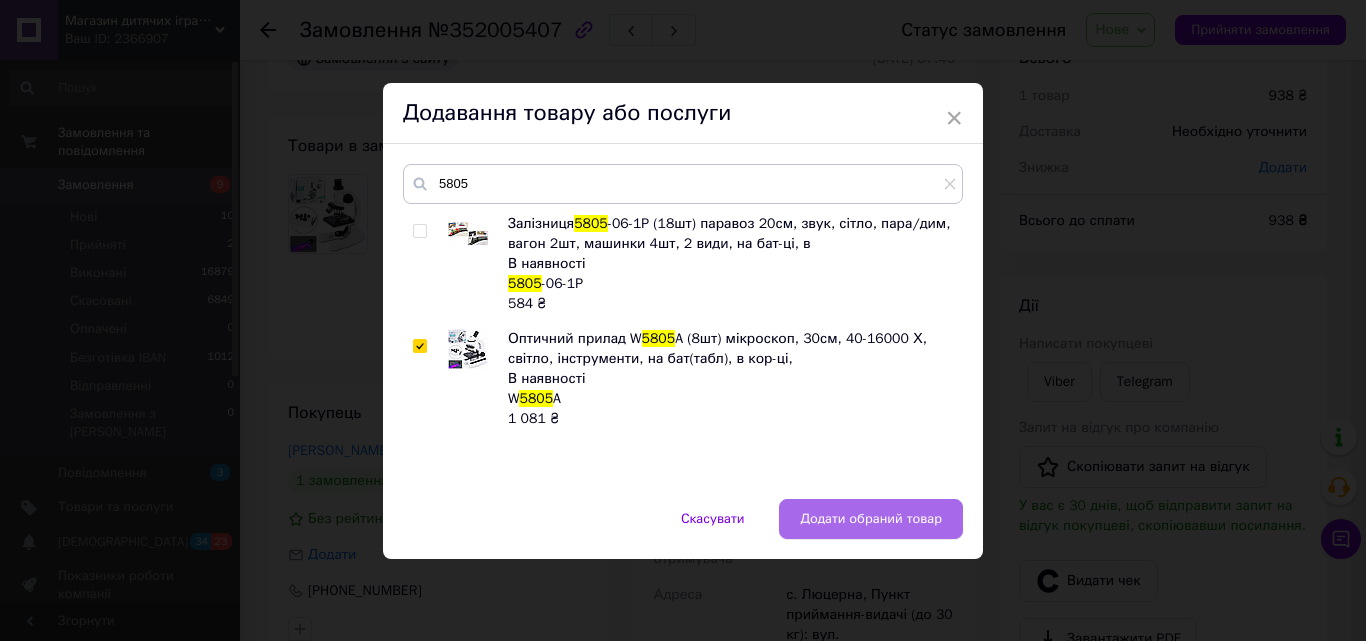 click on "Додати обраний товар" at bounding box center (871, 519) 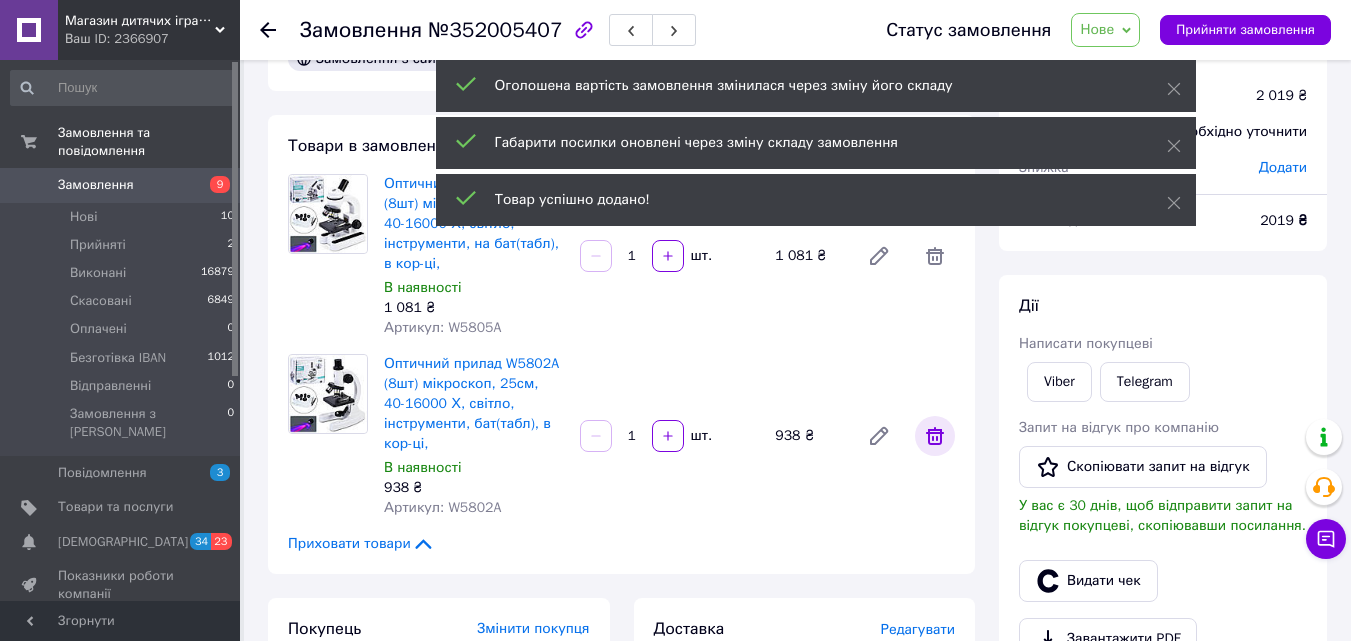 click 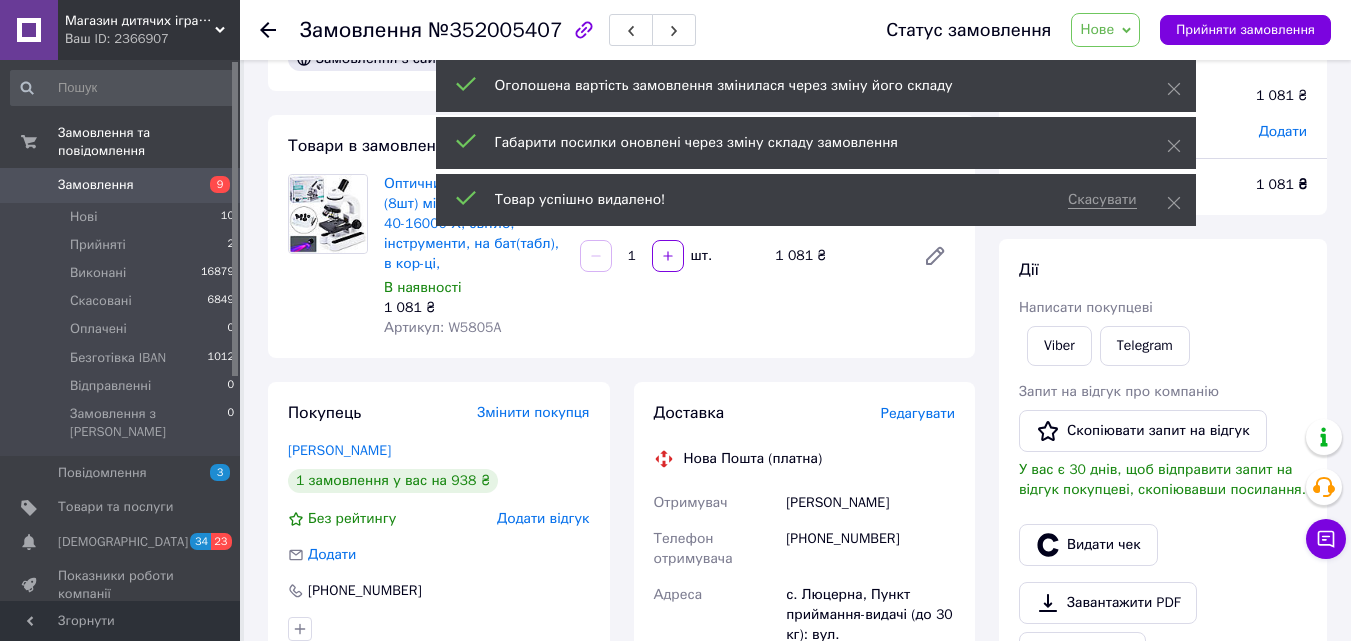 click on "Прийняти замовлення" at bounding box center (1245, 30) 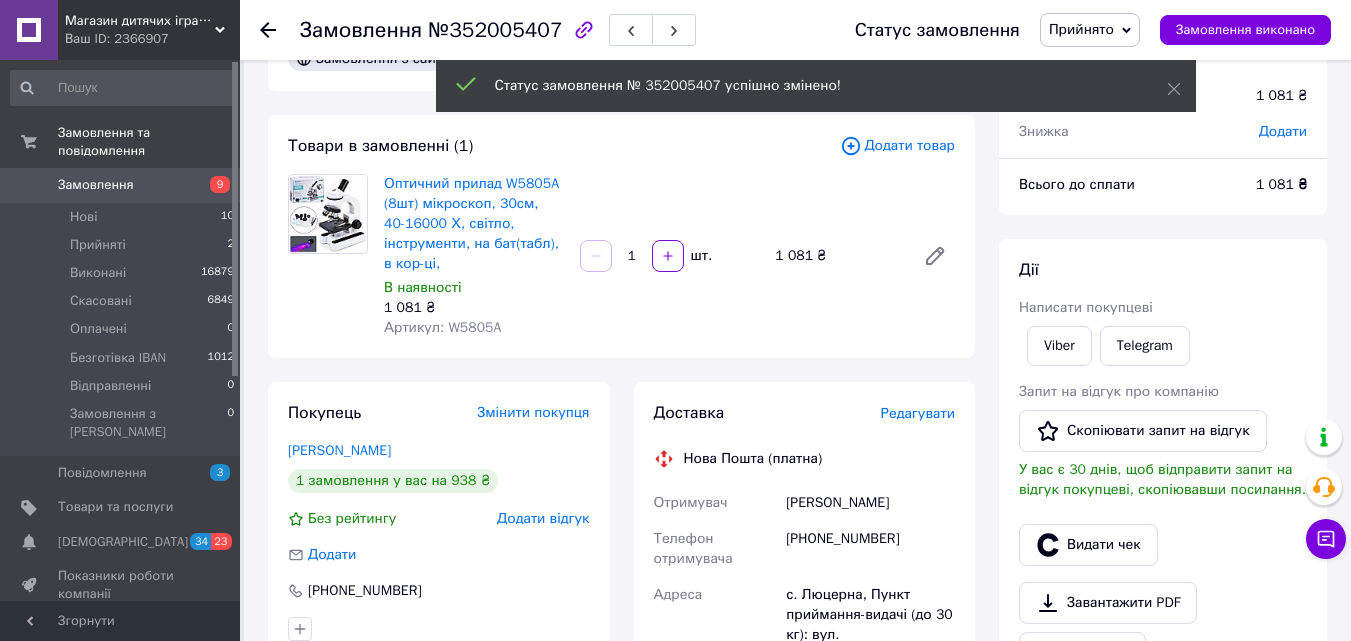 click 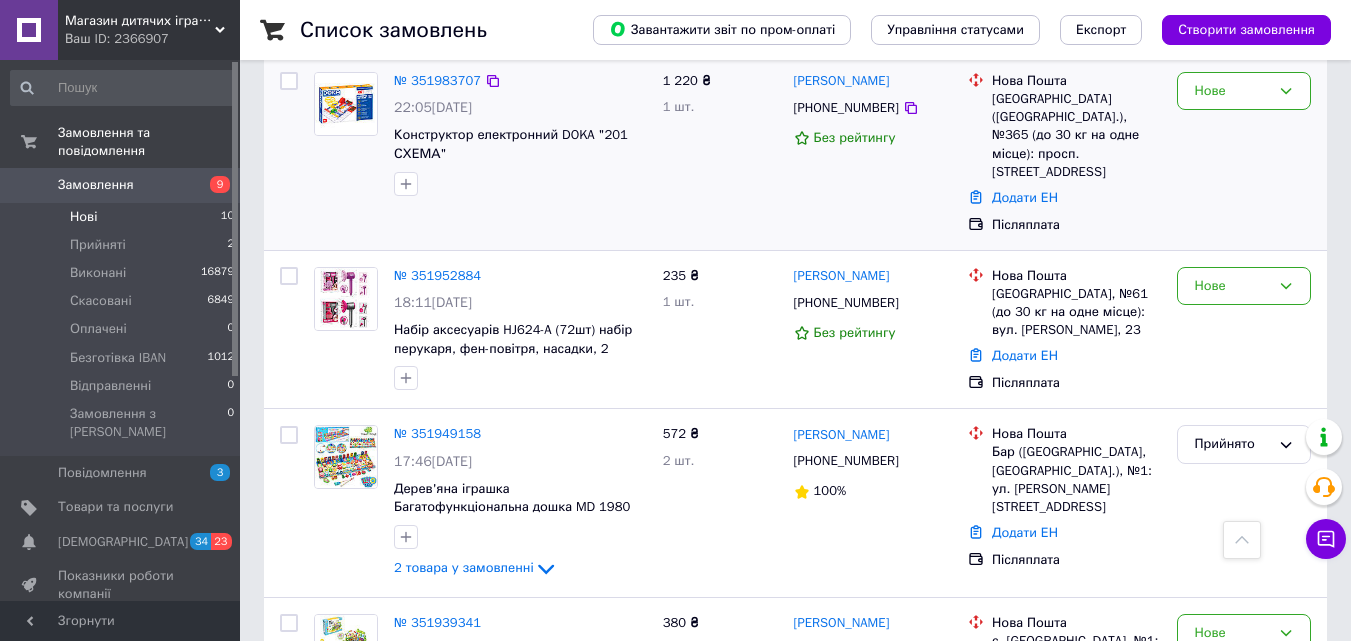 scroll, scrollTop: 900, scrollLeft: 0, axis: vertical 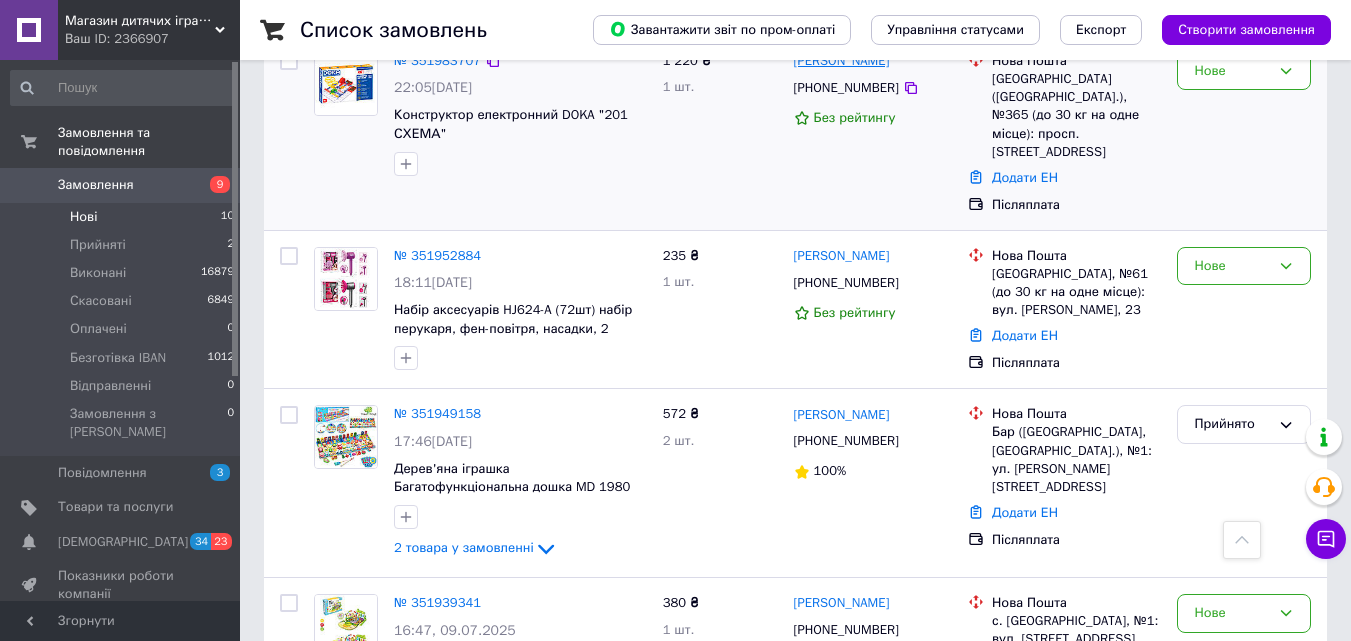 click on "Яна Волкова" at bounding box center [842, 61] 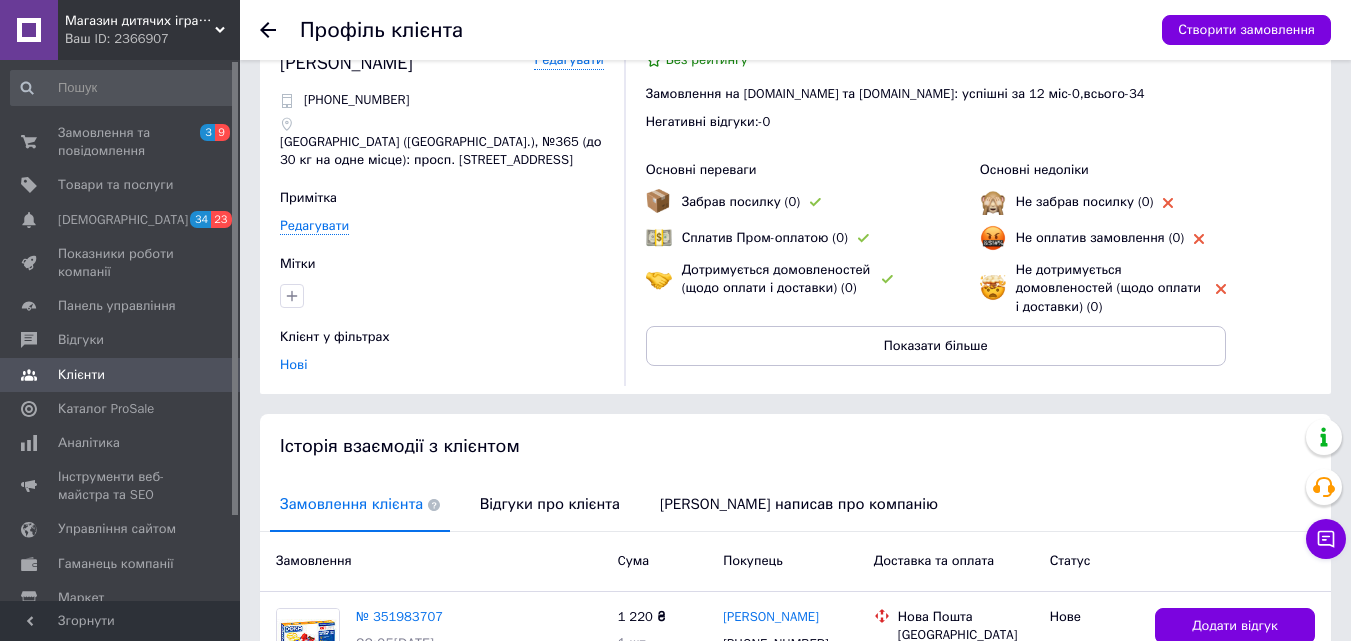 scroll, scrollTop: 0, scrollLeft: 0, axis: both 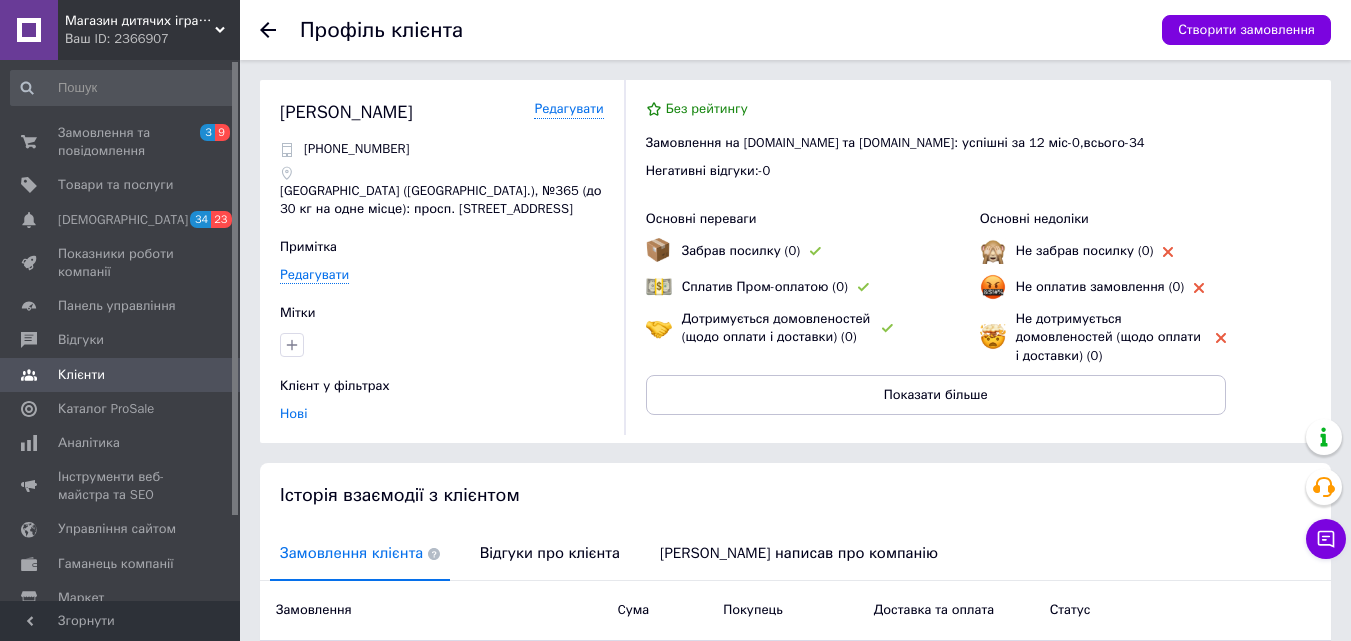click 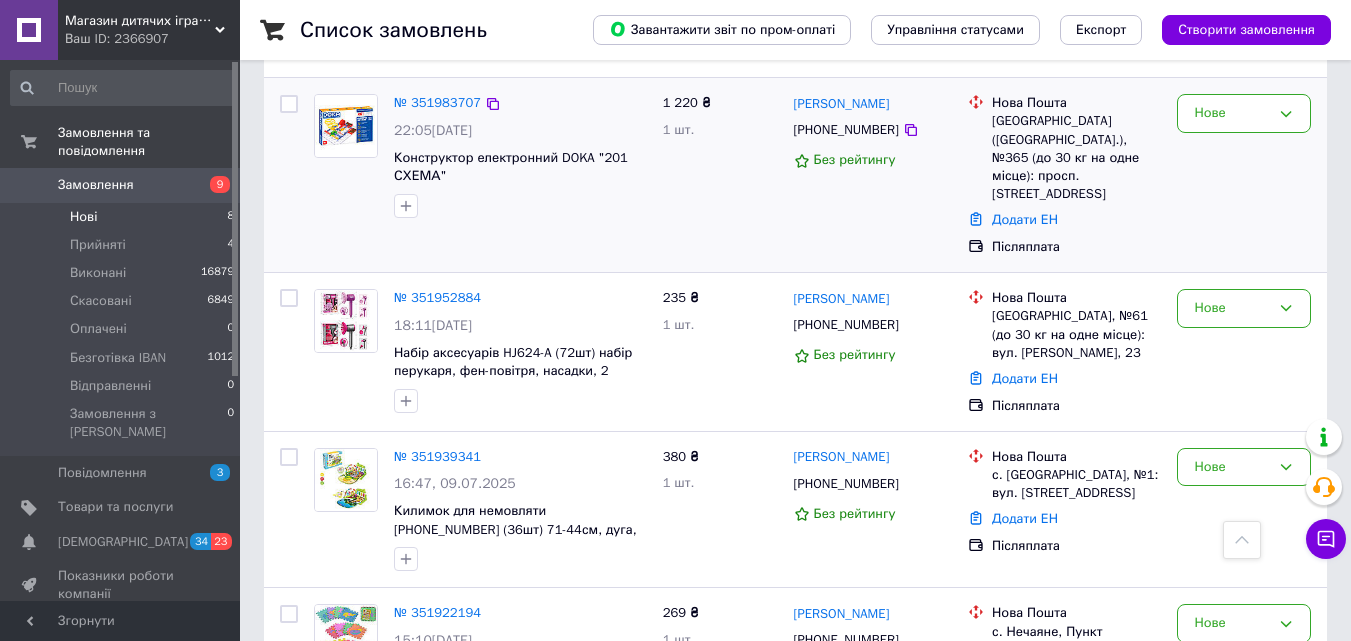 scroll, scrollTop: 700, scrollLeft: 0, axis: vertical 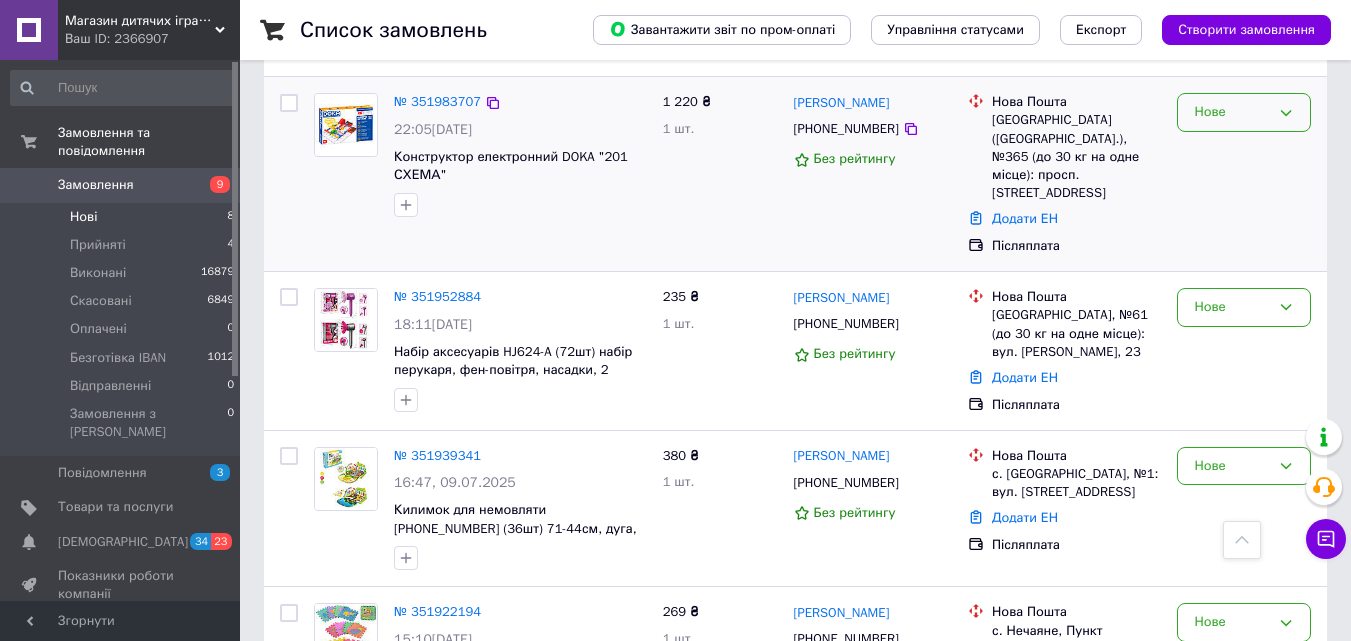 click on "Нове" at bounding box center [1244, 112] 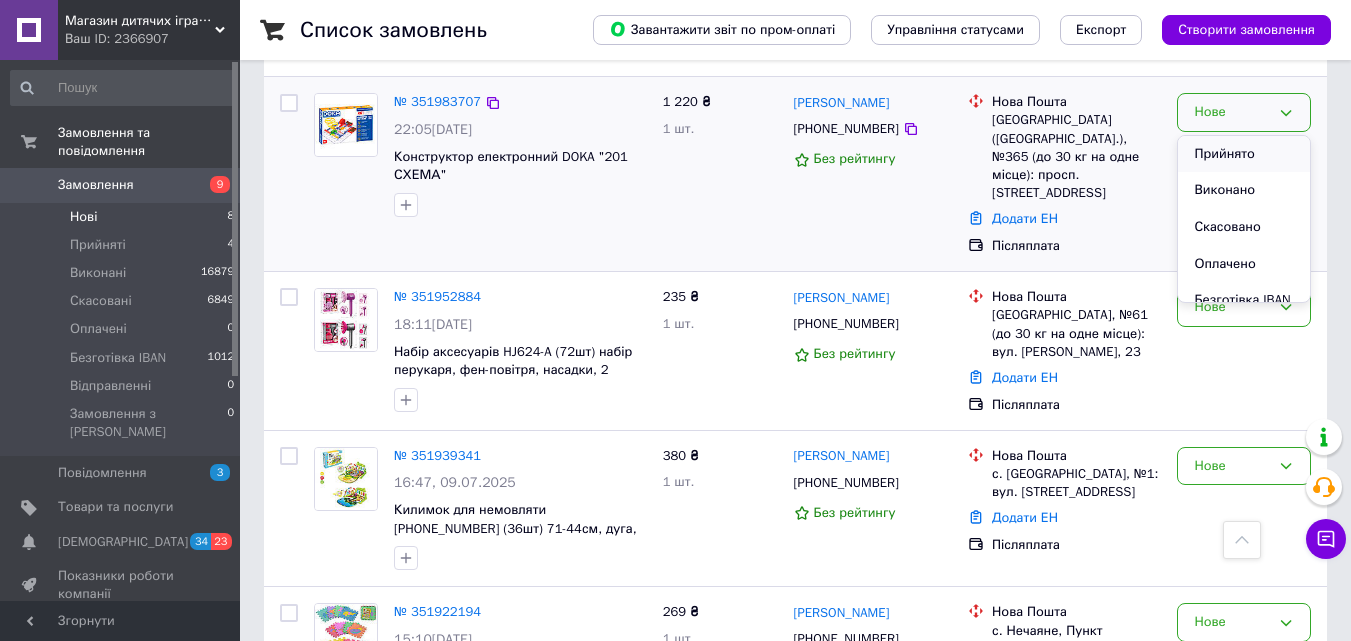 click on "Прийнято" at bounding box center [1244, 154] 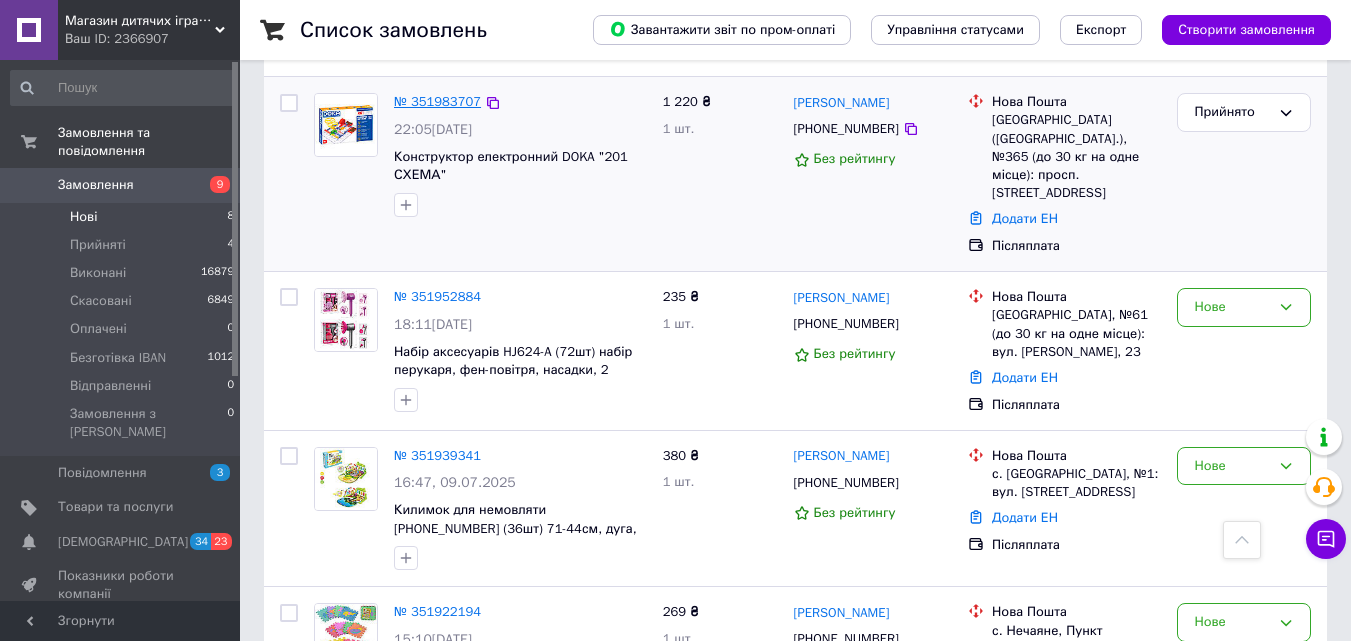 click on "№ 351983707" at bounding box center [437, 101] 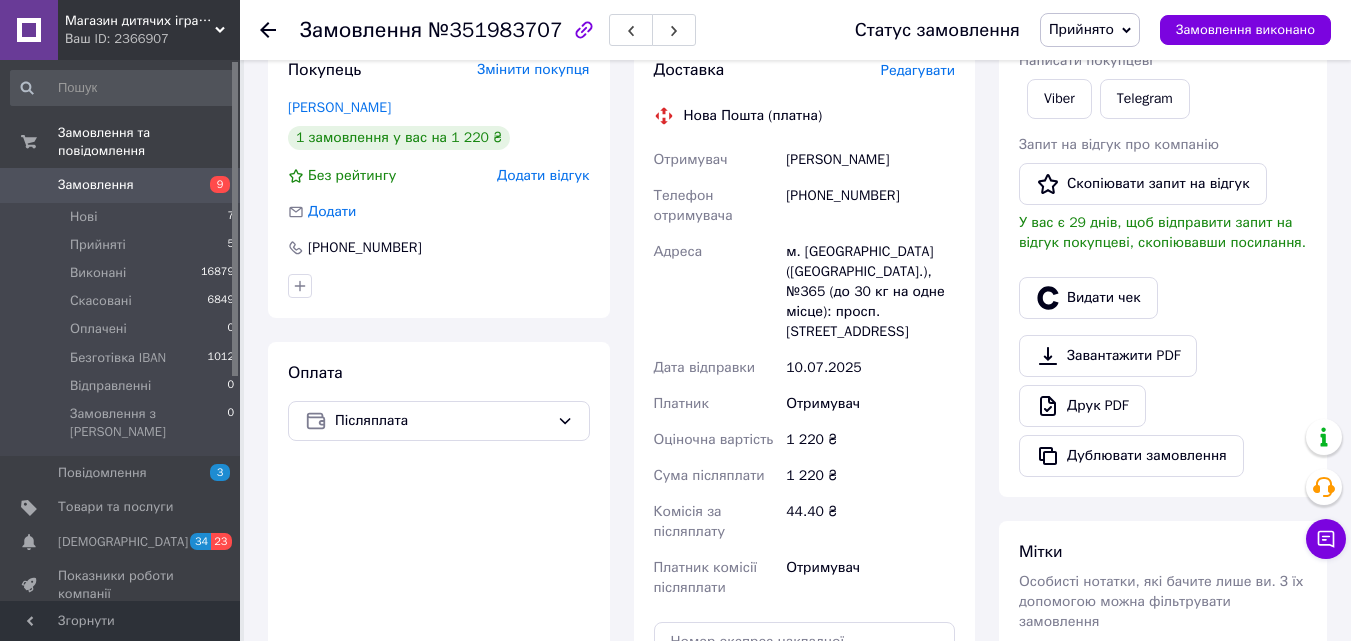scroll, scrollTop: 313, scrollLeft: 0, axis: vertical 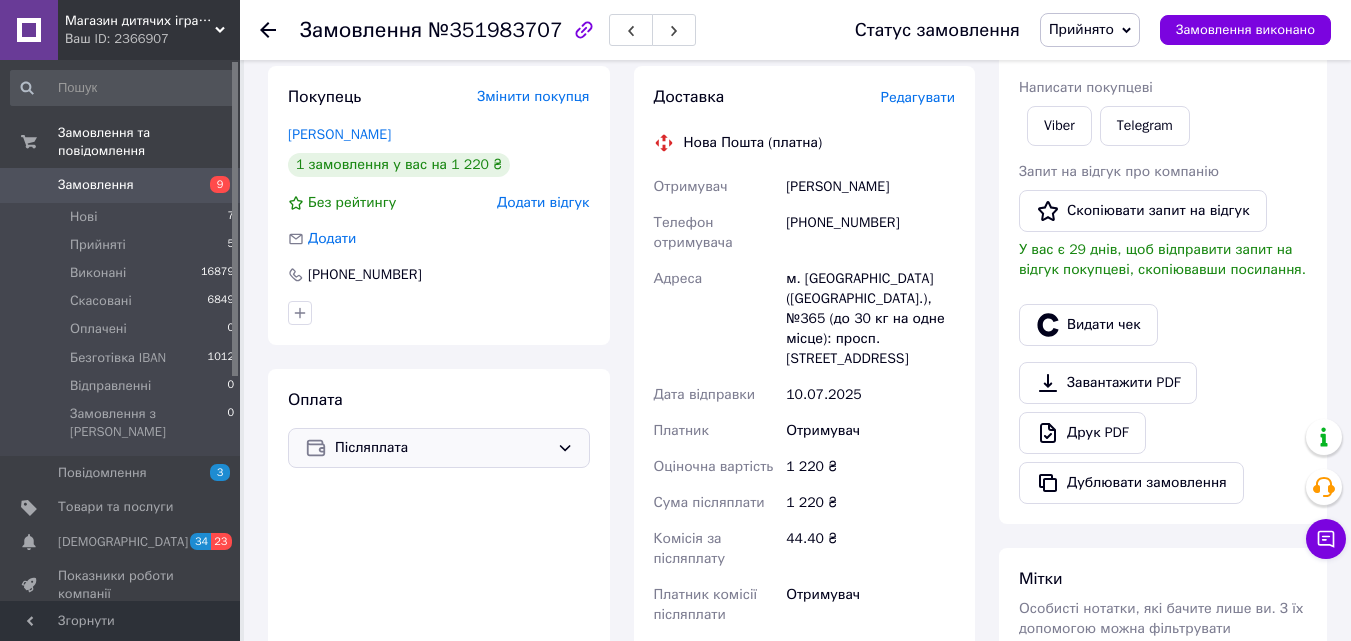 click on "Післяплата" at bounding box center (442, 448) 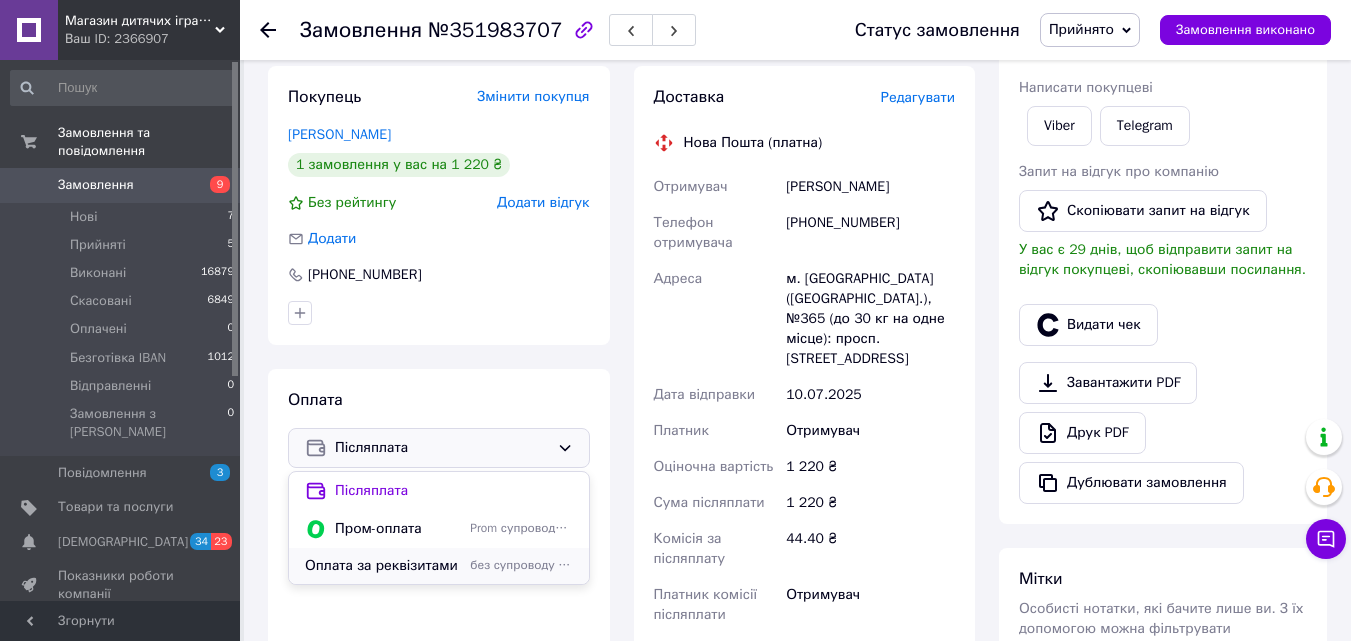 click on "Оплата за реквізитами" at bounding box center (383, 566) 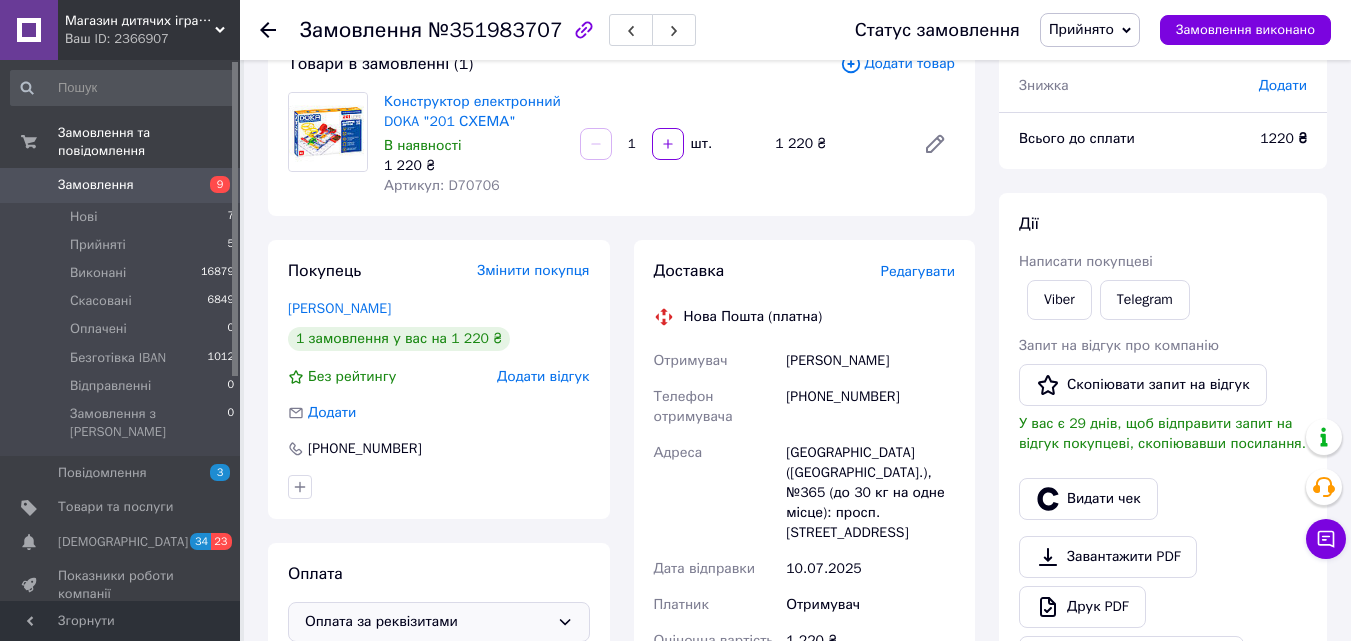 scroll, scrollTop: 113, scrollLeft: 0, axis: vertical 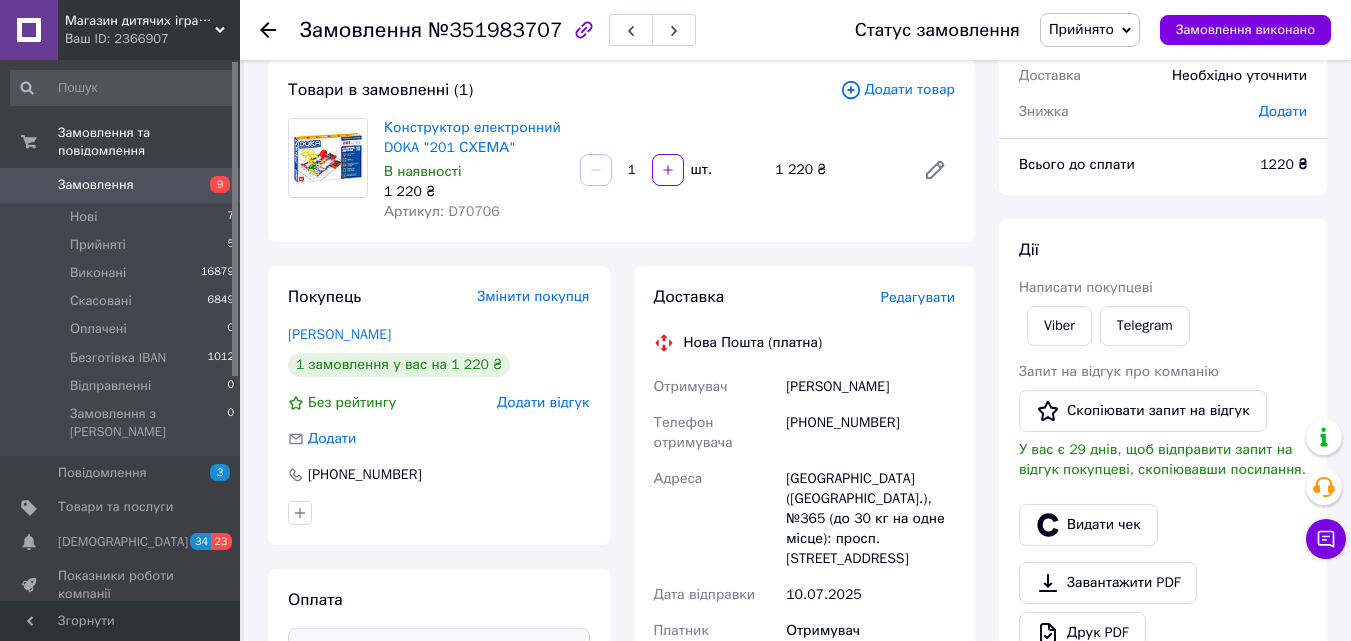 click 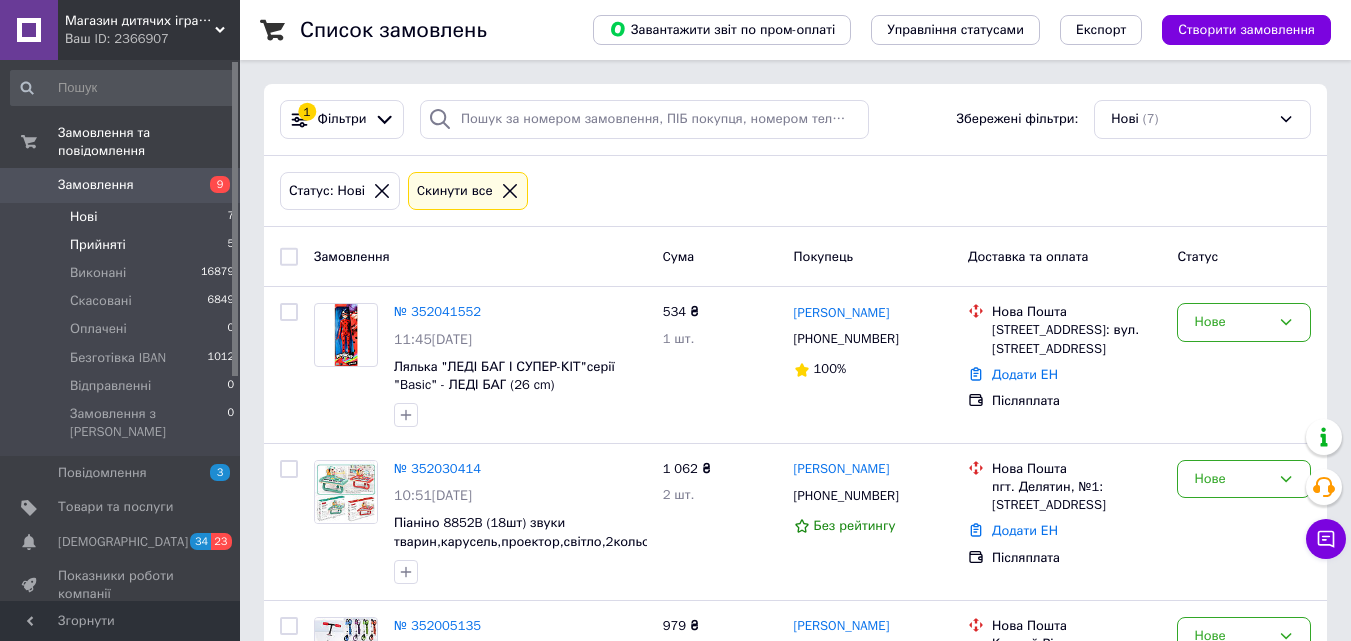 click on "Прийняті" at bounding box center (98, 245) 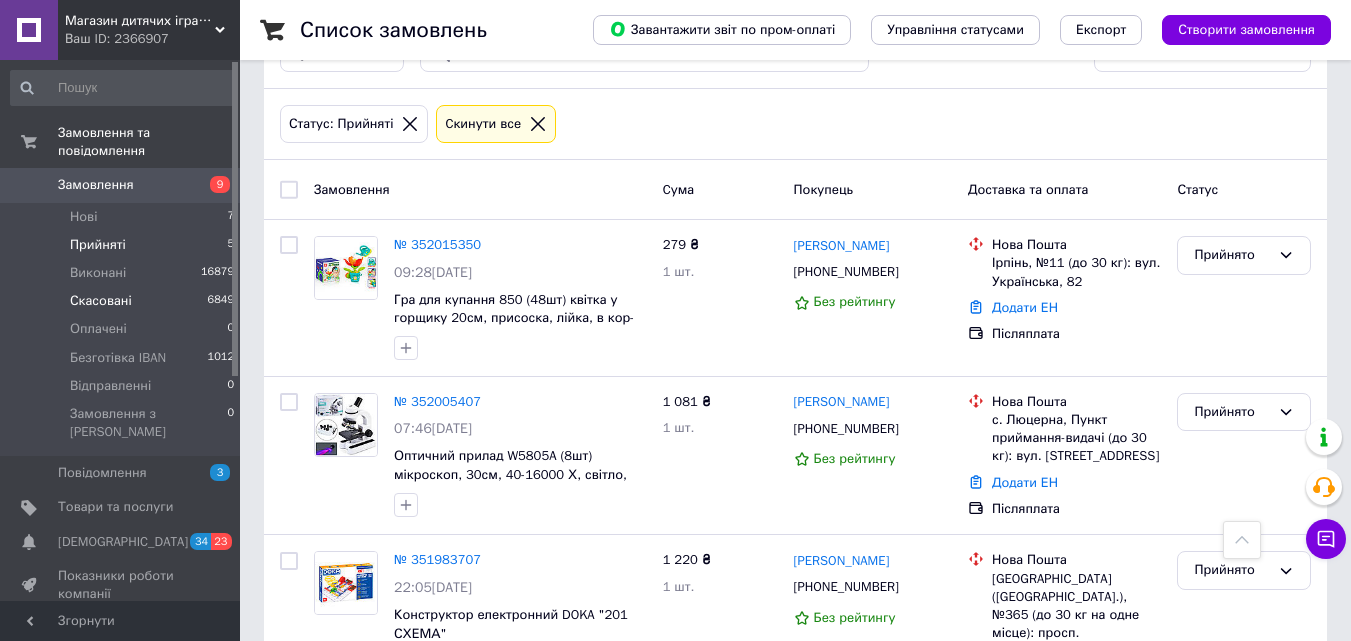 scroll, scrollTop: 0, scrollLeft: 0, axis: both 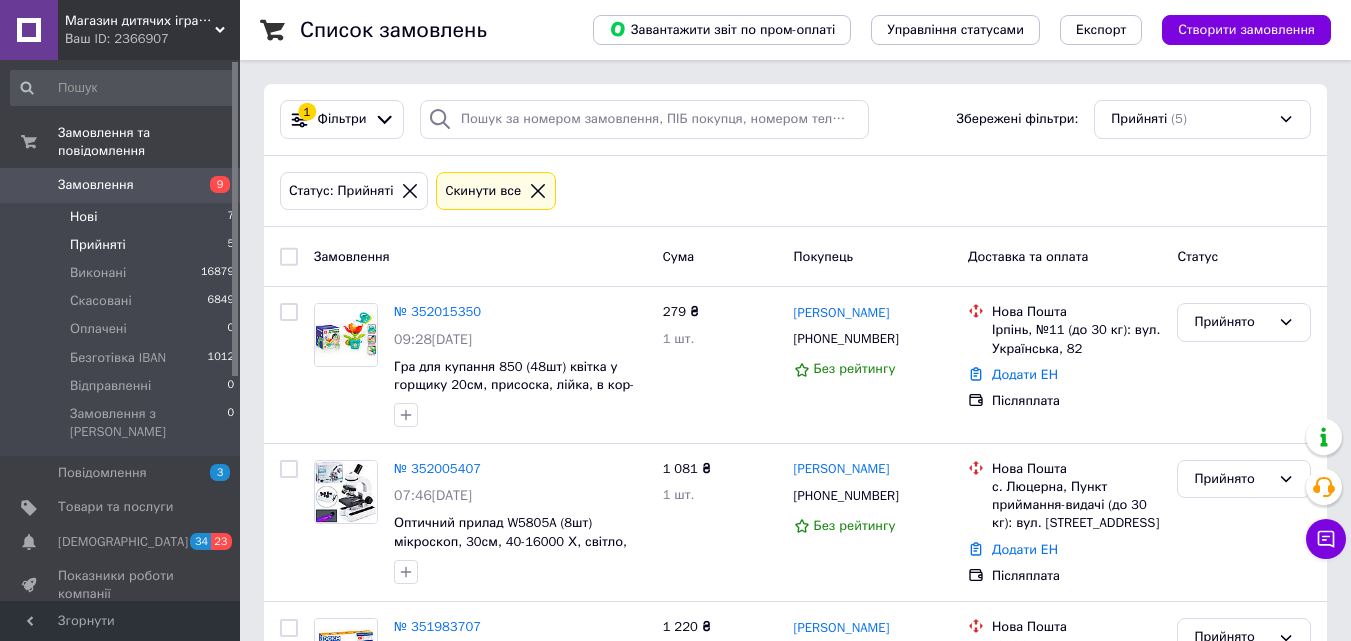 click on "Нові" at bounding box center [83, 217] 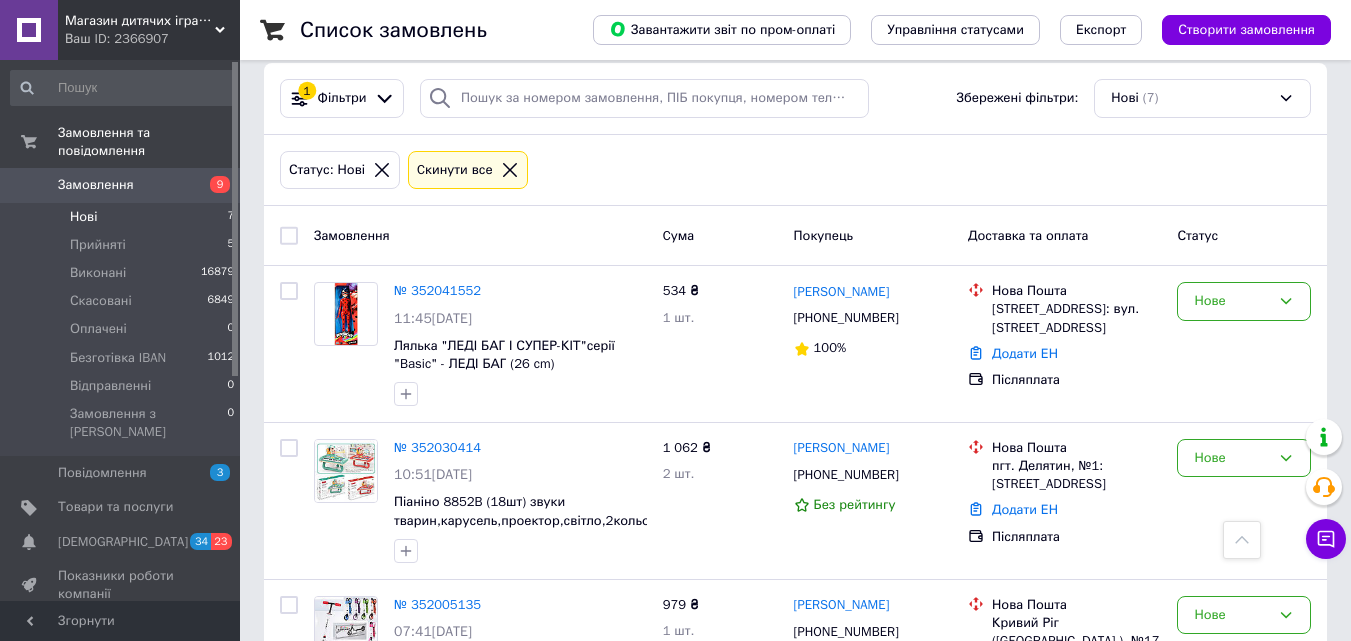 scroll, scrollTop: 0, scrollLeft: 0, axis: both 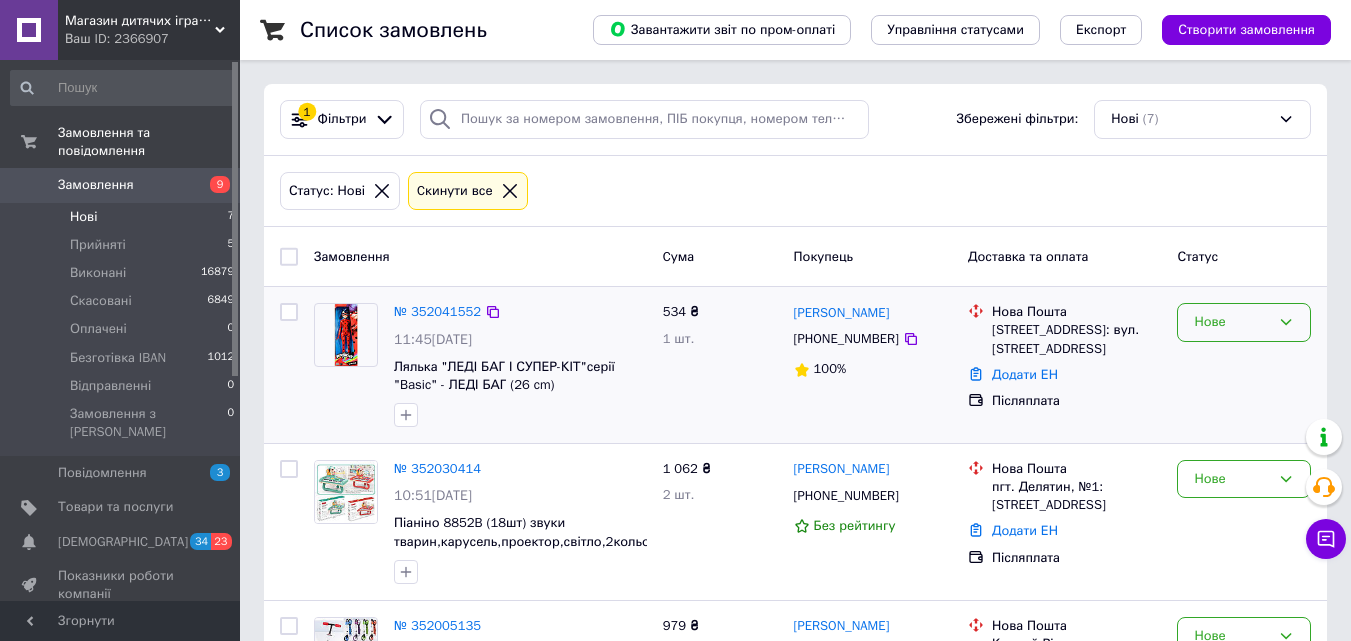 click on "Нове" at bounding box center [1232, 322] 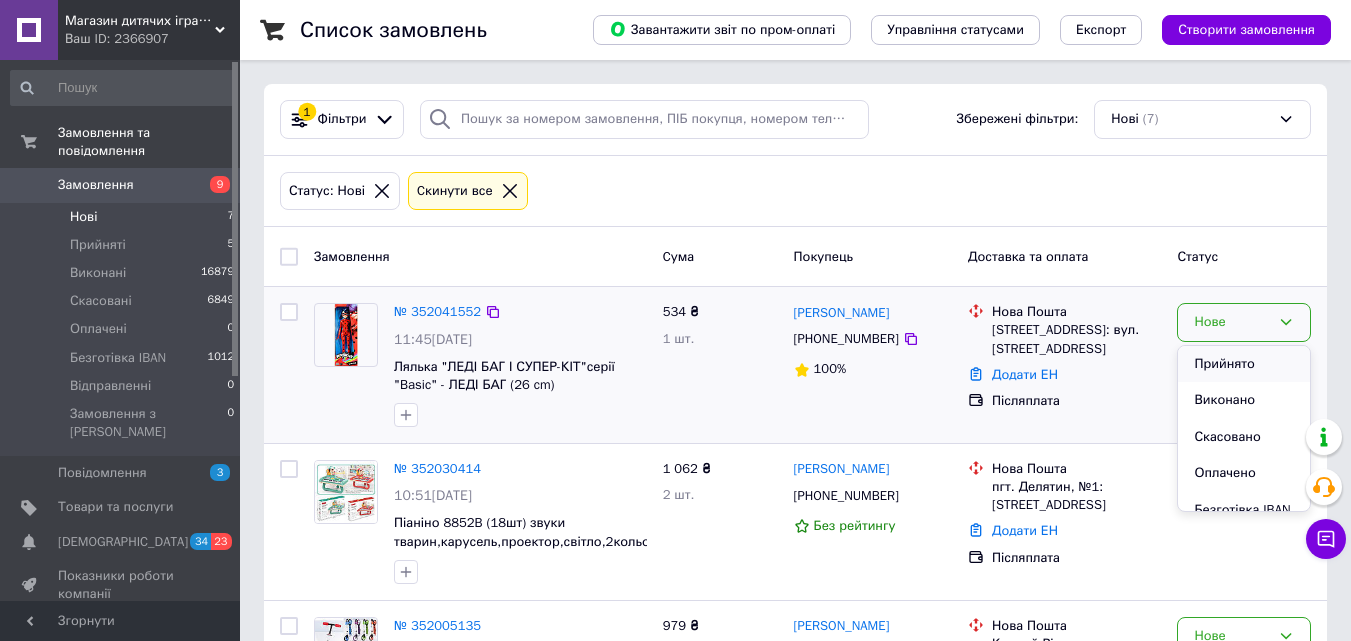 click on "Прийнято" at bounding box center [1244, 364] 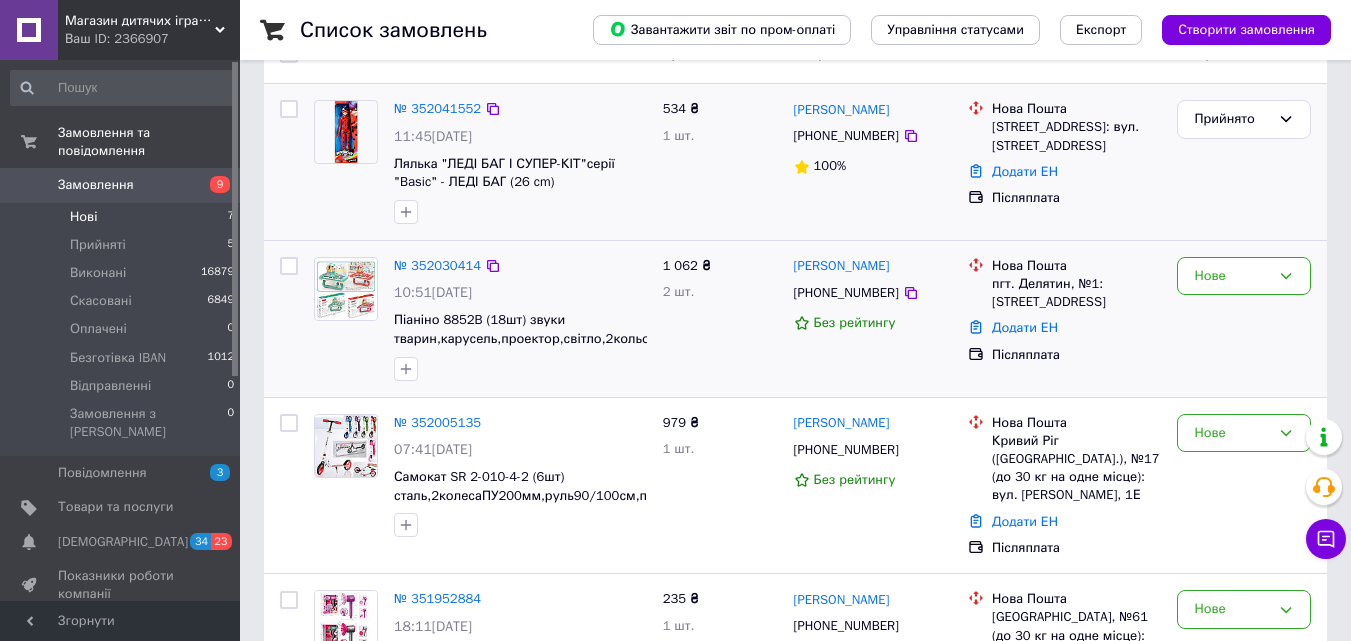 scroll, scrollTop: 300, scrollLeft: 0, axis: vertical 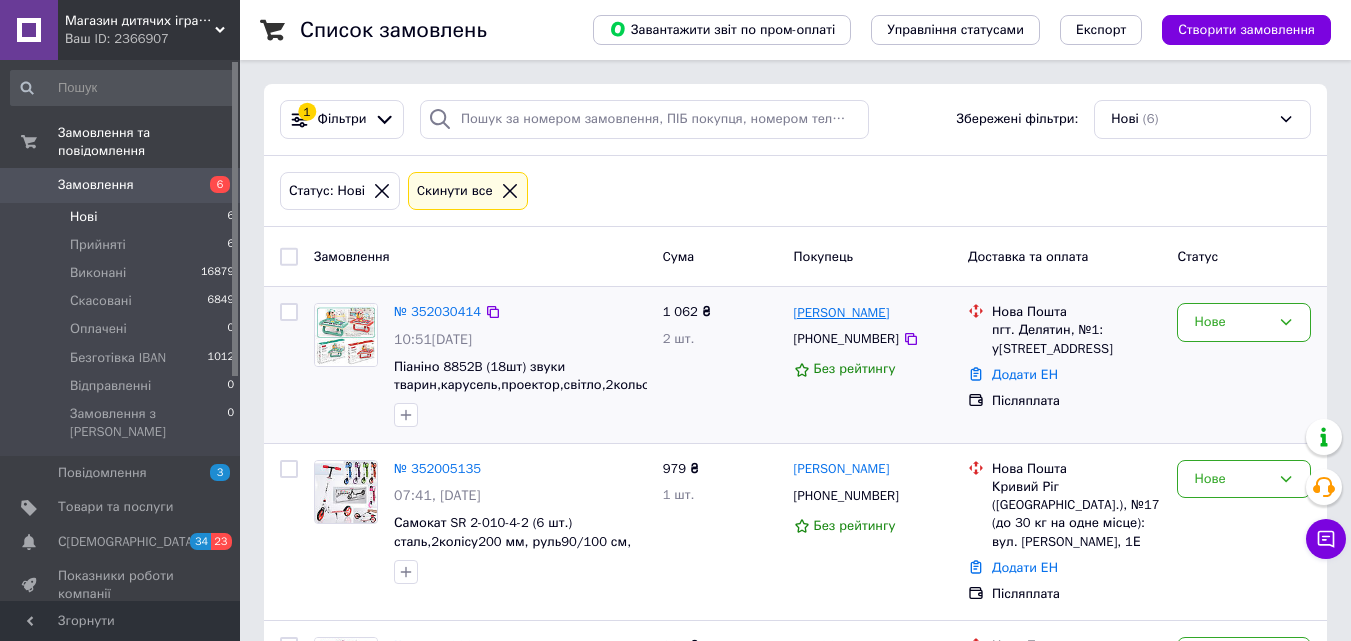 click on "[PERSON_NAME]" at bounding box center [842, 313] 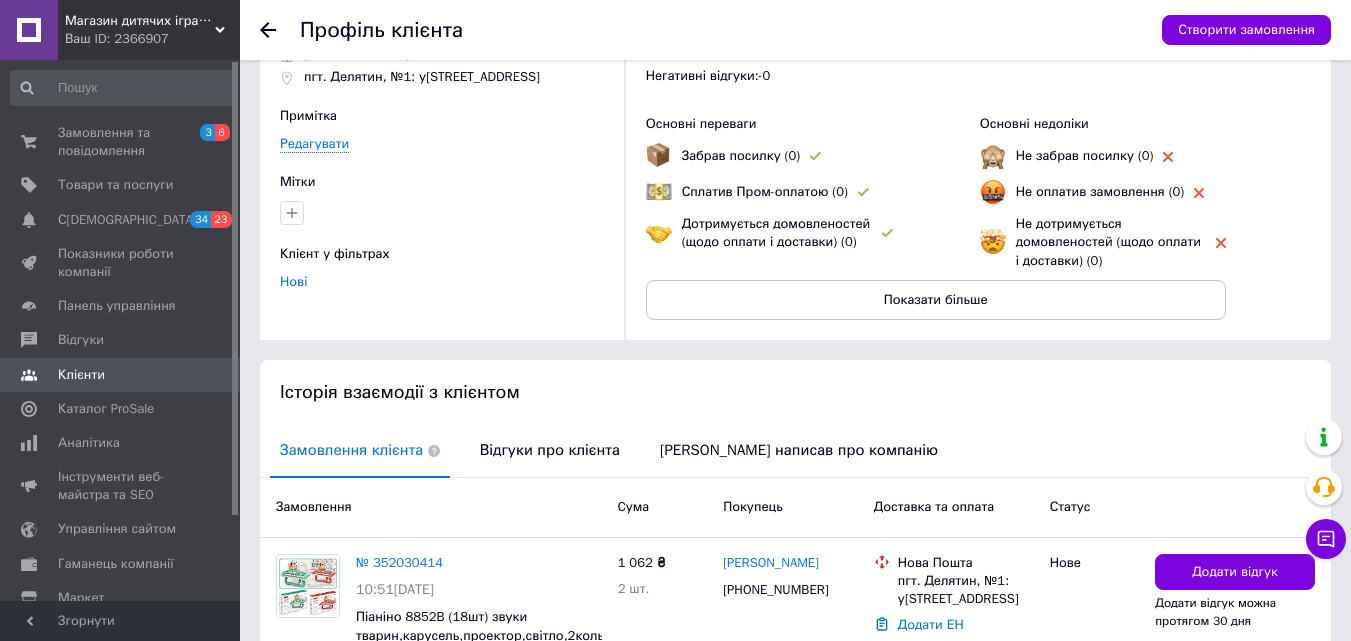scroll, scrollTop: 227, scrollLeft: 0, axis: vertical 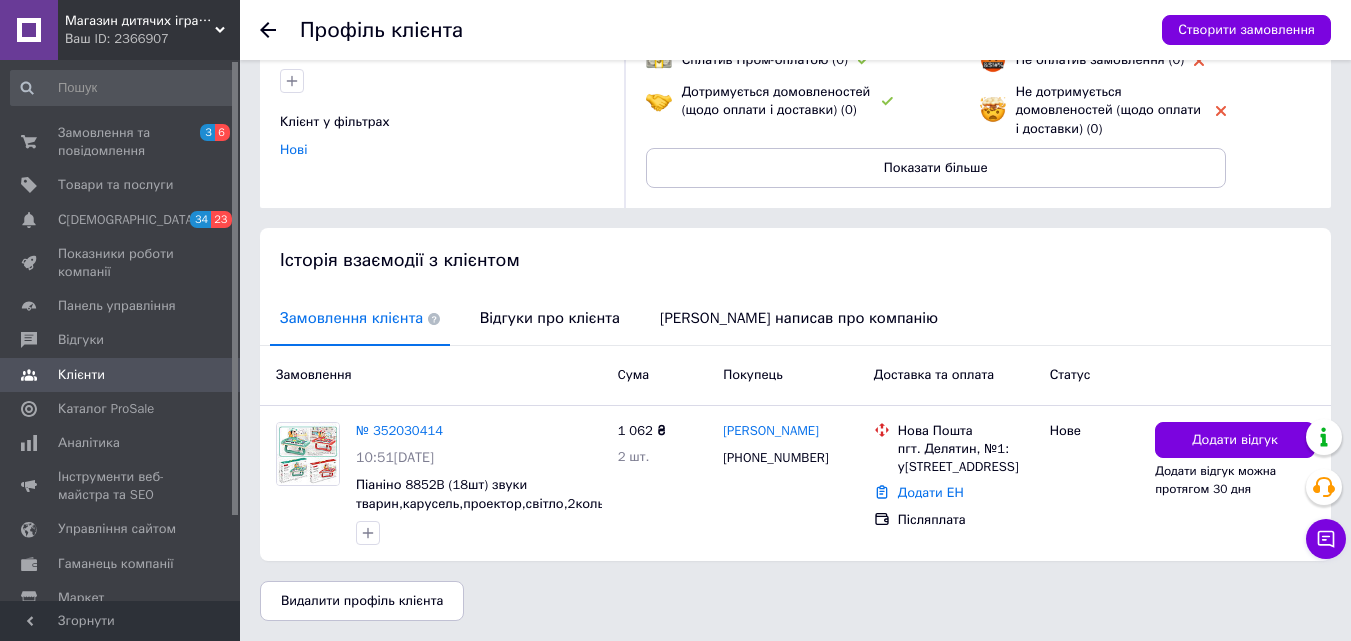 click 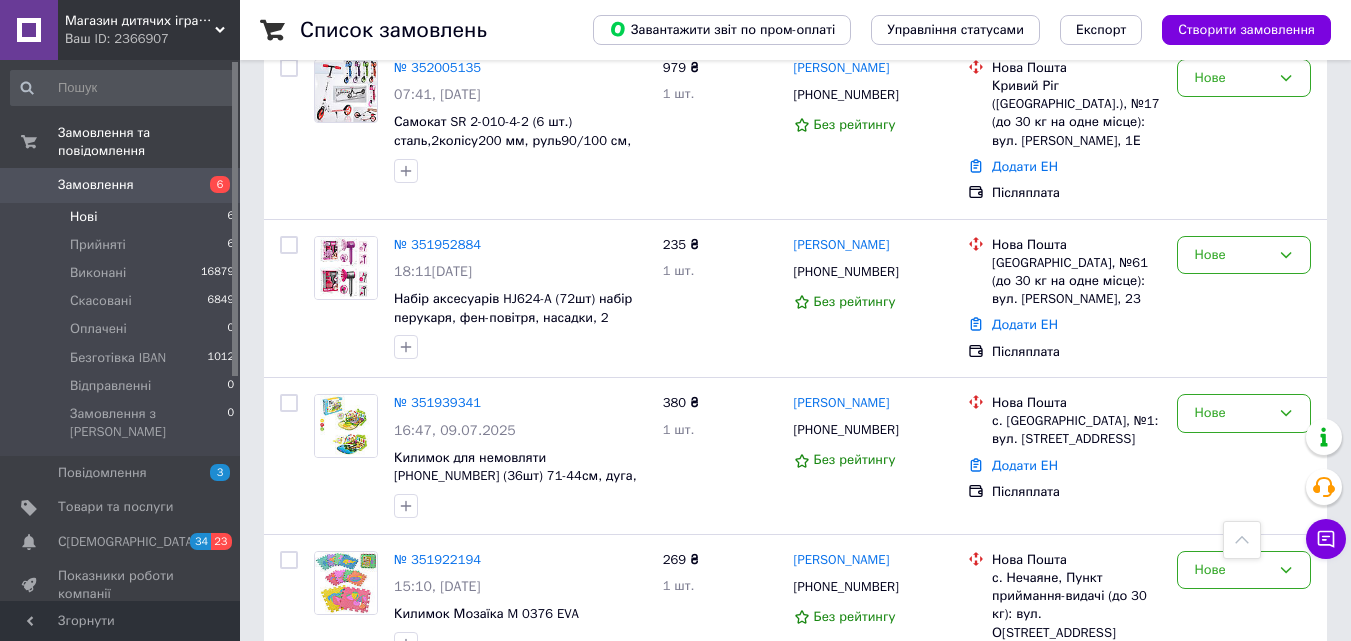 scroll, scrollTop: 400, scrollLeft: 0, axis: vertical 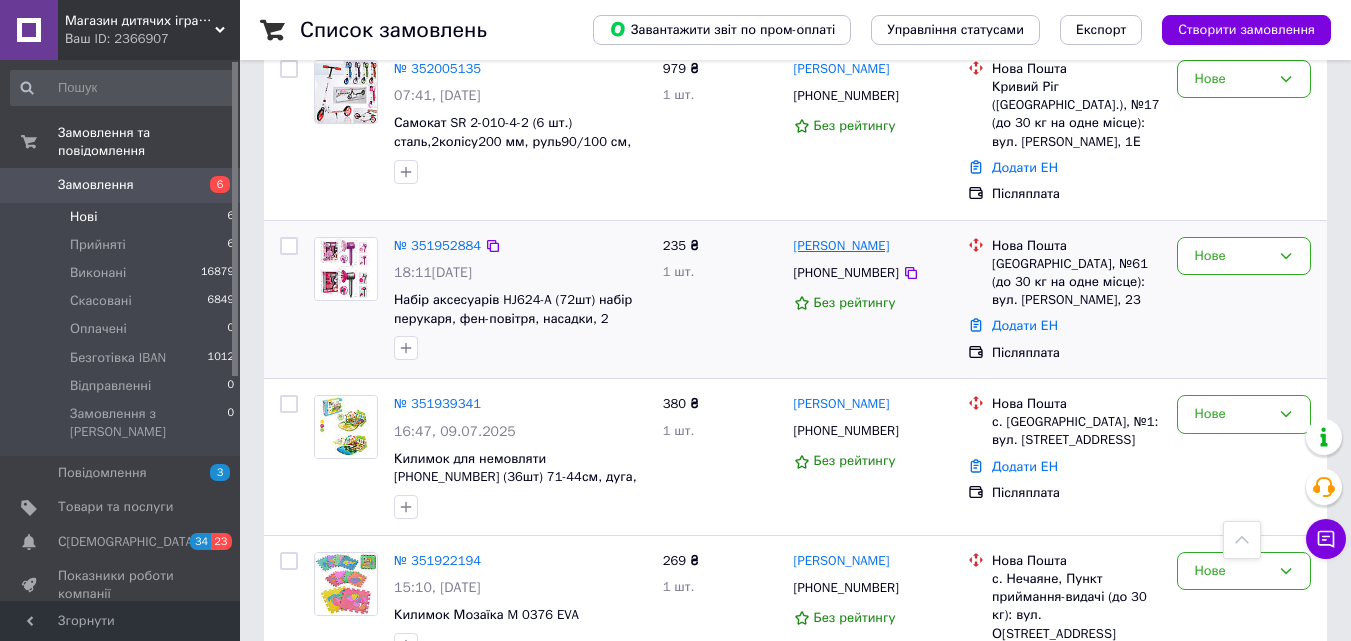 click on "Ганна Зандманіс" at bounding box center [842, 246] 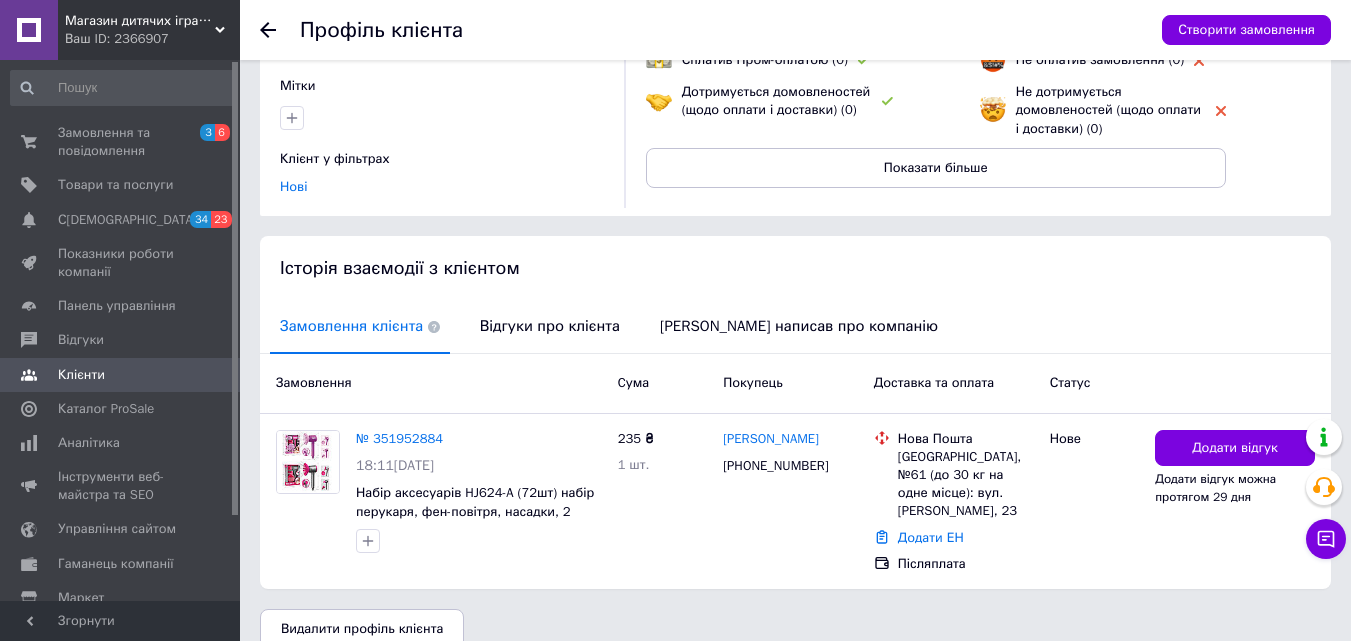scroll, scrollTop: 237, scrollLeft: 0, axis: vertical 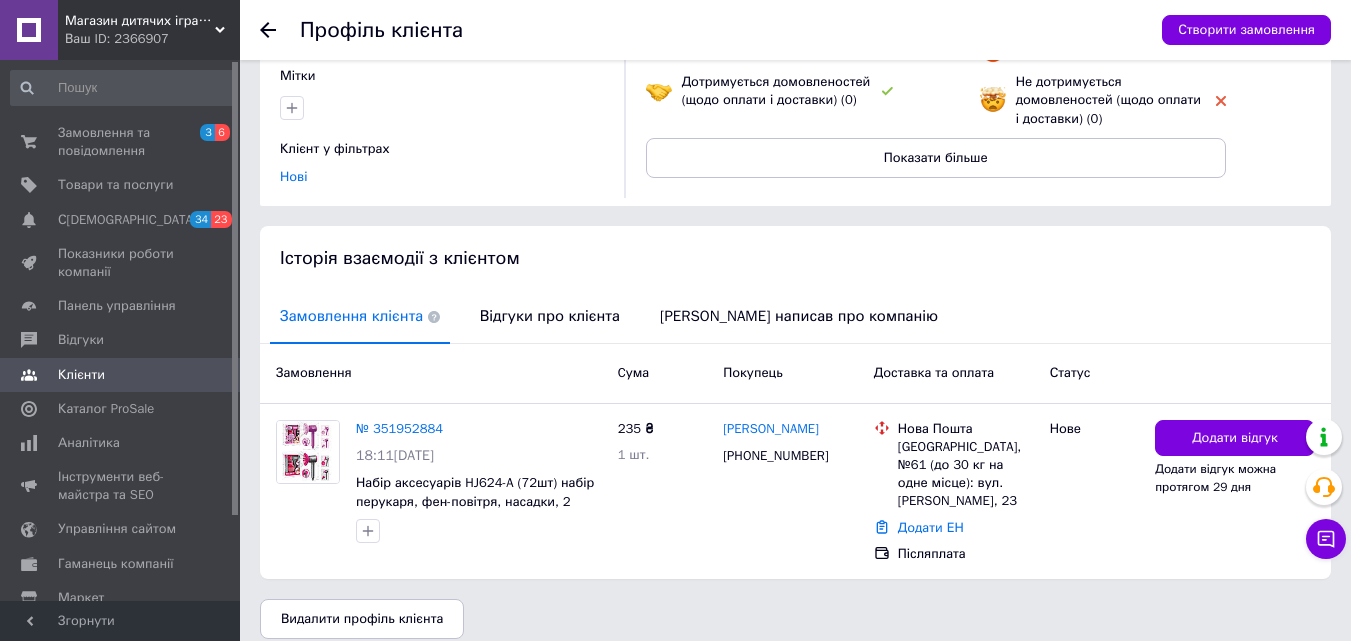 click on "Профіль клієнта Створити замовлення" at bounding box center [795, 30] 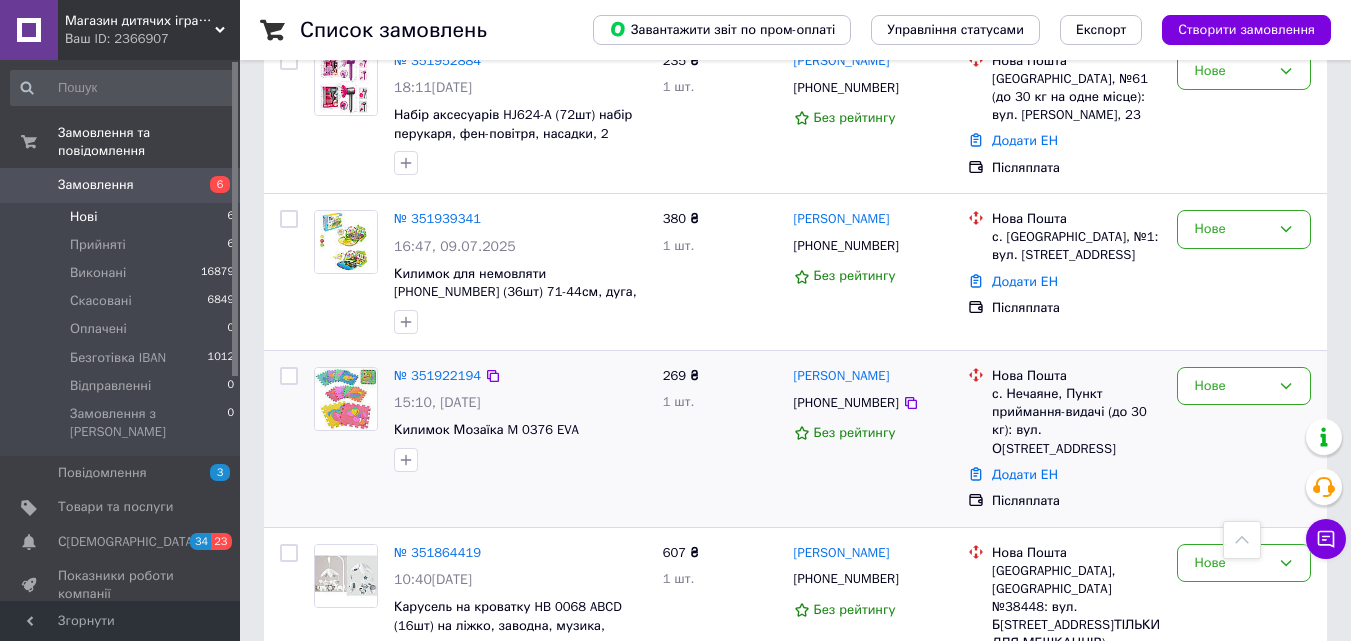 scroll, scrollTop: 671, scrollLeft: 0, axis: vertical 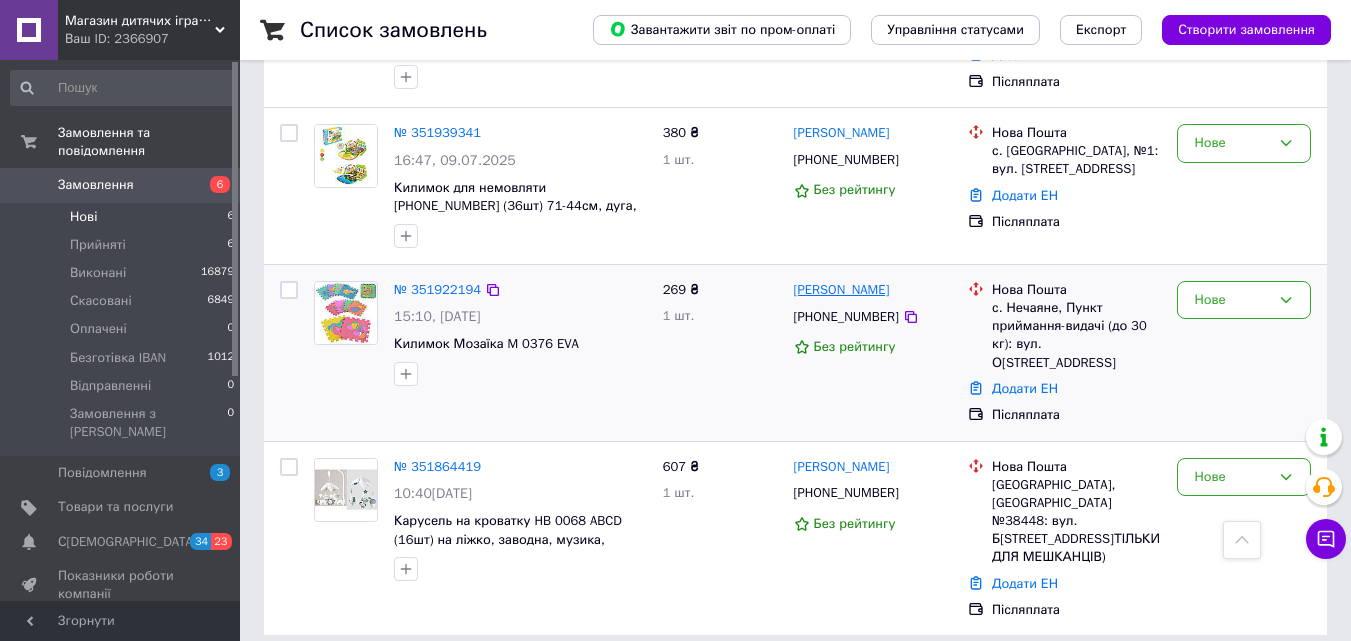 click on "[PERSON_NAME]" at bounding box center [842, 290] 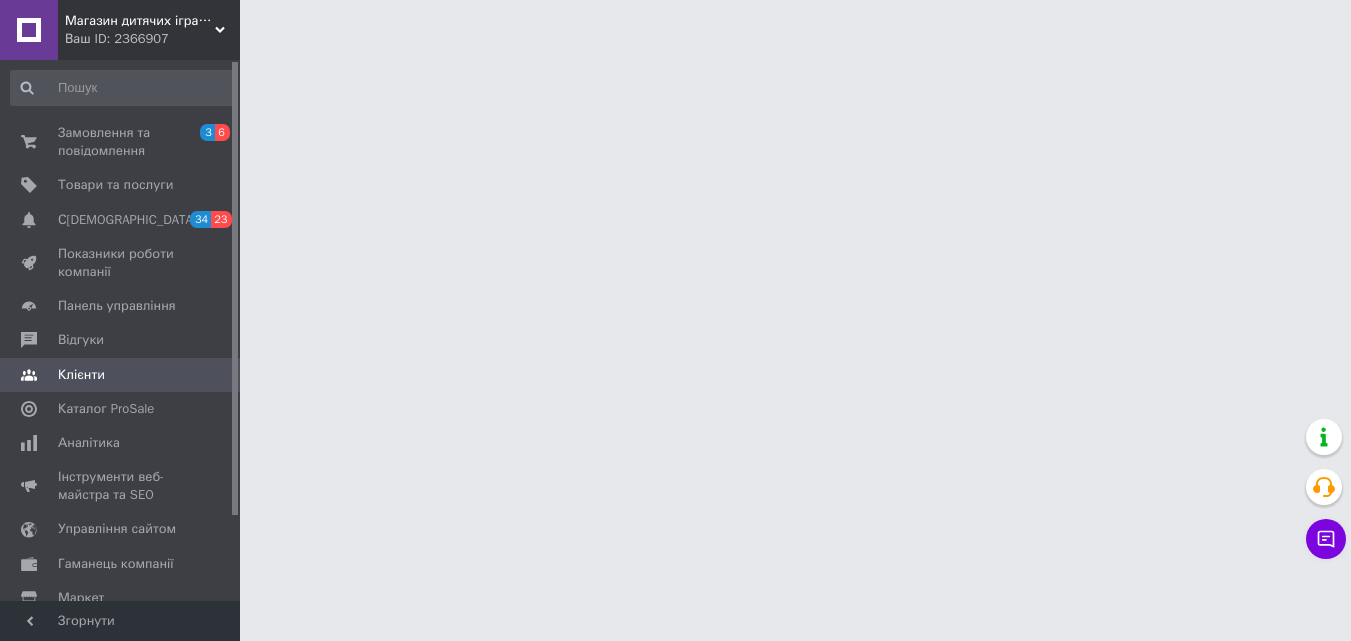 scroll, scrollTop: 0, scrollLeft: 0, axis: both 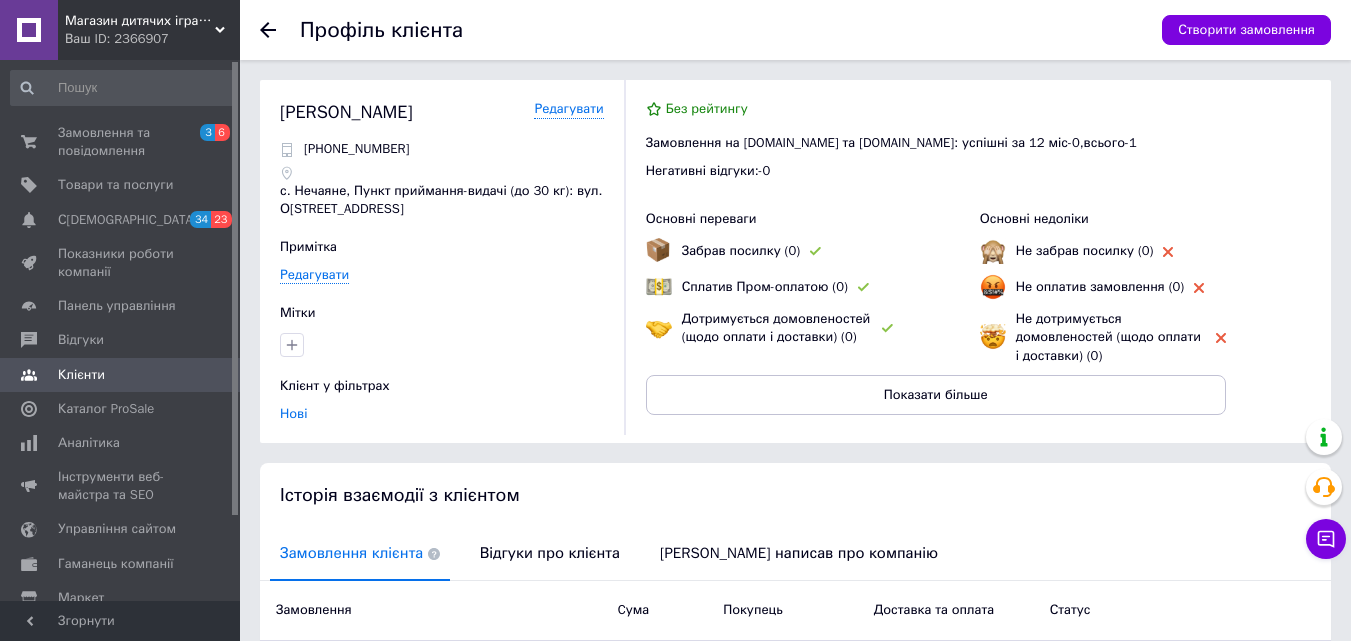 click 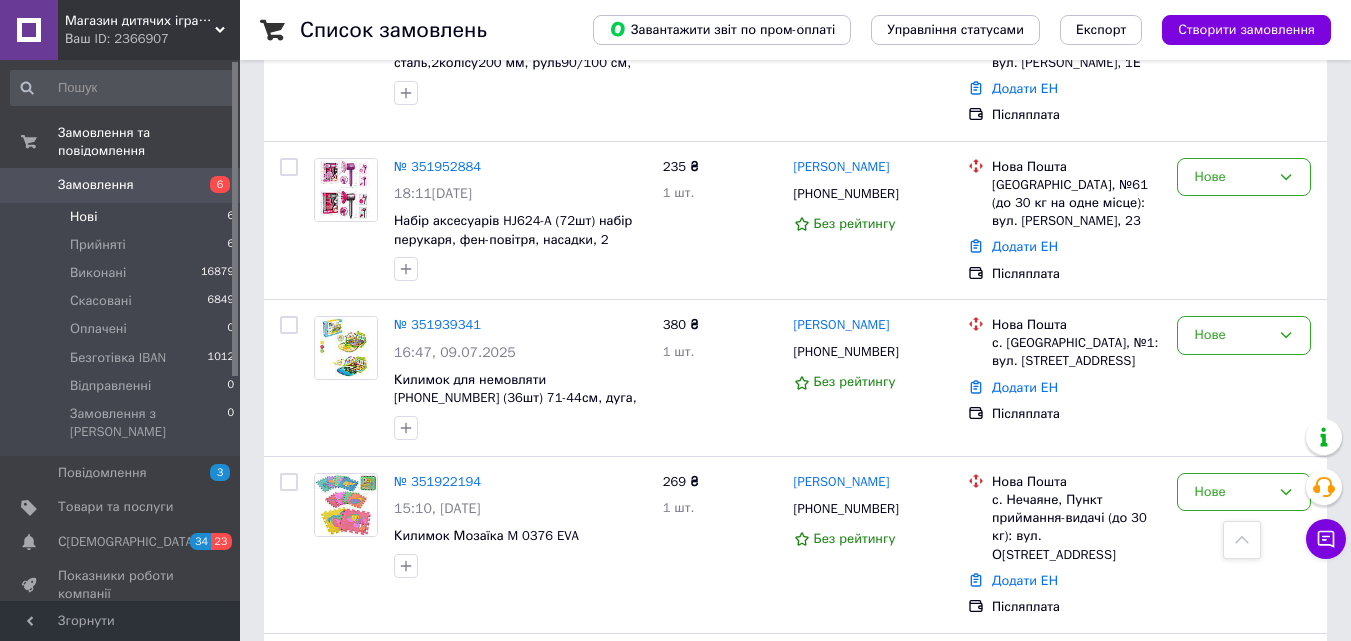 scroll, scrollTop: 471, scrollLeft: 0, axis: vertical 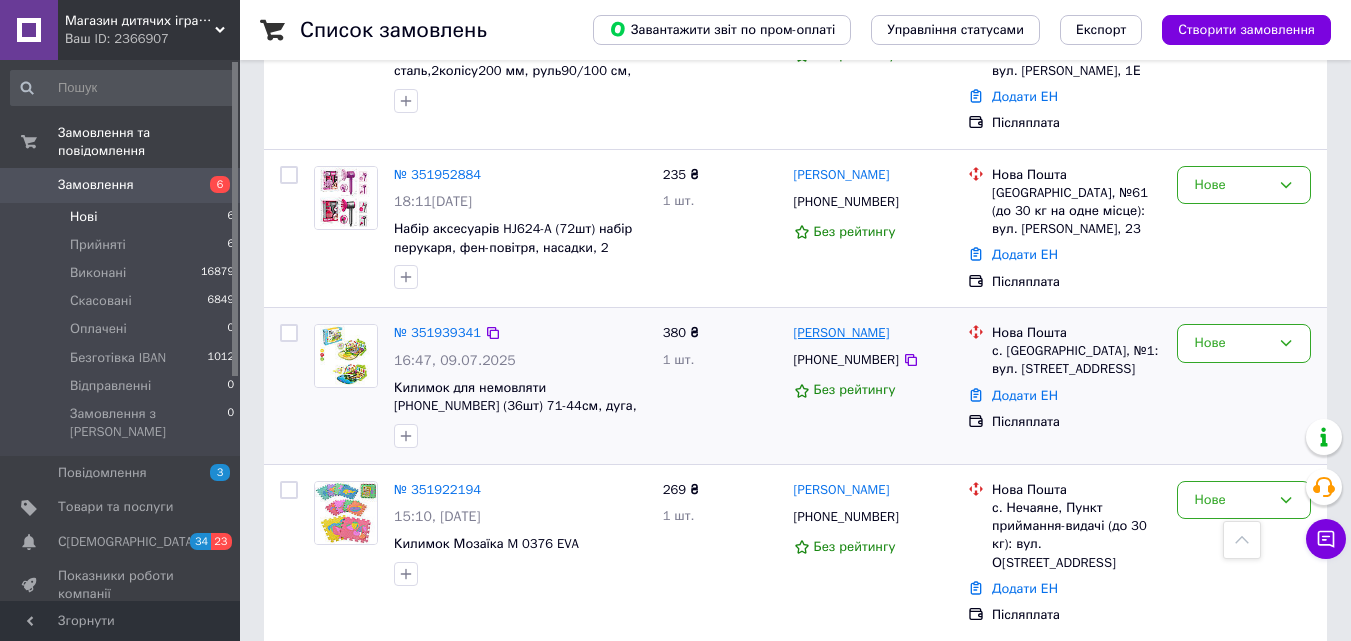 click on "[PERSON_NAME]" at bounding box center (842, 333) 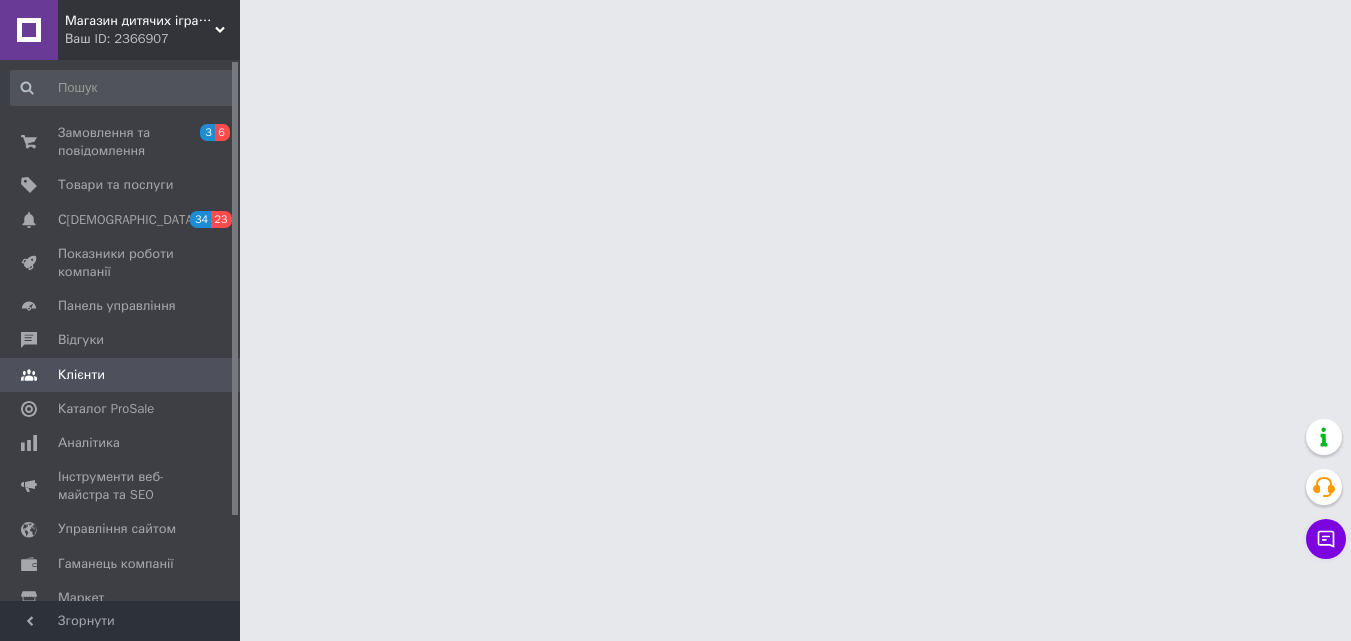 scroll, scrollTop: 0, scrollLeft: 0, axis: both 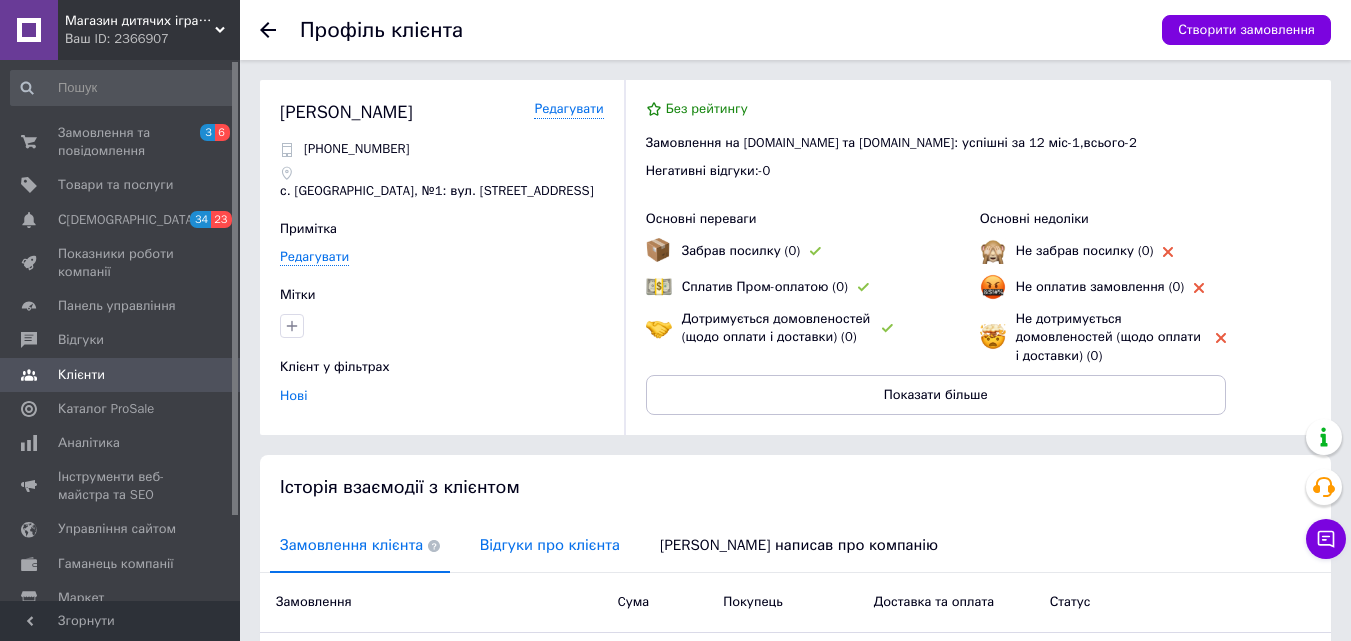 click on "Відгуки про клієнта" at bounding box center [550, 545] 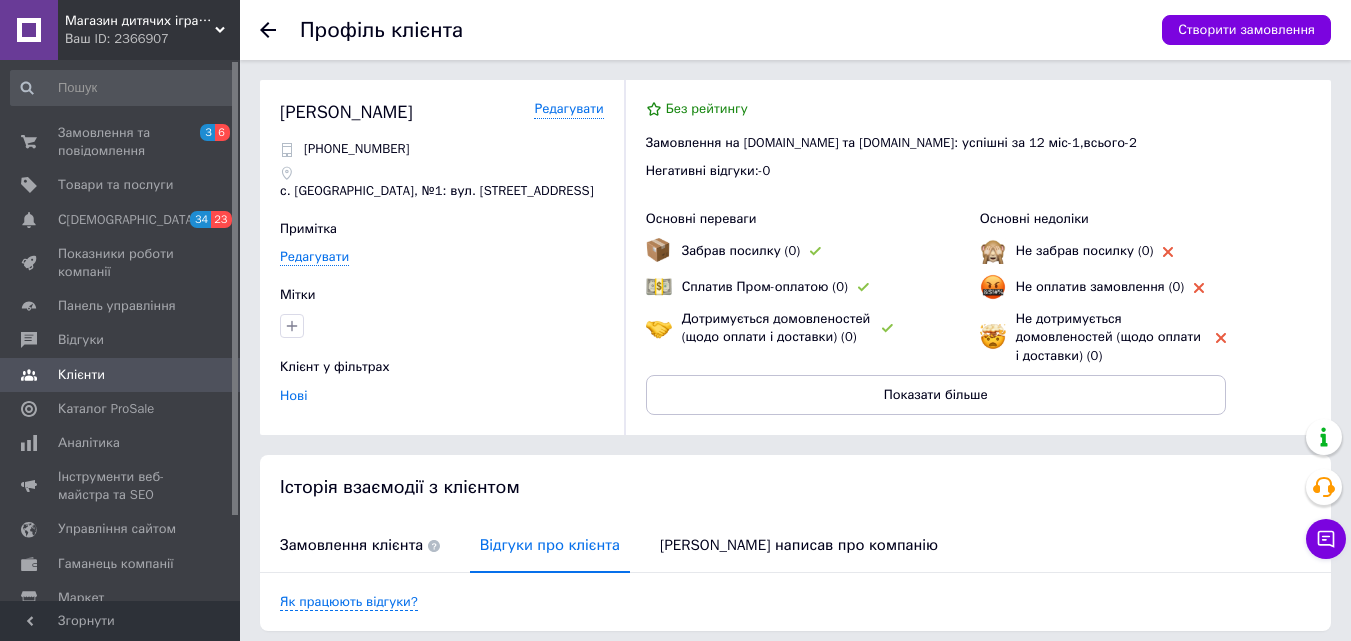 scroll, scrollTop: 70, scrollLeft: 0, axis: vertical 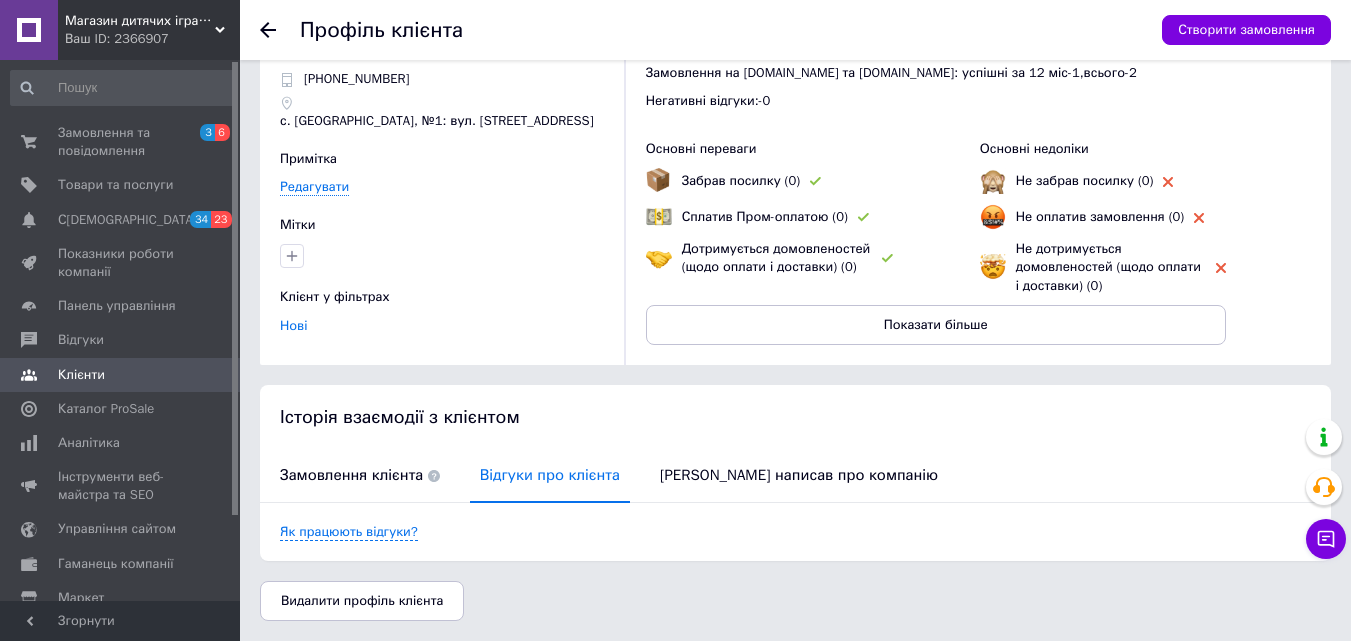 click 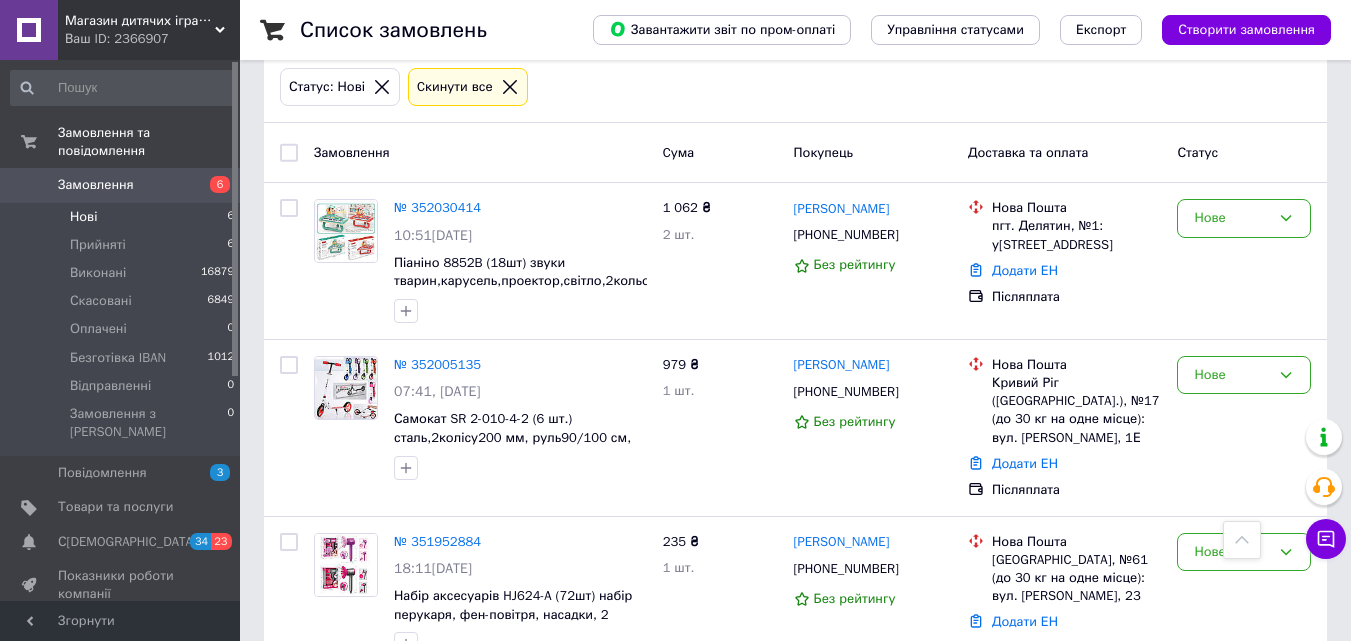 scroll, scrollTop: 100, scrollLeft: 0, axis: vertical 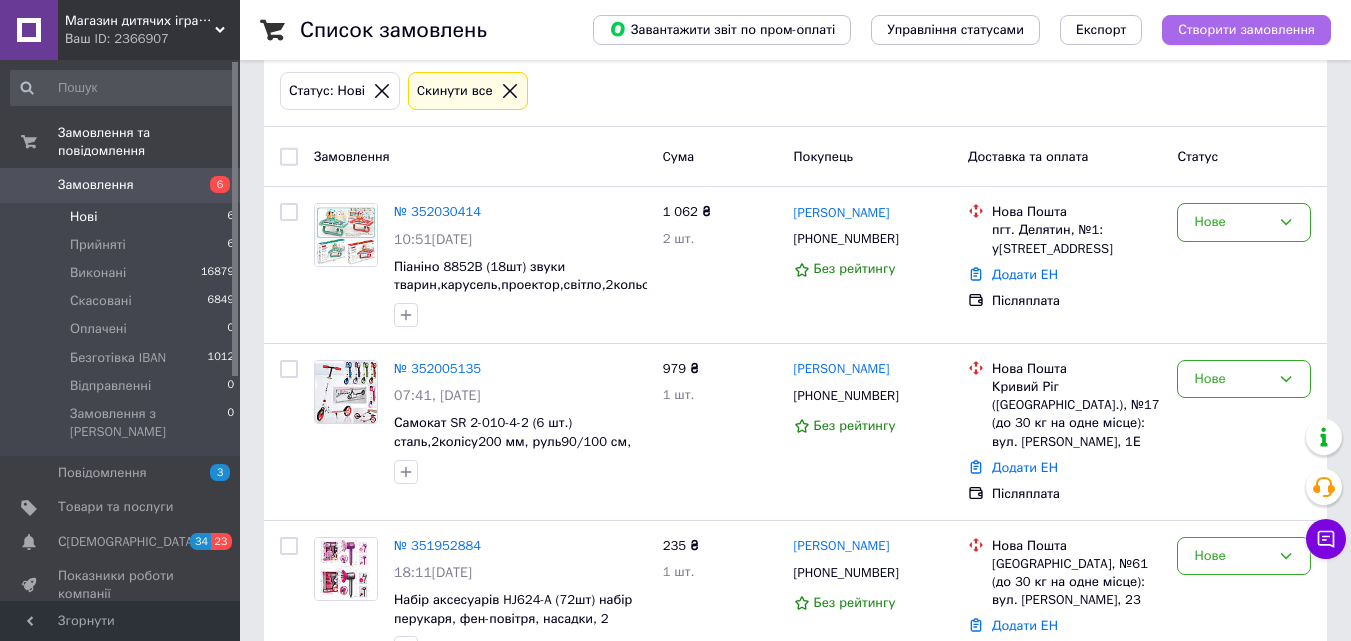 click on "Створити замовлення" at bounding box center [1246, 30] 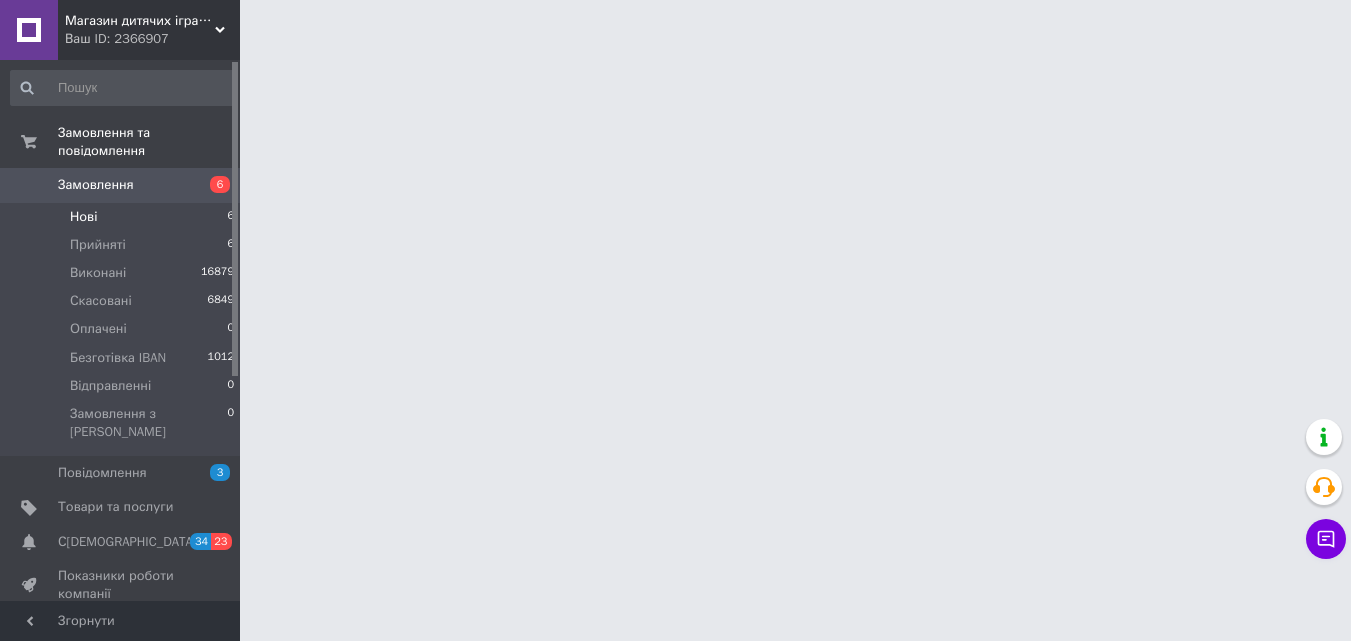 scroll, scrollTop: 0, scrollLeft: 0, axis: both 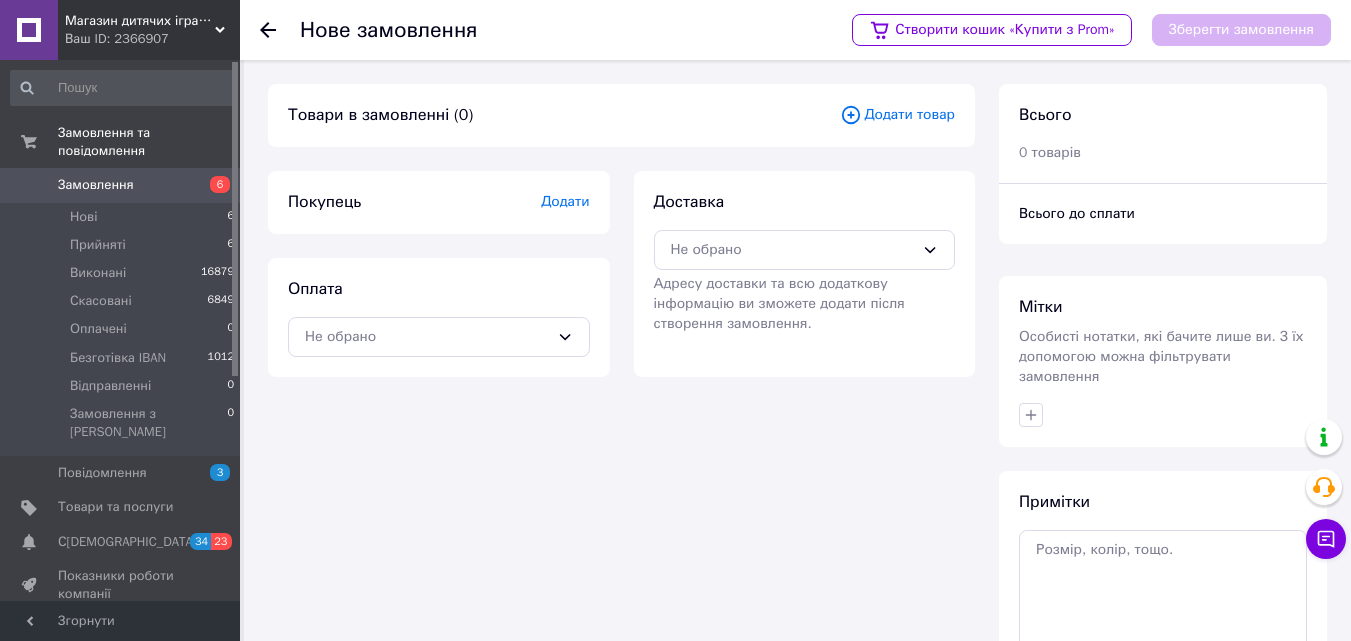 click on "Додати товар" at bounding box center [897, 115] 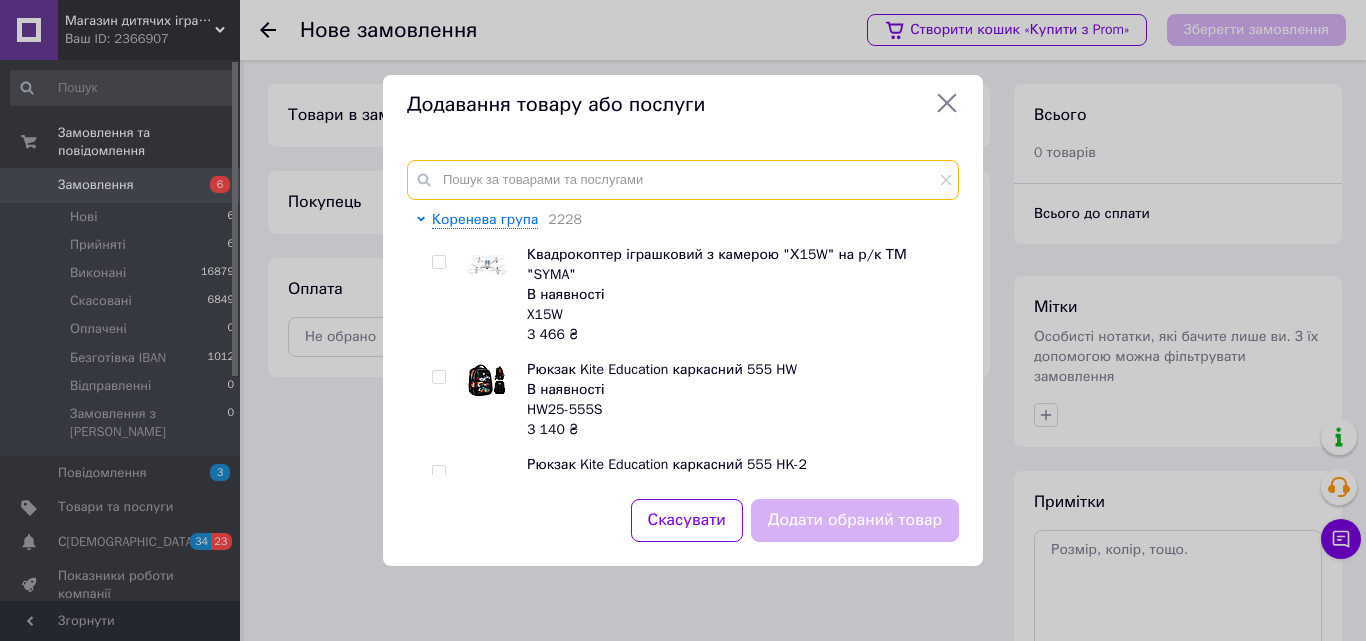 click at bounding box center [683, 180] 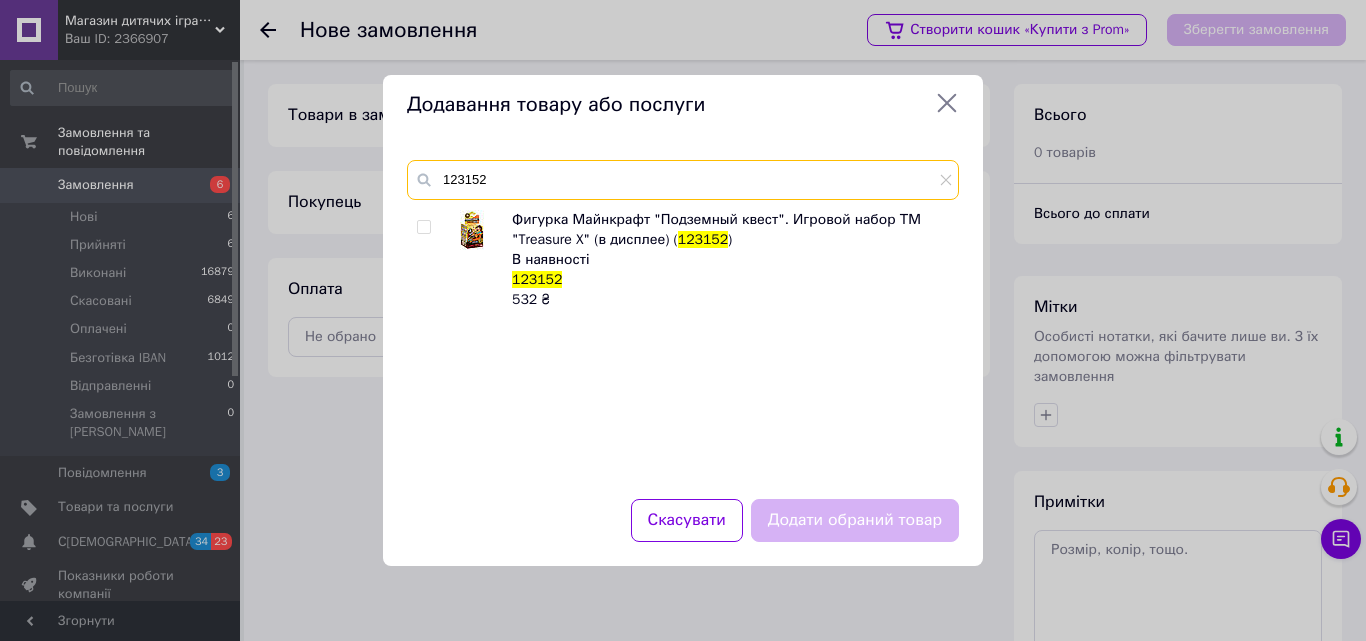 type on "123152" 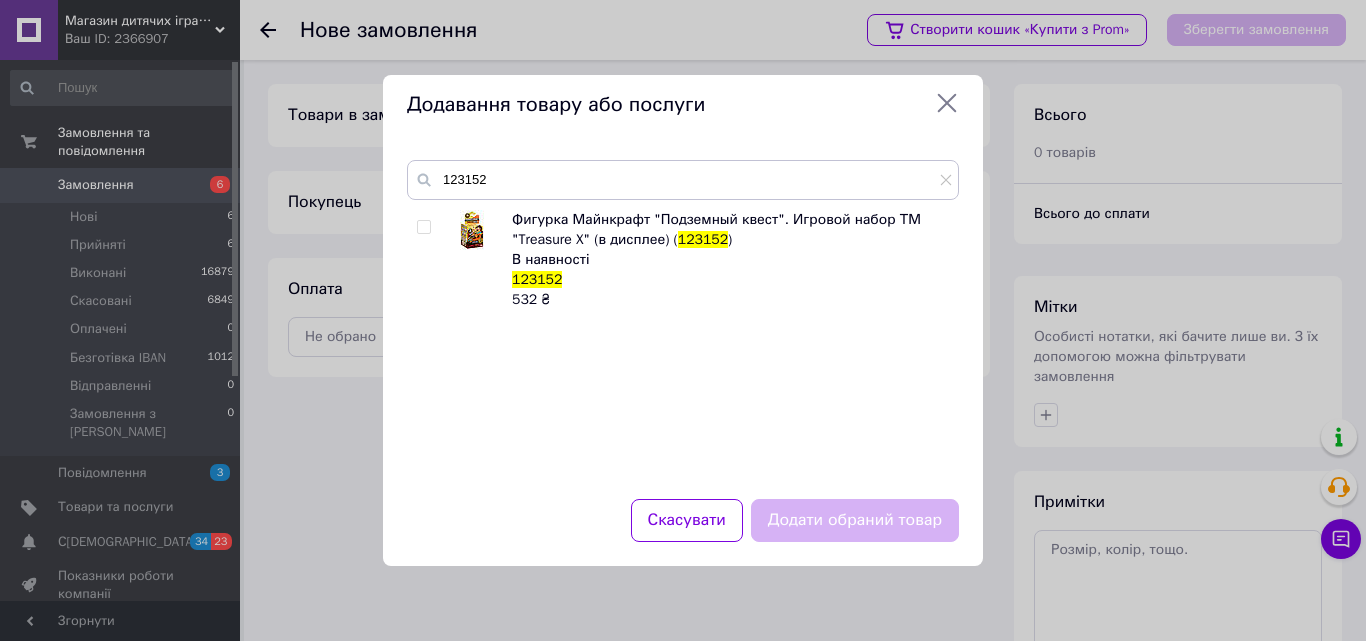 click at bounding box center [423, 227] 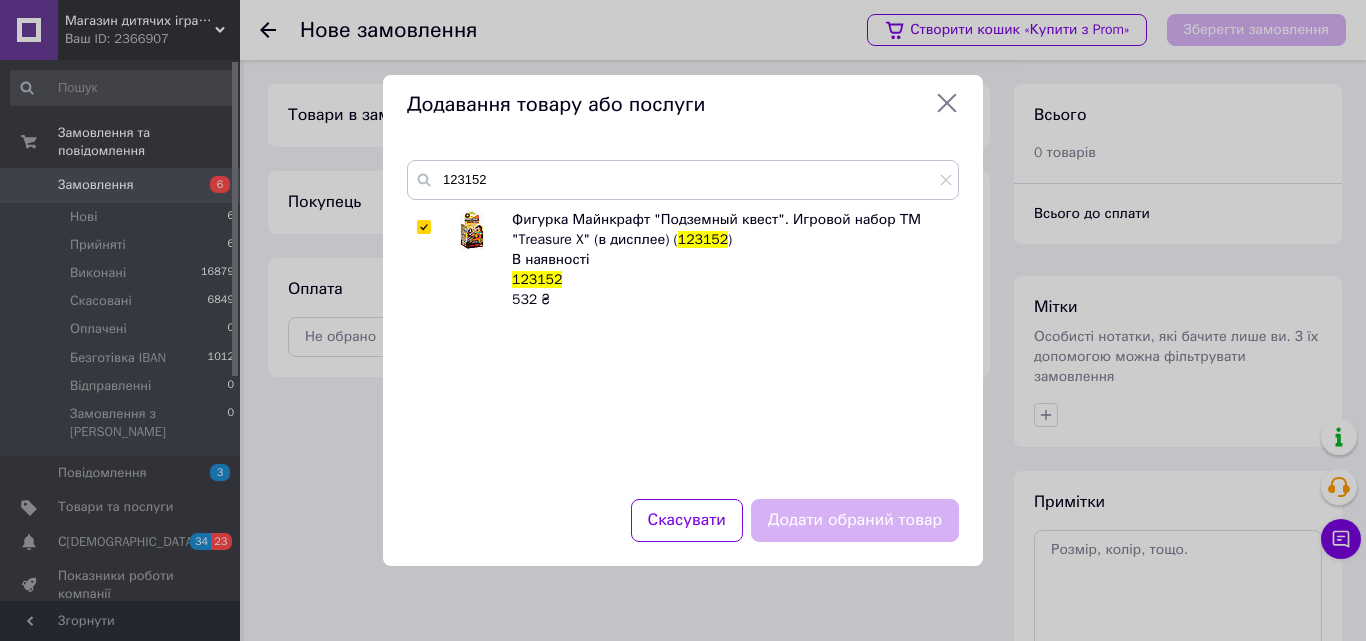 checkbox on "true" 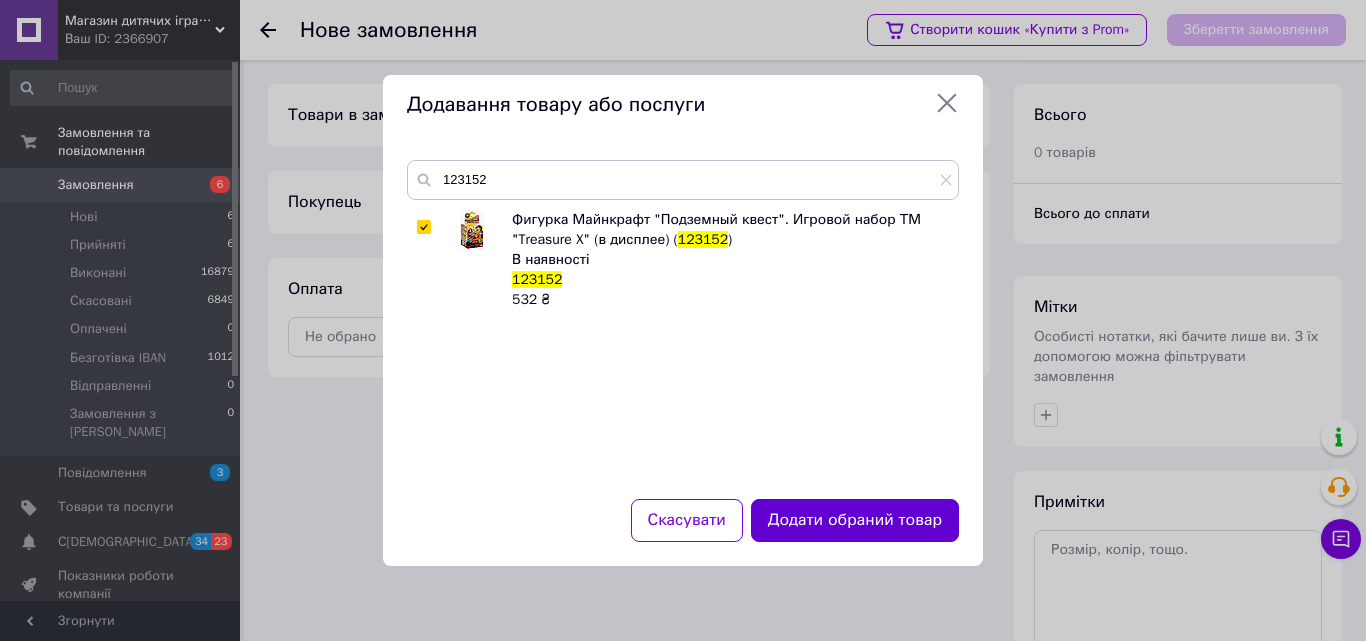 click on "Додати обраний товар" at bounding box center [855, 520] 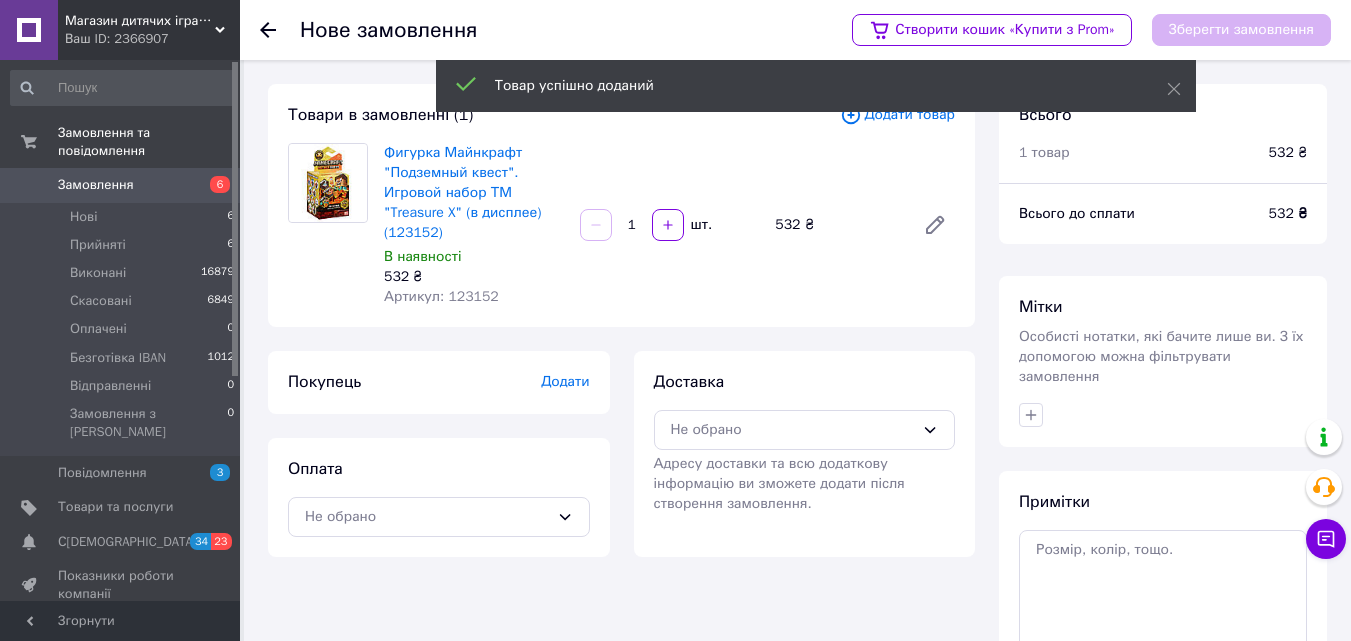 click on "Додати" at bounding box center (565, 381) 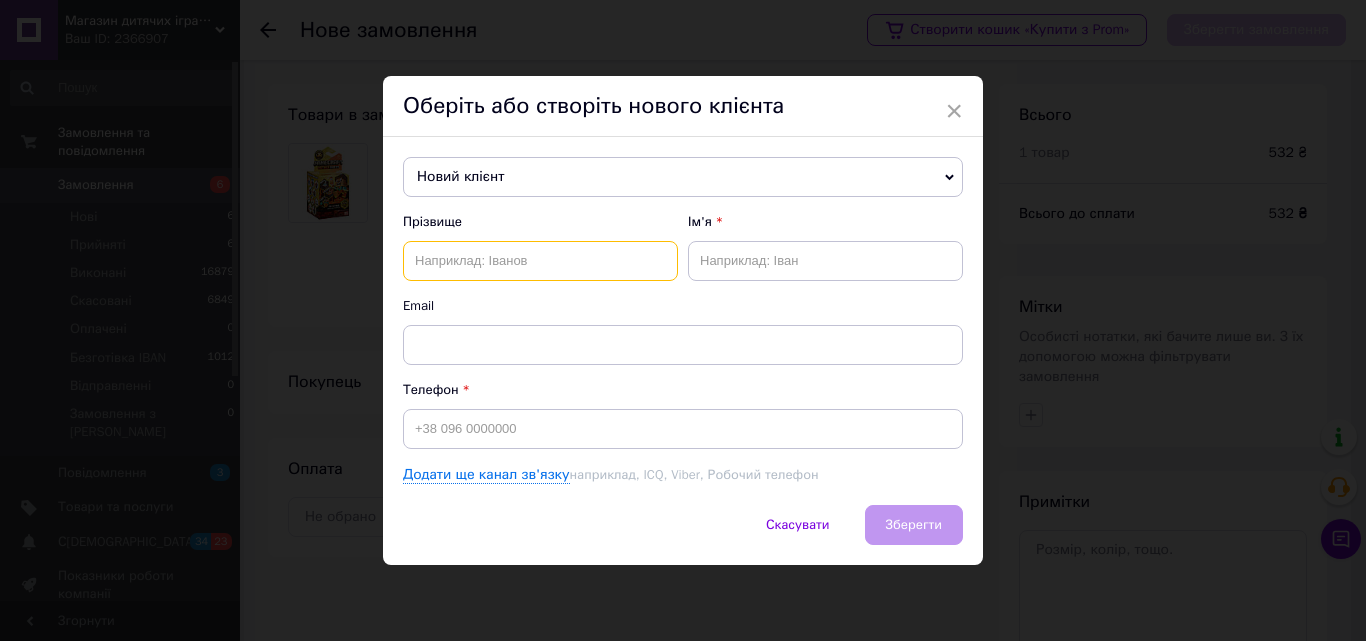 click at bounding box center [540, 261] 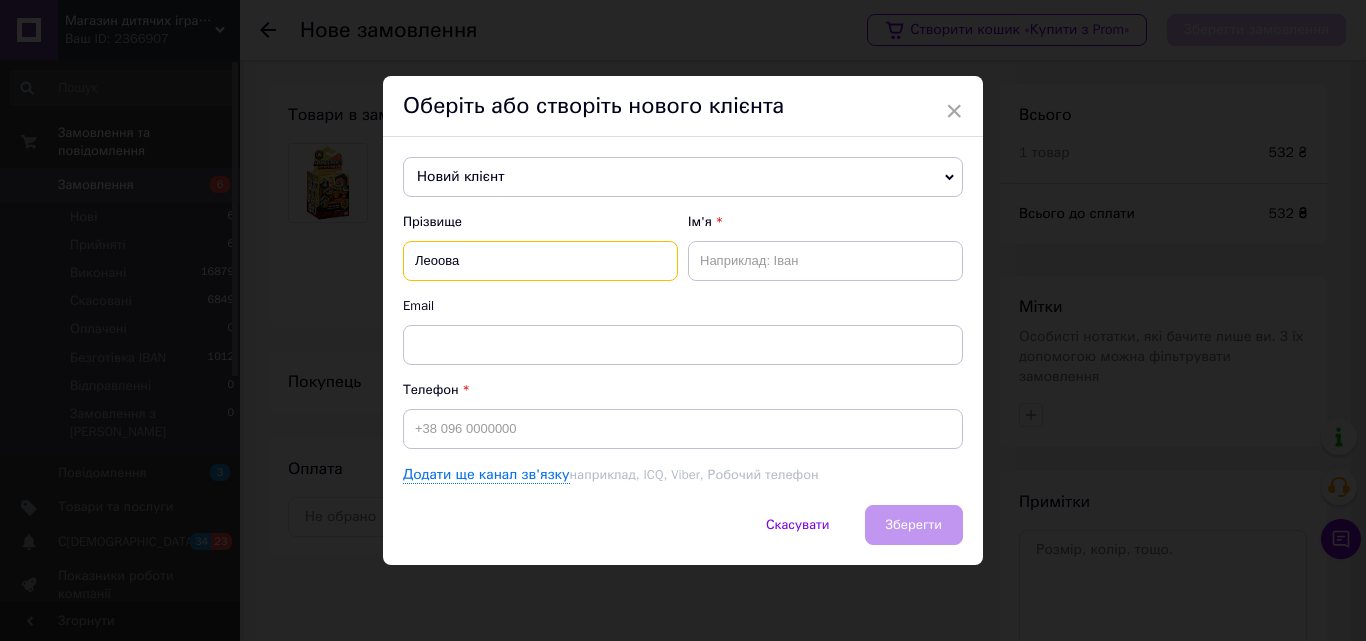 click on "Леоова" at bounding box center [540, 261] 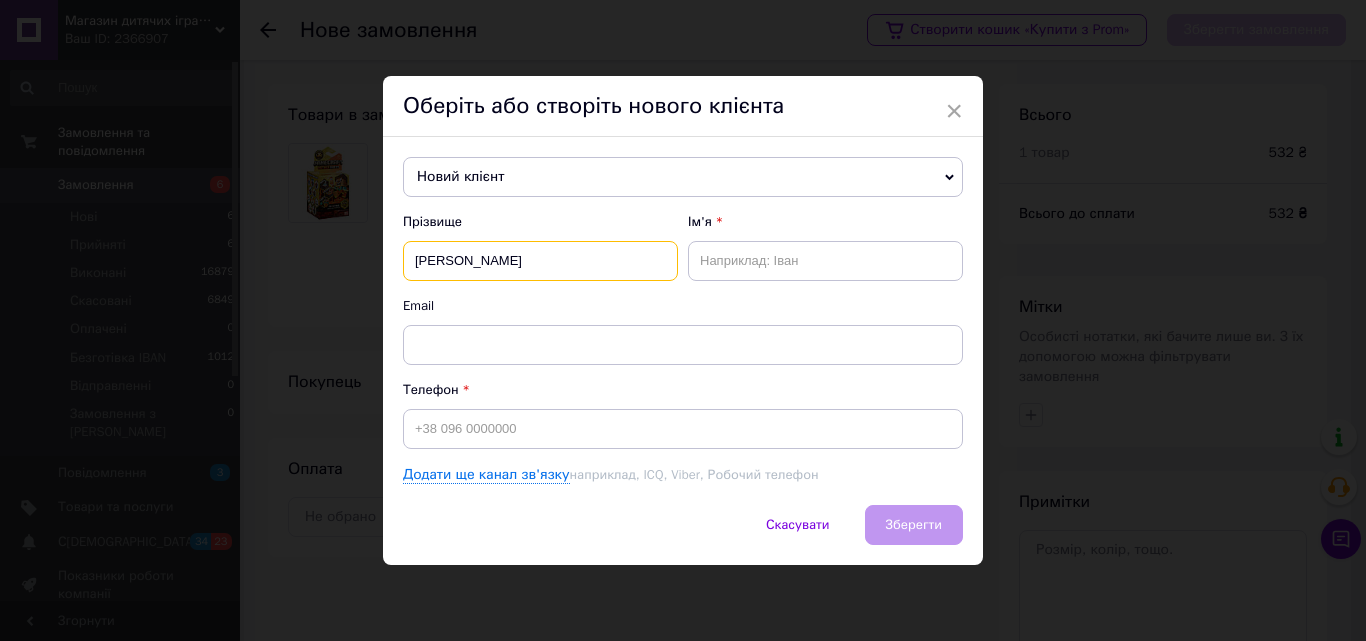type on "Леонова" 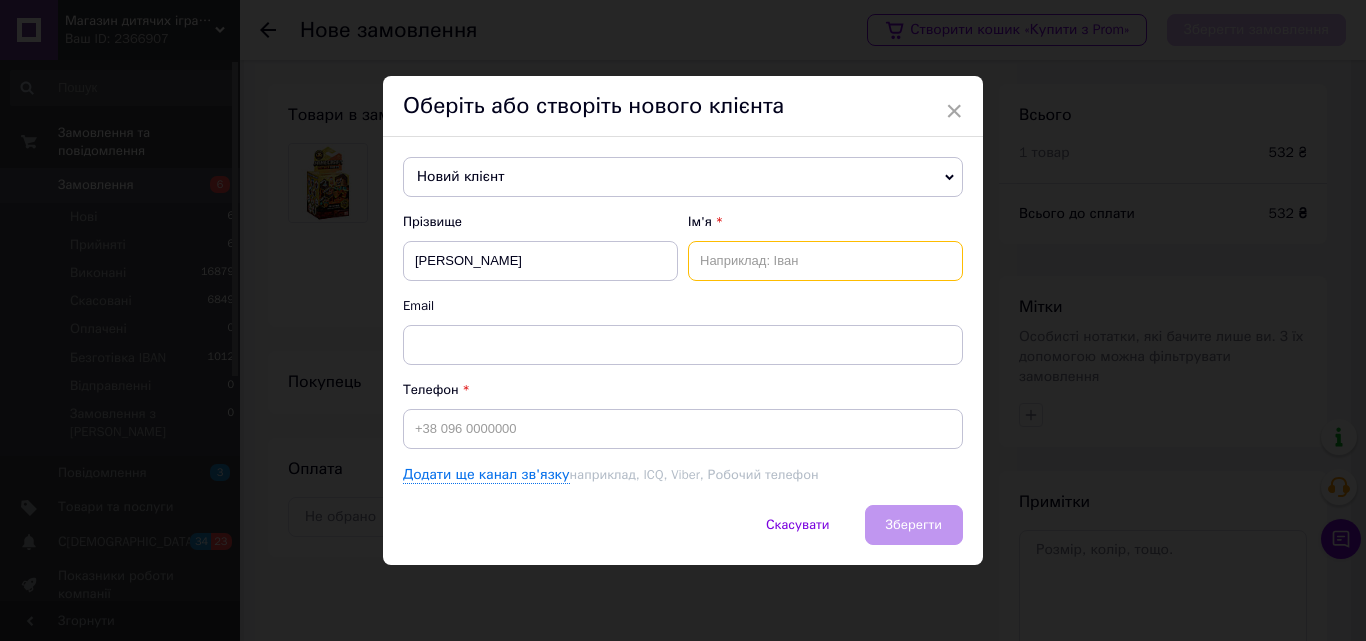 click at bounding box center [825, 261] 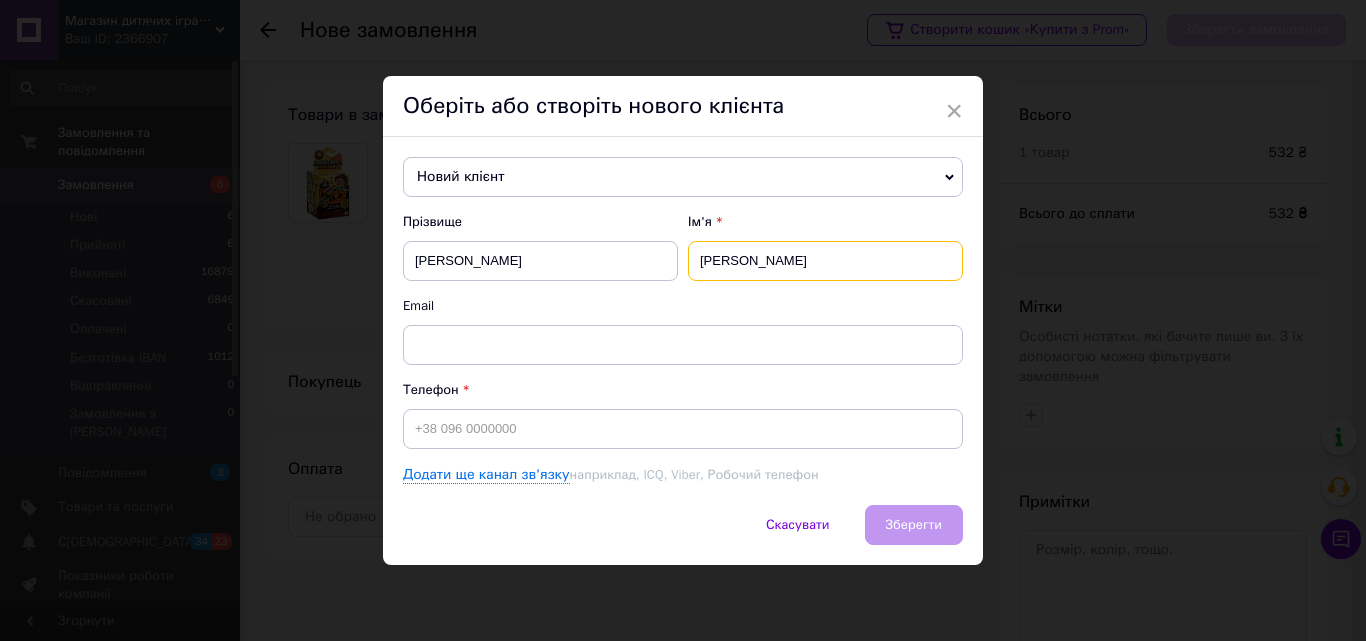 type on "Ольга" 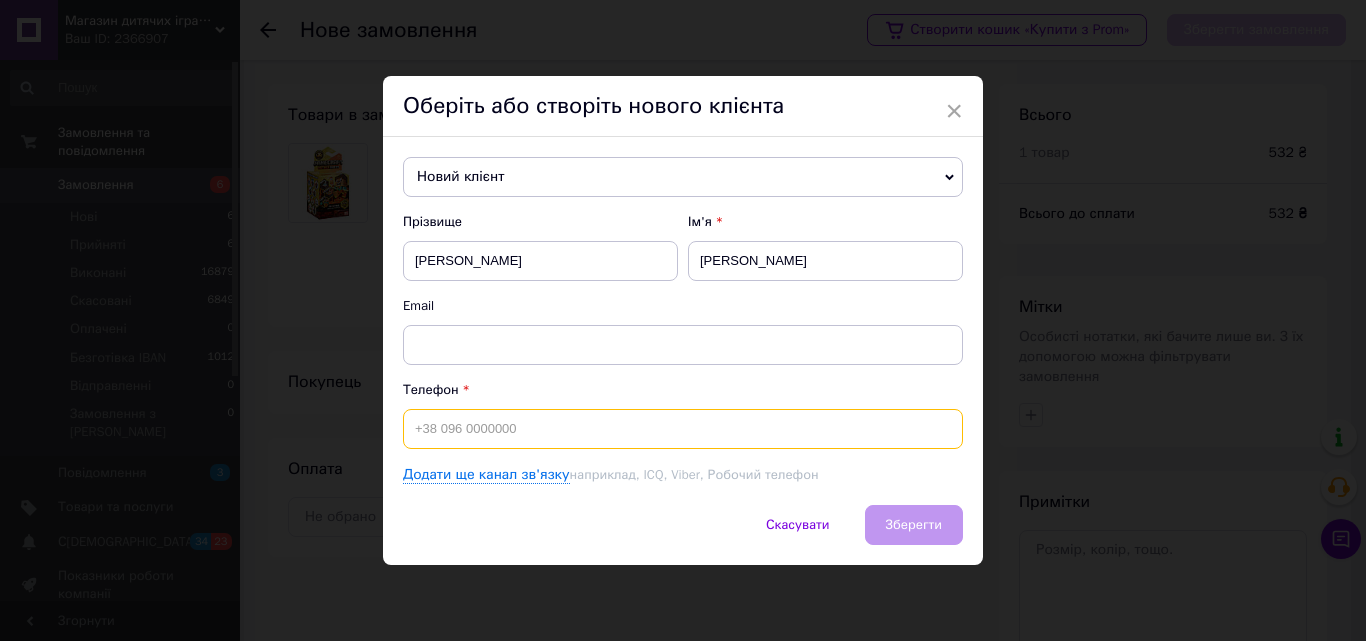 click at bounding box center [683, 429] 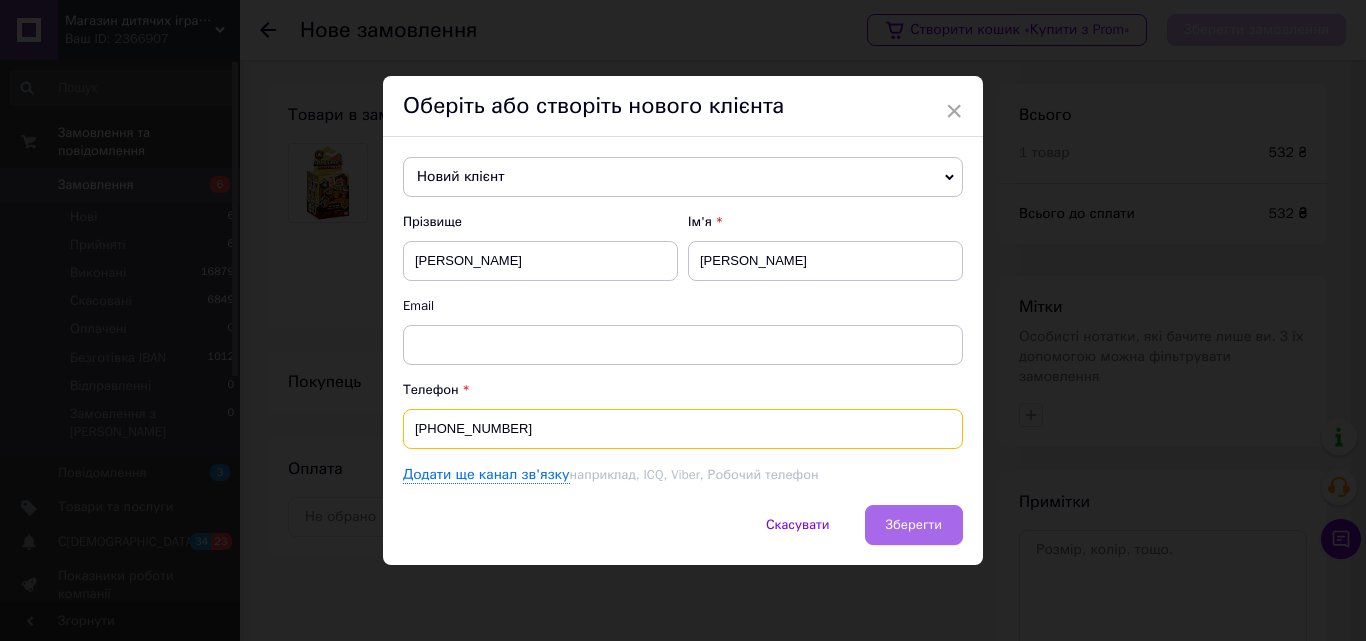 type on "[PHONE_NUMBER]" 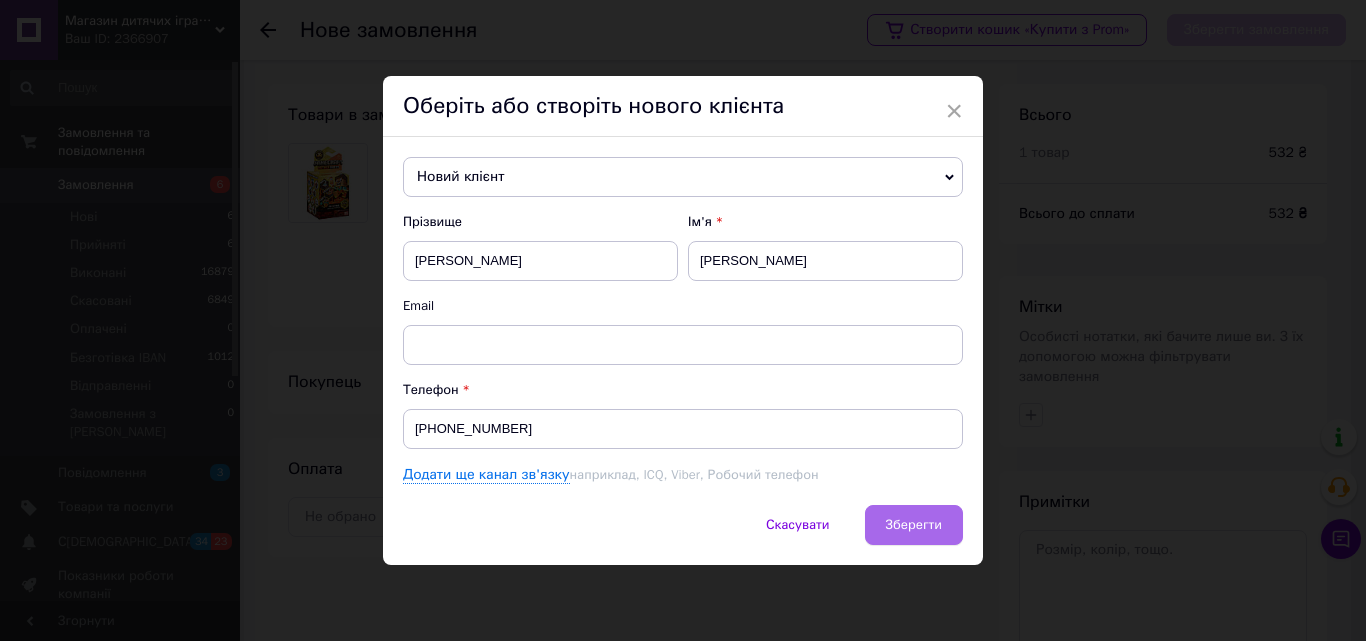 click on "Зберегти" at bounding box center [914, 525] 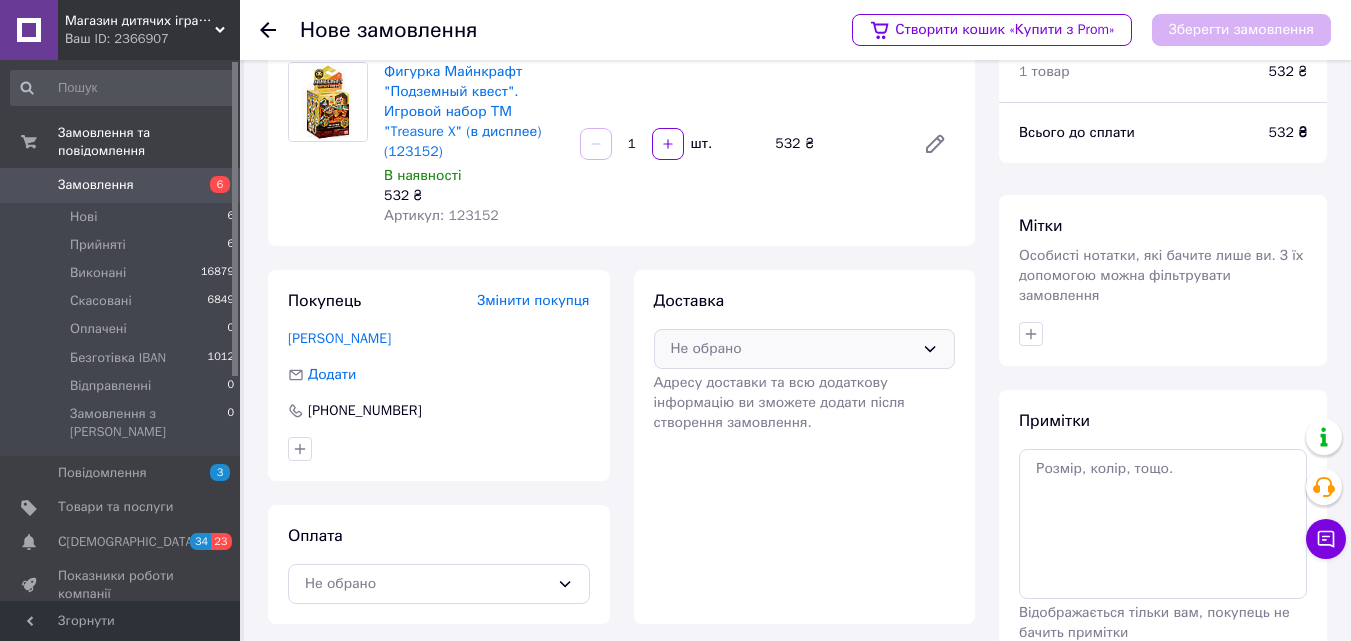 scroll, scrollTop: 183, scrollLeft: 0, axis: vertical 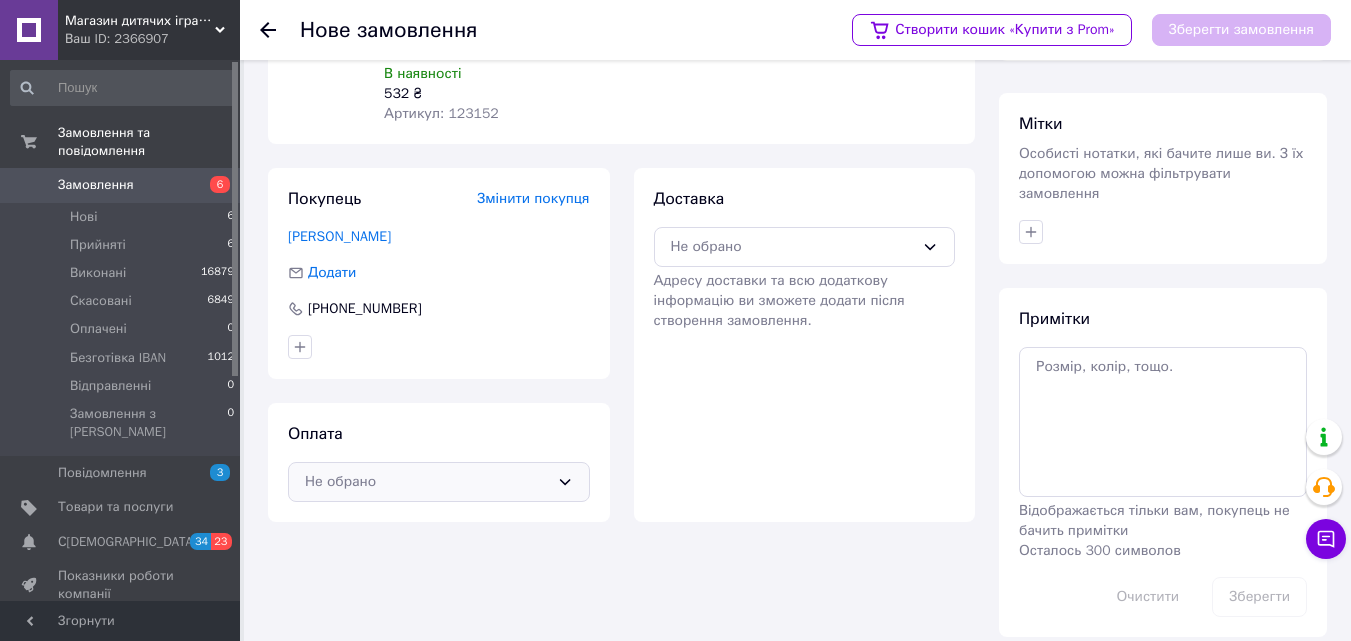 click on "Не обрано" at bounding box center [427, 482] 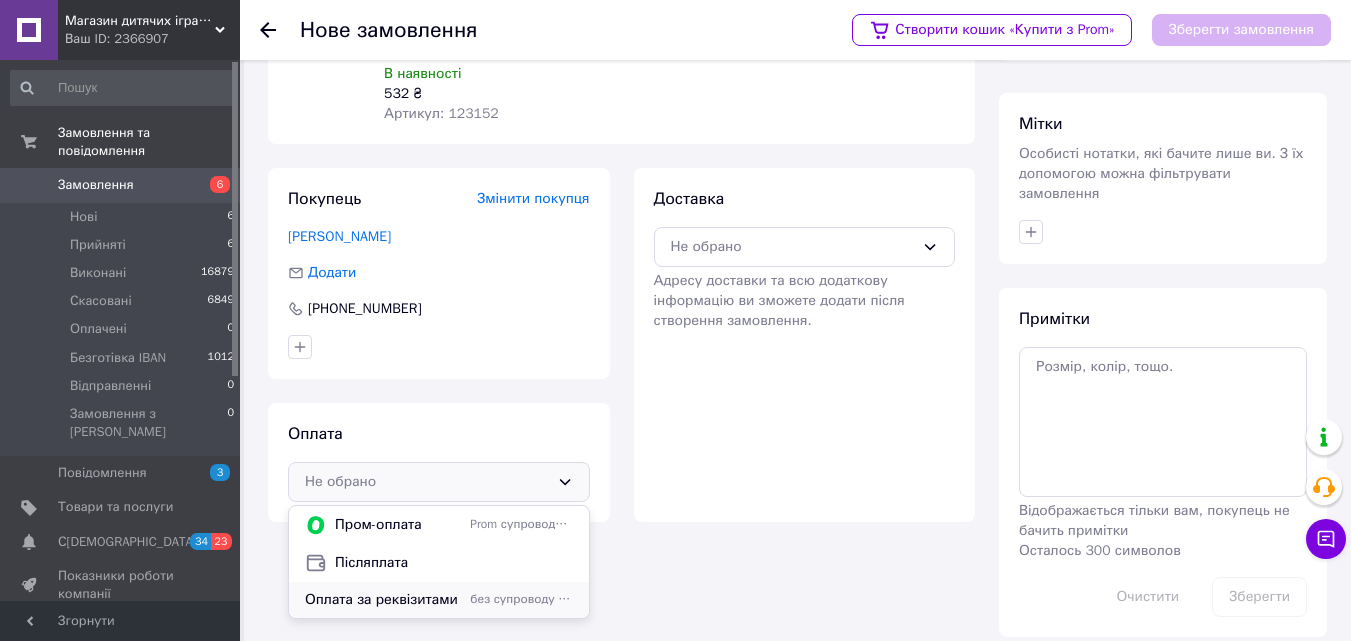 click on "Оплата за реквізитами" at bounding box center (383, 600) 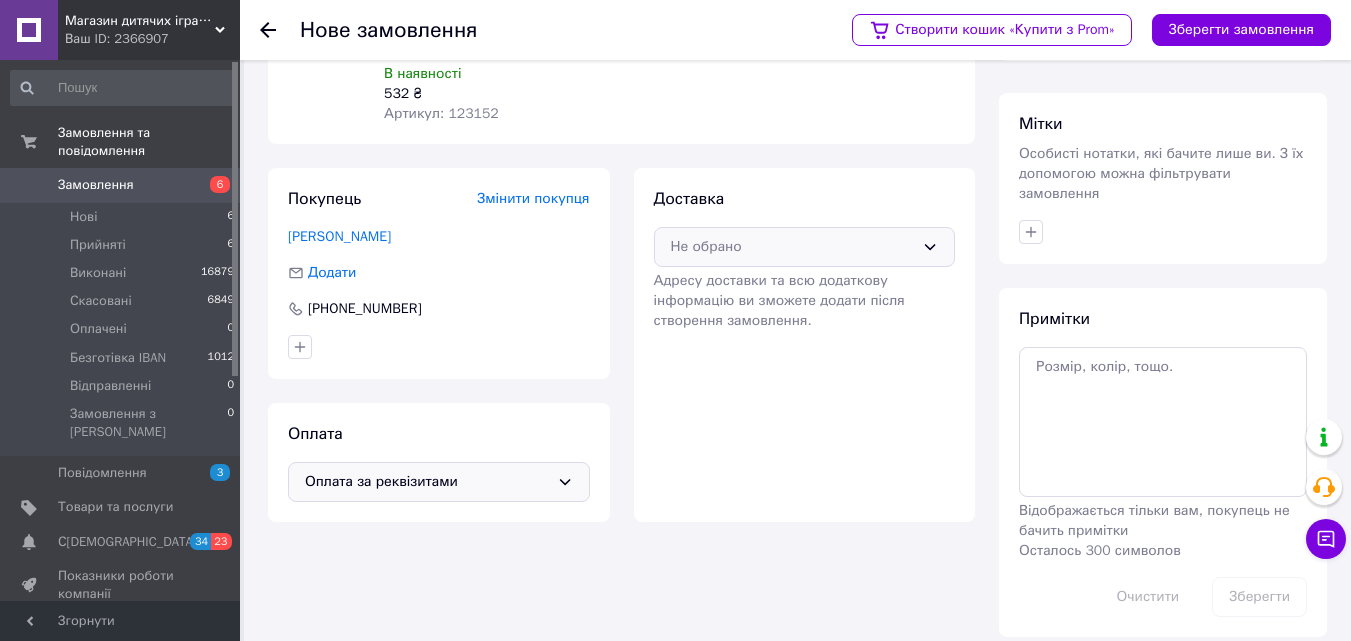 click on "Не обрано" at bounding box center [805, 247] 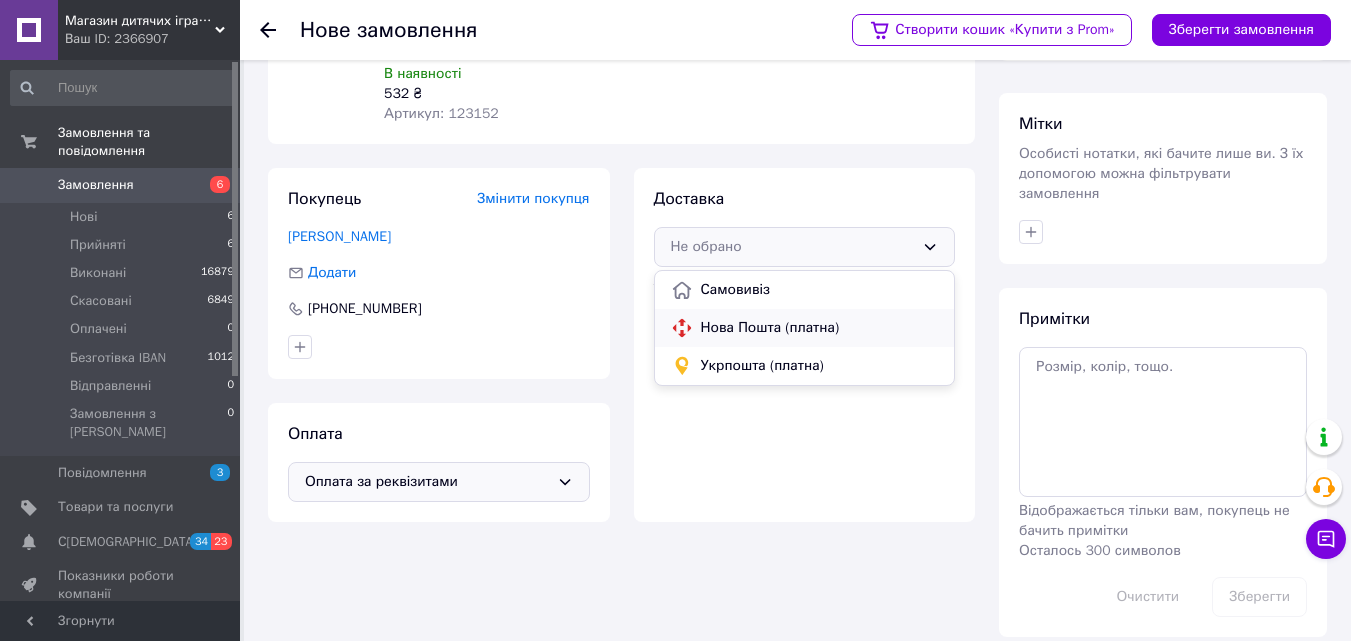 click on "Нова Пошта (платна)" at bounding box center (820, 328) 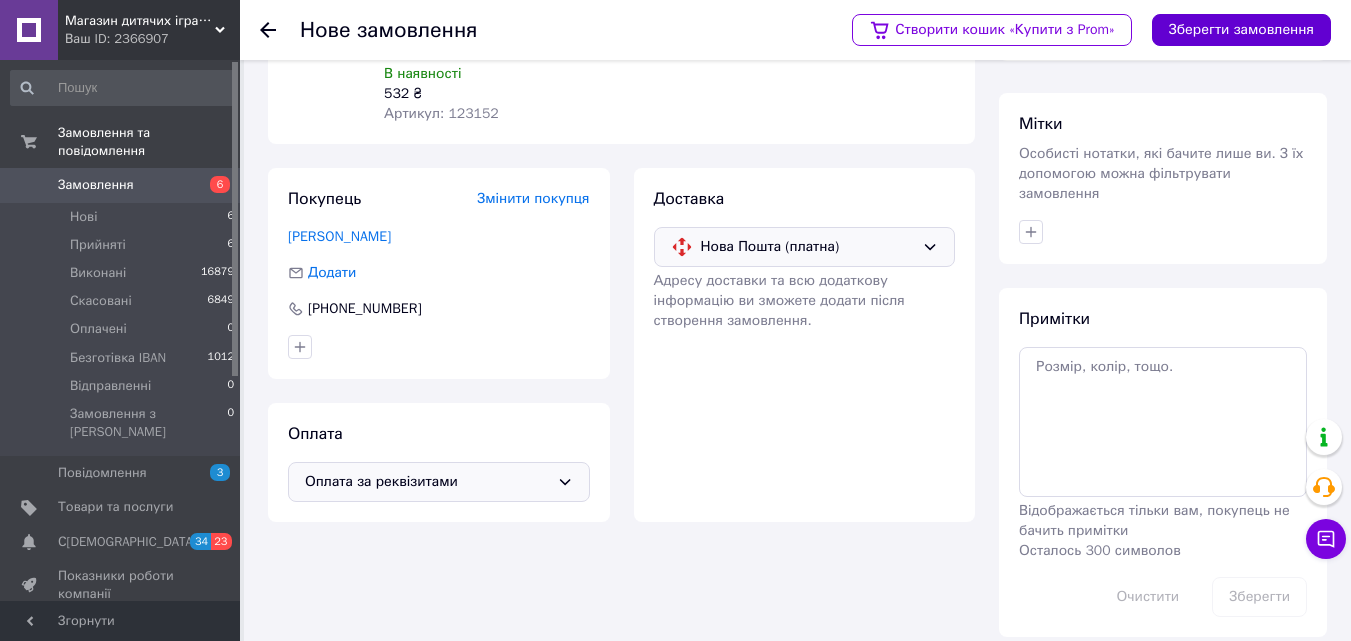 click on "Зберегти замовлення" at bounding box center [1241, 30] 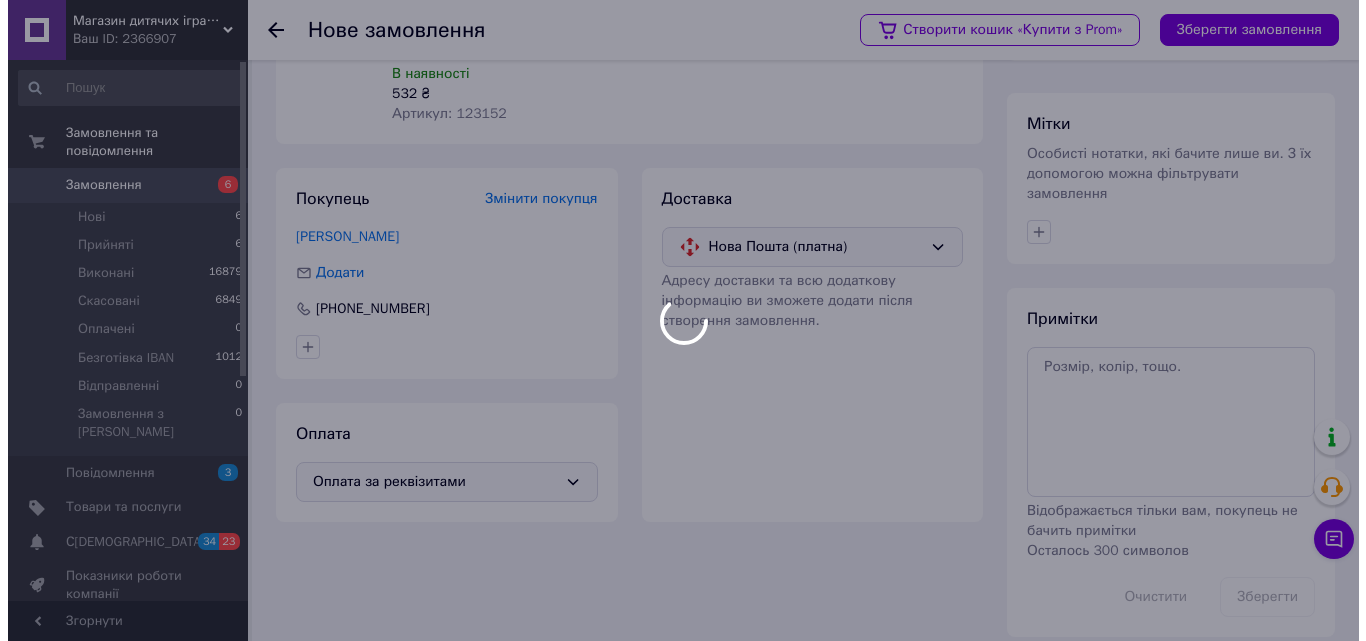 scroll, scrollTop: 0, scrollLeft: 0, axis: both 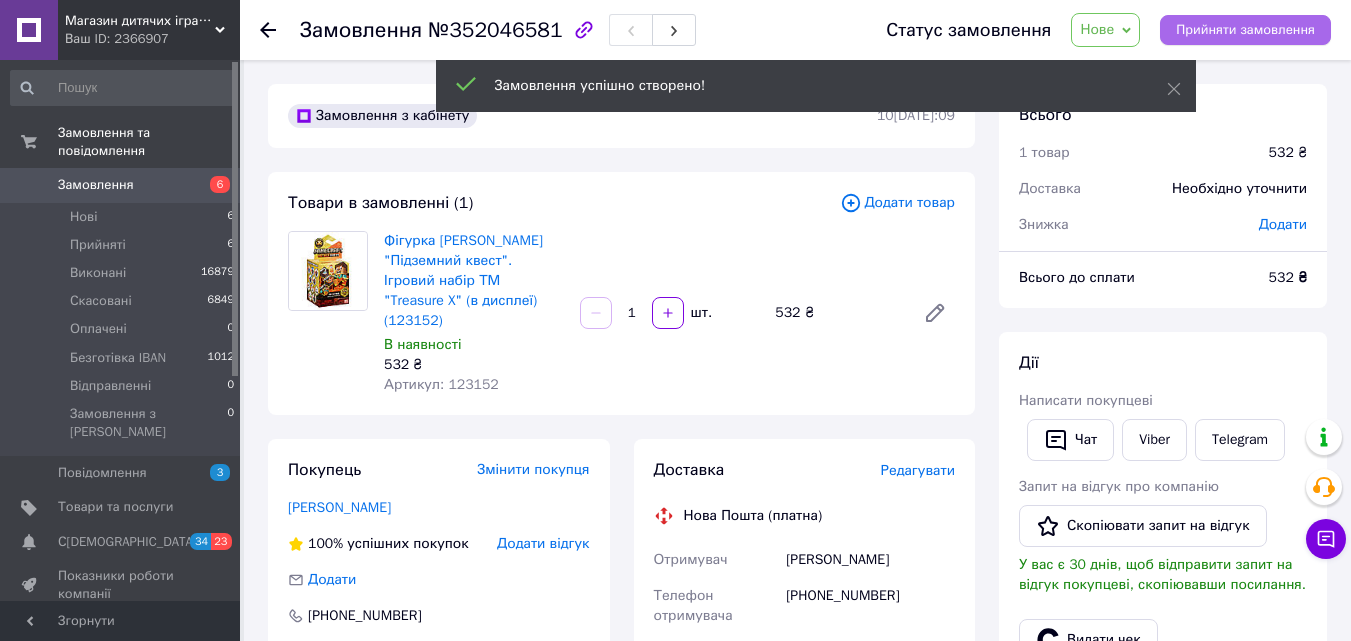 click on "Прийняти замовлення" at bounding box center [1245, 30] 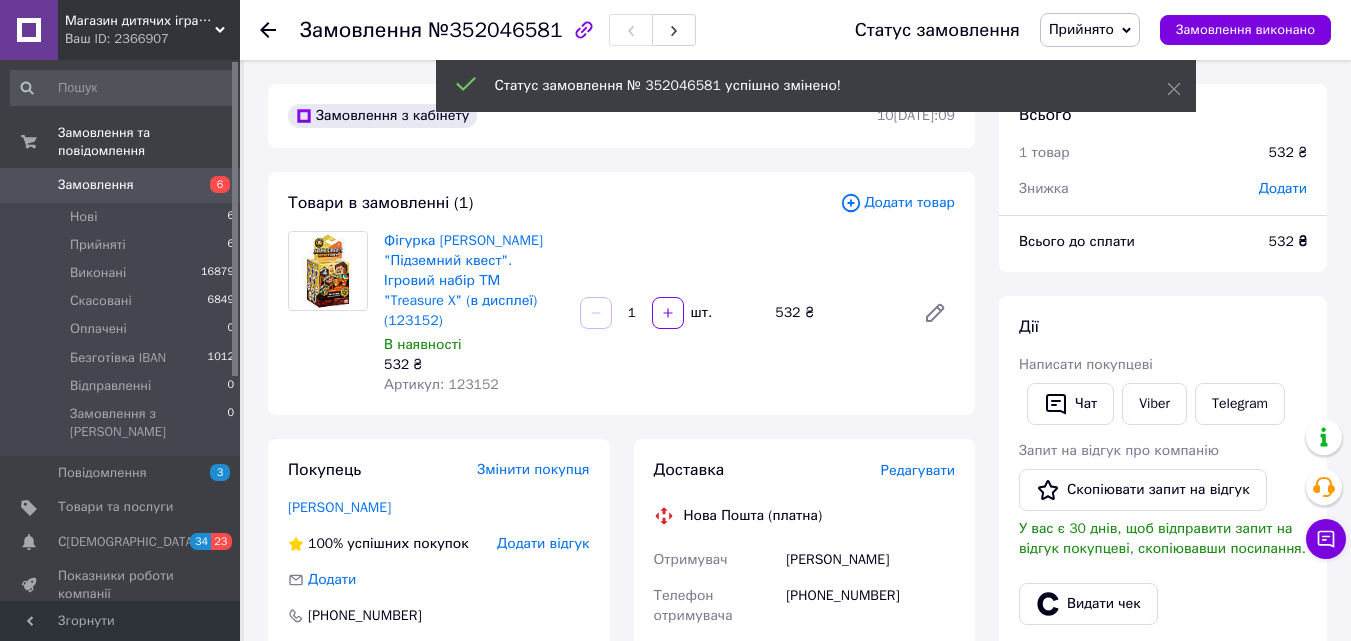 click on "Редагувати" at bounding box center [918, 470] 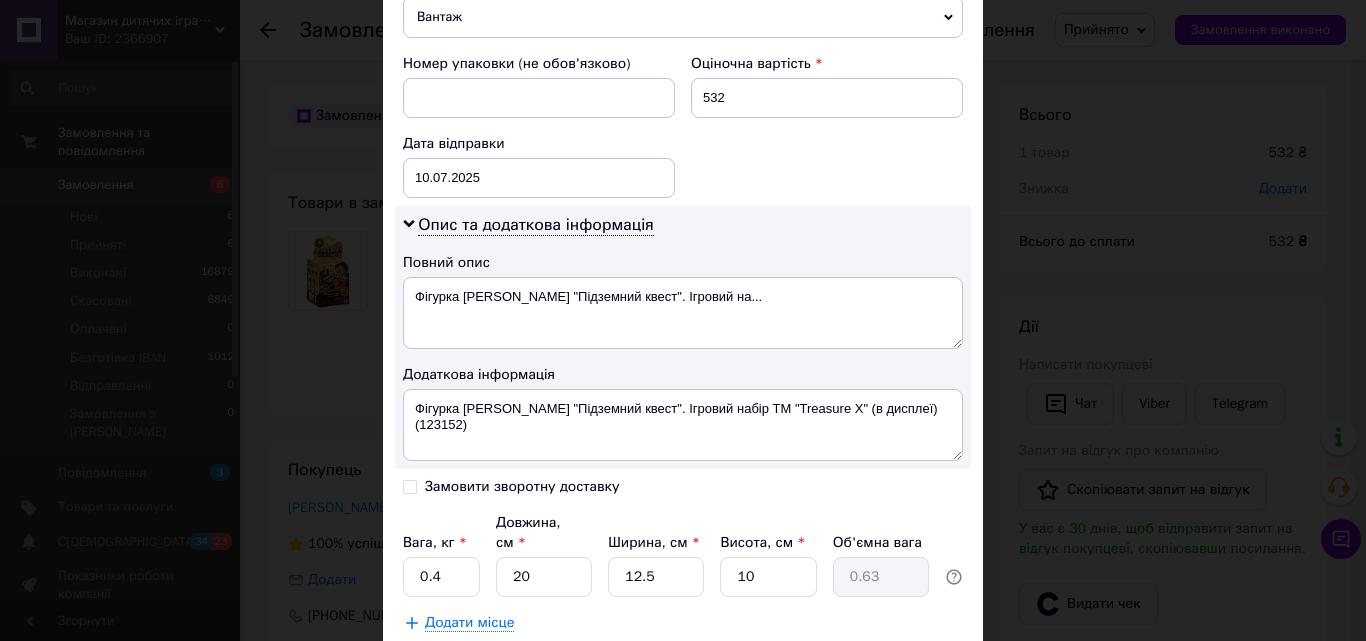 scroll, scrollTop: 467, scrollLeft: 0, axis: vertical 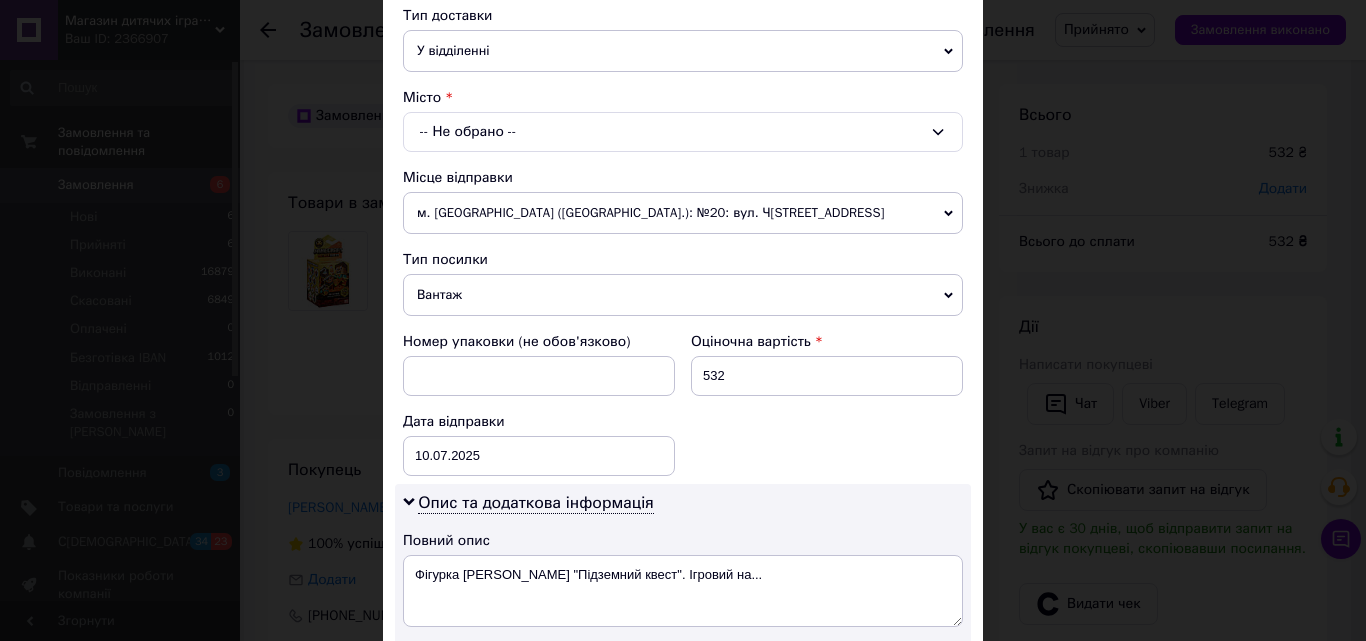 click on "-- Не обрано --" at bounding box center [683, 132] 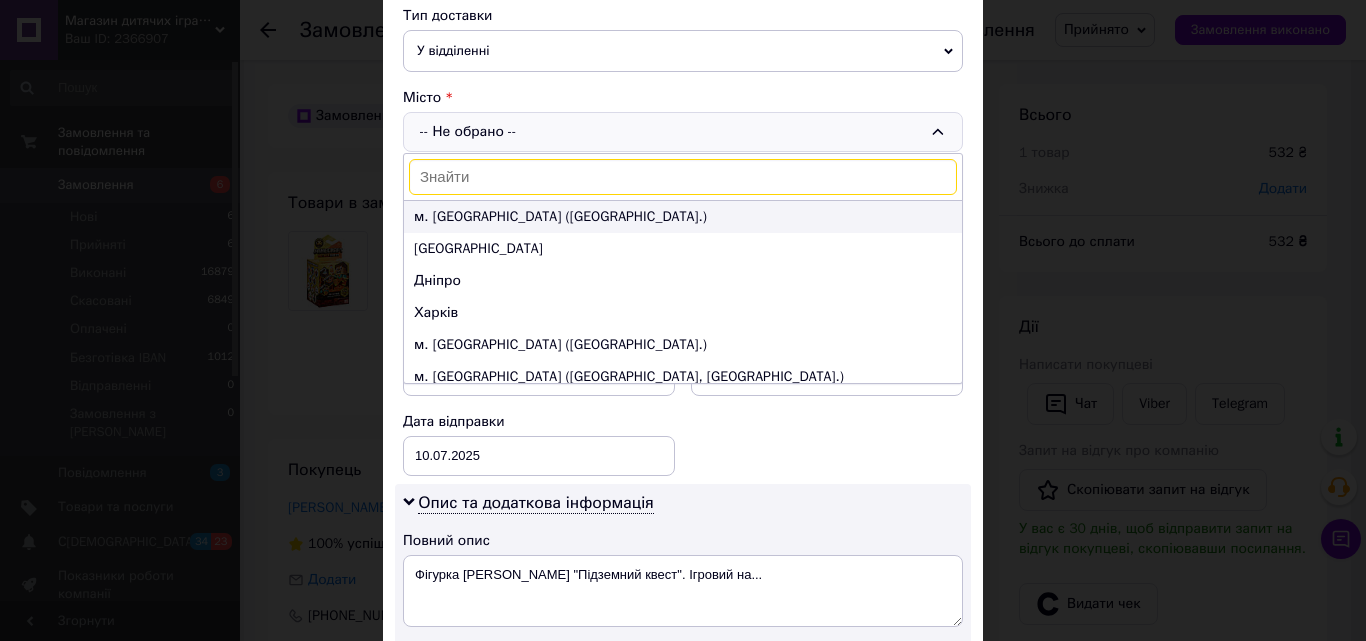 click on "м. Київ (Київська обл.)" at bounding box center (683, 217) 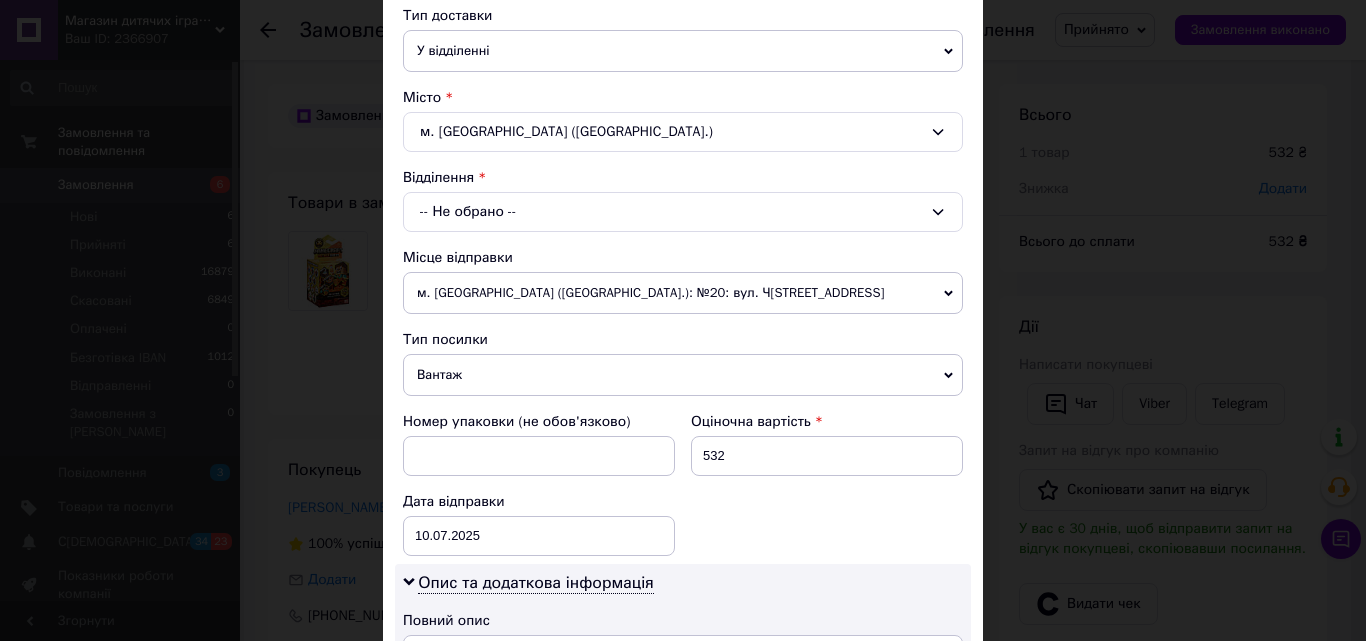 click on "-- Не обрано --" at bounding box center (683, 212) 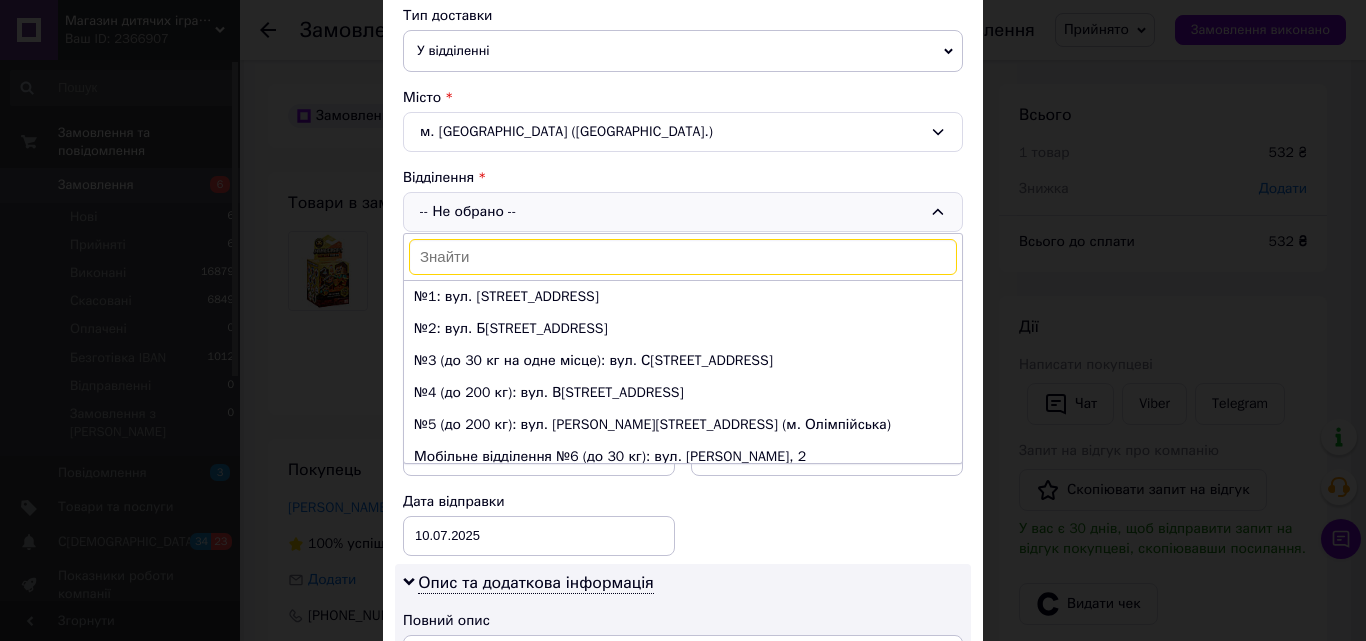 click at bounding box center [683, 257] 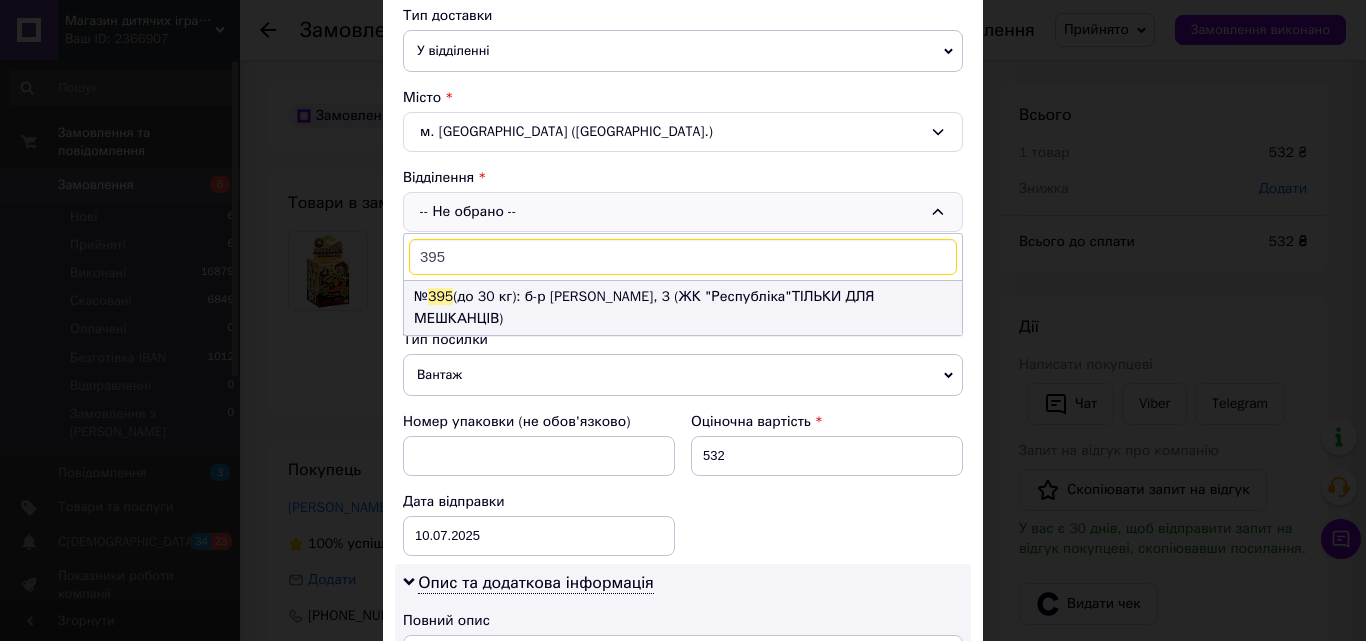 type on "395" 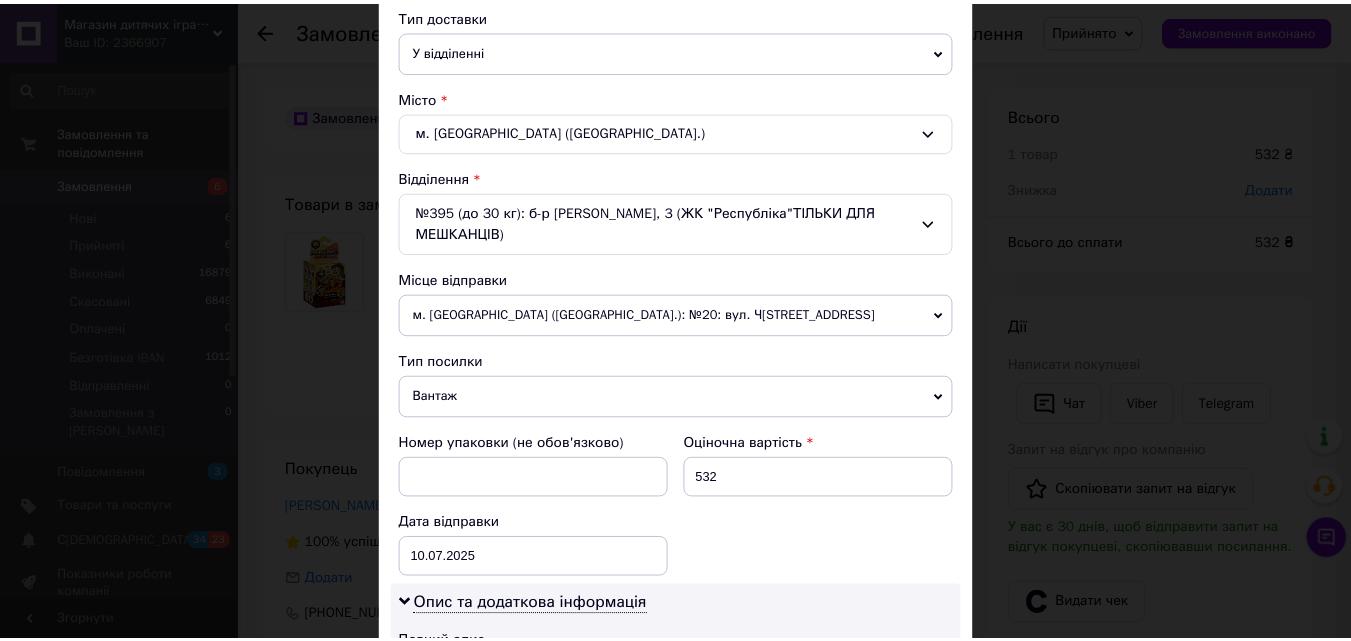 scroll, scrollTop: 969, scrollLeft: 0, axis: vertical 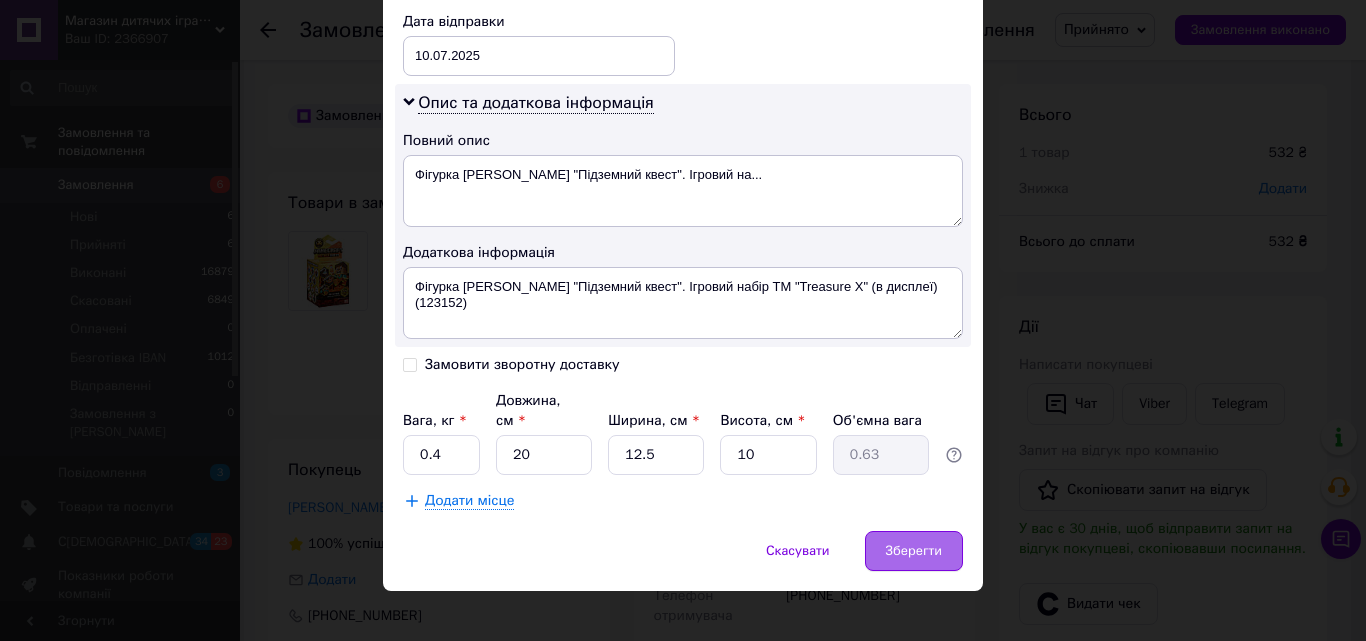 click on "Зберегти" at bounding box center [914, 551] 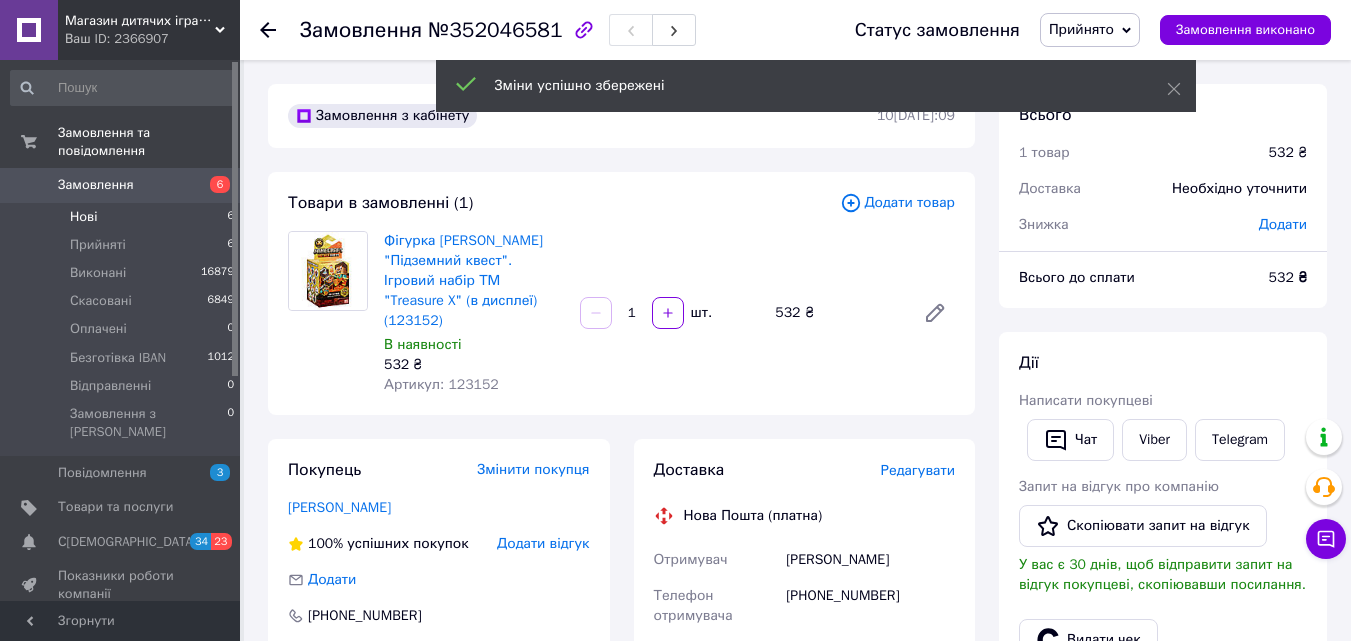 click on "Нові" at bounding box center (83, 217) 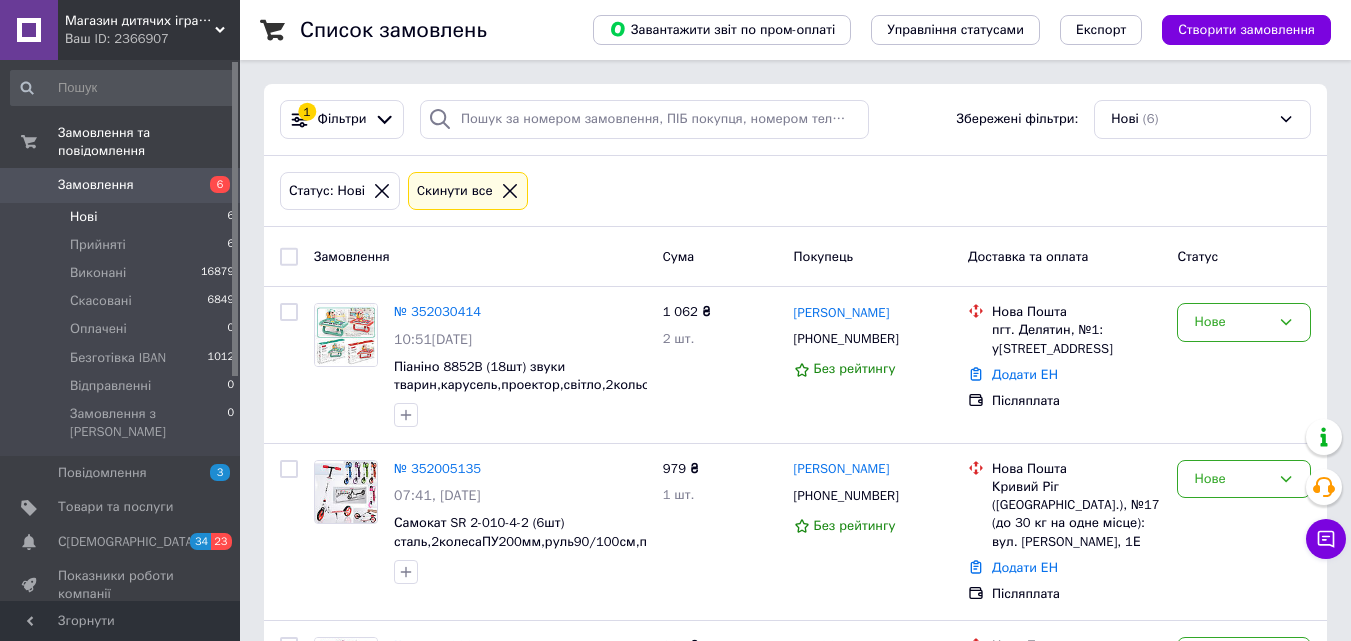 click on "Створити замовлення" at bounding box center [1246, 30] 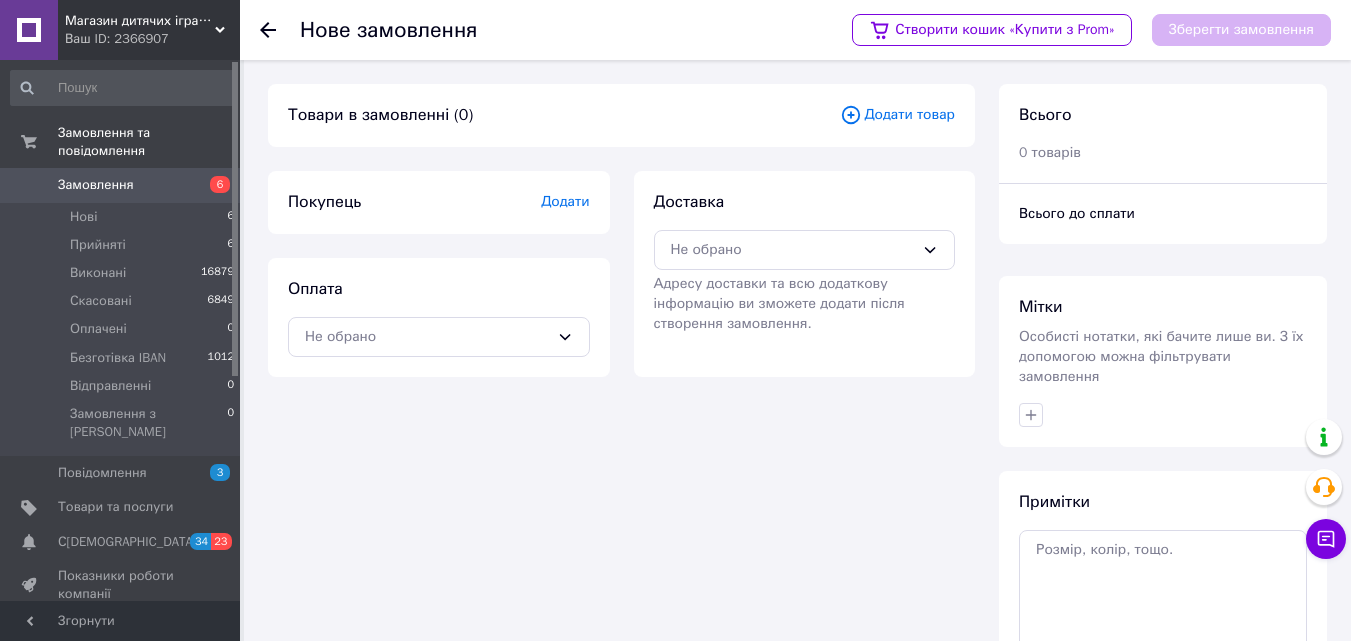 click on "Додати" at bounding box center [565, 201] 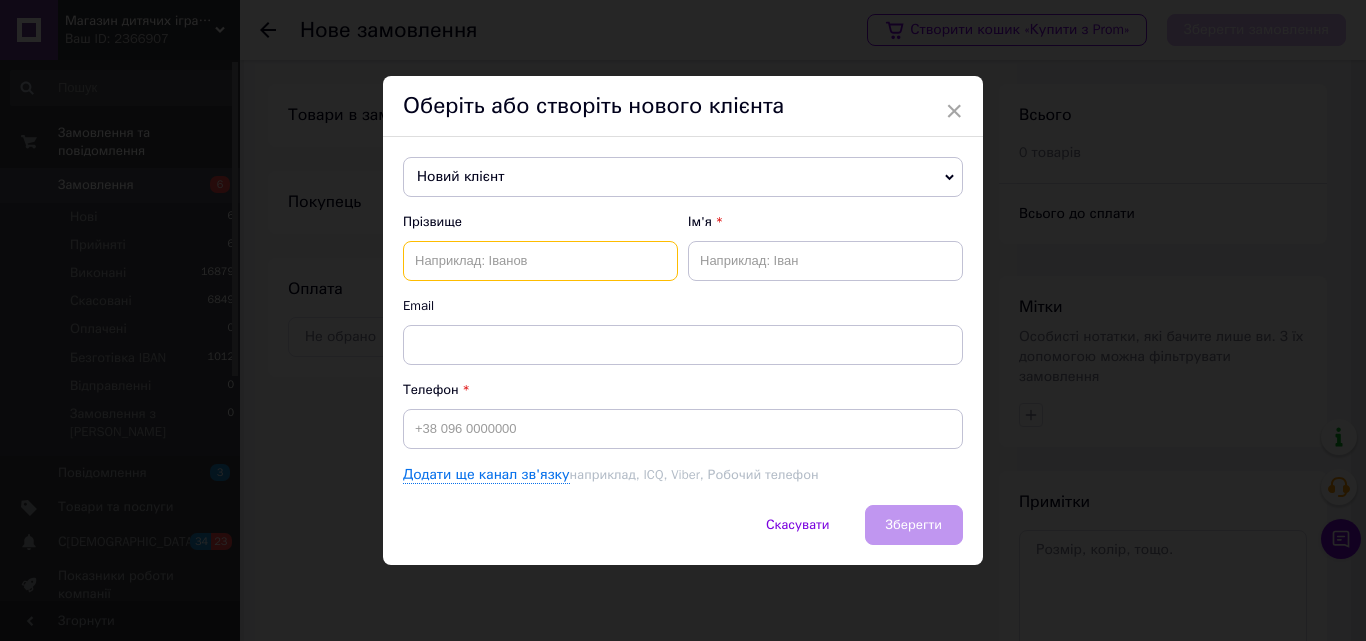 click at bounding box center (540, 261) 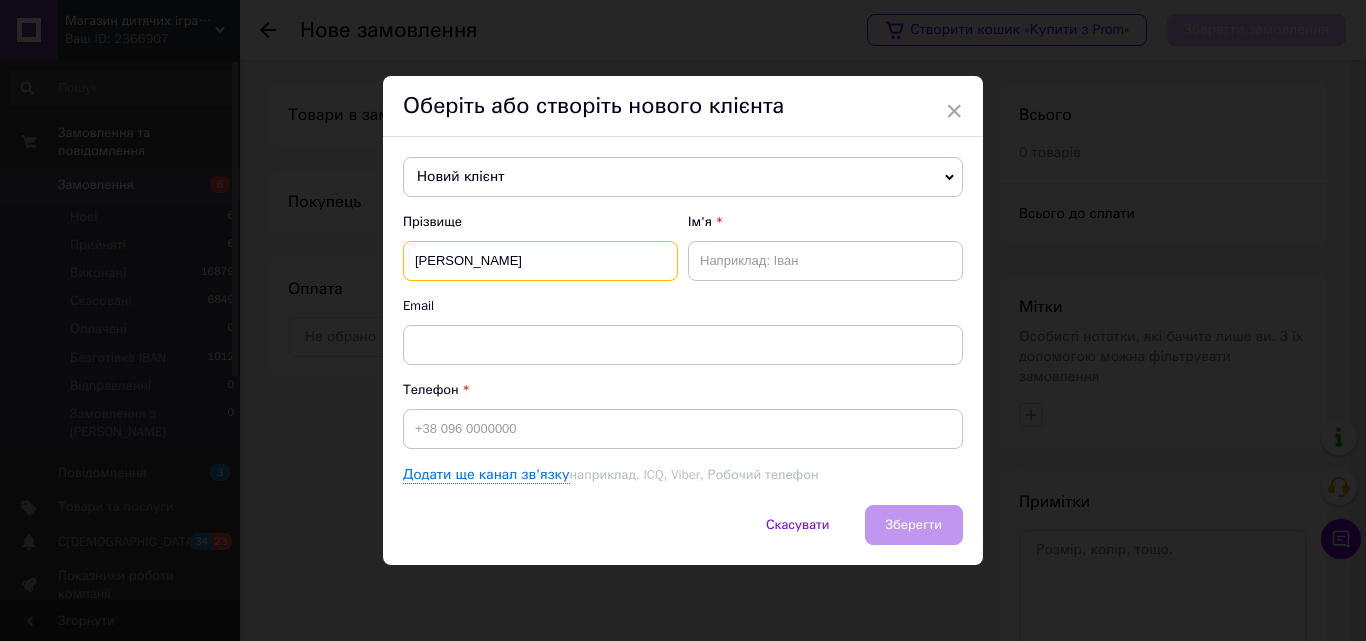type on "Сьомак" 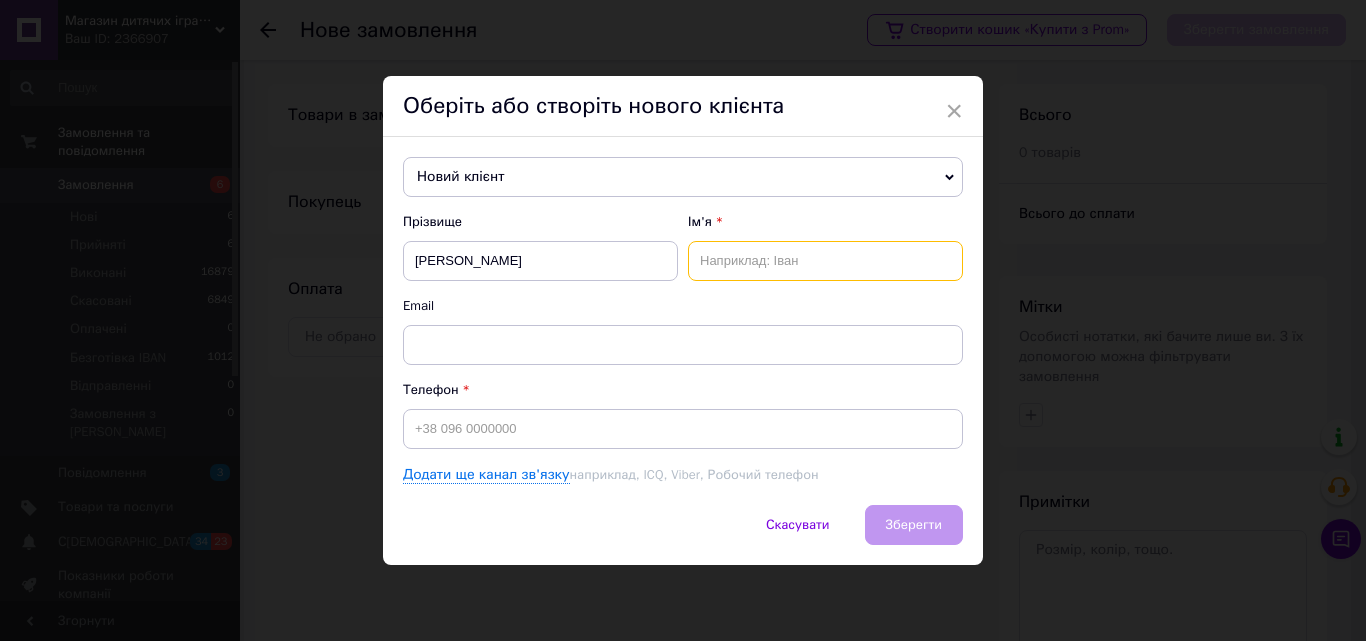 click at bounding box center [825, 261] 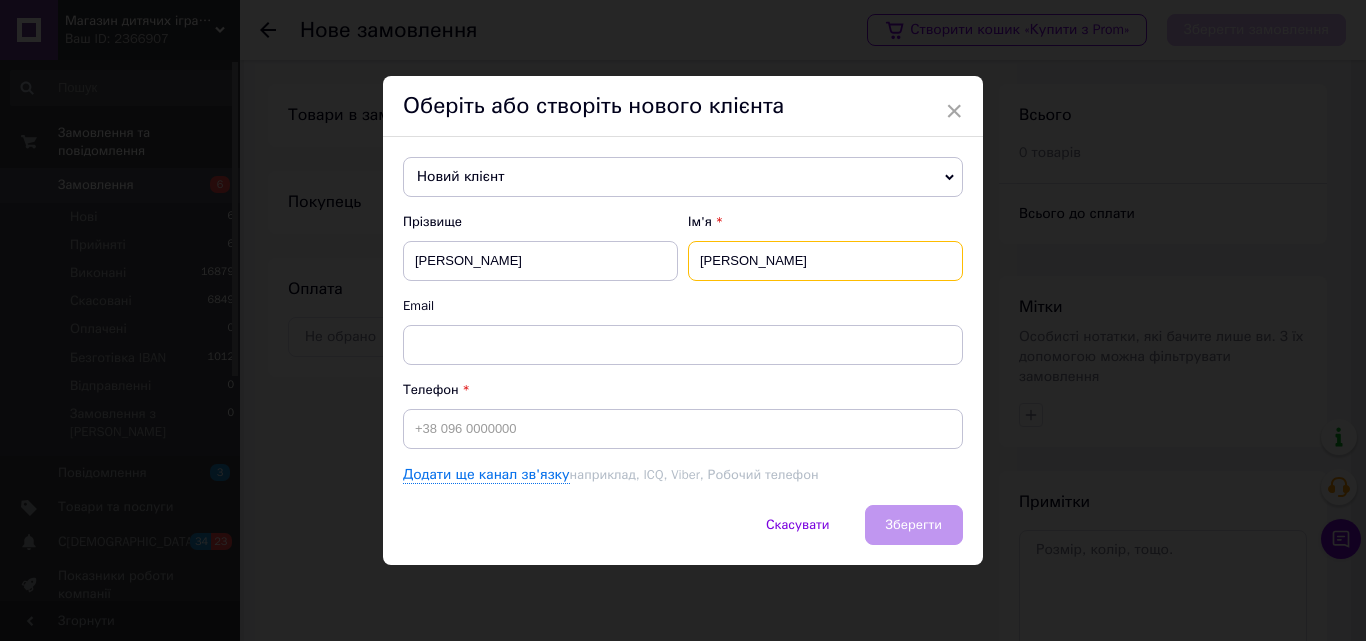 type on "Тетяна" 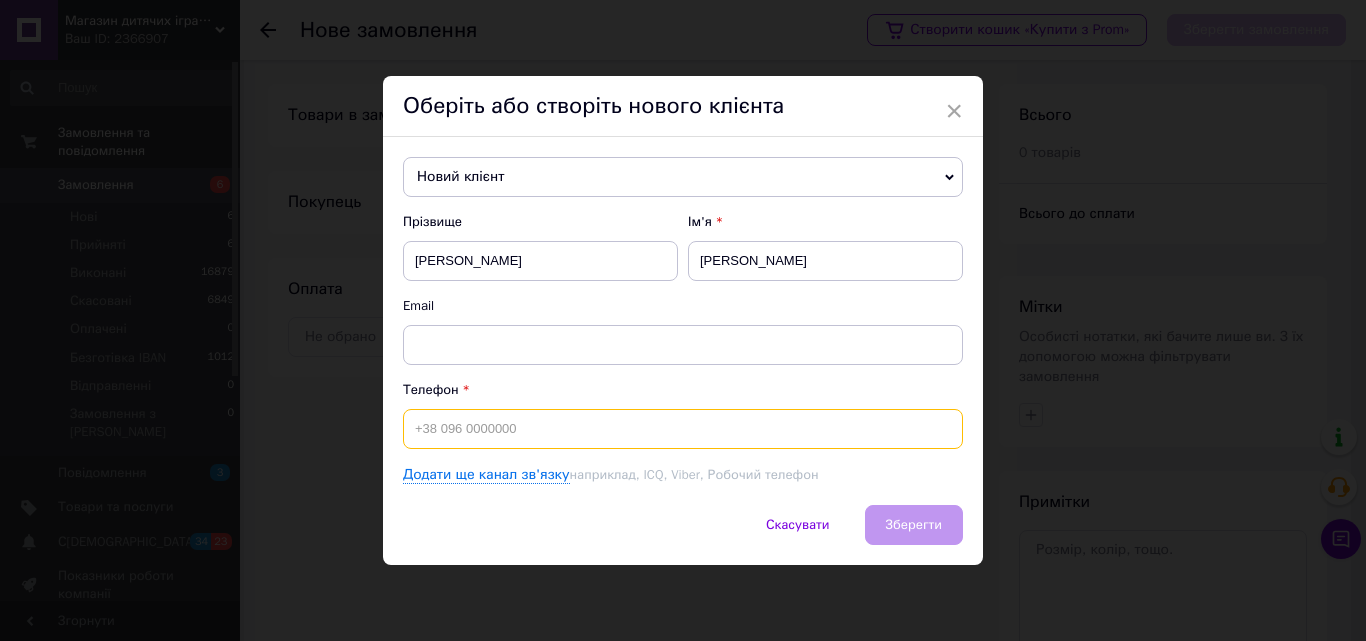 click at bounding box center [683, 429] 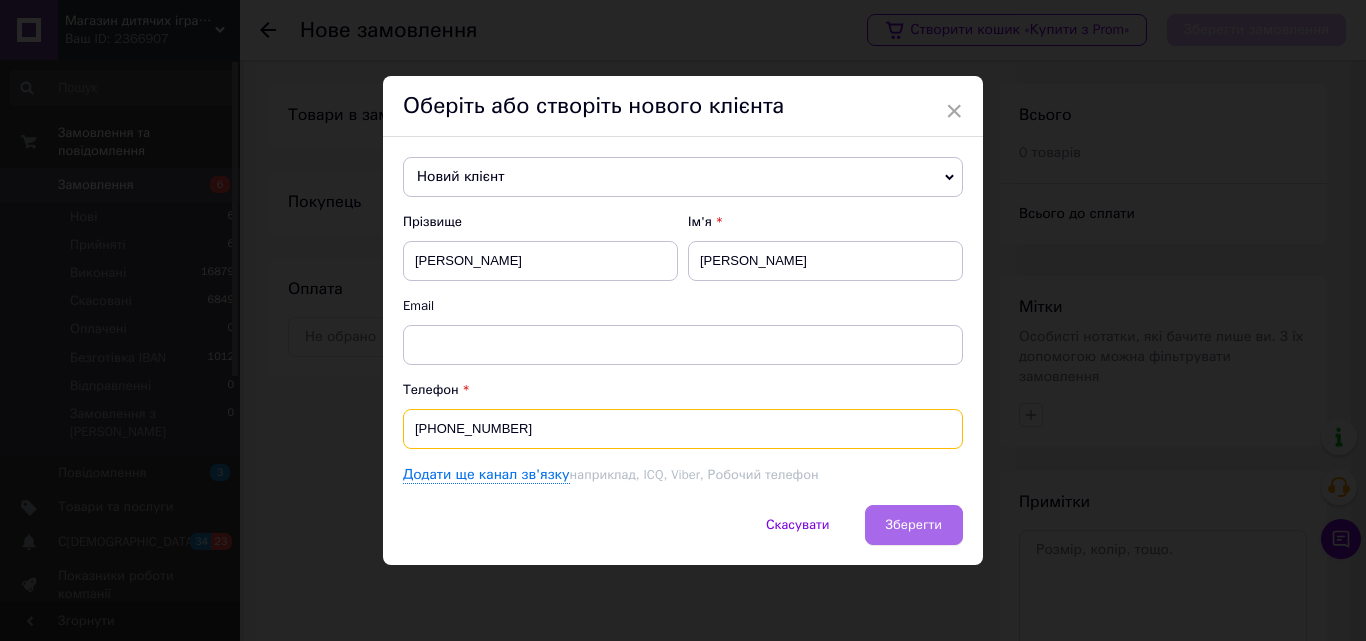 type on "[PHONE_NUMBER]" 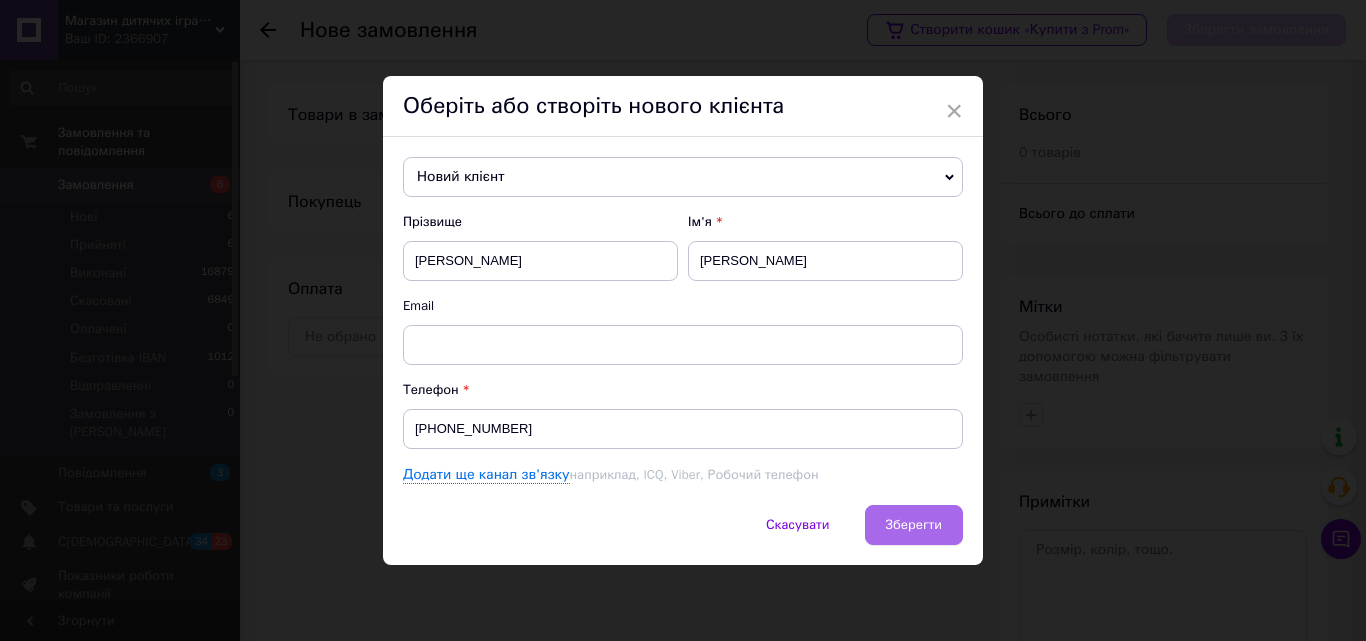 click on "Зберегти" at bounding box center [914, 525] 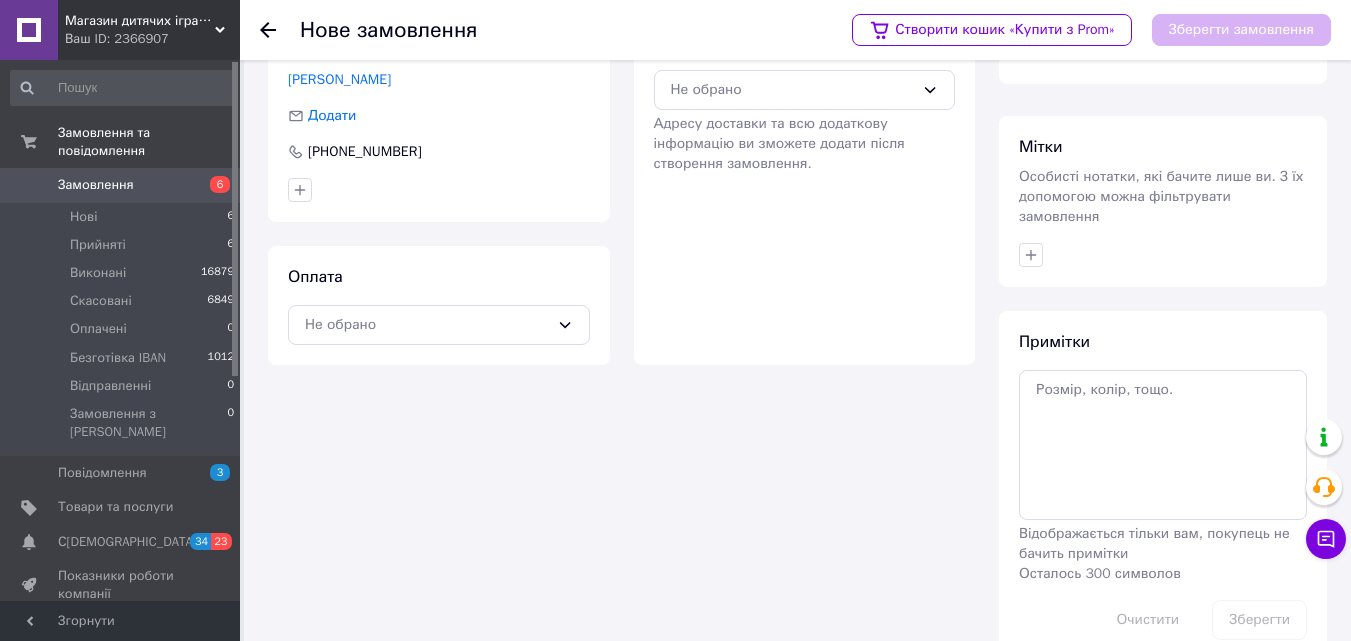 scroll, scrollTop: 183, scrollLeft: 0, axis: vertical 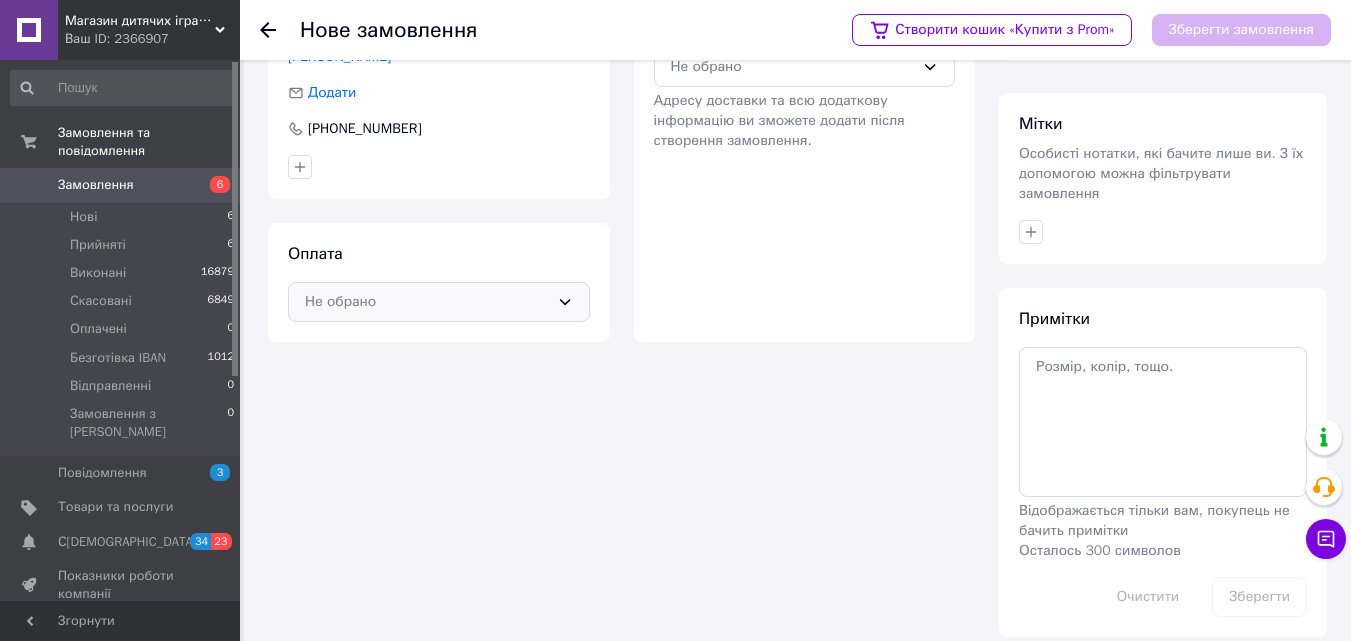 click on "Не обрано" at bounding box center [427, 302] 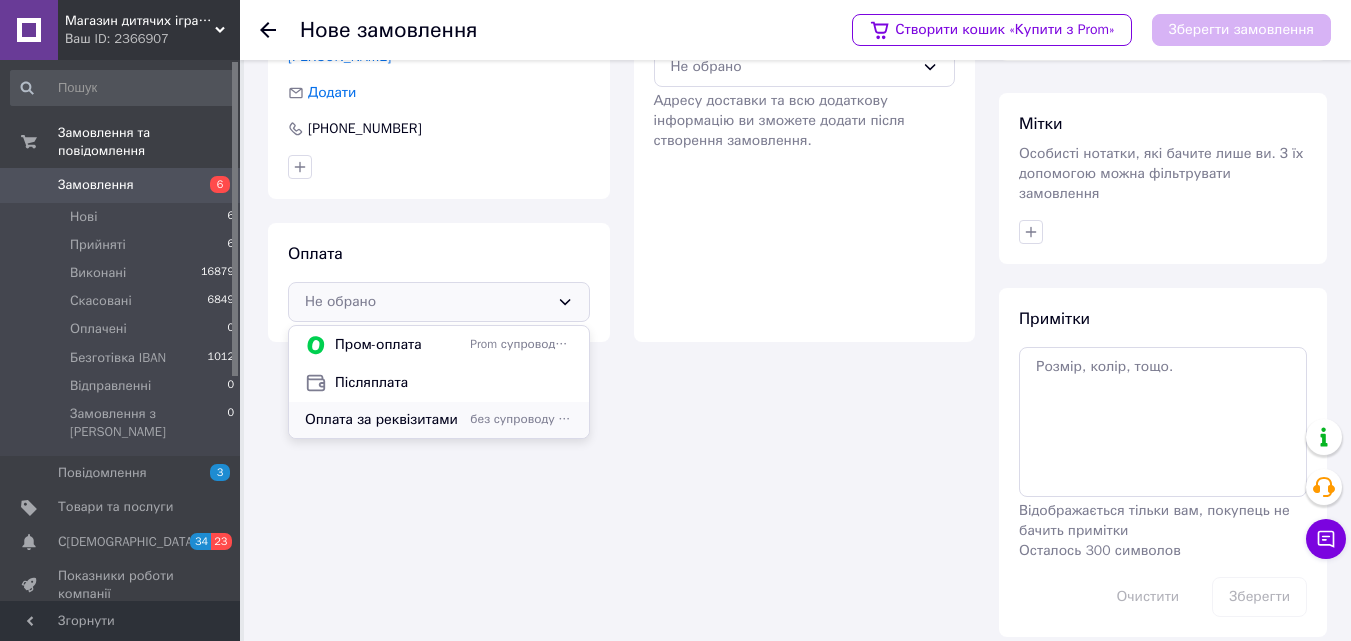 click on "Оплата за реквізитами" at bounding box center [383, 420] 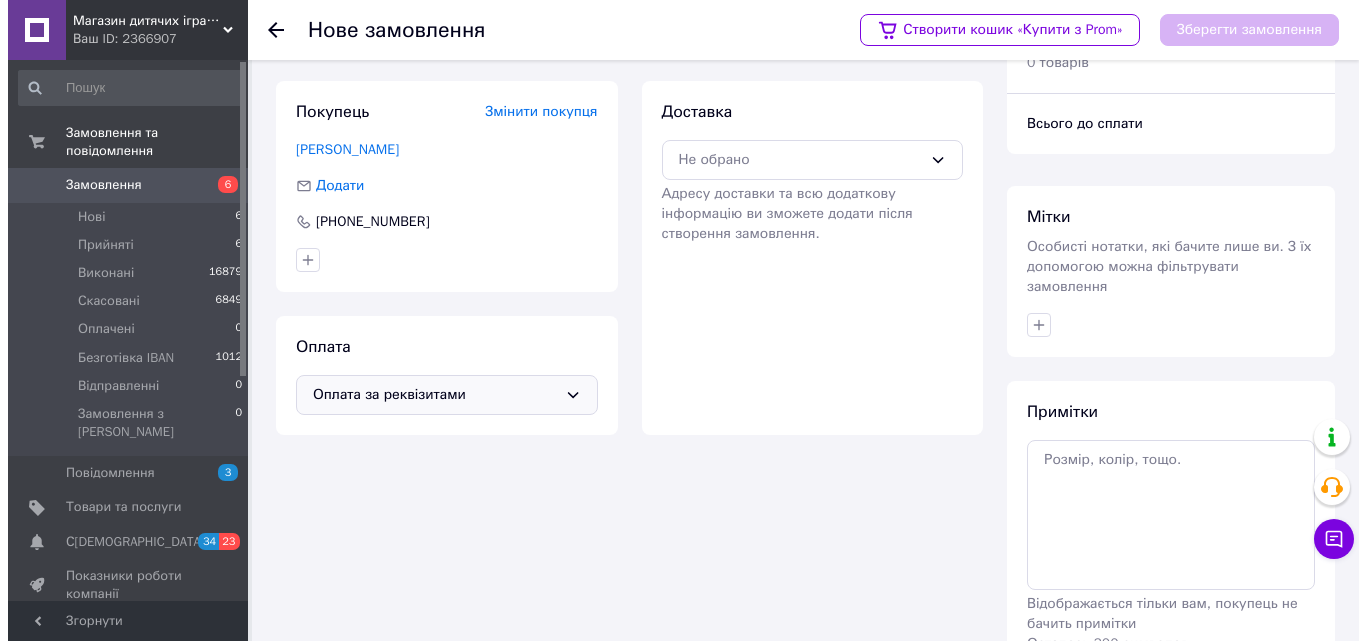 scroll, scrollTop: 0, scrollLeft: 0, axis: both 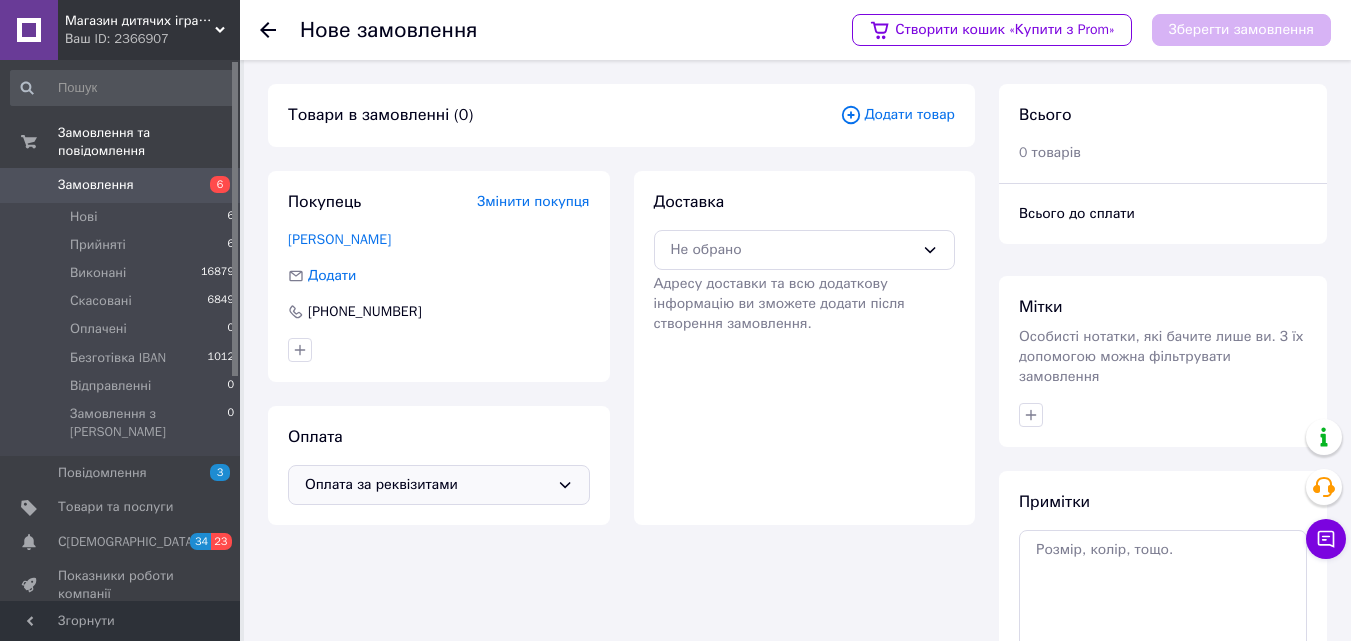 click on "Додати товар" at bounding box center (897, 115) 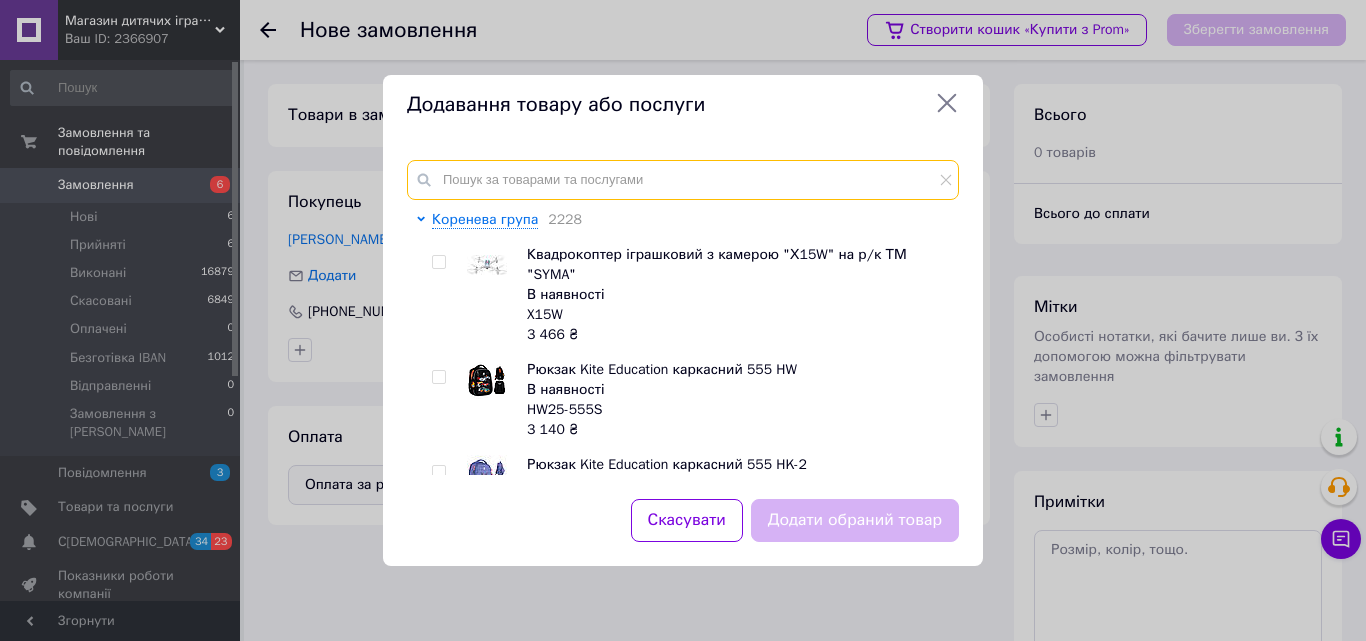click at bounding box center (683, 180) 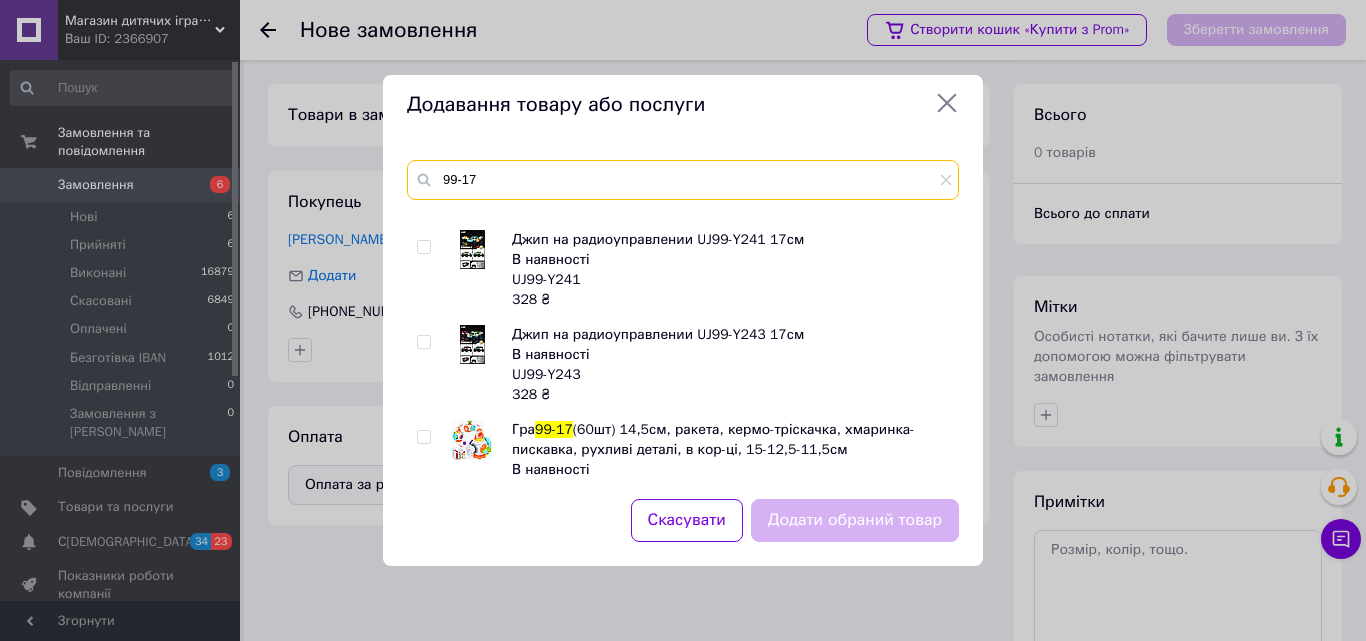 type on "99-17" 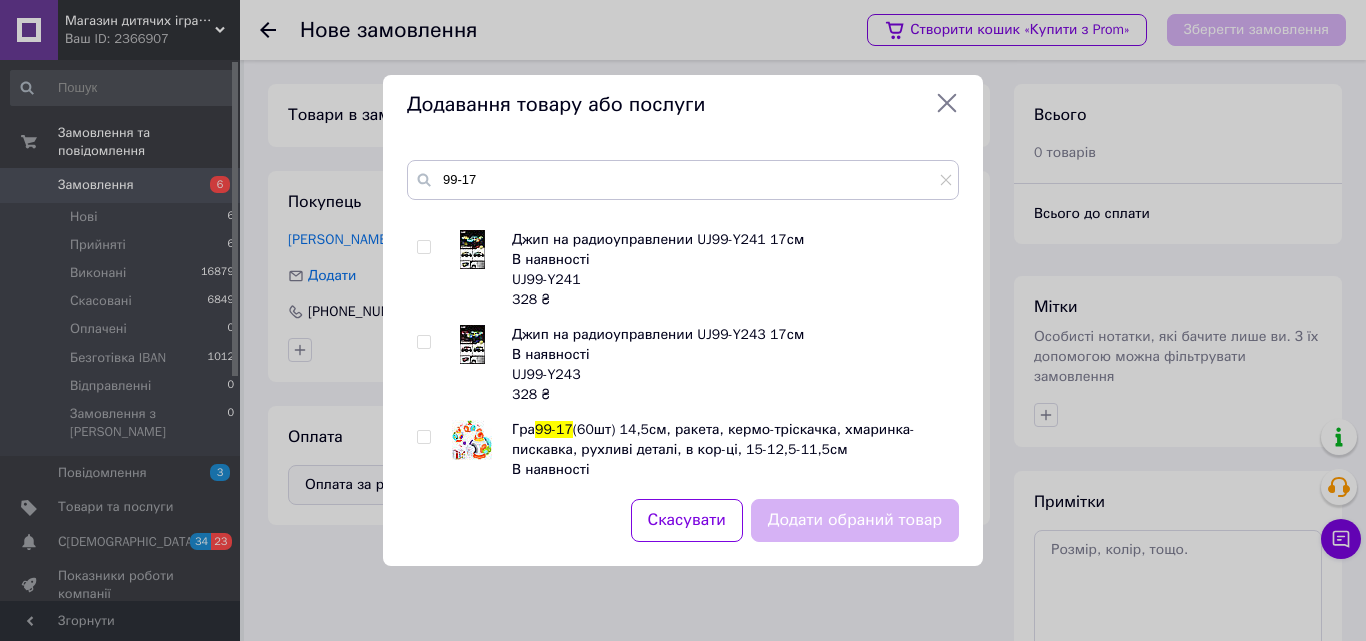click at bounding box center (423, 437) 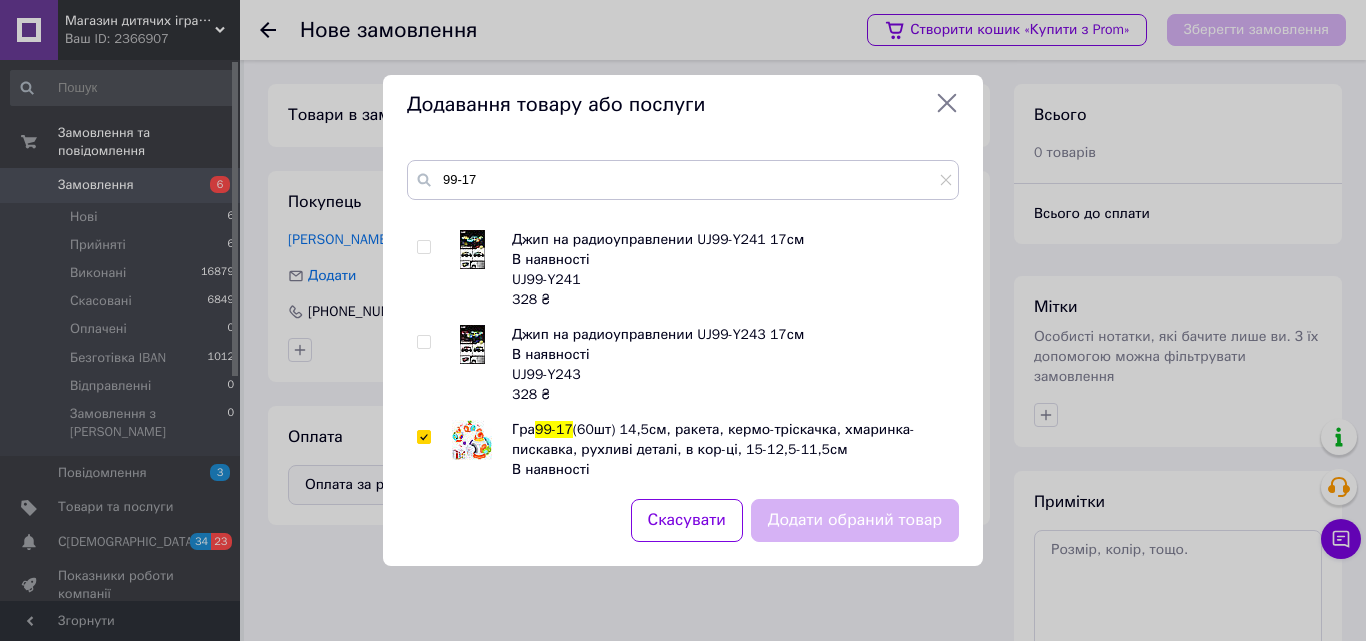 checkbox on "true" 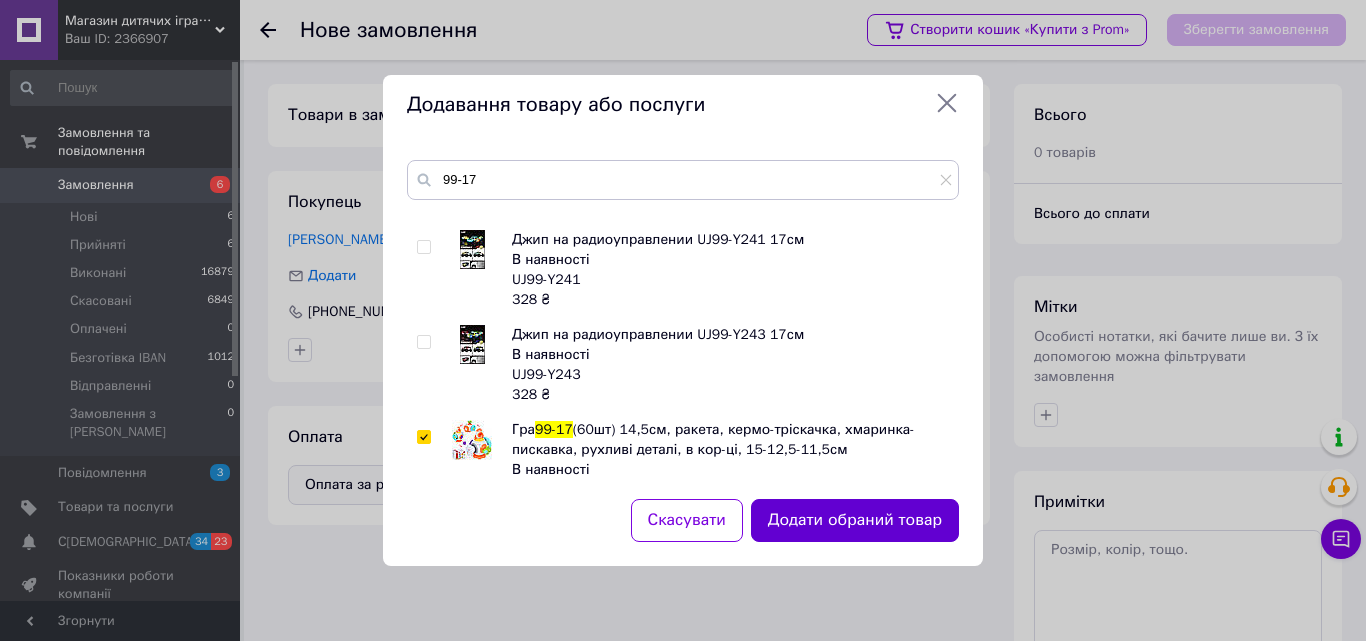 click on "Додати обраний товар" at bounding box center [855, 520] 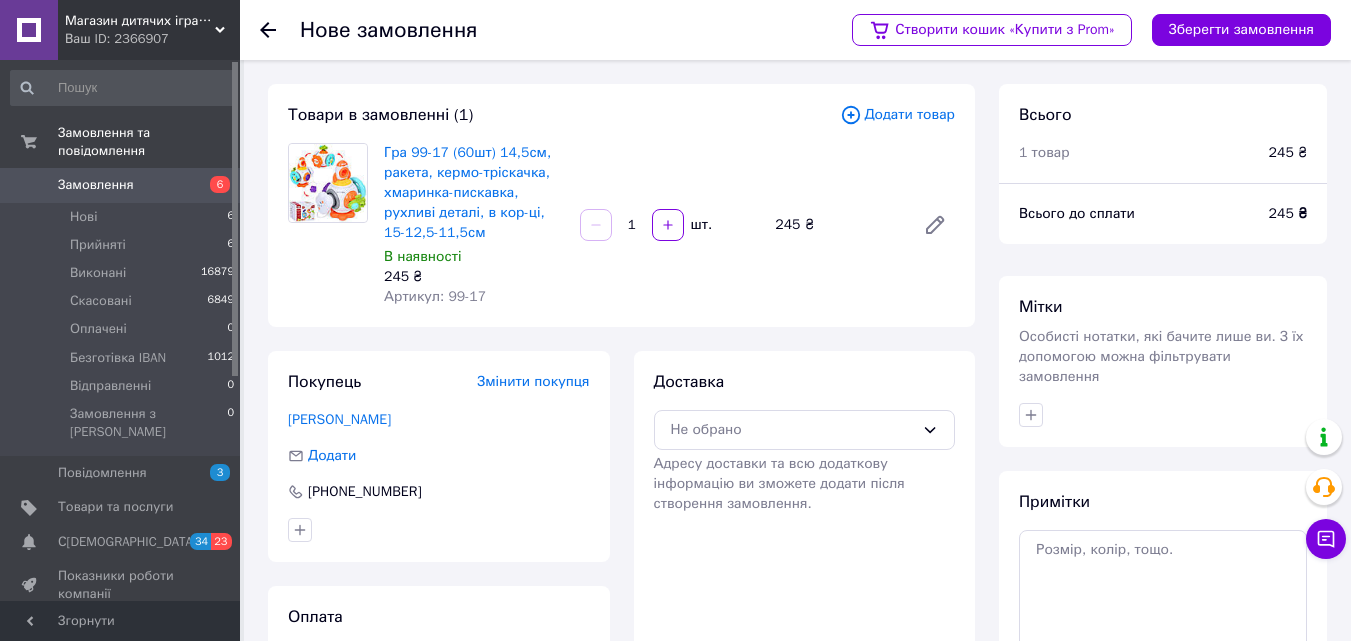 click on "Додати товар" at bounding box center [897, 115] 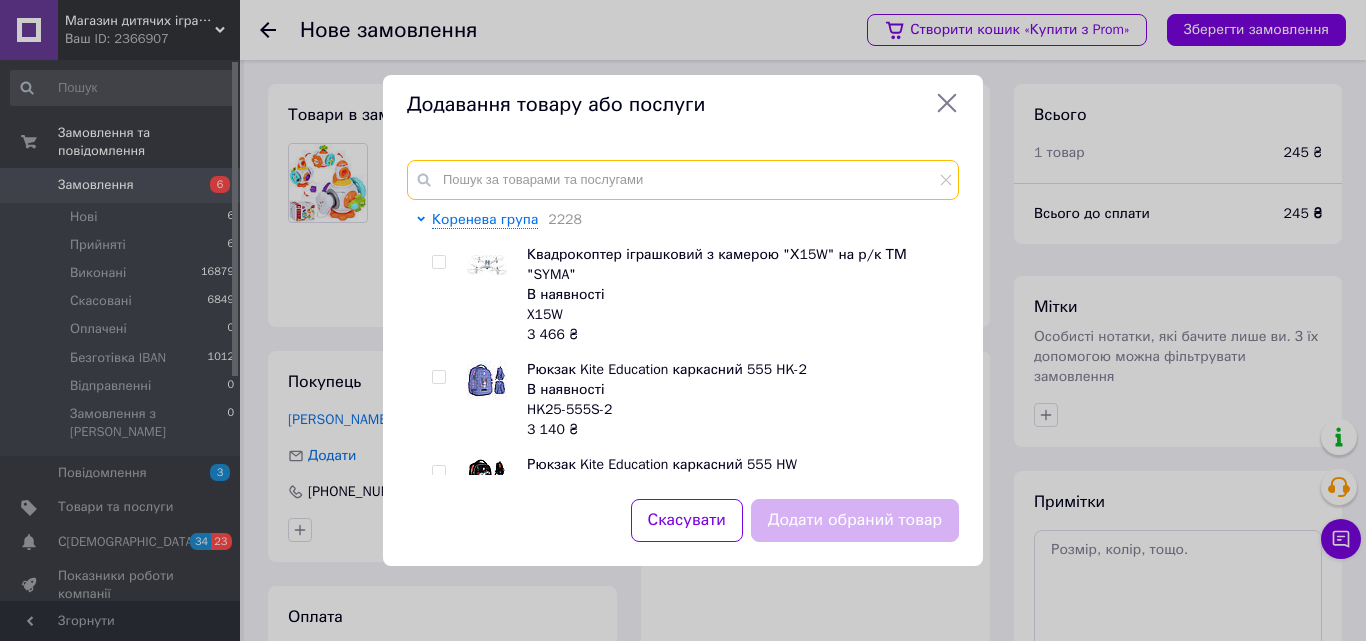 click at bounding box center [683, 180] 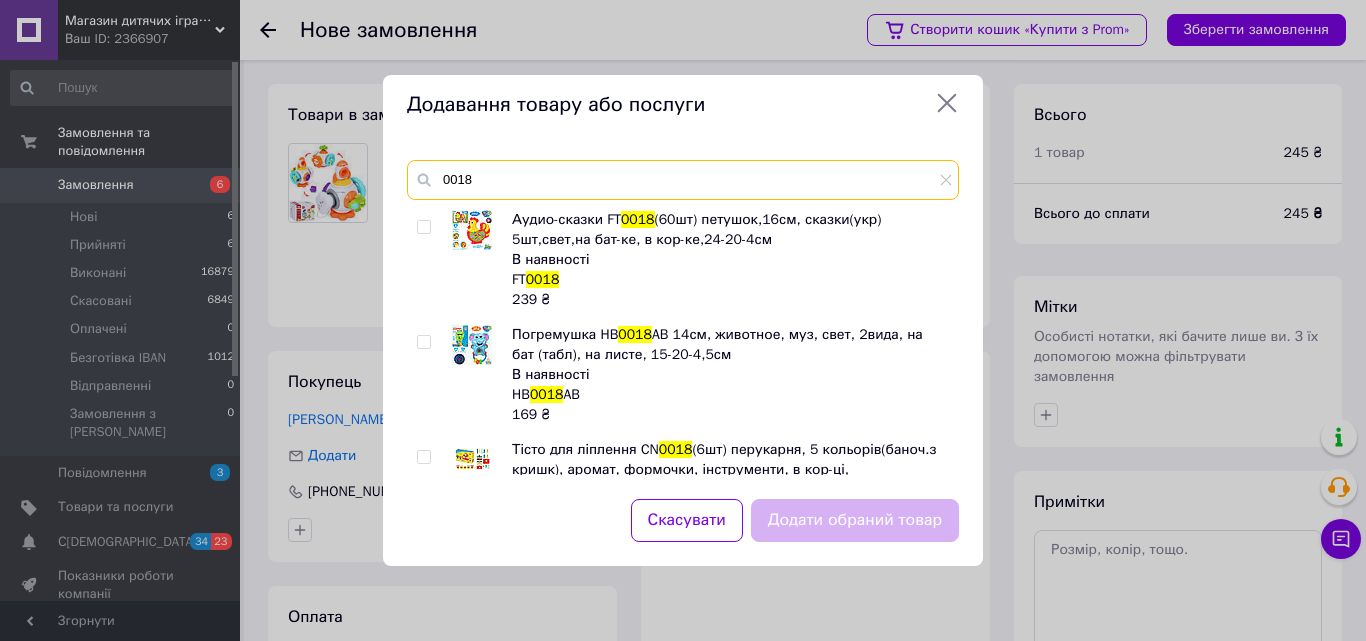 type on "0018" 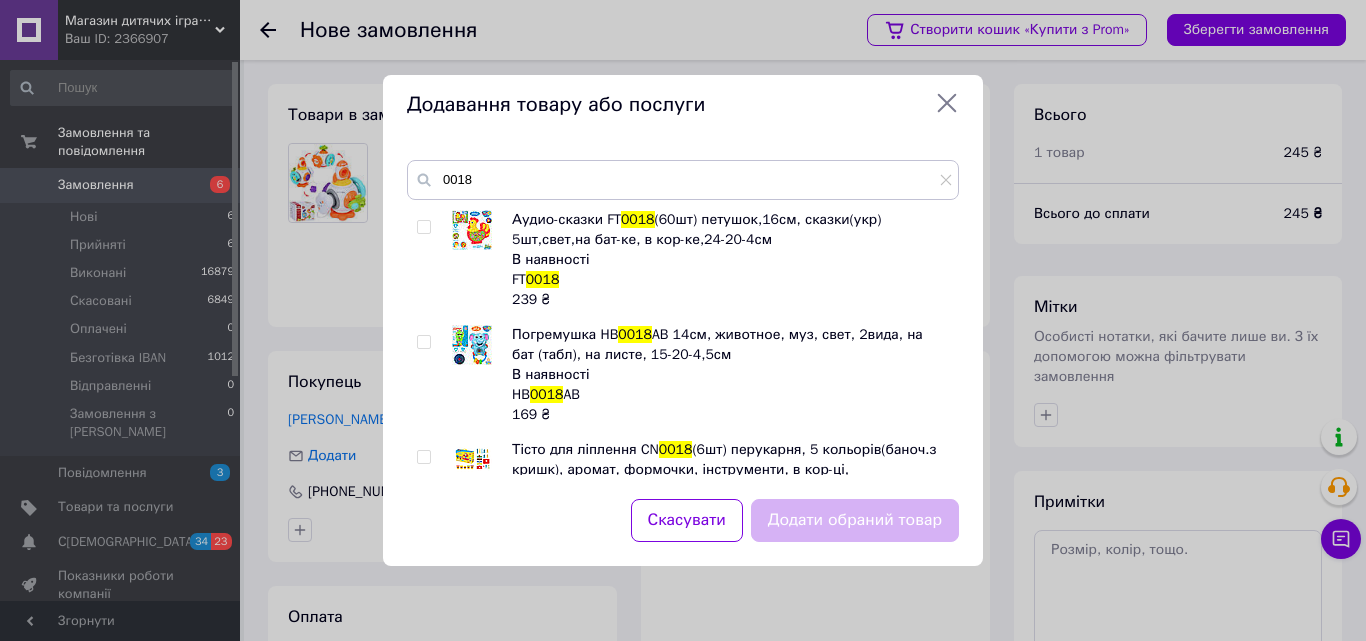 click at bounding box center [423, 227] 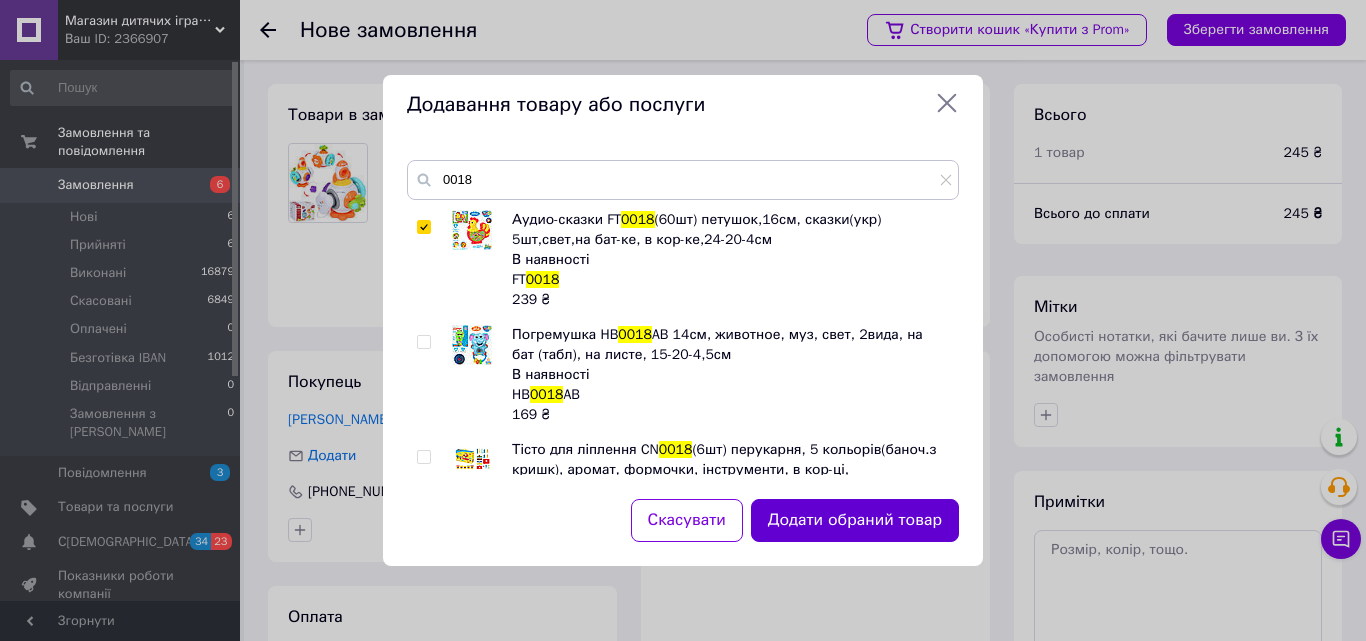 click on "Додати обраний товар" at bounding box center (855, 520) 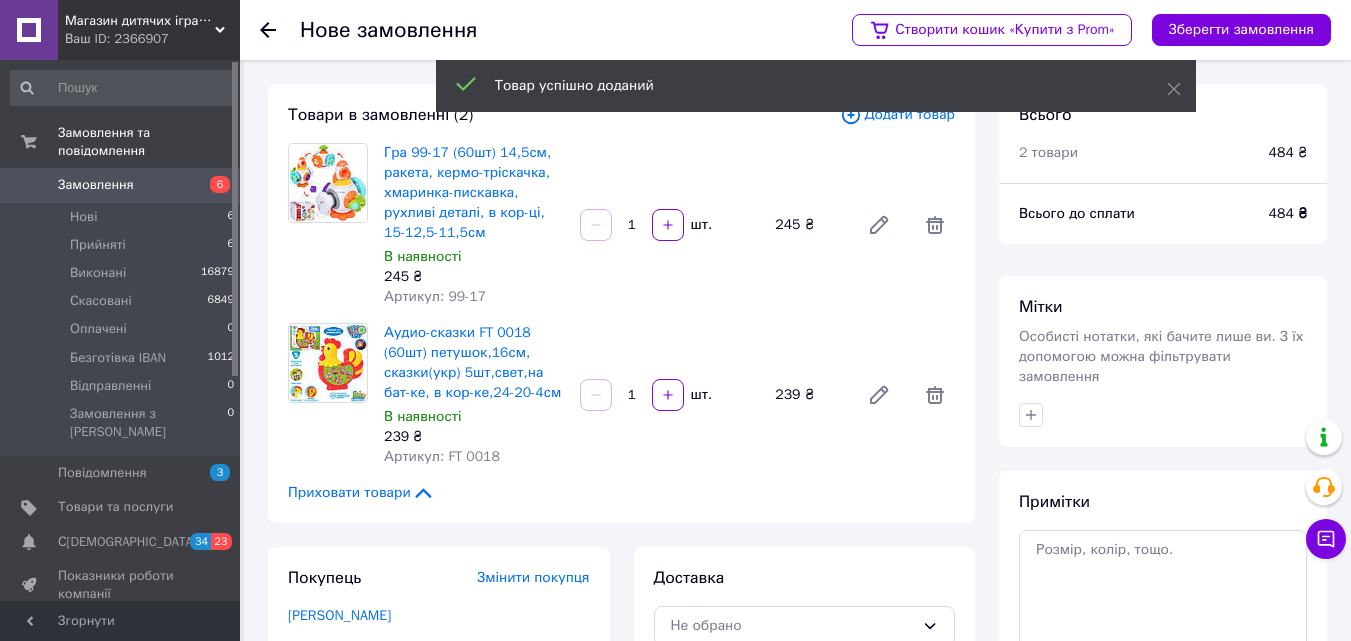 click on "Додати товар" at bounding box center [897, 115] 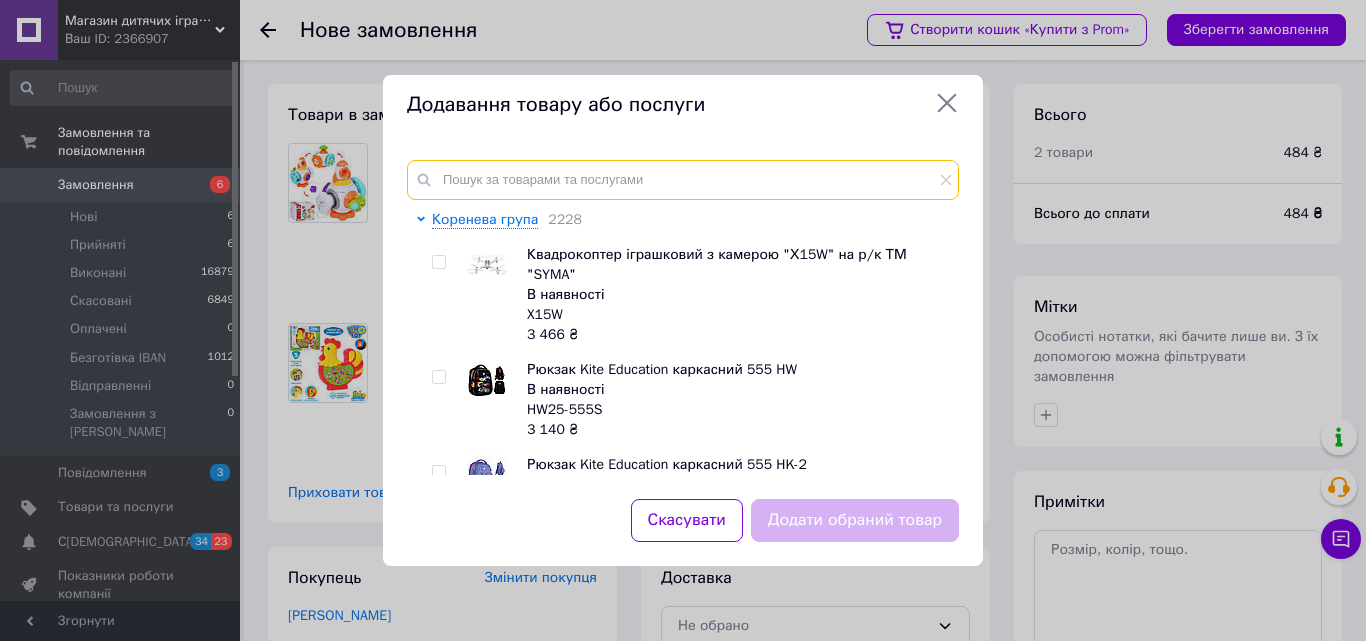 click at bounding box center (683, 180) 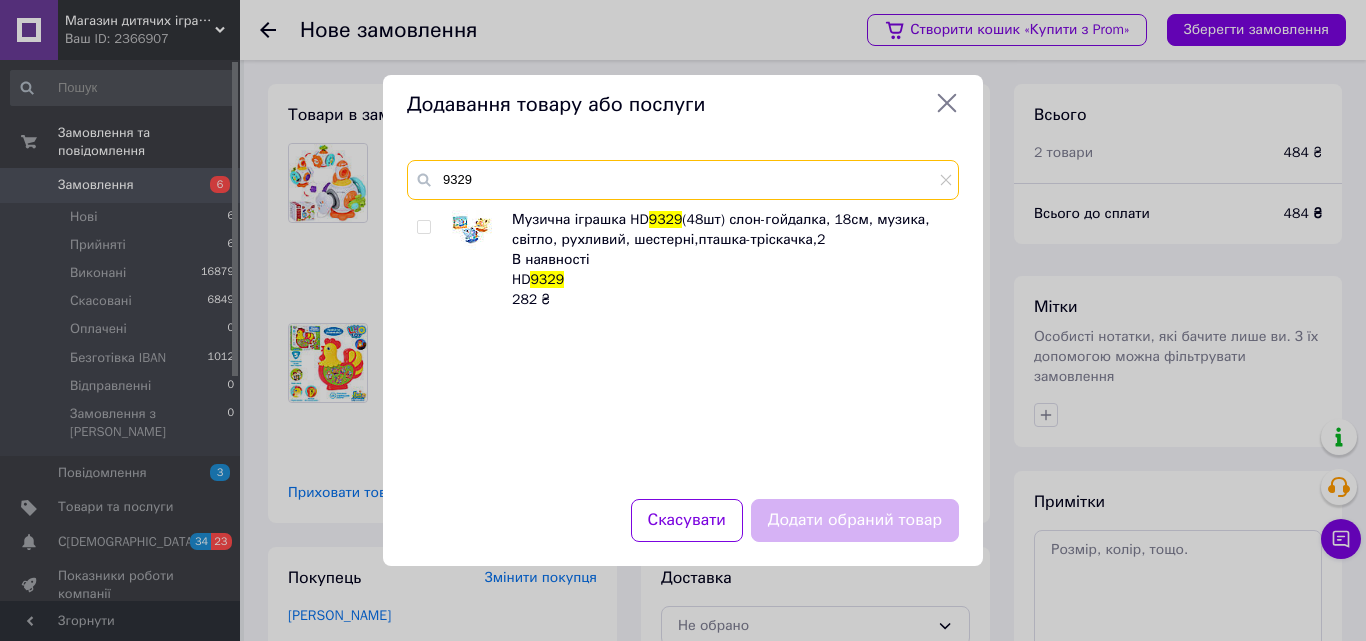 type on "9329" 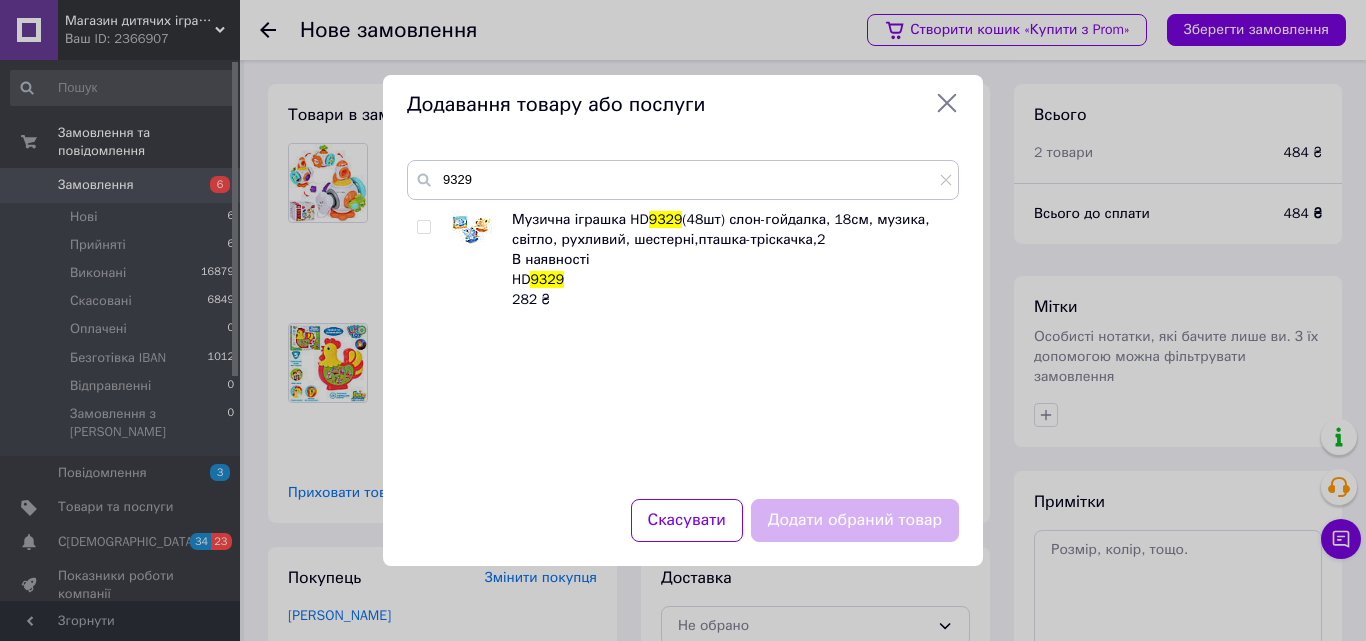 click at bounding box center [427, 260] 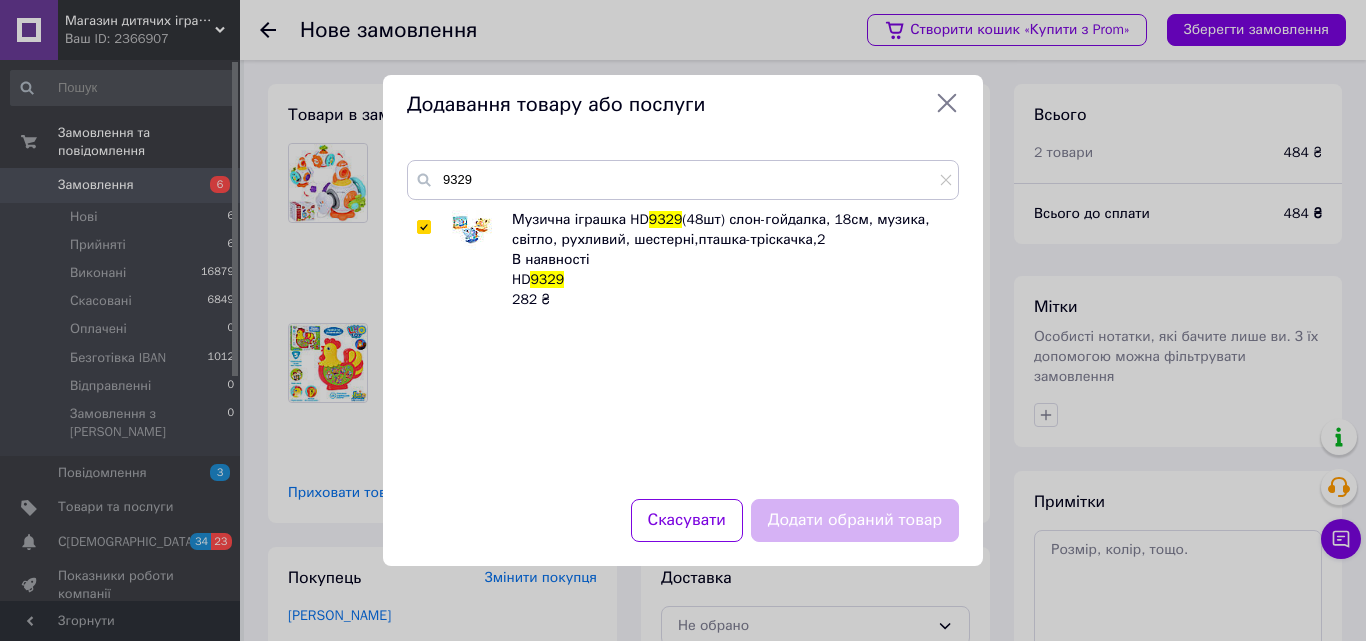 checkbox on "true" 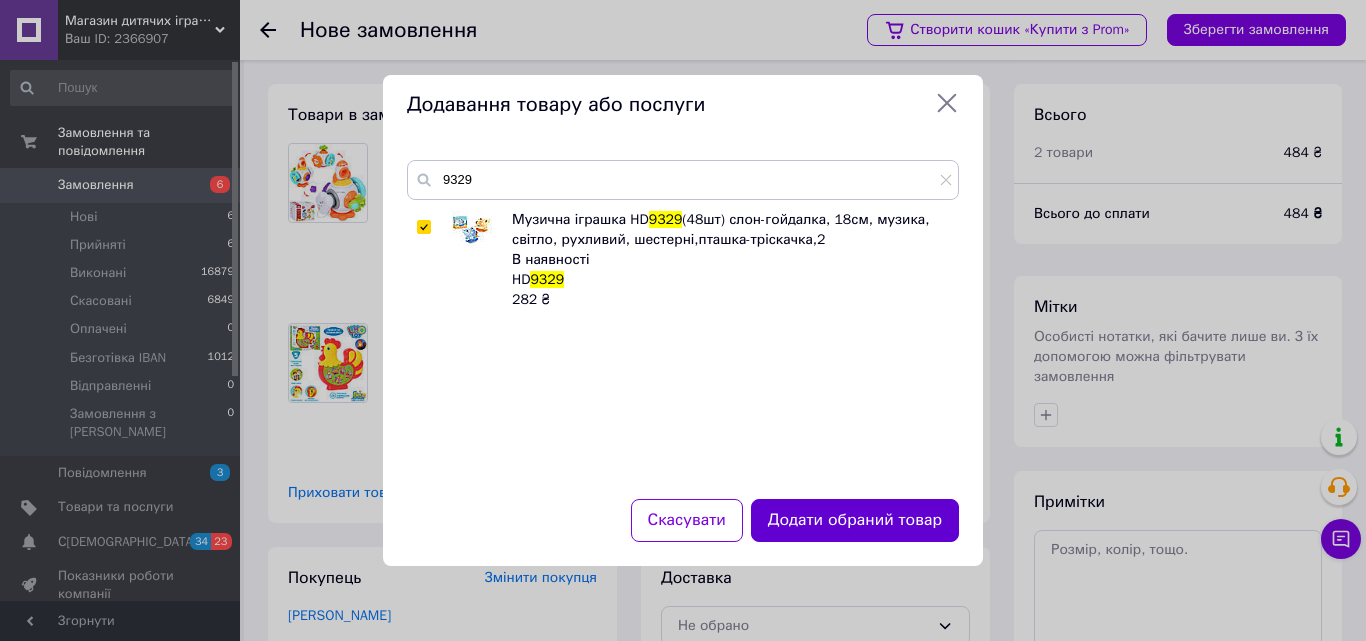 click on "Додати обраний товар" at bounding box center (855, 520) 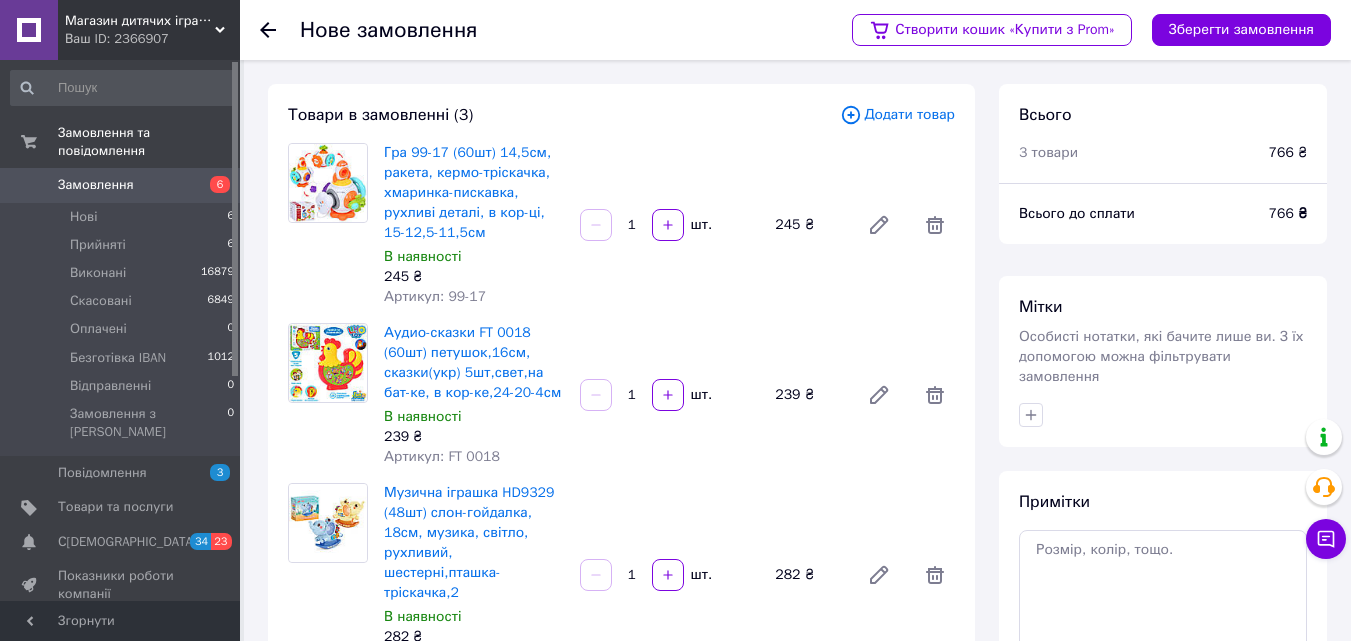 click on "Додати товар" at bounding box center (897, 115) 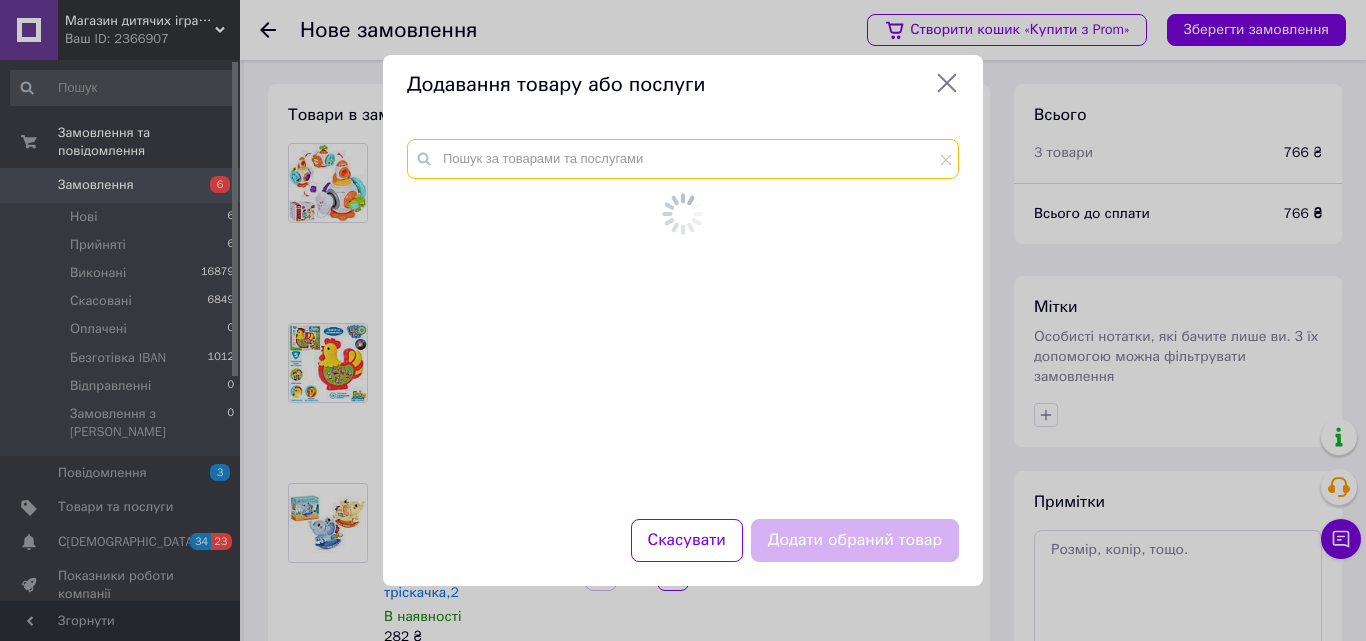 click at bounding box center [683, 317] 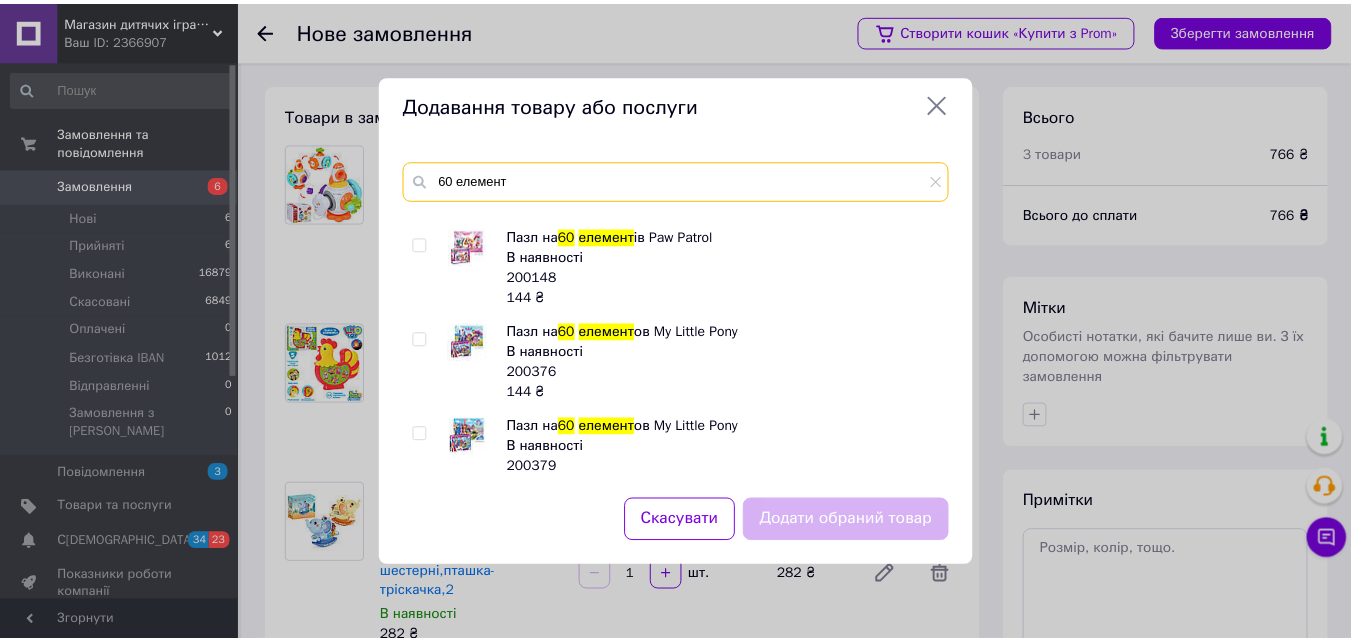 scroll, scrollTop: 300, scrollLeft: 0, axis: vertical 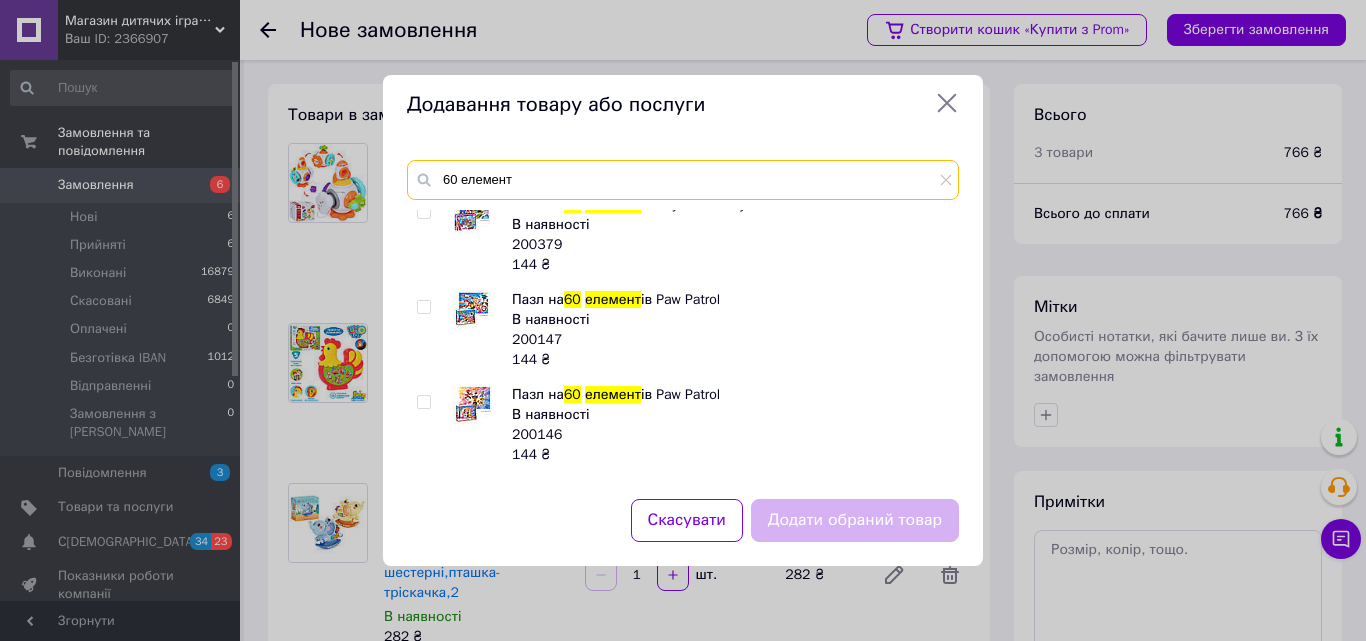 type on "60 елемент" 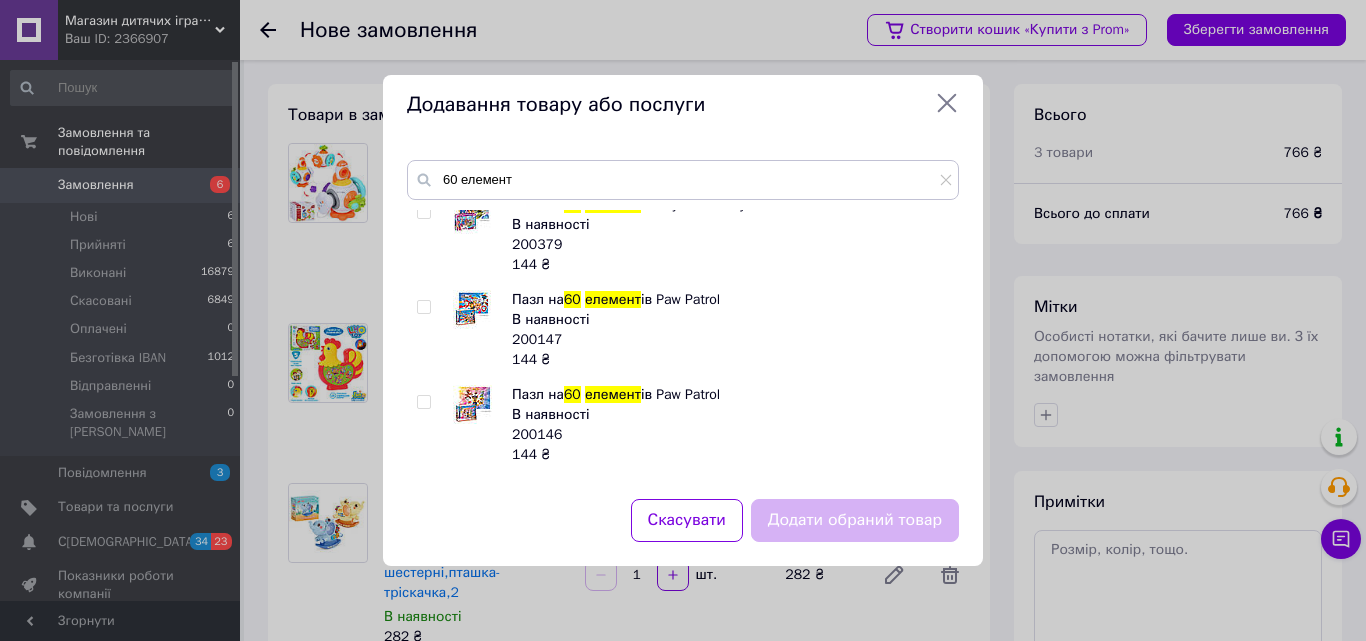 click at bounding box center [423, 307] 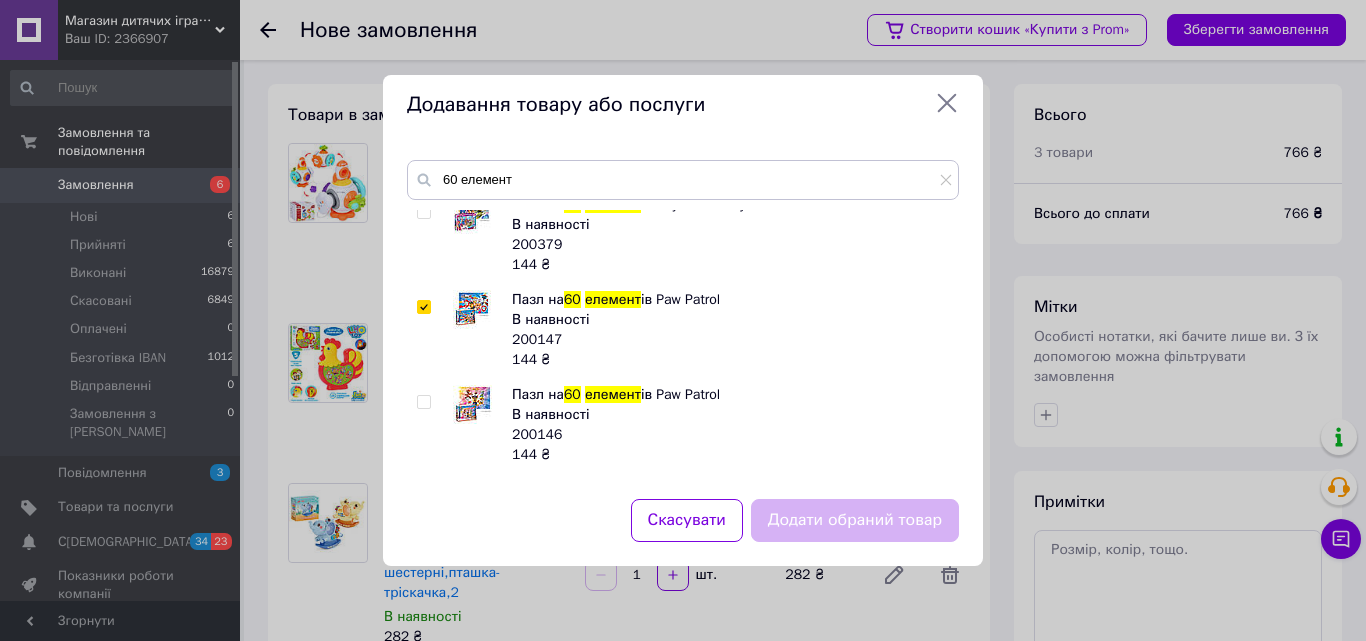 checkbox on "true" 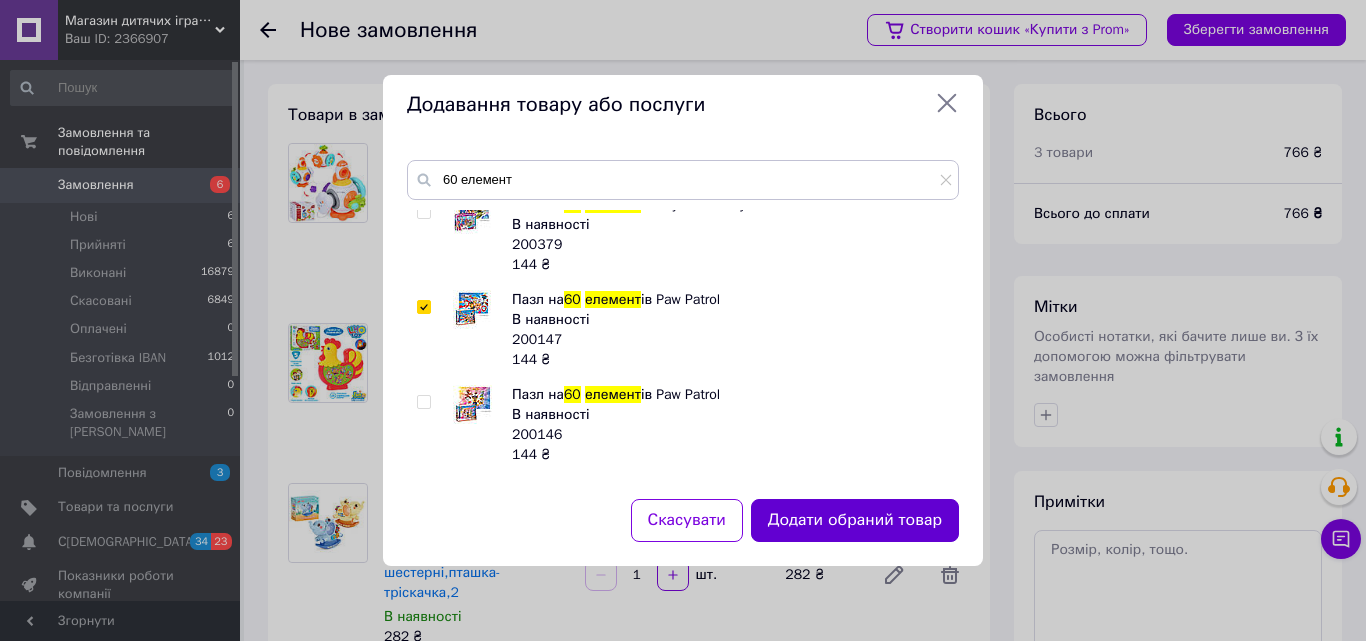 click on "Додати обраний товар" at bounding box center (855, 520) 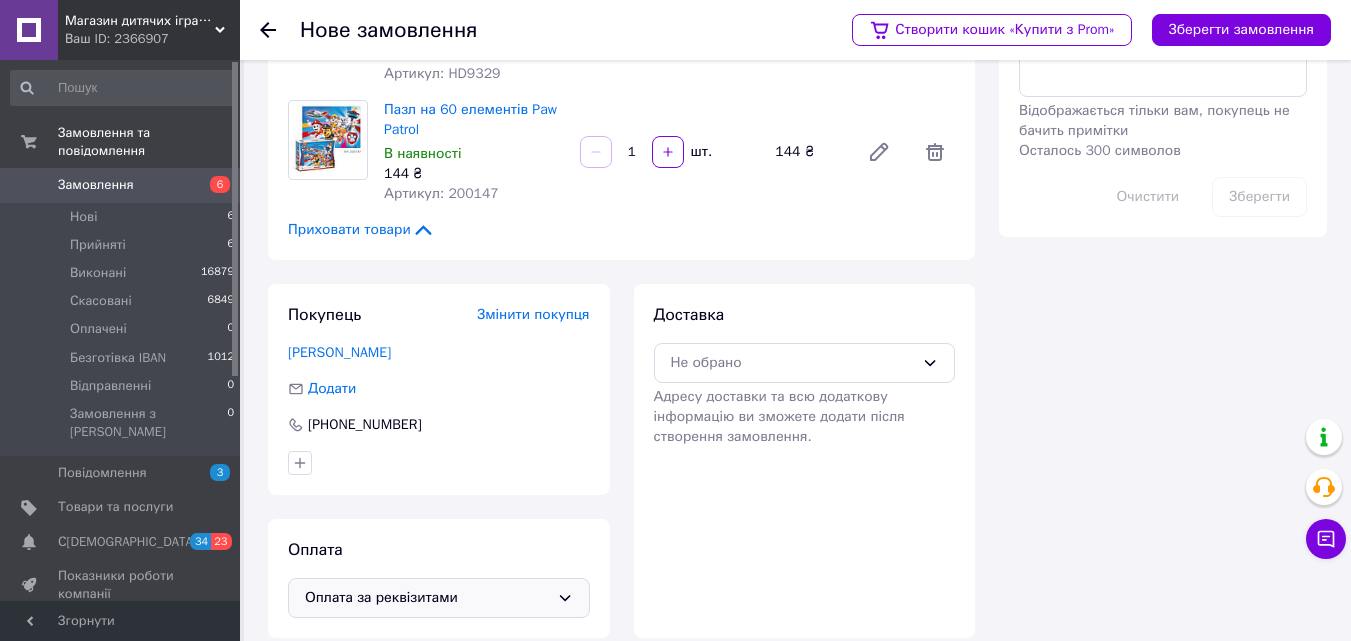 scroll, scrollTop: 584, scrollLeft: 0, axis: vertical 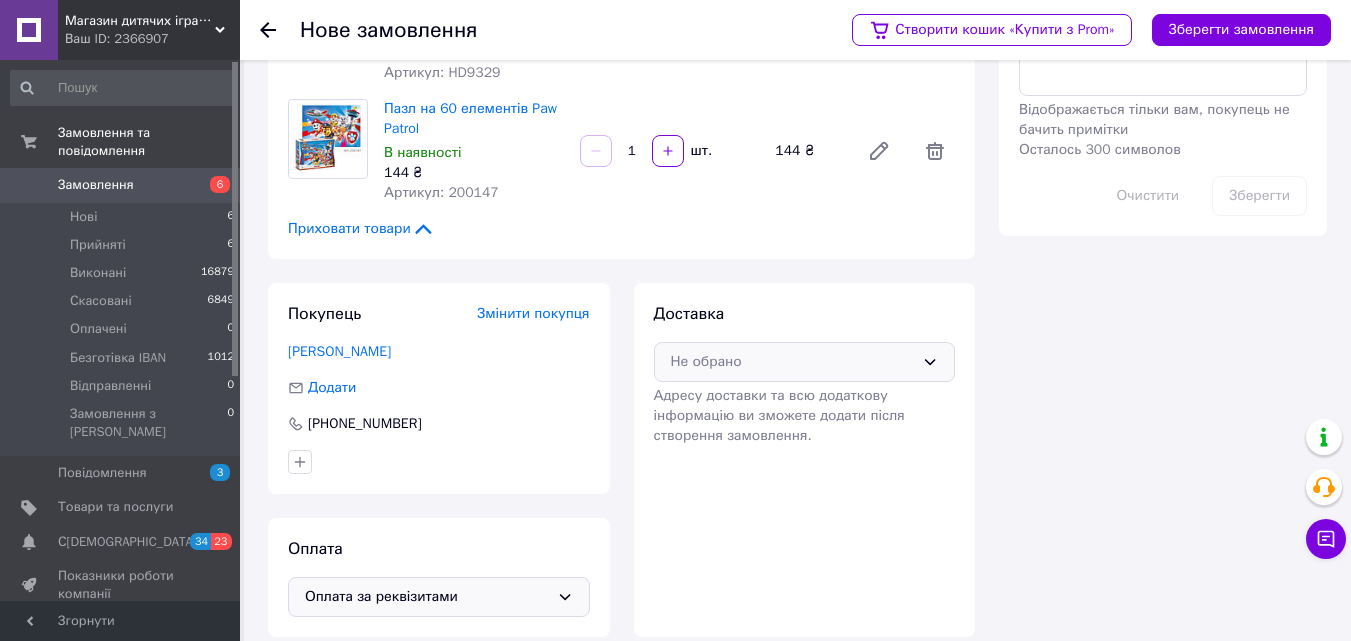 click on "Не обрано" at bounding box center [793, 362] 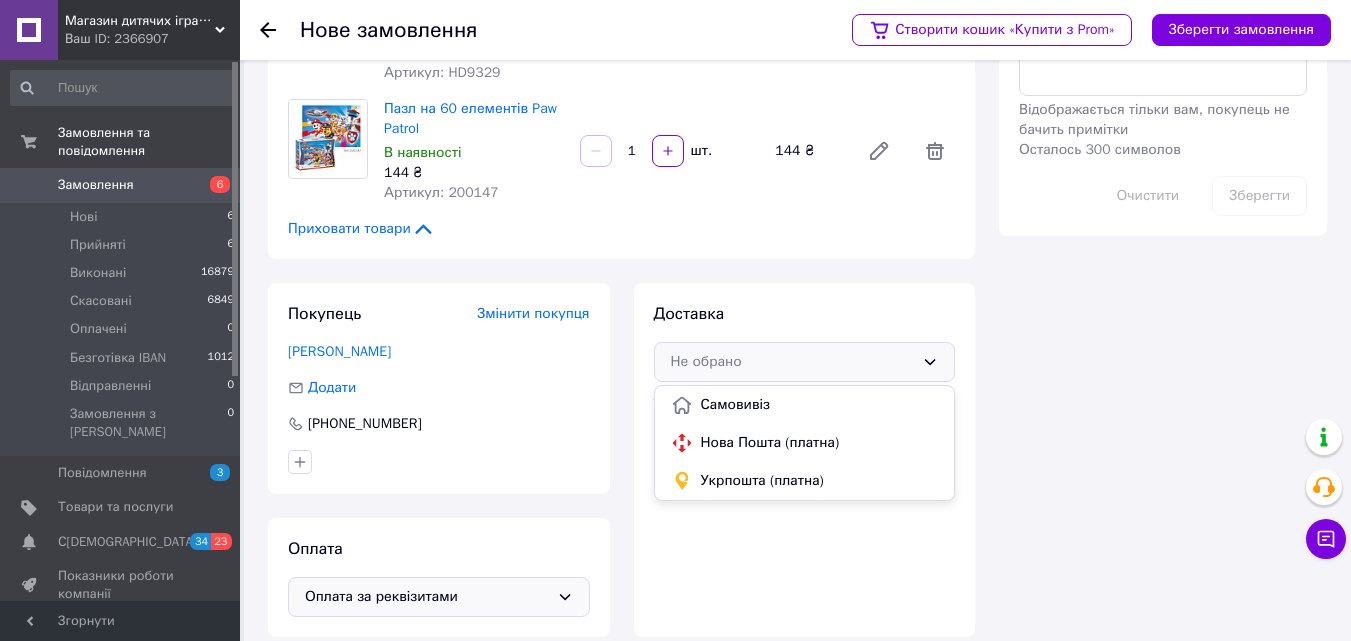 click on "Нова Пошта (платна)" at bounding box center [820, 443] 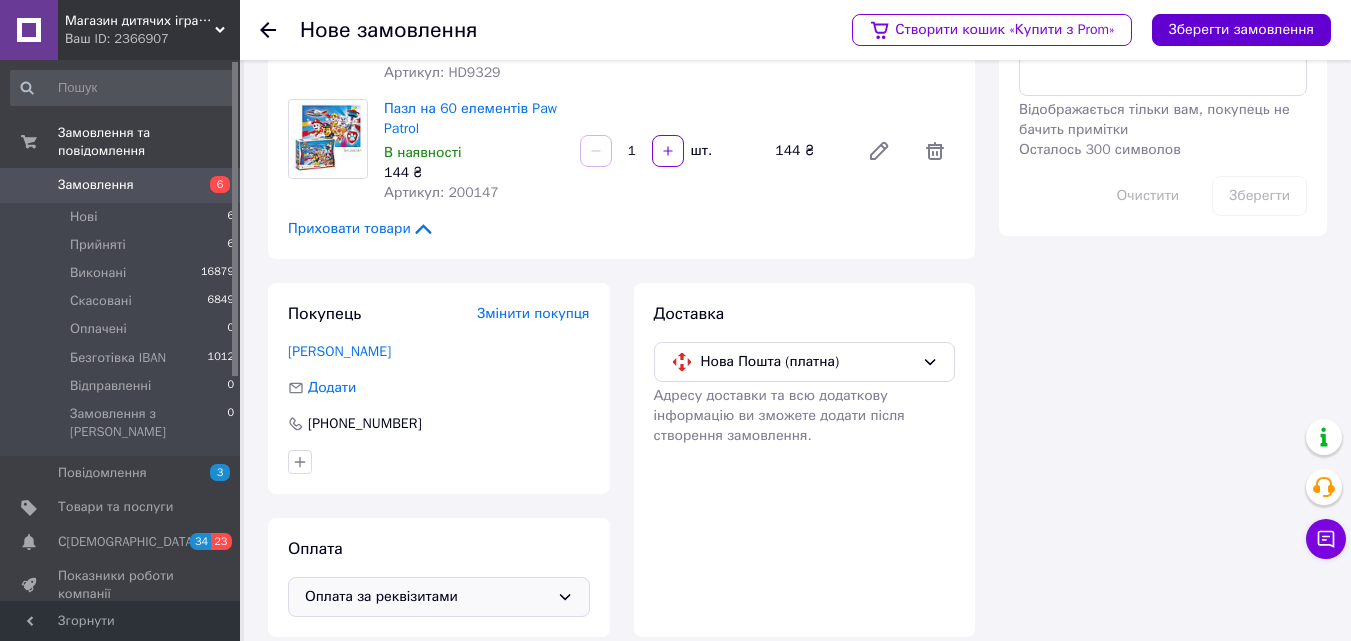 click on "Зберегти замовлення" at bounding box center [1241, 30] 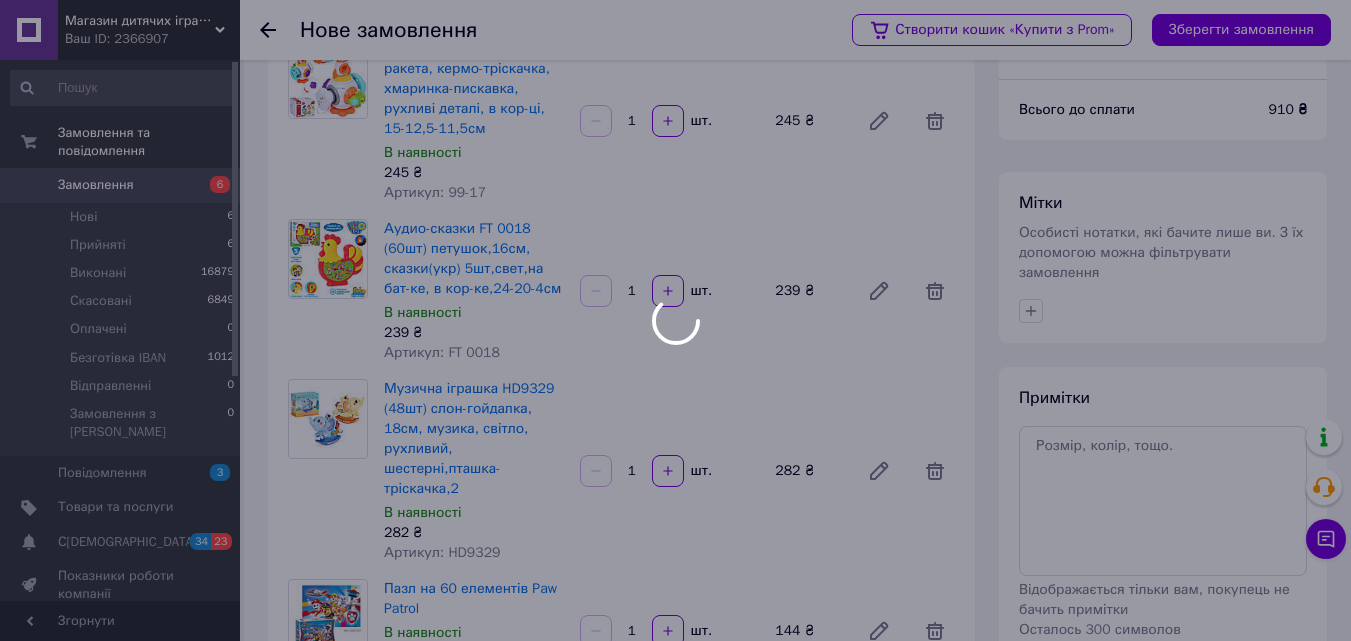 scroll, scrollTop: 84, scrollLeft: 0, axis: vertical 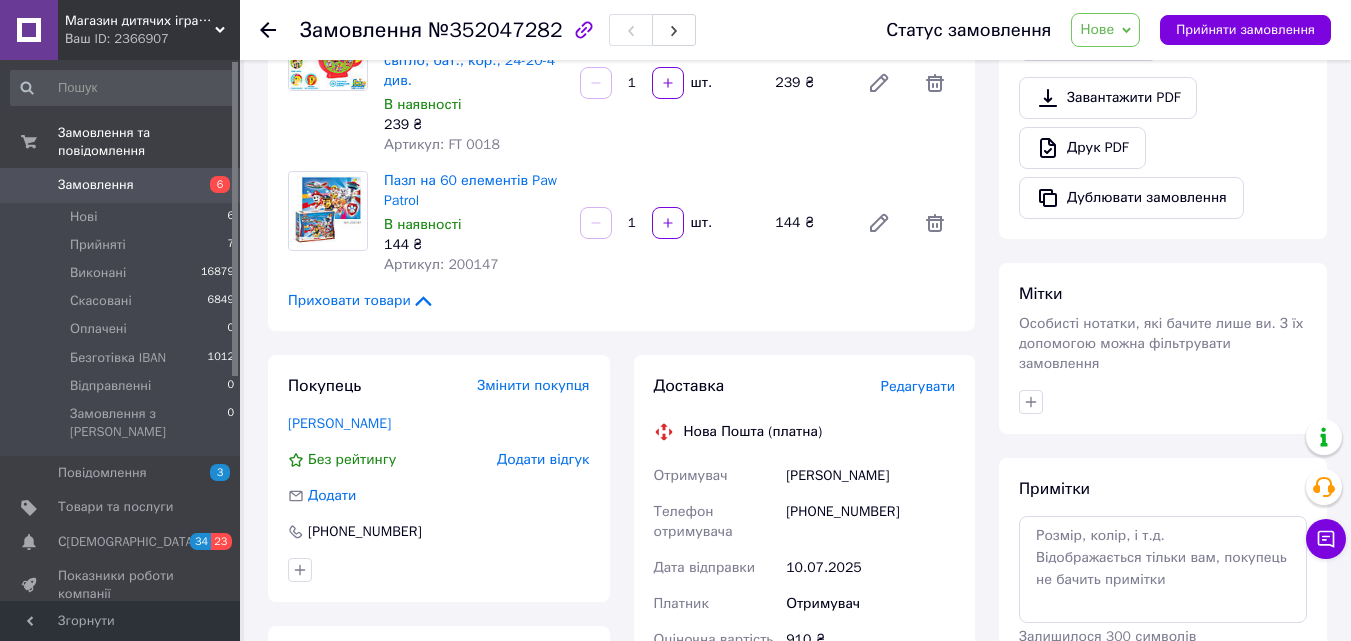 click on "Редагувати" at bounding box center (918, 386) 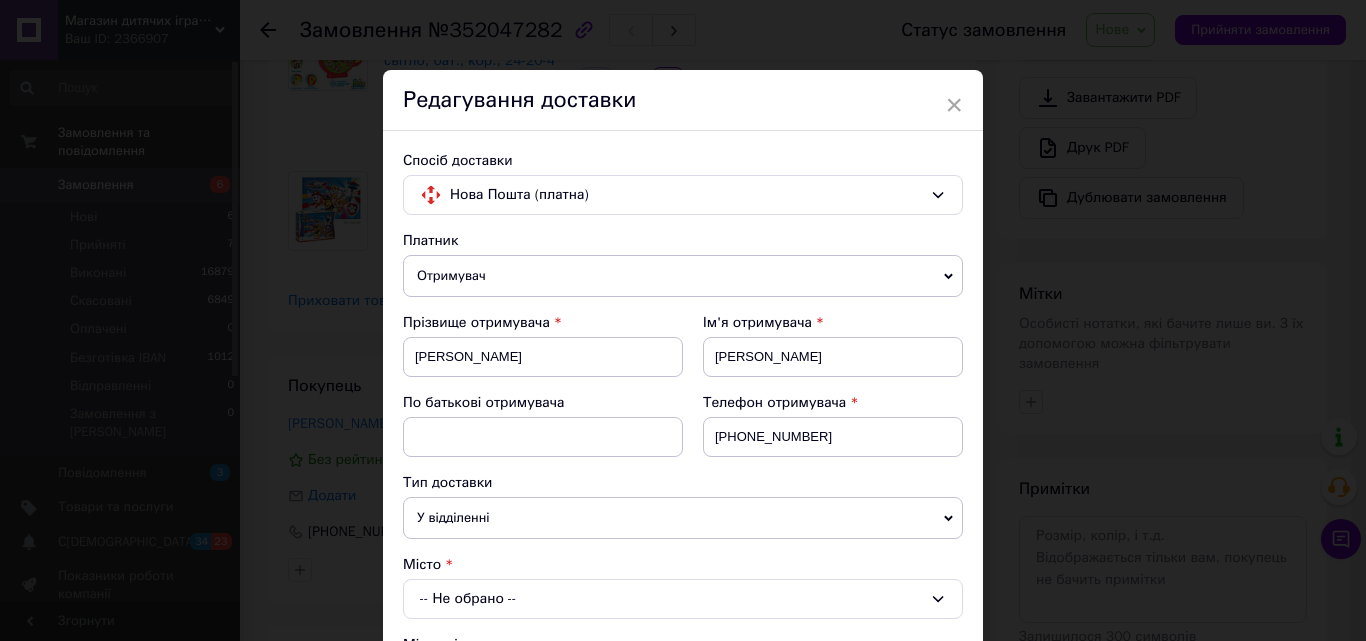click on "У відділенні" at bounding box center (683, 518) 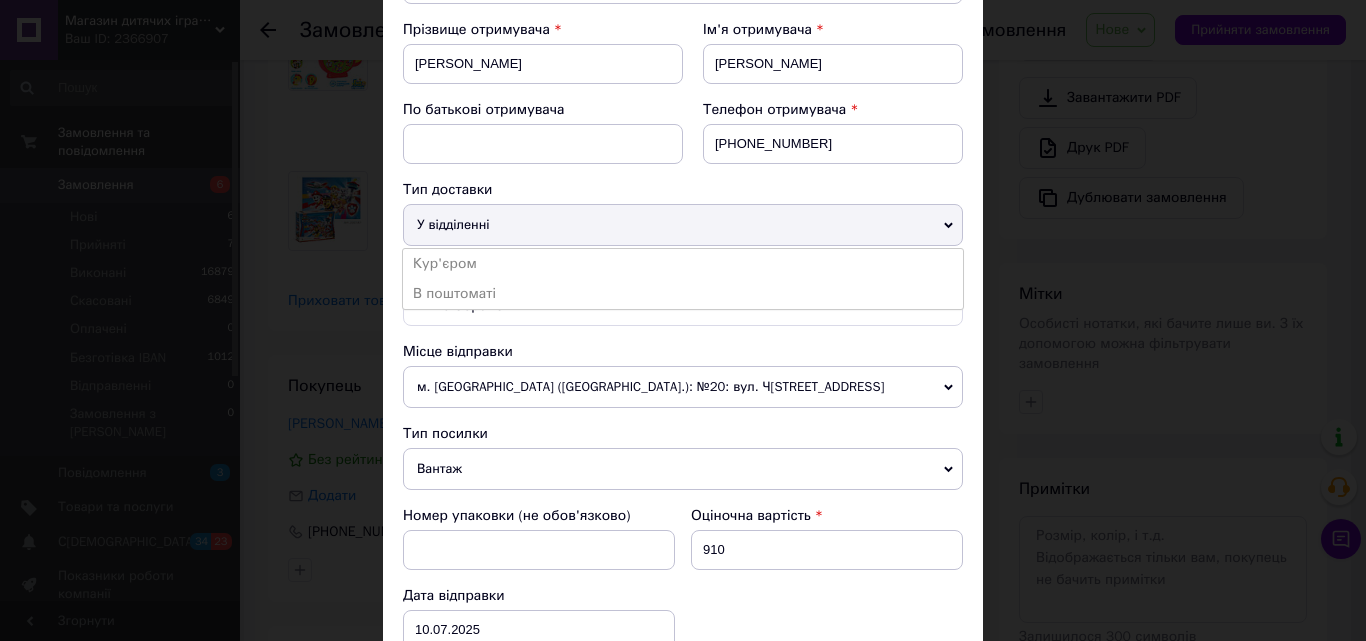 scroll, scrollTop: 300, scrollLeft: 0, axis: vertical 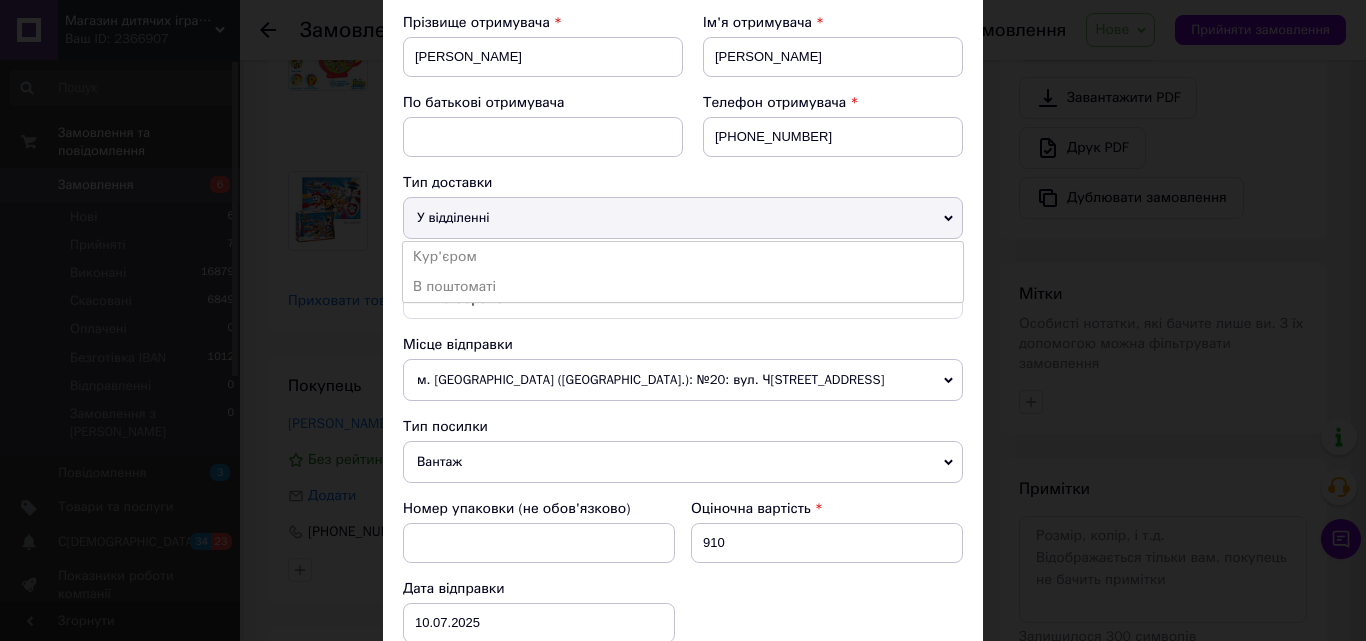 click on "Тип посилки" at bounding box center (683, 427) 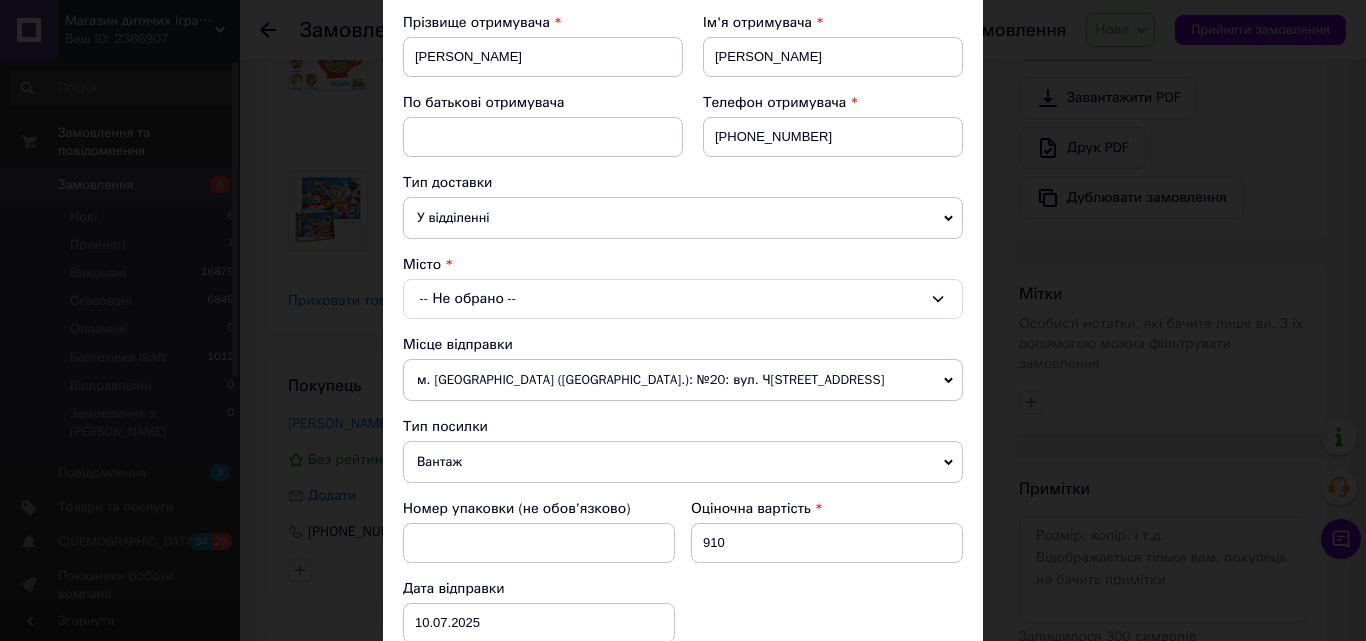 click on "-- Не обрано --" at bounding box center [683, 299] 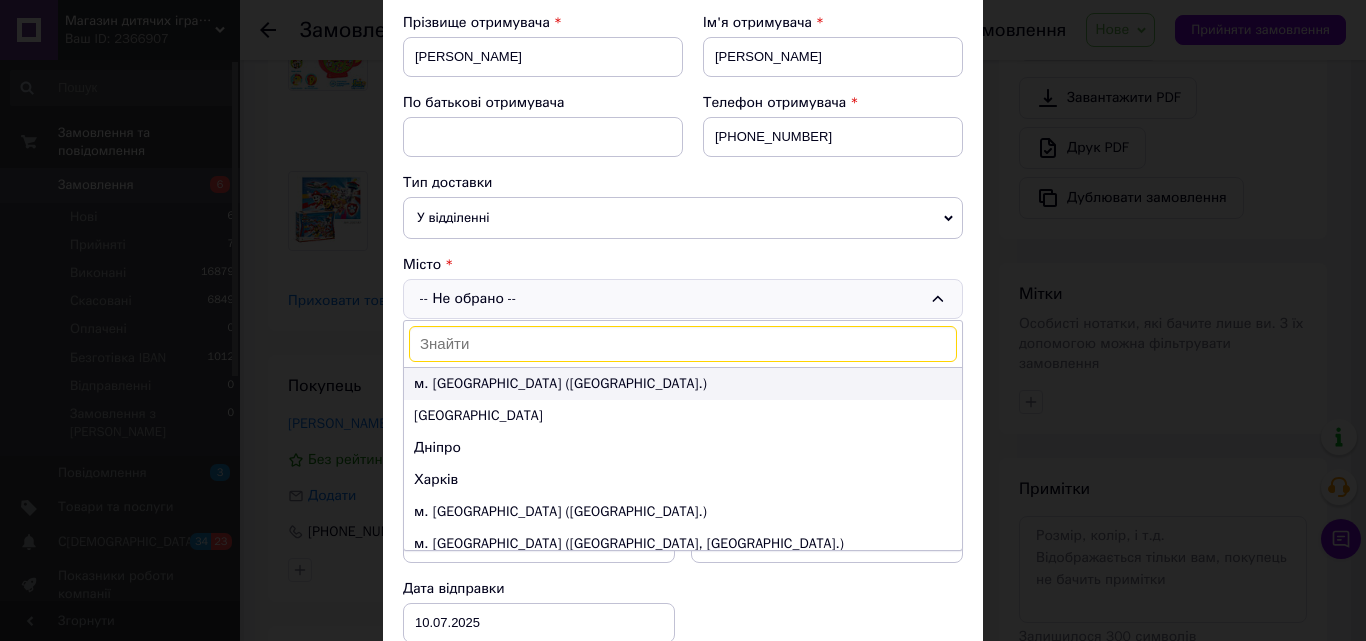 click on "м. Київ (Київська обл.)" at bounding box center (683, 384) 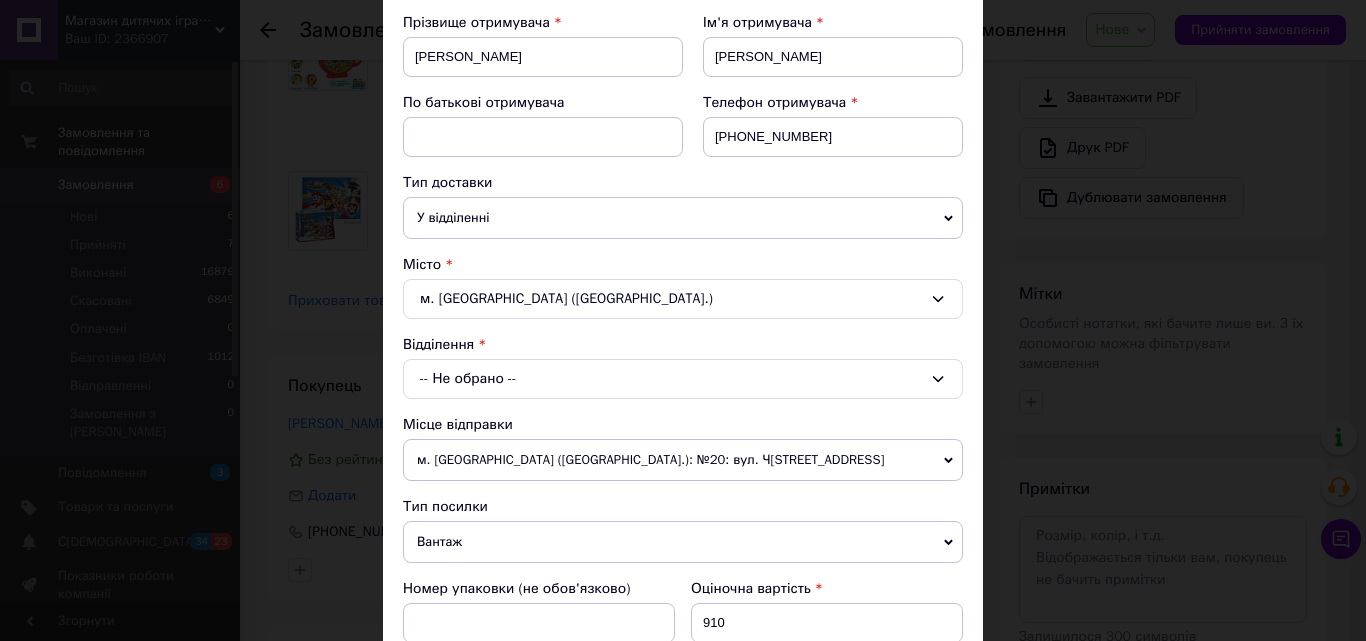 click on "-- Не обрано --" at bounding box center (683, 379) 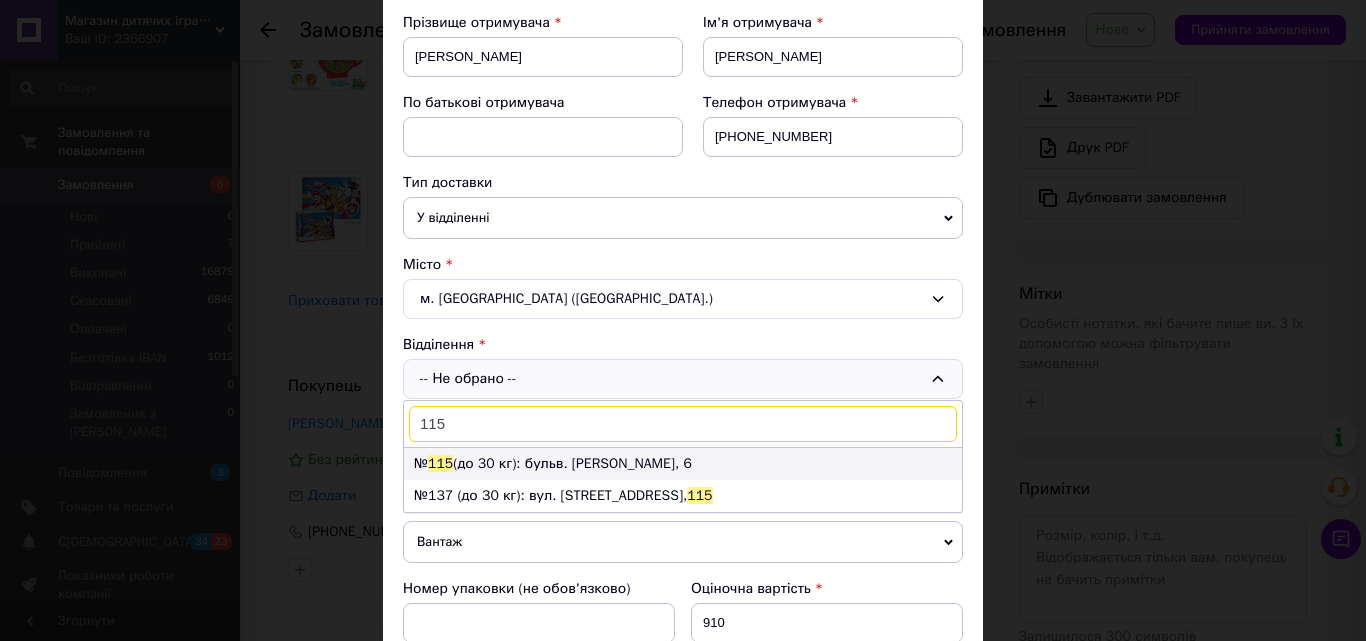 type on "115" 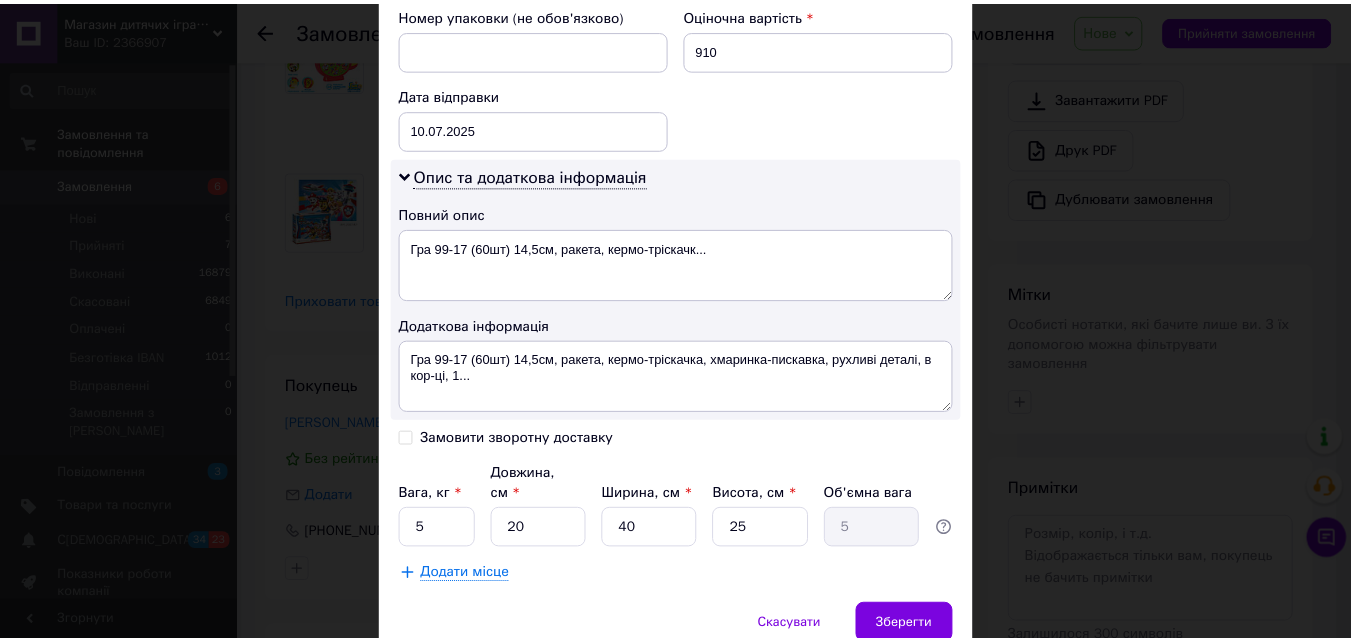scroll, scrollTop: 900, scrollLeft: 0, axis: vertical 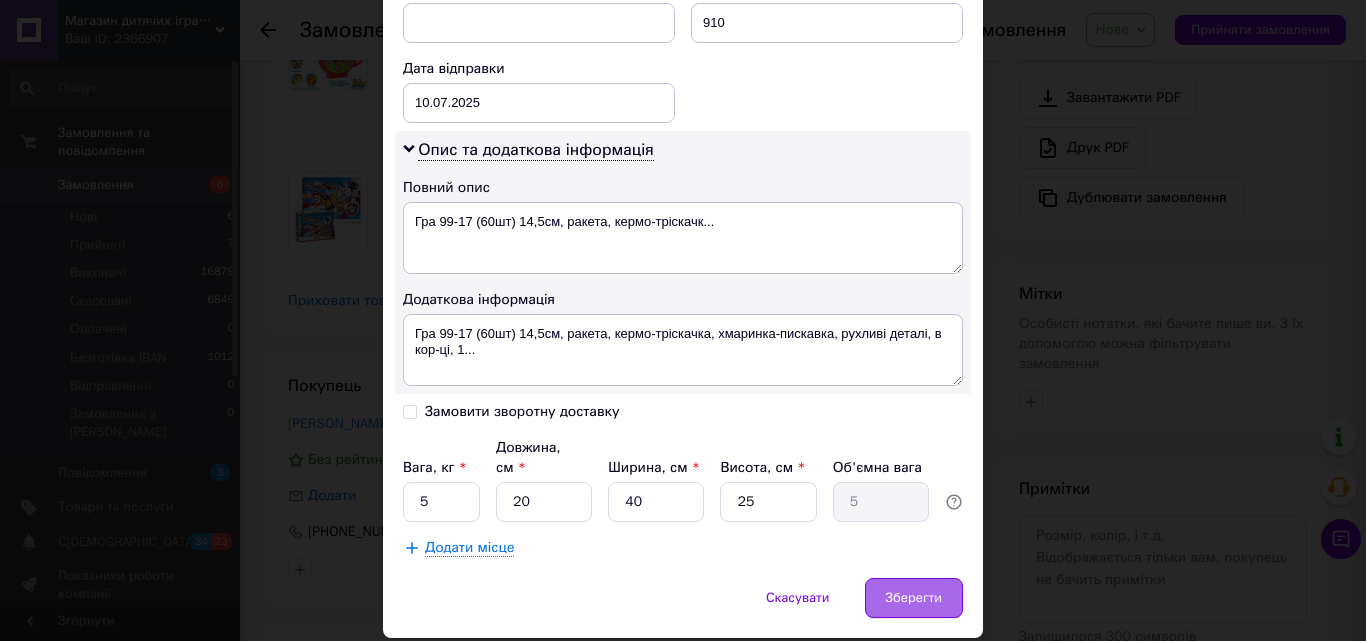 click on "Зберегти" at bounding box center (914, 598) 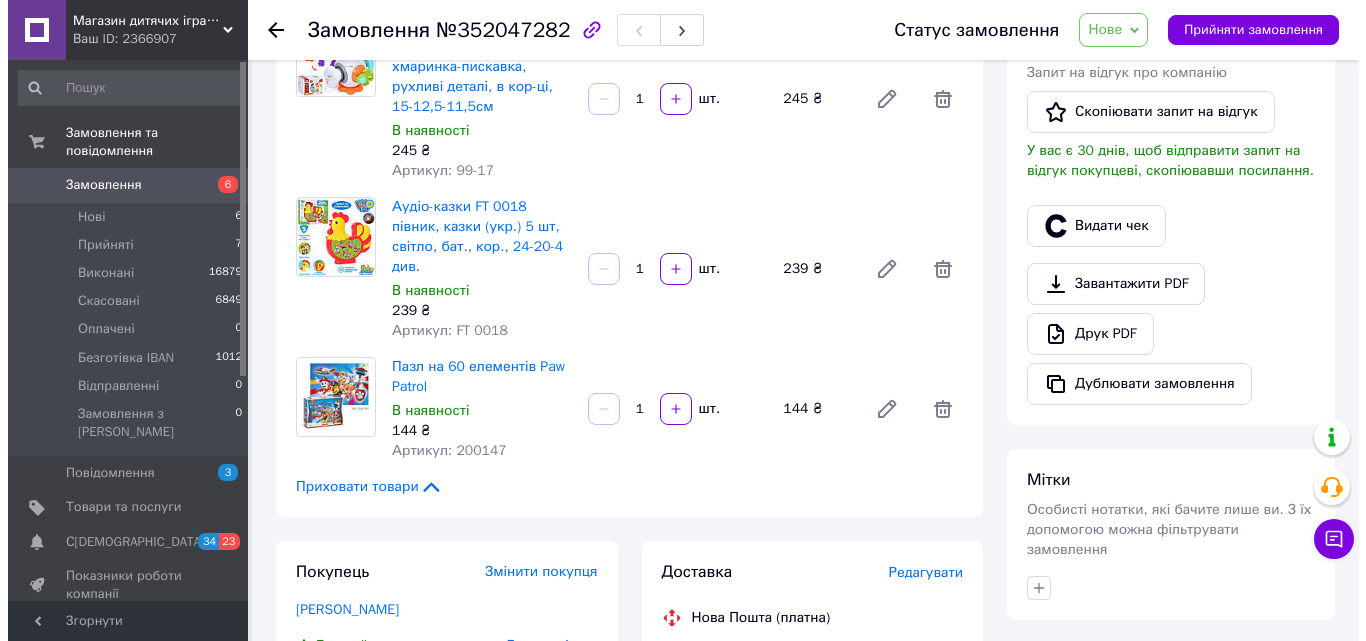 scroll, scrollTop: 700, scrollLeft: 0, axis: vertical 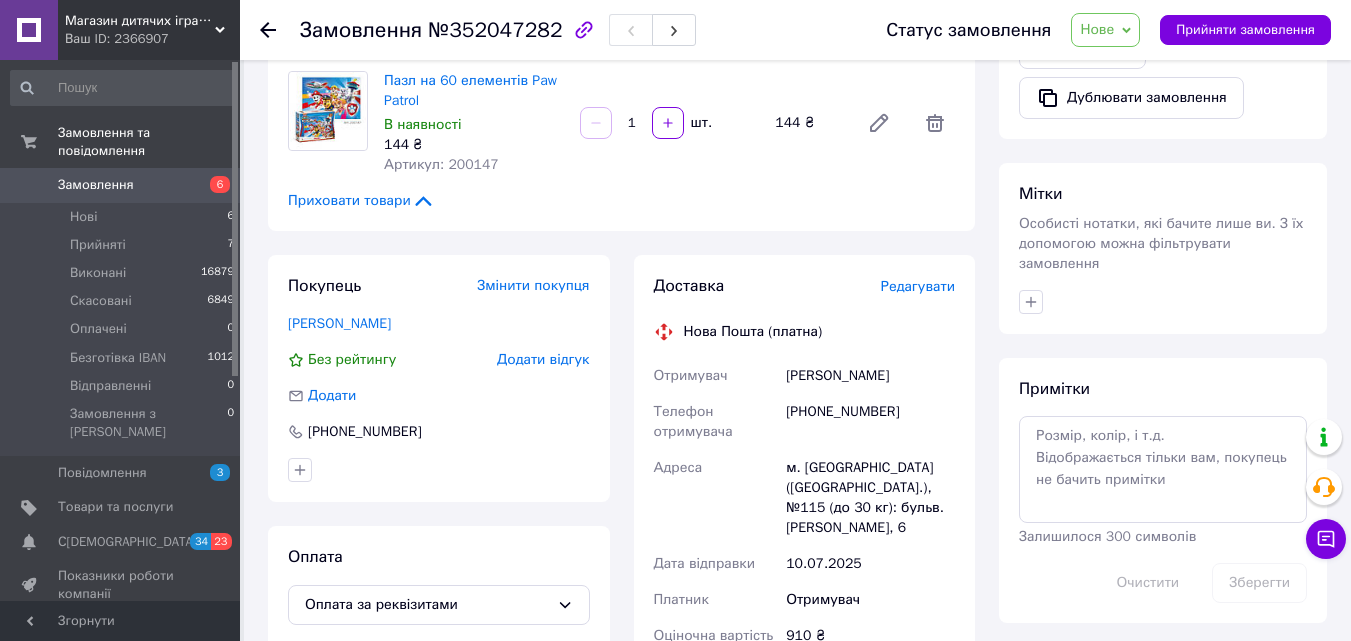 click on "Редагувати" at bounding box center (918, 286) 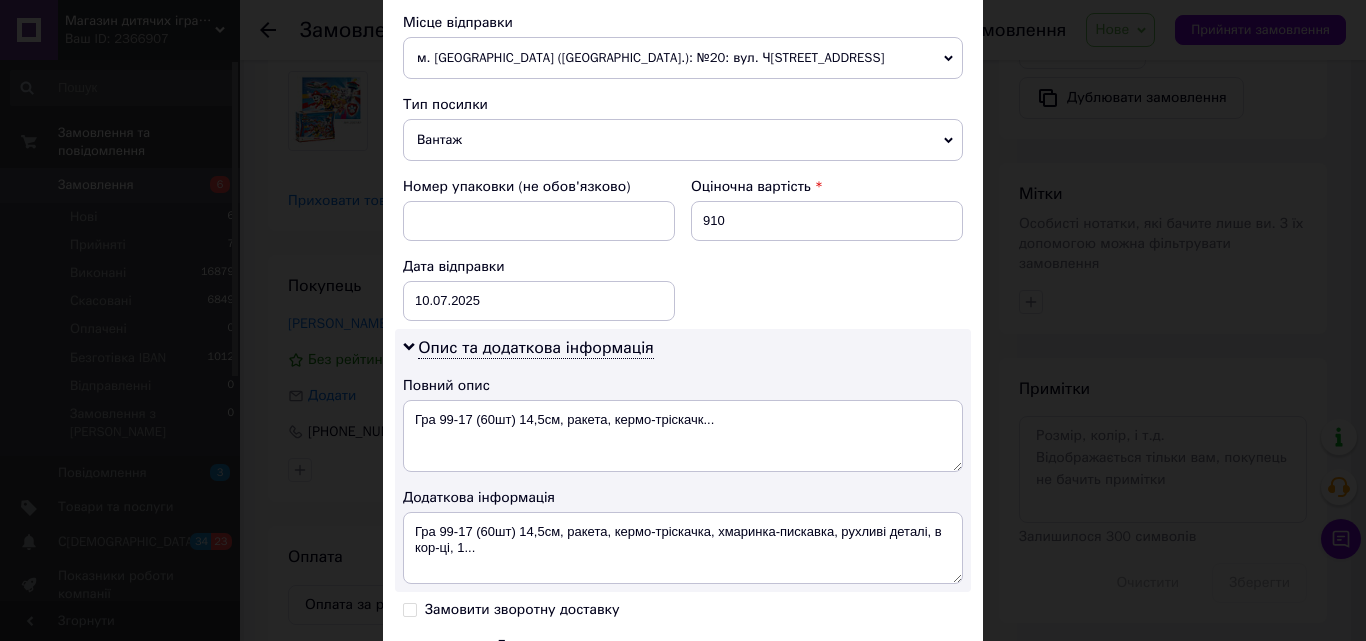 scroll, scrollTop: 947, scrollLeft: 0, axis: vertical 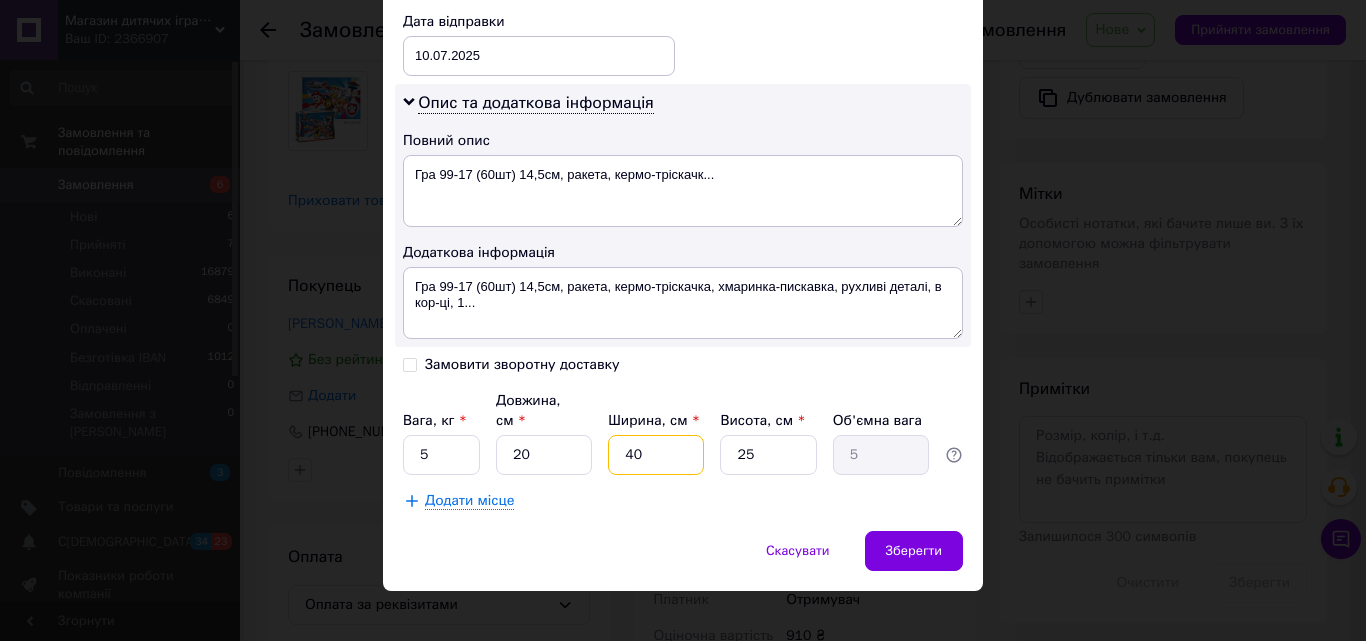 drag, startPoint x: 629, startPoint y: 449, endPoint x: 611, endPoint y: 449, distance: 18 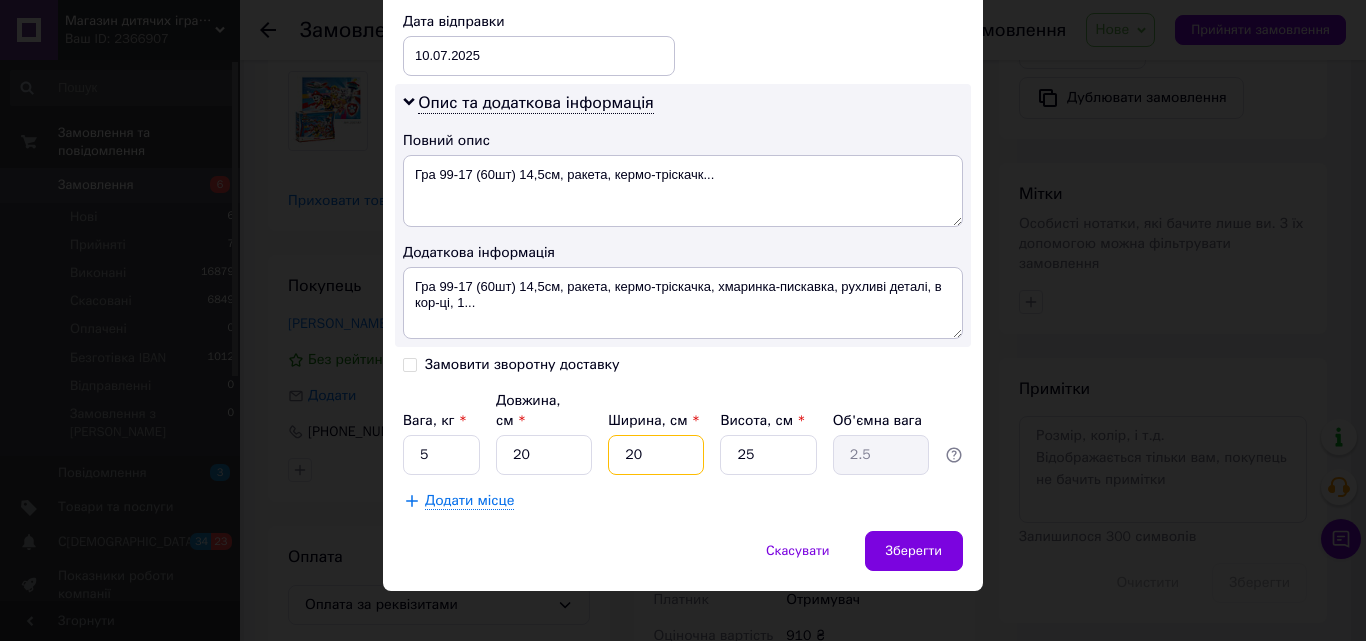 type on "20" 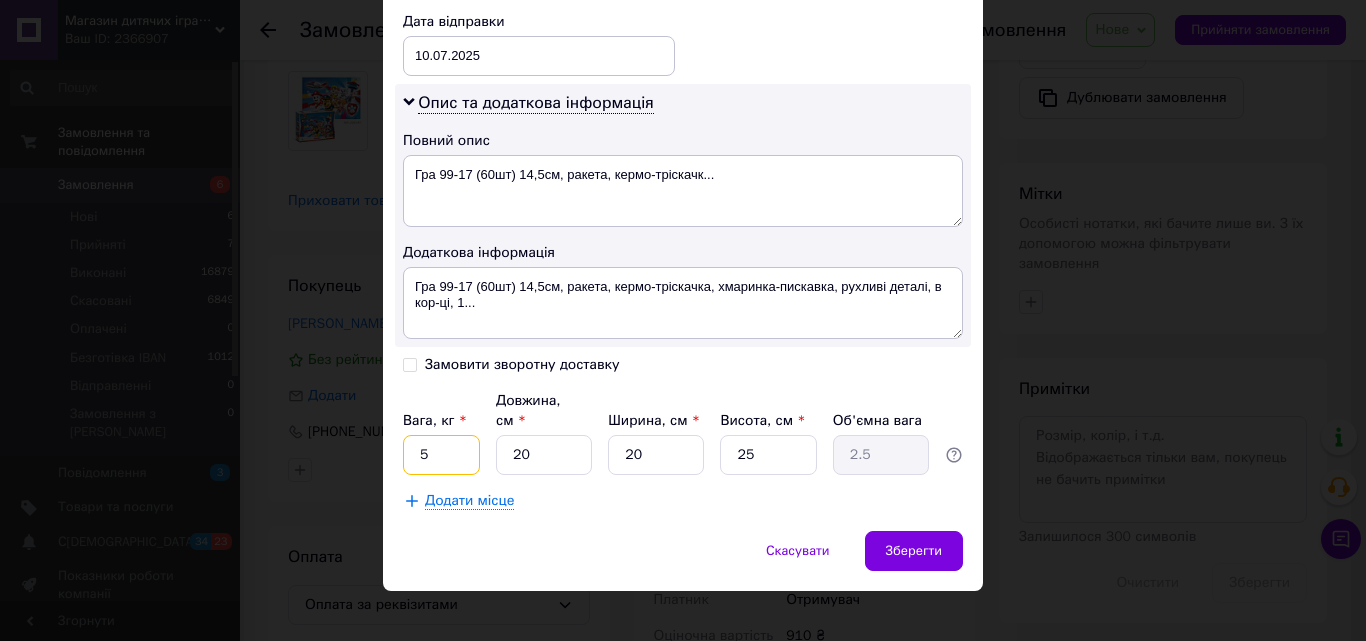 drag, startPoint x: 412, startPoint y: 444, endPoint x: 433, endPoint y: 448, distance: 21.377558 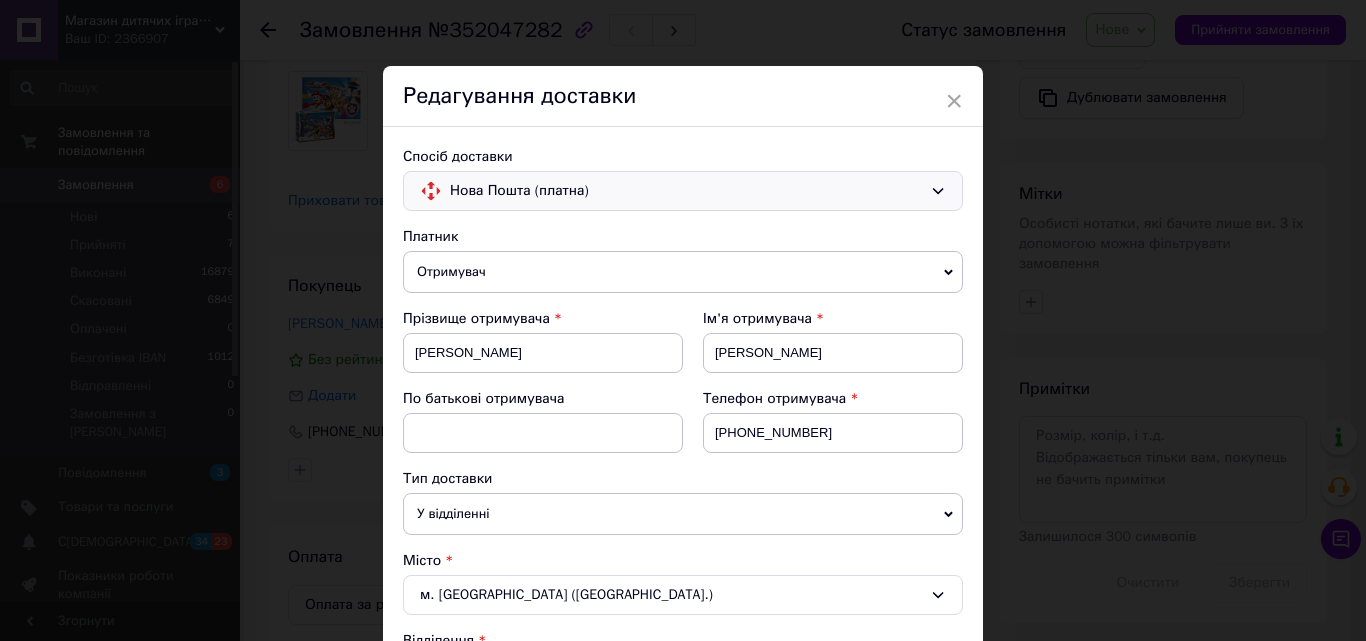 scroll, scrollTop: 0, scrollLeft: 0, axis: both 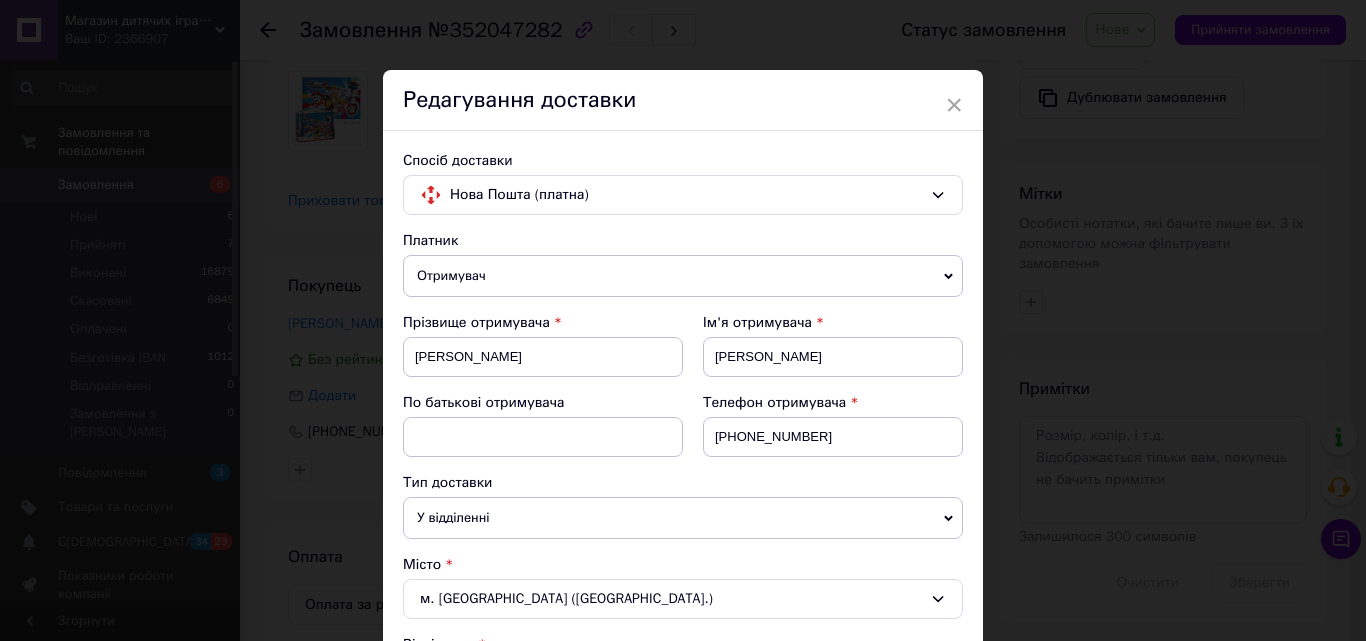 type on "1" 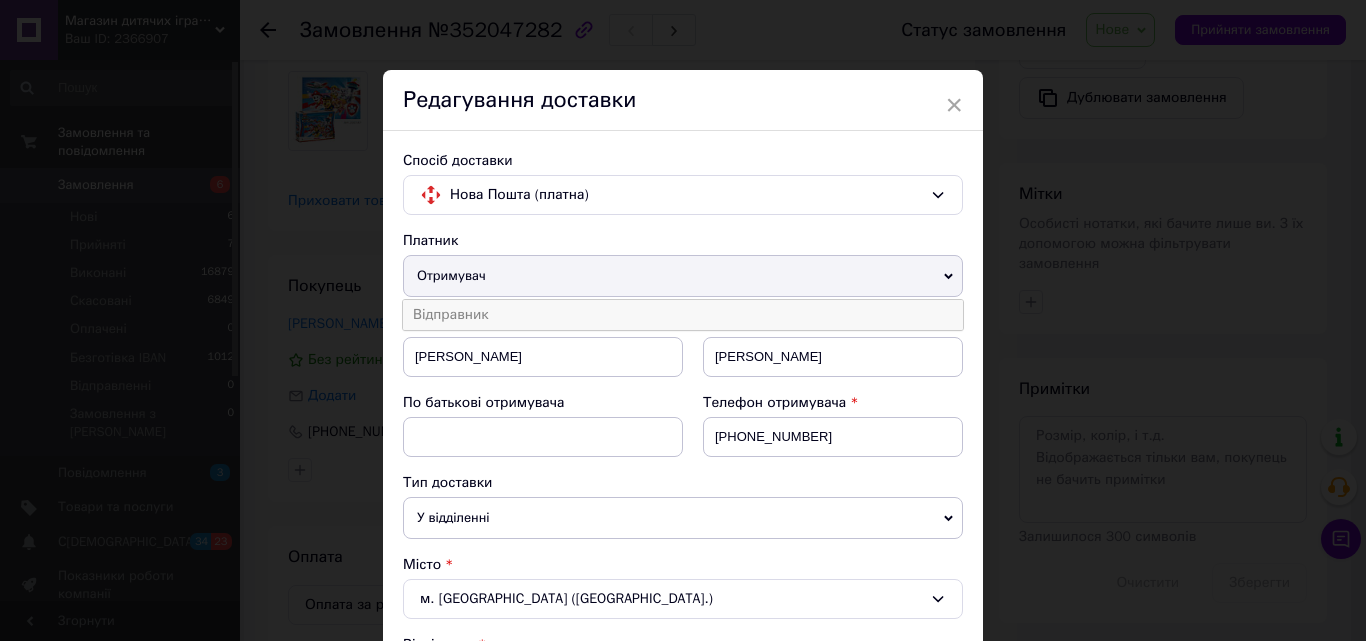 click on "Відправник" at bounding box center [683, 315] 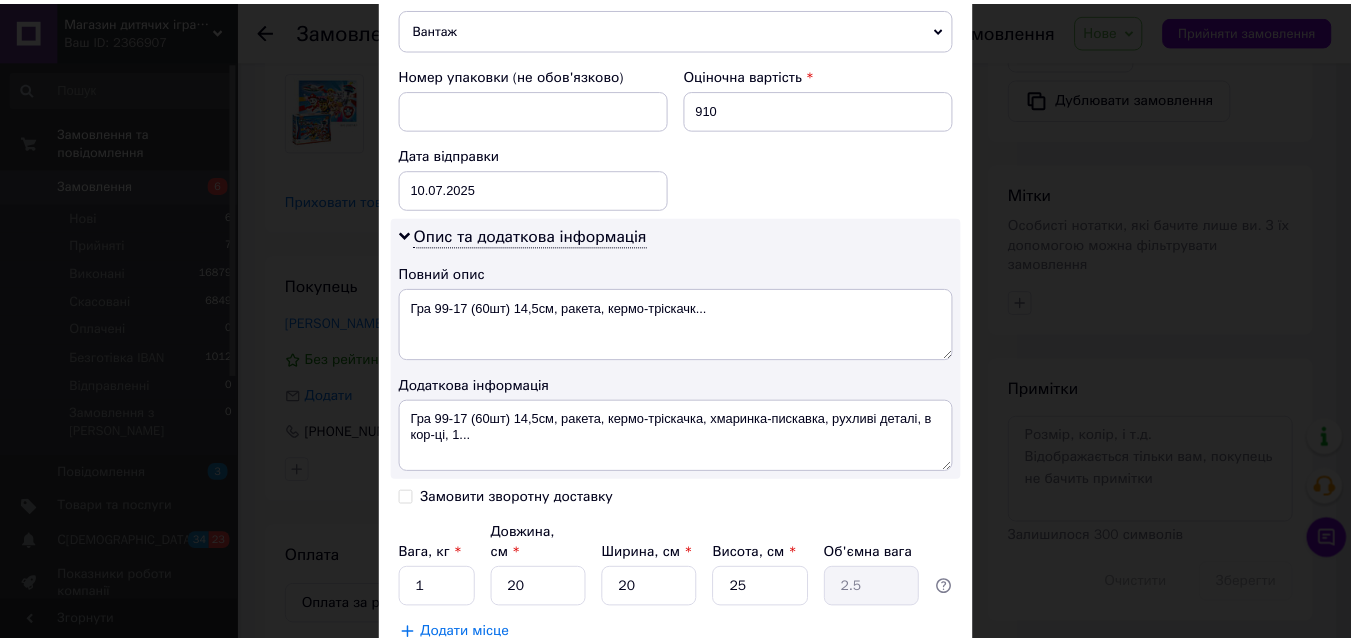 scroll, scrollTop: 947, scrollLeft: 0, axis: vertical 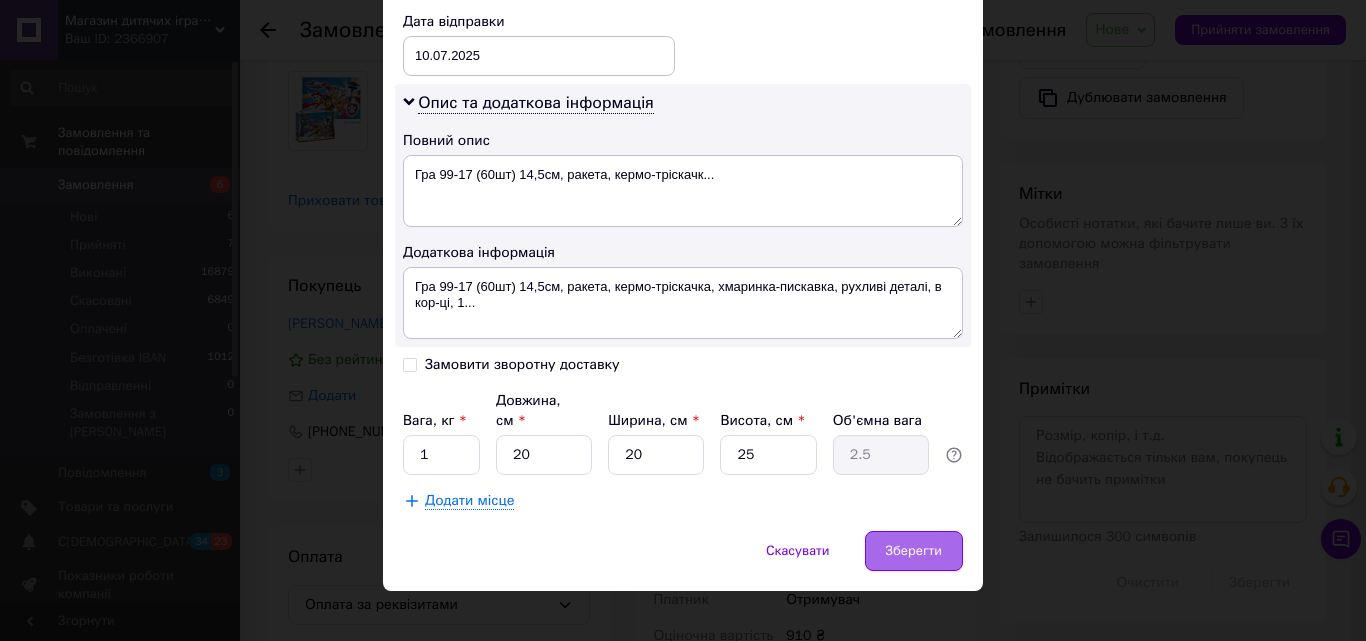 click on "Зберегти" at bounding box center (914, 551) 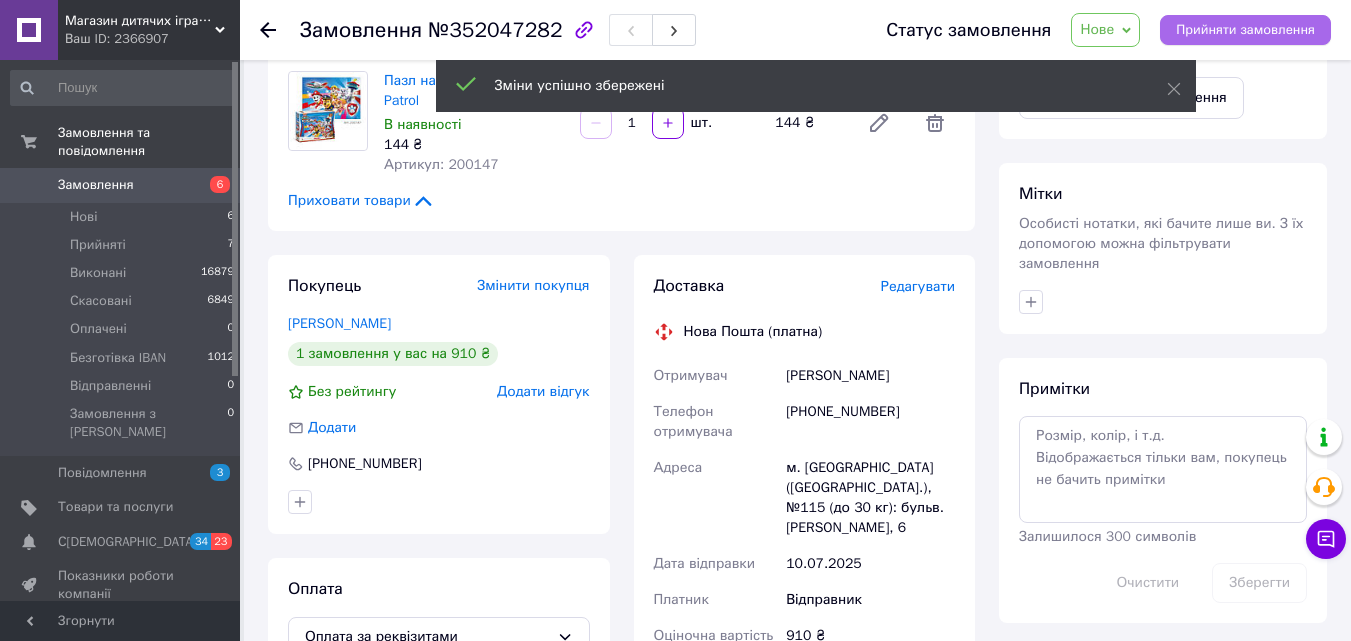 click on "Прийняти замовлення" at bounding box center (1245, 30) 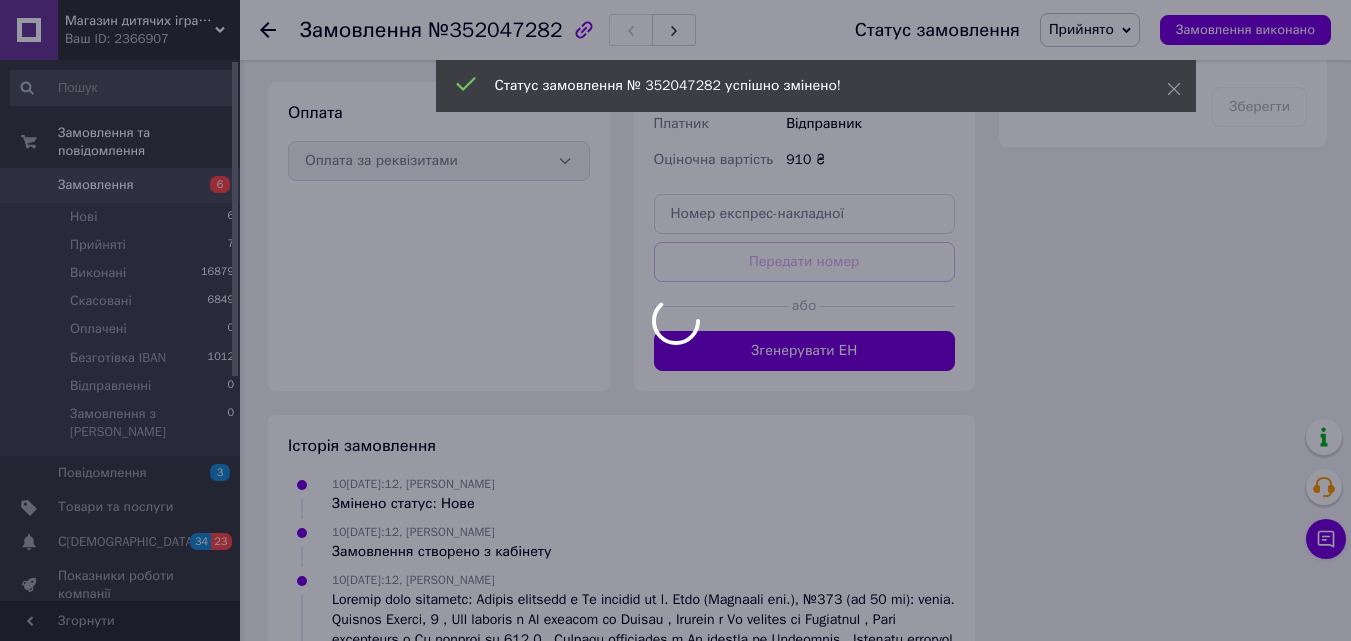 scroll, scrollTop: 1200, scrollLeft: 0, axis: vertical 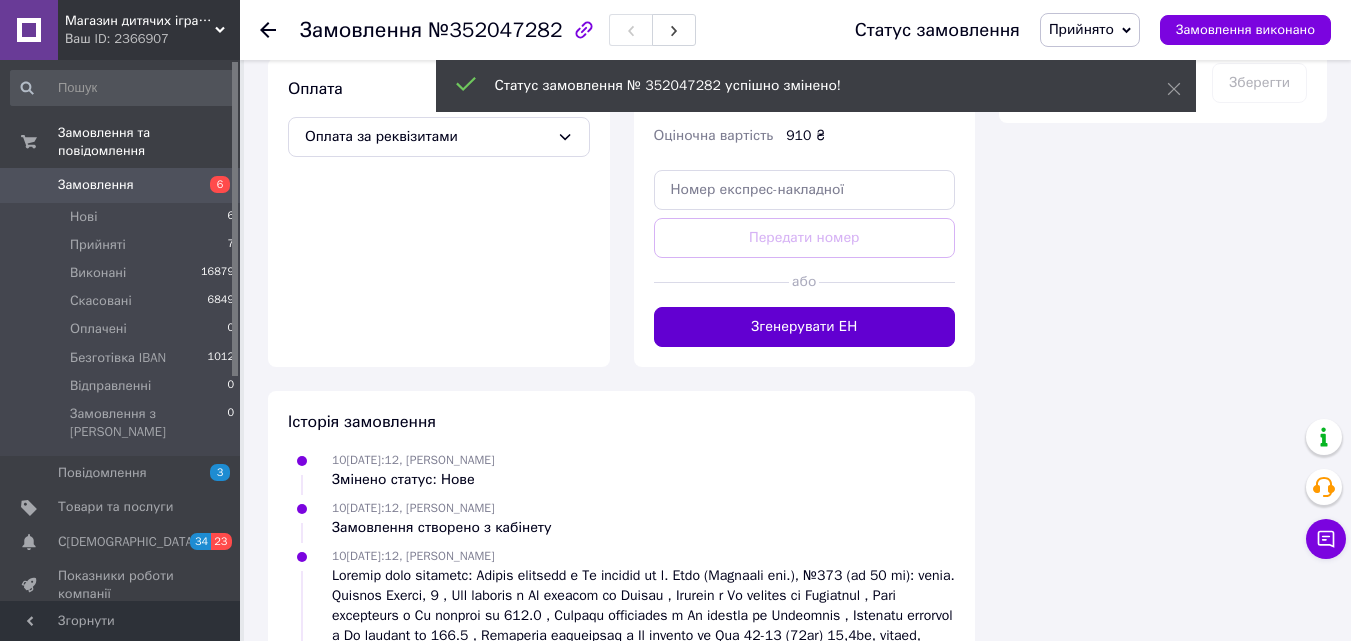 click on "Згенерувати ЕН" at bounding box center (805, 327) 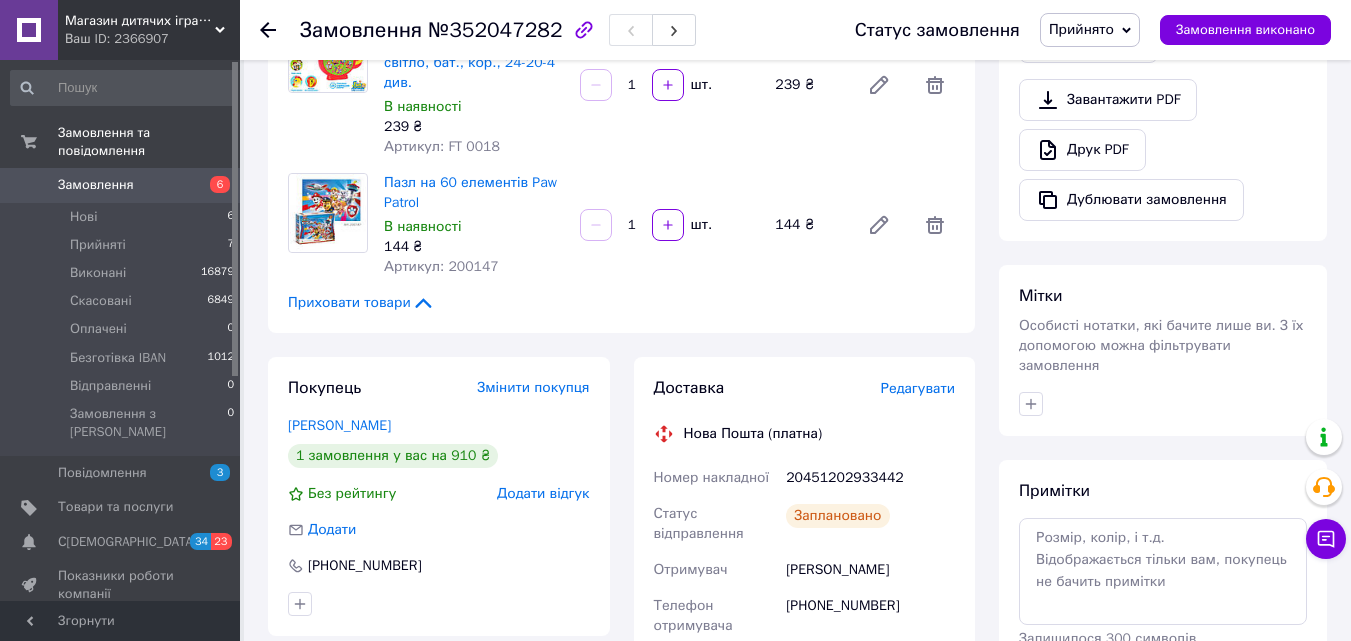 scroll, scrollTop: 504, scrollLeft: 0, axis: vertical 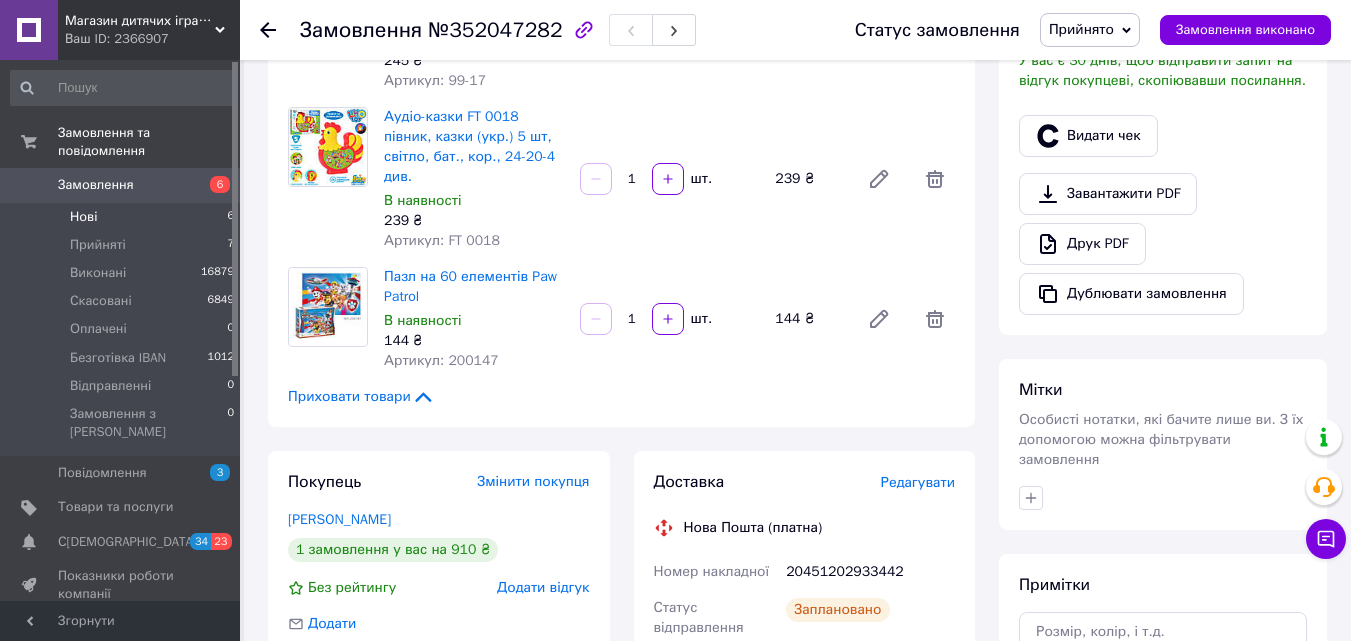 click on "Нові 6" at bounding box center (123, 217) 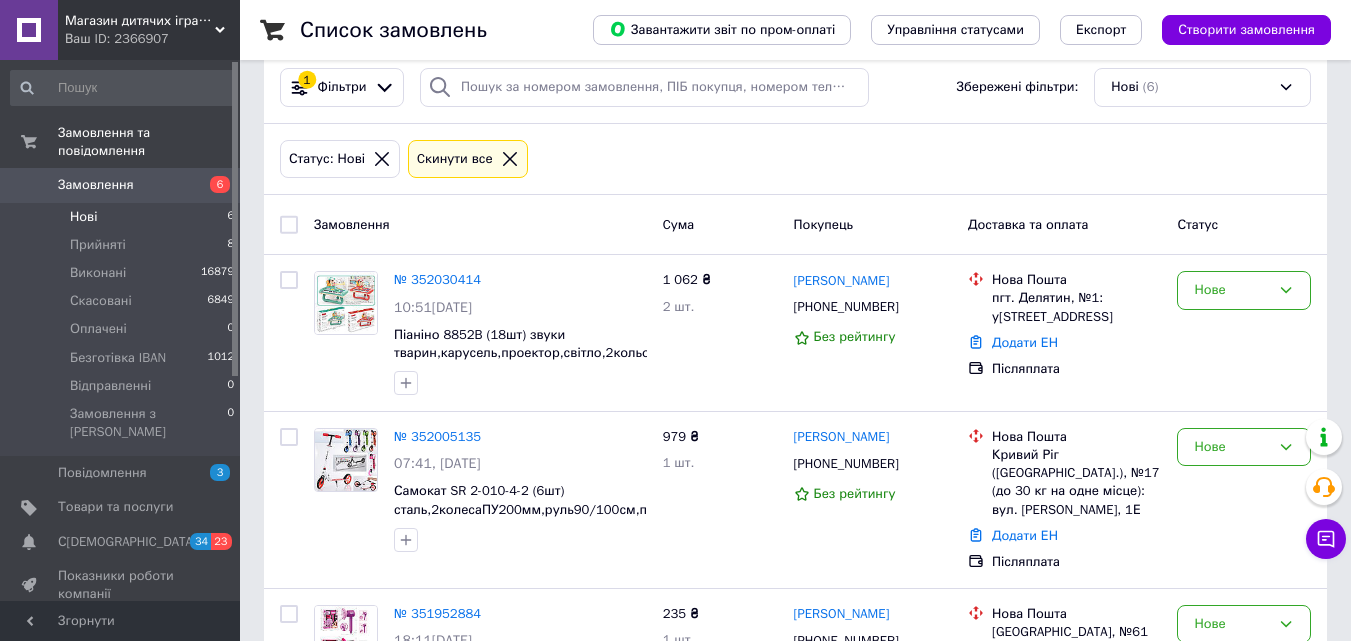 scroll, scrollTop: 0, scrollLeft: 0, axis: both 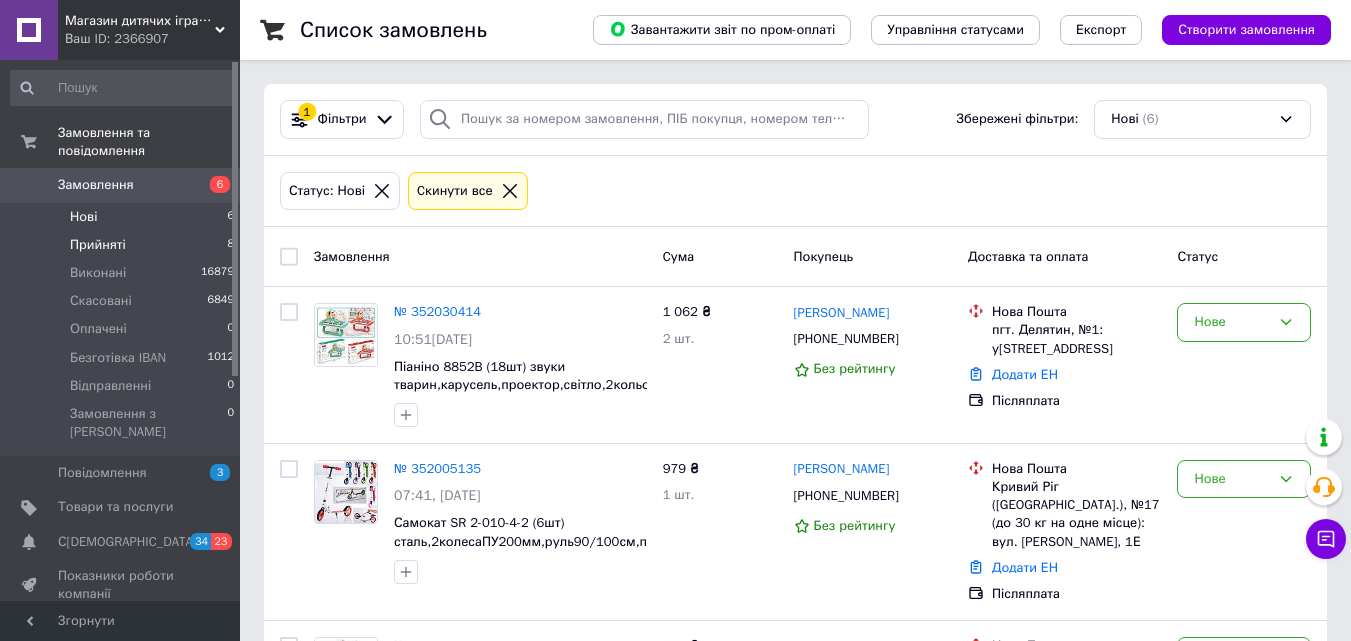 click on "Прийняті" at bounding box center [98, 245] 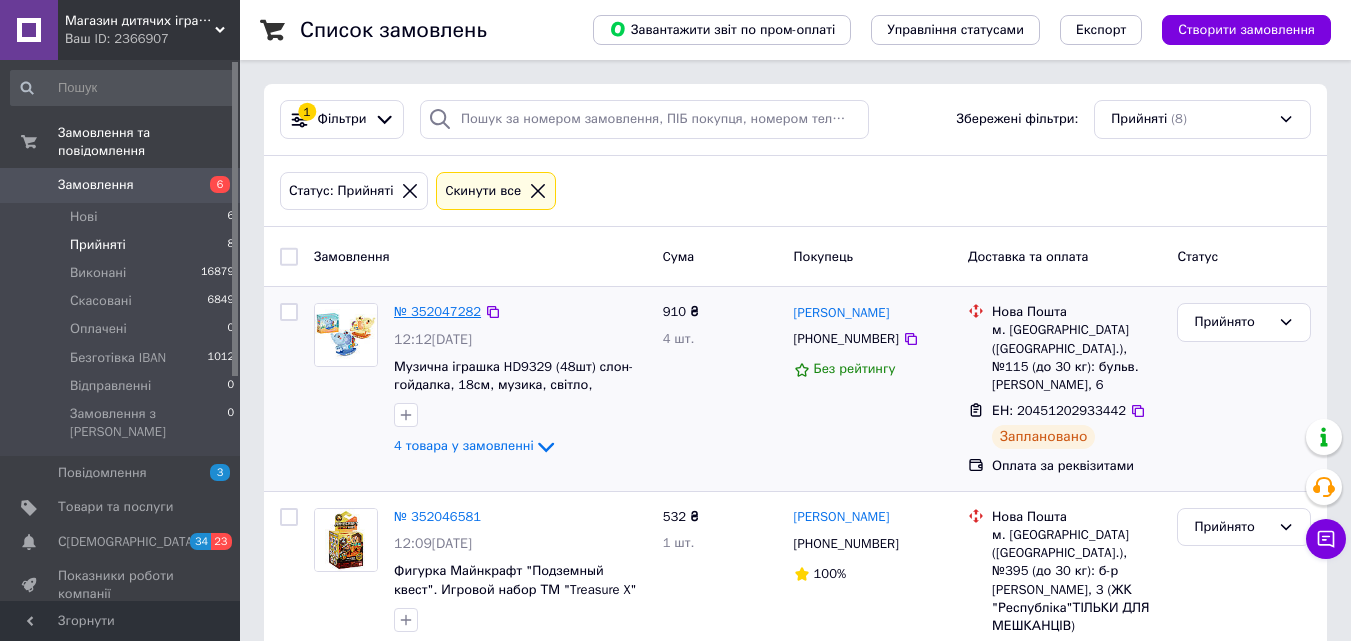 click on "№ 352047282" at bounding box center (437, 311) 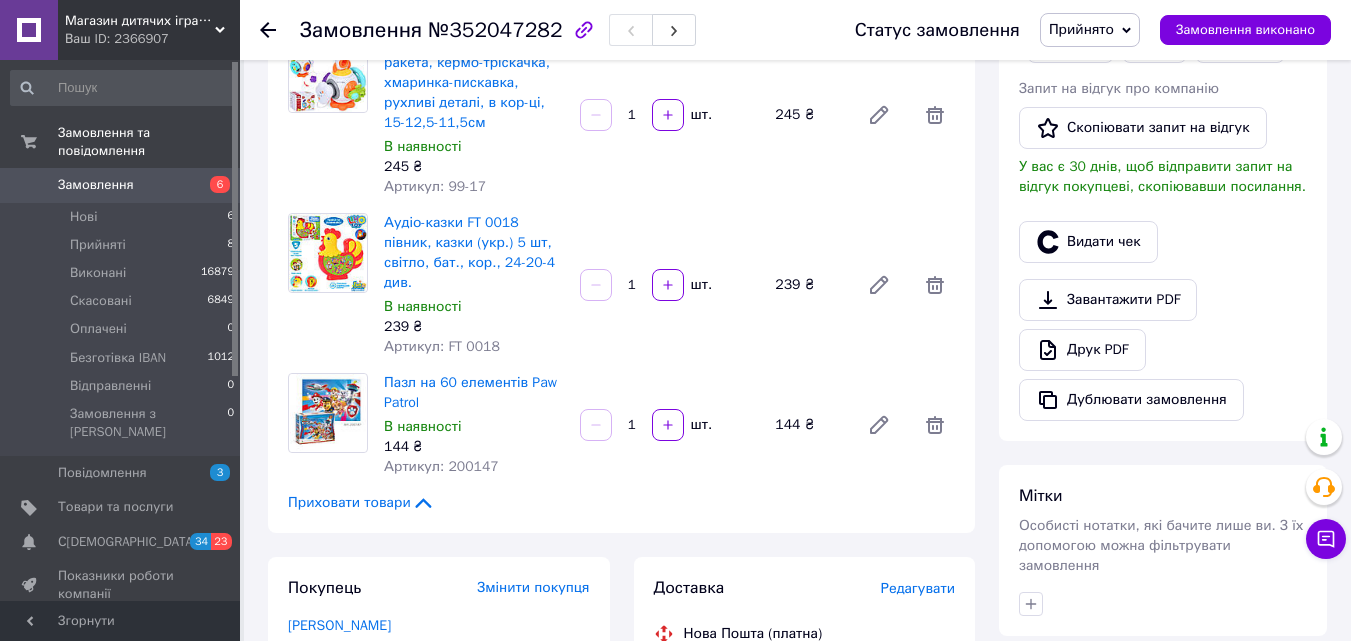 scroll, scrollTop: 600, scrollLeft: 0, axis: vertical 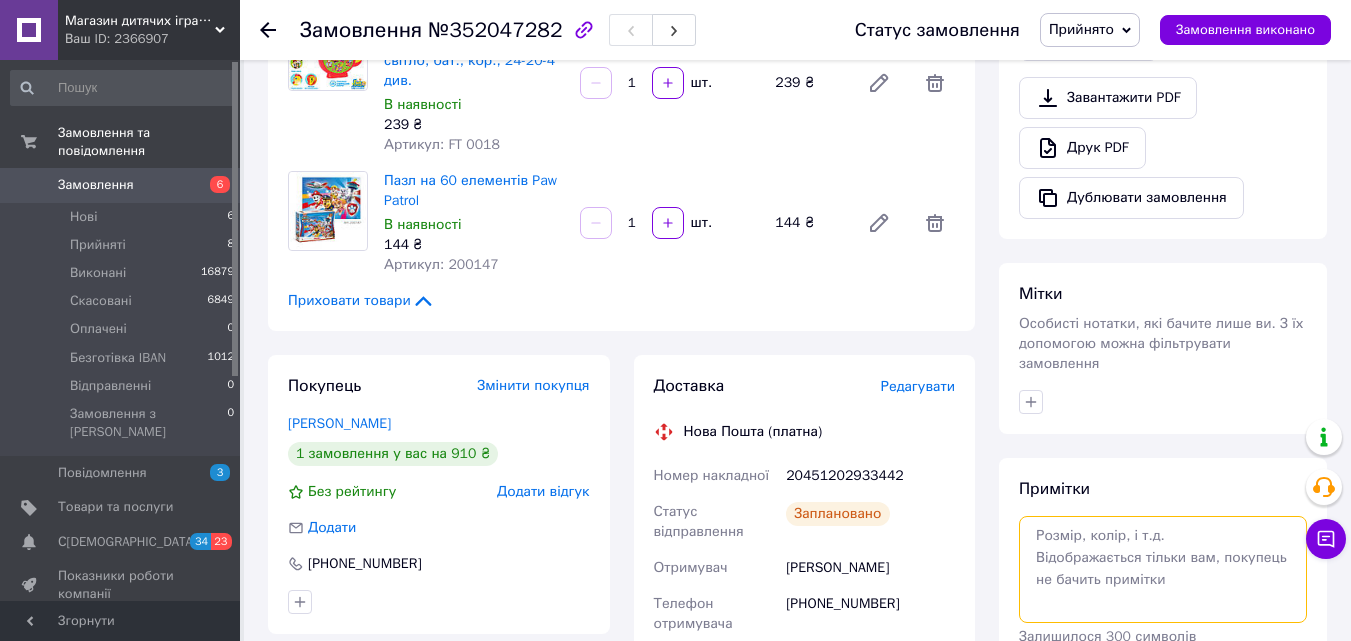 click at bounding box center [1163, 569] 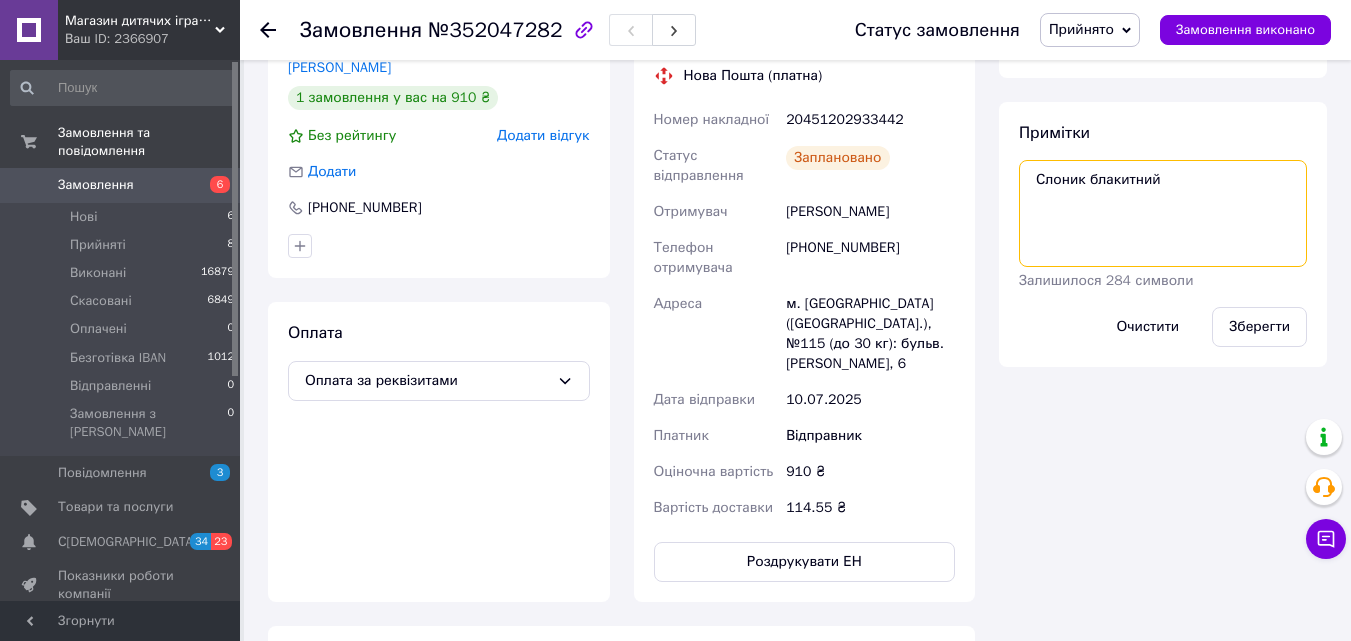 scroll, scrollTop: 1000, scrollLeft: 0, axis: vertical 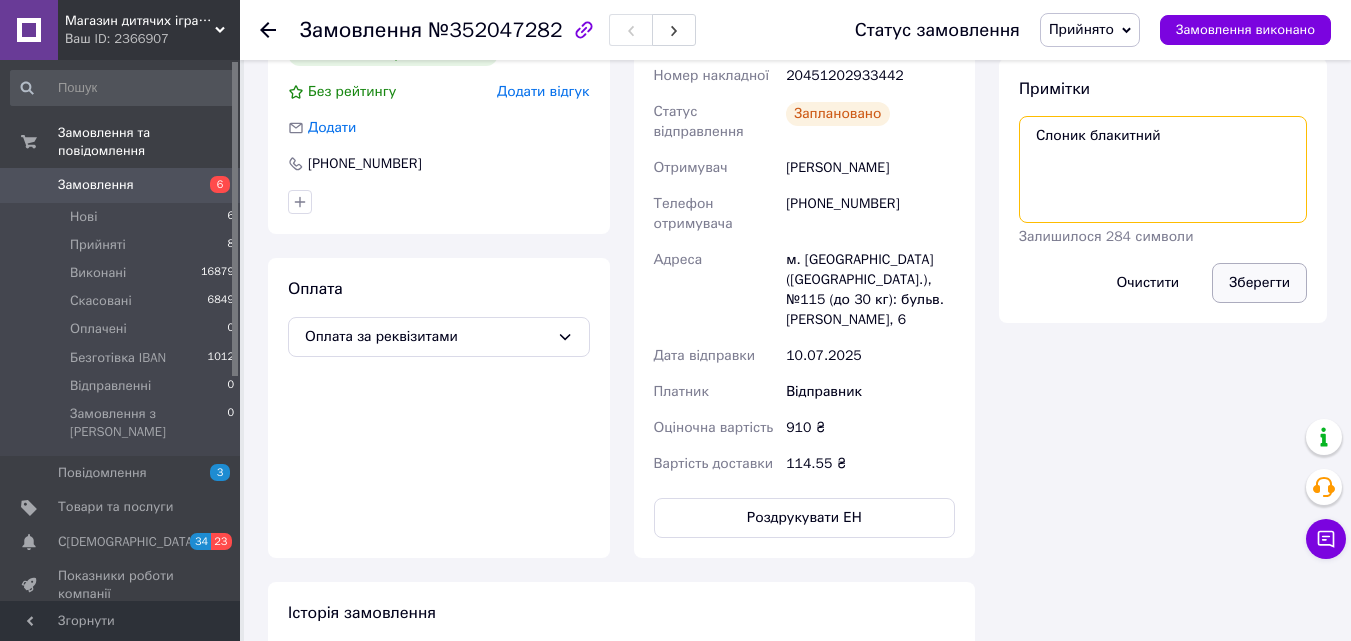 type on "Слоник блакитний" 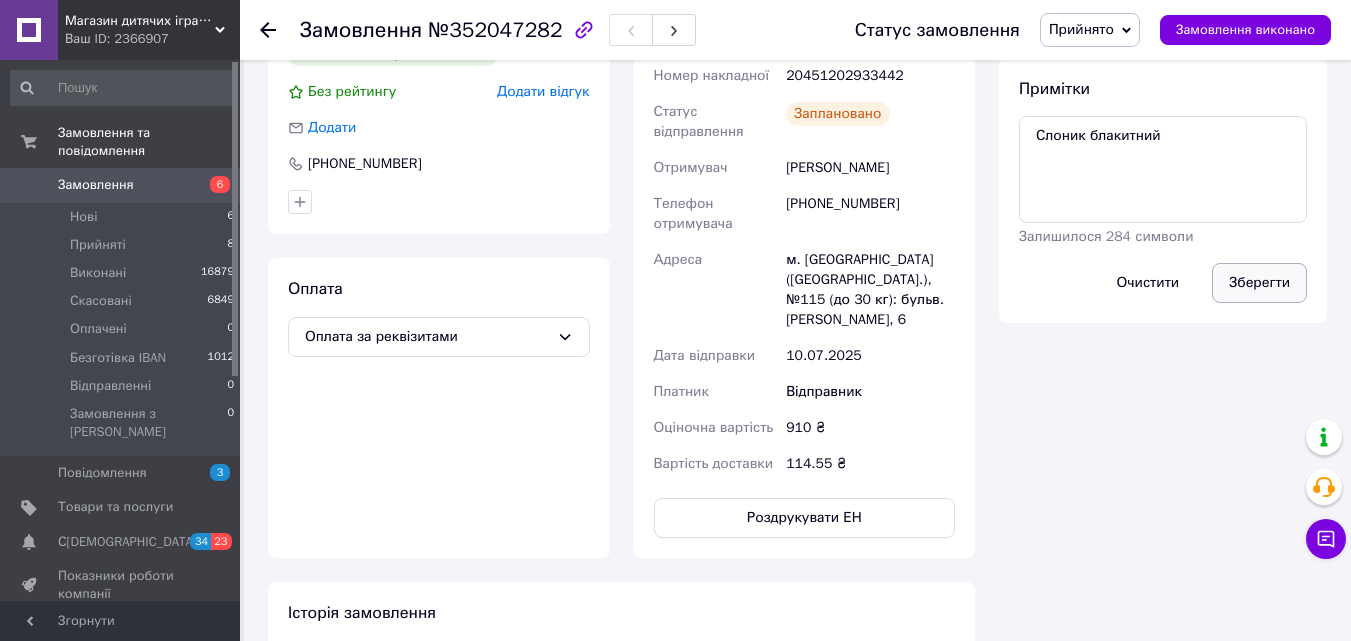 click on "Зберегти" at bounding box center [1259, 283] 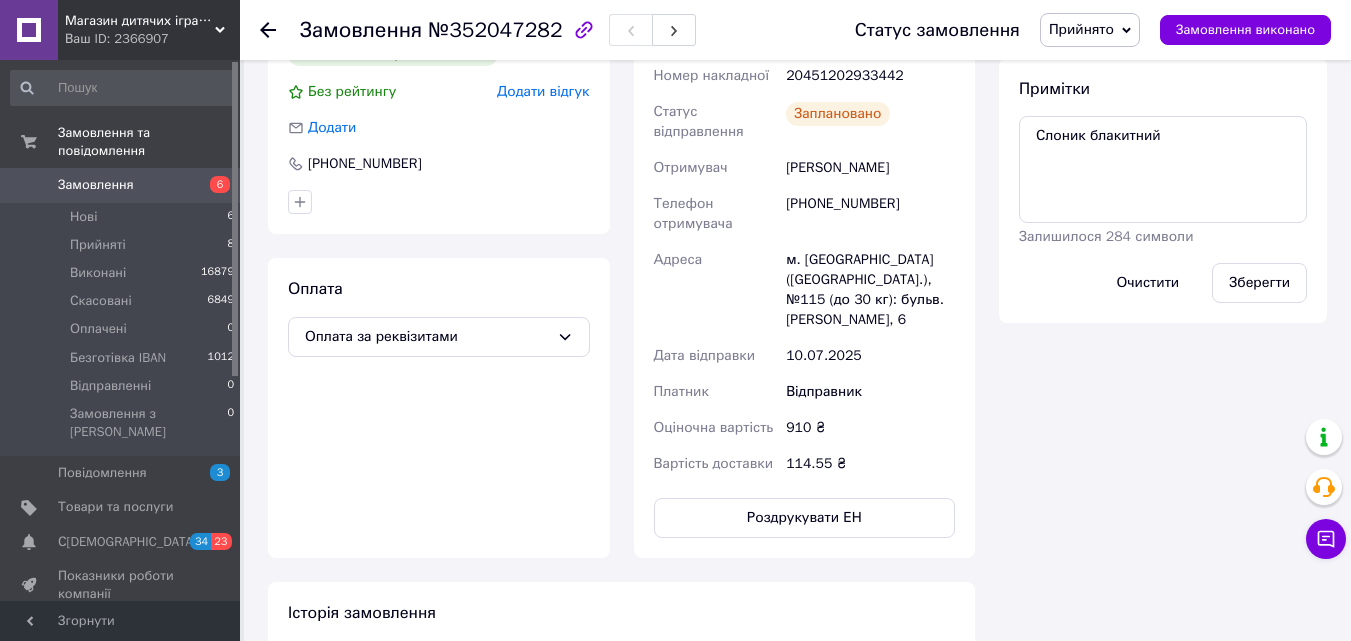 click 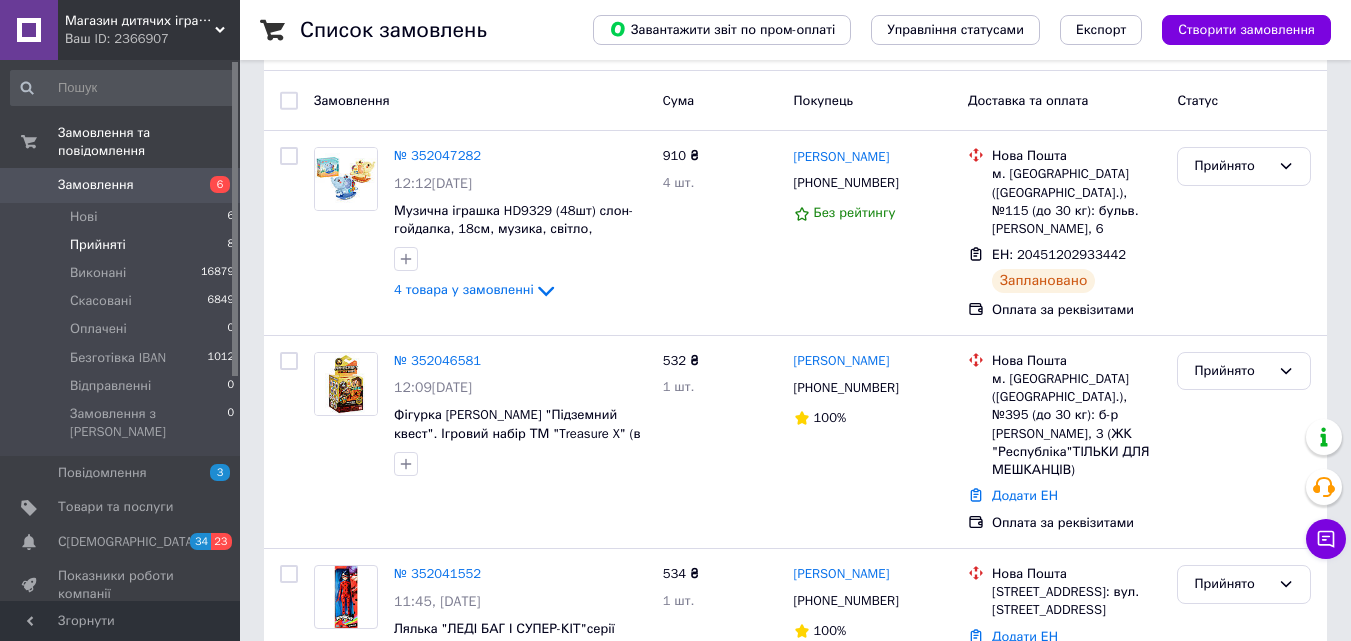 scroll, scrollTop: 200, scrollLeft: 0, axis: vertical 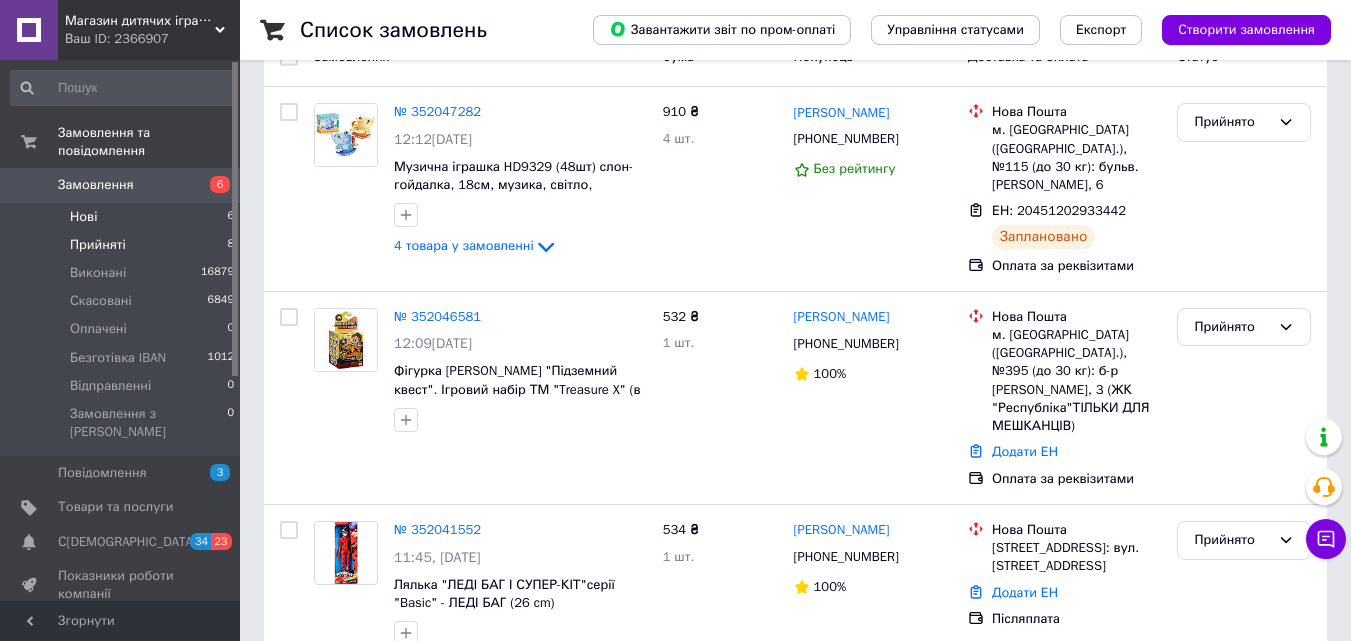 click on "Нові 6" at bounding box center [123, 217] 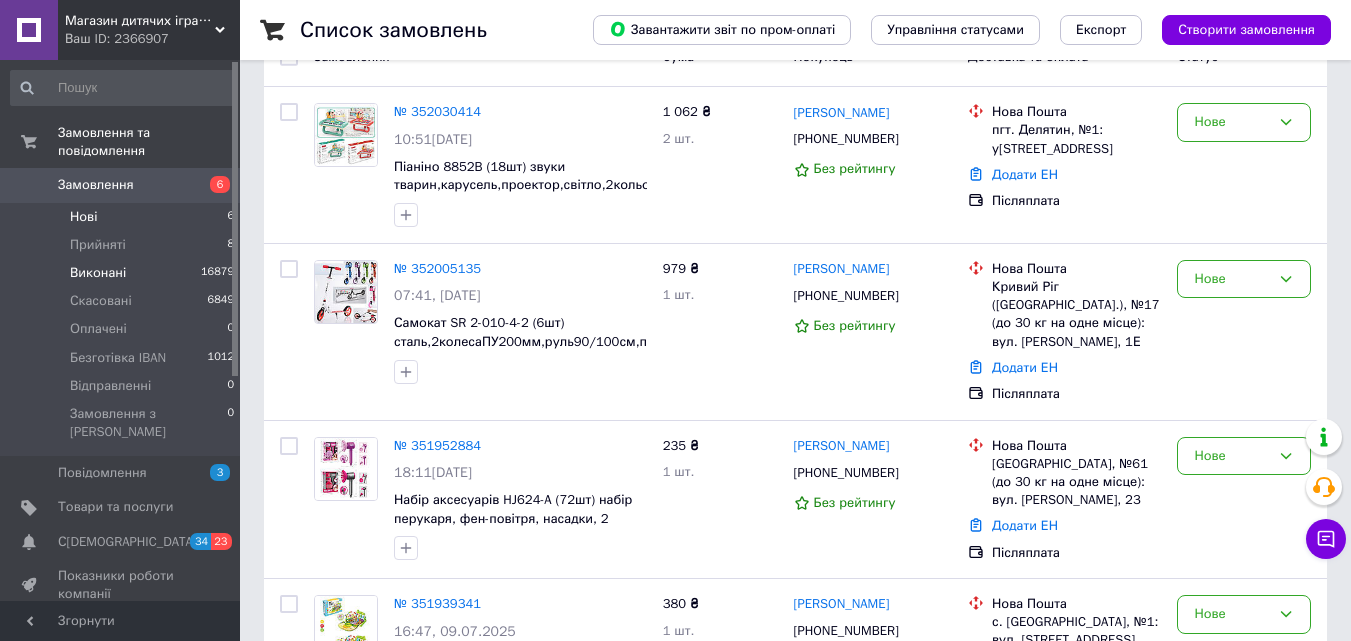 scroll, scrollTop: 0, scrollLeft: 0, axis: both 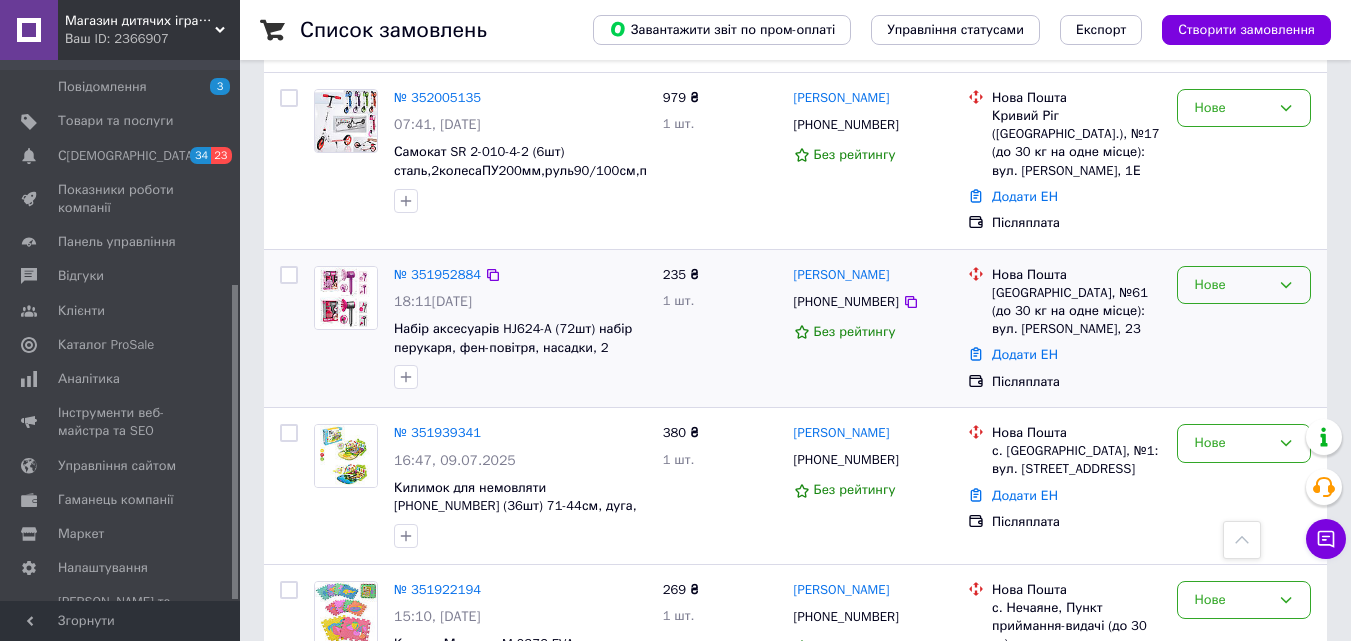 click on "Нове" at bounding box center (1244, 285) 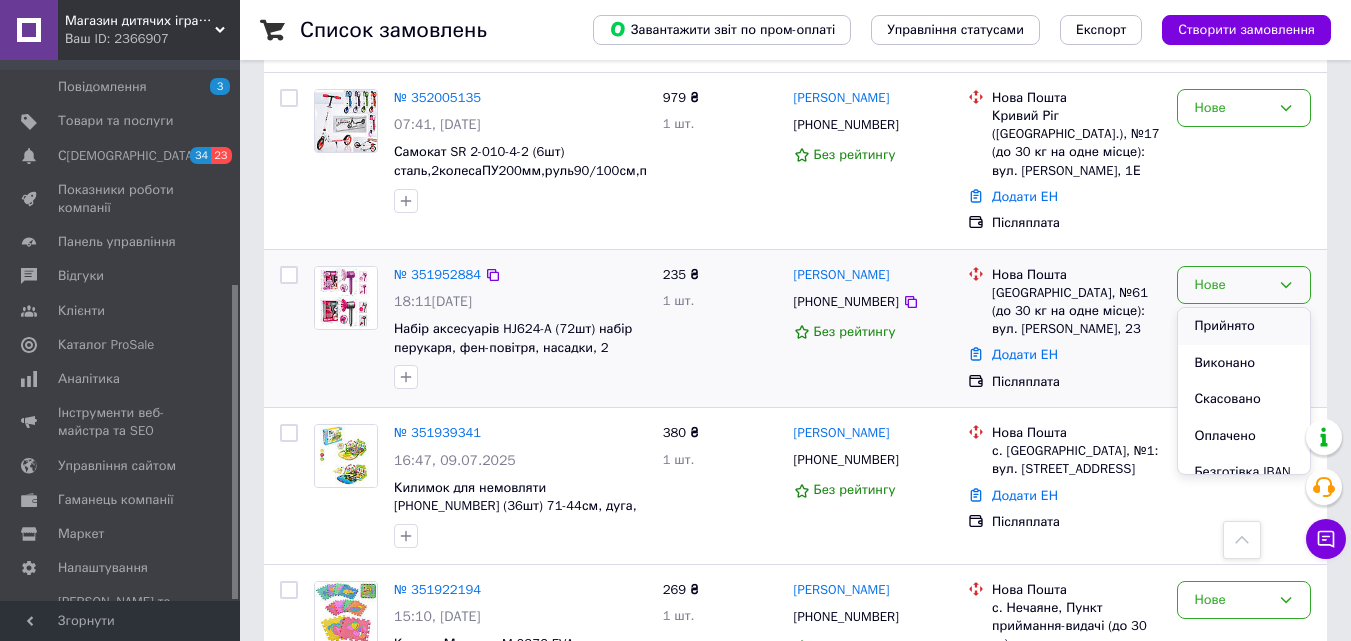 click on "Прийнято" at bounding box center [1244, 326] 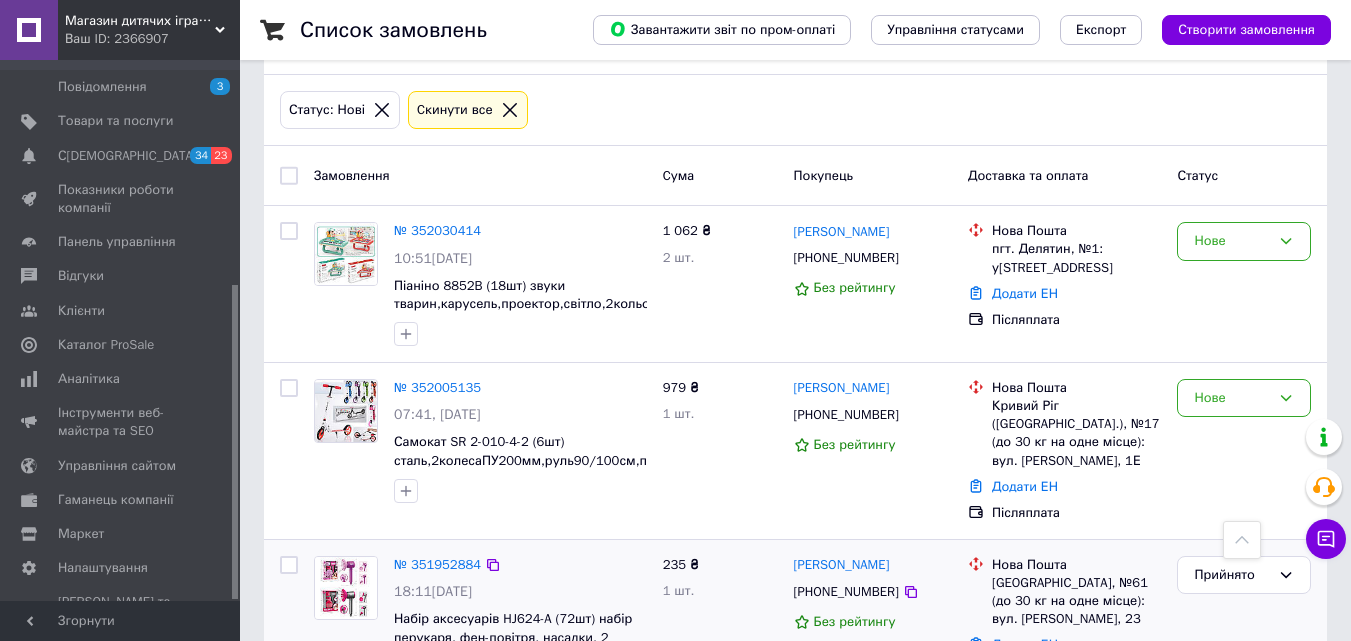 scroll, scrollTop: 71, scrollLeft: 0, axis: vertical 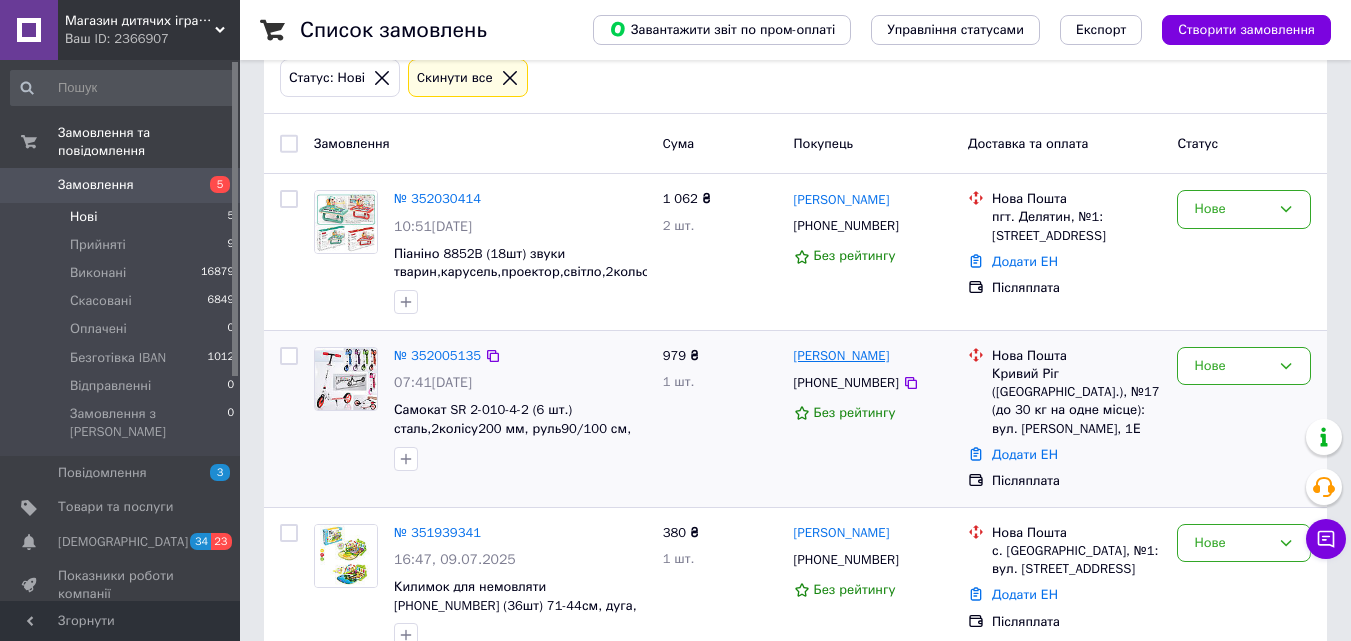 click on "[PERSON_NAME]" at bounding box center [842, 356] 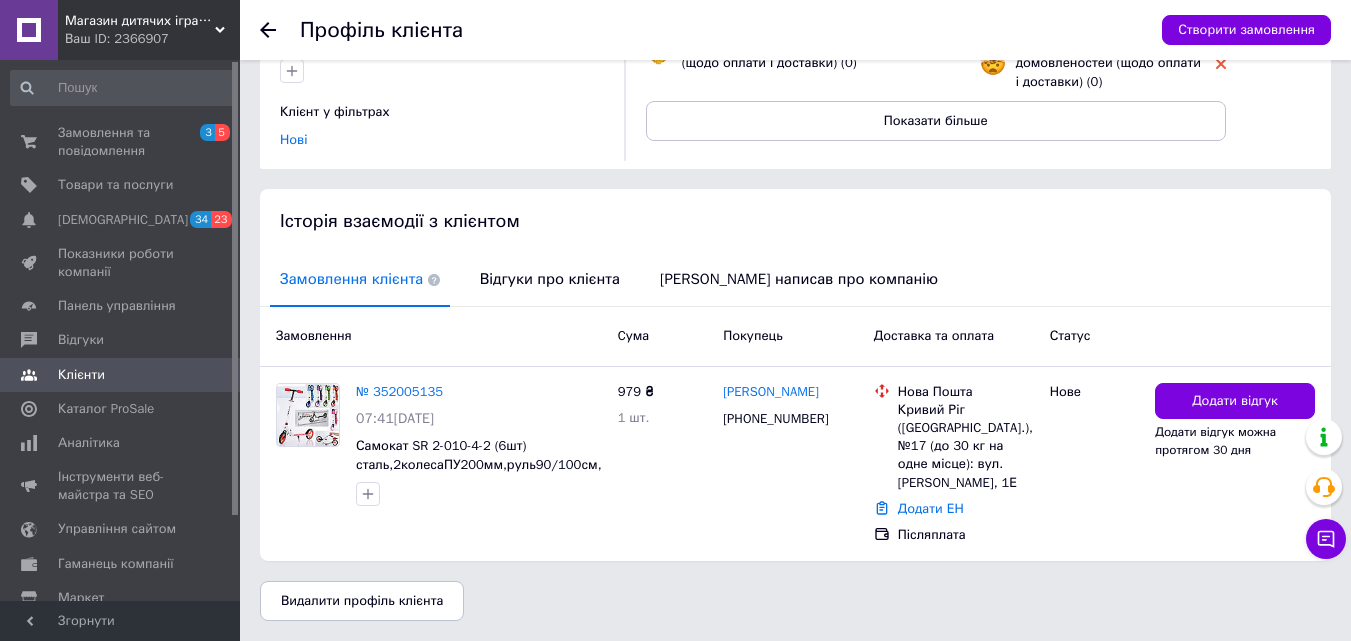 scroll, scrollTop: 292, scrollLeft: 0, axis: vertical 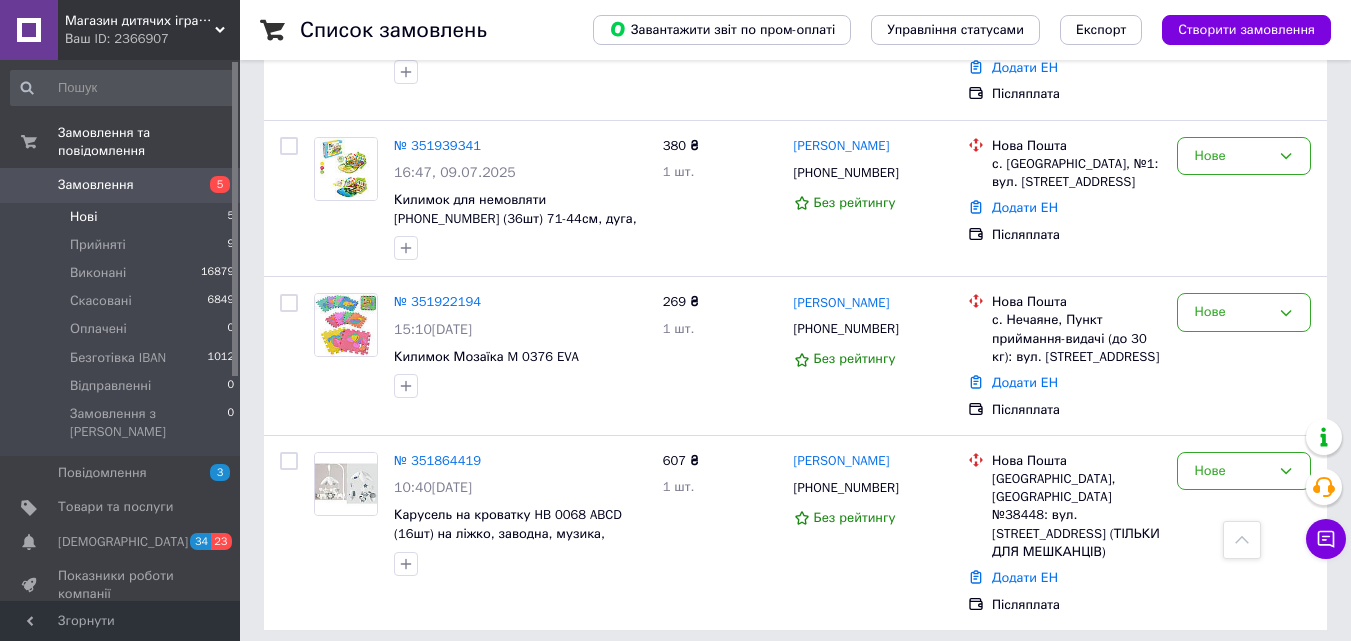 click on "Нові 5" at bounding box center (123, 217) 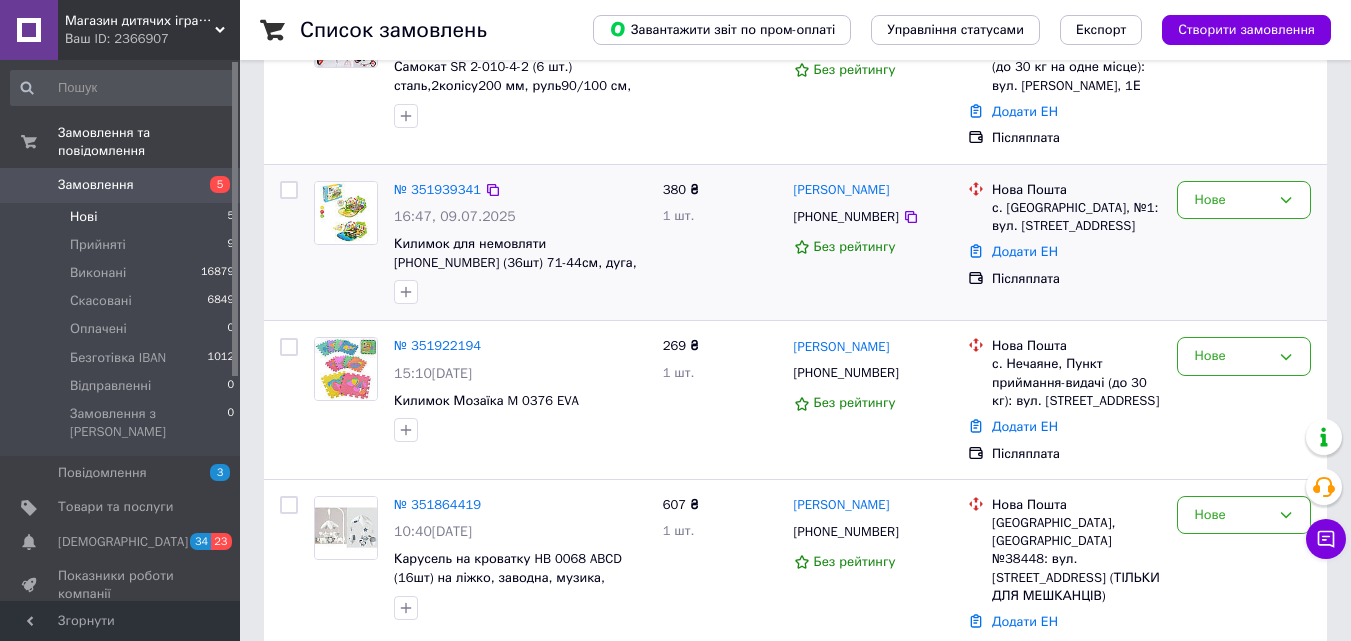 scroll, scrollTop: 513, scrollLeft: 0, axis: vertical 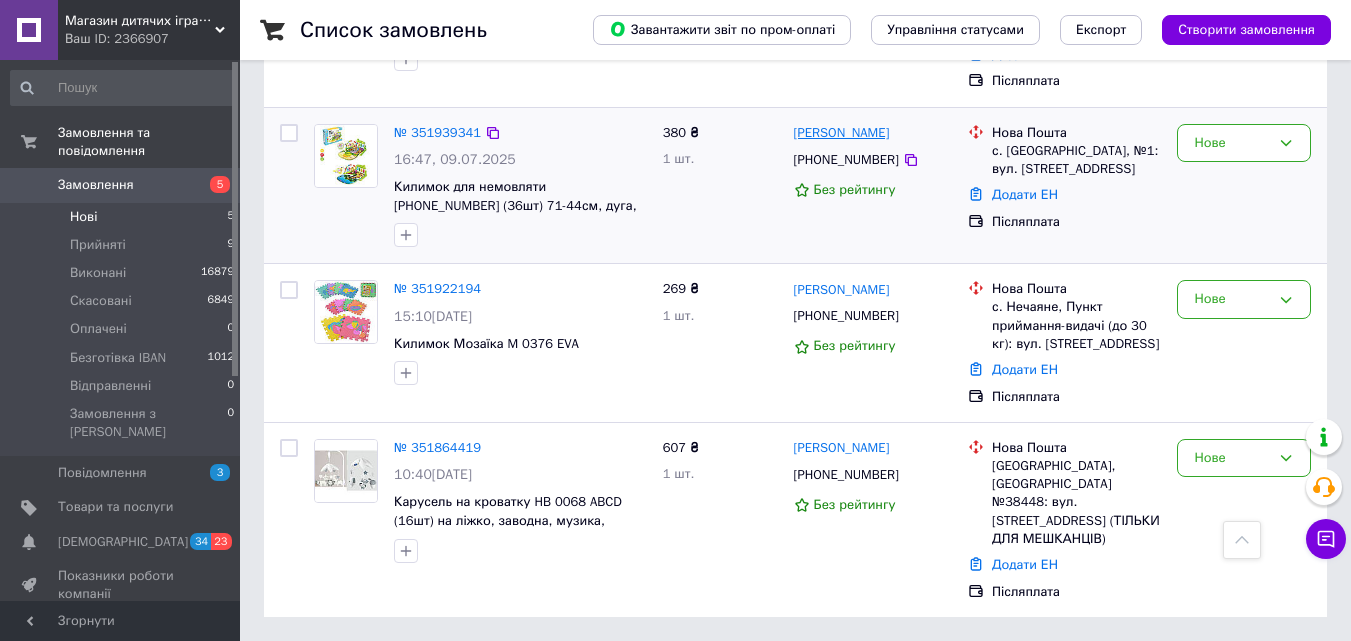 click on "[PERSON_NAME]" at bounding box center (842, 133) 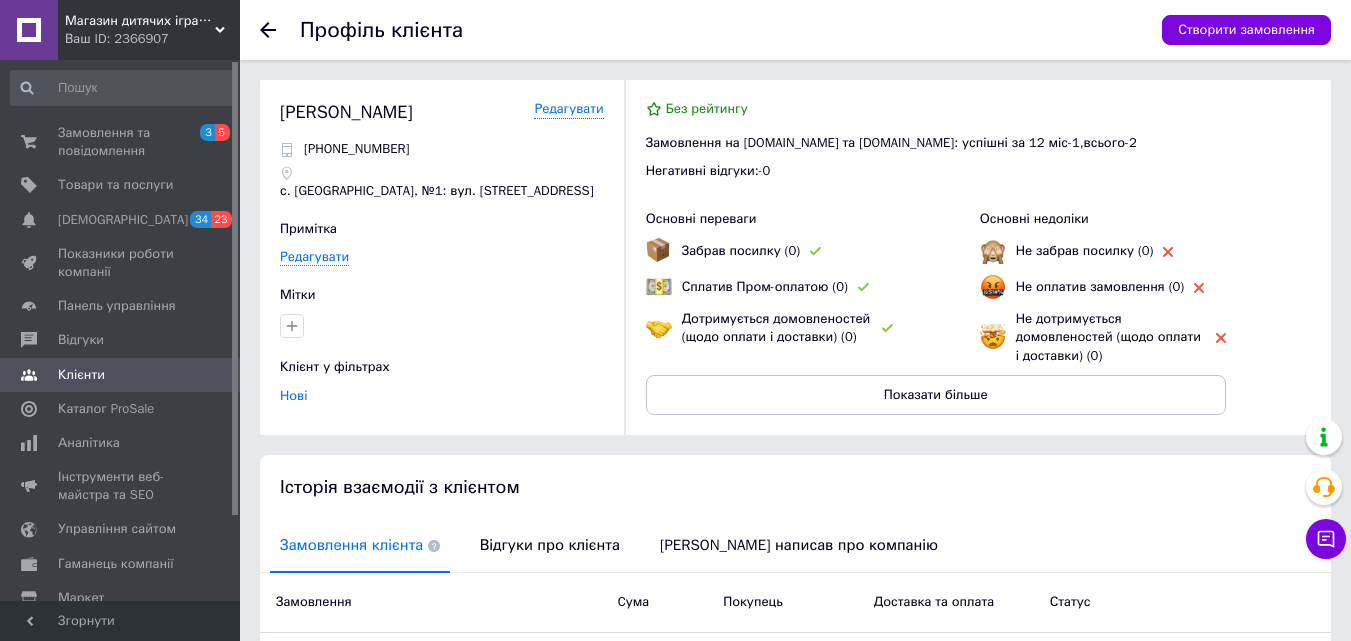 click 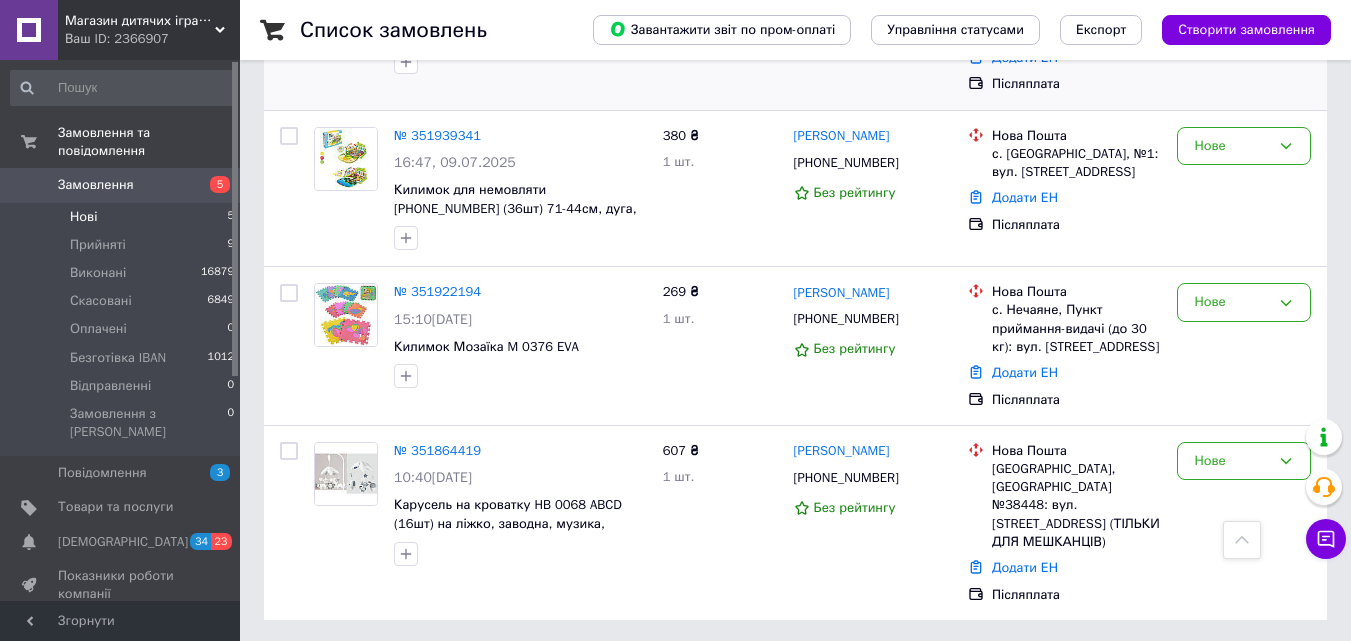 scroll, scrollTop: 513, scrollLeft: 0, axis: vertical 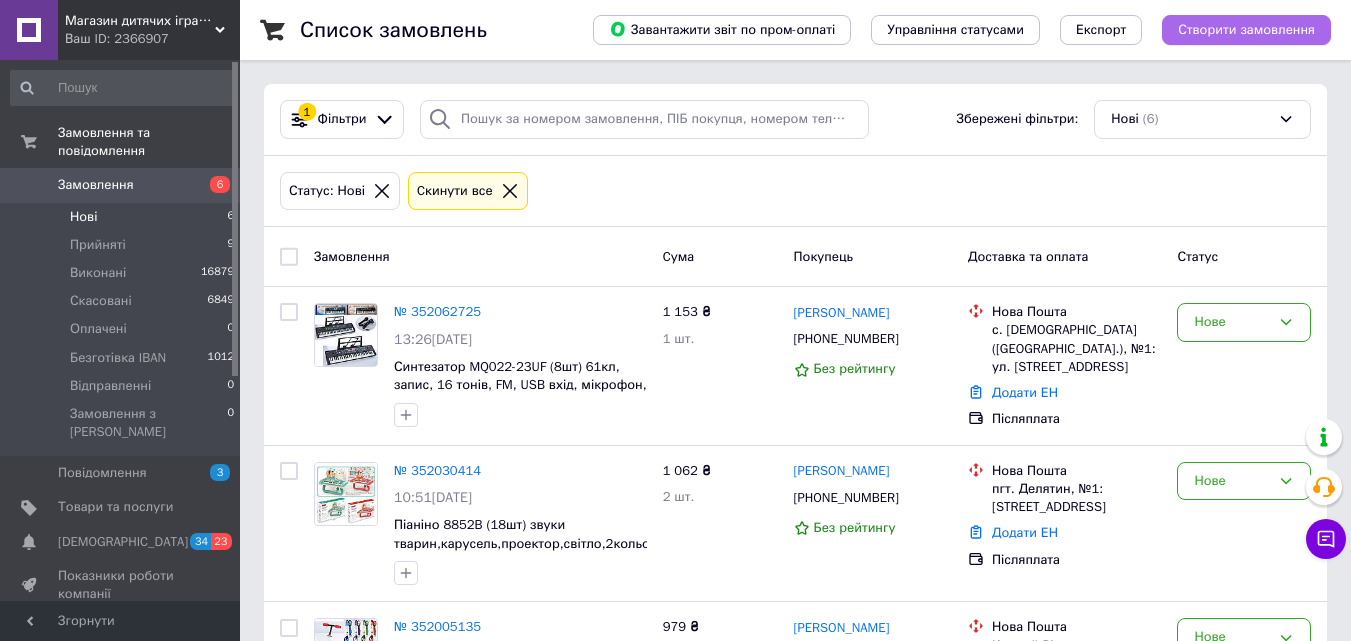click on "Створити замовлення" at bounding box center (1246, 30) 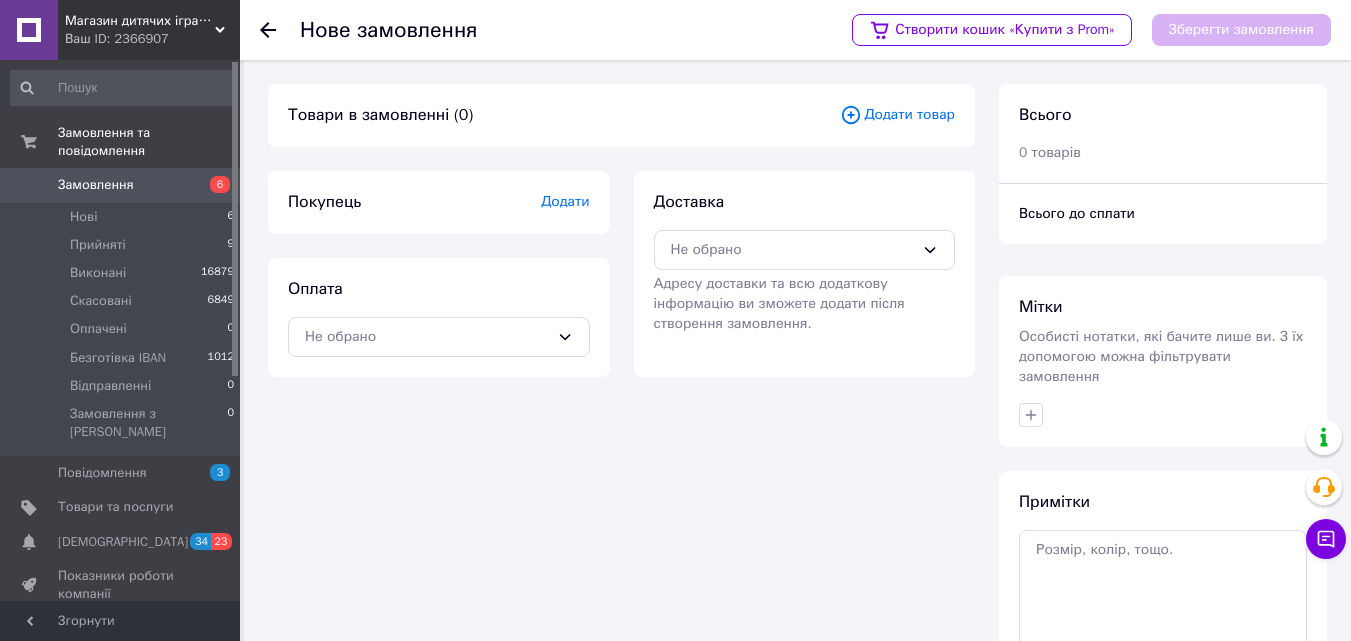 click on "Додати товар" at bounding box center (897, 115) 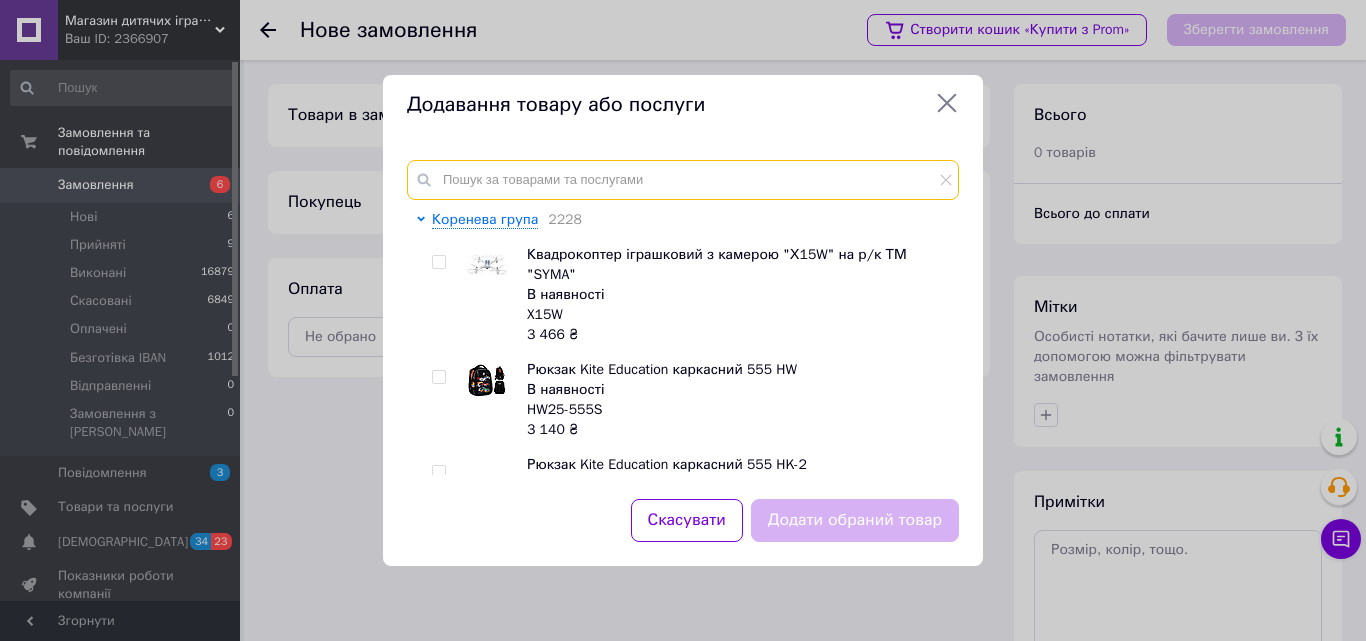 click at bounding box center (683, 180) 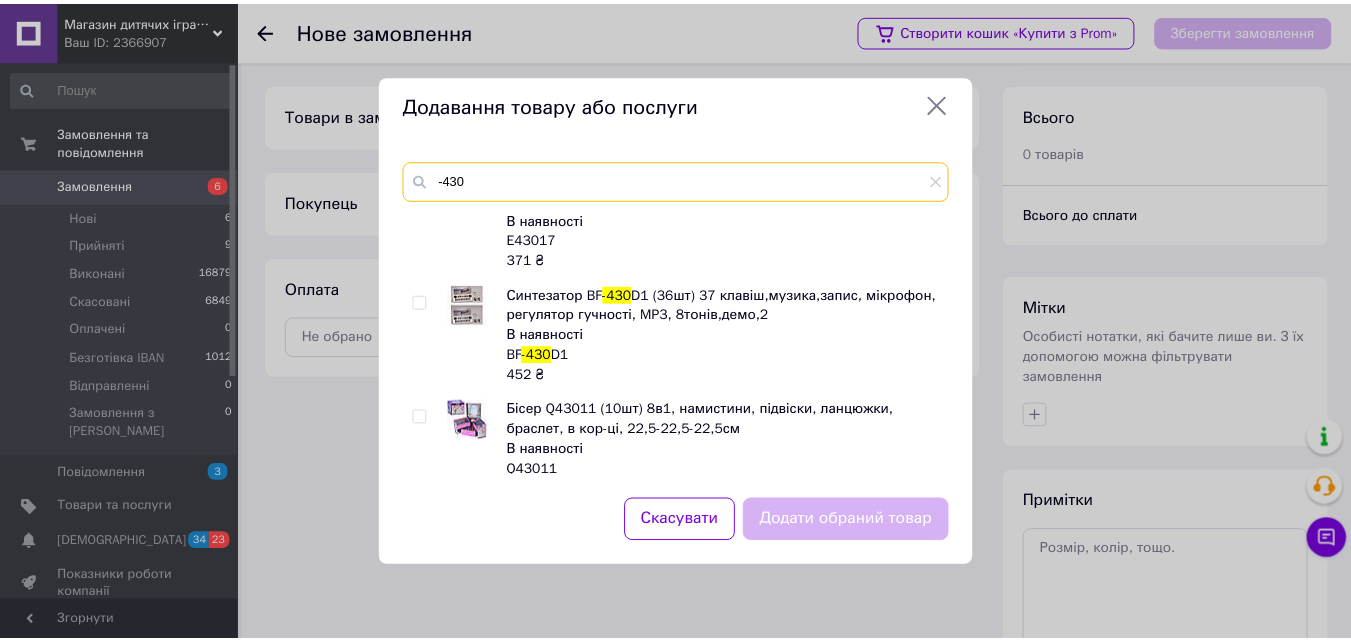 scroll, scrollTop: 800, scrollLeft: 0, axis: vertical 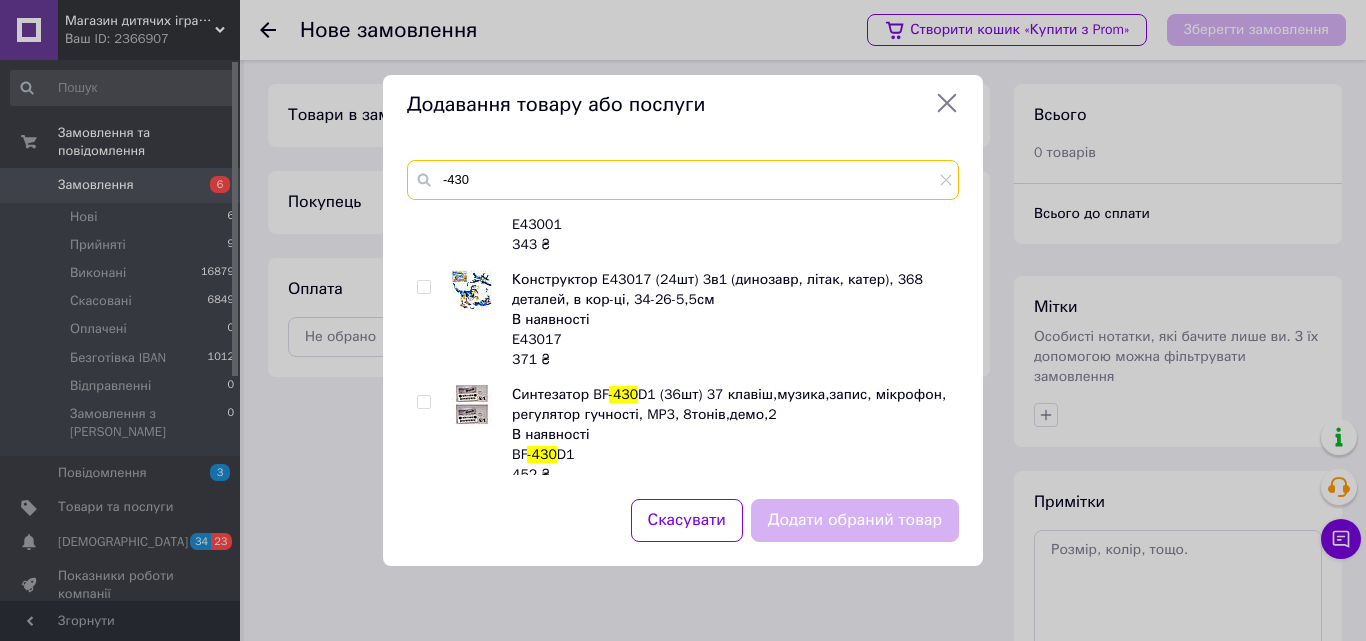 type on "-430" 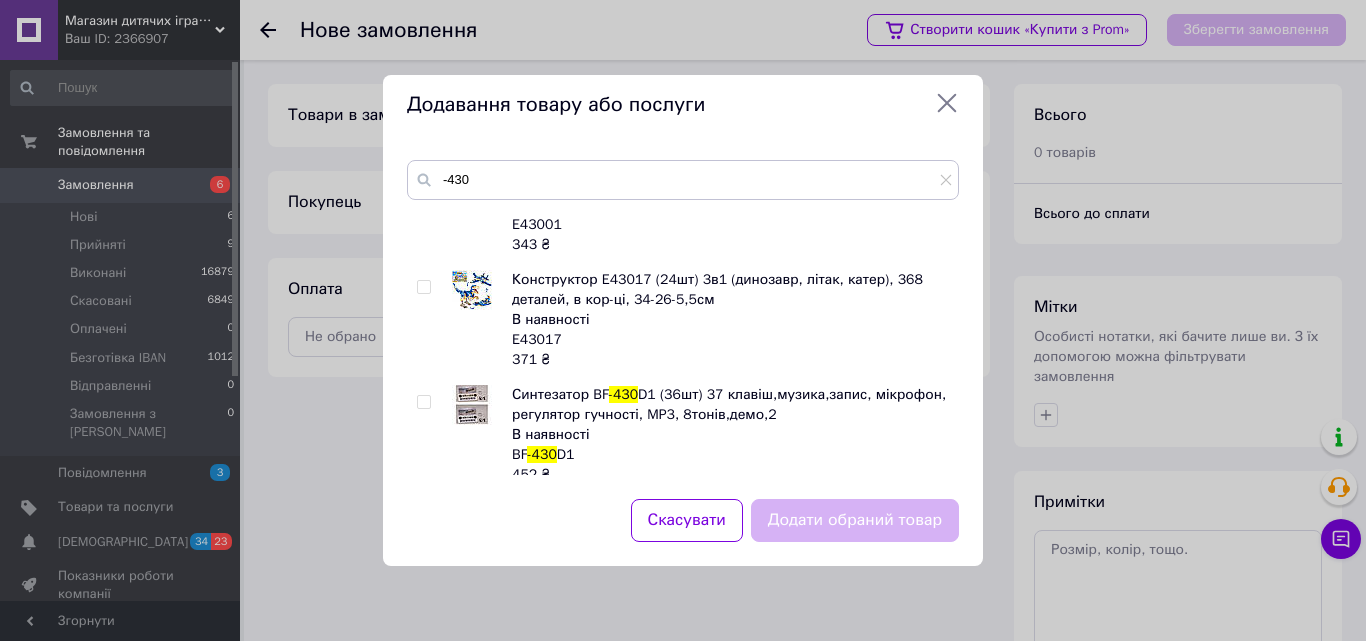 click at bounding box center [423, 402] 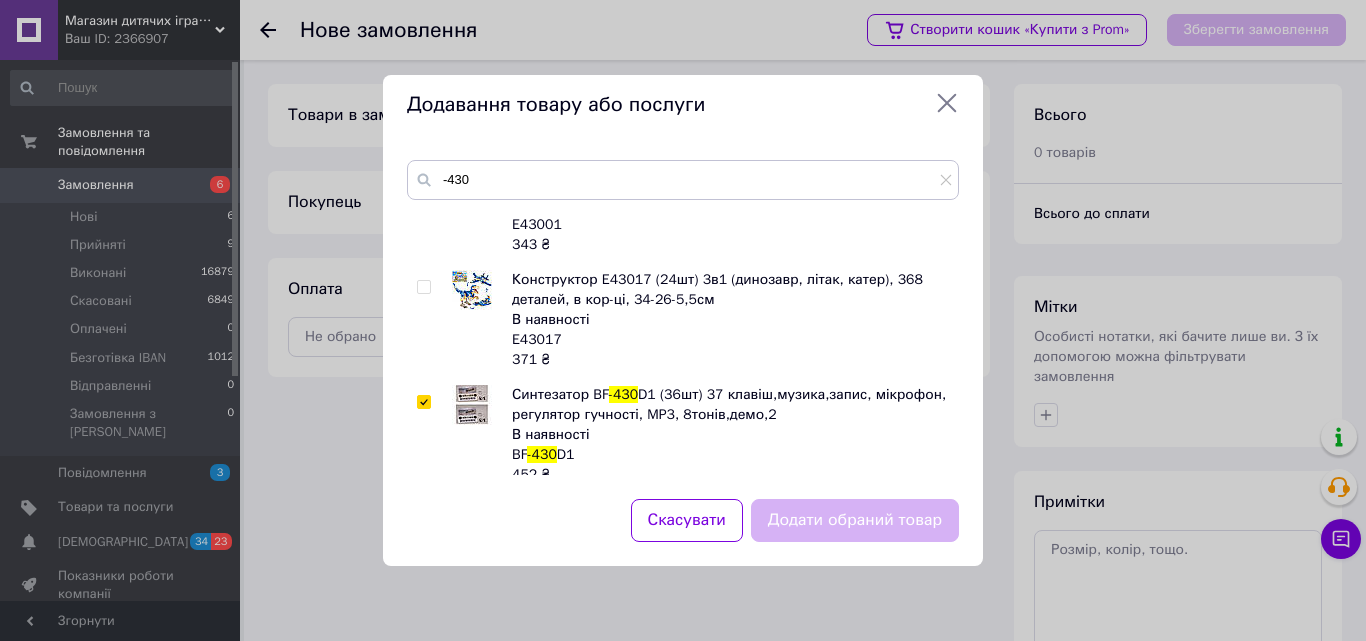 checkbox on "true" 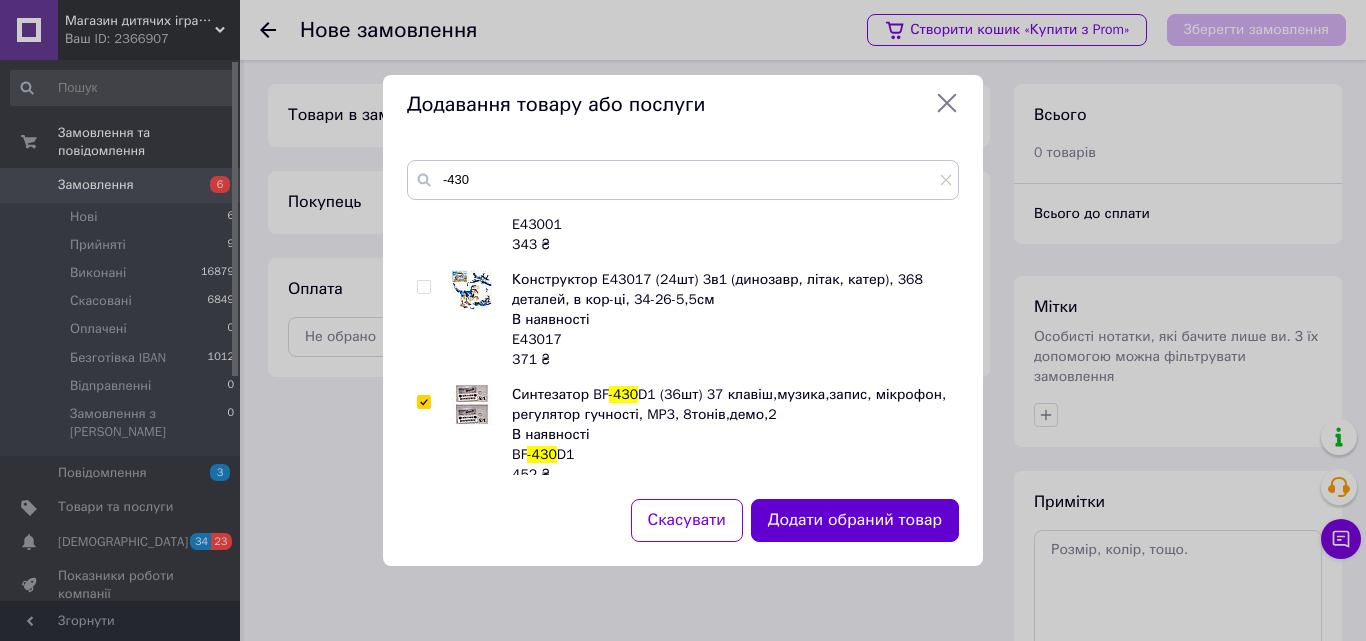 click on "Додати обраний товар" at bounding box center (855, 520) 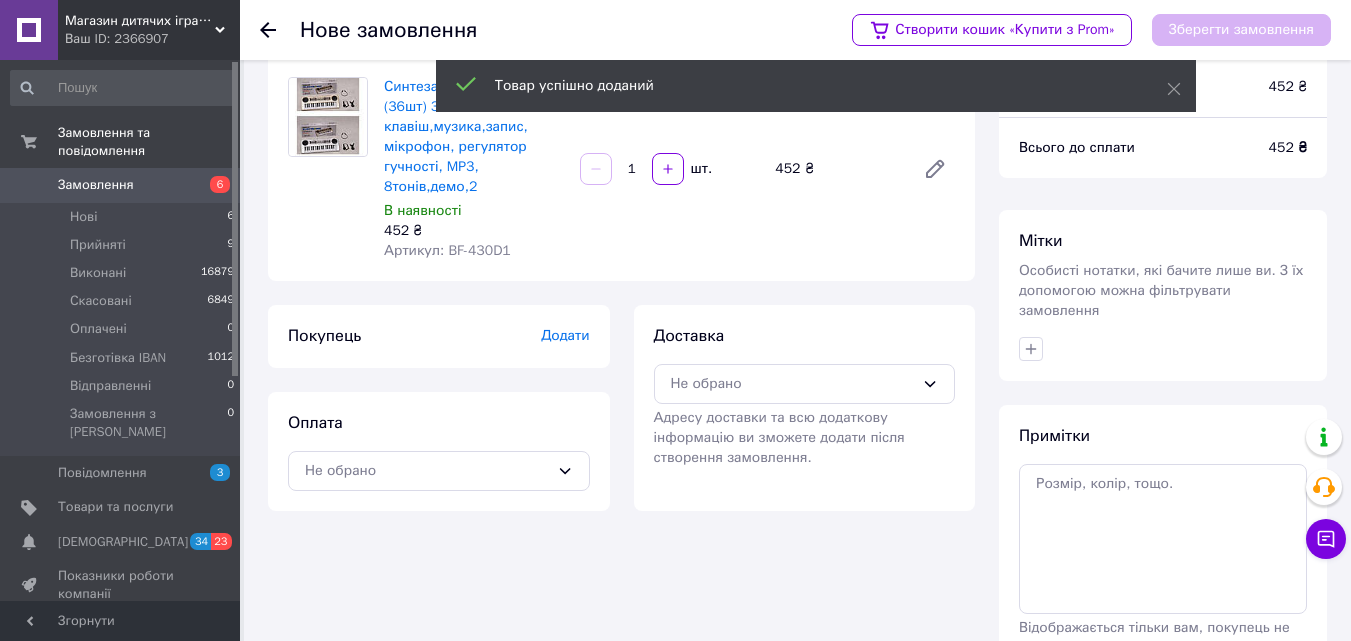 scroll, scrollTop: 100, scrollLeft: 0, axis: vertical 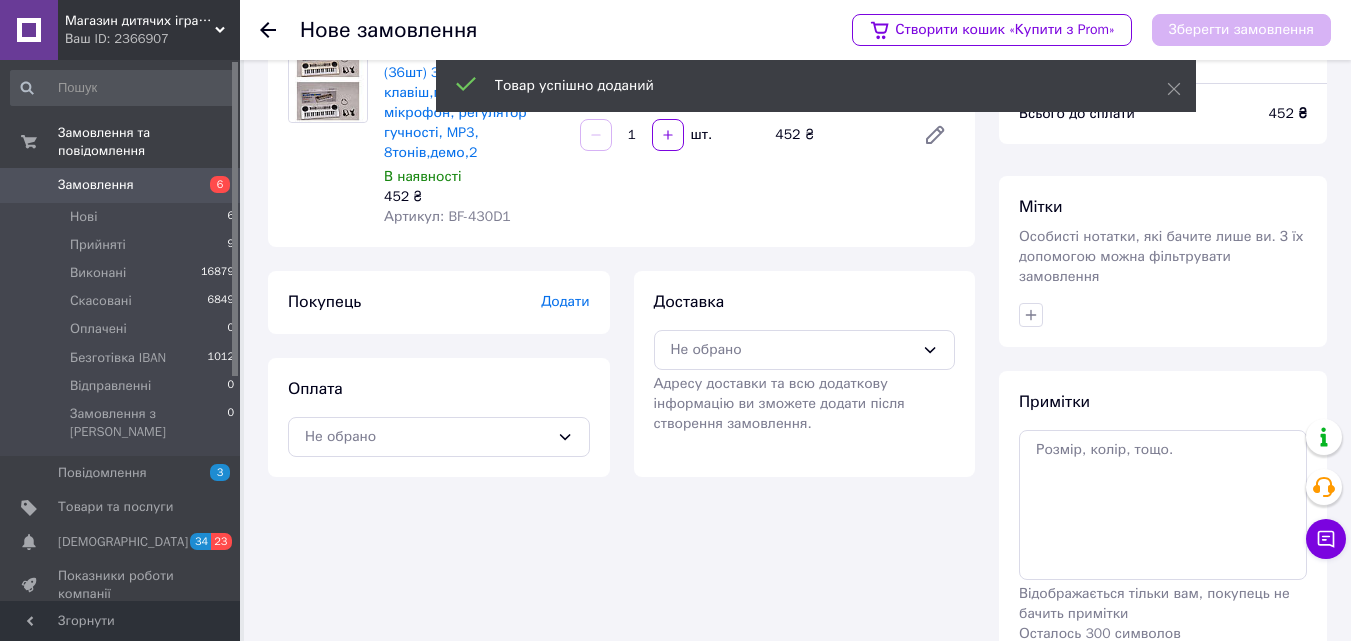 click on "Додати" at bounding box center (565, 301) 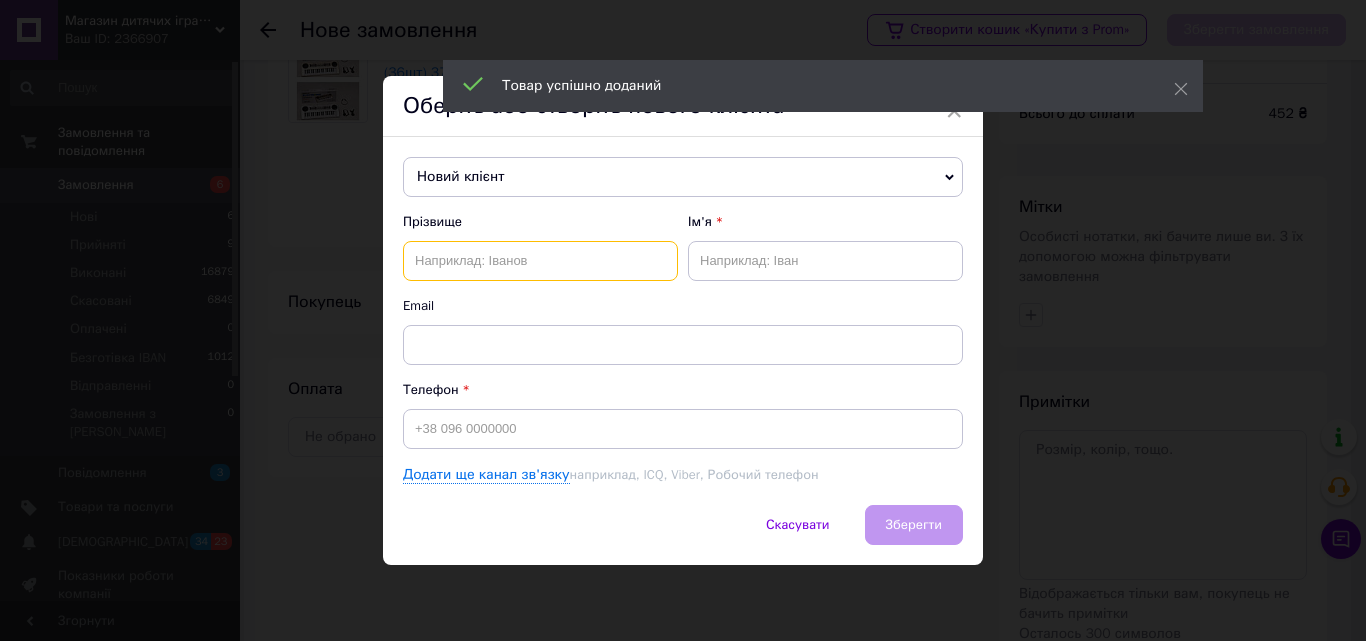 click at bounding box center [540, 261] 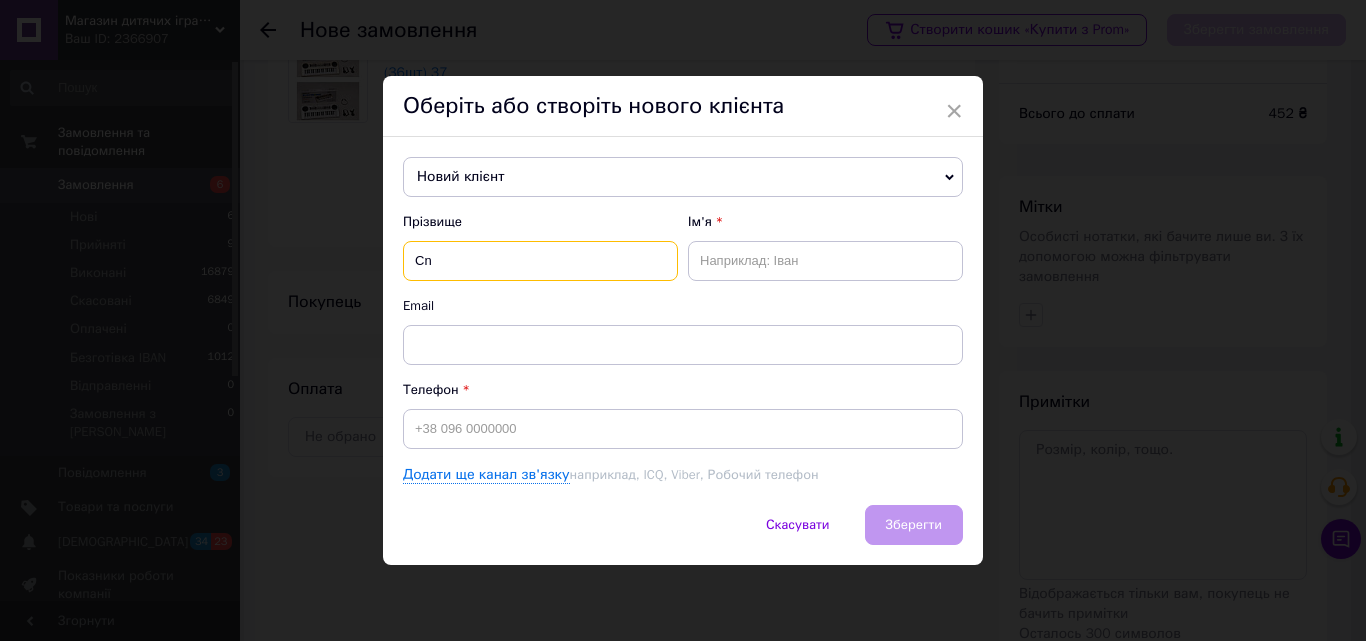type on "C" 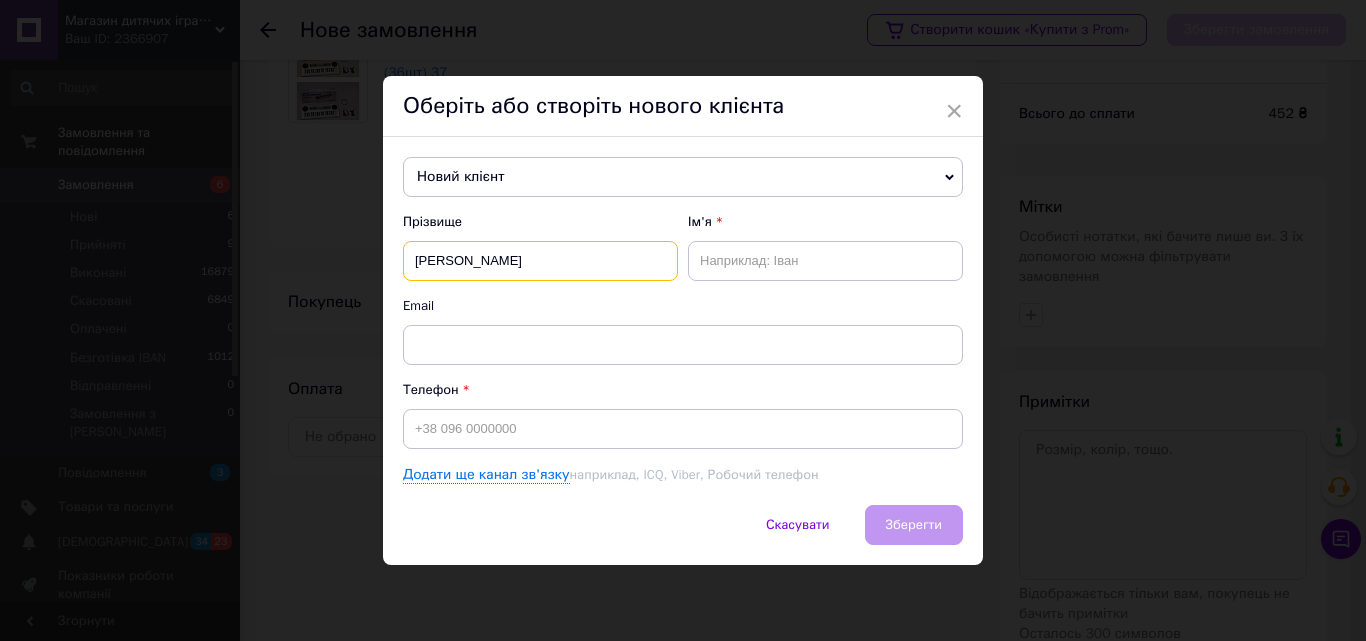 type on "Сторожук" 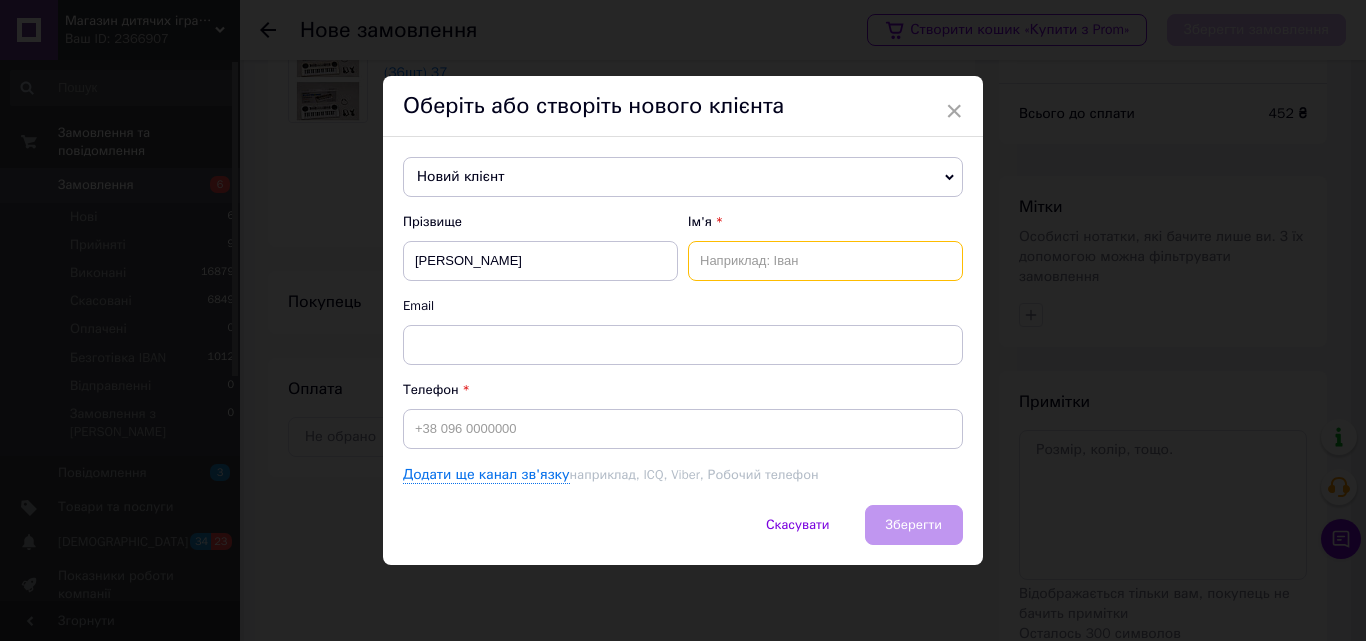 click at bounding box center [825, 261] 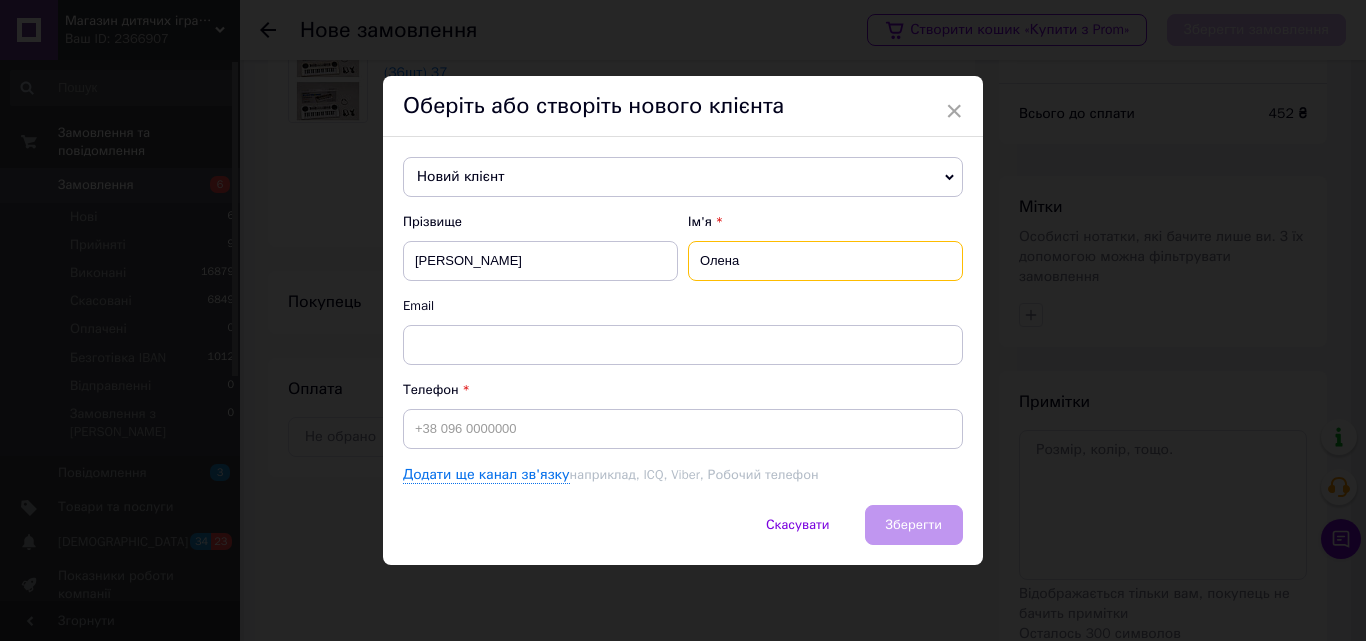 type on "Олена" 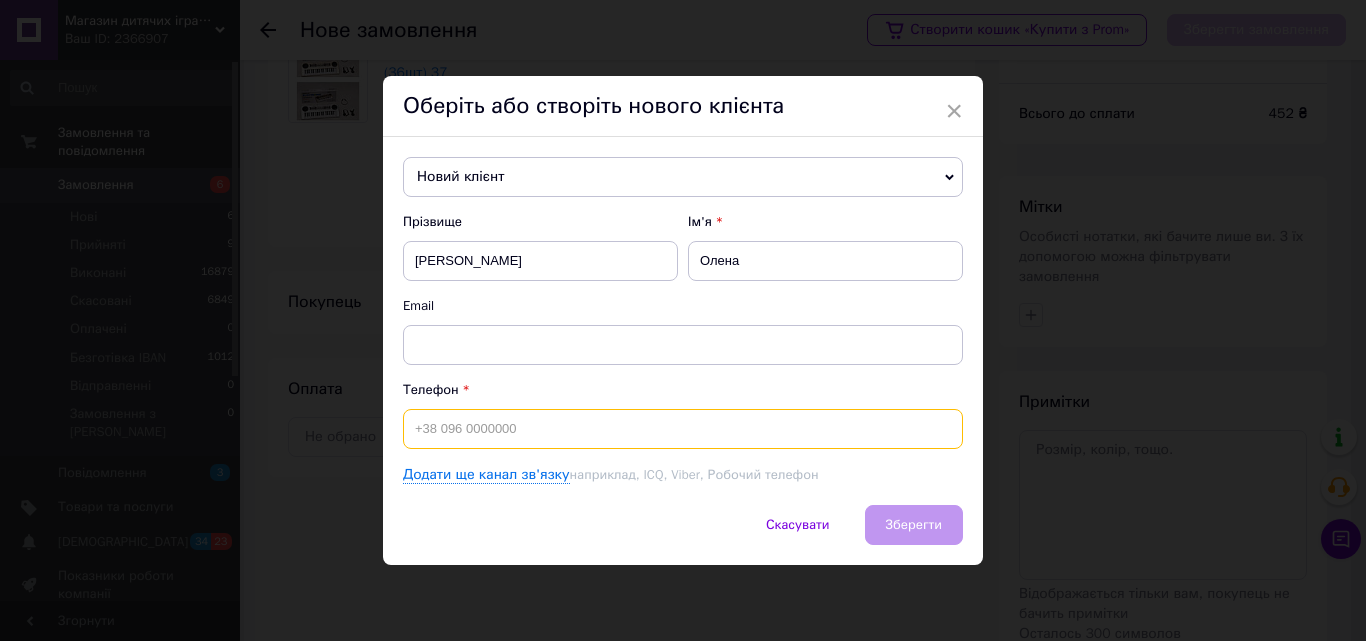 click at bounding box center (683, 429) 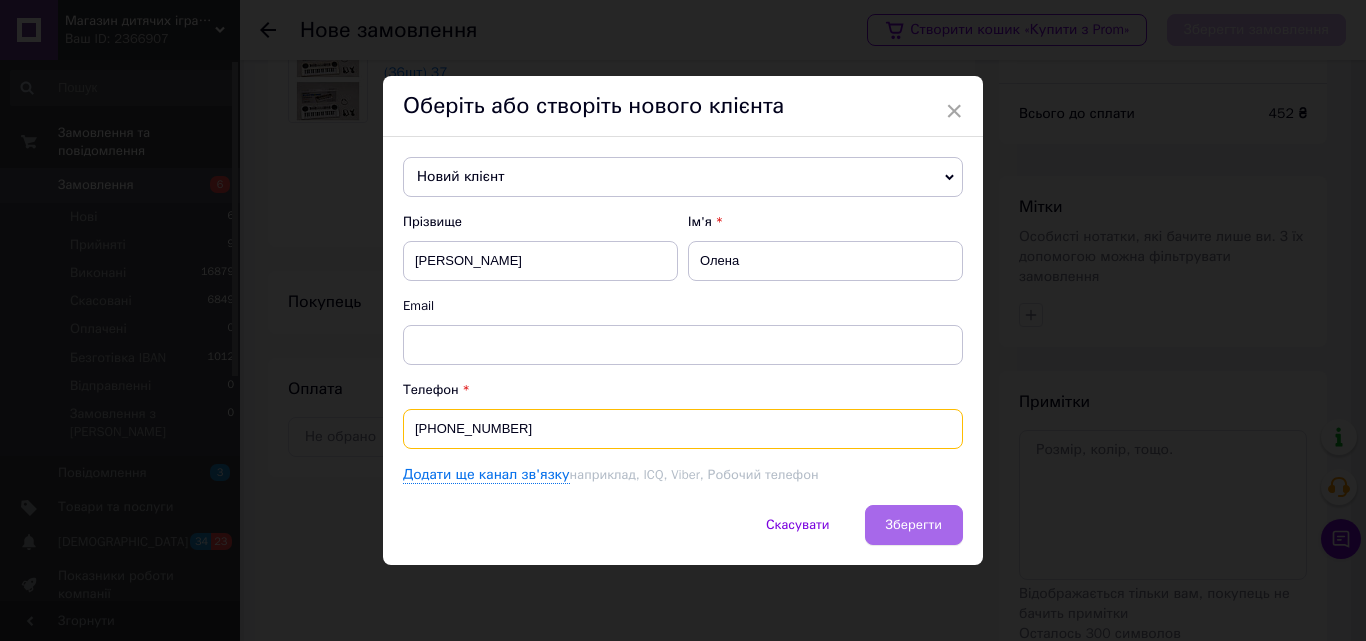 type on "+380977298699" 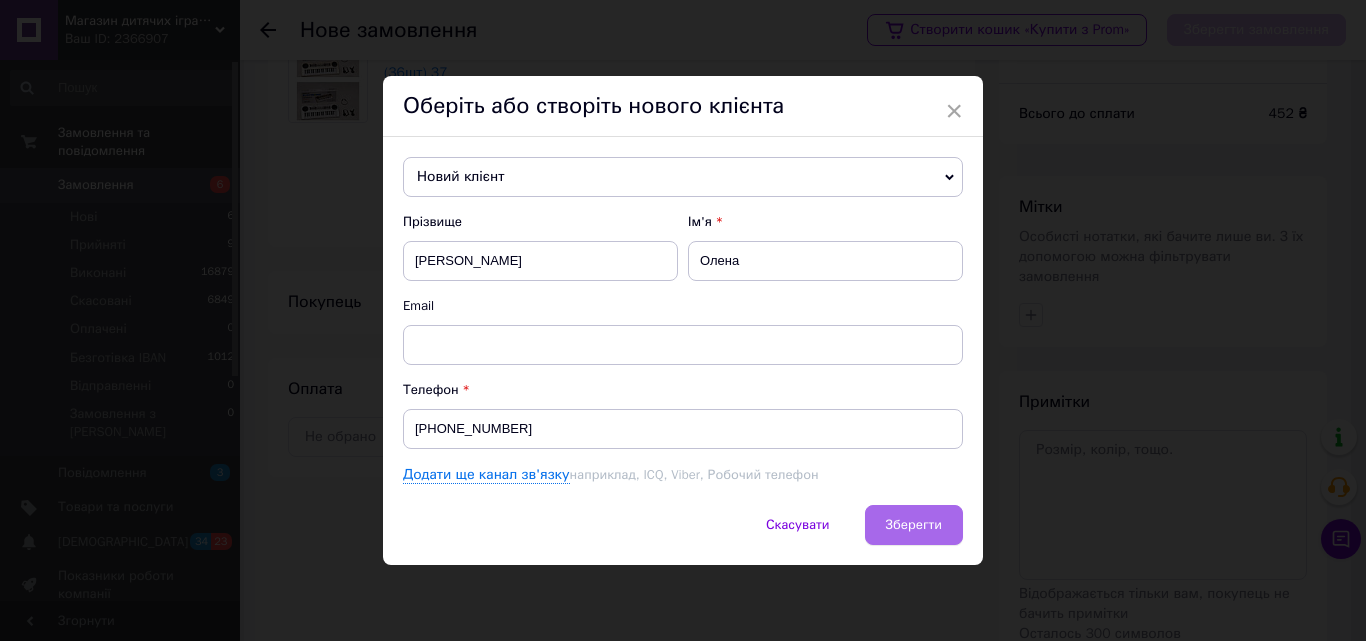 click on "Зберегти" at bounding box center (914, 525) 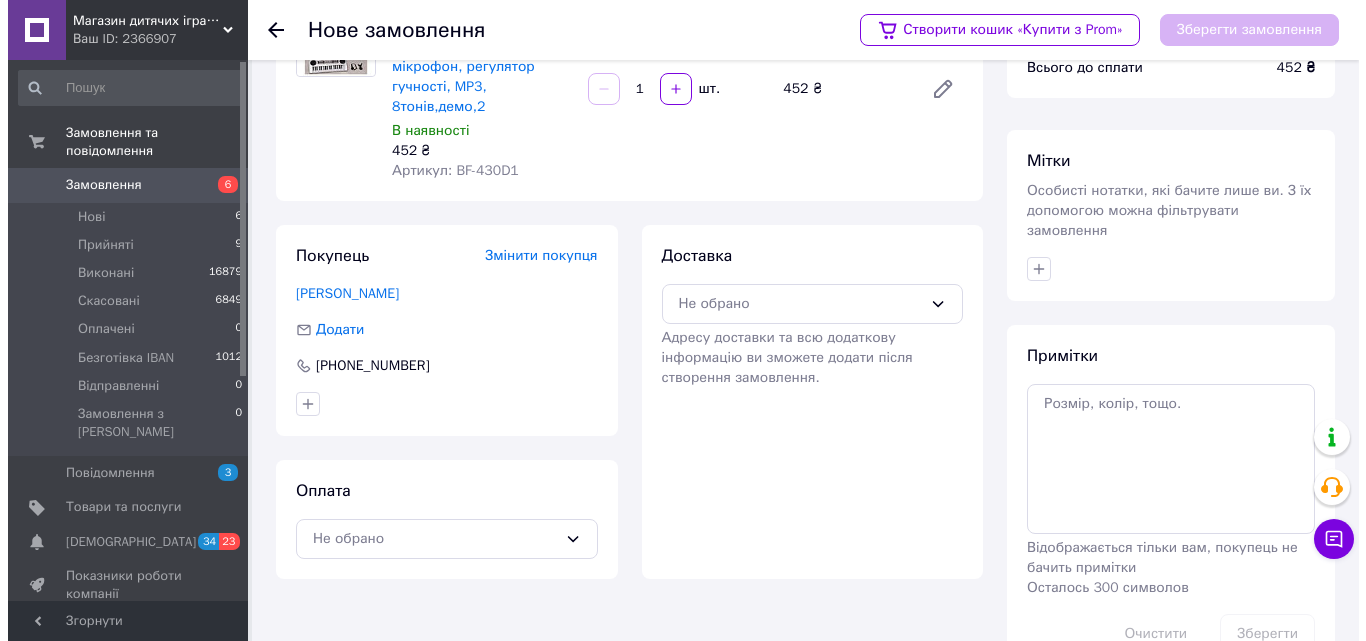 scroll, scrollTop: 183, scrollLeft: 0, axis: vertical 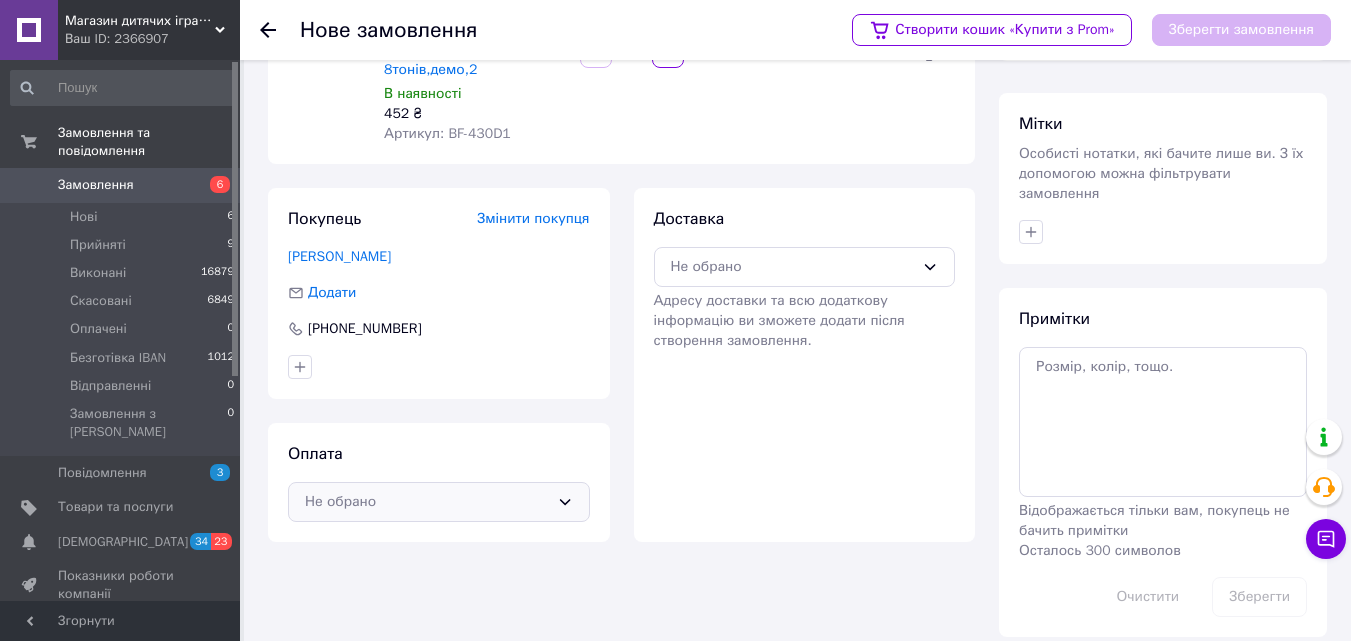 click on "Не обрано" at bounding box center (439, 502) 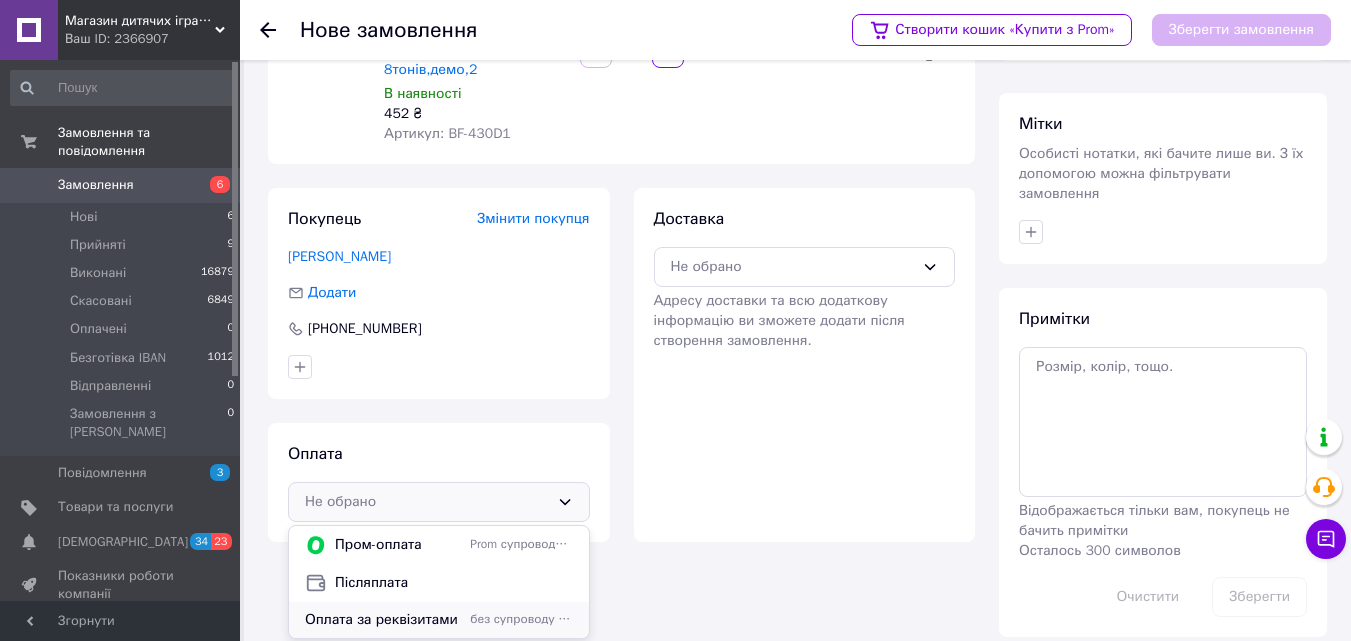 click on "Оплата за реквізитами" at bounding box center (383, 620) 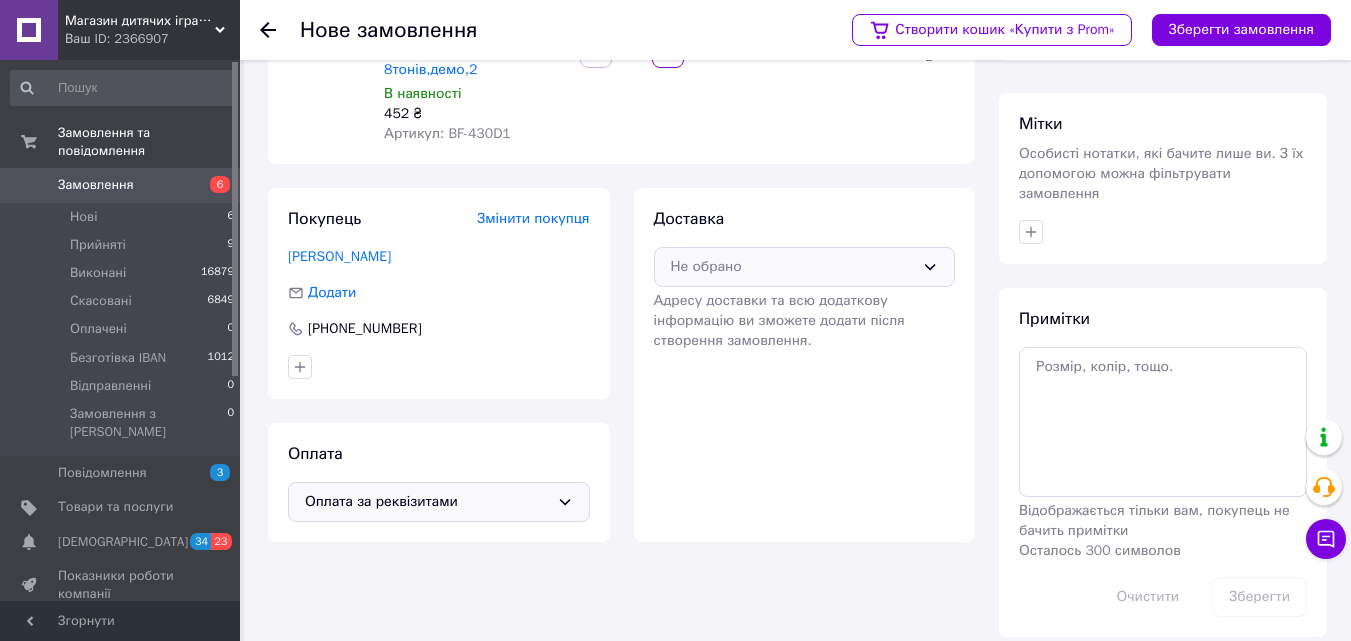 click on "Не обрано" at bounding box center [805, 267] 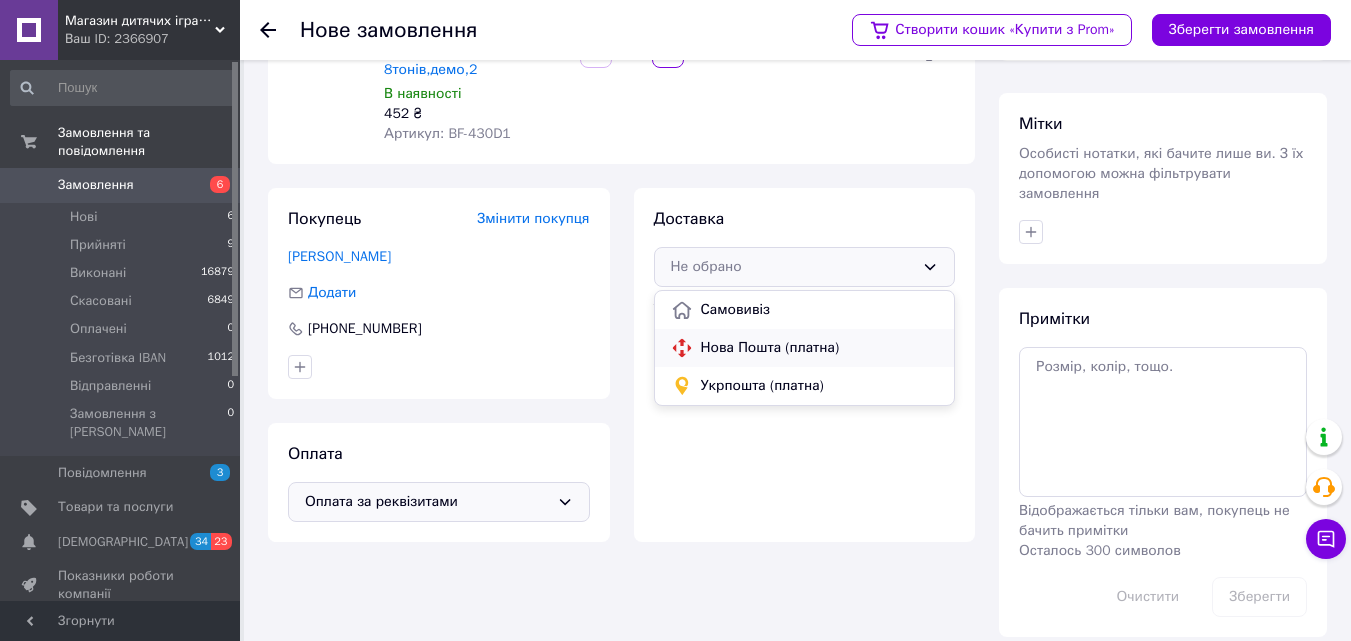 click on "Нова Пошта (платна)" at bounding box center (820, 348) 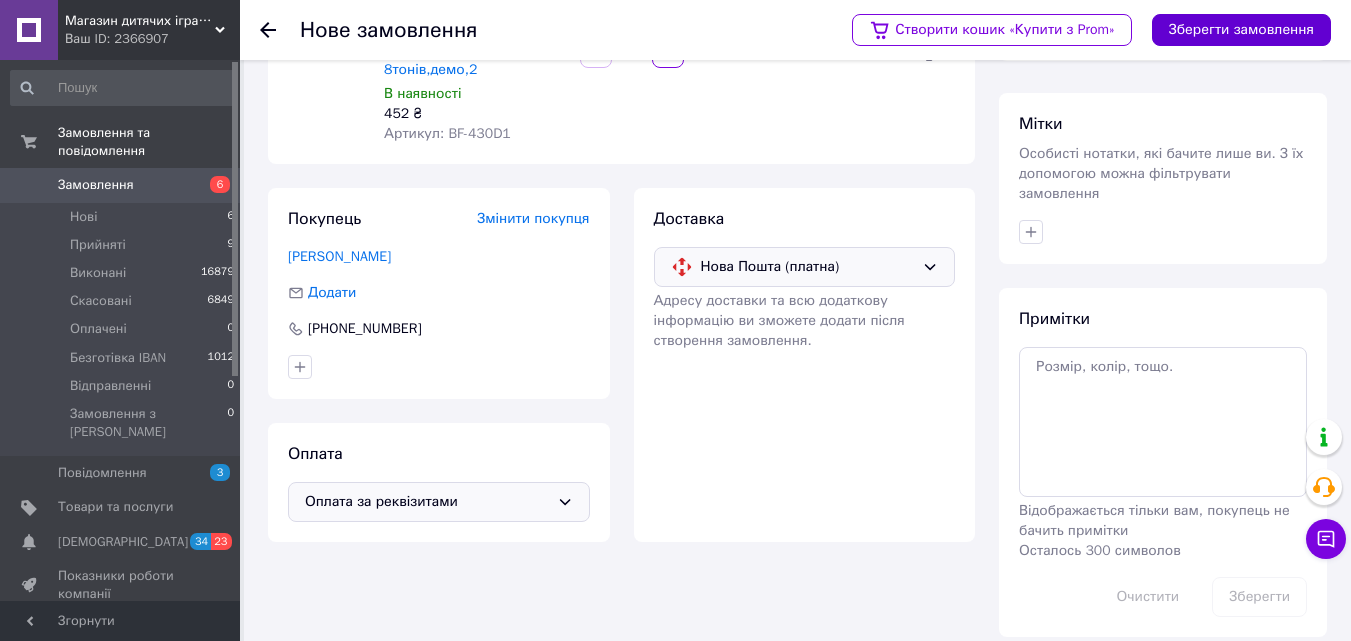 click on "Зберегти замовлення" at bounding box center (1241, 30) 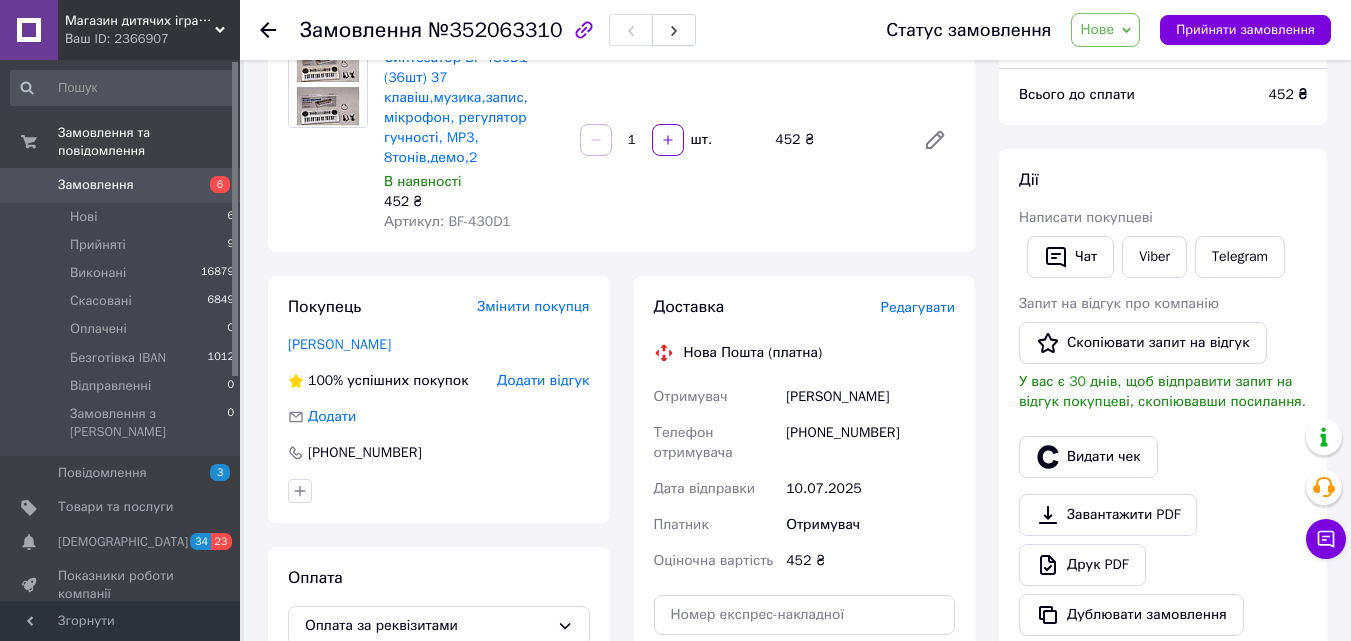 click on "Редагувати" at bounding box center [918, 307] 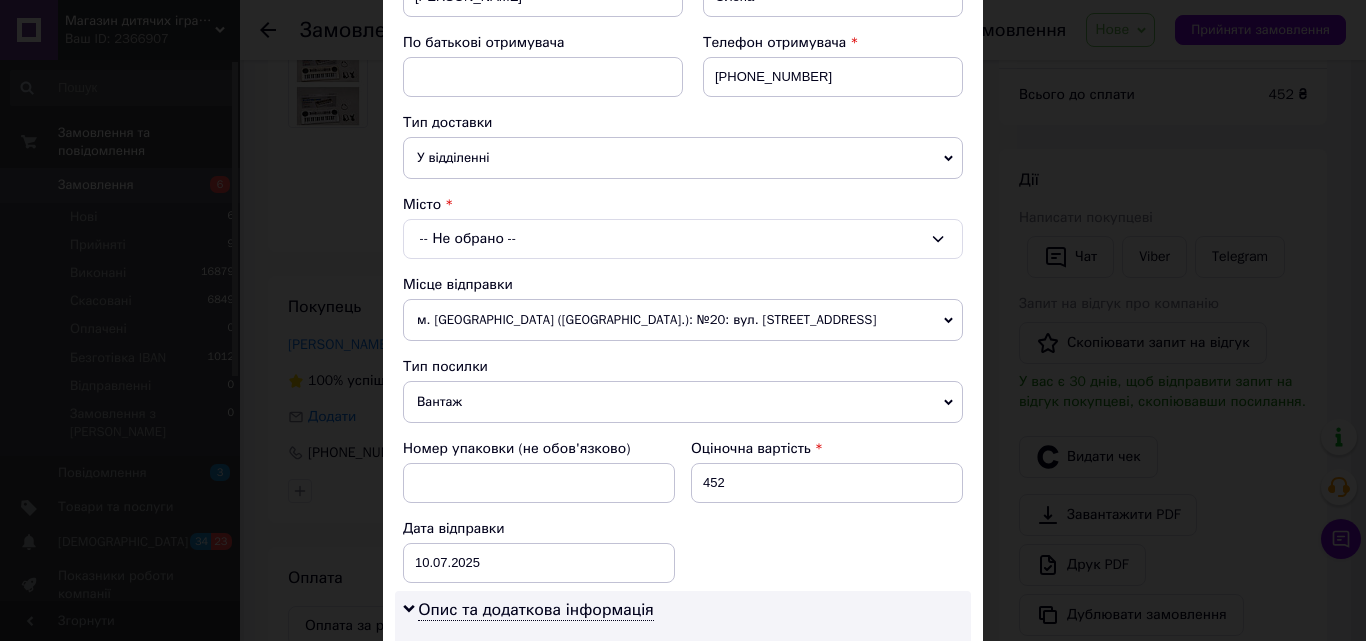 scroll, scrollTop: 400, scrollLeft: 0, axis: vertical 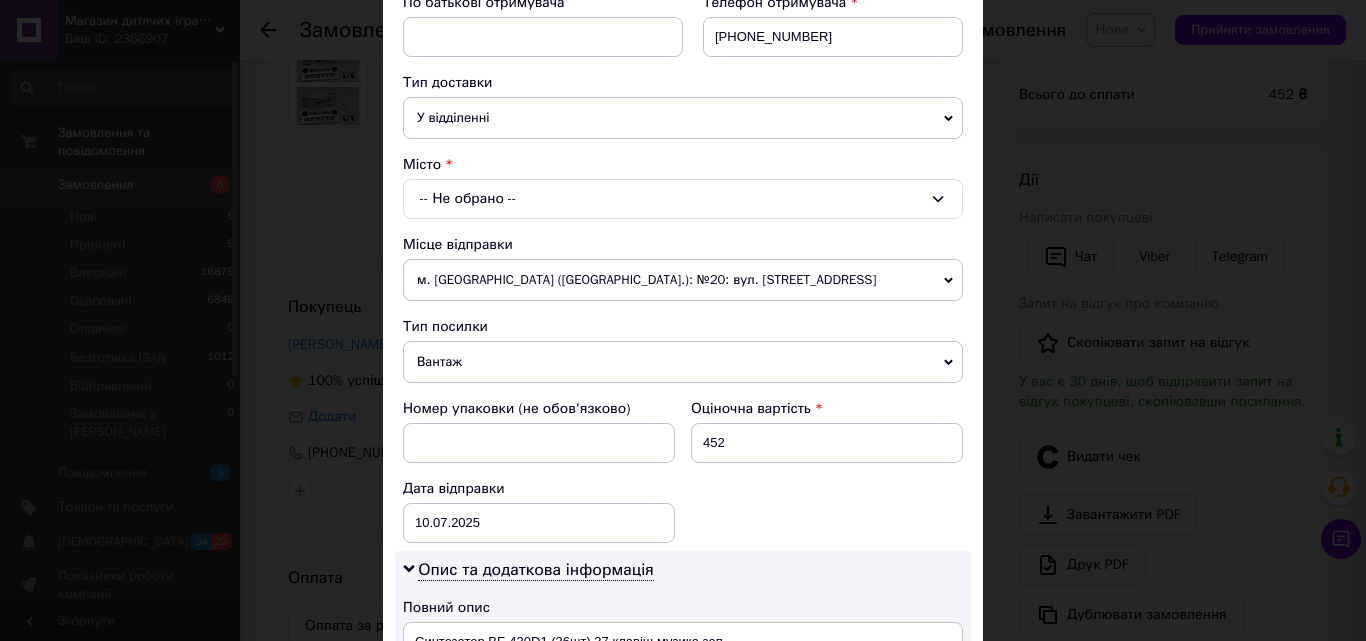 click on "-- Не обрано --" at bounding box center (683, 199) 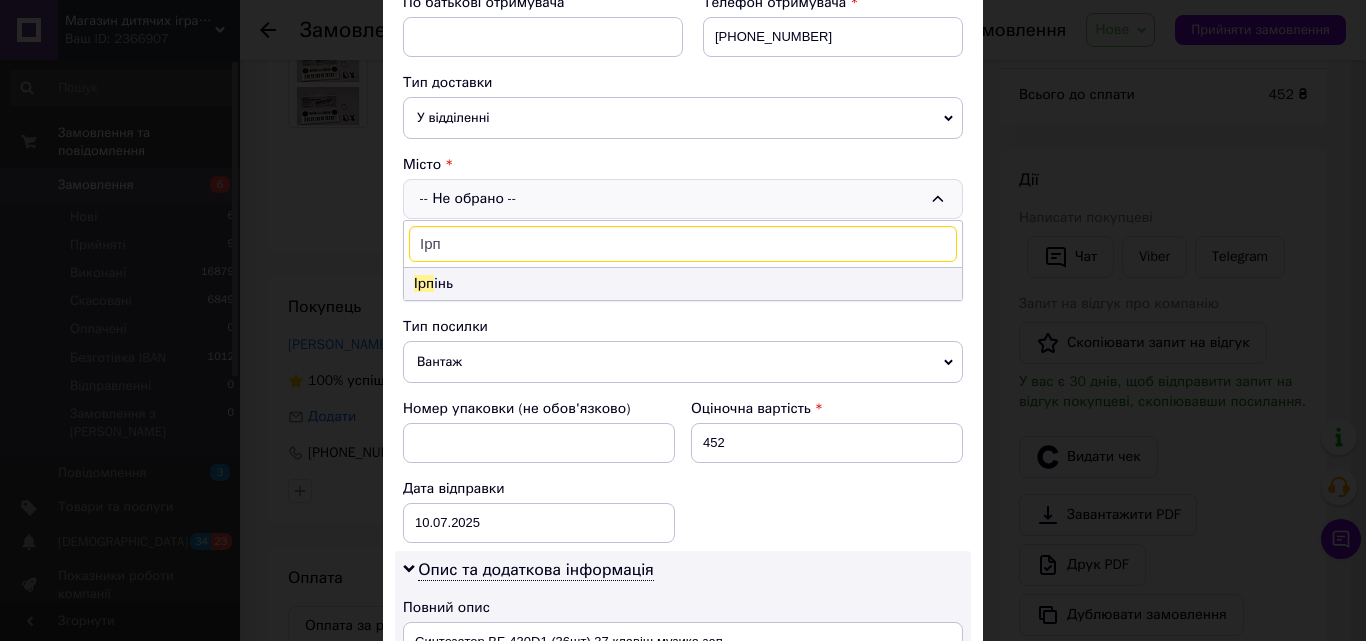 type on "Ірп" 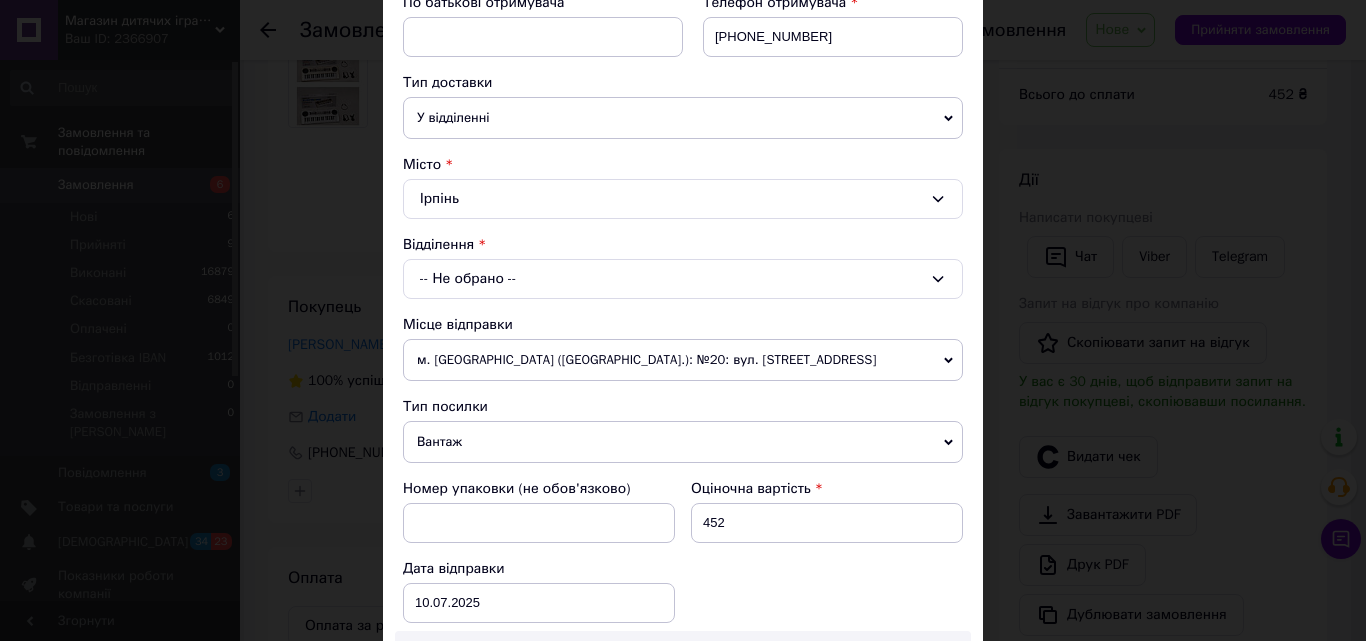 click on "-- Не обрано --" at bounding box center [683, 279] 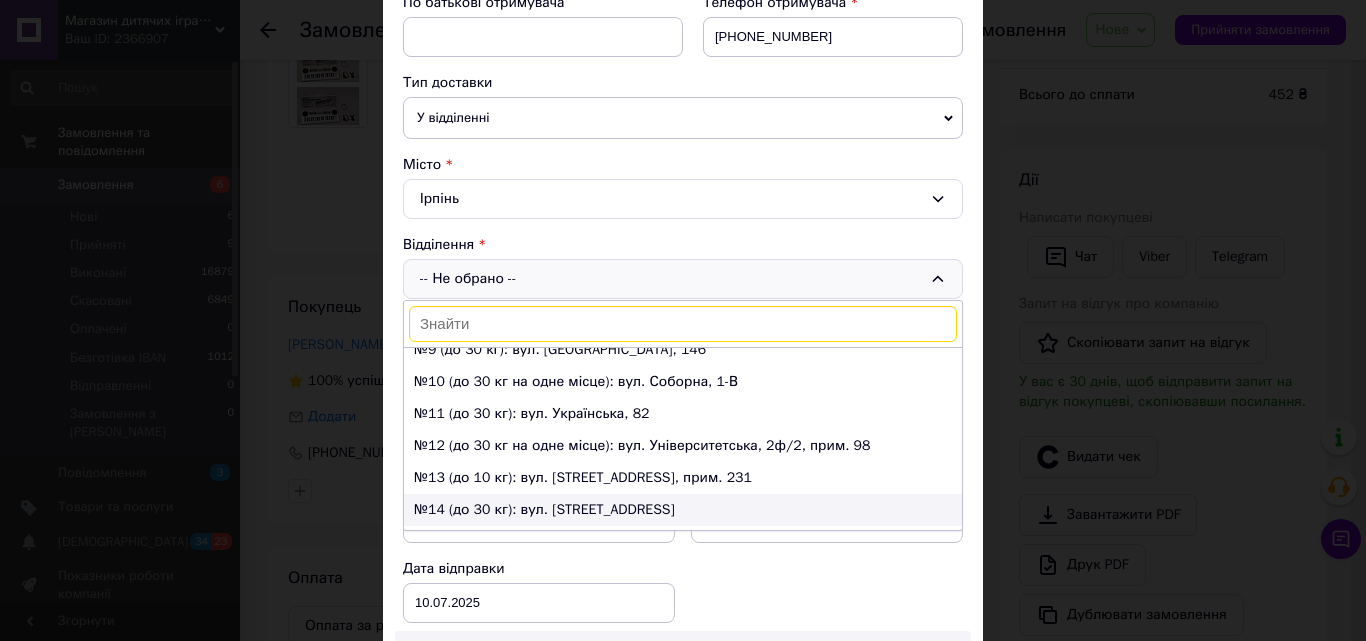 scroll, scrollTop: 300, scrollLeft: 0, axis: vertical 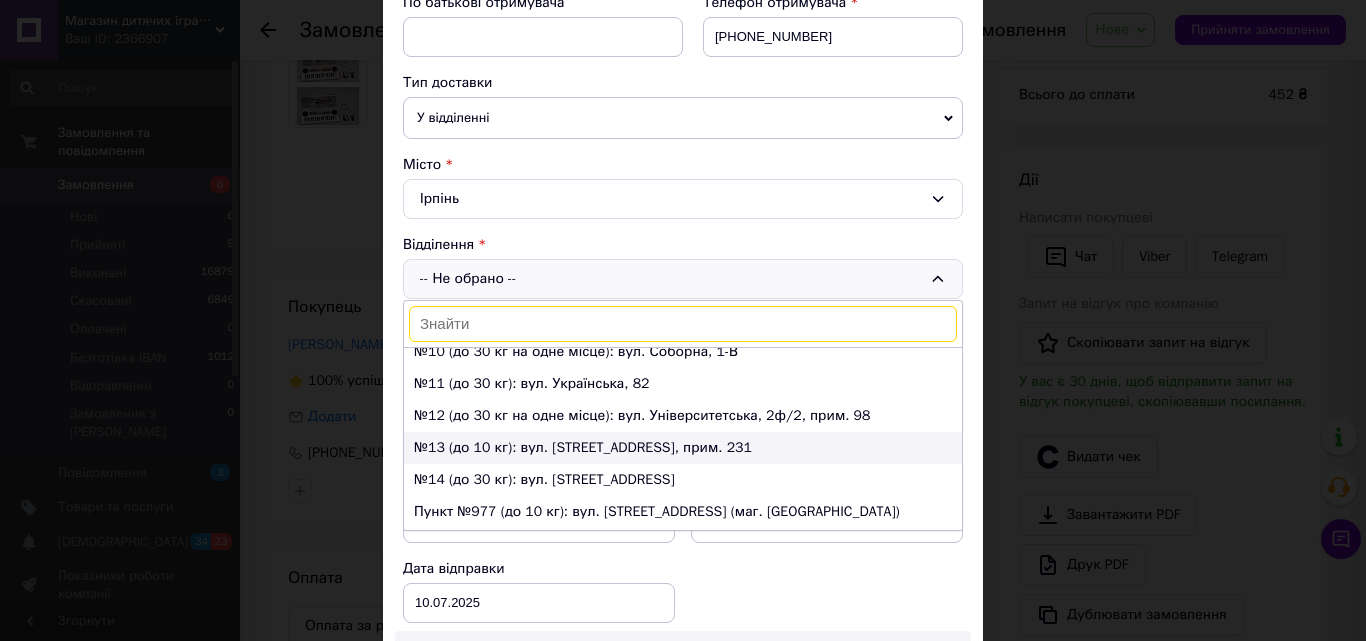 click on "№13 (до 10 кг): вул. Університетська, 1п/1, прим. 231" at bounding box center (683, 448) 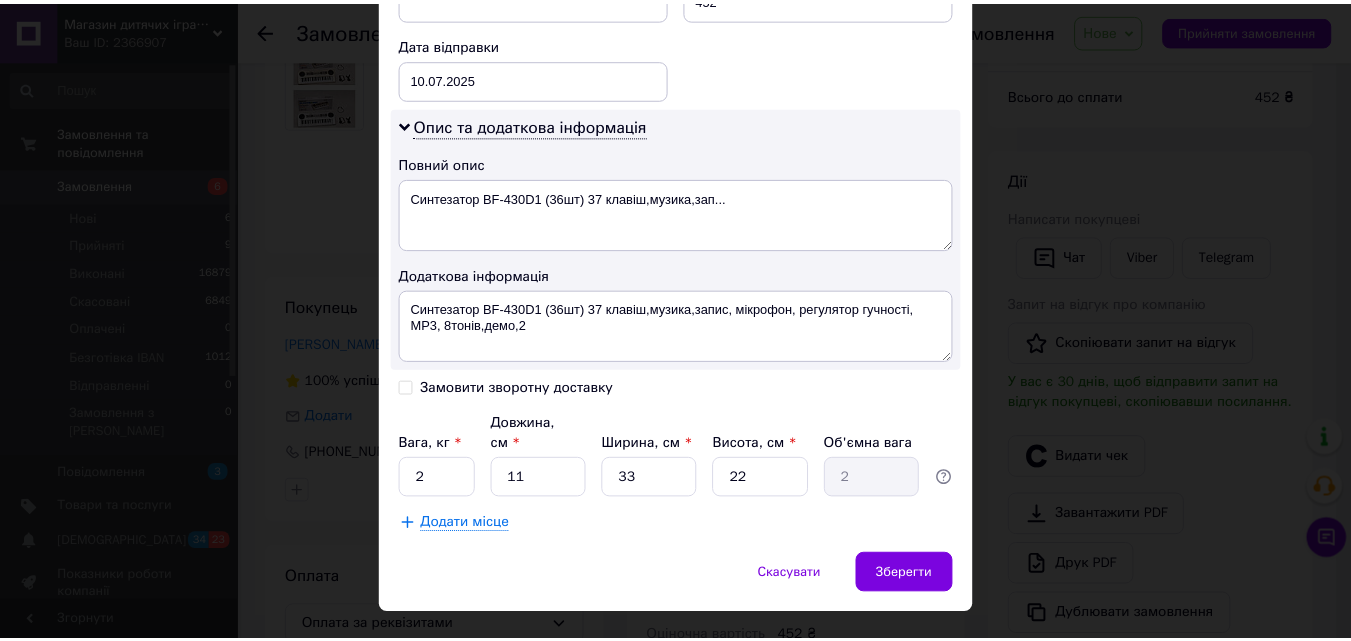 scroll, scrollTop: 947, scrollLeft: 0, axis: vertical 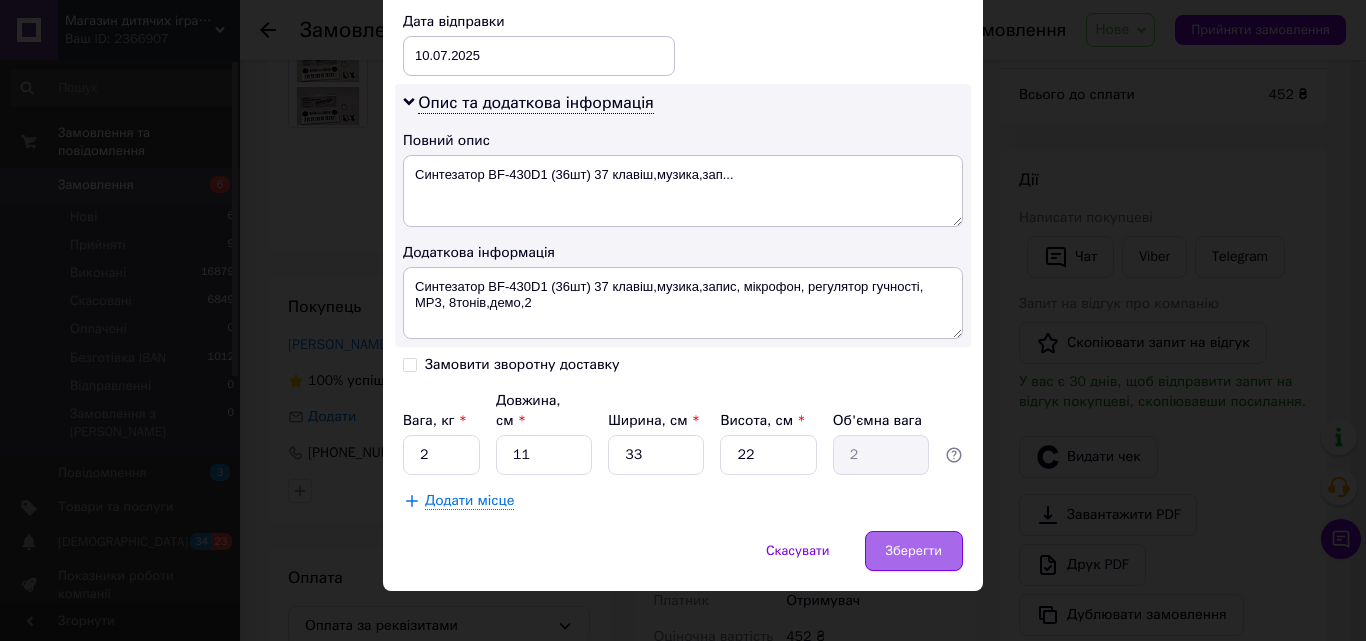 click on "Зберегти" at bounding box center [914, 551] 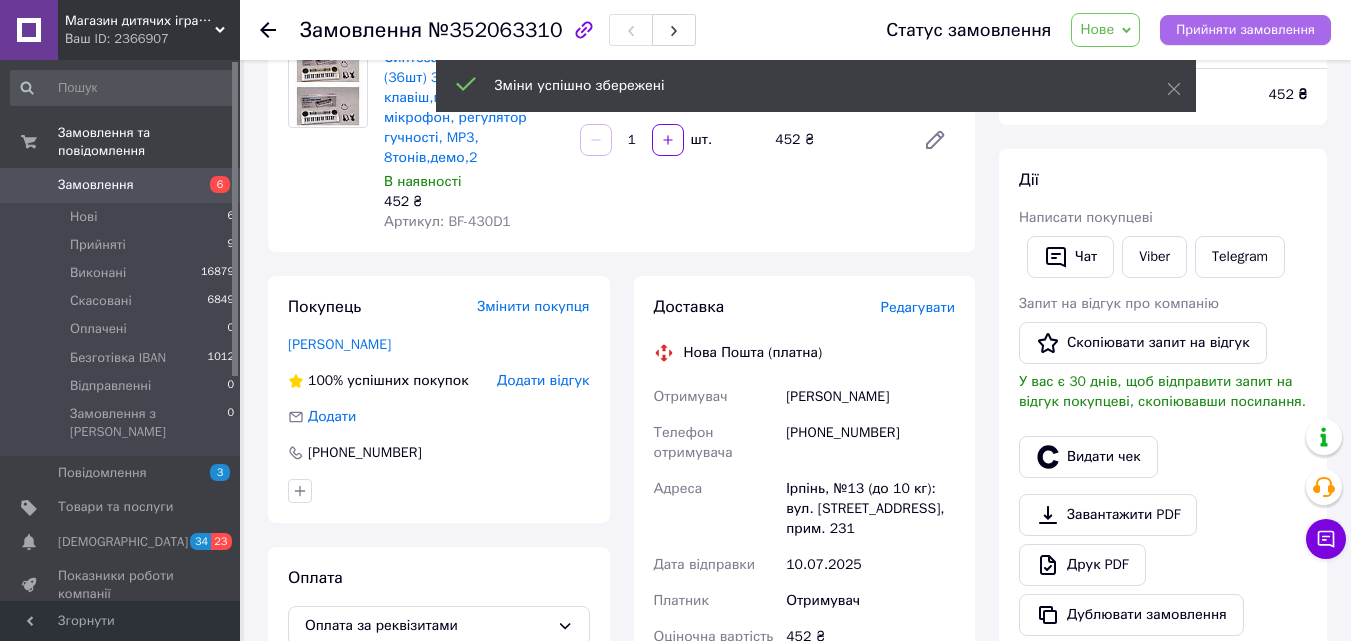 click on "Прийняти замовлення" at bounding box center [1245, 30] 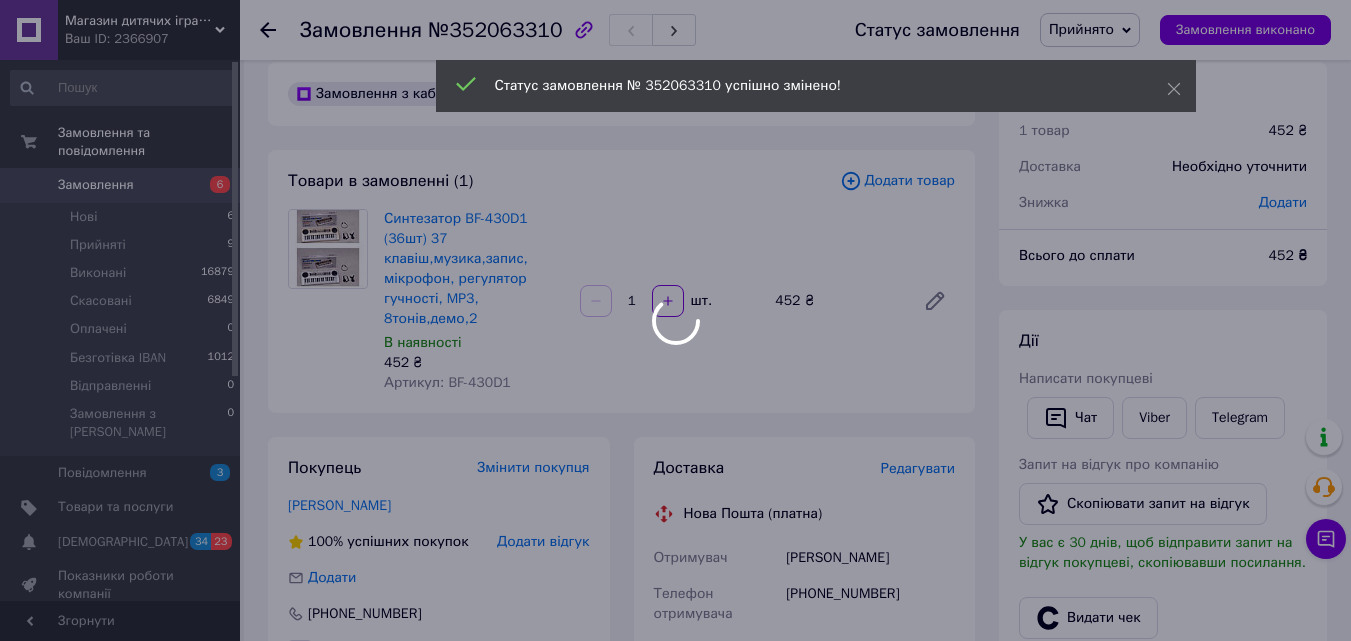 scroll, scrollTop: 0, scrollLeft: 0, axis: both 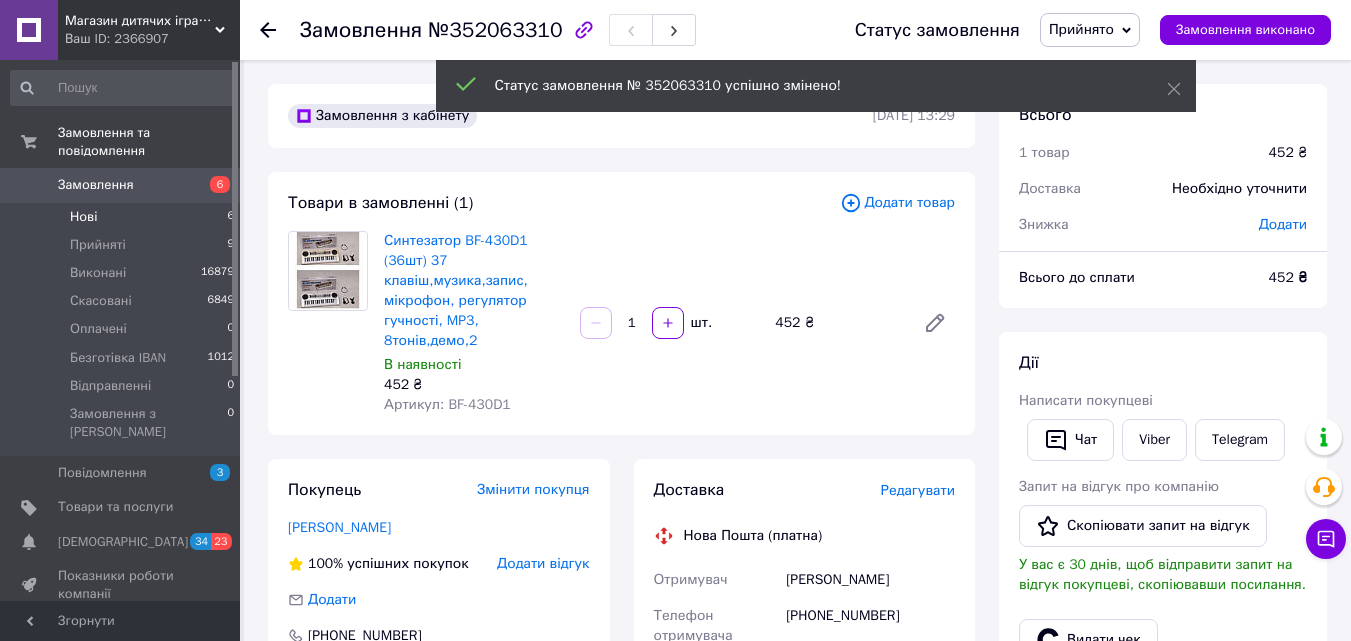 click on "Нові 6" at bounding box center [123, 217] 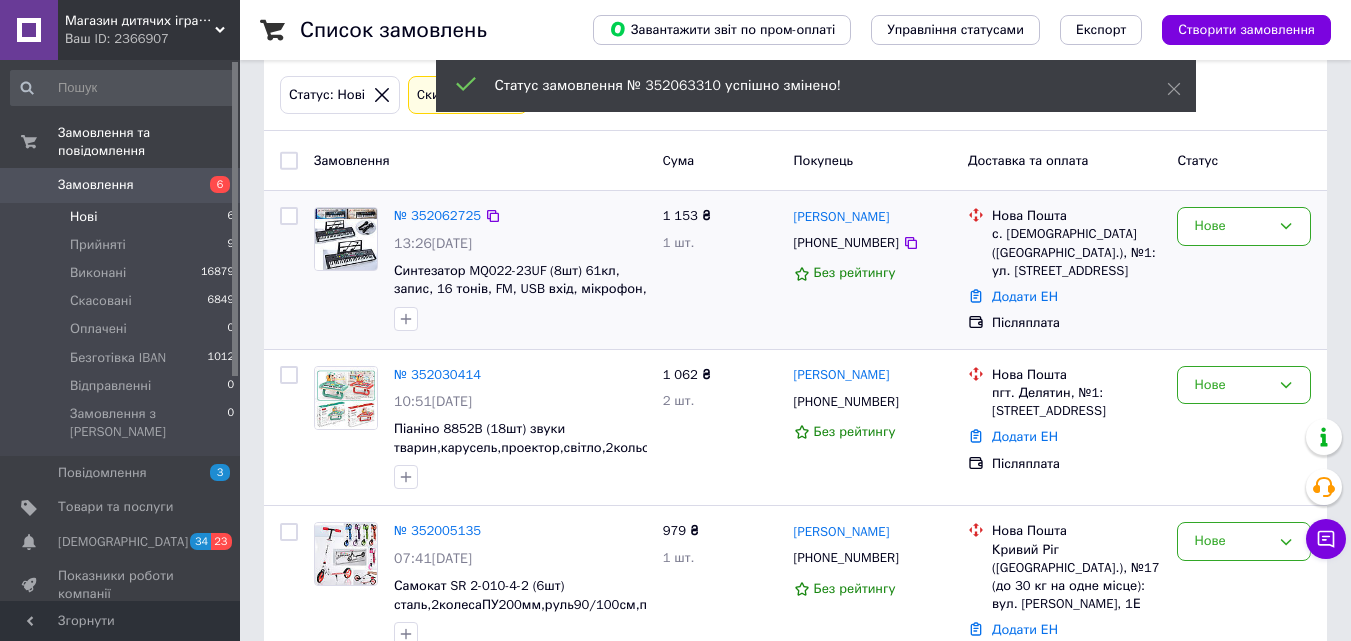 scroll, scrollTop: 0, scrollLeft: 0, axis: both 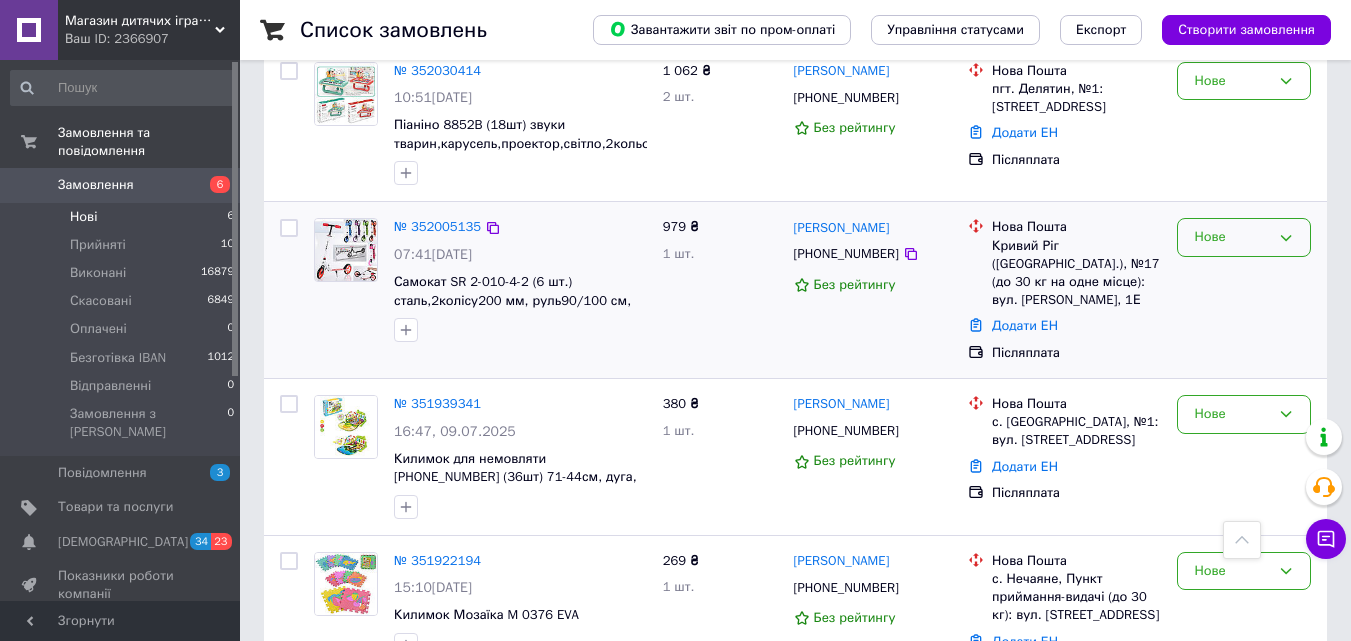 click on "Нове" at bounding box center [1244, 237] 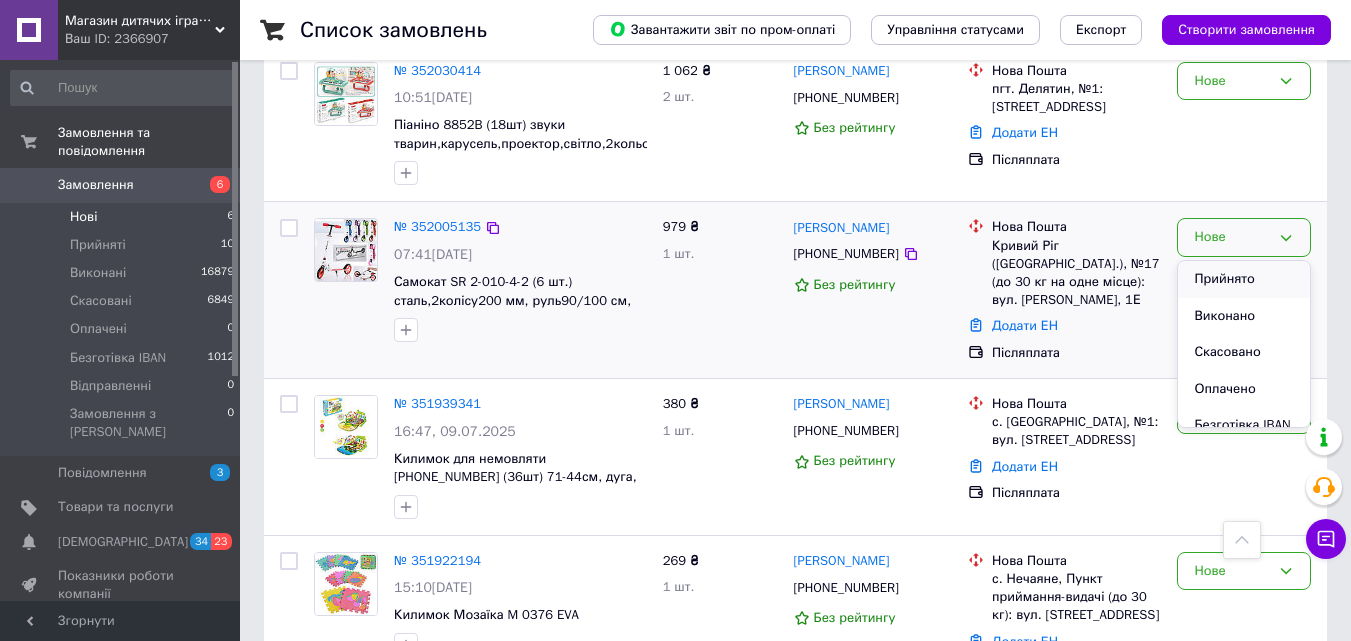 click on "Прийнято" at bounding box center (1244, 279) 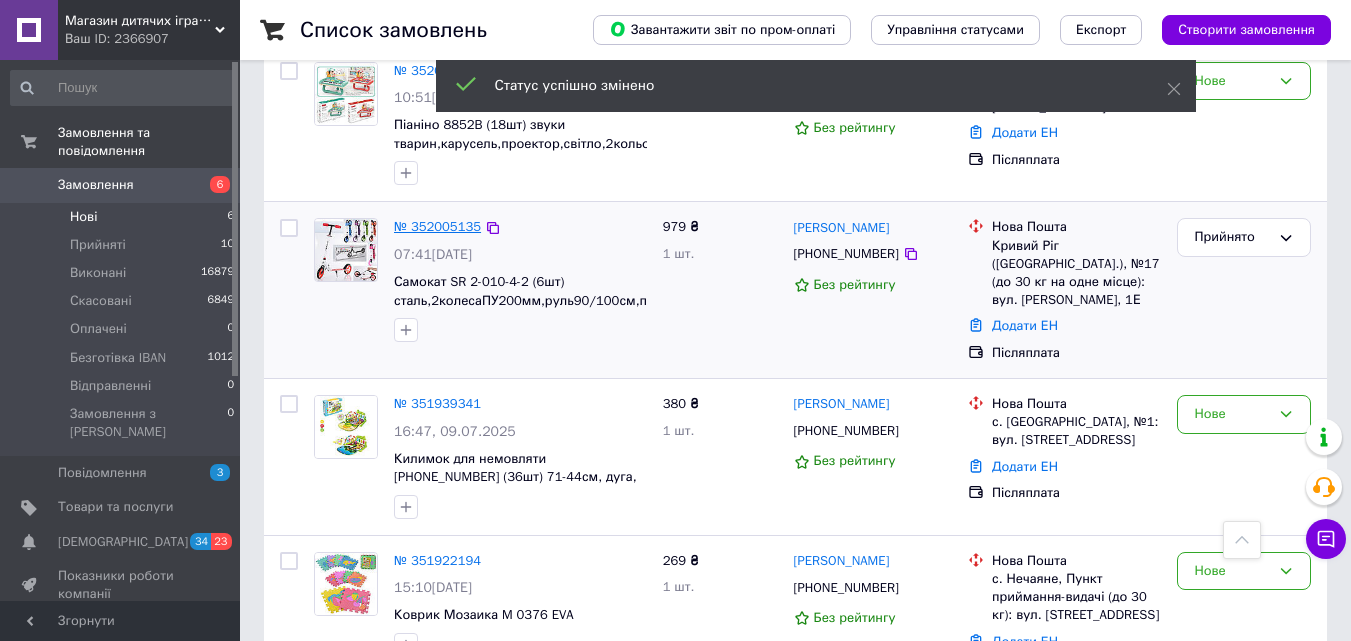 click on "№ 352005135" at bounding box center [437, 226] 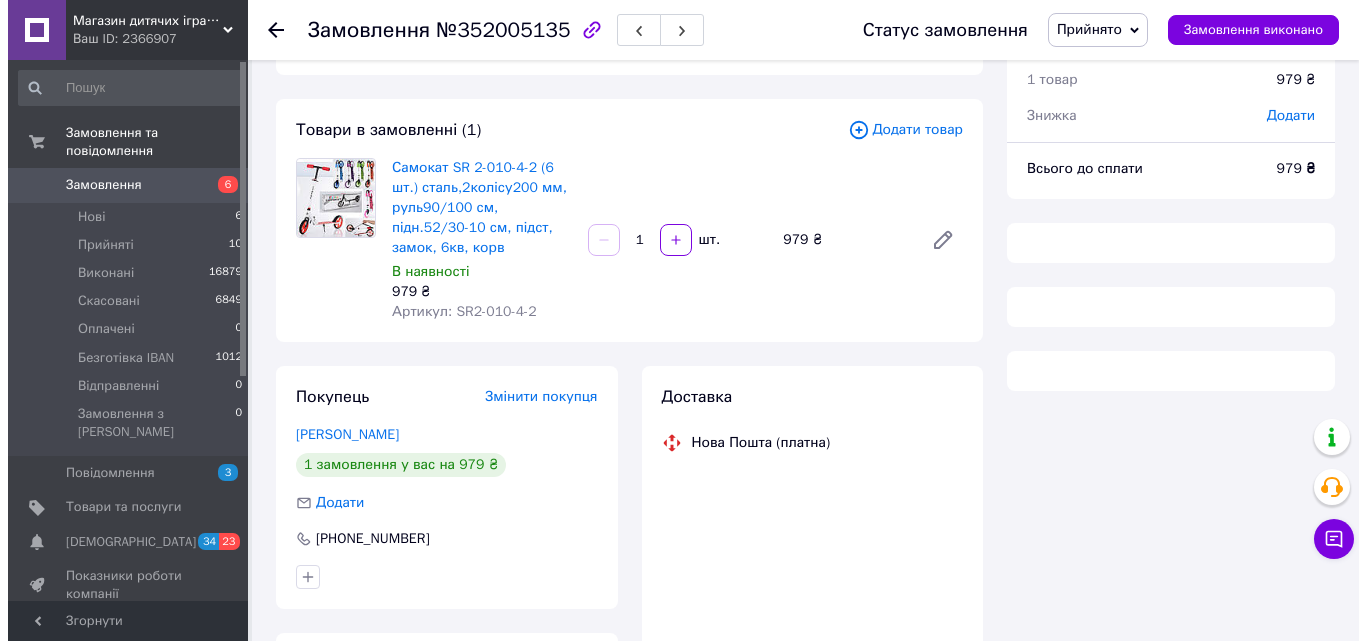 scroll, scrollTop: 200, scrollLeft: 0, axis: vertical 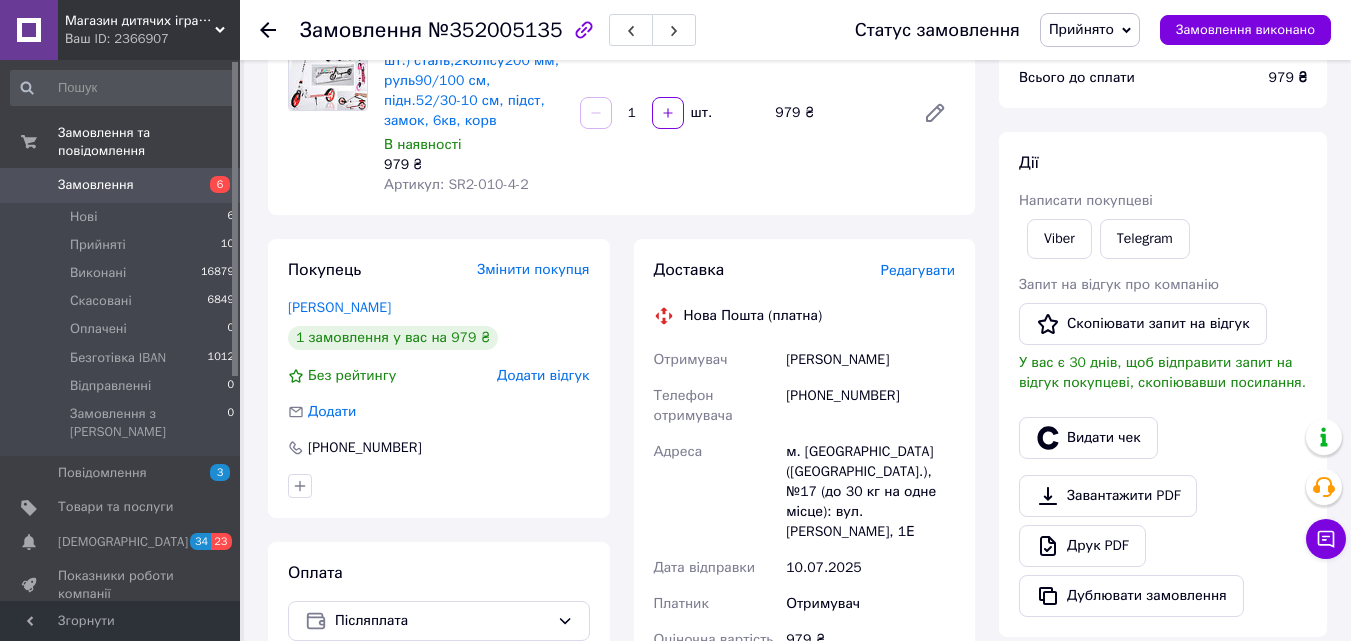 click on "Редагувати" at bounding box center (918, 270) 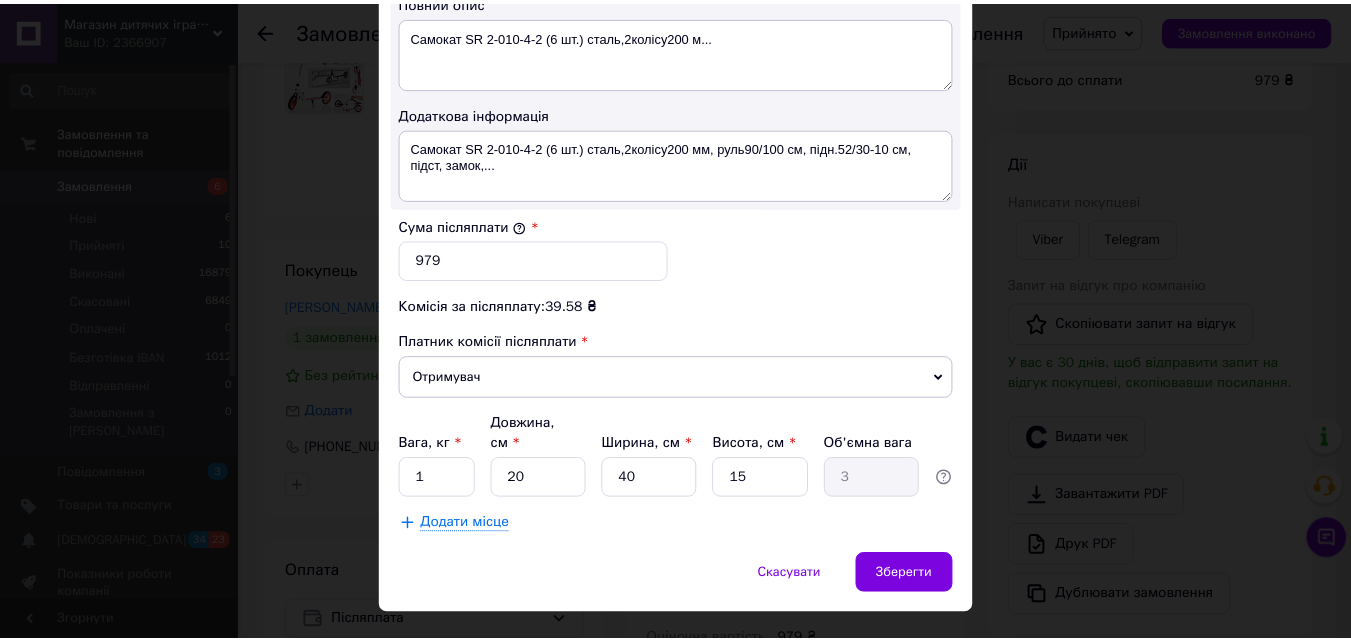 scroll, scrollTop: 1109, scrollLeft: 0, axis: vertical 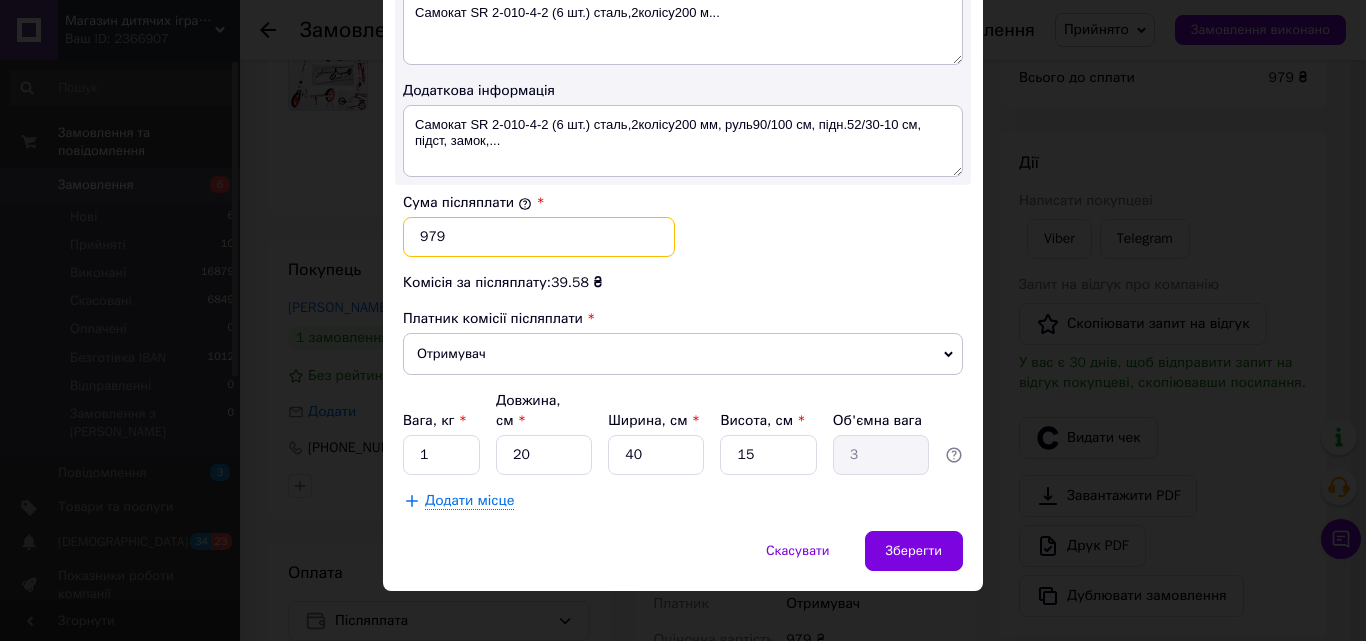 drag, startPoint x: 414, startPoint y: 247, endPoint x: 431, endPoint y: 260, distance: 21.400934 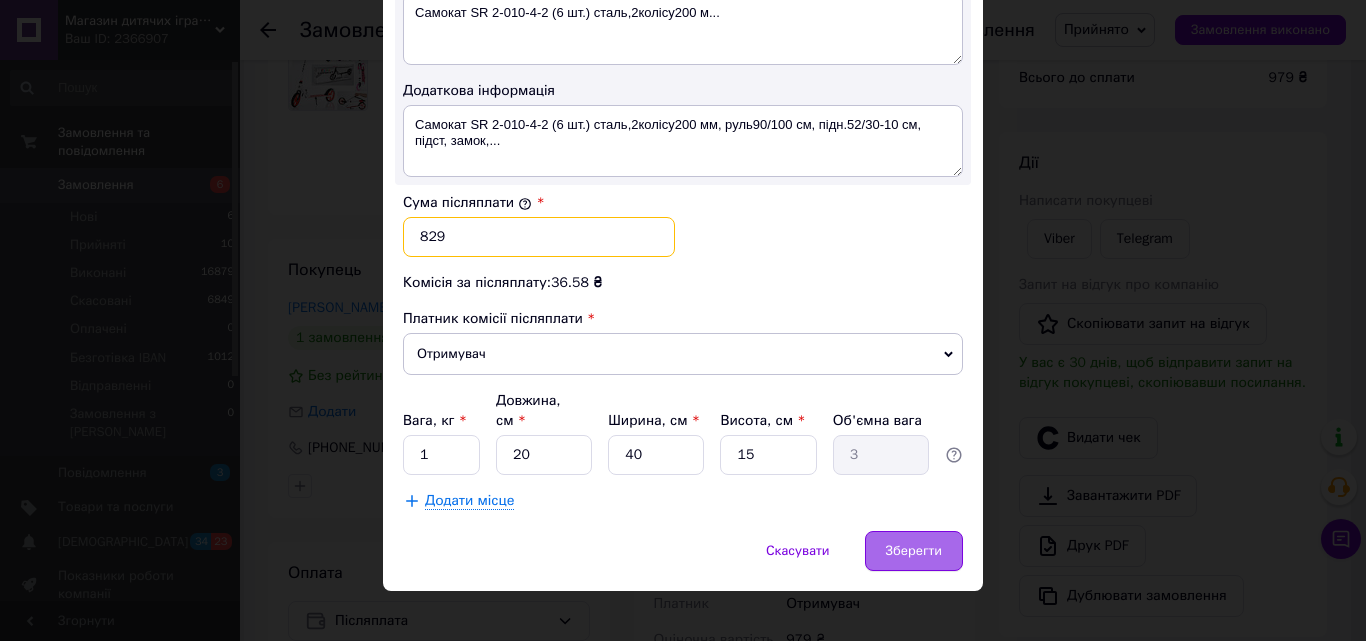 type on "829" 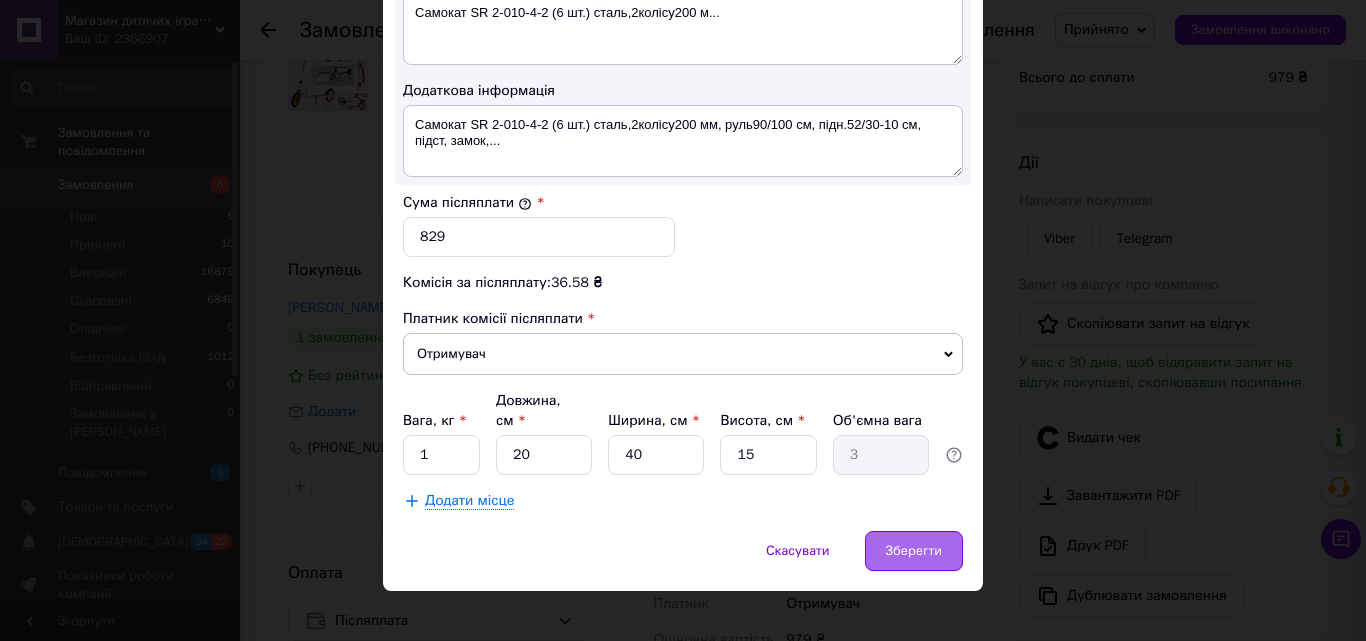 click on "Зберегти" at bounding box center (914, 551) 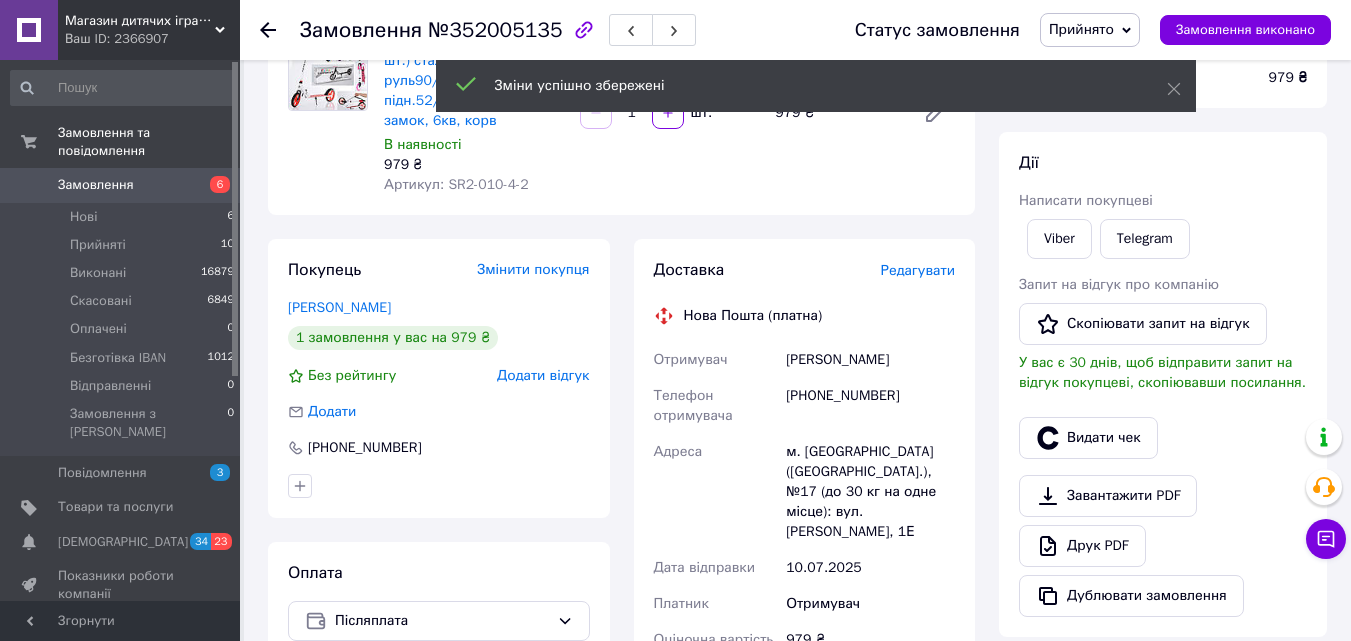 click 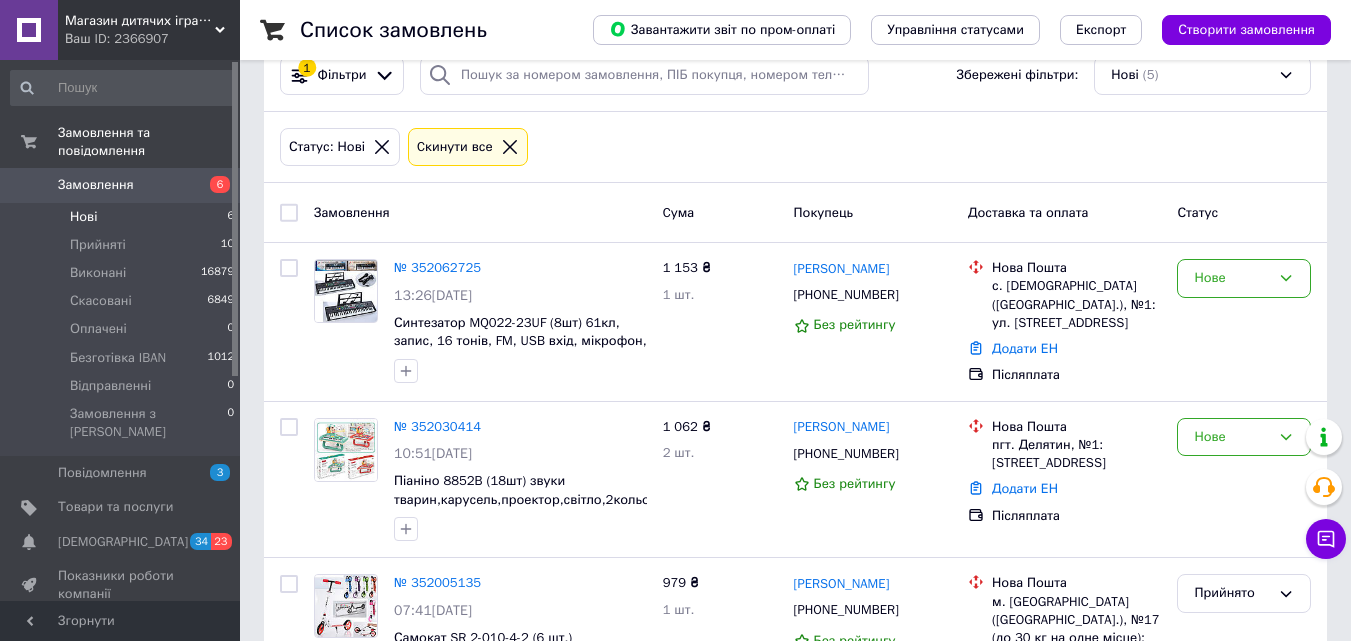 scroll, scrollTop: 0, scrollLeft: 0, axis: both 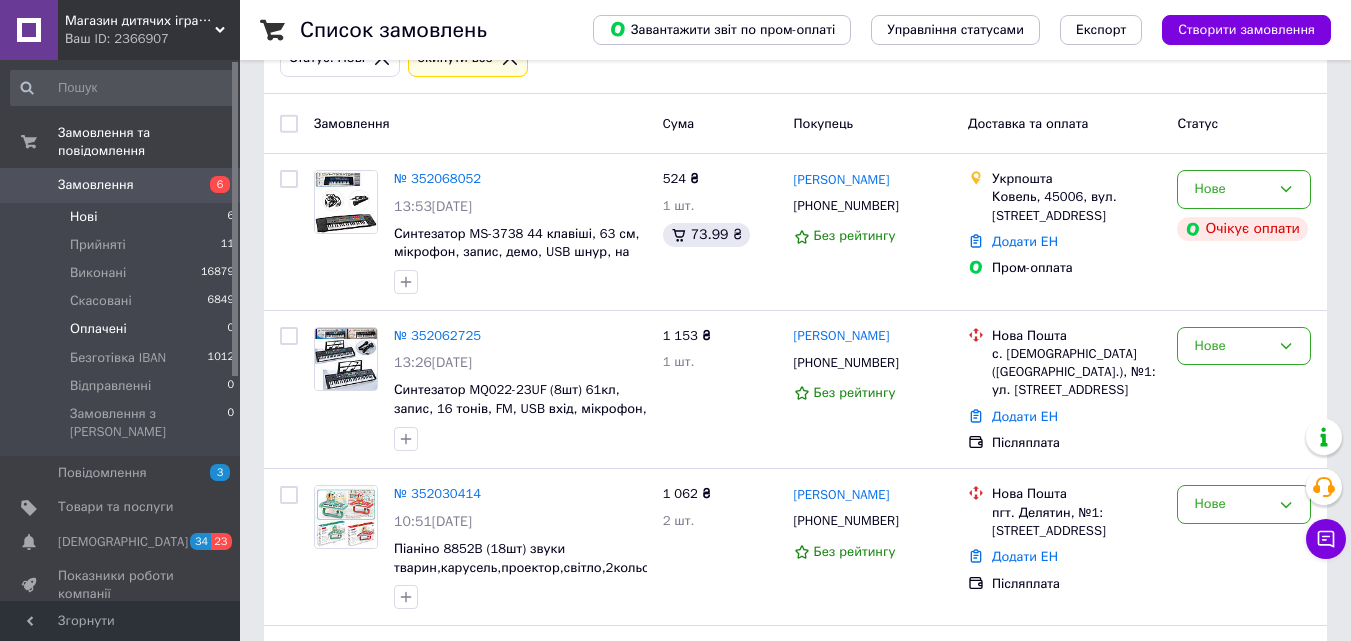 click on "Оплачені" at bounding box center [98, 329] 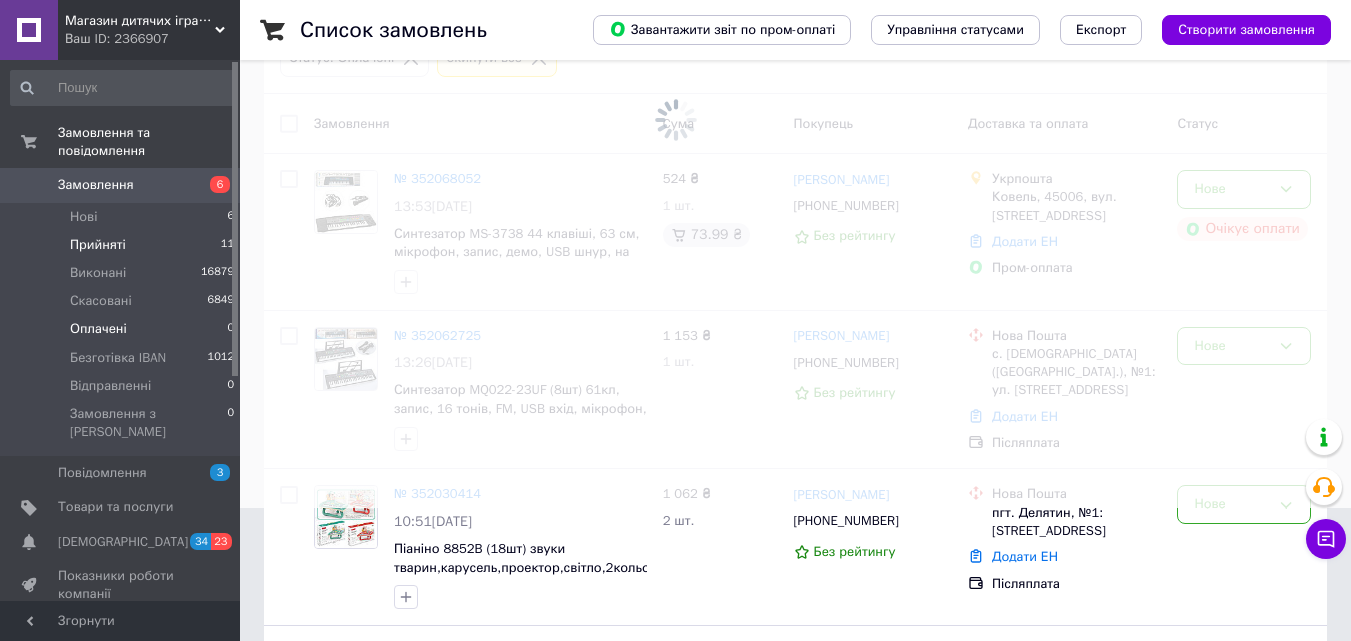 scroll, scrollTop: 0, scrollLeft: 0, axis: both 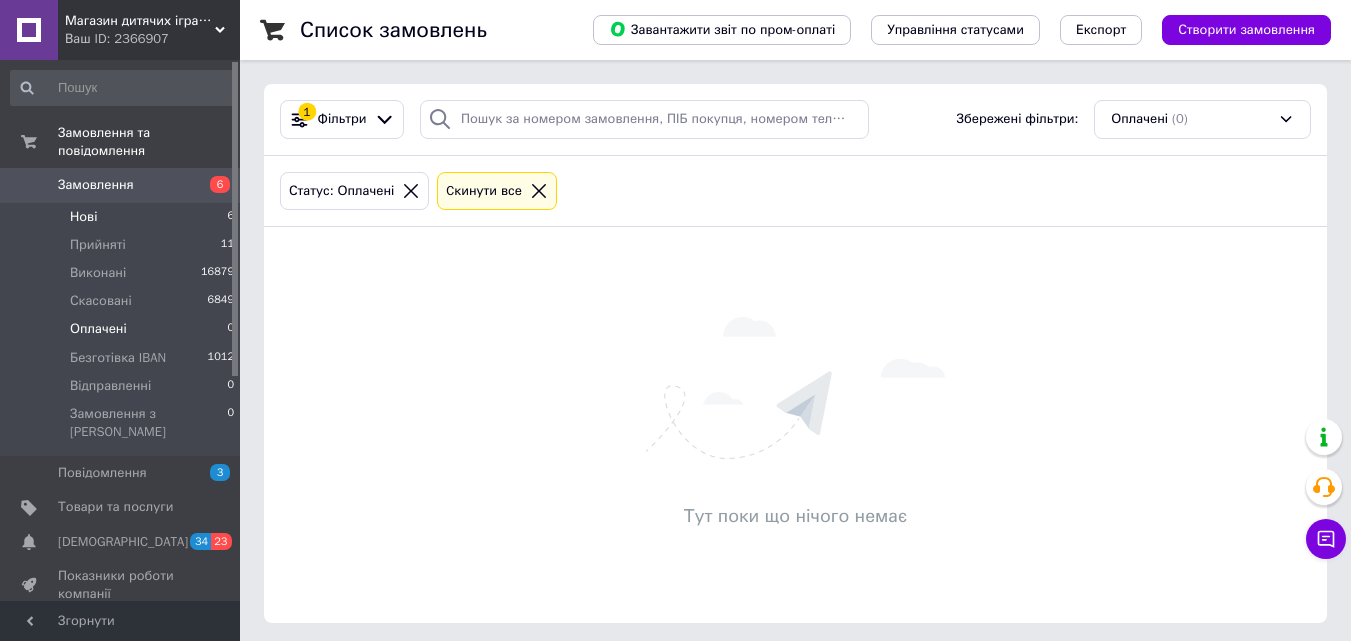 click on "Нові 6" at bounding box center [123, 217] 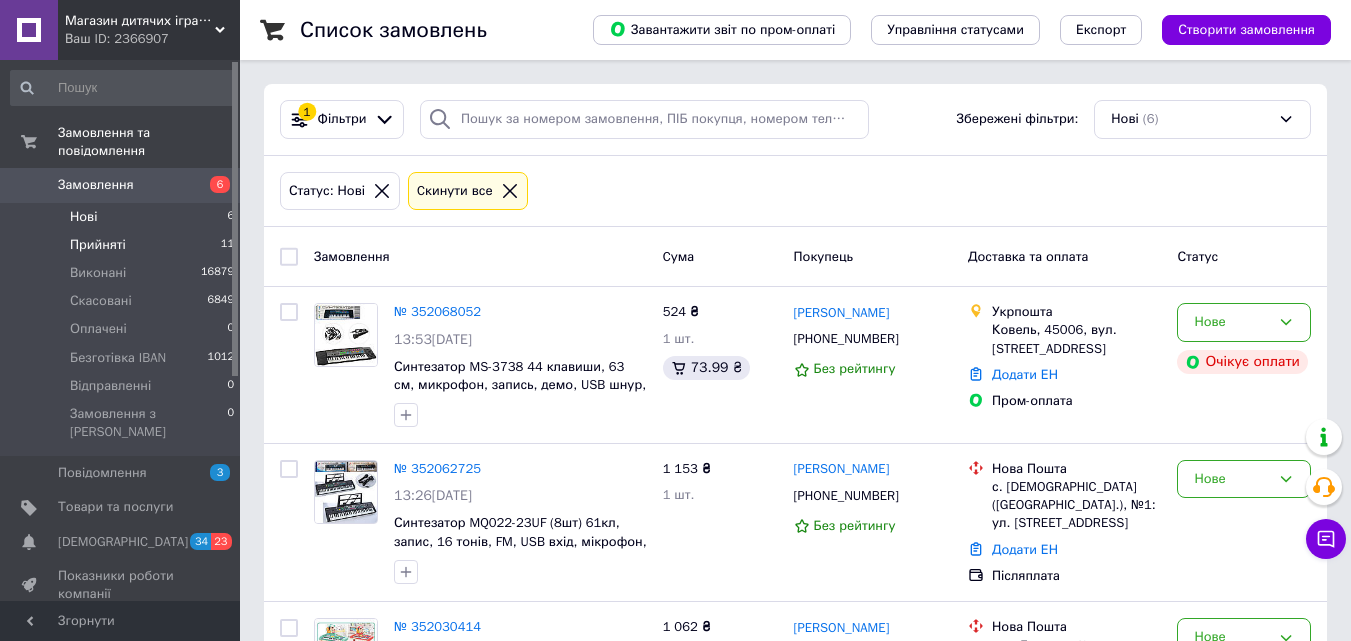 click on "Прийняті" at bounding box center (98, 245) 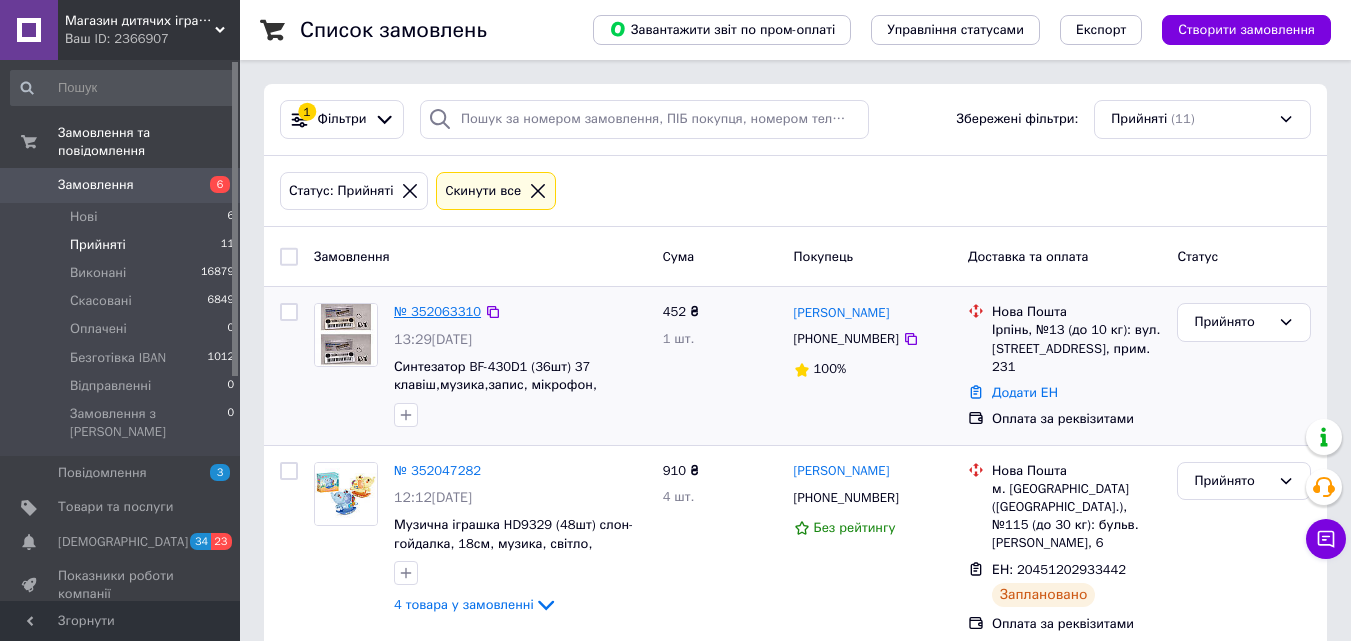 click on "№ 352063310" at bounding box center [437, 311] 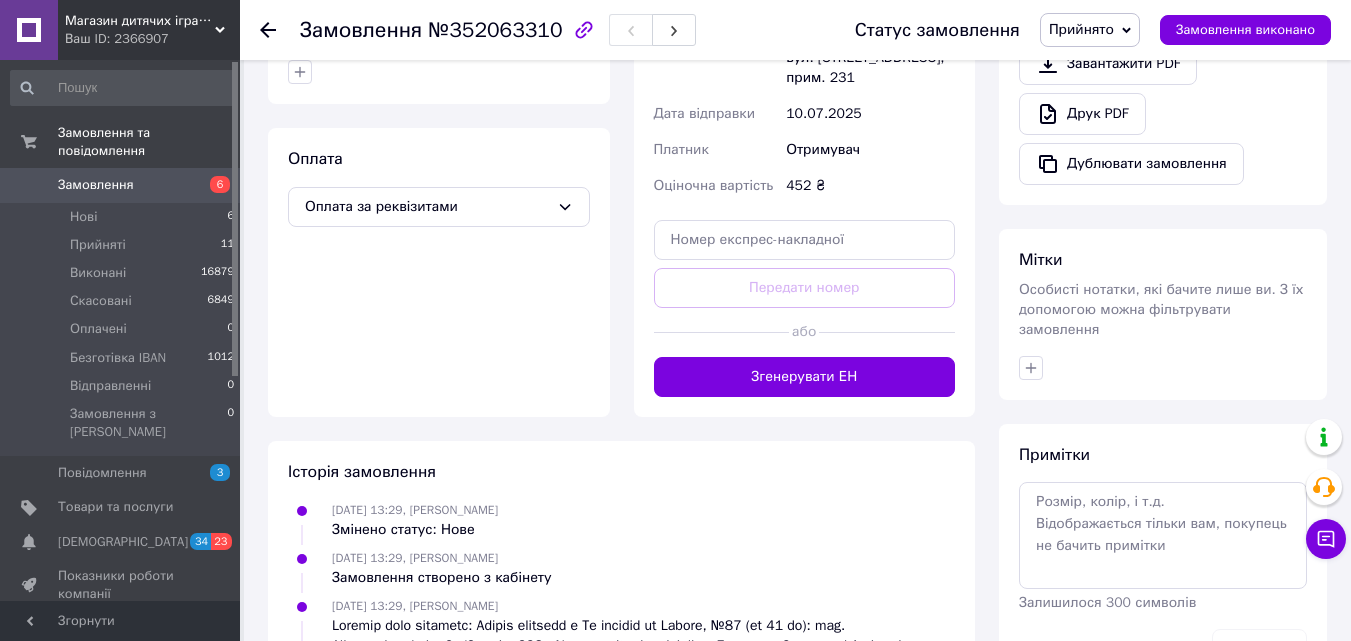scroll, scrollTop: 798, scrollLeft: 0, axis: vertical 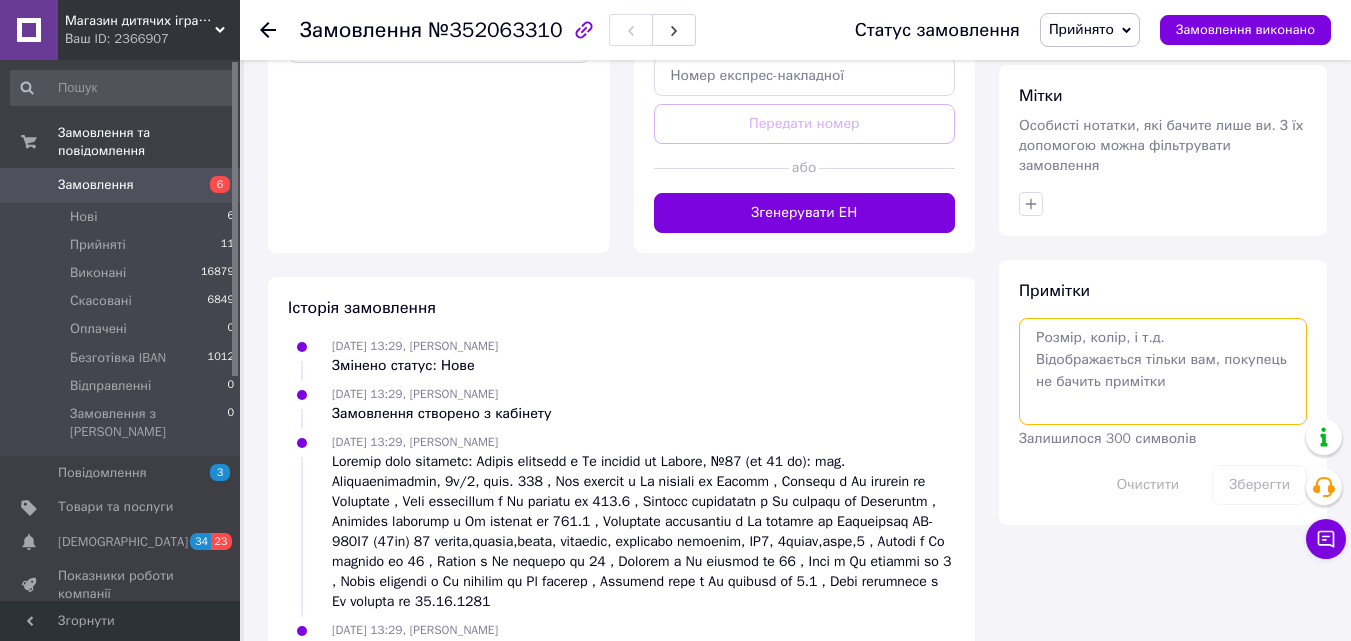 click at bounding box center [1163, 371] 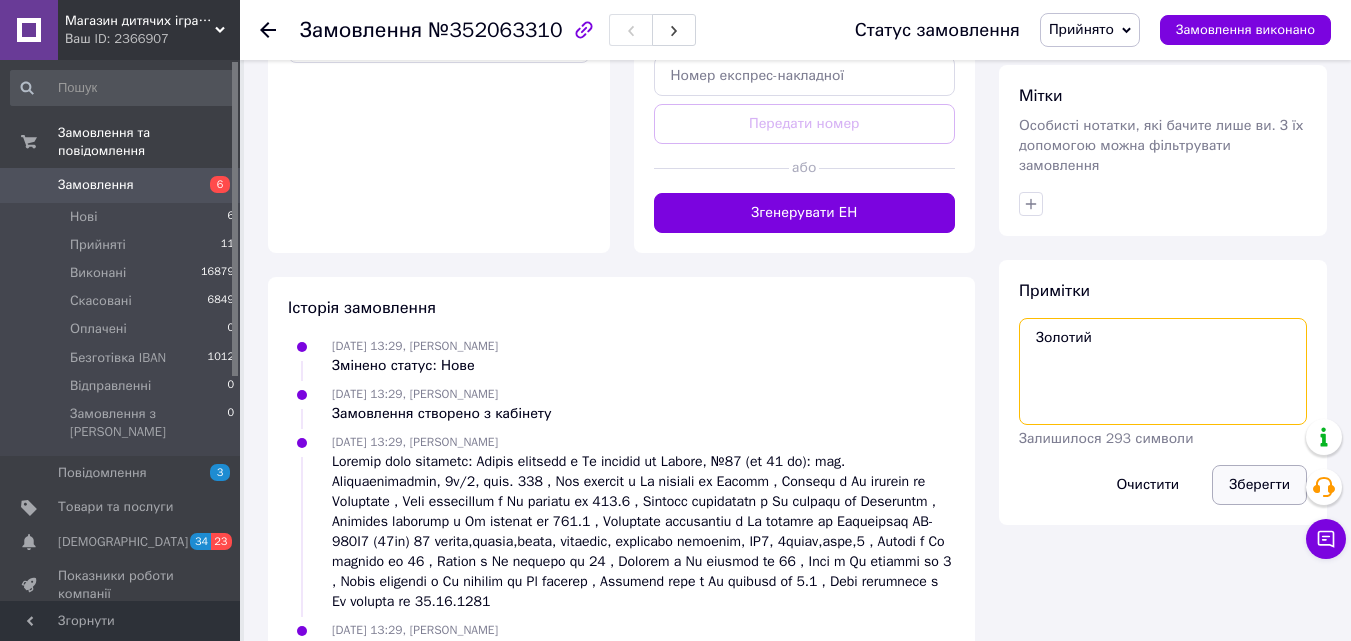 type on "Золотий" 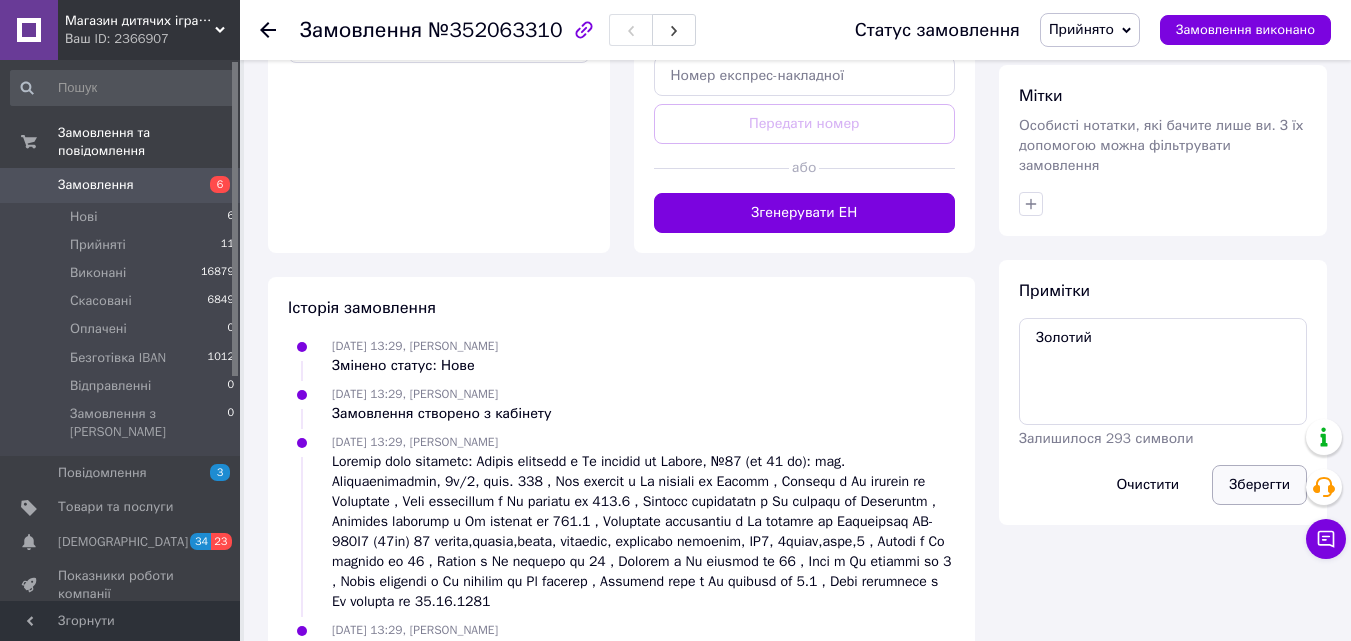 click on "Зберегти" at bounding box center (1259, 485) 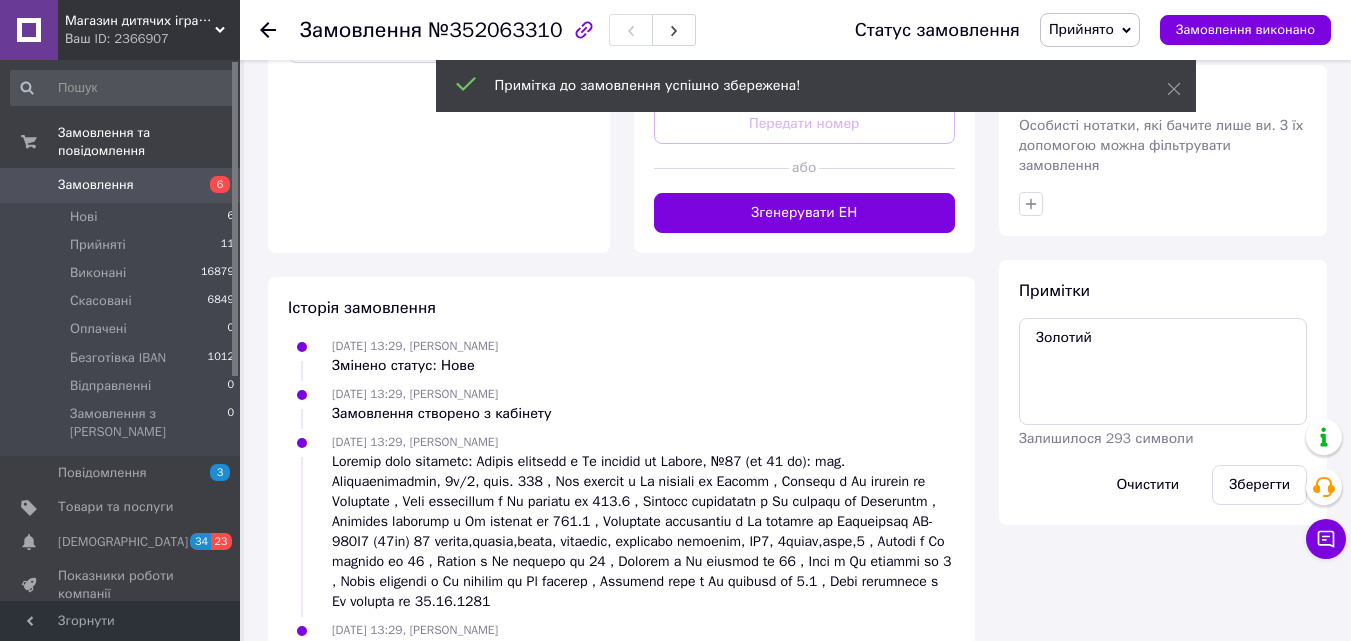 click 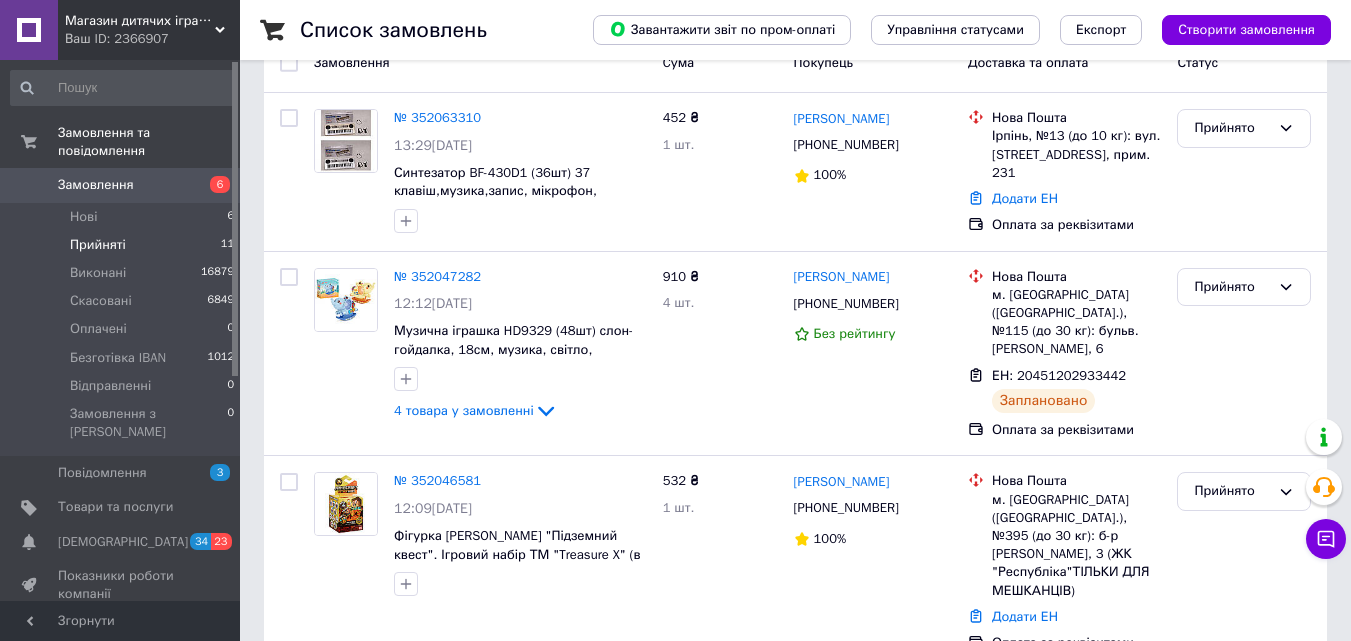 scroll, scrollTop: 200, scrollLeft: 0, axis: vertical 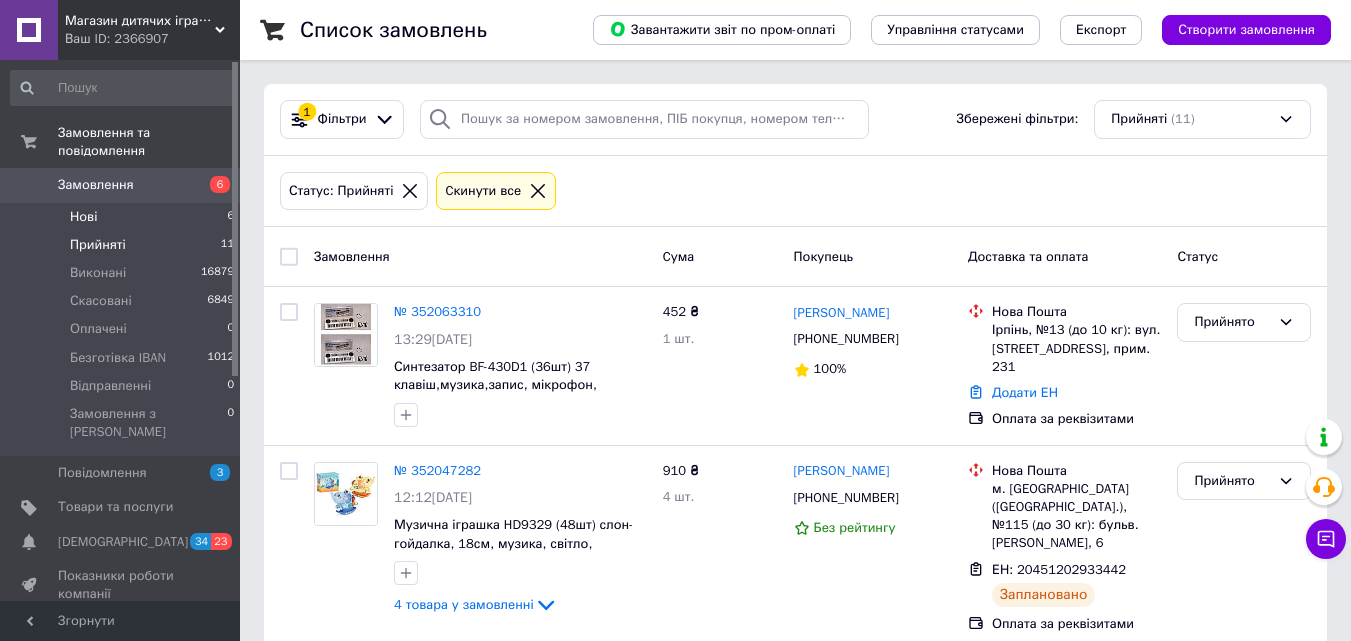 click on "Нові 6" at bounding box center (123, 217) 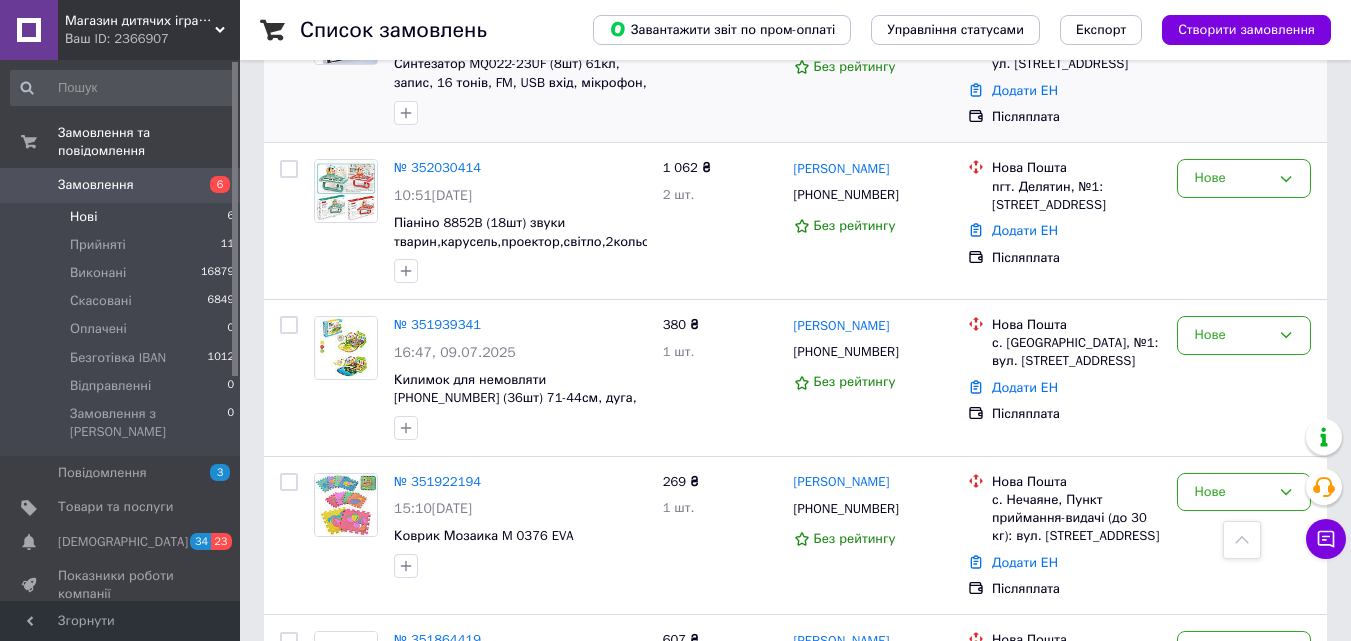 scroll, scrollTop: 633, scrollLeft: 0, axis: vertical 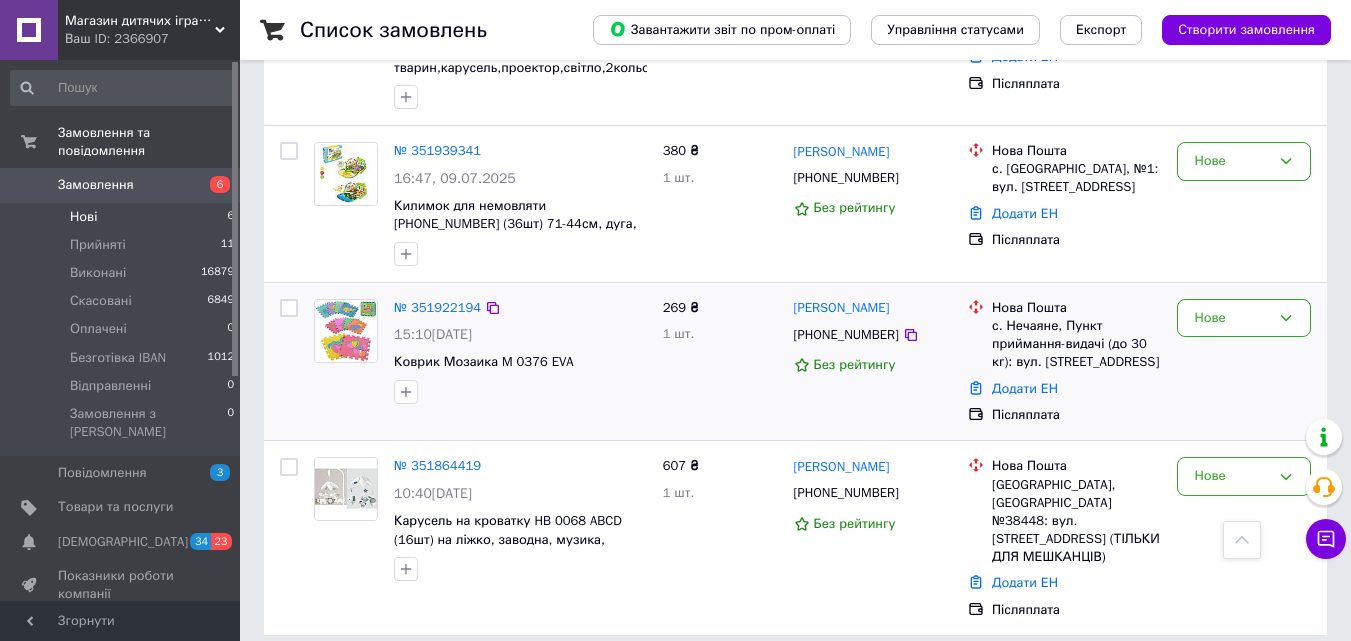 click on "269 ₴ 1 шт." at bounding box center (720, 362) 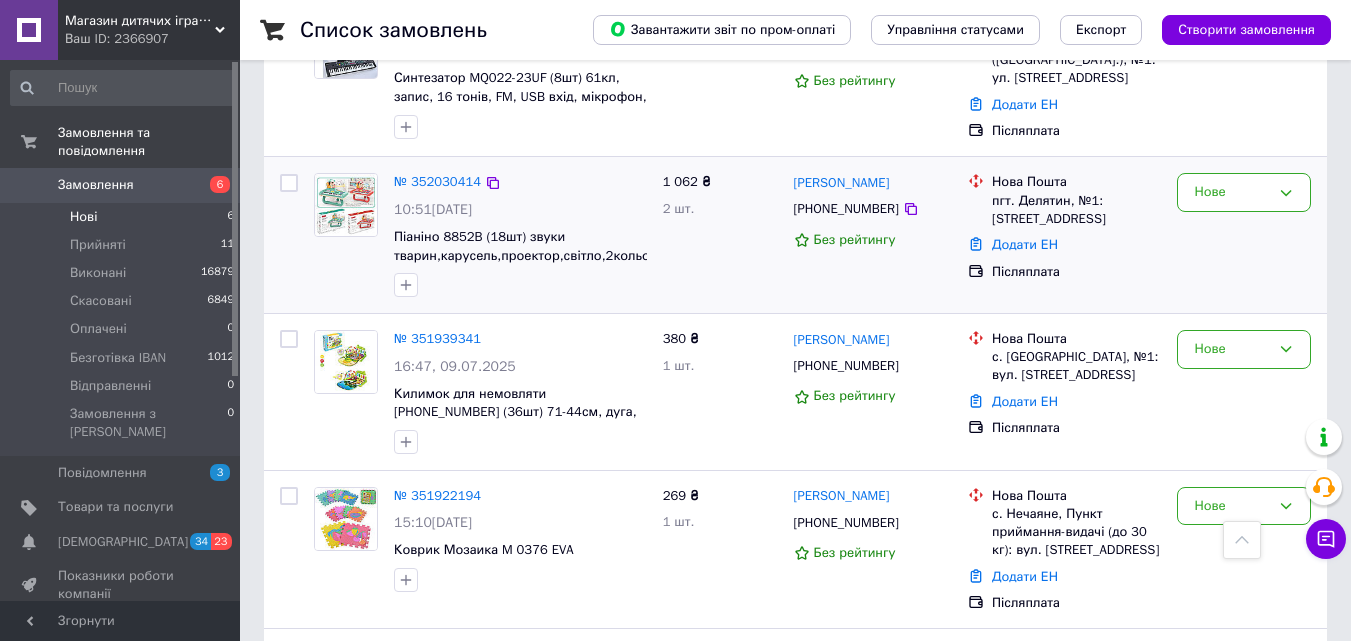scroll, scrollTop: 633, scrollLeft: 0, axis: vertical 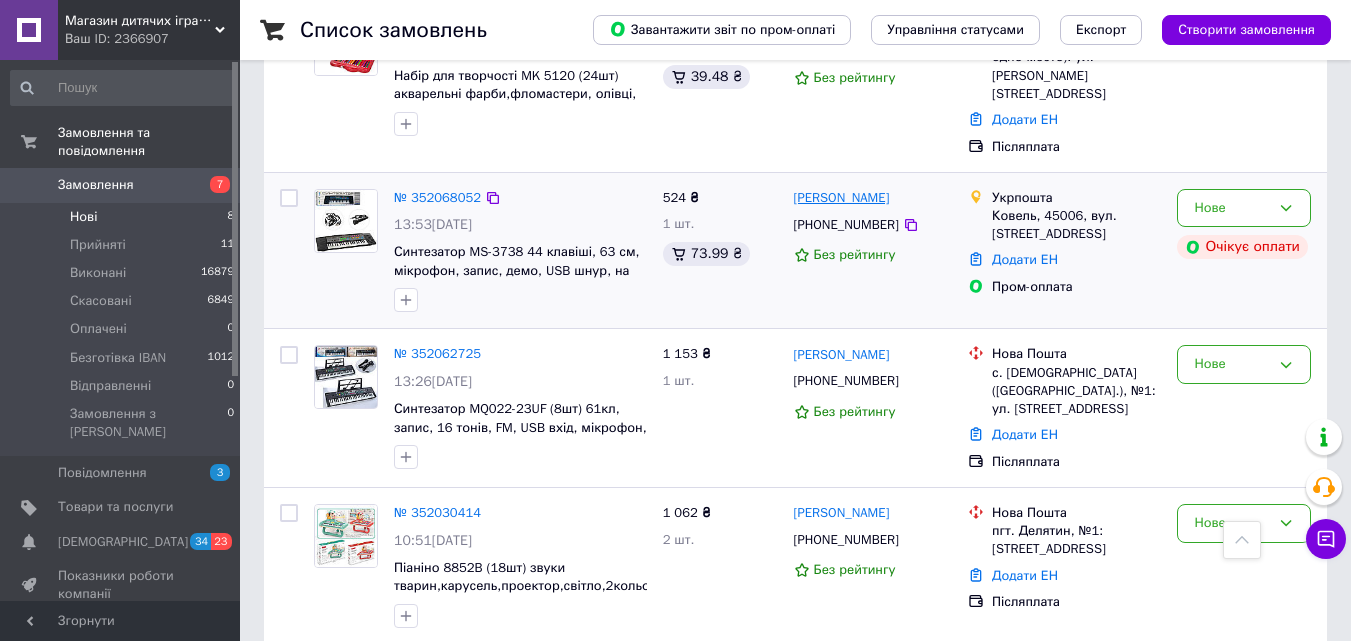 click on "[PERSON_NAME]" at bounding box center [842, 198] 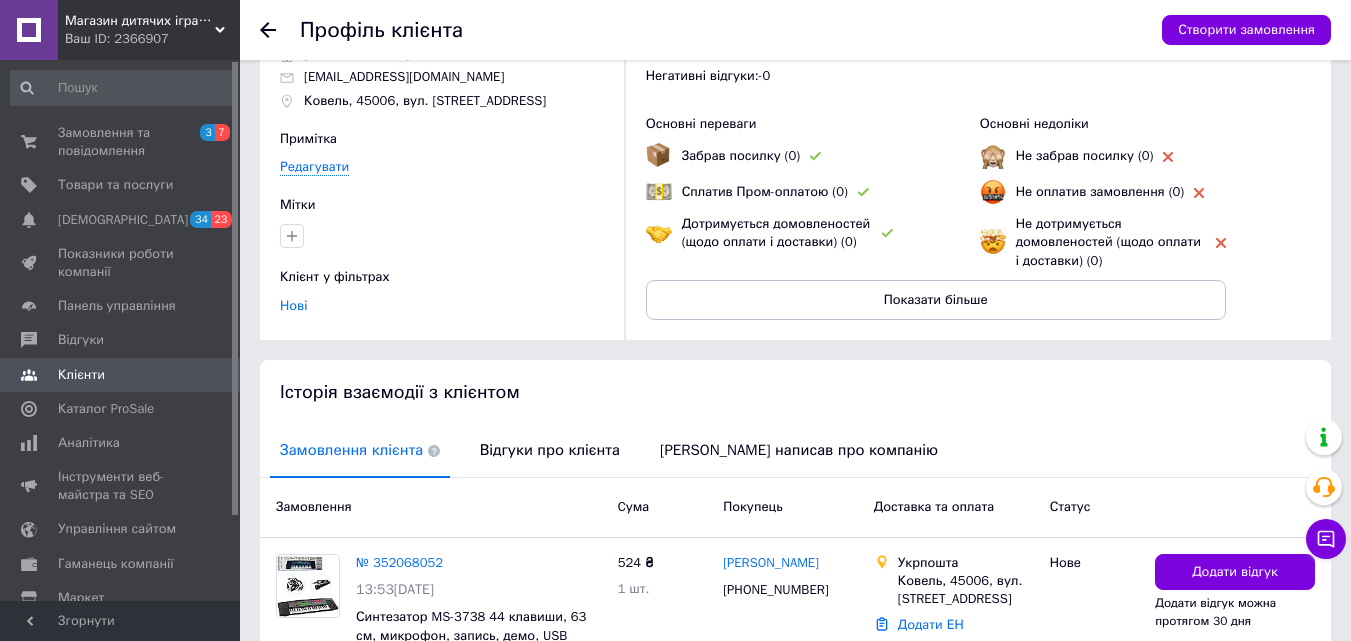 scroll, scrollTop: 227, scrollLeft: 0, axis: vertical 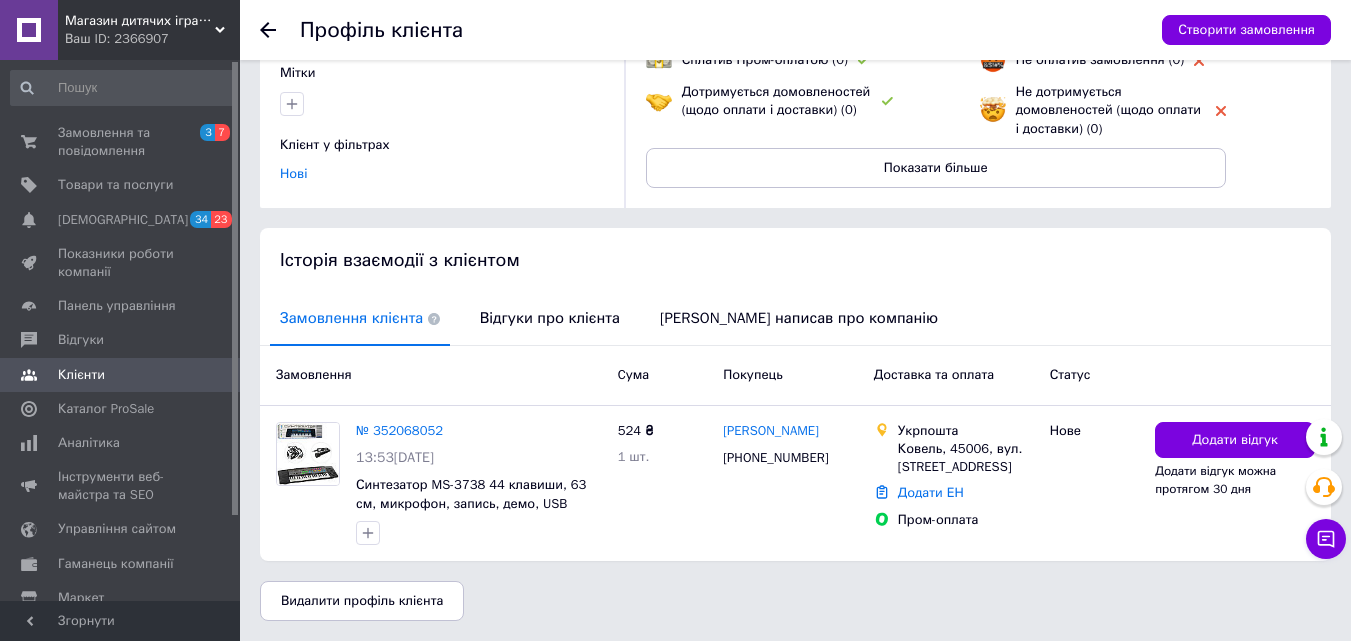 click 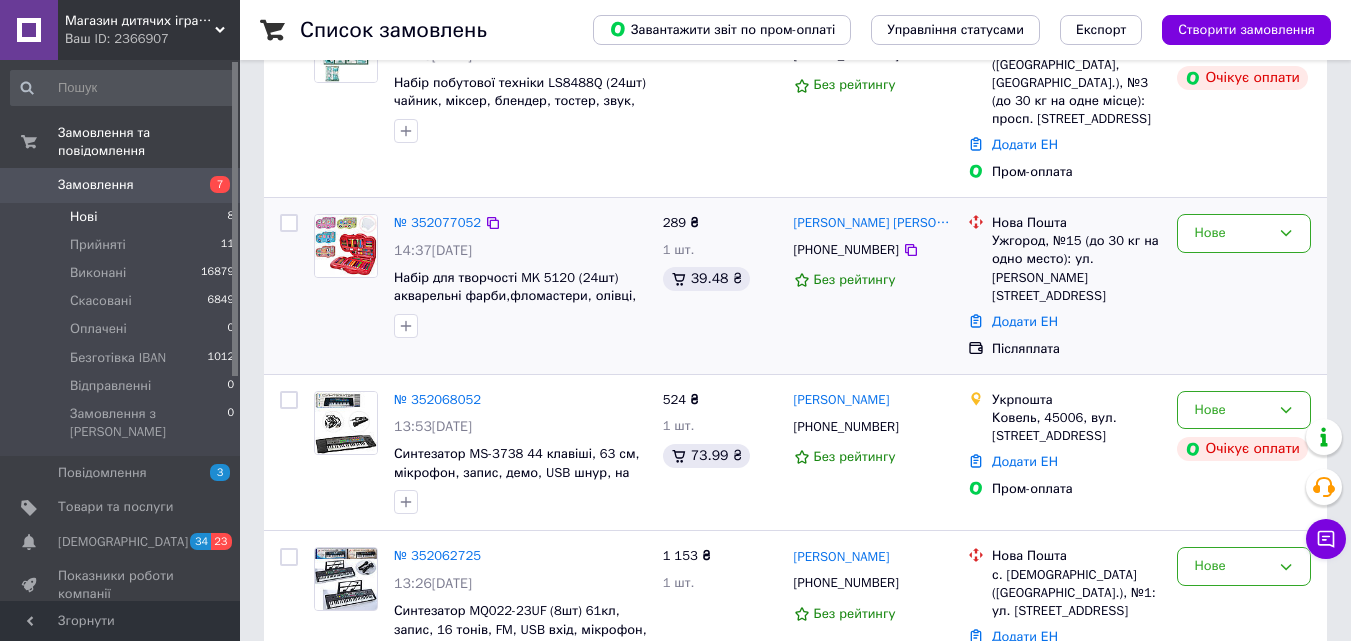 scroll, scrollTop: 300, scrollLeft: 0, axis: vertical 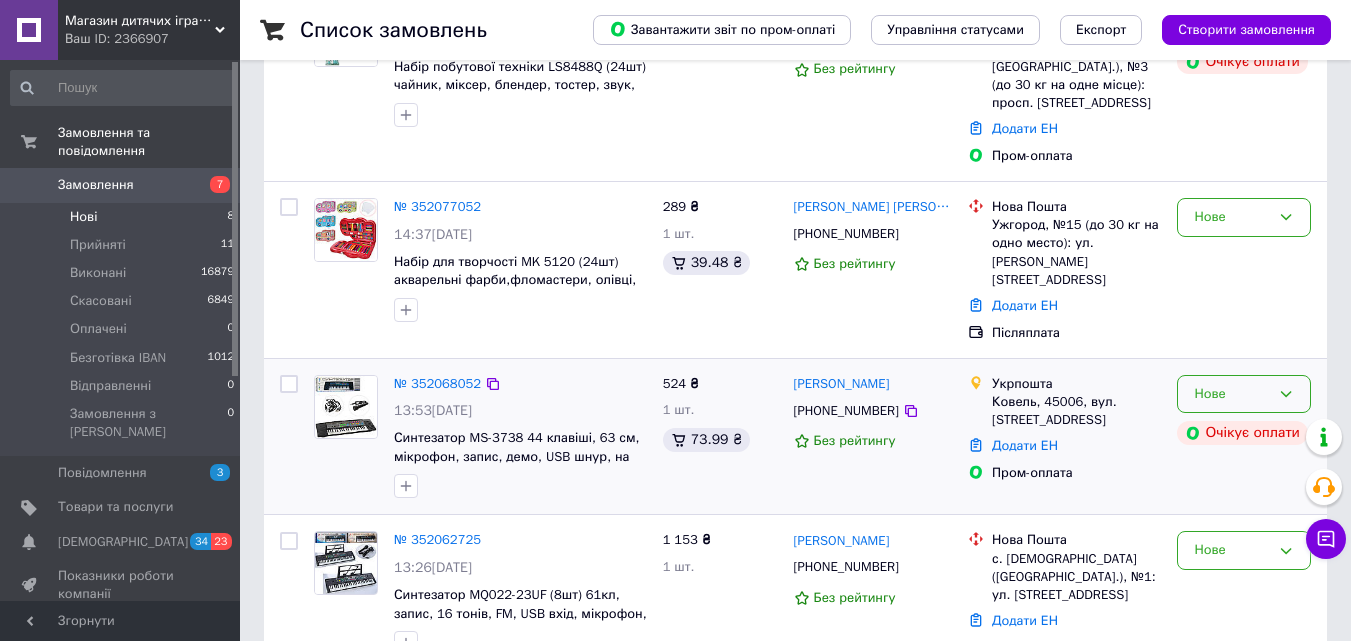 click 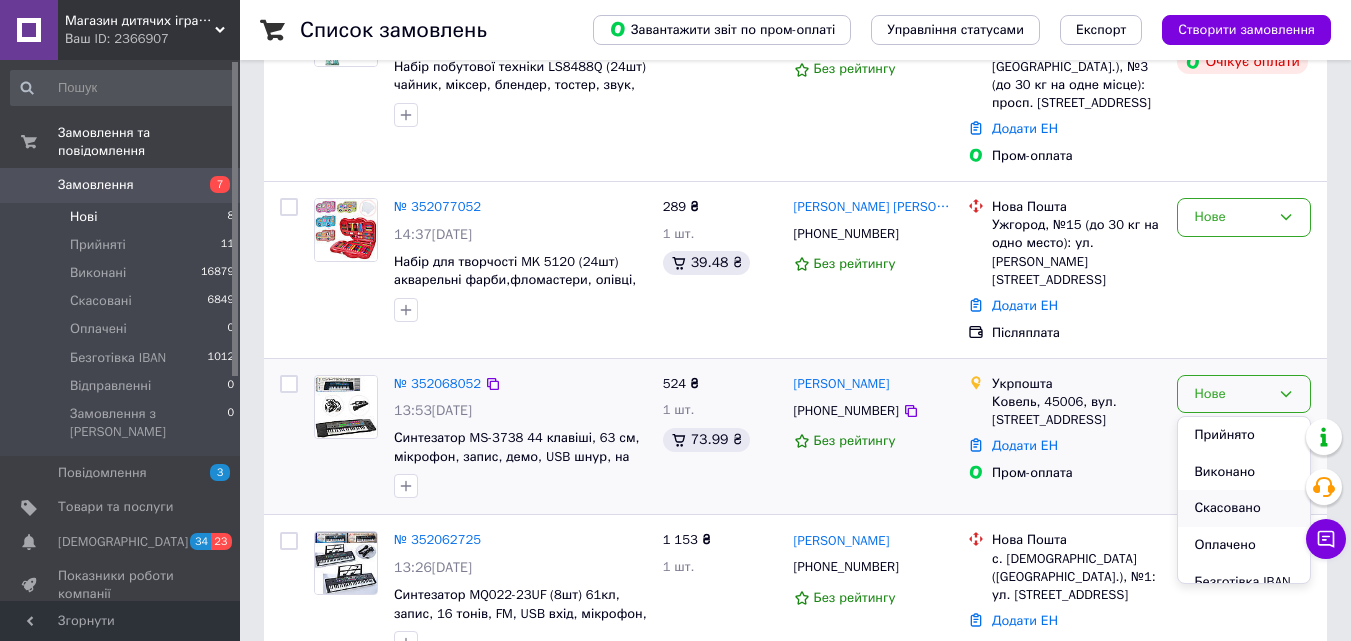 click on "Скасовано" at bounding box center (1244, 508) 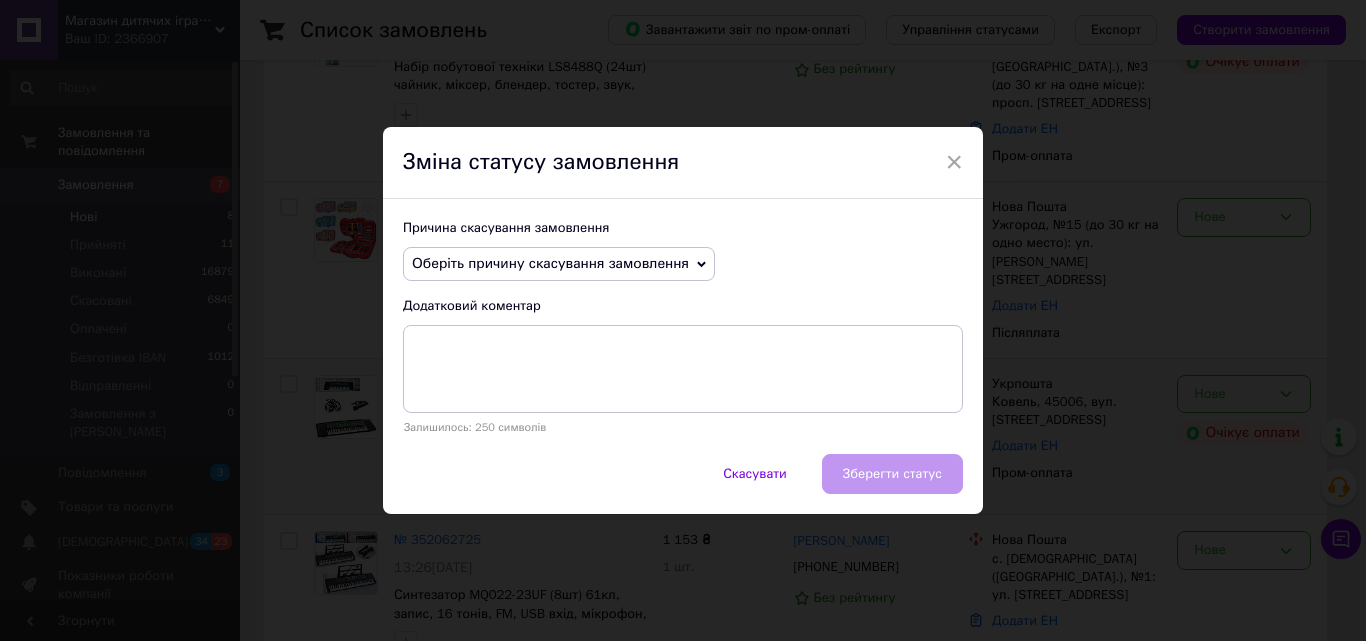 click on "Оберіть причину скасування замовлення" at bounding box center (550, 263) 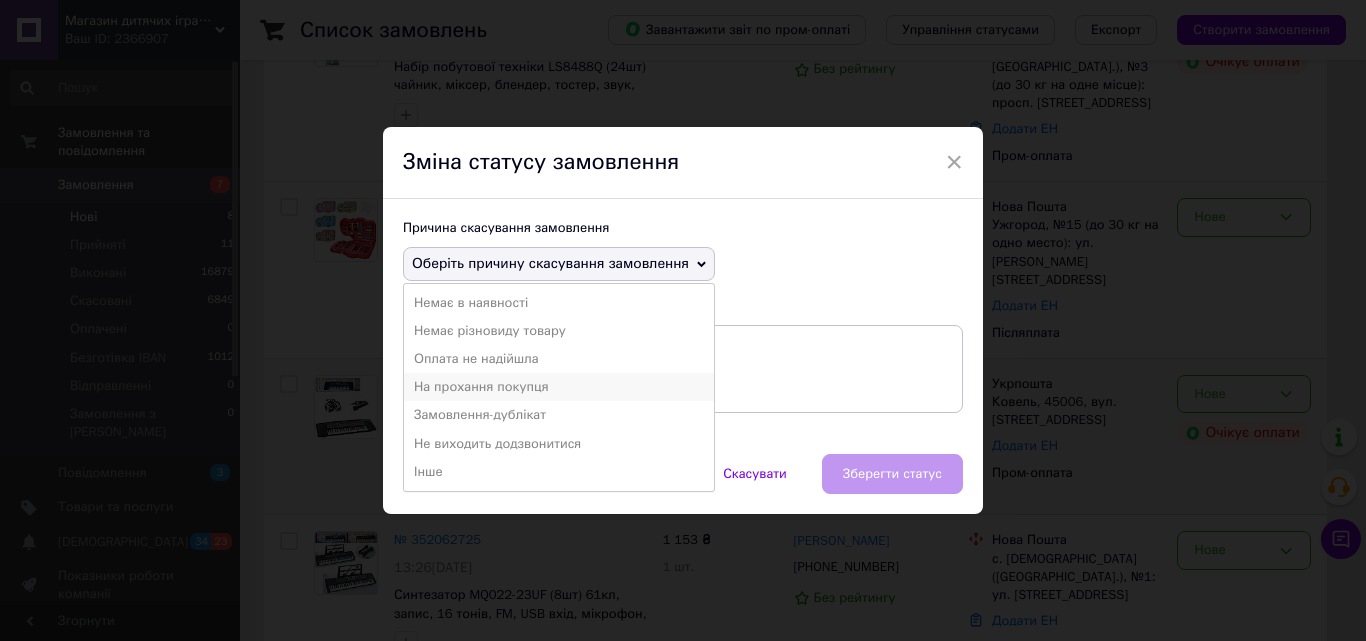click on "На прохання покупця" at bounding box center [559, 387] 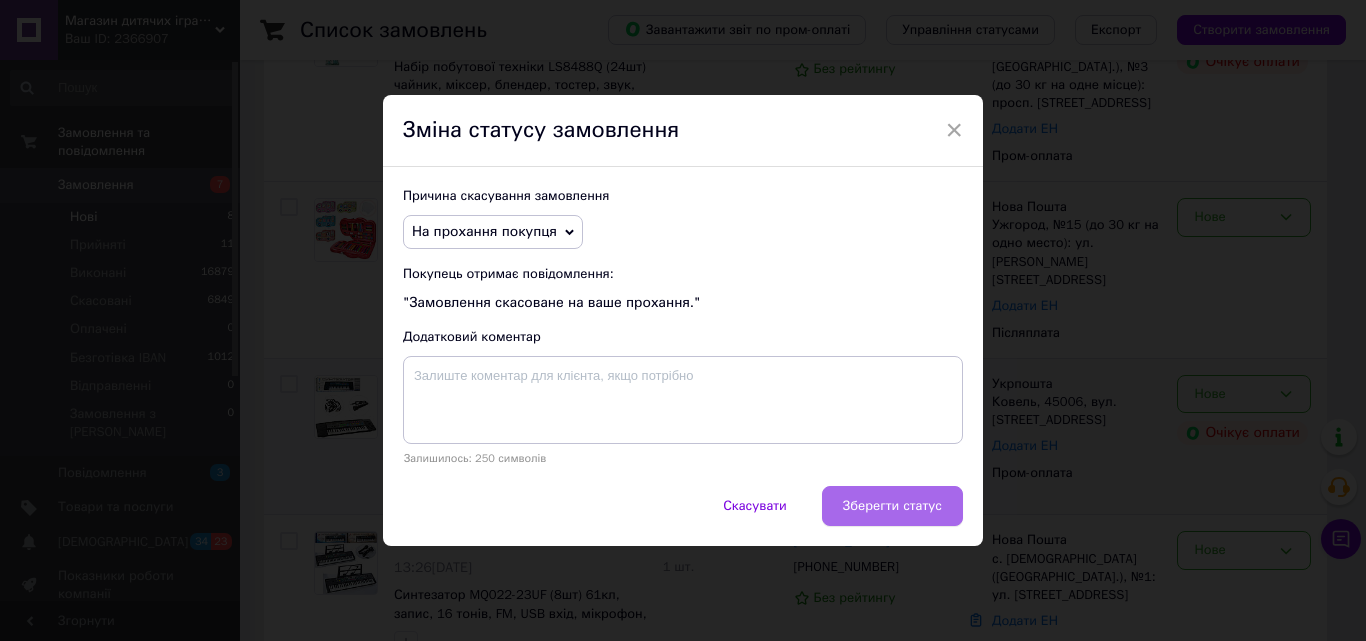 click on "Зберегти статус" at bounding box center [892, 506] 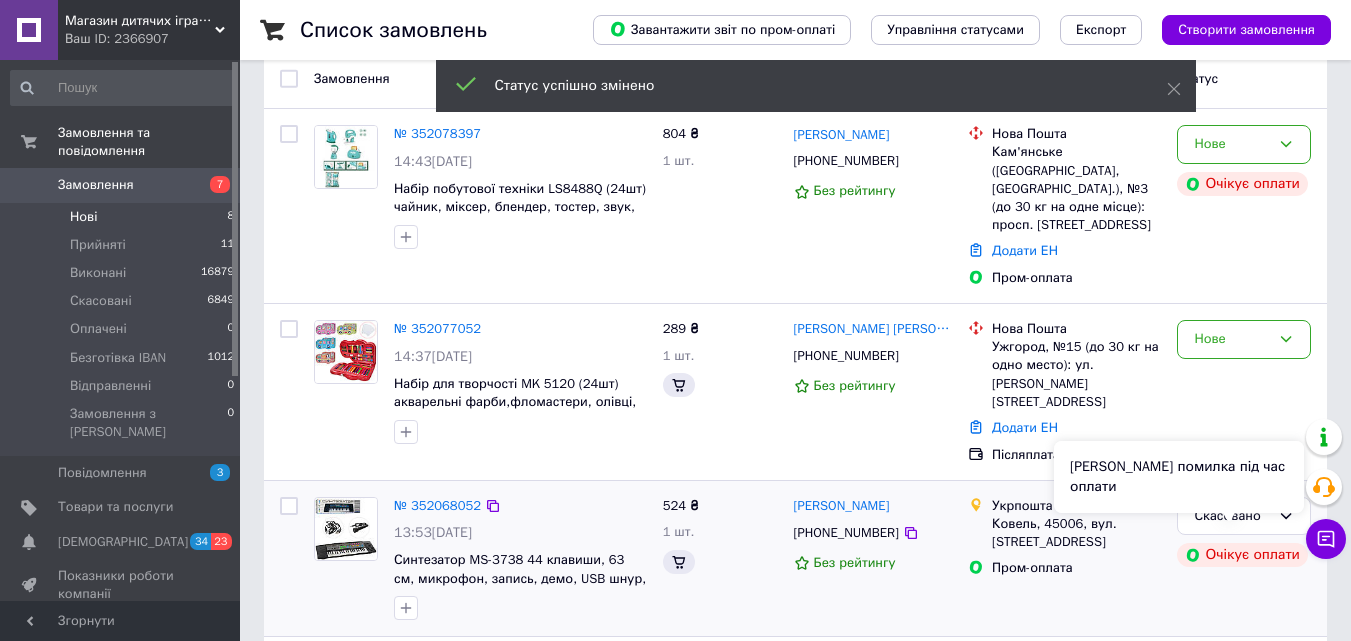 scroll, scrollTop: 100, scrollLeft: 0, axis: vertical 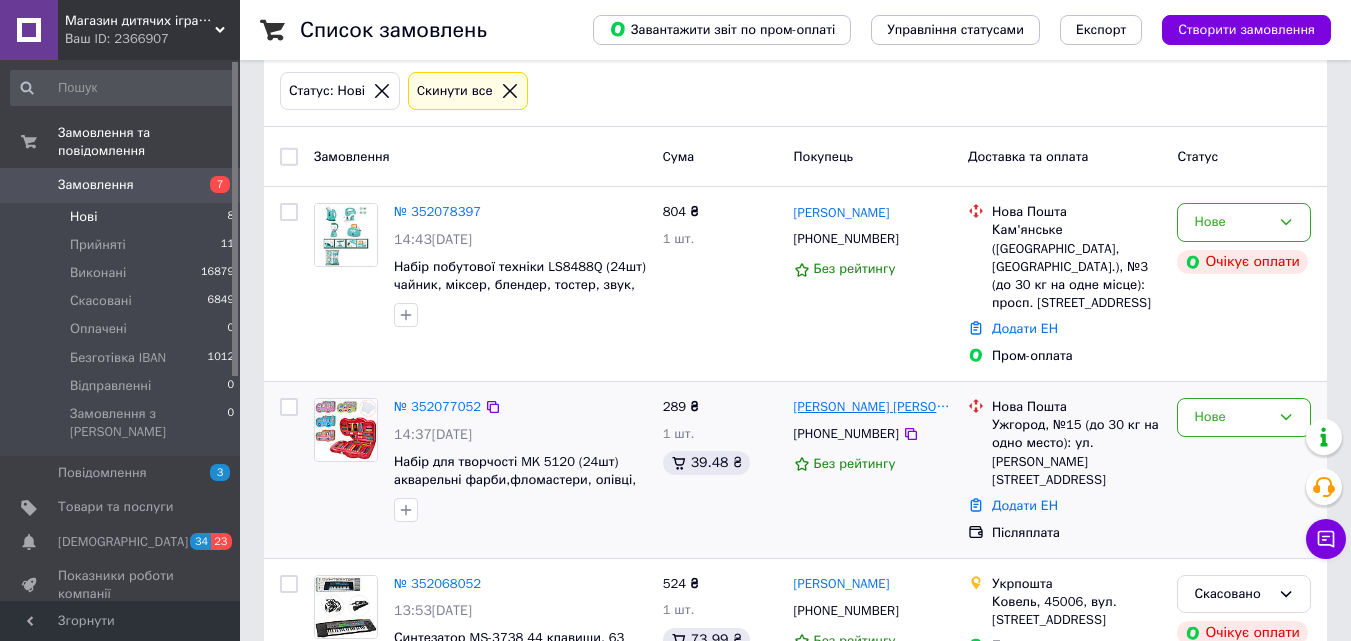 click on "[PERSON_NAME] [PERSON_NAME]" at bounding box center (873, 407) 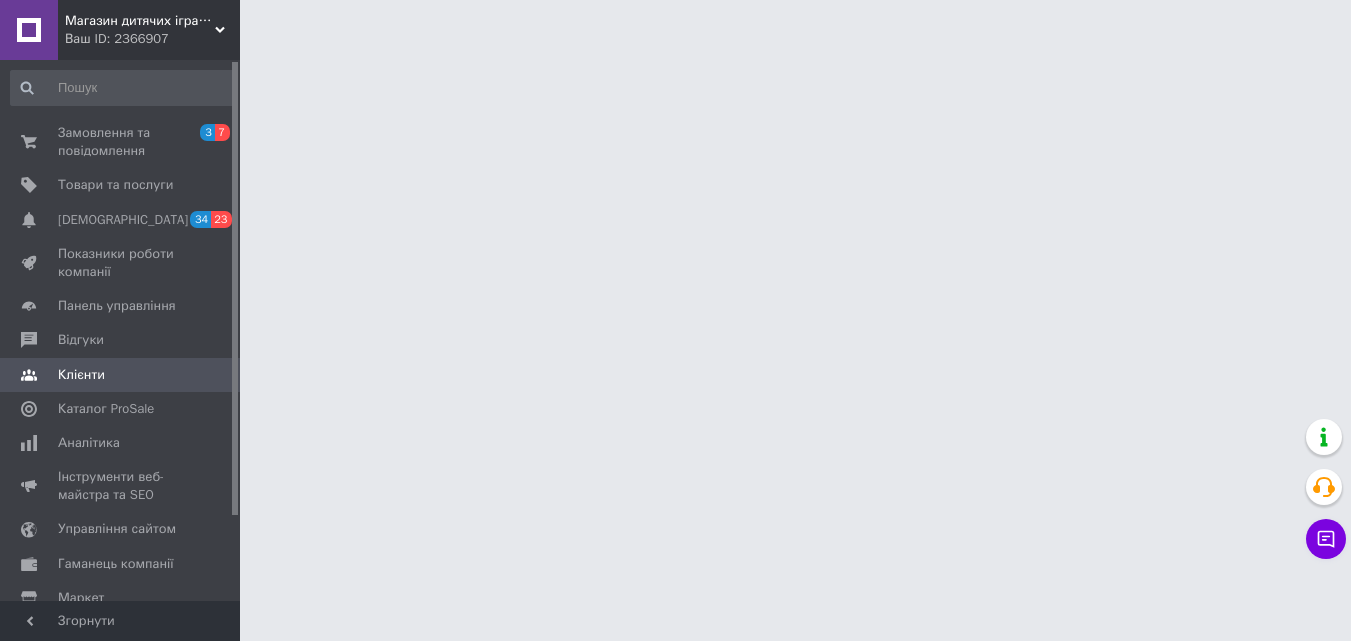 scroll, scrollTop: 0, scrollLeft: 0, axis: both 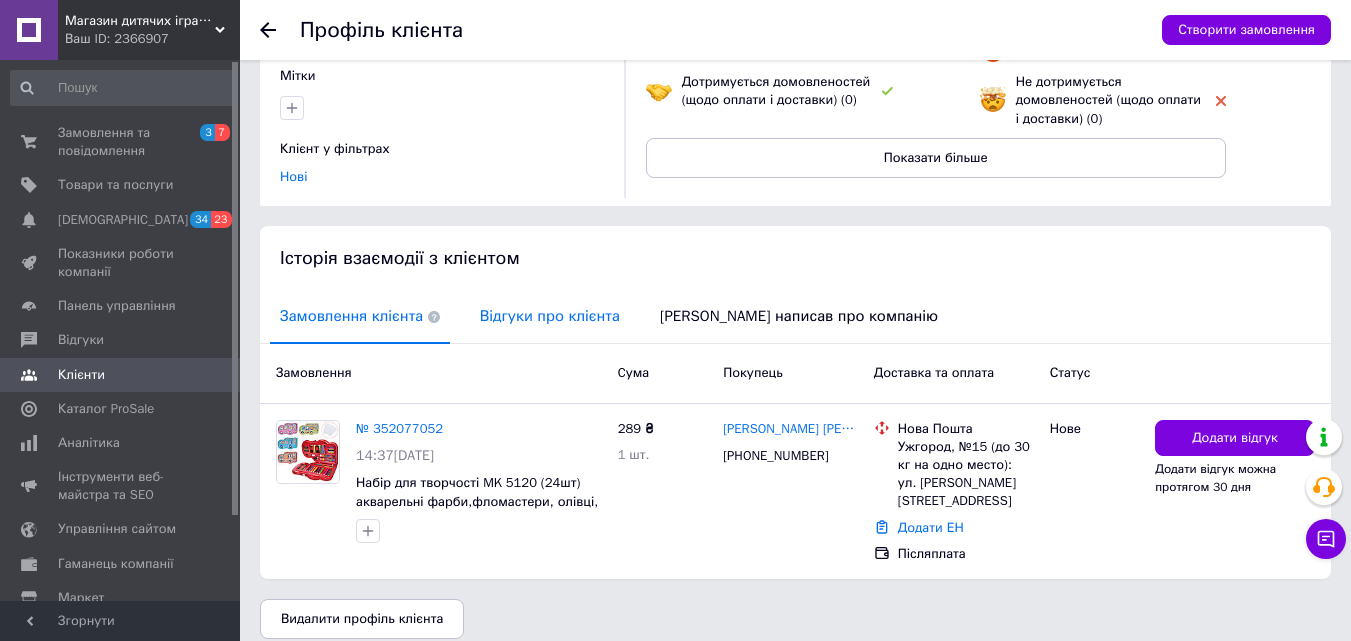 click on "Відгуки про клієнта" at bounding box center (550, 316) 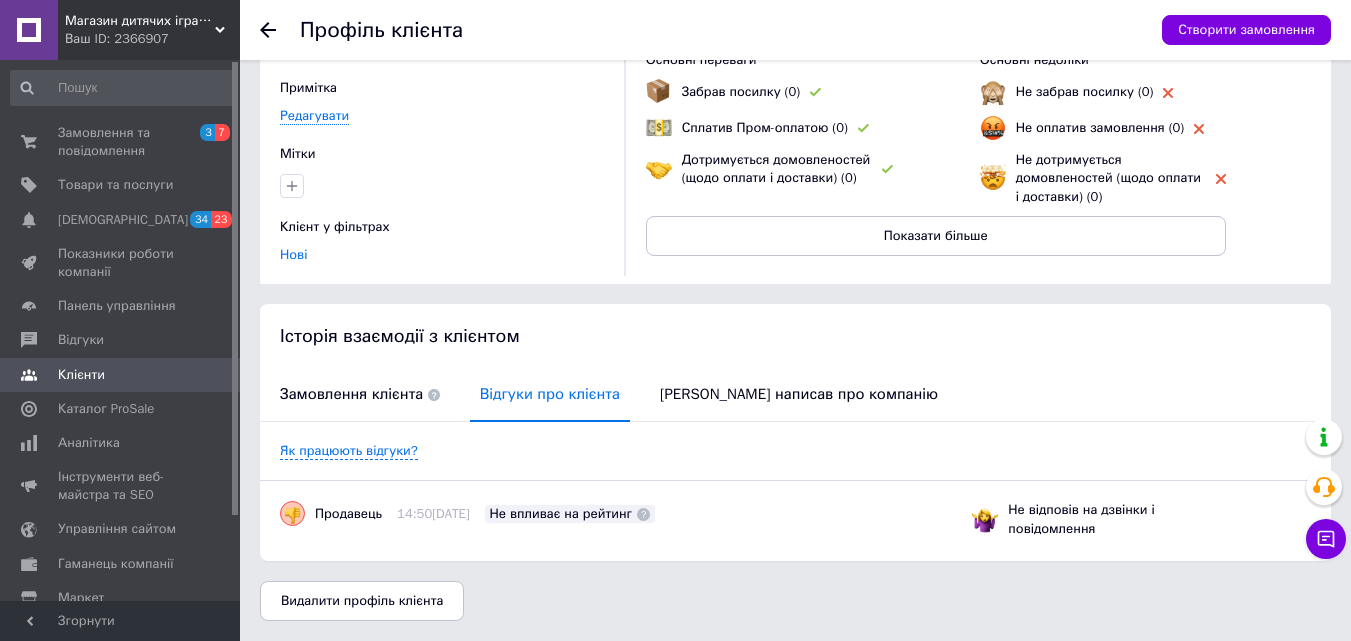 scroll, scrollTop: 159, scrollLeft: 0, axis: vertical 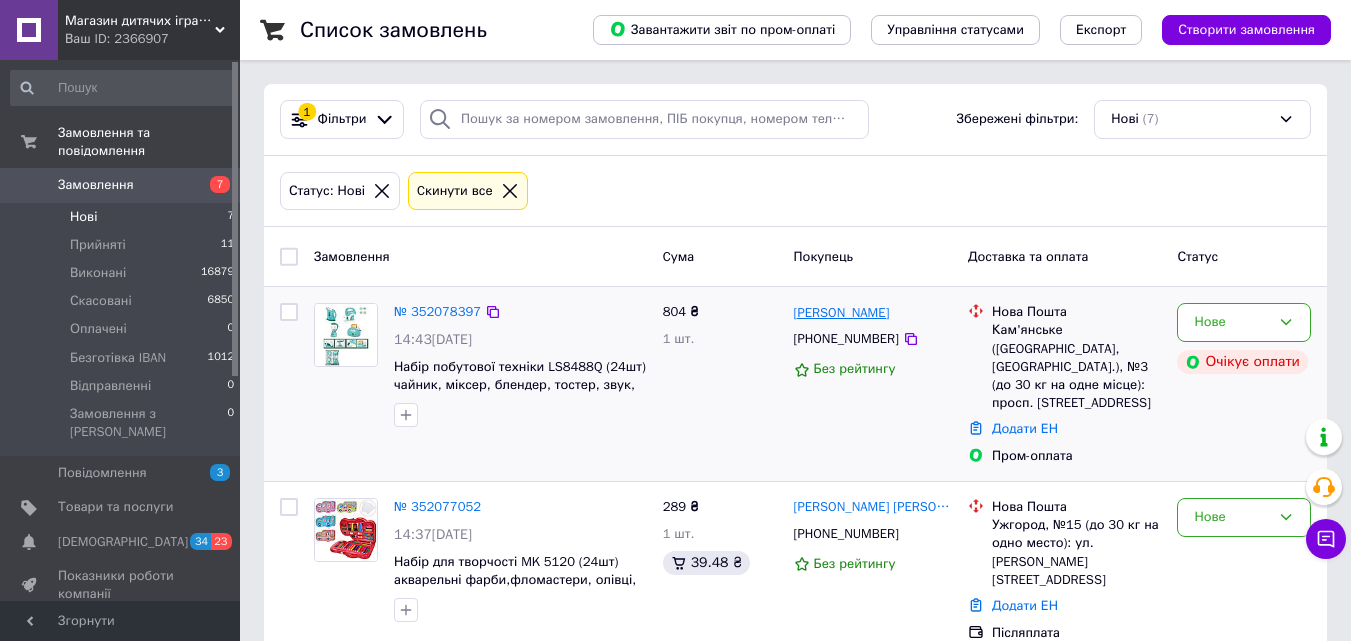 click on "[PERSON_NAME]" at bounding box center (842, 313) 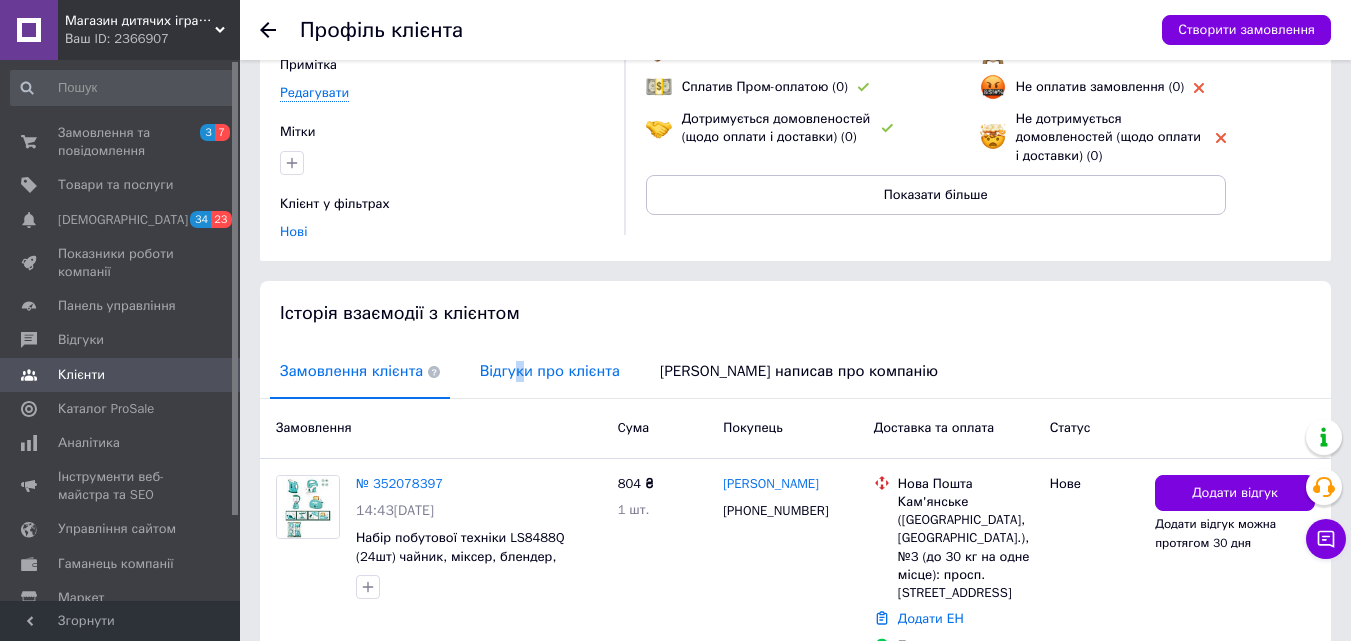 click on "Відгуки про клієнта" at bounding box center (550, 371) 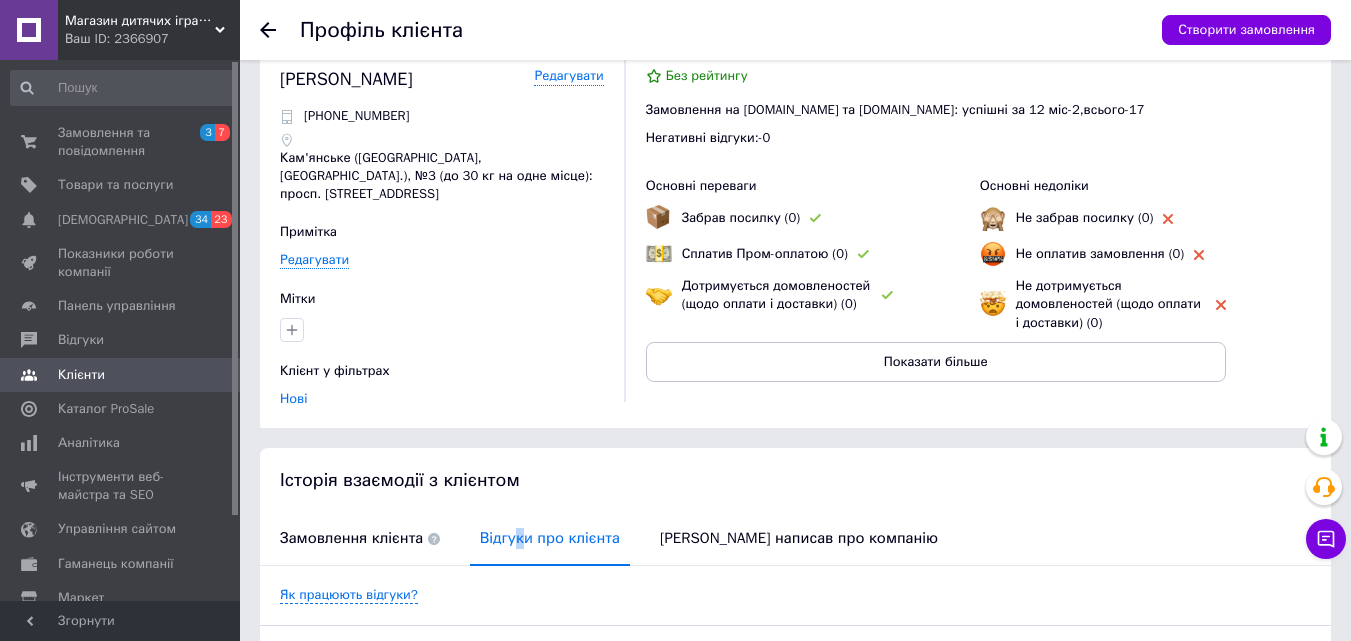 scroll, scrollTop: 0, scrollLeft: 0, axis: both 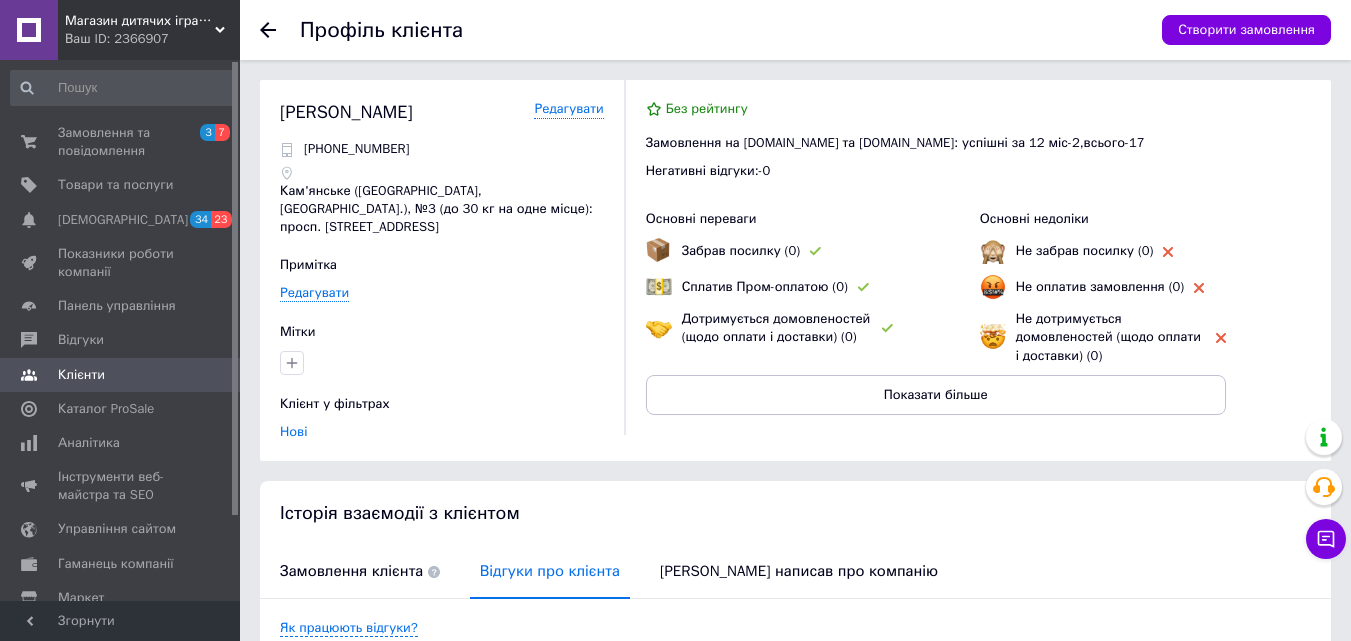 click 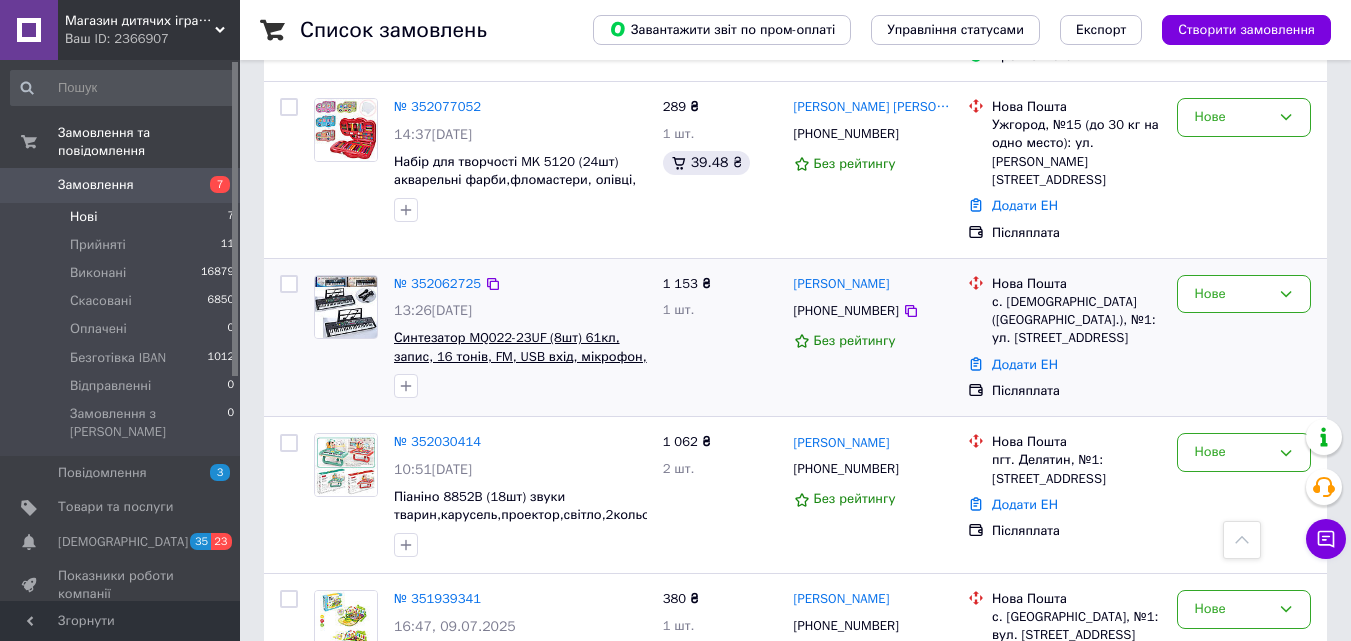 scroll, scrollTop: 300, scrollLeft: 0, axis: vertical 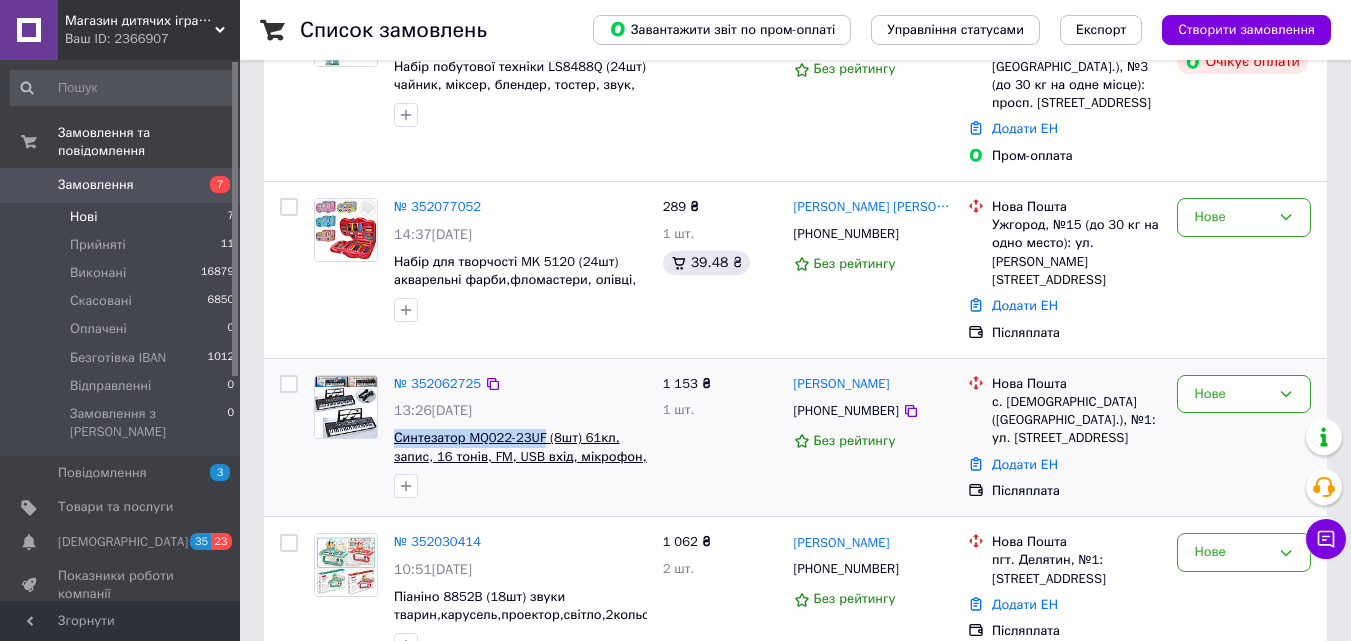 drag, startPoint x: 390, startPoint y: 423, endPoint x: 540, endPoint y: 421, distance: 150.01334 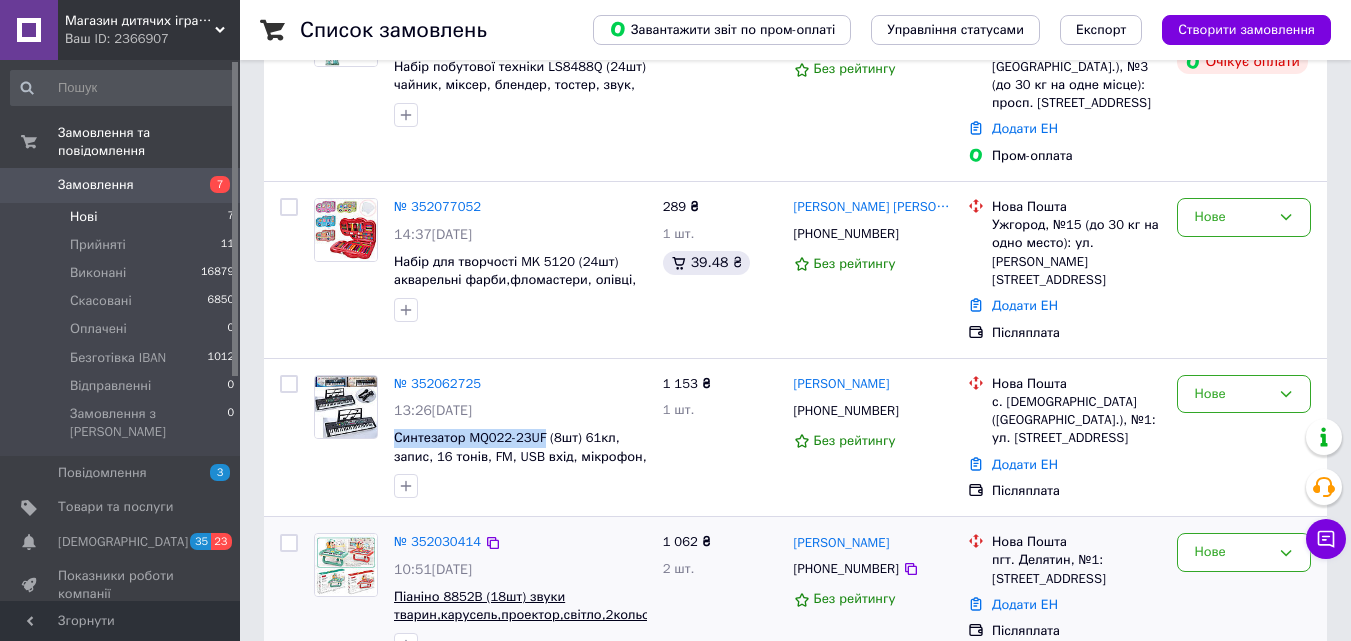 copy on "Синтезатор MQ022-23UF" 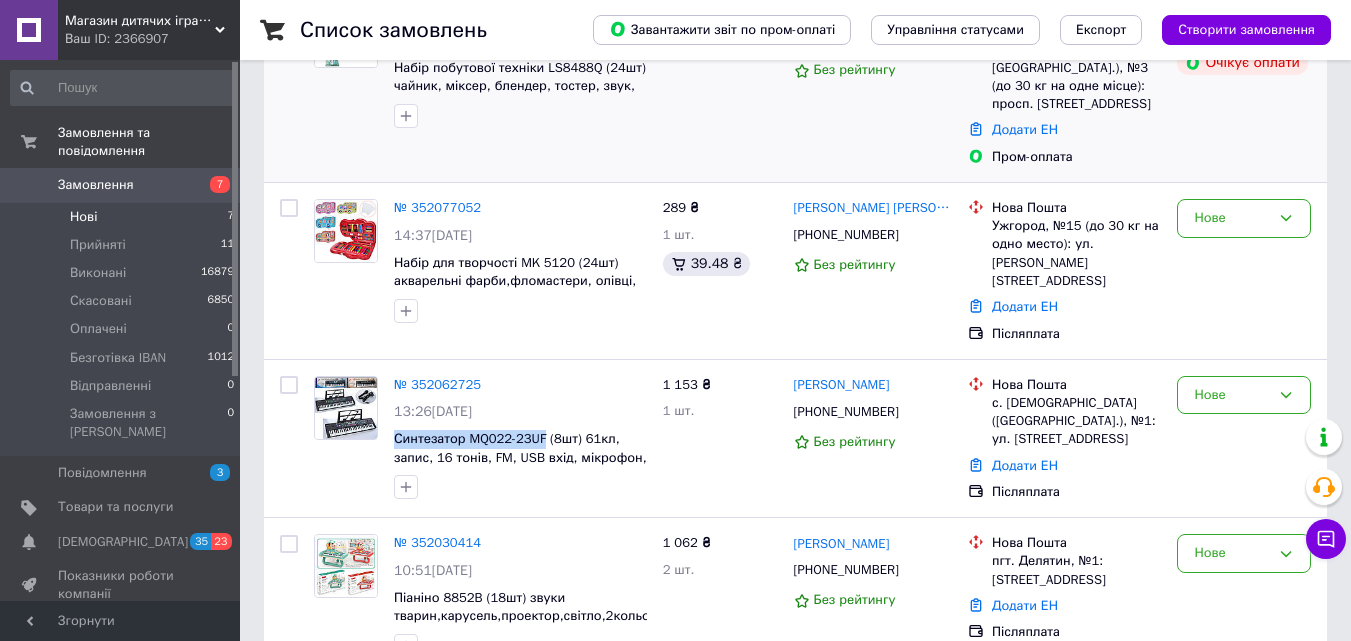 scroll, scrollTop: 300, scrollLeft: 0, axis: vertical 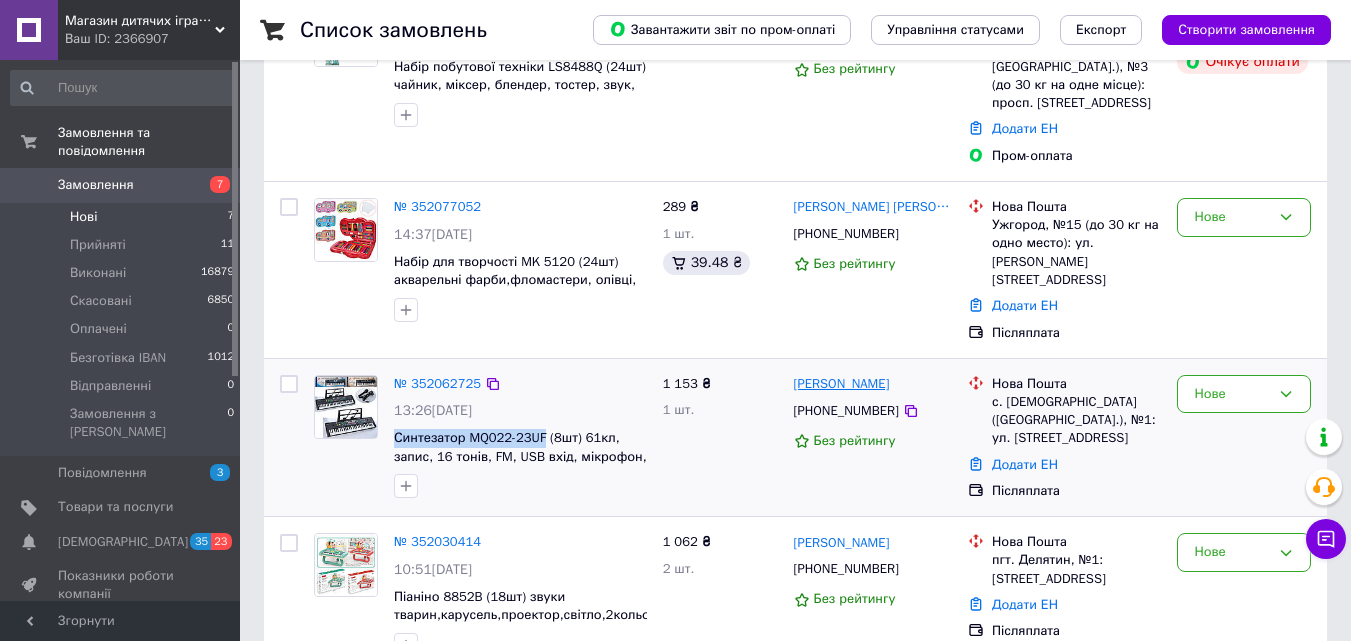 click on "[PERSON_NAME]" at bounding box center [842, 384] 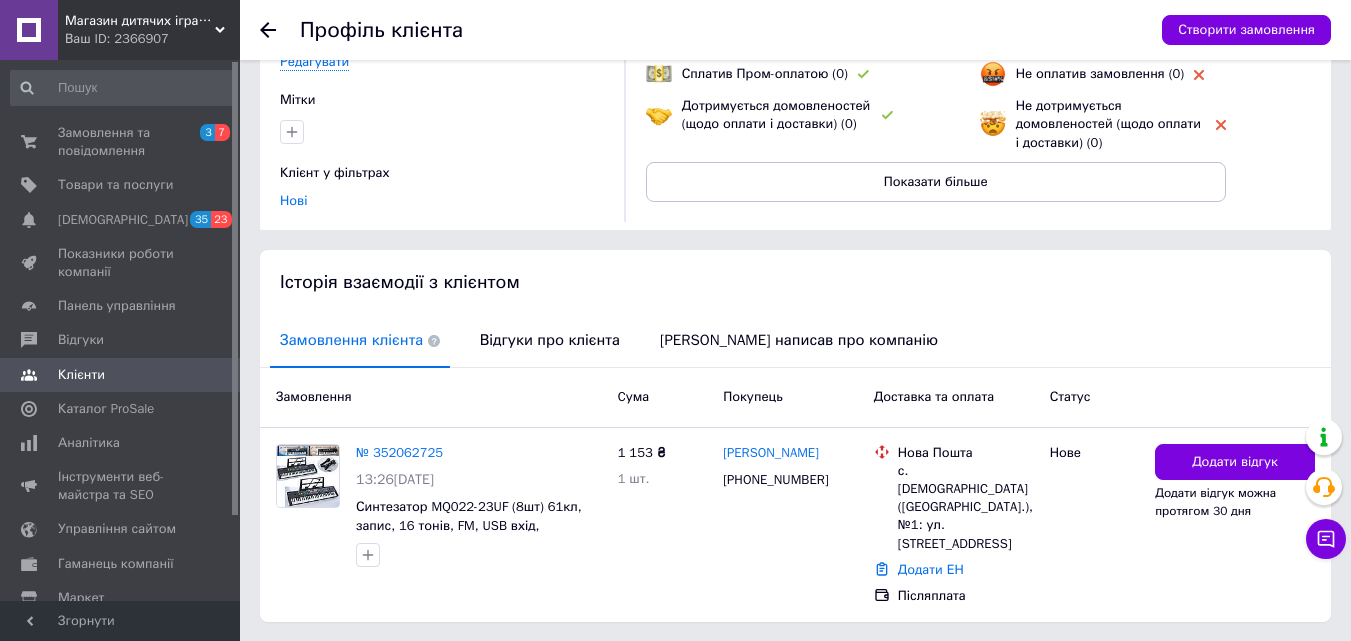 scroll, scrollTop: 255, scrollLeft: 0, axis: vertical 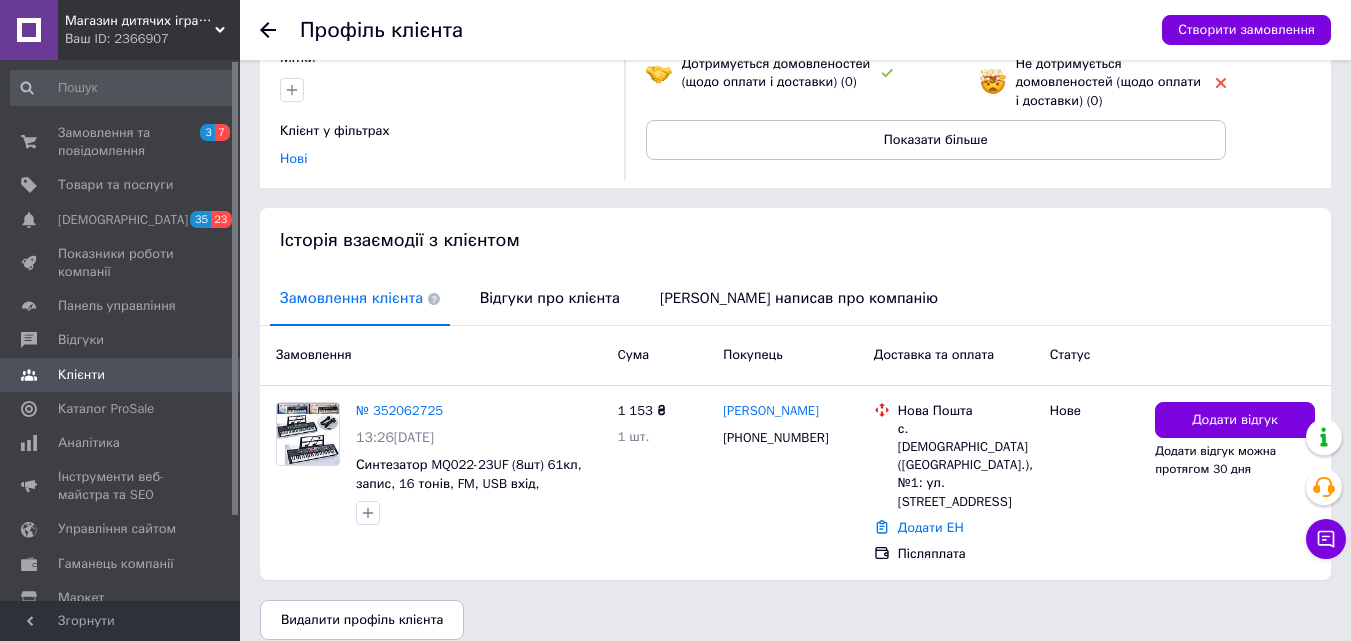 click 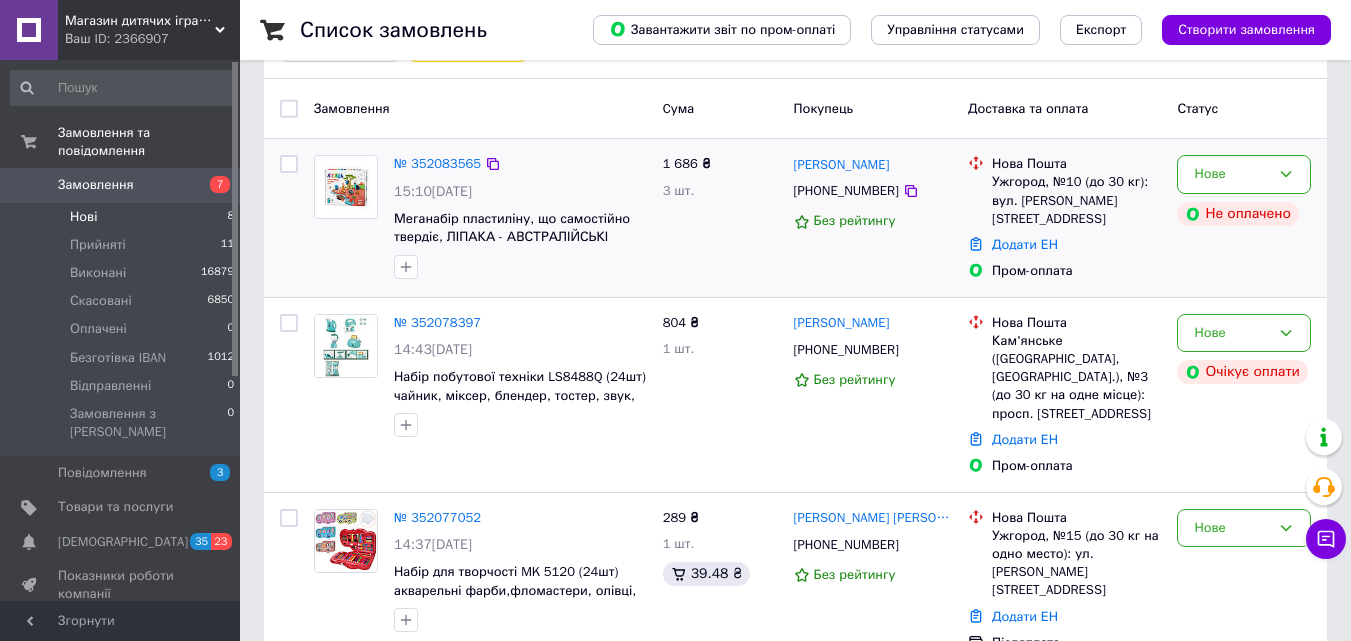 scroll, scrollTop: 100, scrollLeft: 0, axis: vertical 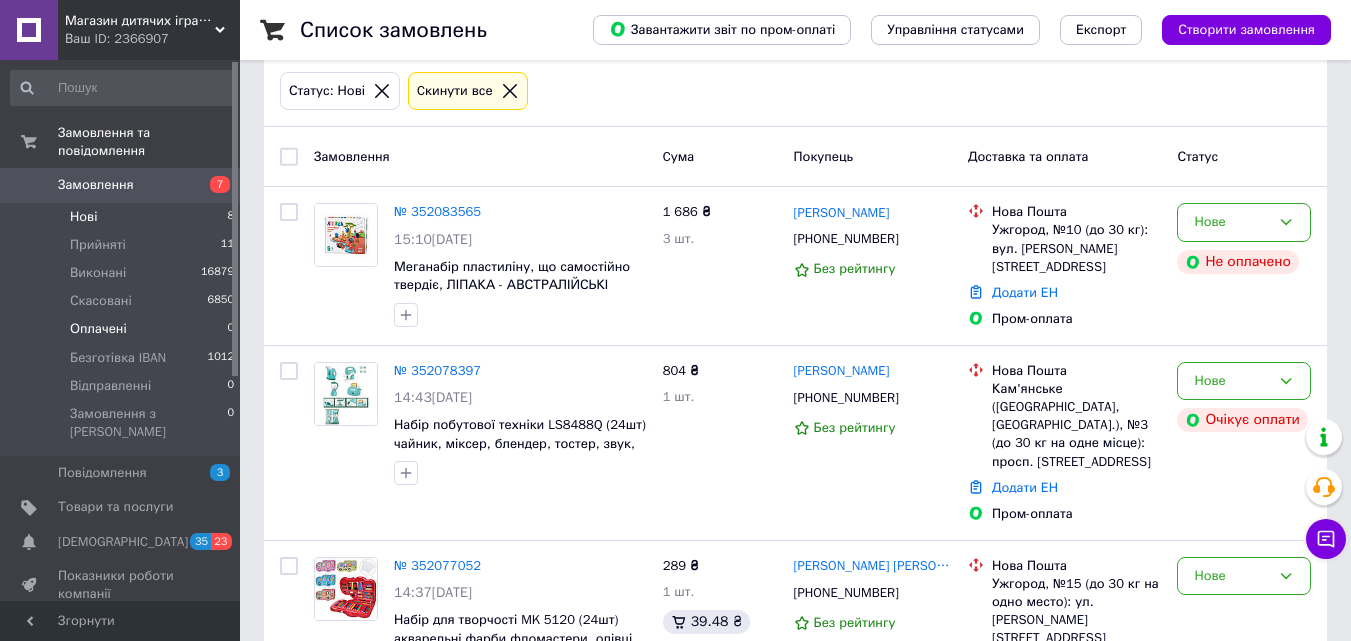 click on "Оплачені" at bounding box center (98, 329) 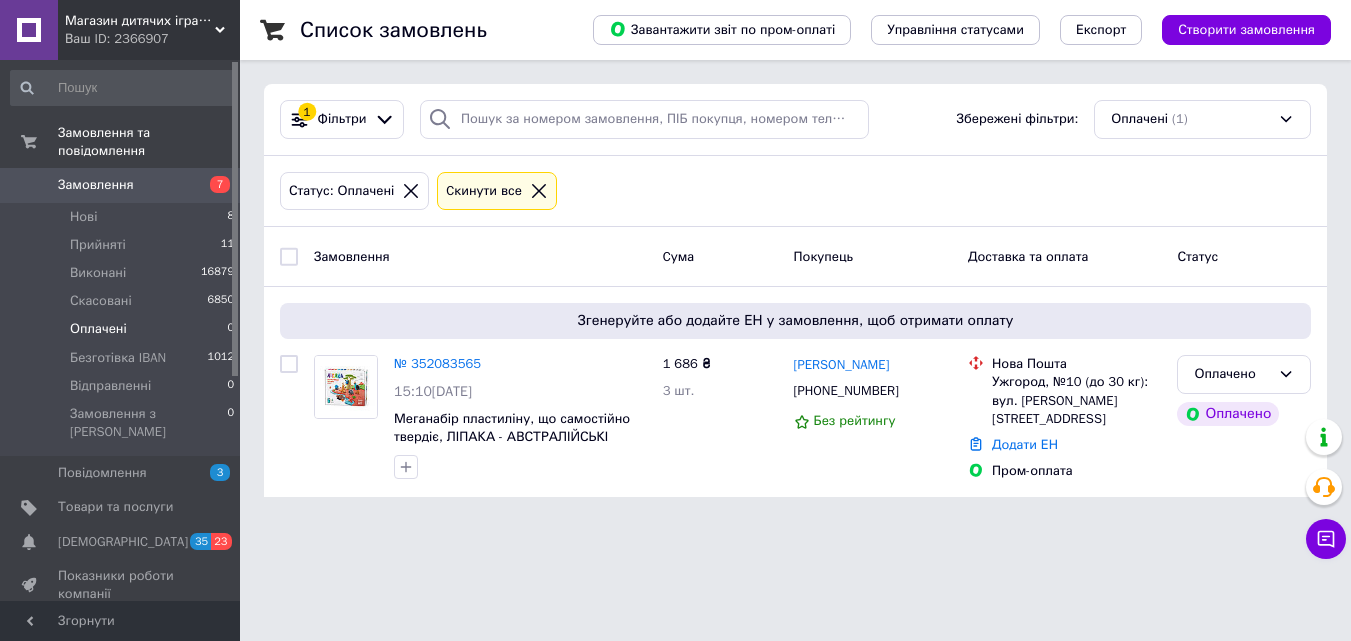scroll, scrollTop: 0, scrollLeft: 0, axis: both 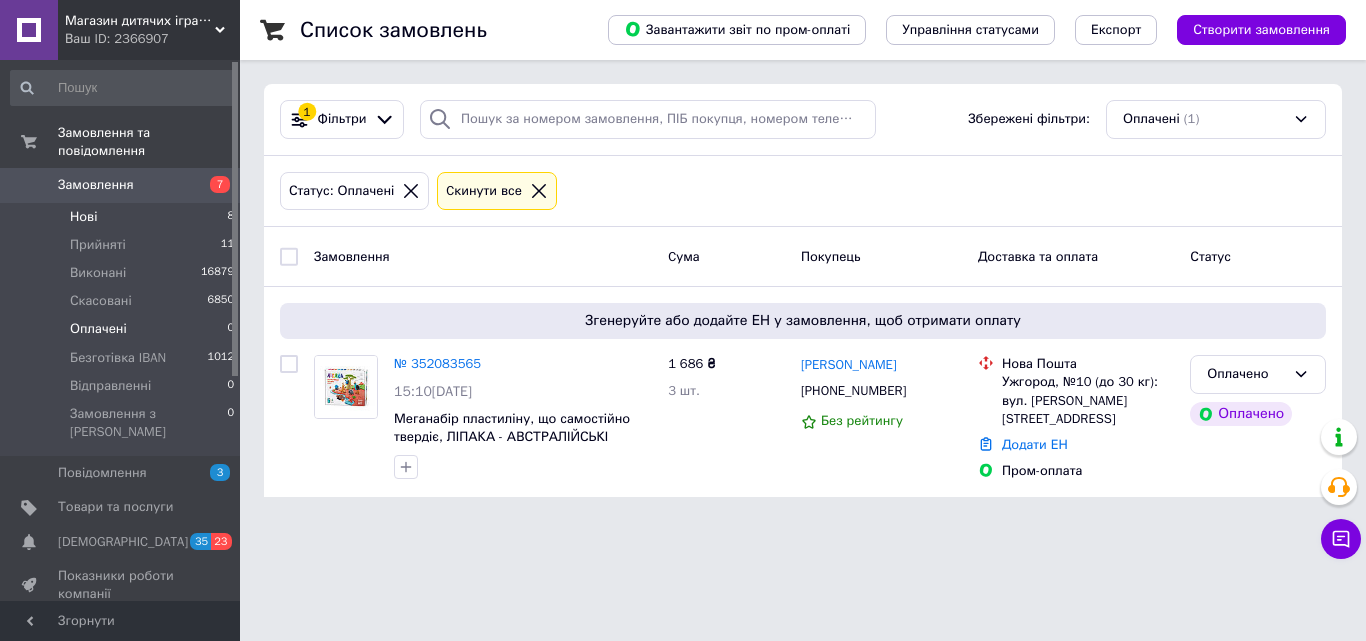 click on "Нові" at bounding box center (83, 217) 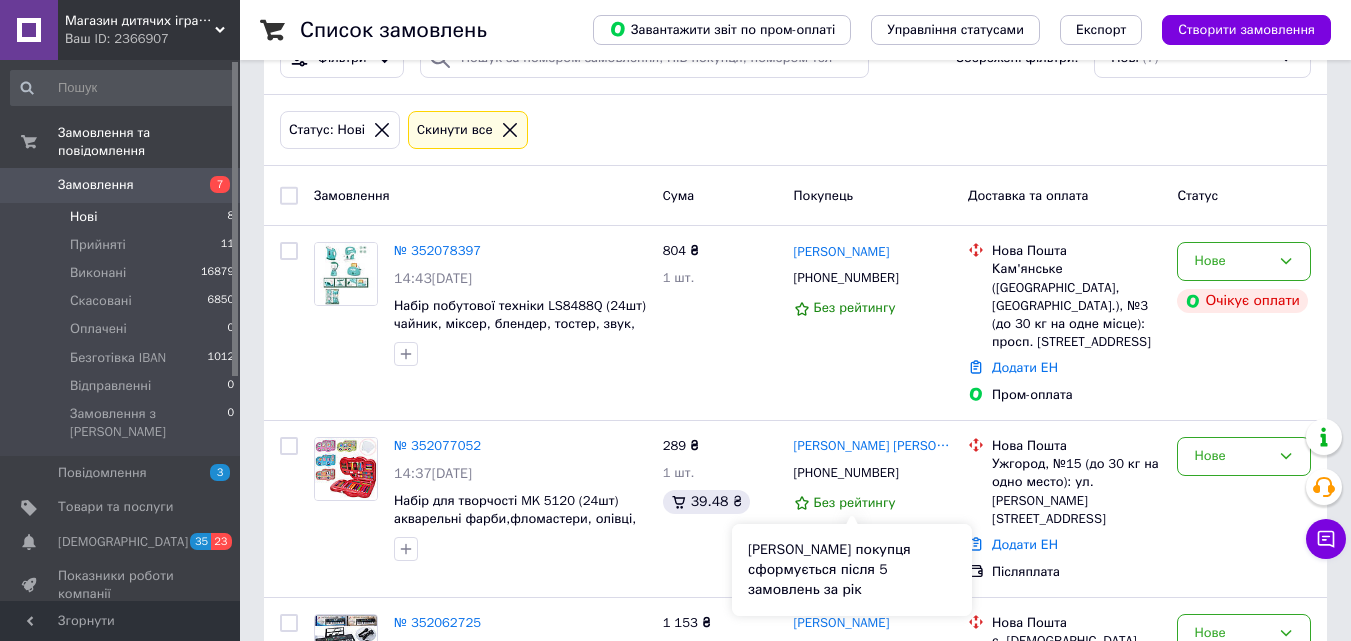scroll, scrollTop: 0, scrollLeft: 0, axis: both 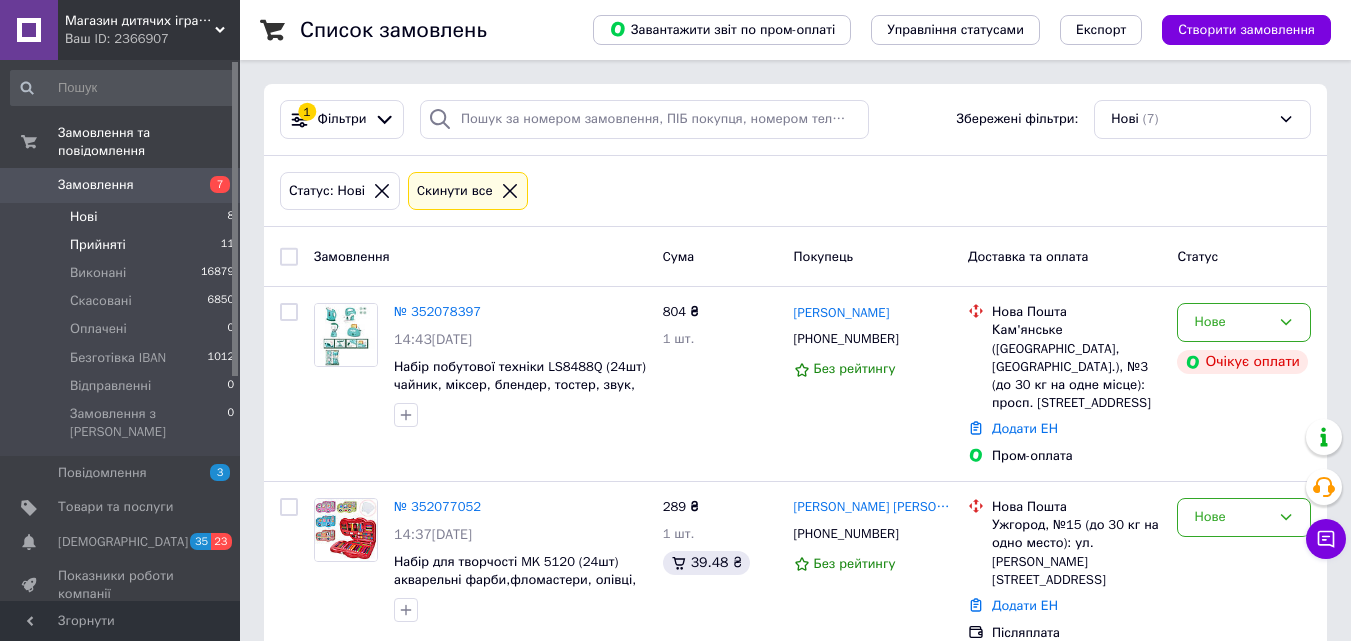 click on "Прийняті" at bounding box center [98, 245] 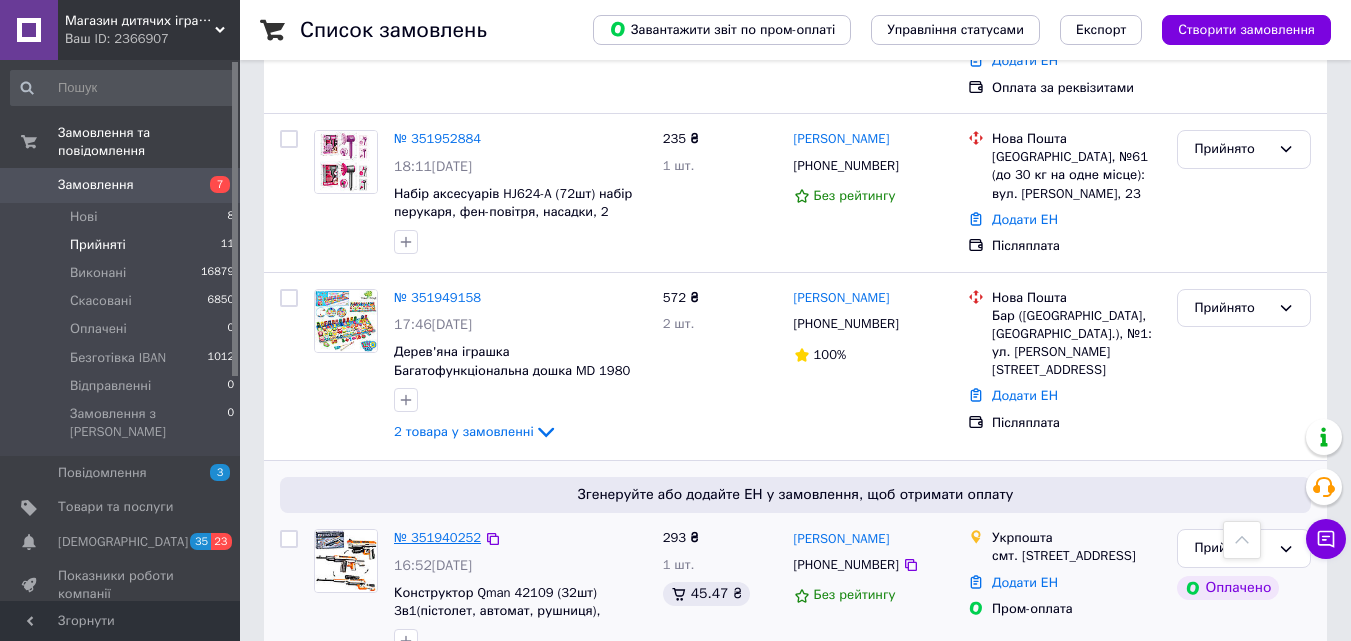 click on "№ 351940252" at bounding box center [437, 537] 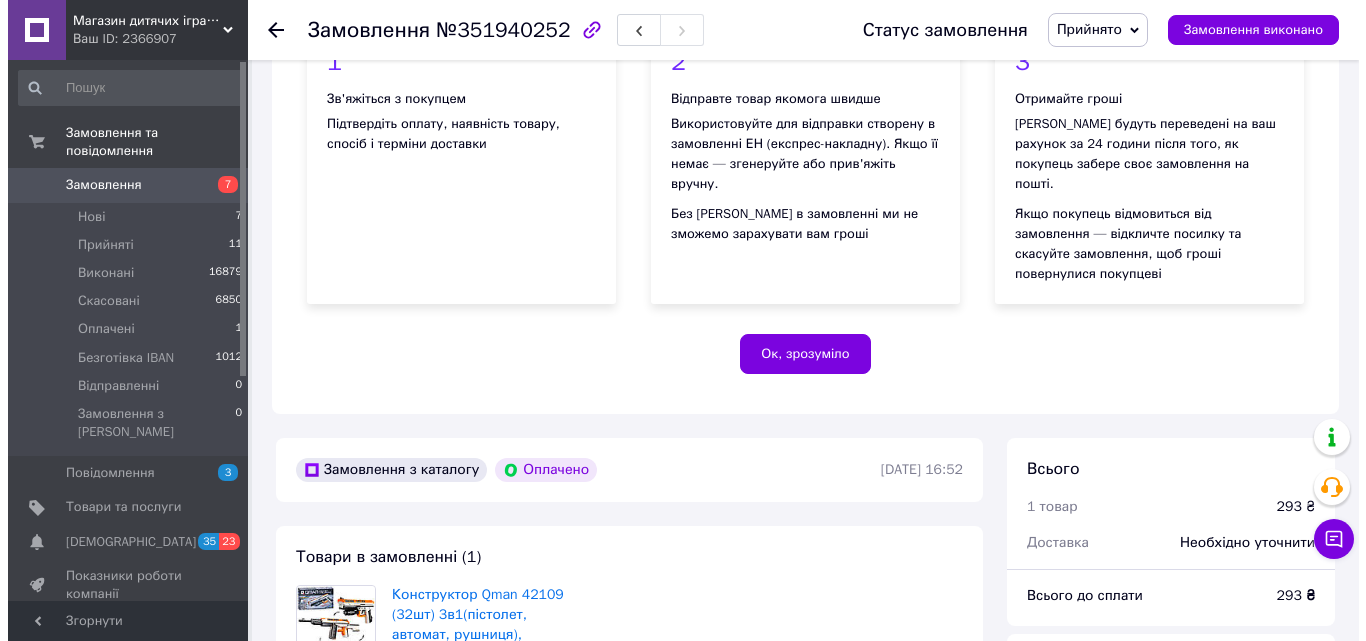 scroll, scrollTop: 600, scrollLeft: 0, axis: vertical 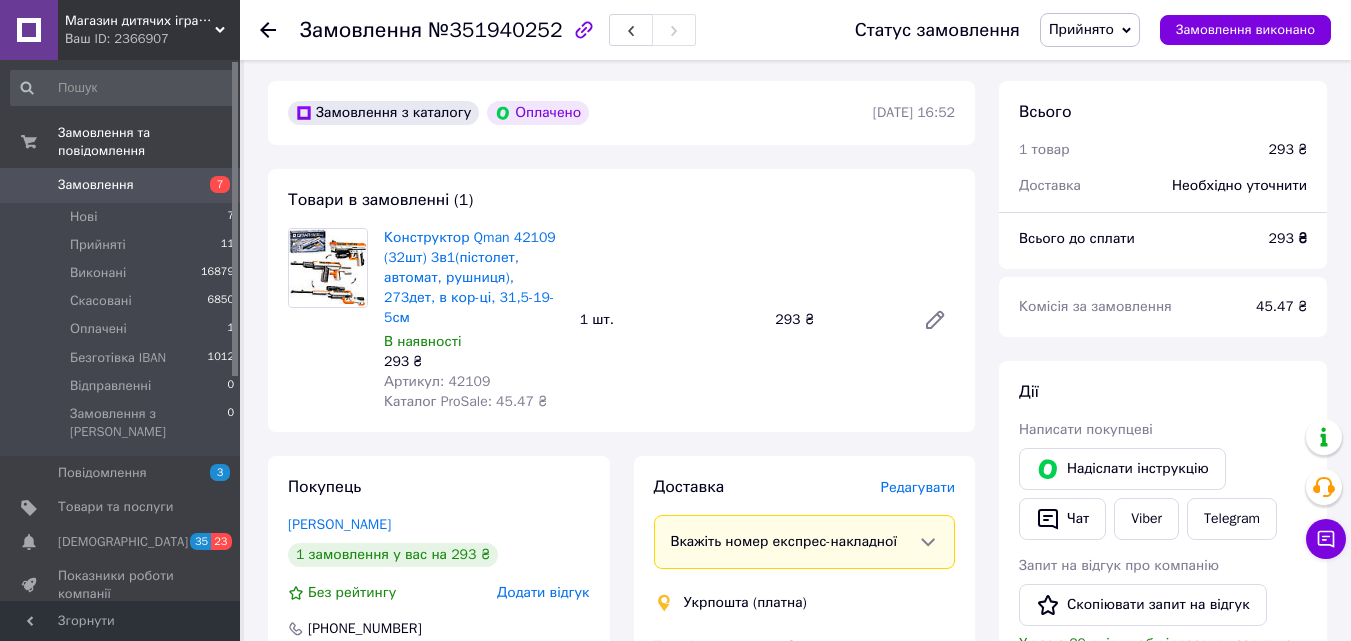 click on "Редагувати" at bounding box center [918, 487] 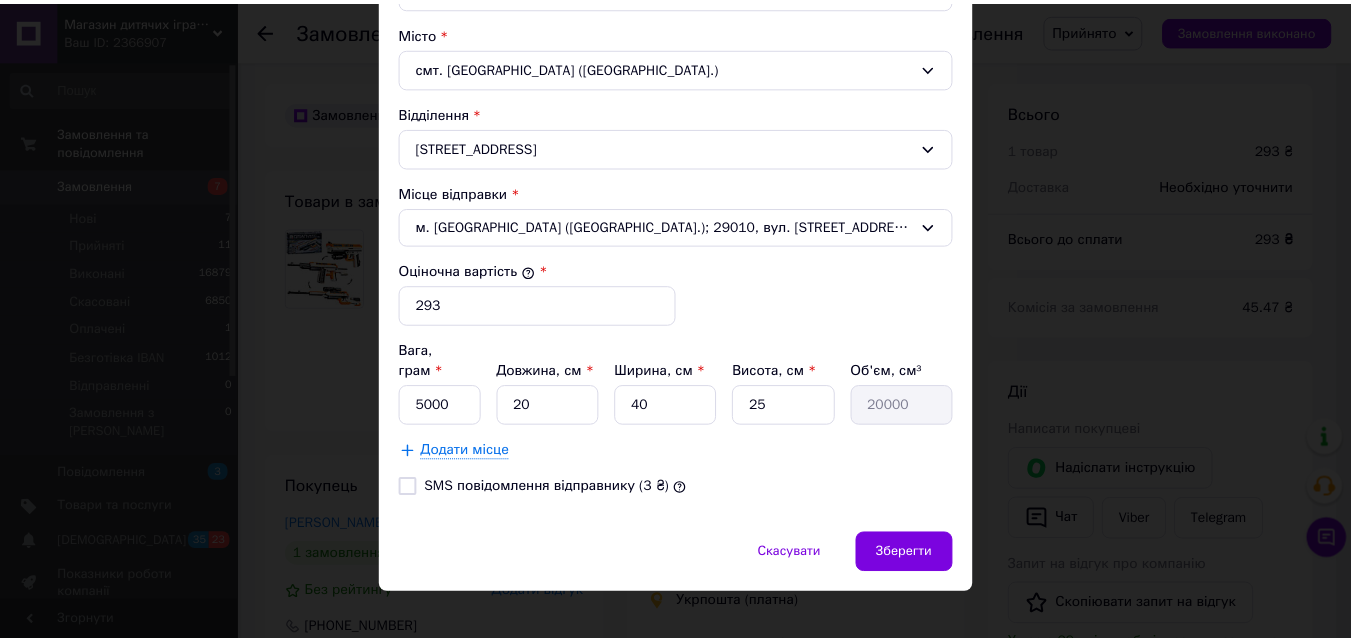 scroll, scrollTop: 610, scrollLeft: 0, axis: vertical 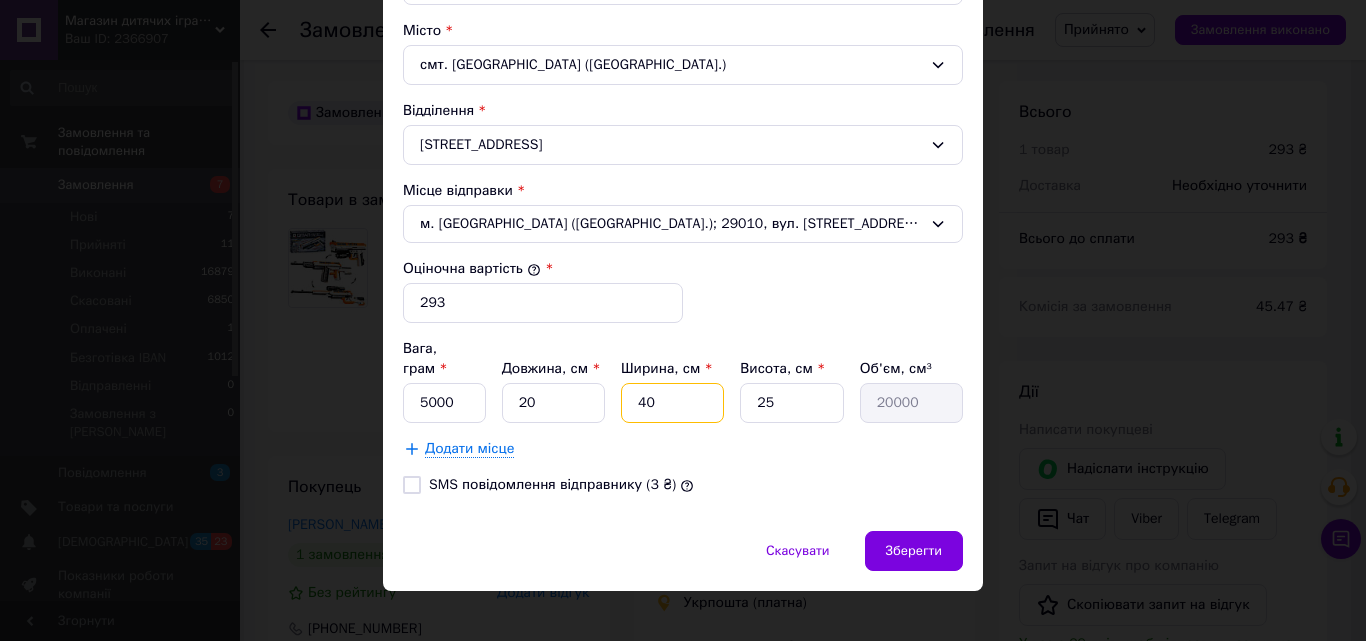 drag, startPoint x: 625, startPoint y: 387, endPoint x: 689, endPoint y: 401, distance: 65.51336 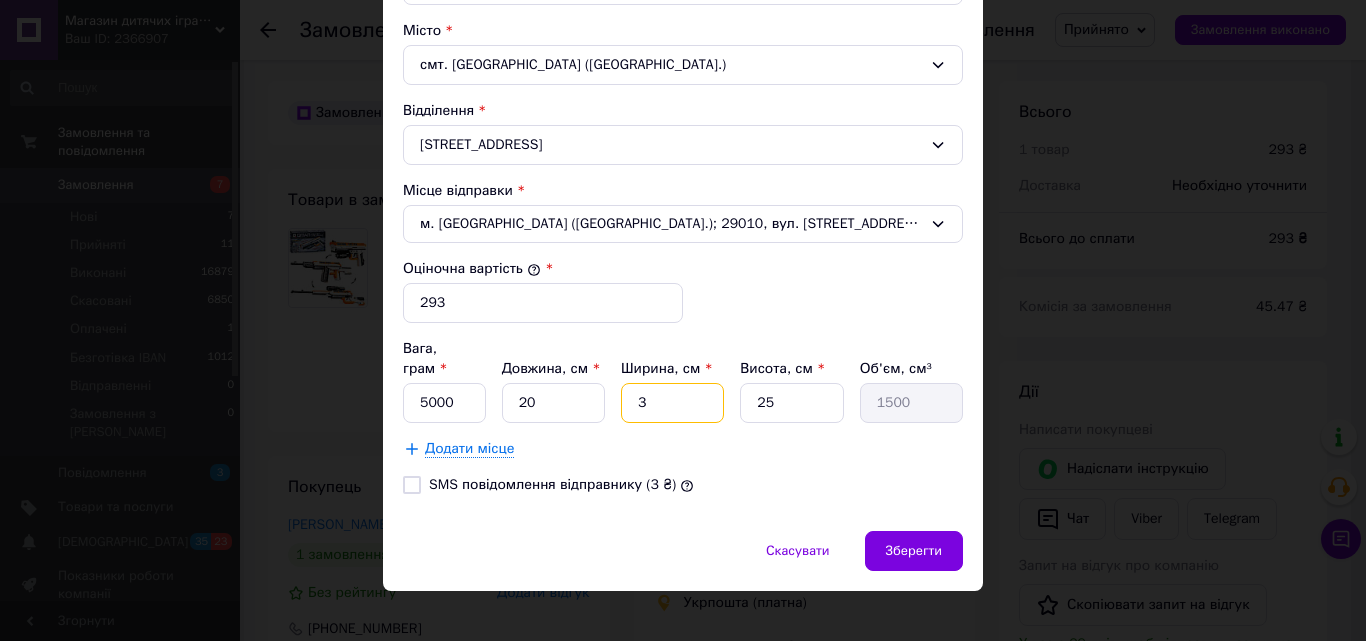 type on "32" 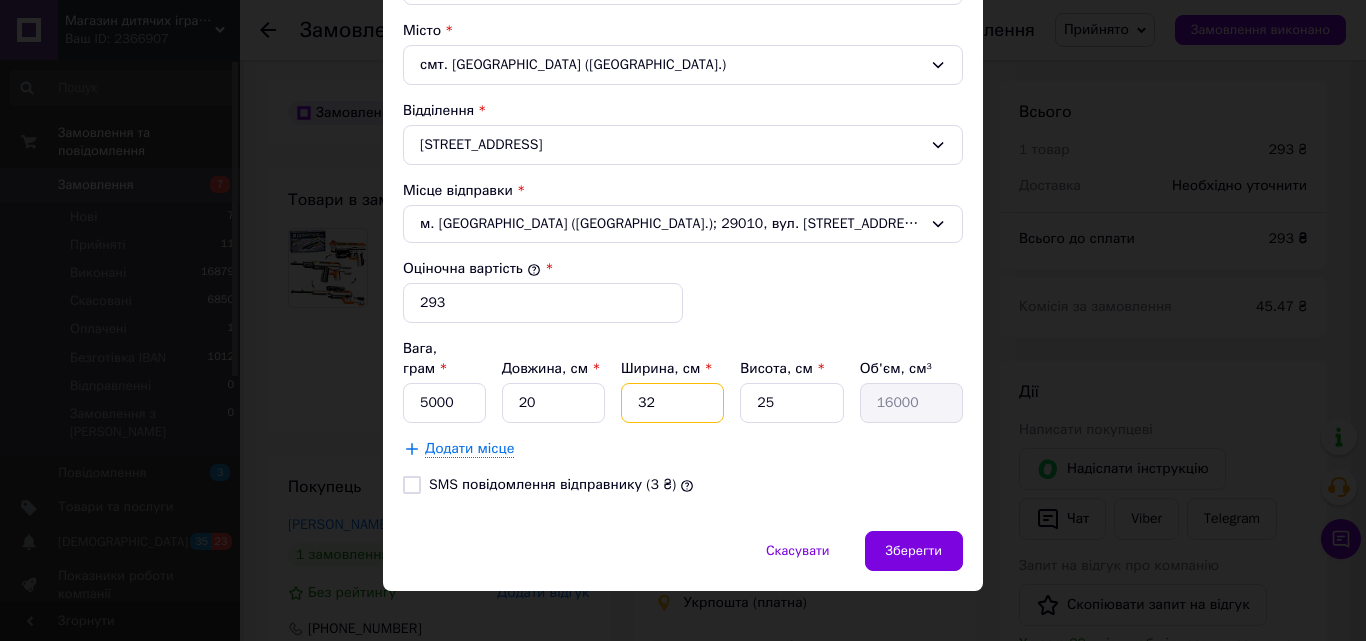 type on "32" 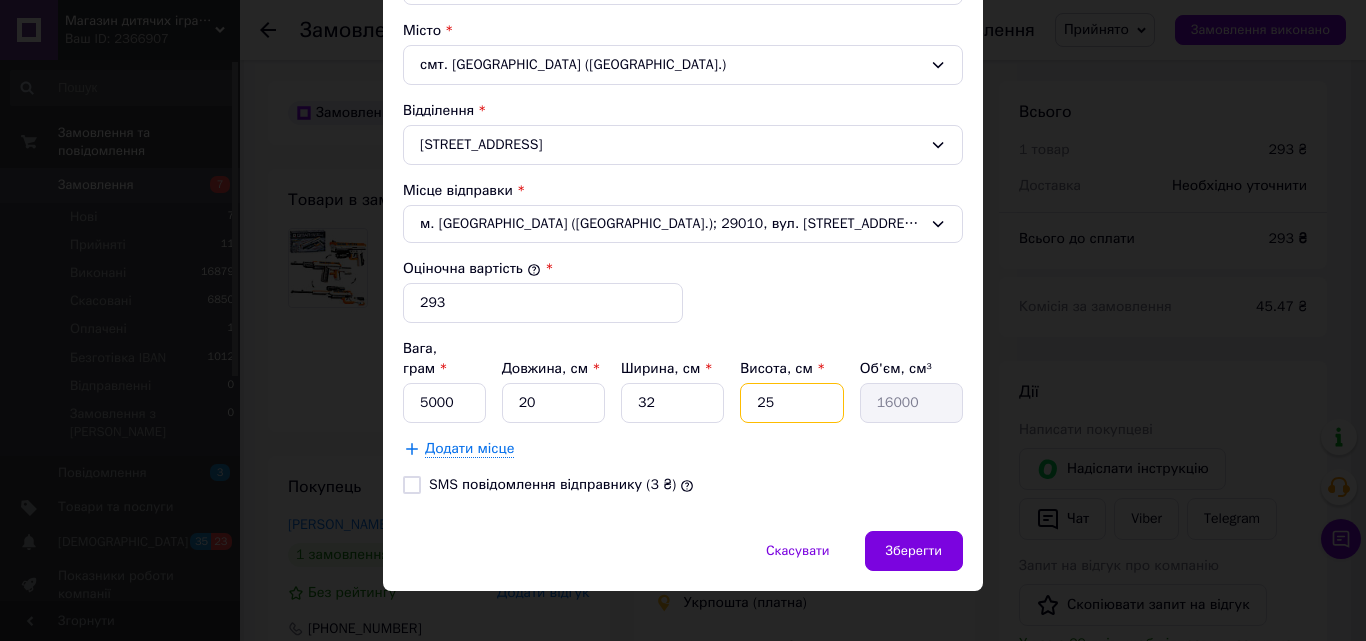 drag, startPoint x: 748, startPoint y: 391, endPoint x: 805, endPoint y: 398, distance: 57.428215 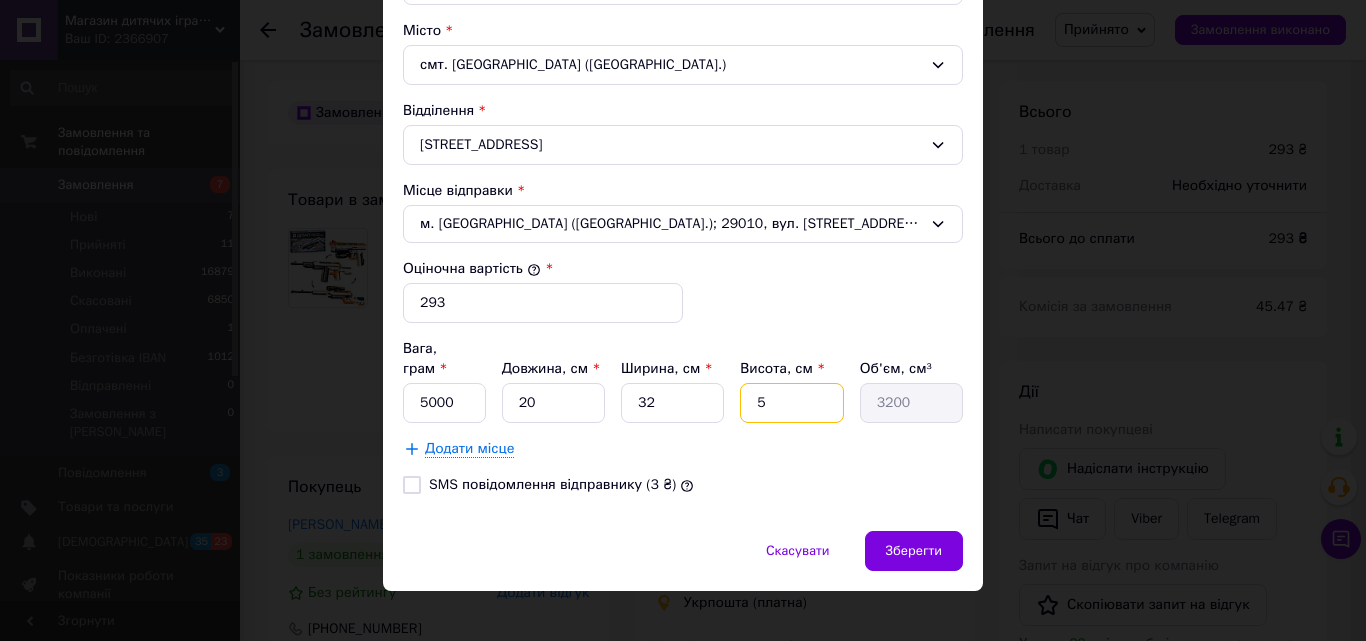 type on "5" 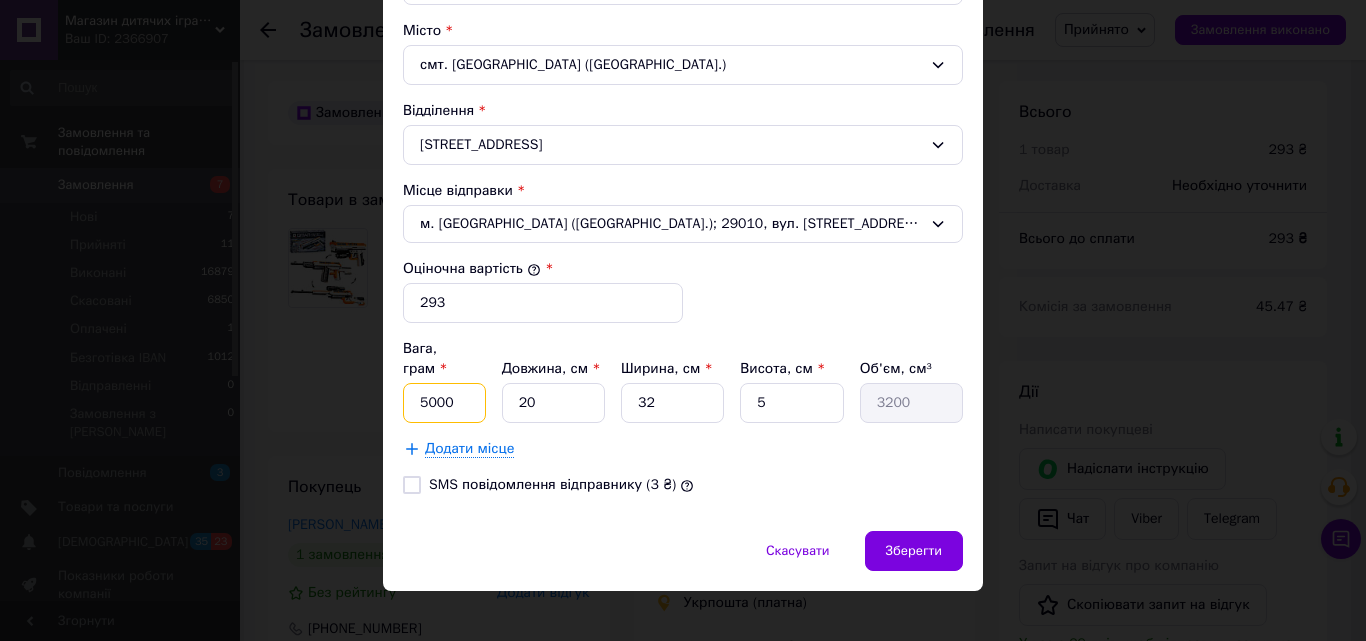 click on "5000" at bounding box center (444, 403) 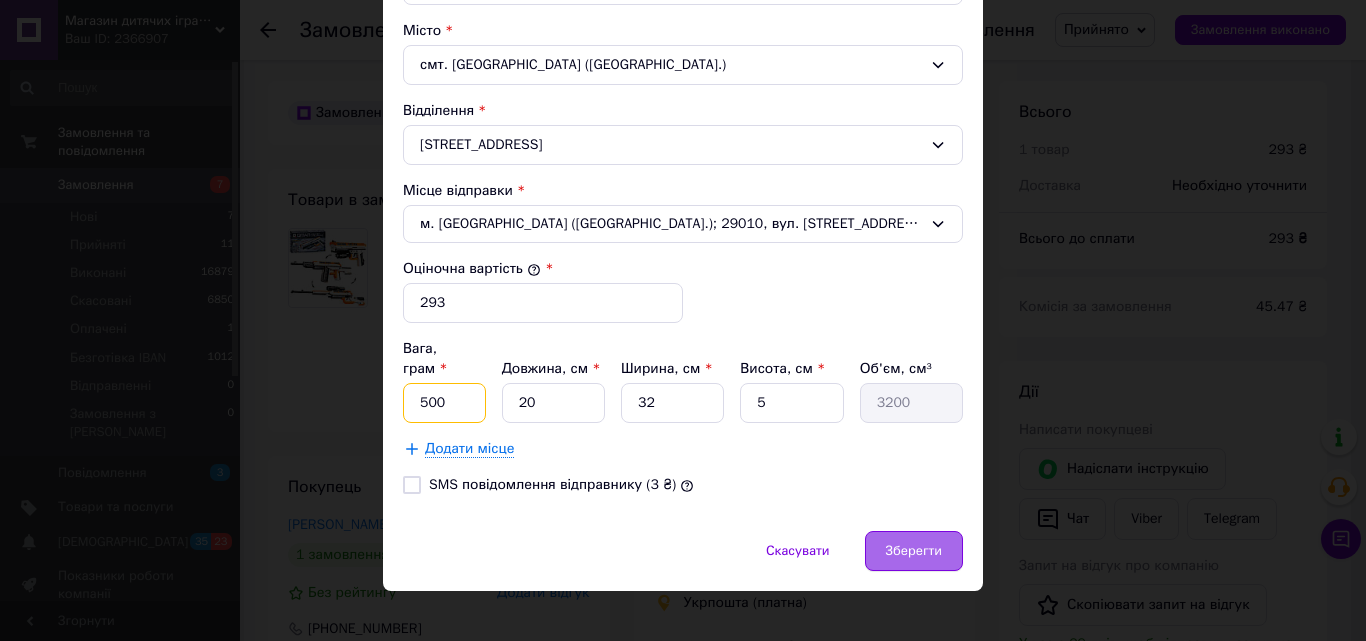 type on "500" 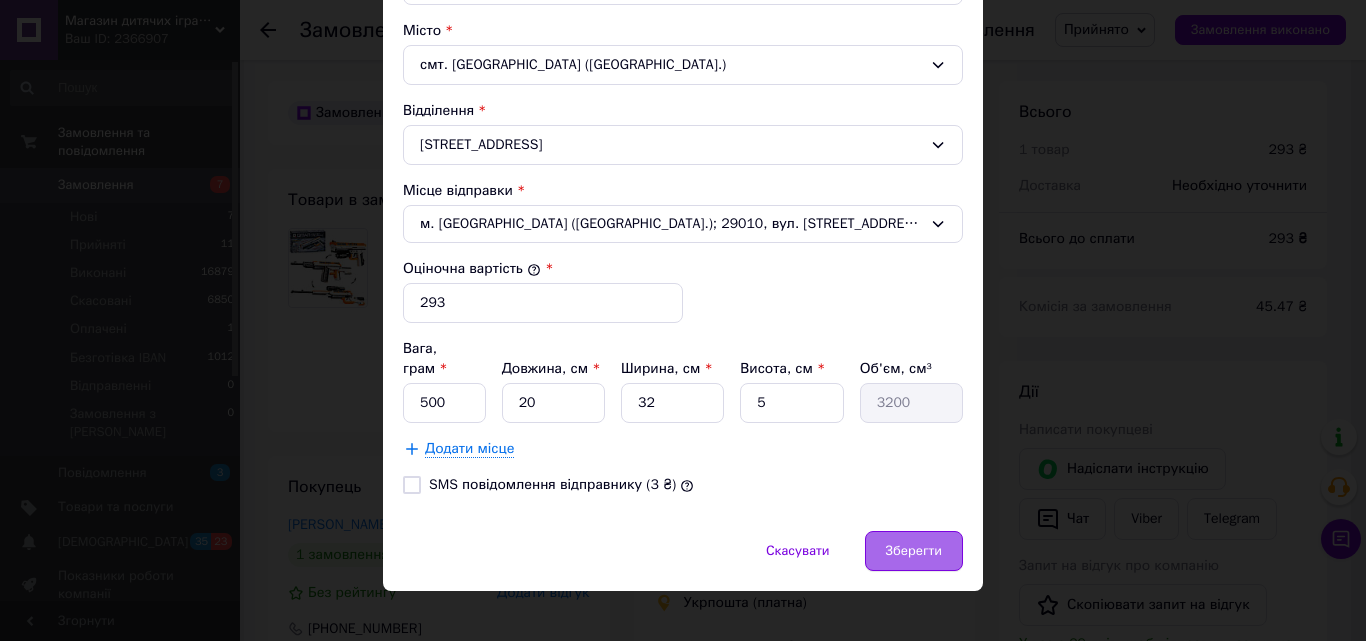 click on "Зберегти" at bounding box center [914, 551] 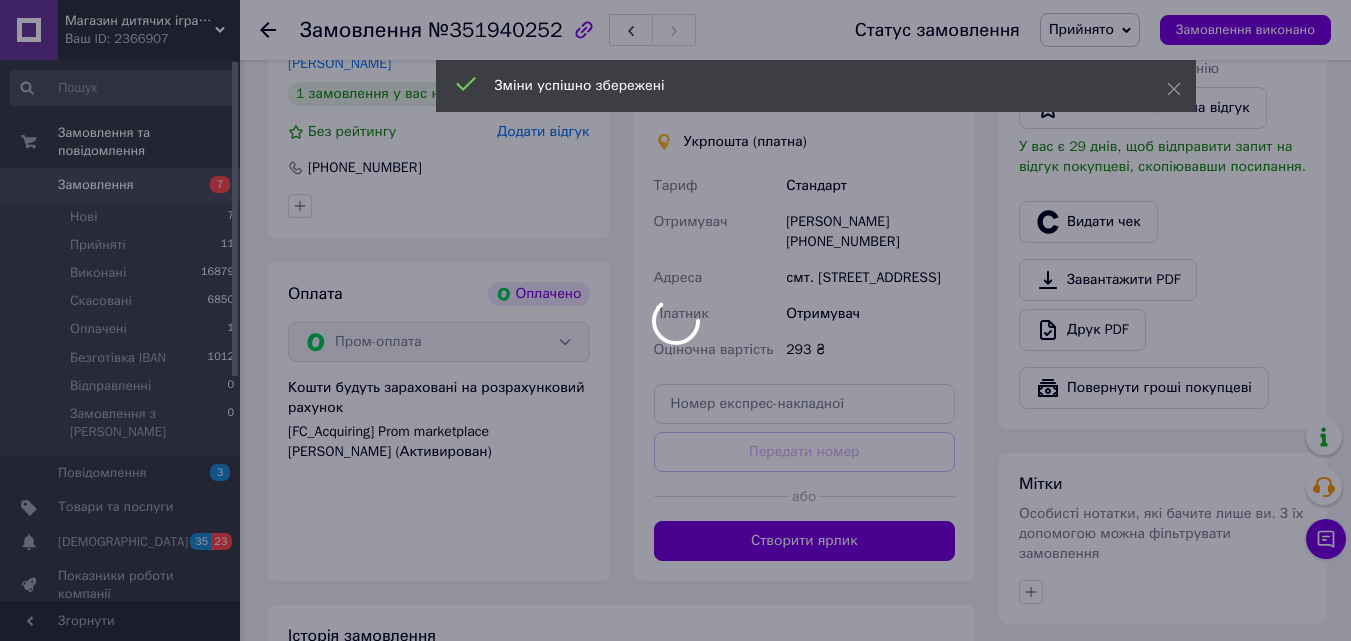scroll, scrollTop: 1200, scrollLeft: 0, axis: vertical 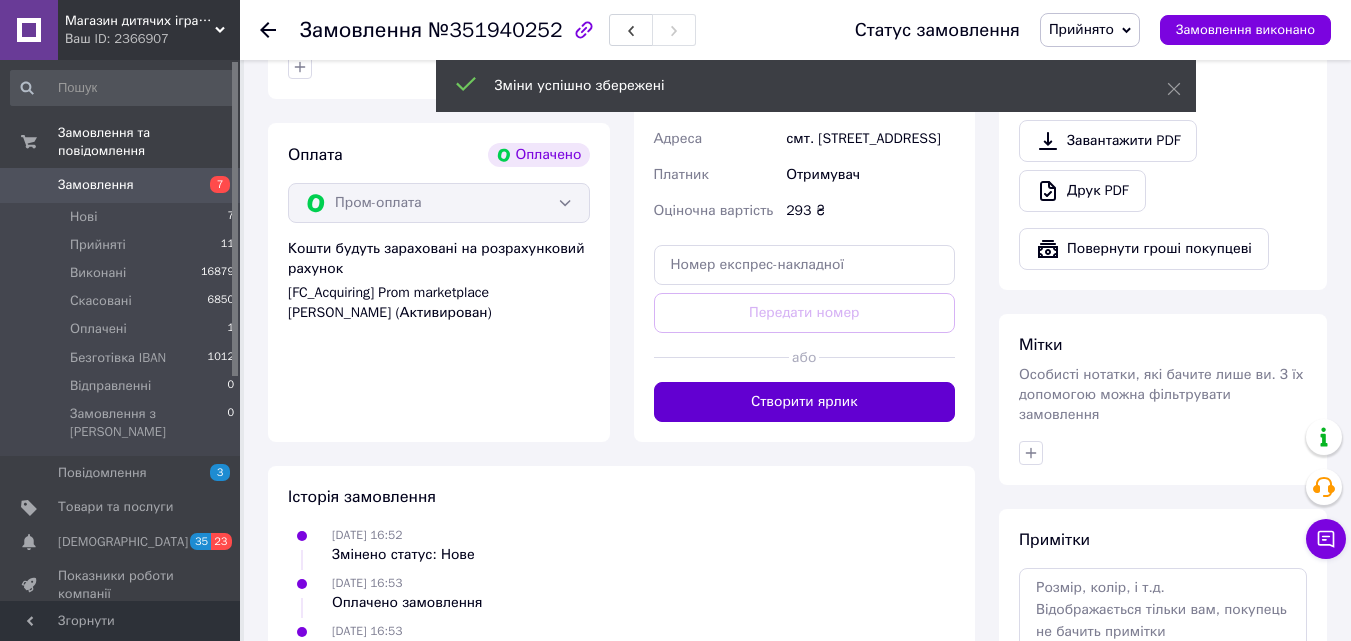 click on "Створити ярлик" at bounding box center [805, 402] 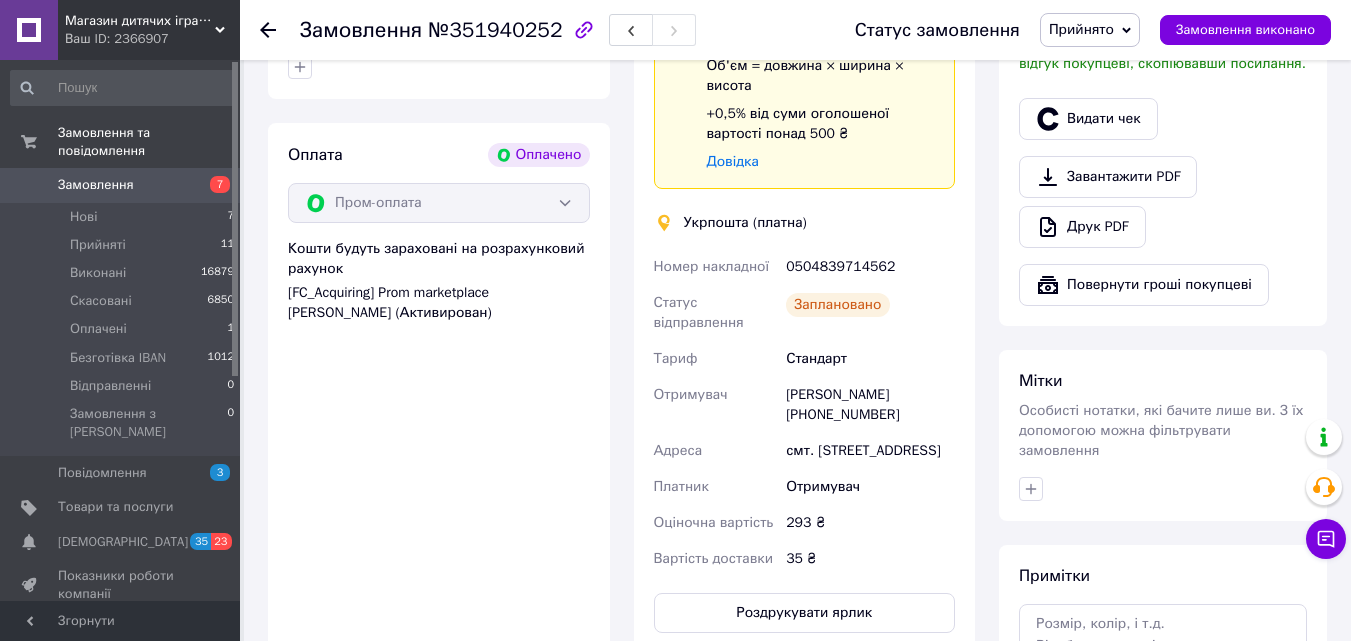 click 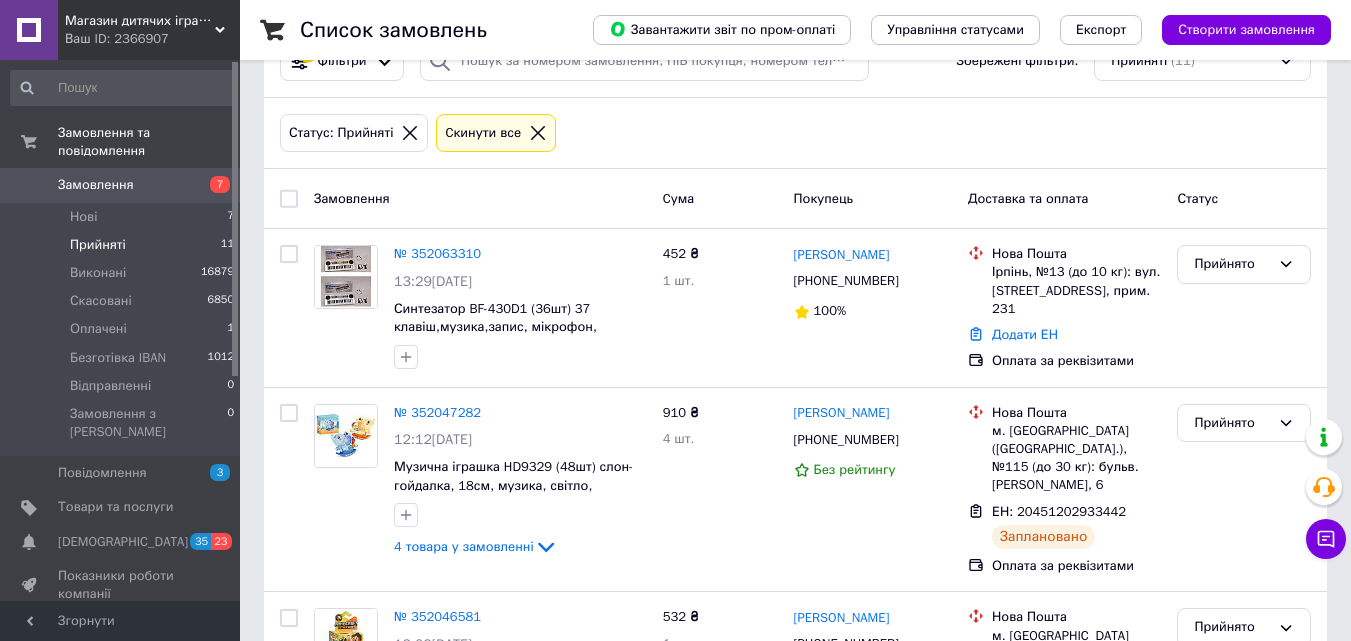 scroll, scrollTop: 0, scrollLeft: 0, axis: both 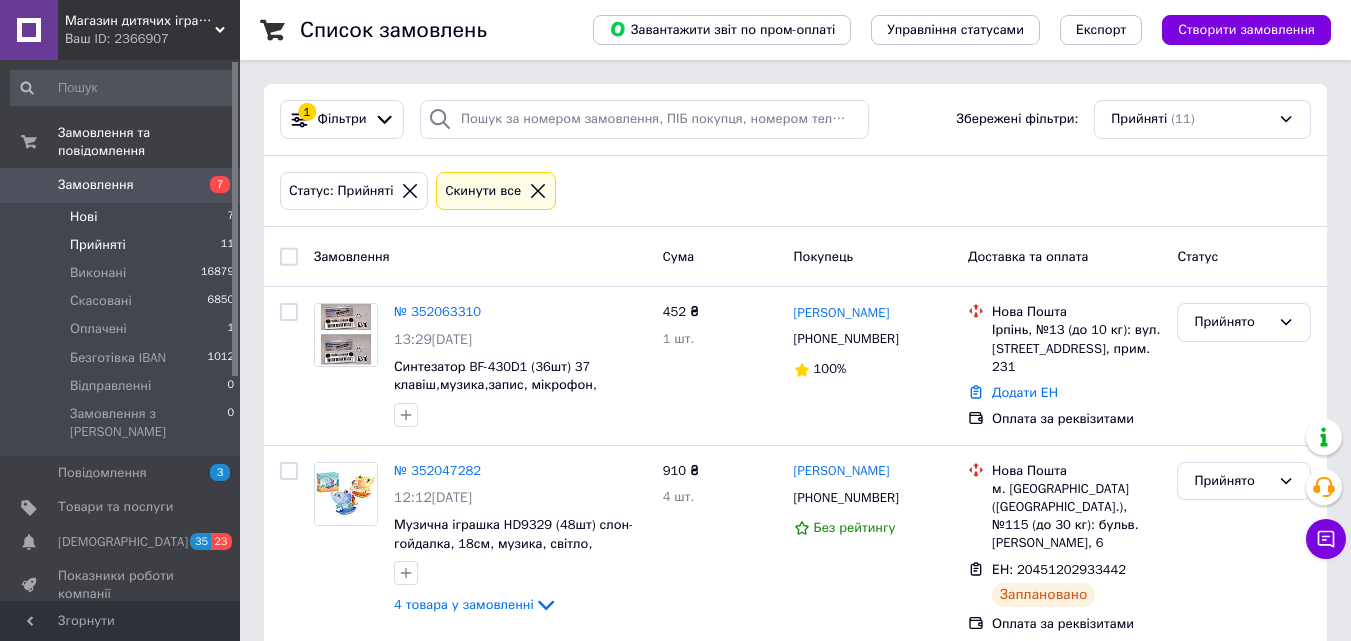 click on "Нові 7" at bounding box center (123, 217) 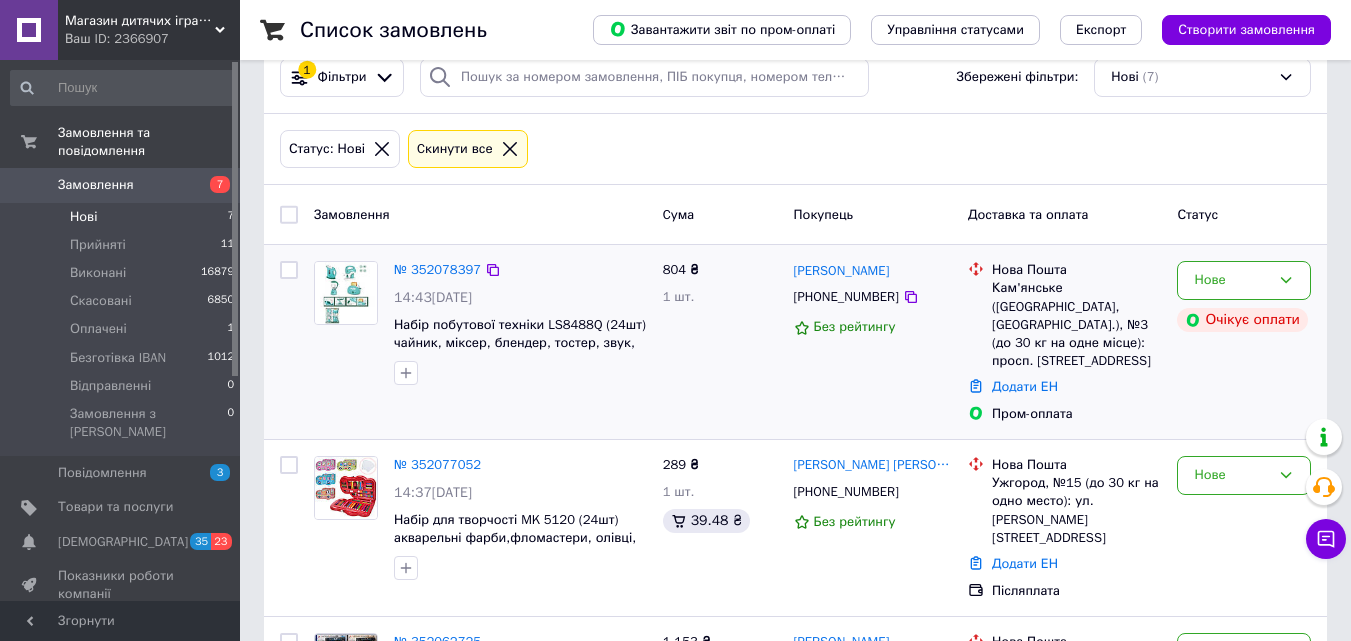 scroll, scrollTop: 0, scrollLeft: 0, axis: both 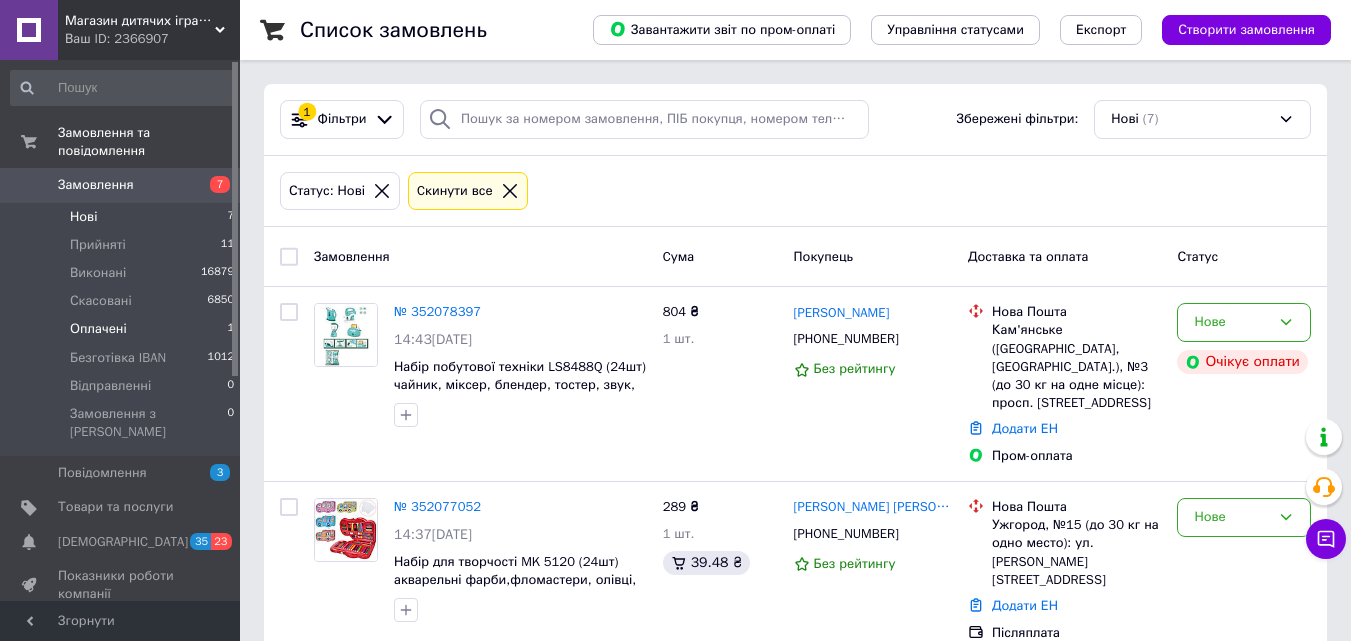 click on "Оплачені 1" at bounding box center [123, 329] 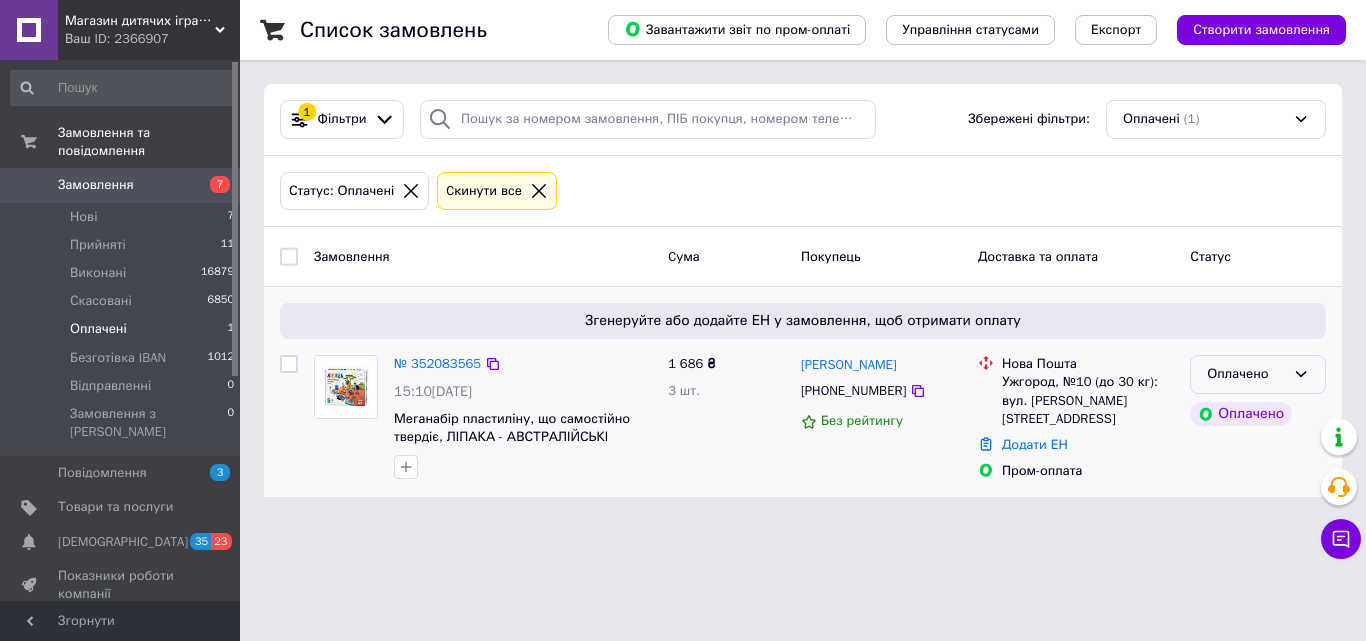 click 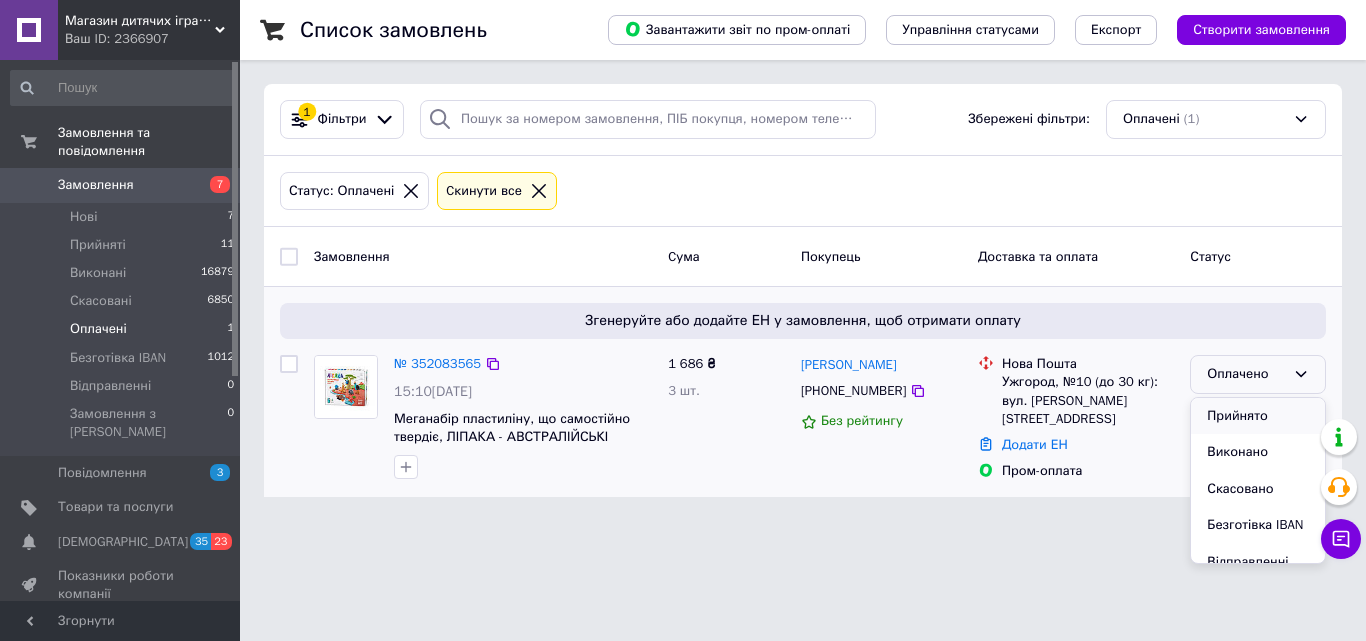 click on "Прийнято" at bounding box center (1258, 416) 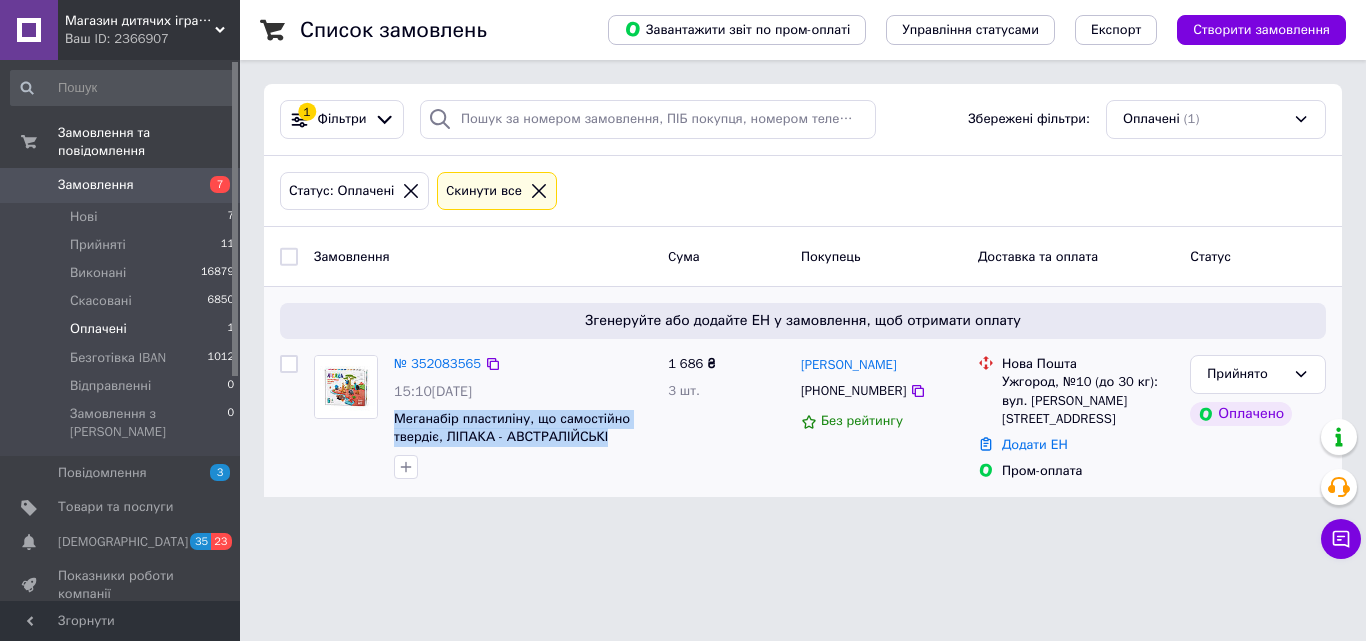 drag, startPoint x: 391, startPoint y: 420, endPoint x: 628, endPoint y: 436, distance: 237.53947 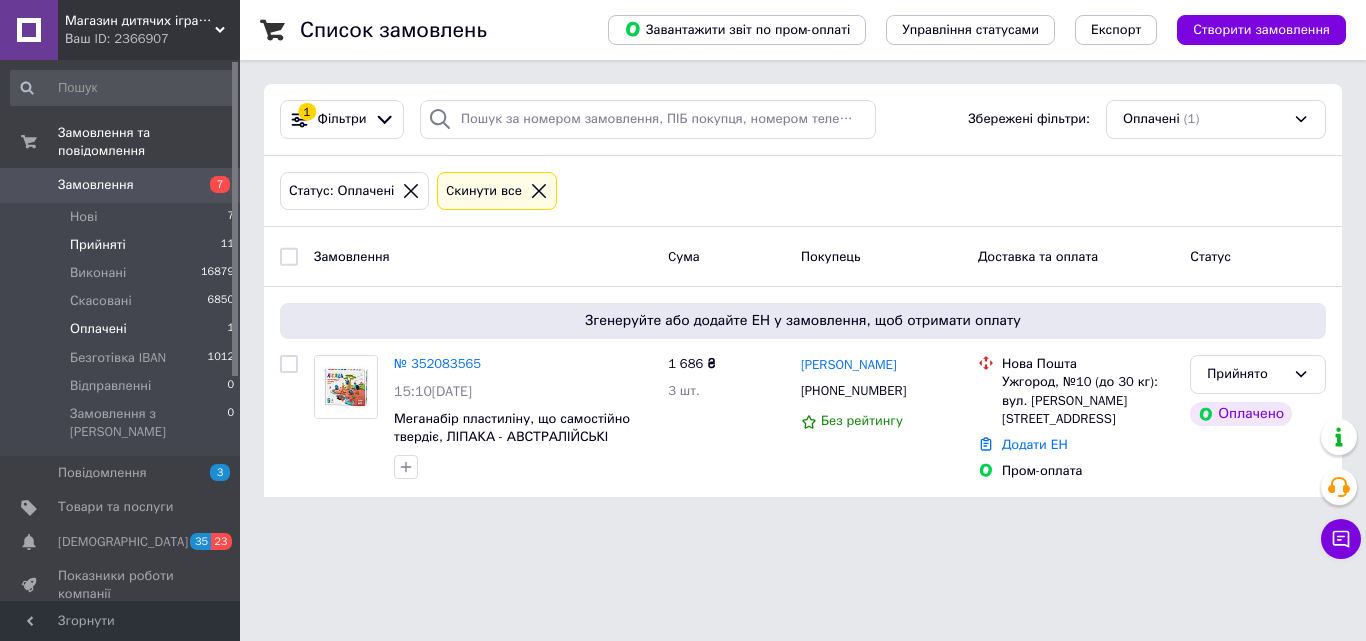 click on "Прийняті" at bounding box center (98, 245) 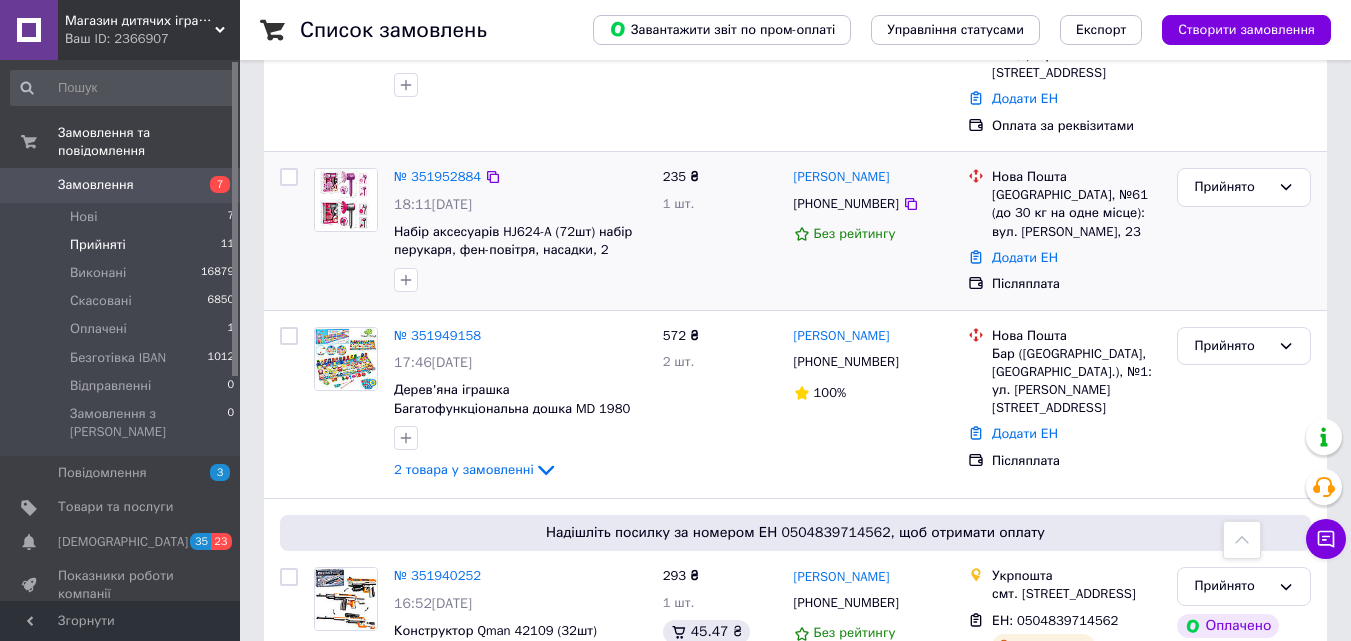 scroll, scrollTop: 1604, scrollLeft: 0, axis: vertical 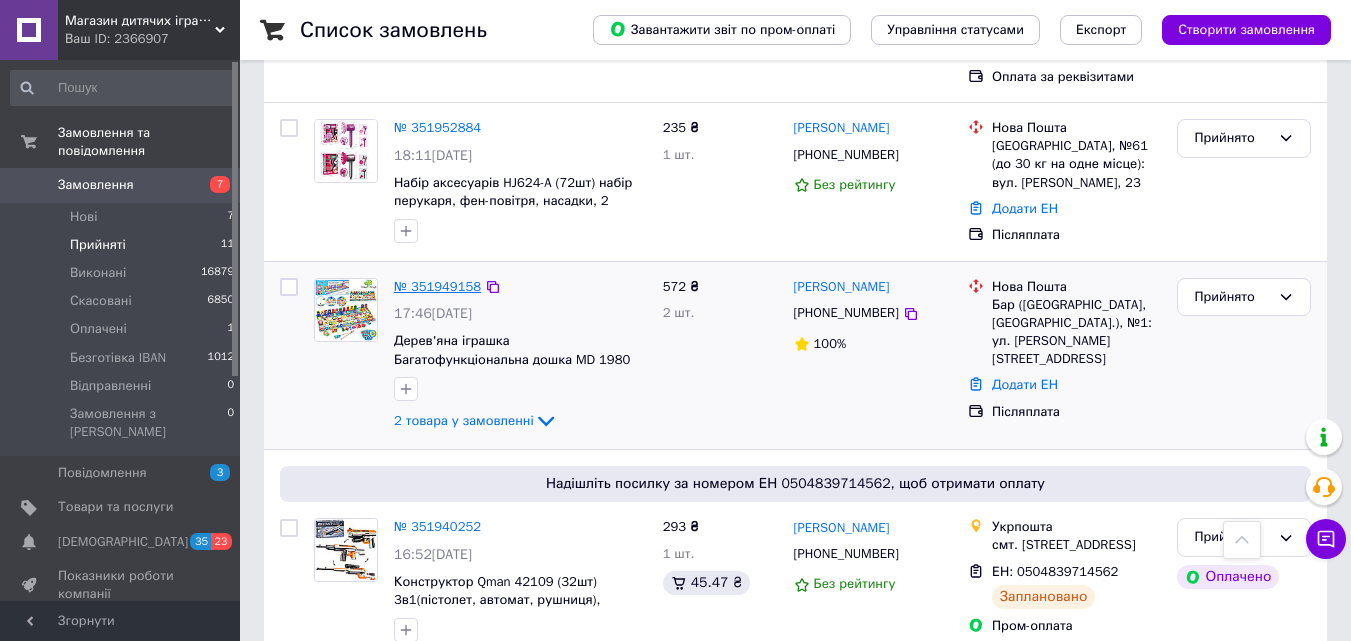 click on "№ 351949158" at bounding box center (437, 286) 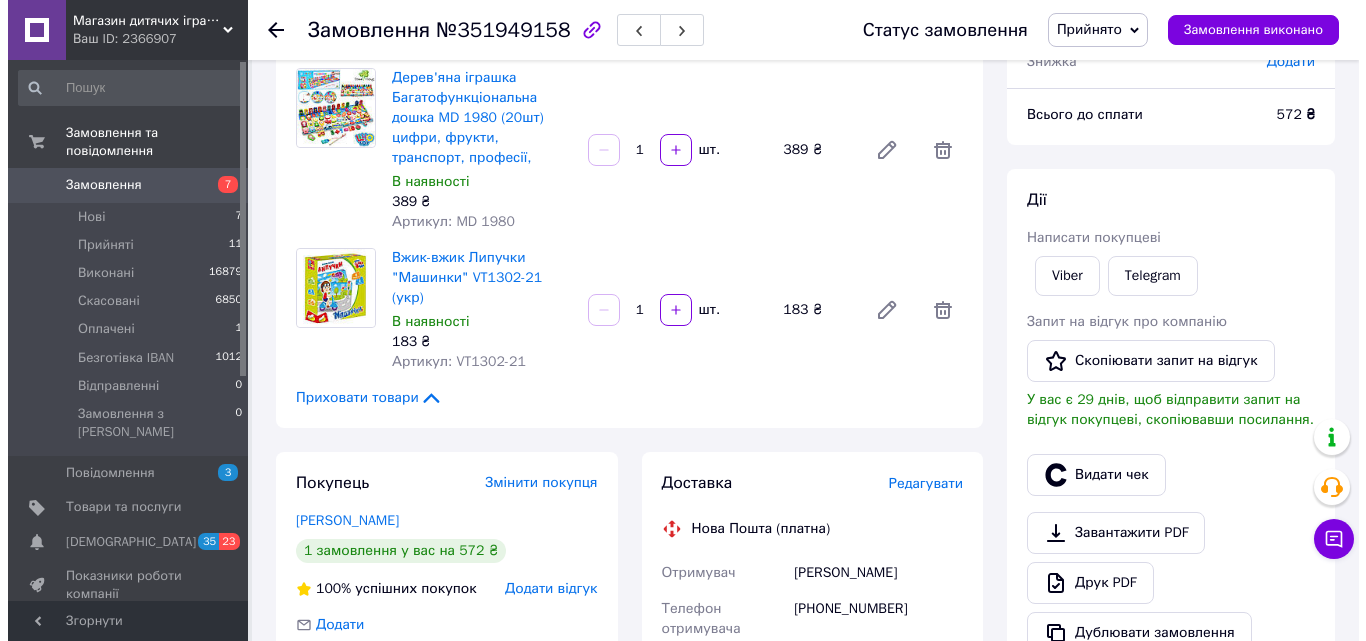 scroll, scrollTop: 400, scrollLeft: 0, axis: vertical 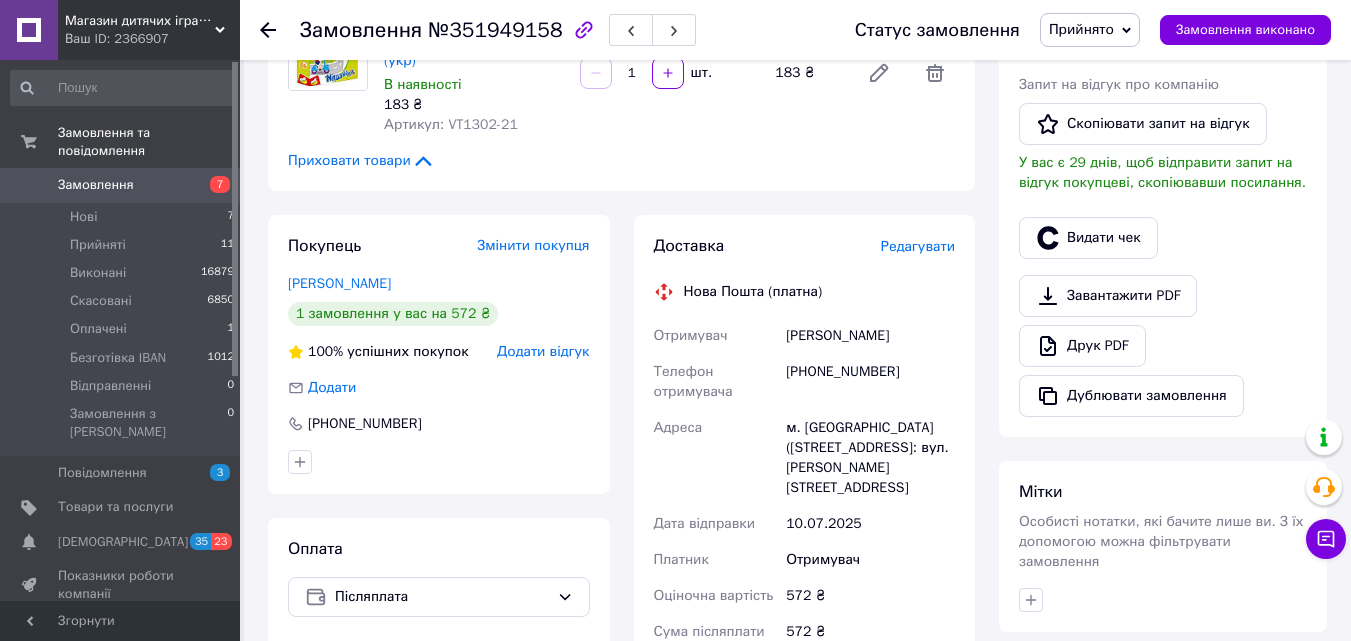 click on "Редагувати" at bounding box center [918, 246] 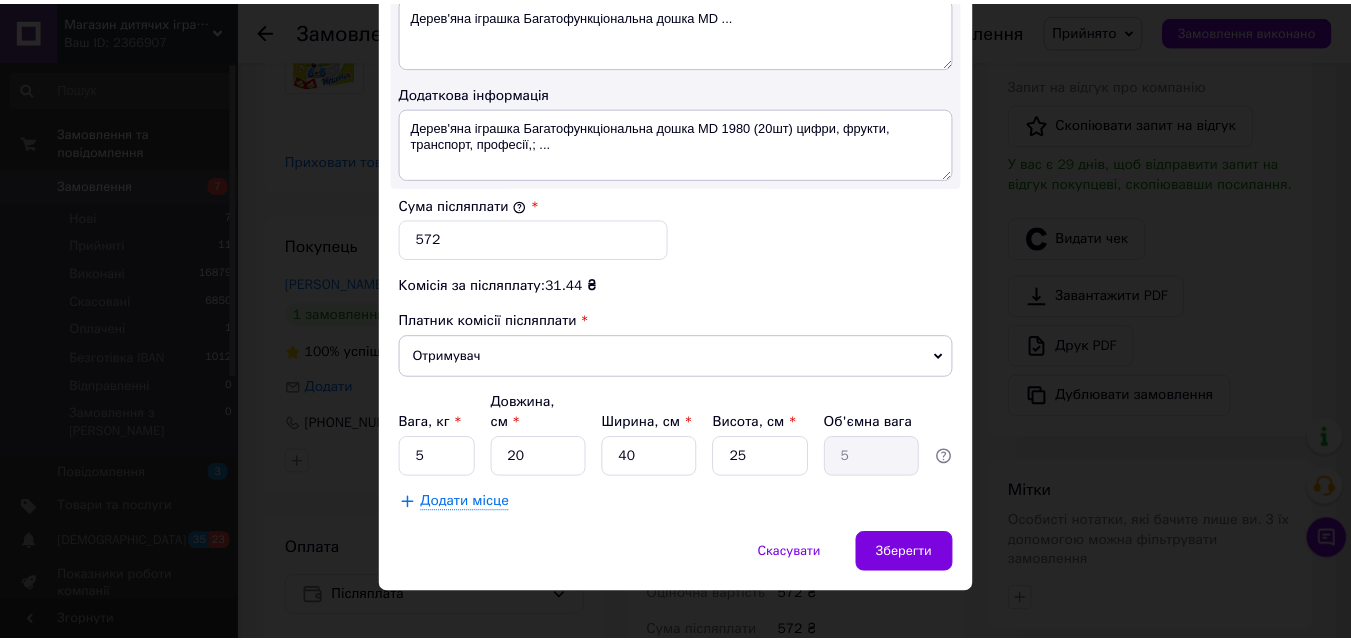 scroll, scrollTop: 1109, scrollLeft: 0, axis: vertical 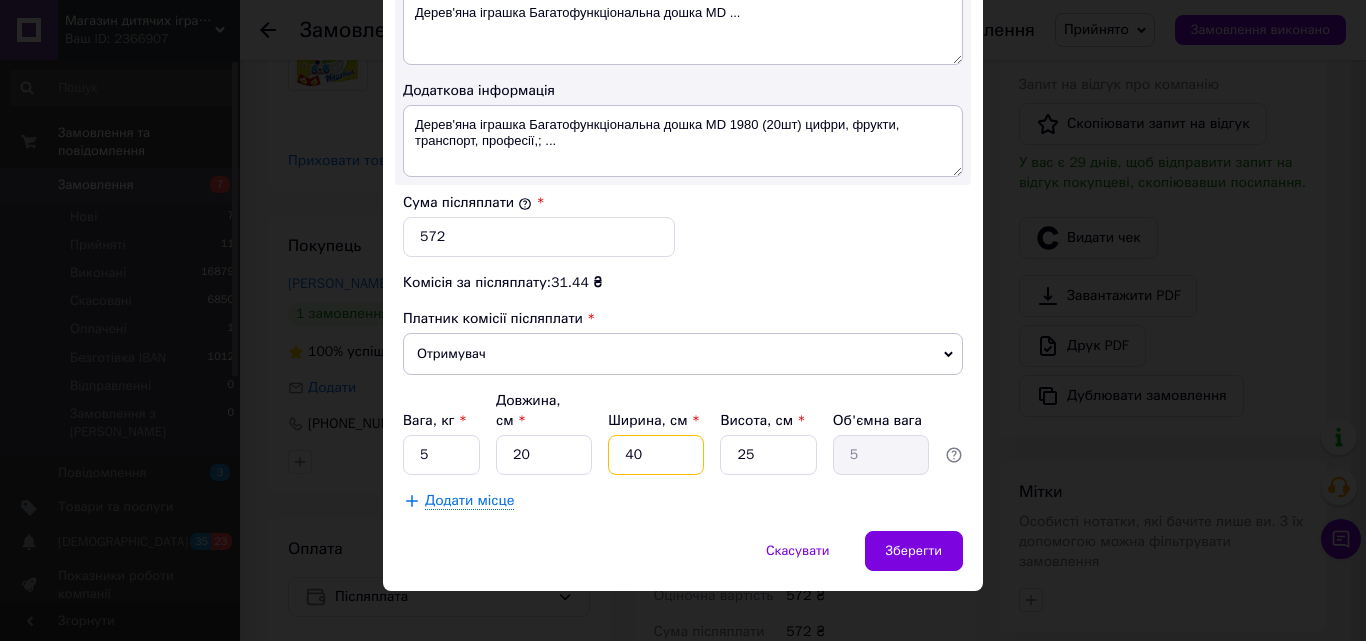 drag, startPoint x: 631, startPoint y: 438, endPoint x: 649, endPoint y: 445, distance: 19.313208 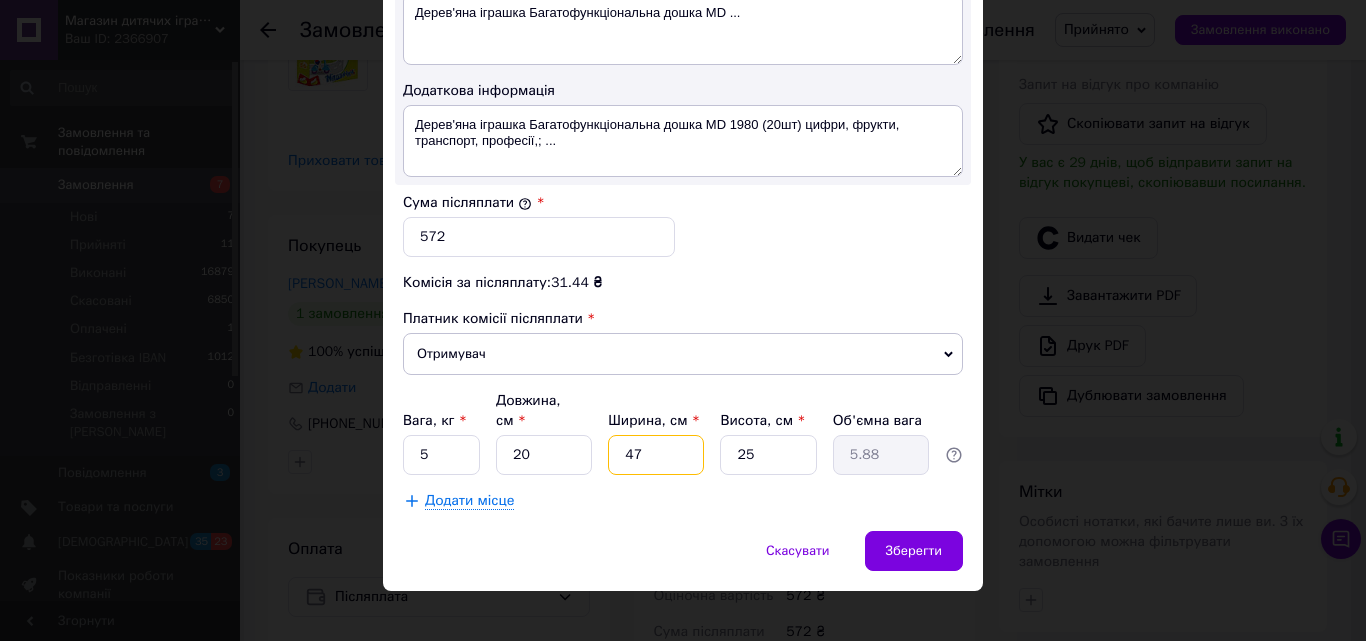 type on "47" 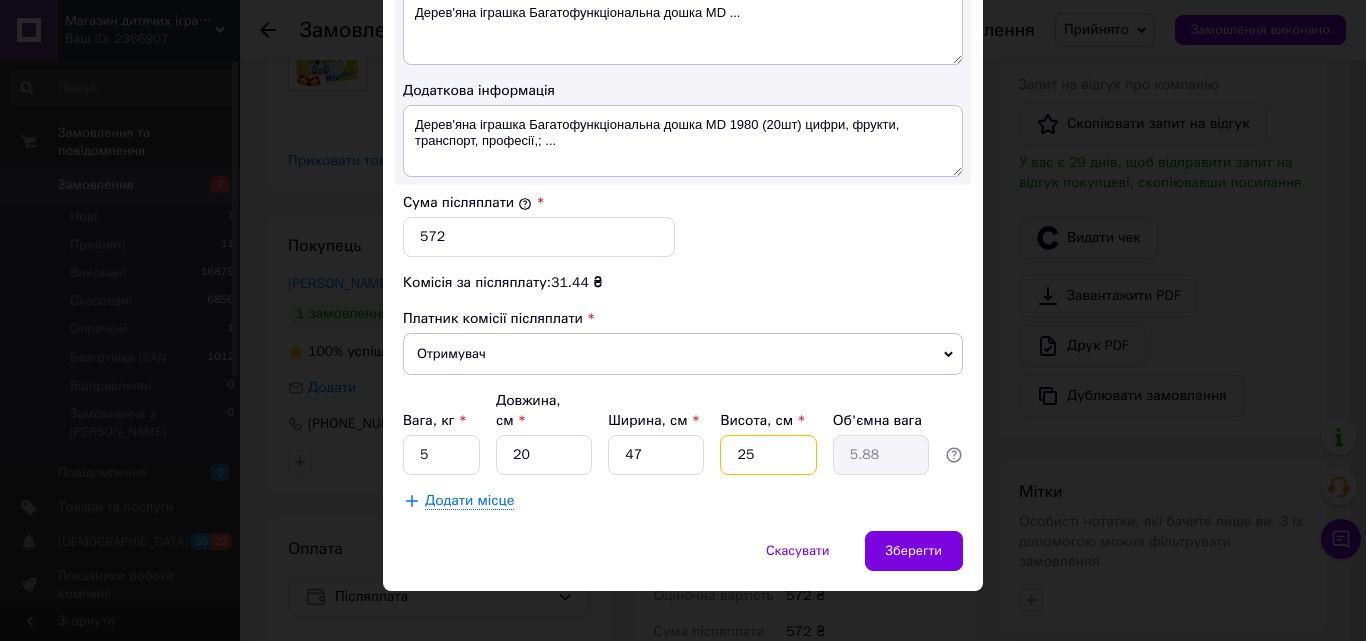drag, startPoint x: 721, startPoint y: 439, endPoint x: 778, endPoint y: 442, distance: 57.07889 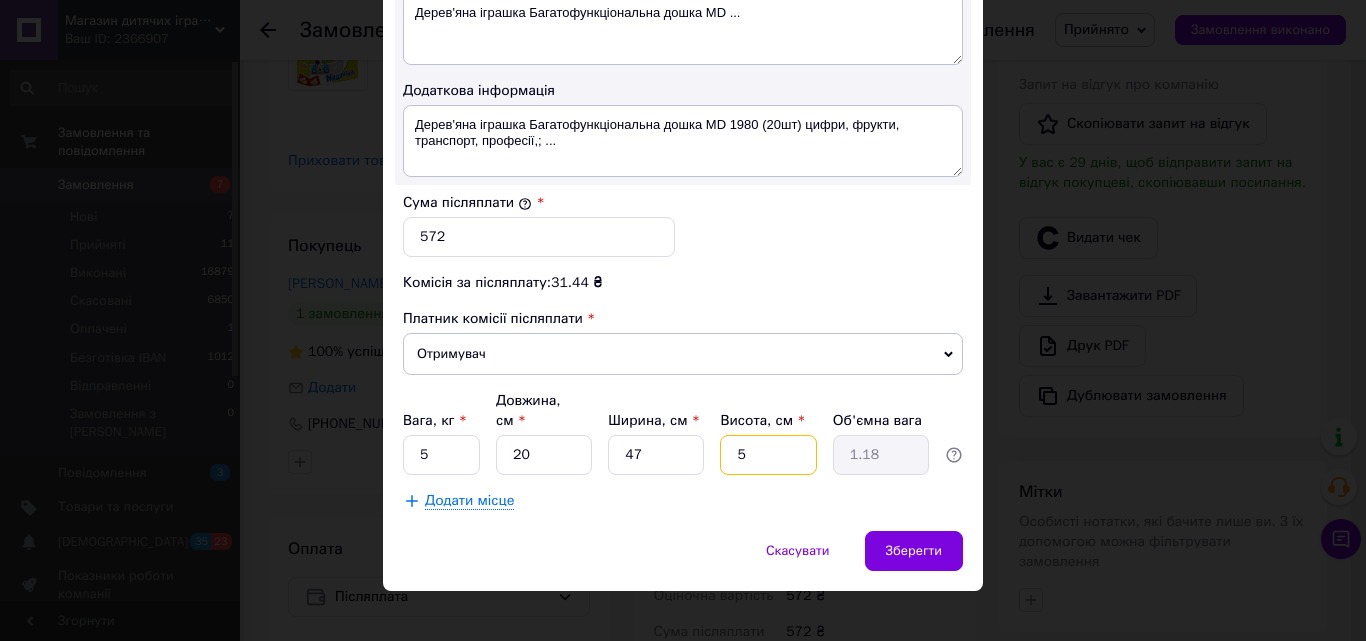 type on "5" 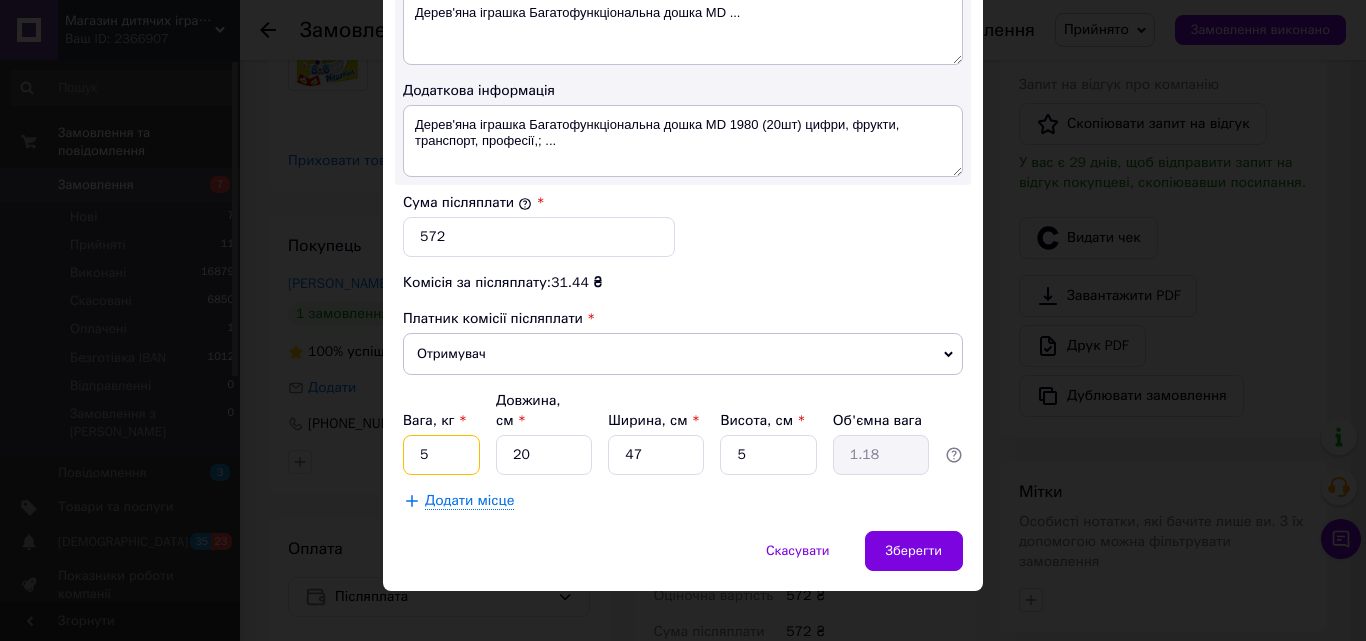 drag, startPoint x: 407, startPoint y: 431, endPoint x: 436, endPoint y: 445, distance: 32.202484 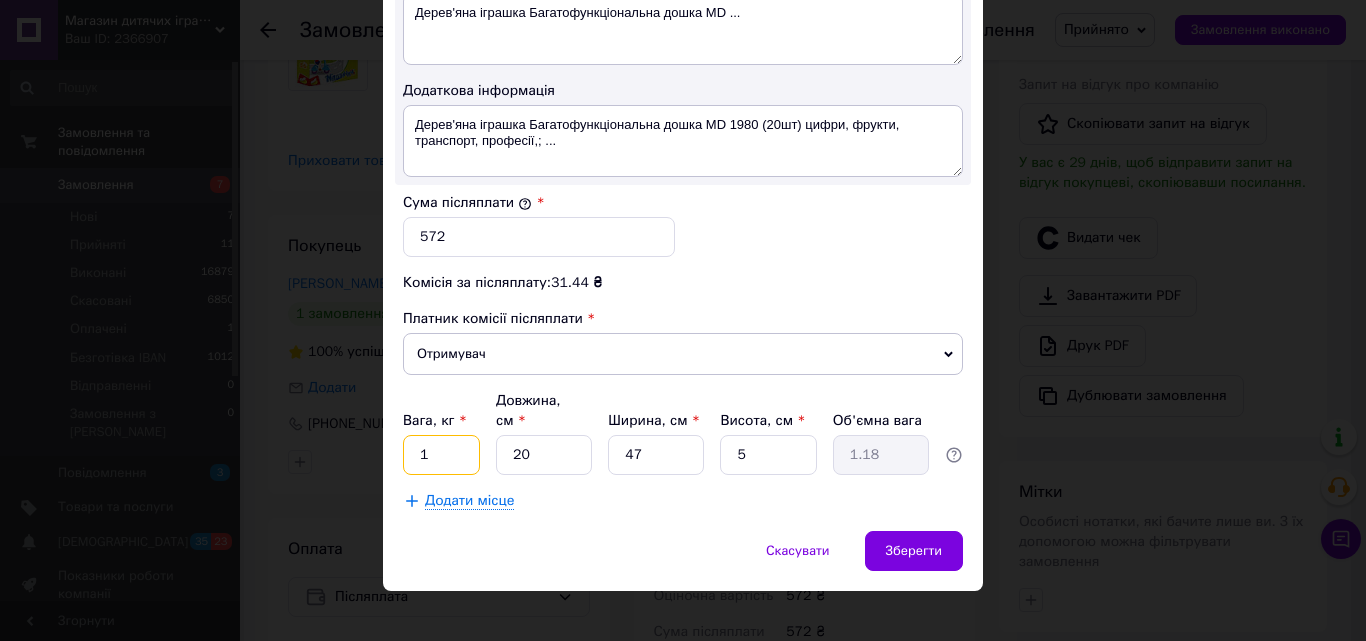 type on "1" 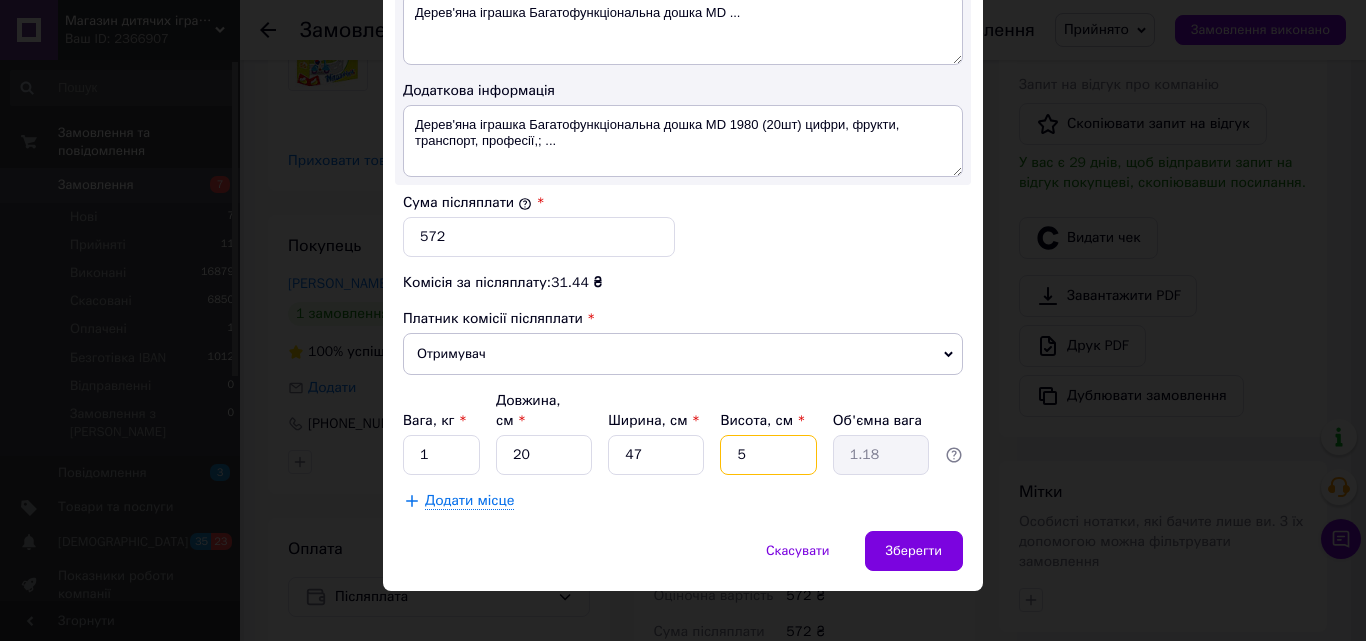 drag, startPoint x: 723, startPoint y: 442, endPoint x: 759, endPoint y: 446, distance: 36.221542 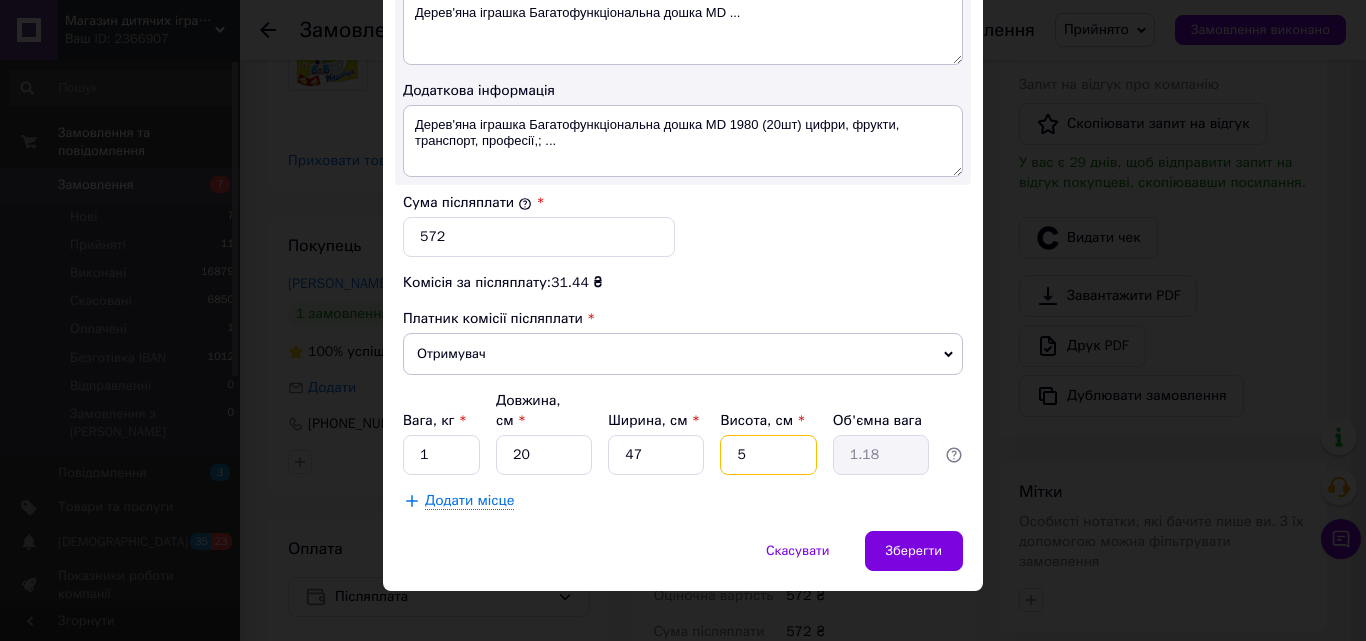 type on "8" 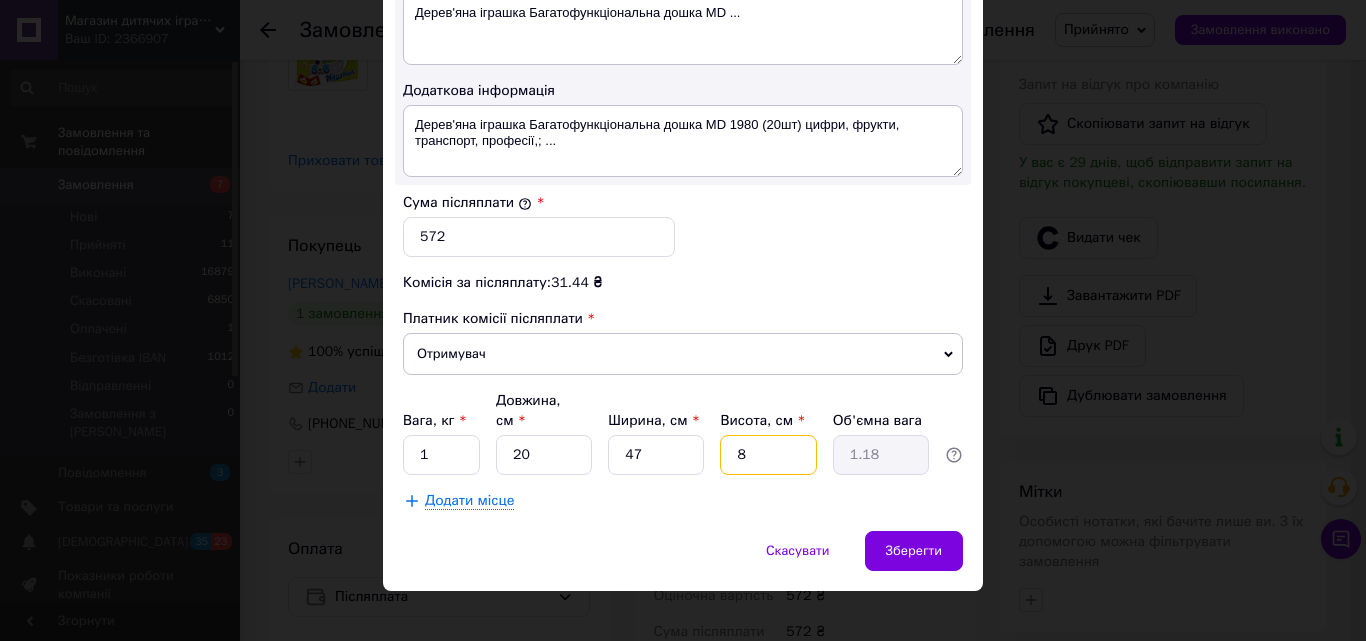 type on "1.88" 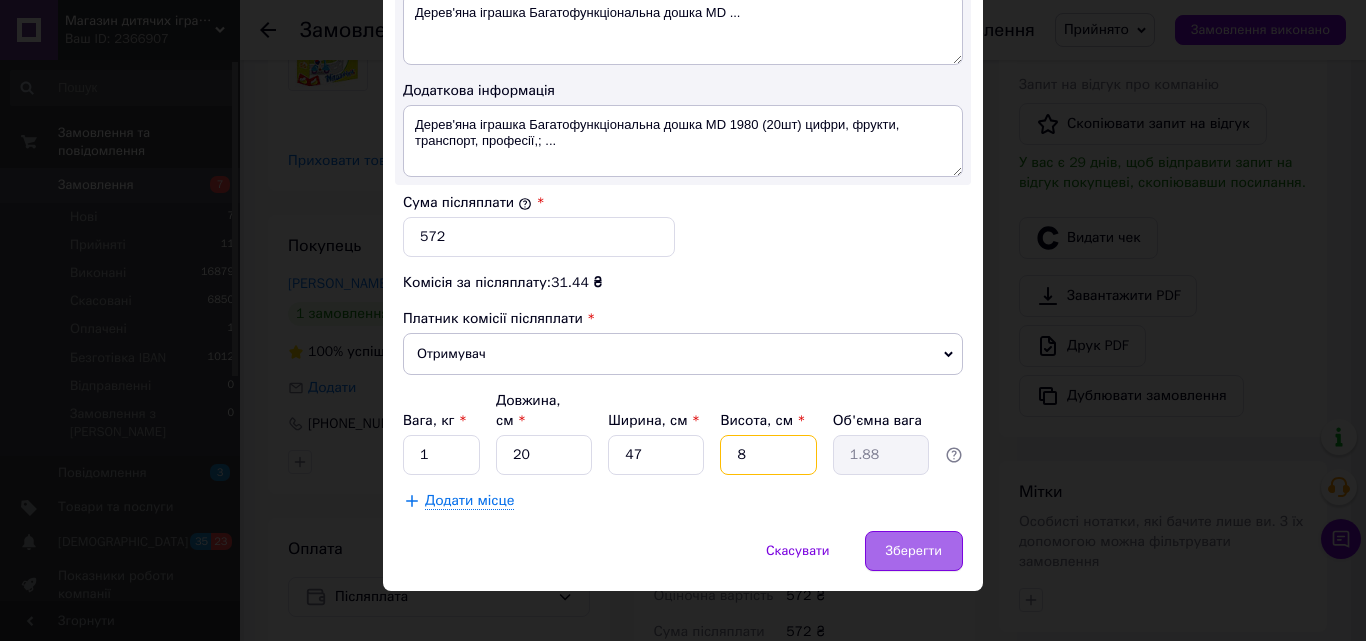 type on "8" 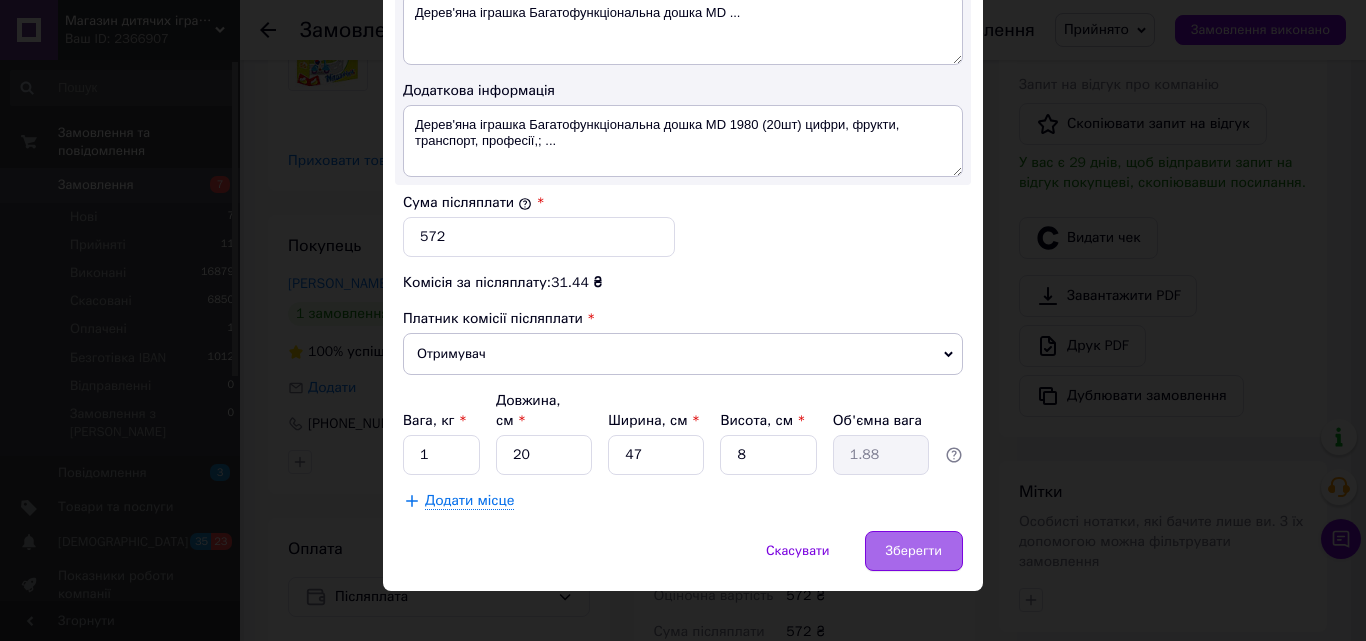 click on "Зберегти" at bounding box center (914, 551) 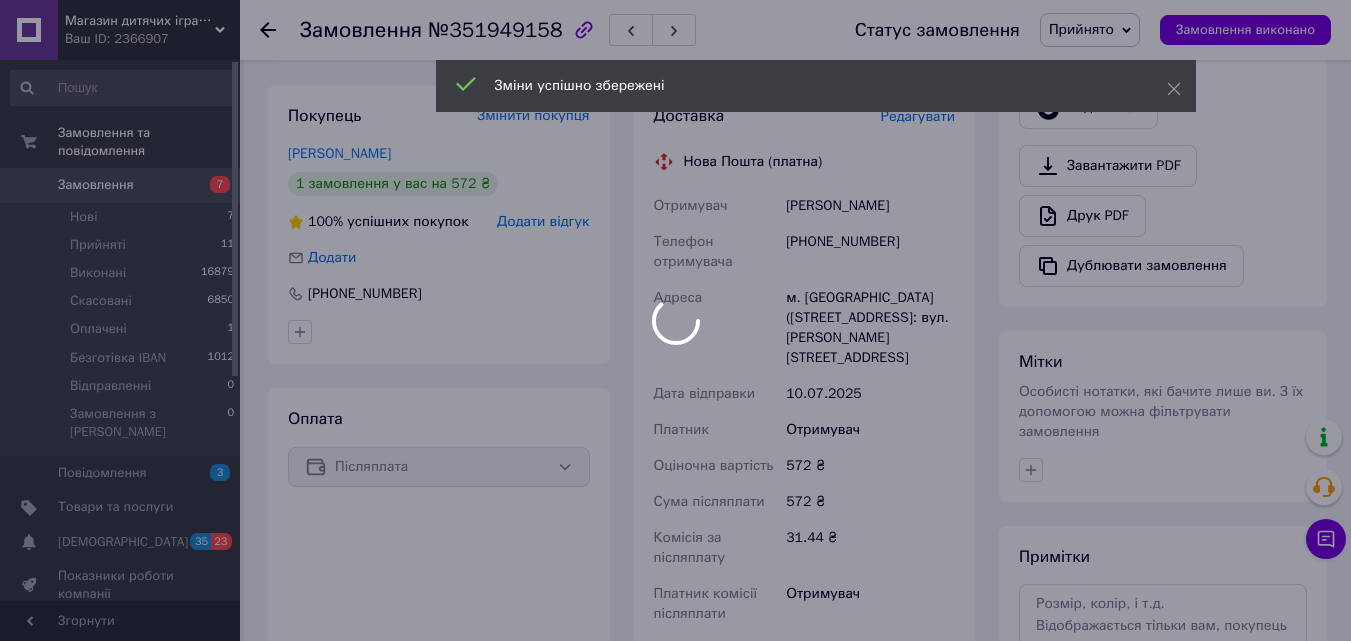 scroll, scrollTop: 800, scrollLeft: 0, axis: vertical 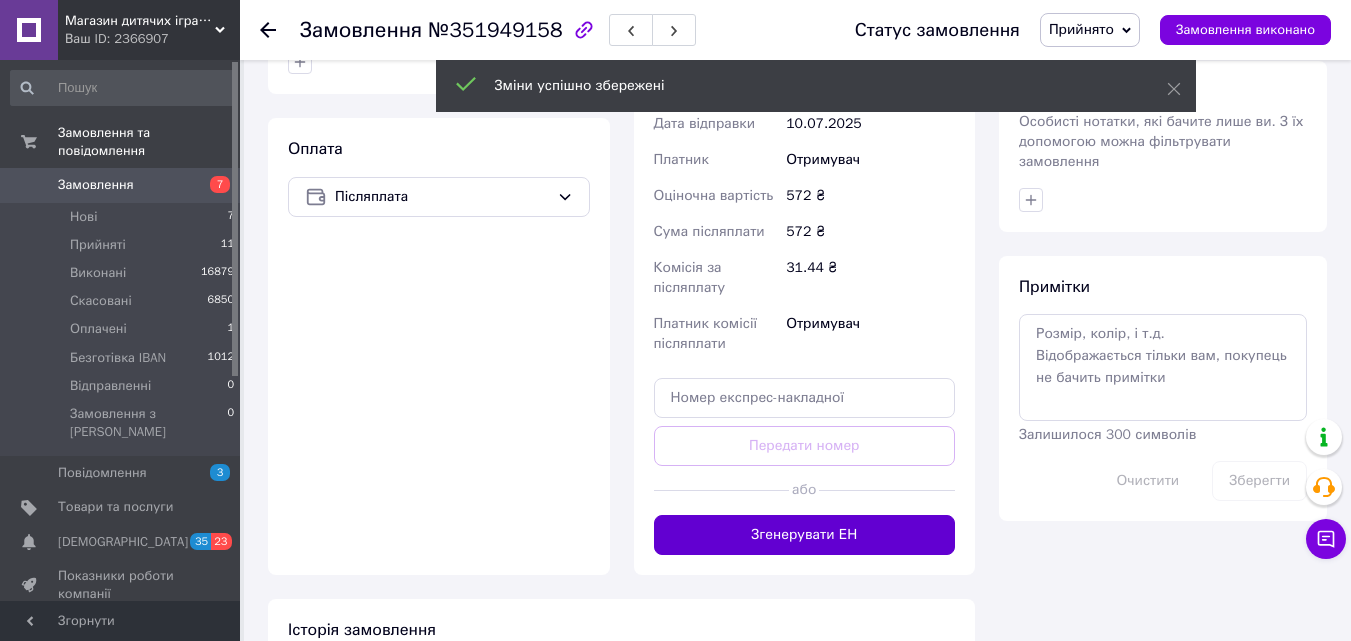 click on "Згенерувати ЕН" at bounding box center (805, 535) 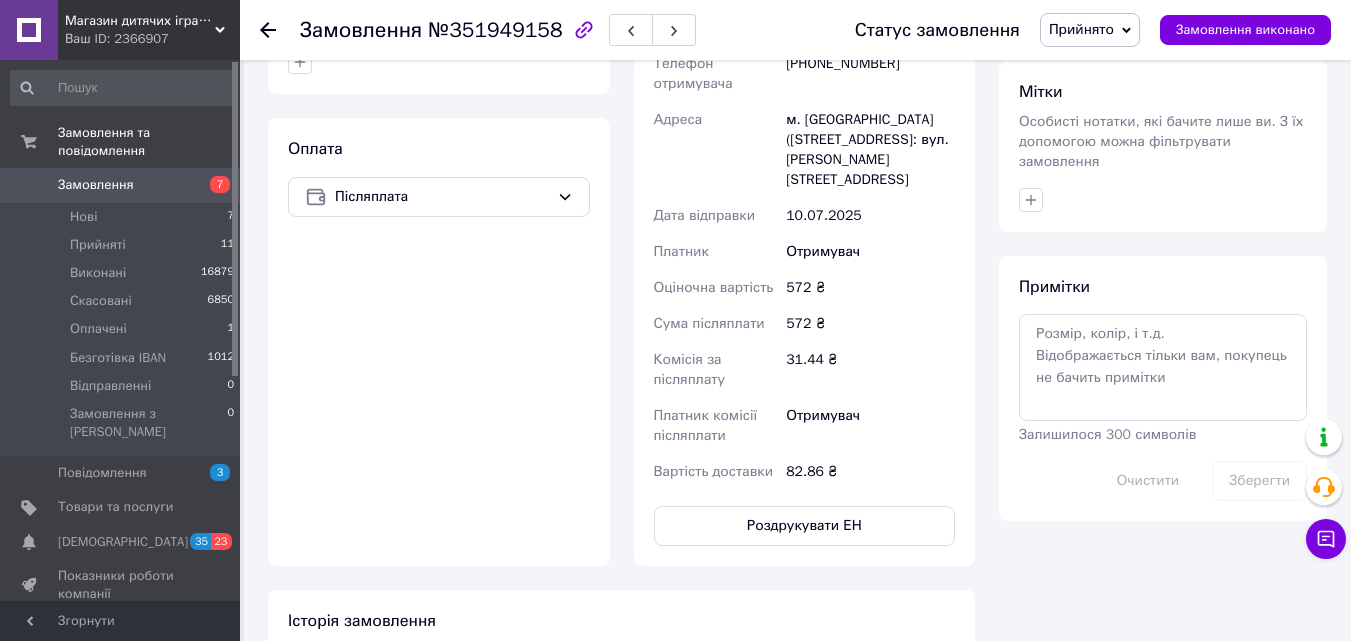 click 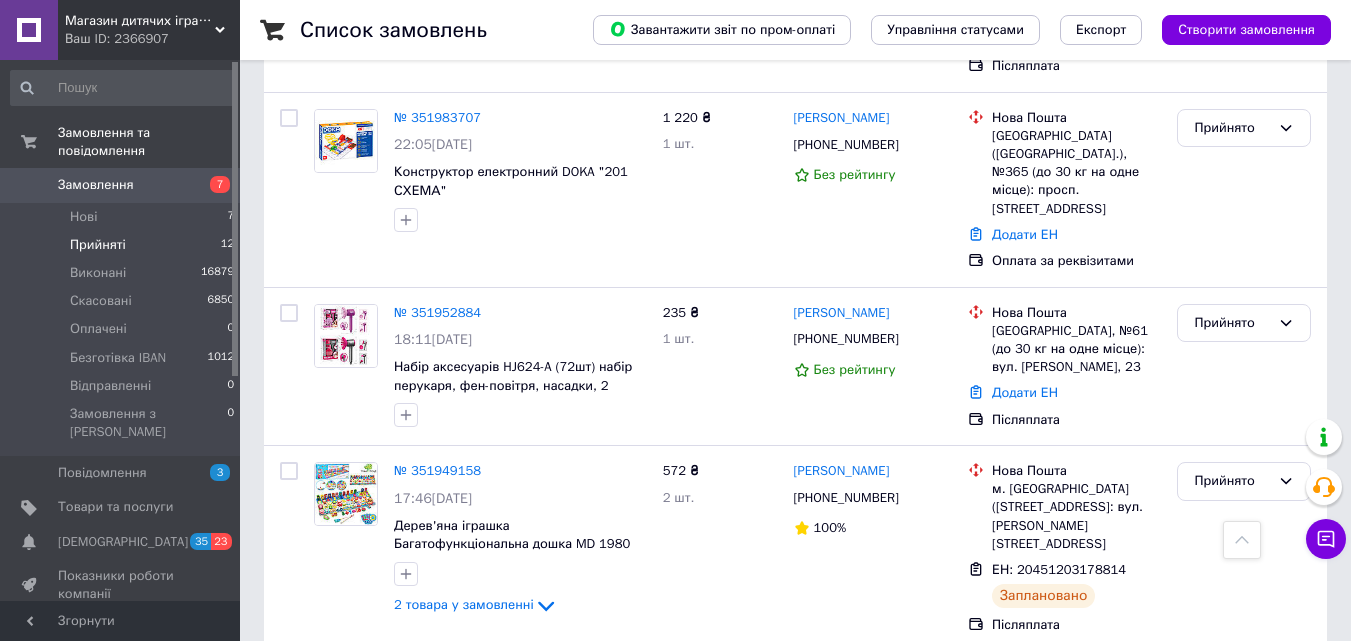 scroll, scrollTop: 1606, scrollLeft: 0, axis: vertical 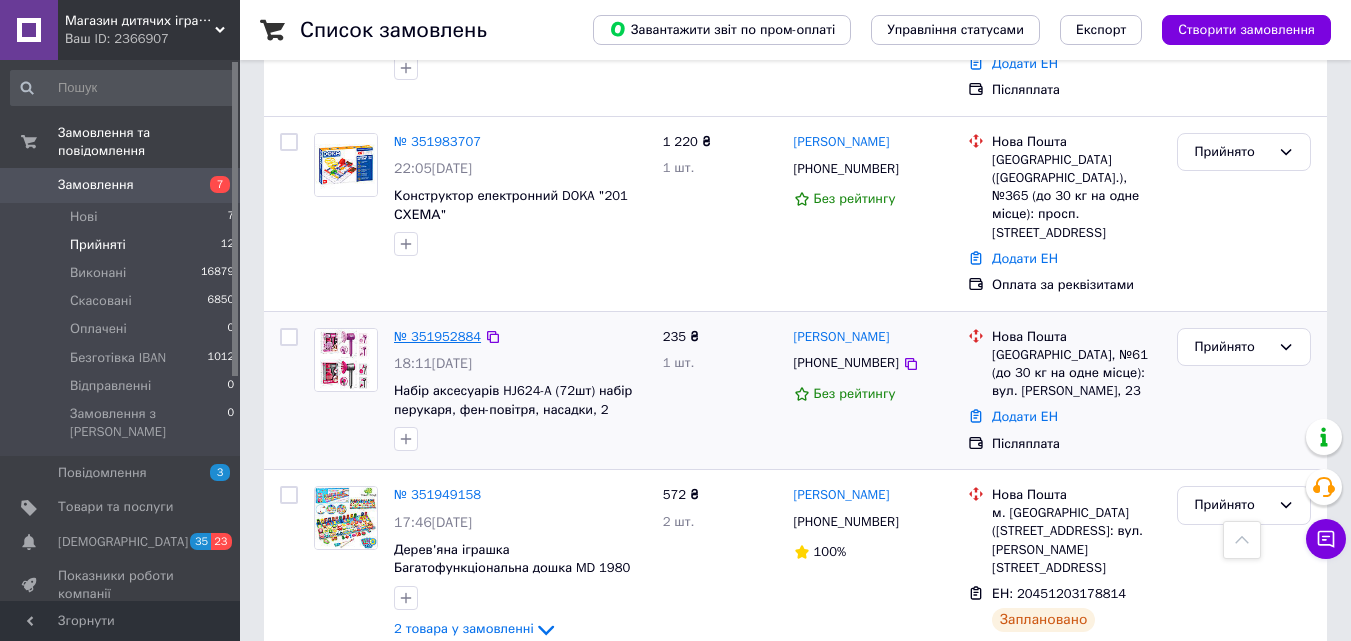 click on "№ 351952884" at bounding box center (437, 336) 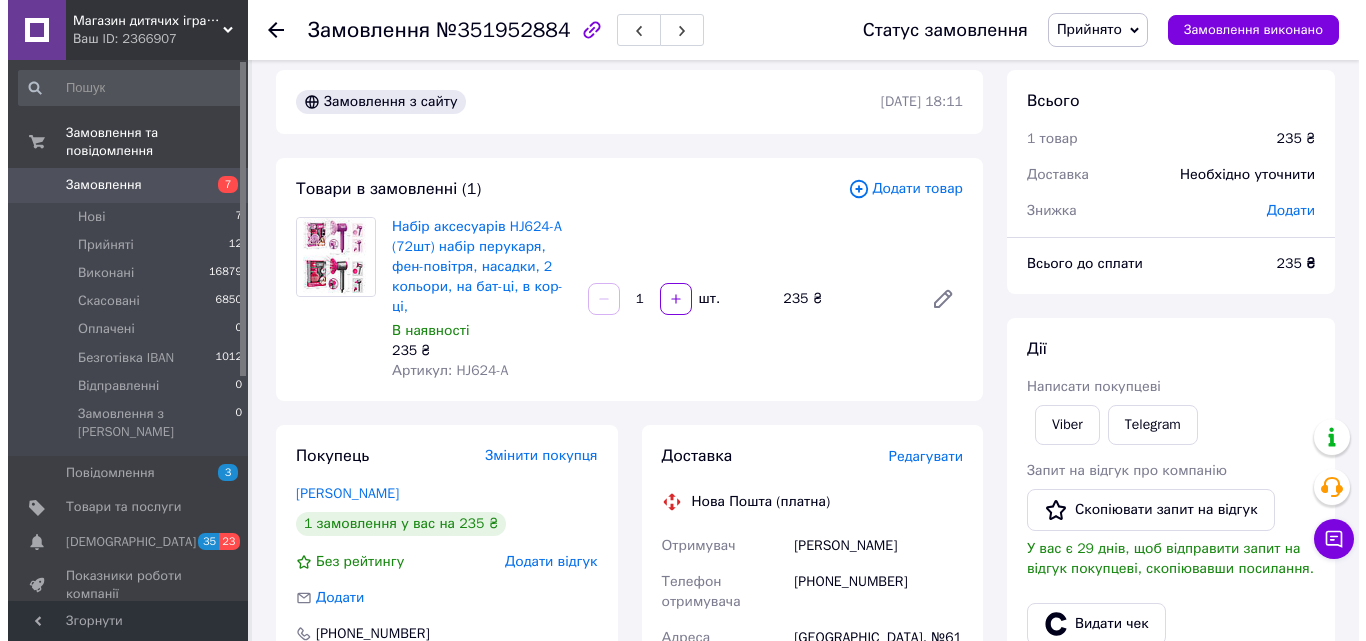 scroll, scrollTop: 0, scrollLeft: 0, axis: both 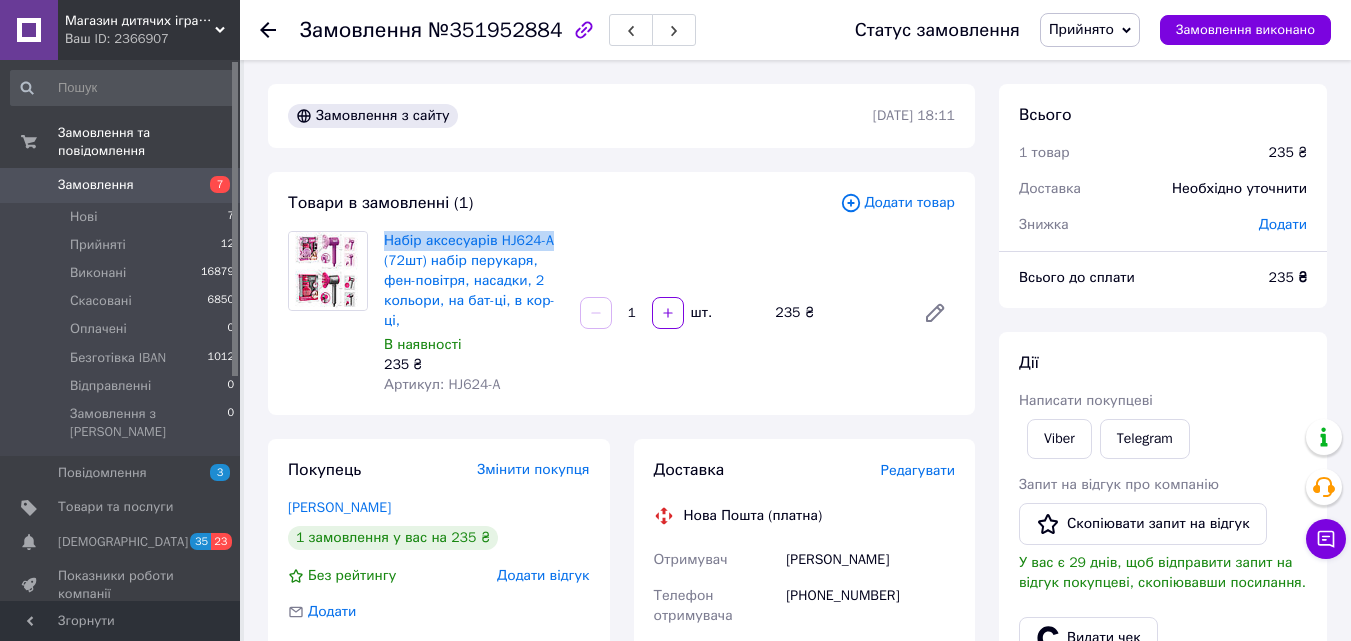 drag, startPoint x: 383, startPoint y: 239, endPoint x: 556, endPoint y: 239, distance: 173 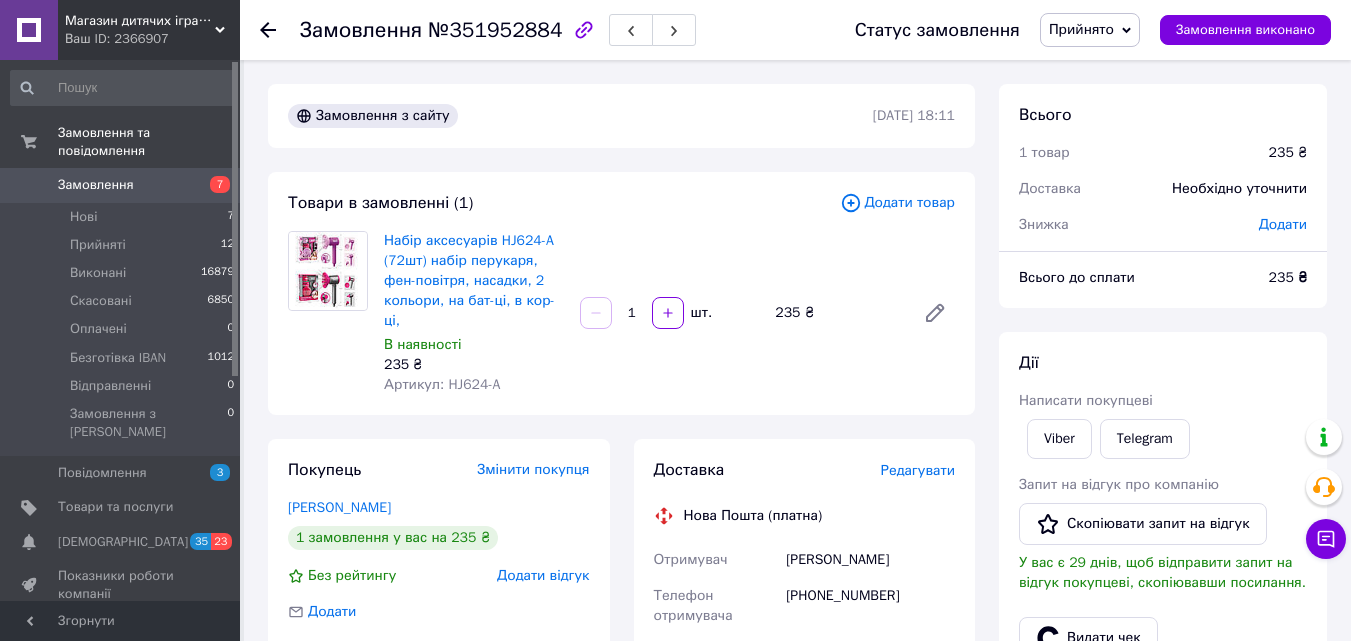 click on "Редагувати" at bounding box center [918, 470] 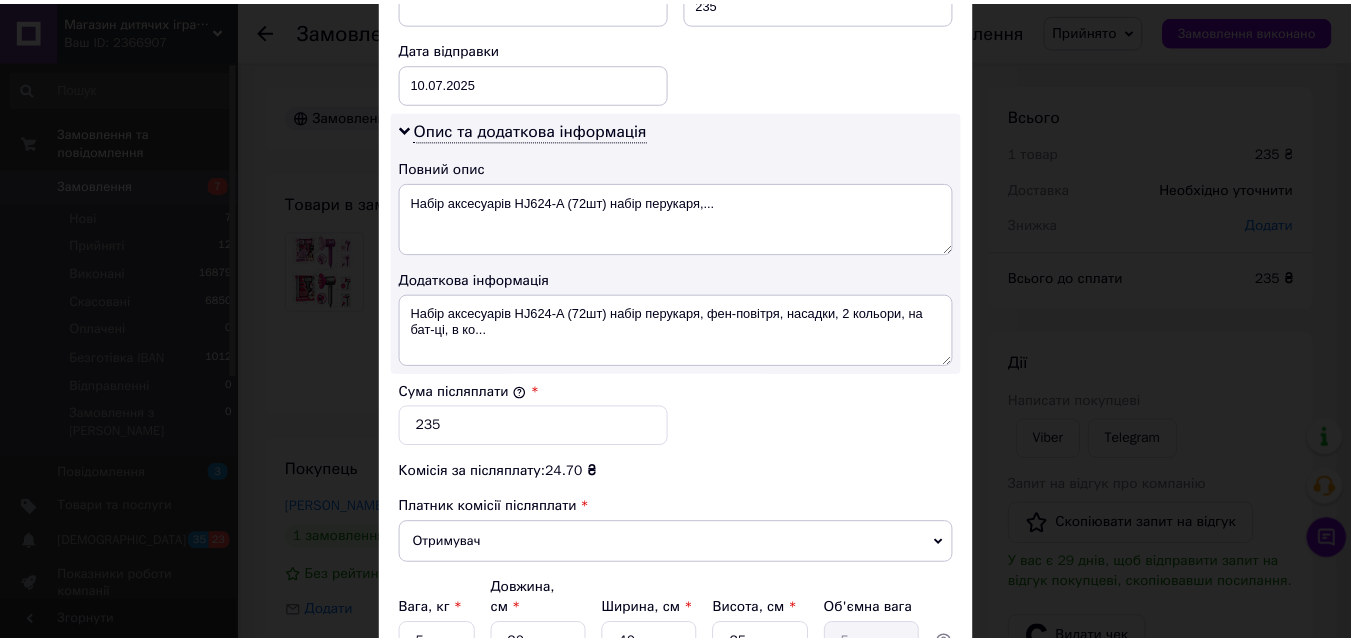 scroll, scrollTop: 1109, scrollLeft: 0, axis: vertical 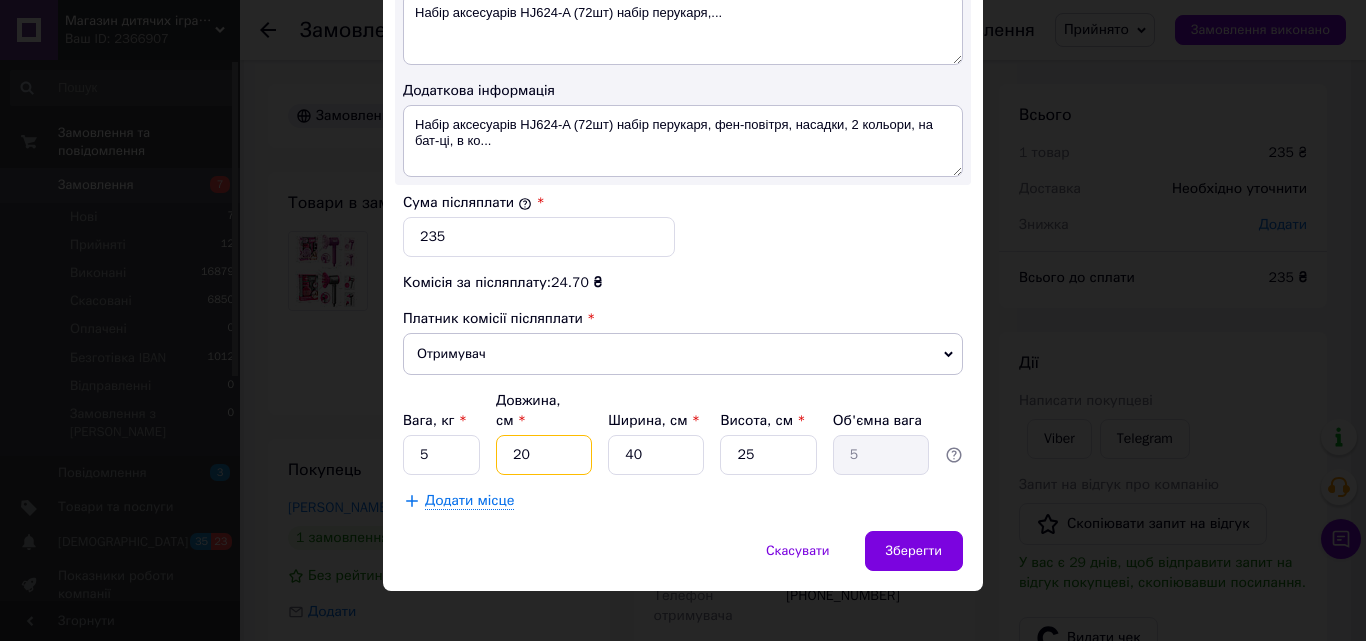 drag, startPoint x: 519, startPoint y: 437, endPoint x: 538, endPoint y: 443, distance: 19.924858 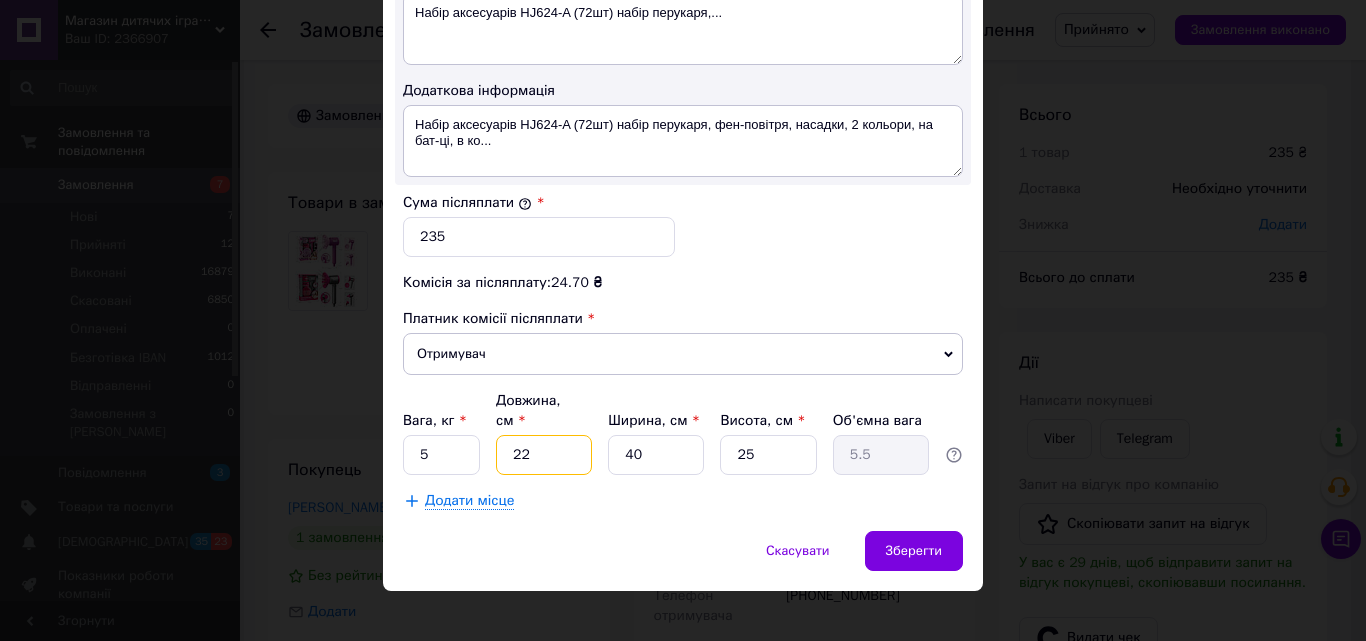 type on "22" 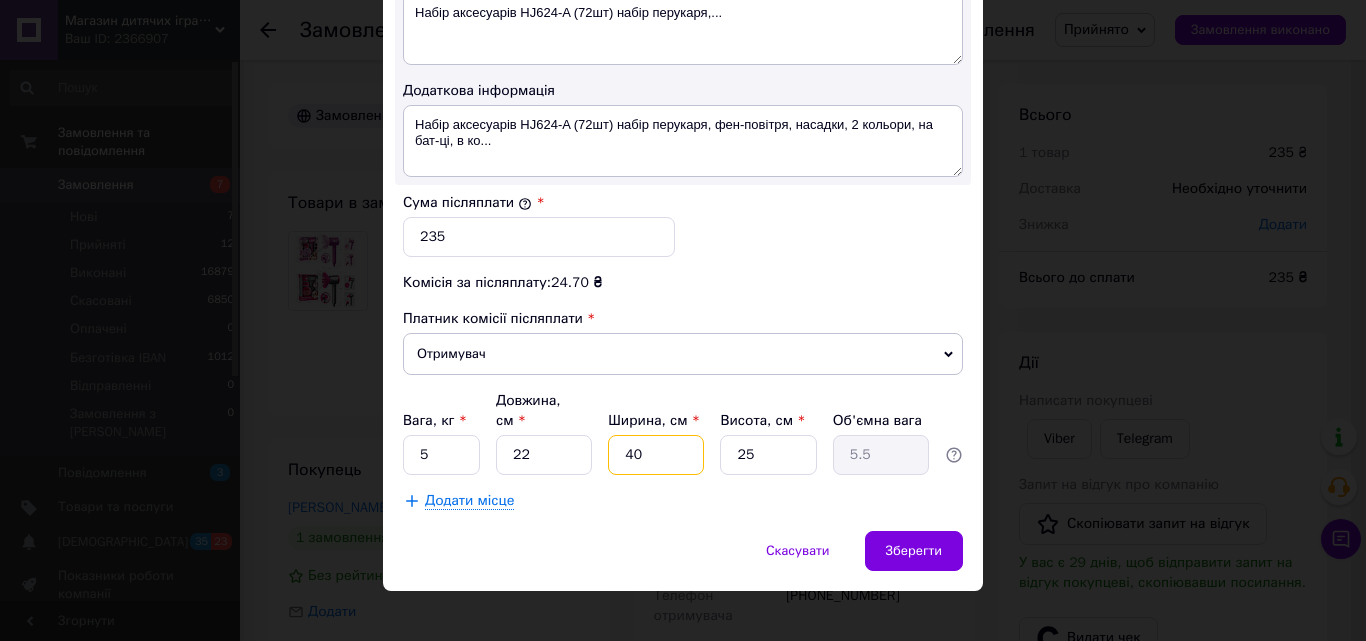 drag, startPoint x: 620, startPoint y: 440, endPoint x: 657, endPoint y: 446, distance: 37.48333 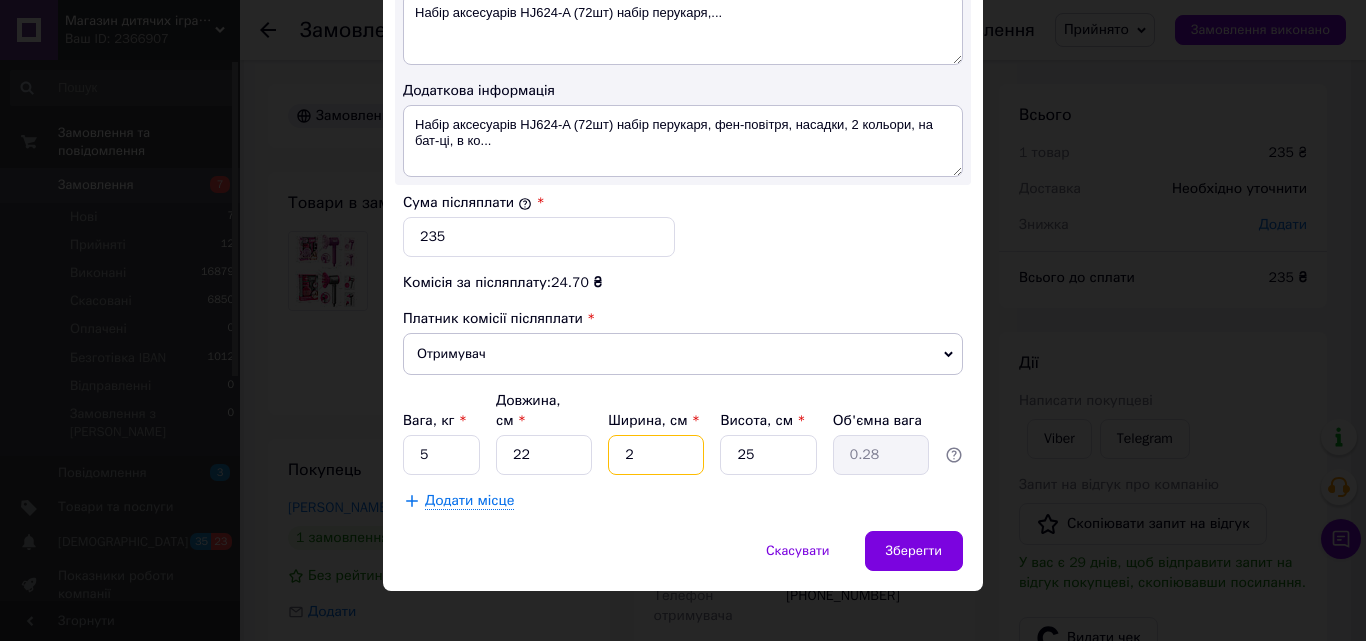 type on "26" 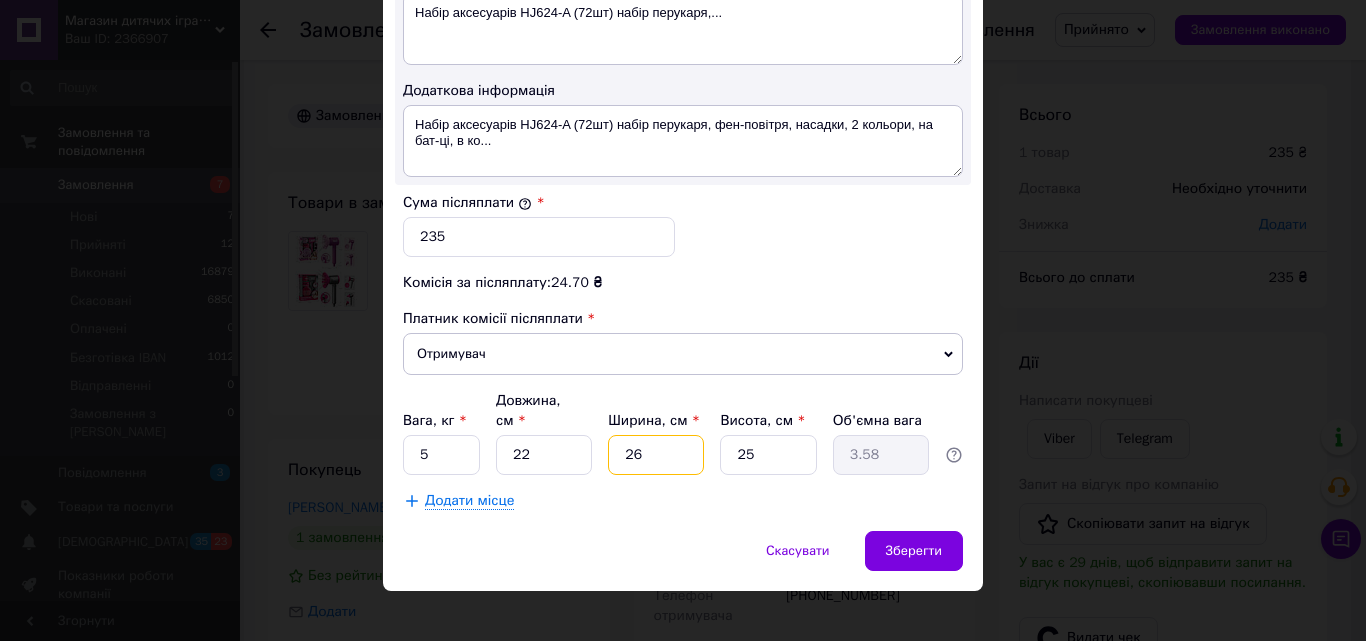 type on "26" 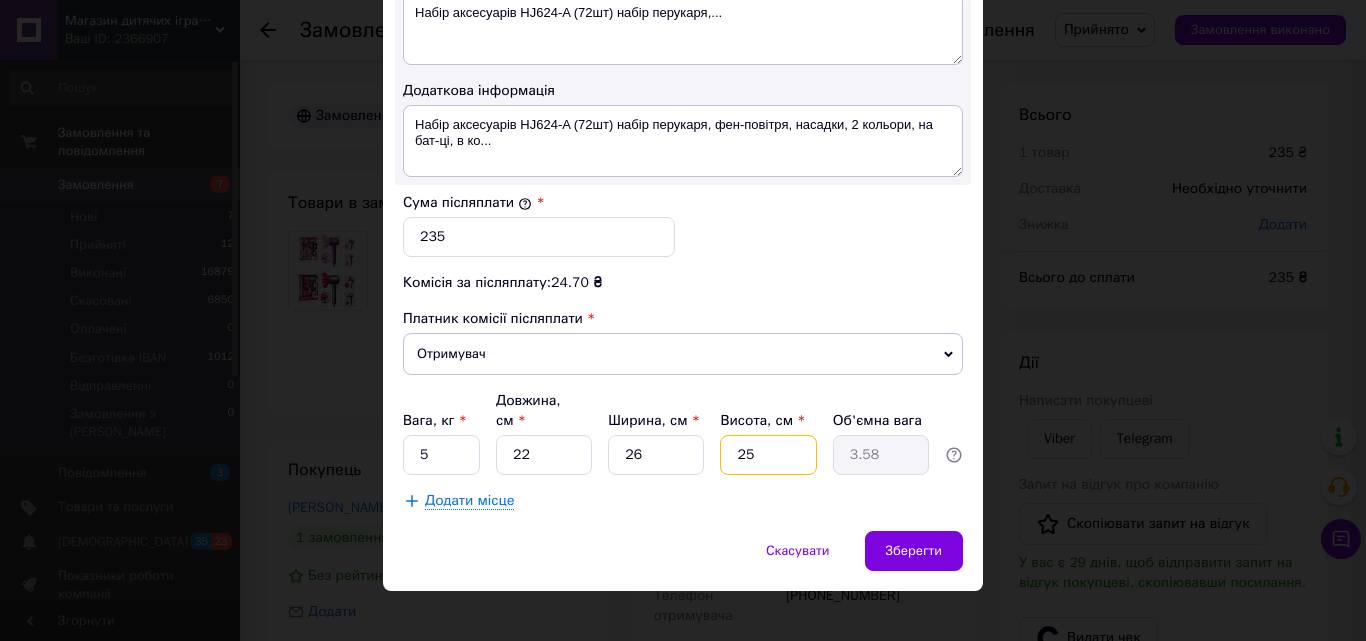 drag, startPoint x: 720, startPoint y: 428, endPoint x: 777, endPoint y: 445, distance: 59.48109 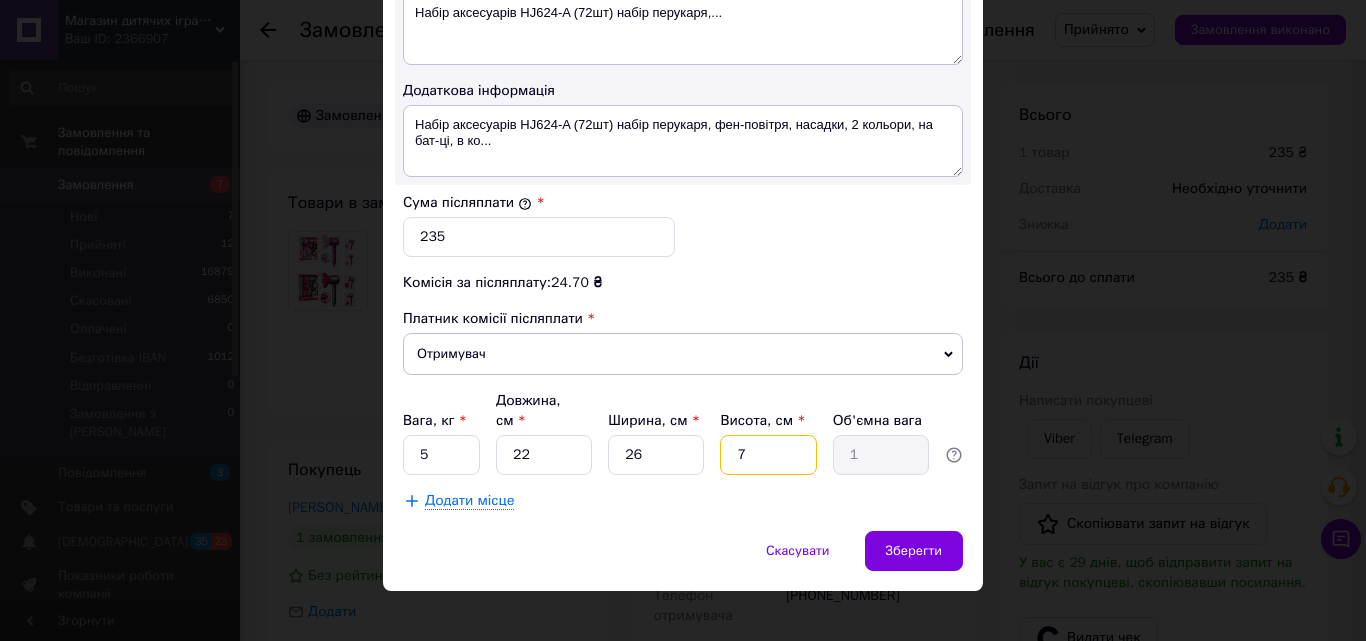 type on "7" 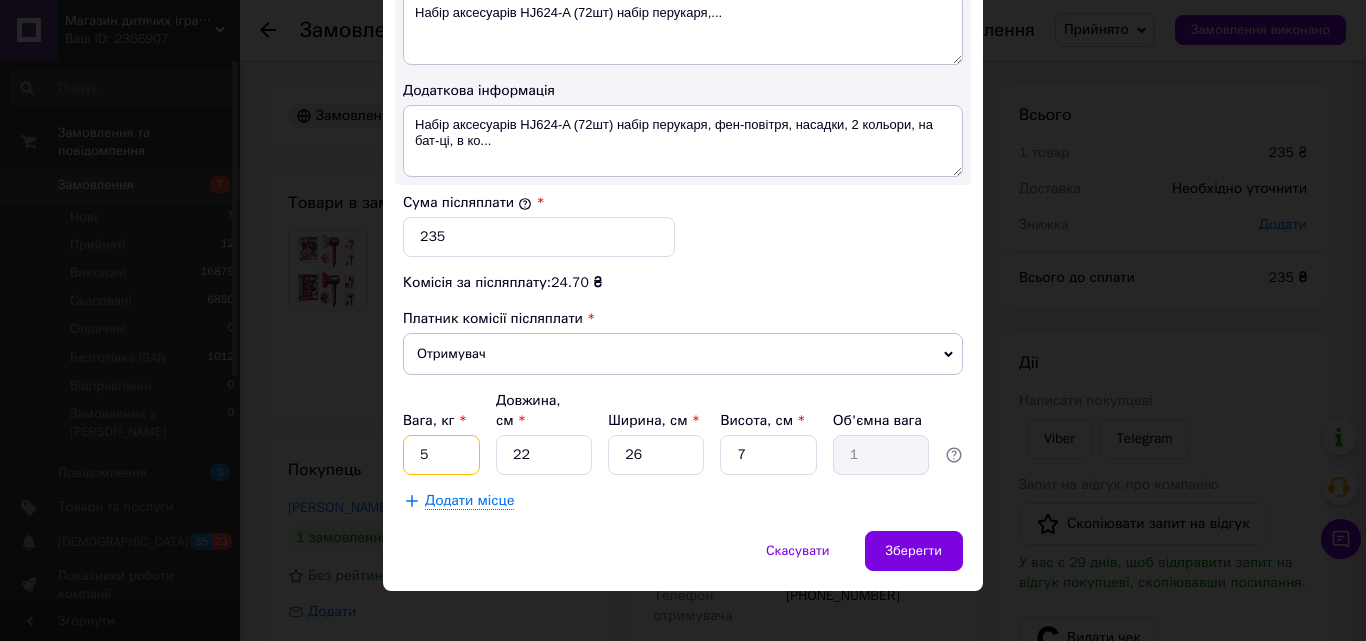 drag, startPoint x: 413, startPoint y: 444, endPoint x: 433, endPoint y: 450, distance: 20.880613 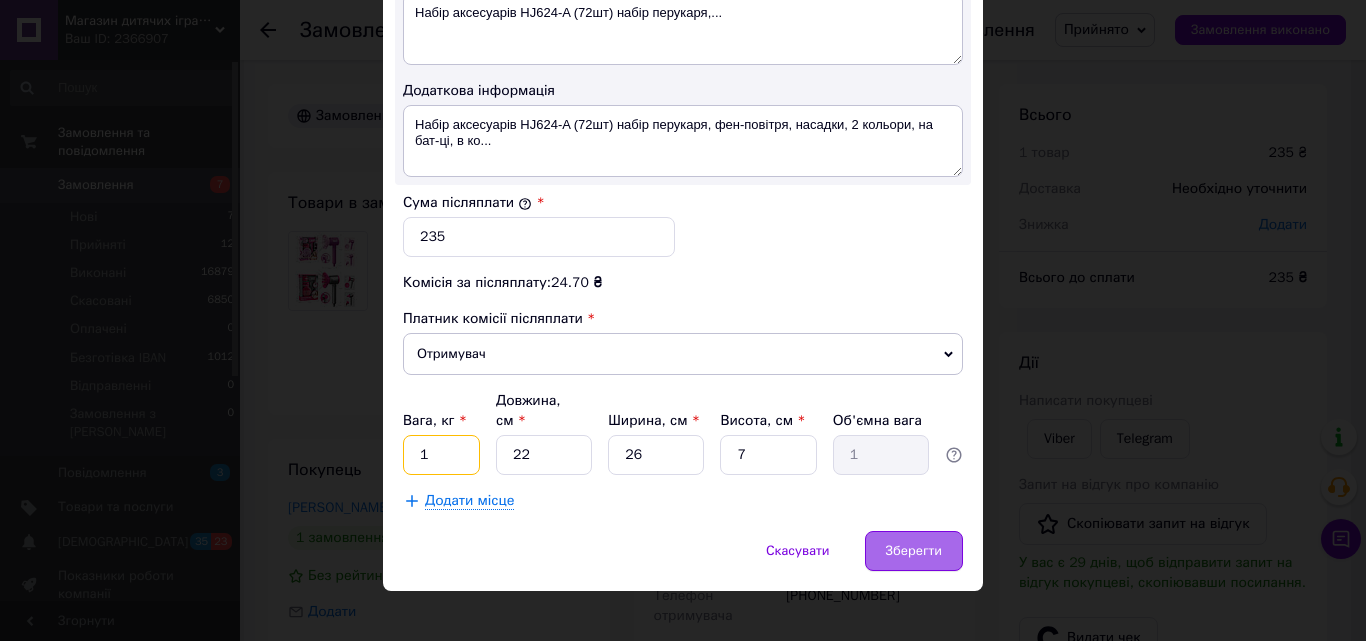 type on "1" 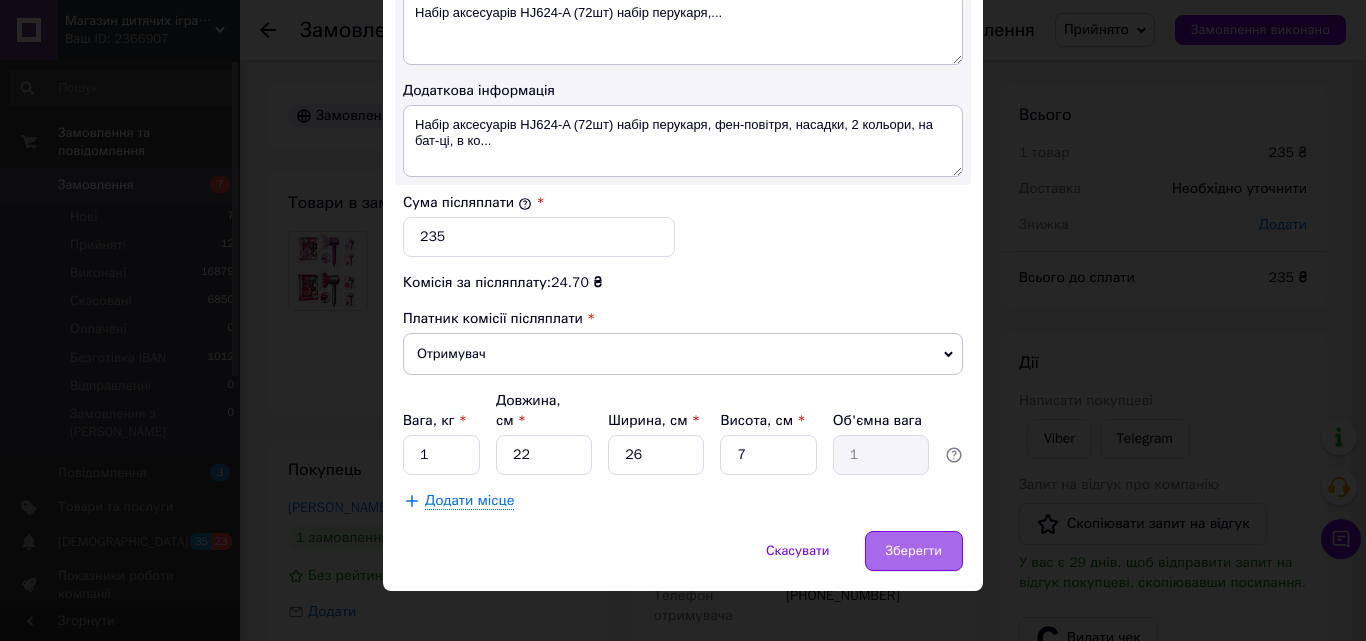 click on "Зберегти" at bounding box center (914, 551) 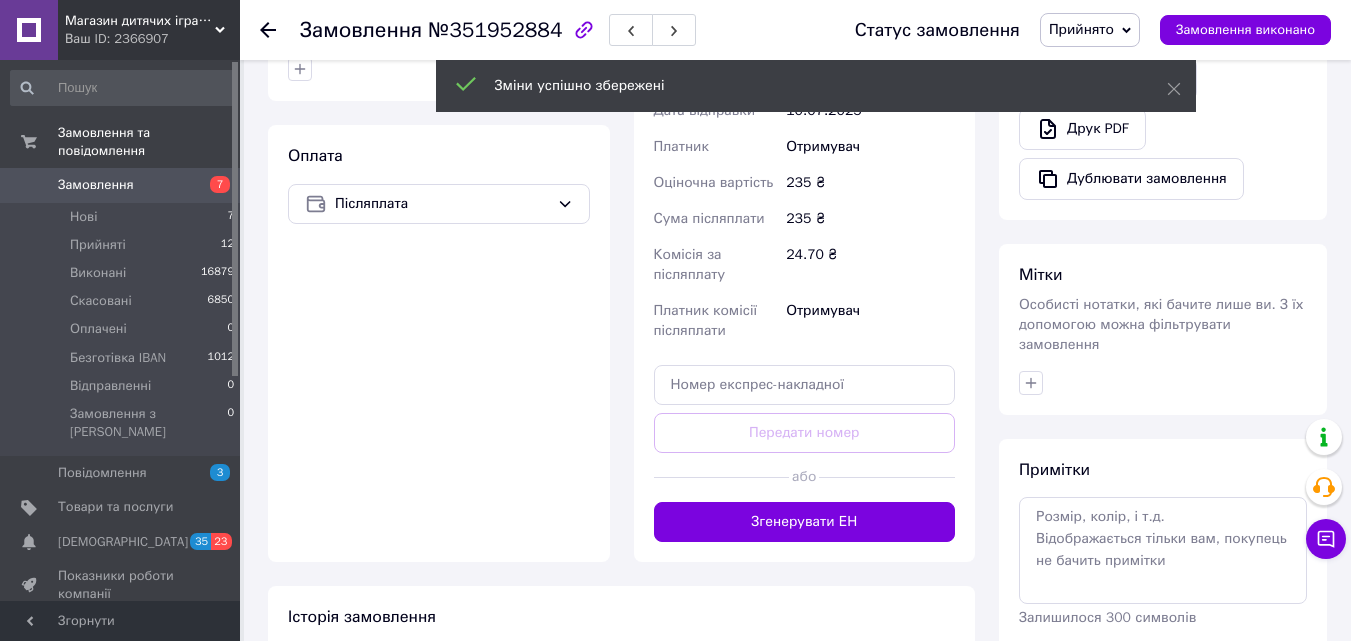 scroll, scrollTop: 800, scrollLeft: 0, axis: vertical 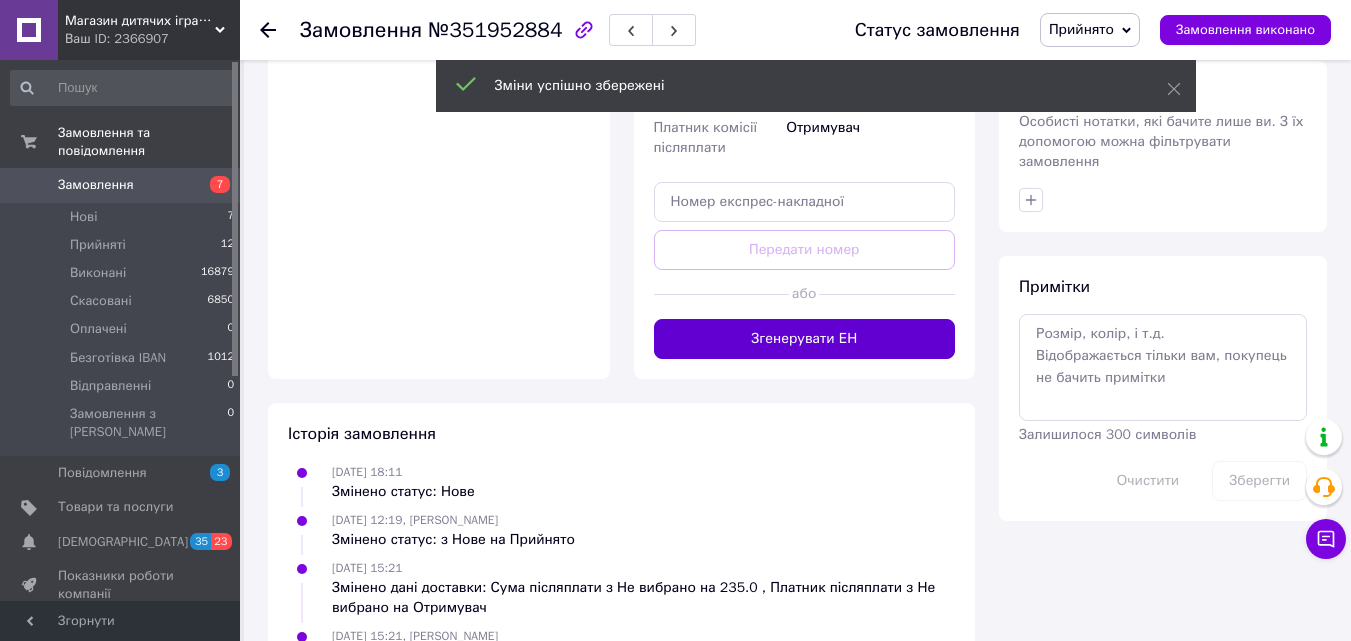 click on "Згенерувати ЕН" at bounding box center (805, 339) 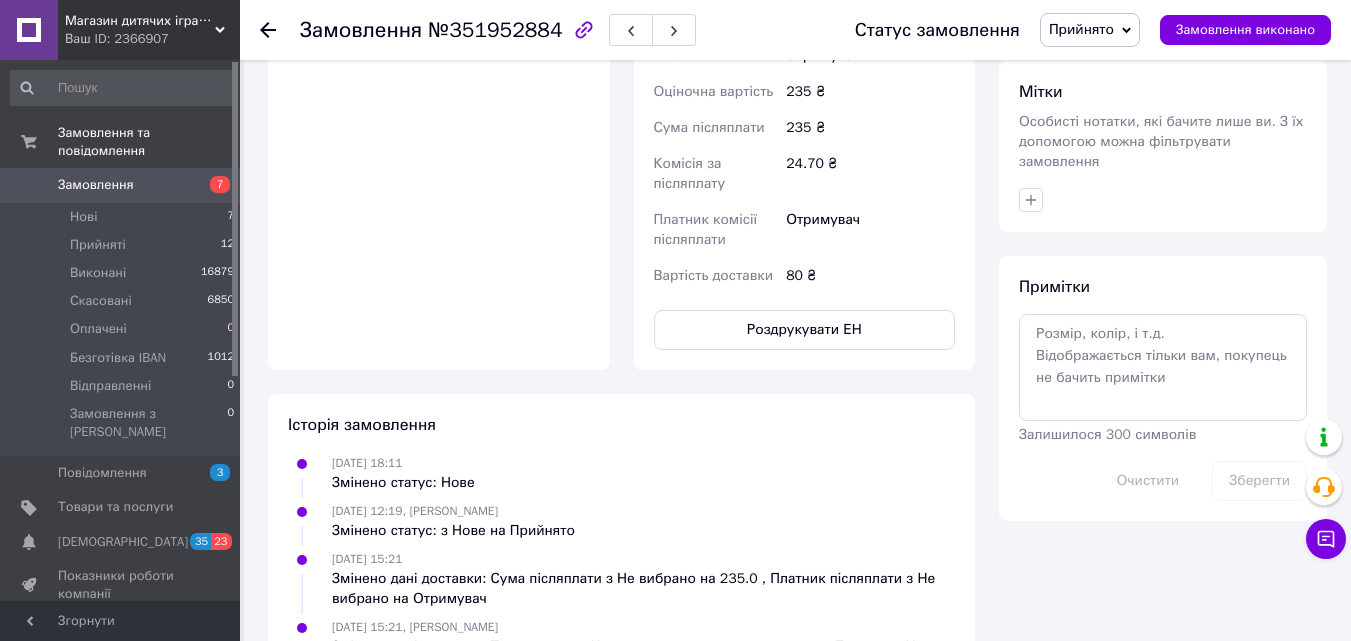 click 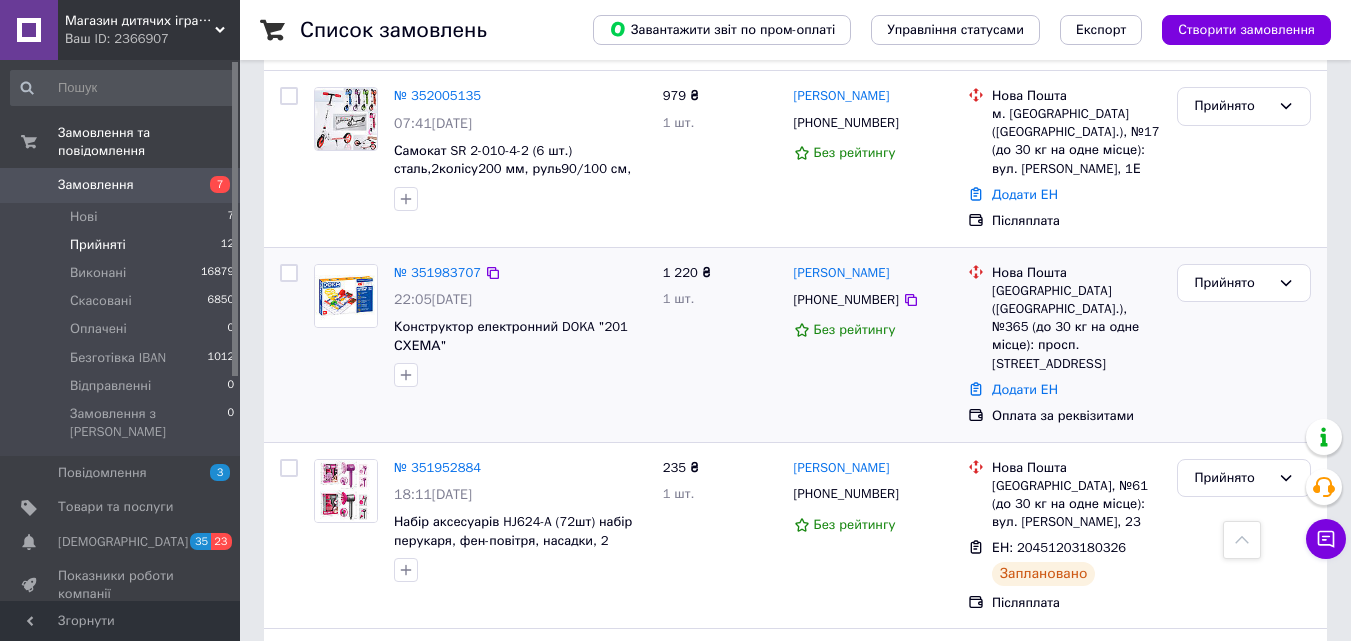scroll, scrollTop: 1441, scrollLeft: 0, axis: vertical 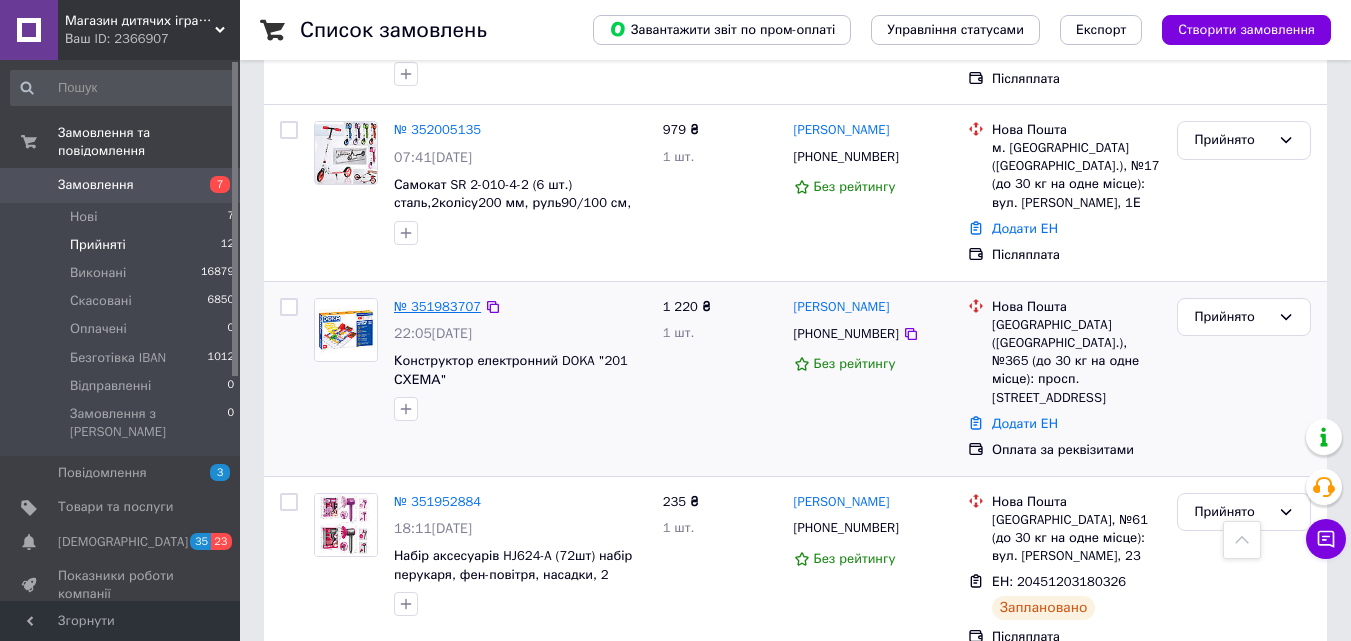 click on "№ 351983707" at bounding box center [437, 306] 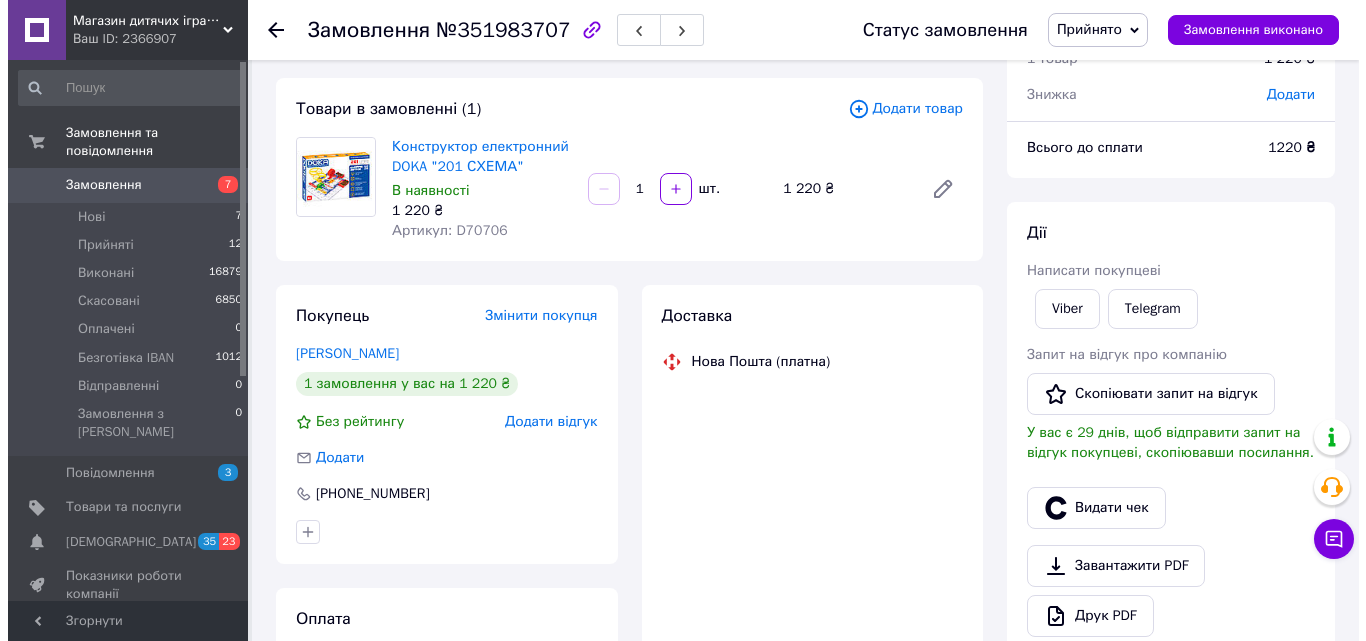 scroll, scrollTop: 0, scrollLeft: 0, axis: both 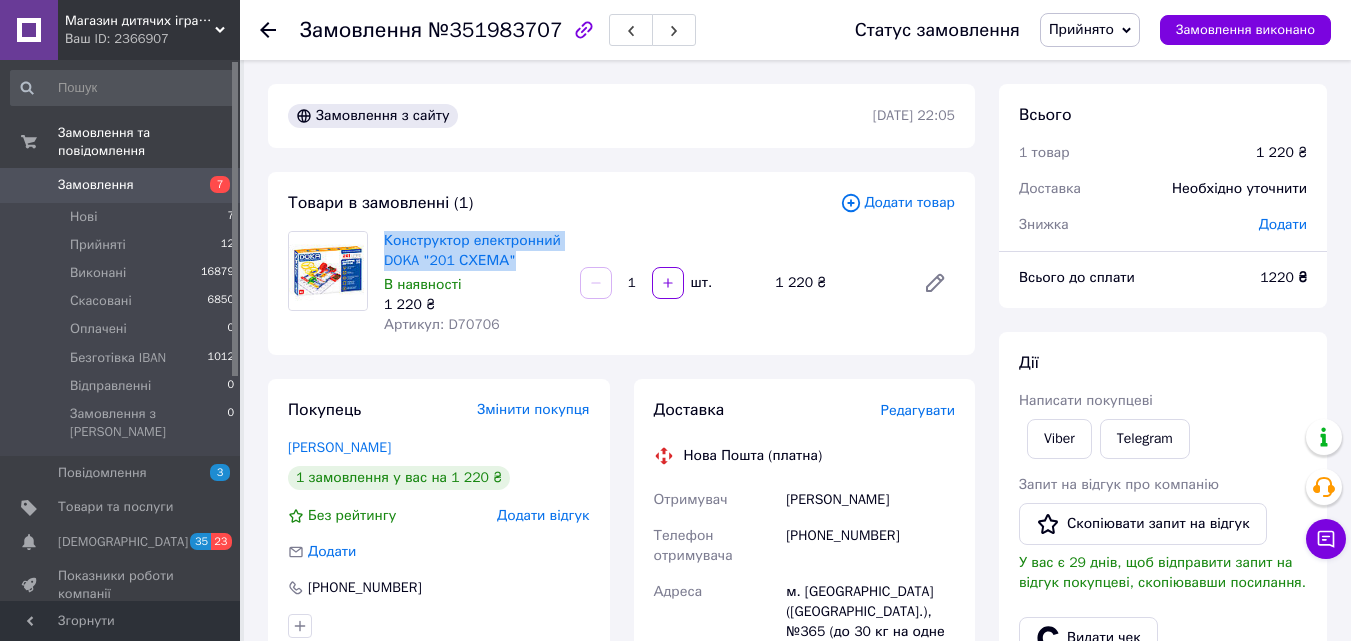 drag, startPoint x: 382, startPoint y: 239, endPoint x: 537, endPoint y: 258, distance: 156.16017 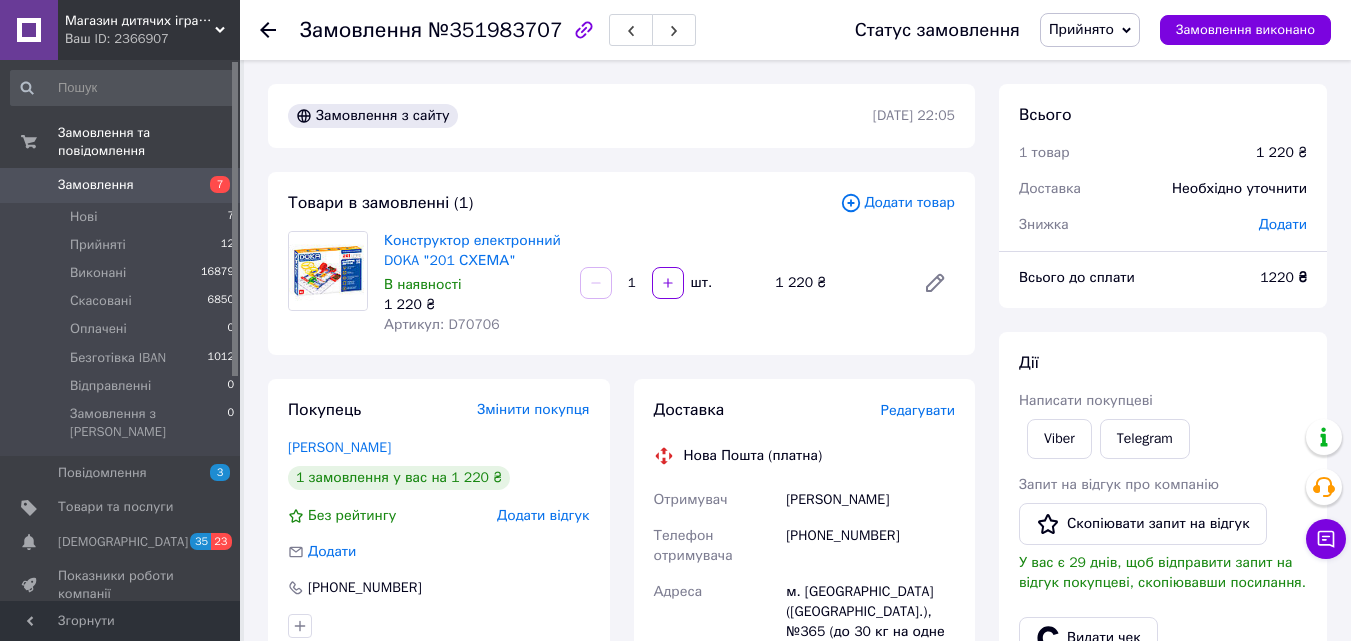 click on "Редагувати" at bounding box center (918, 410) 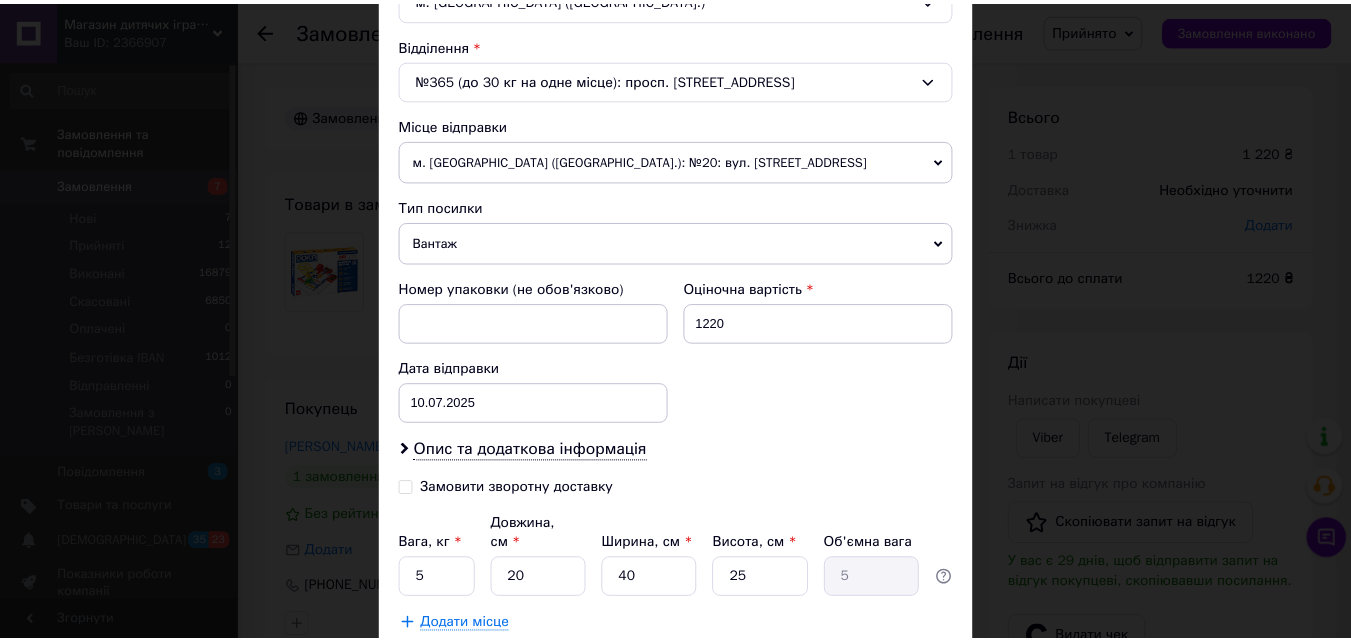 scroll, scrollTop: 723, scrollLeft: 0, axis: vertical 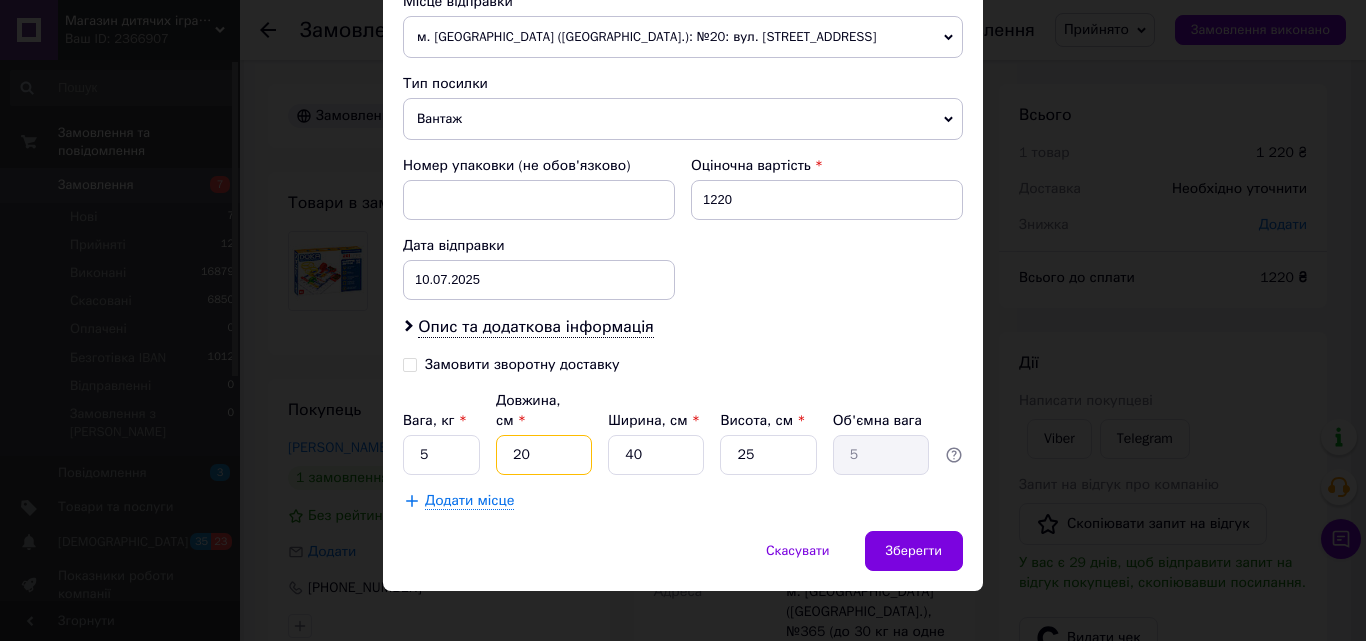 drag, startPoint x: 513, startPoint y: 438, endPoint x: 554, endPoint y: 446, distance: 41.773197 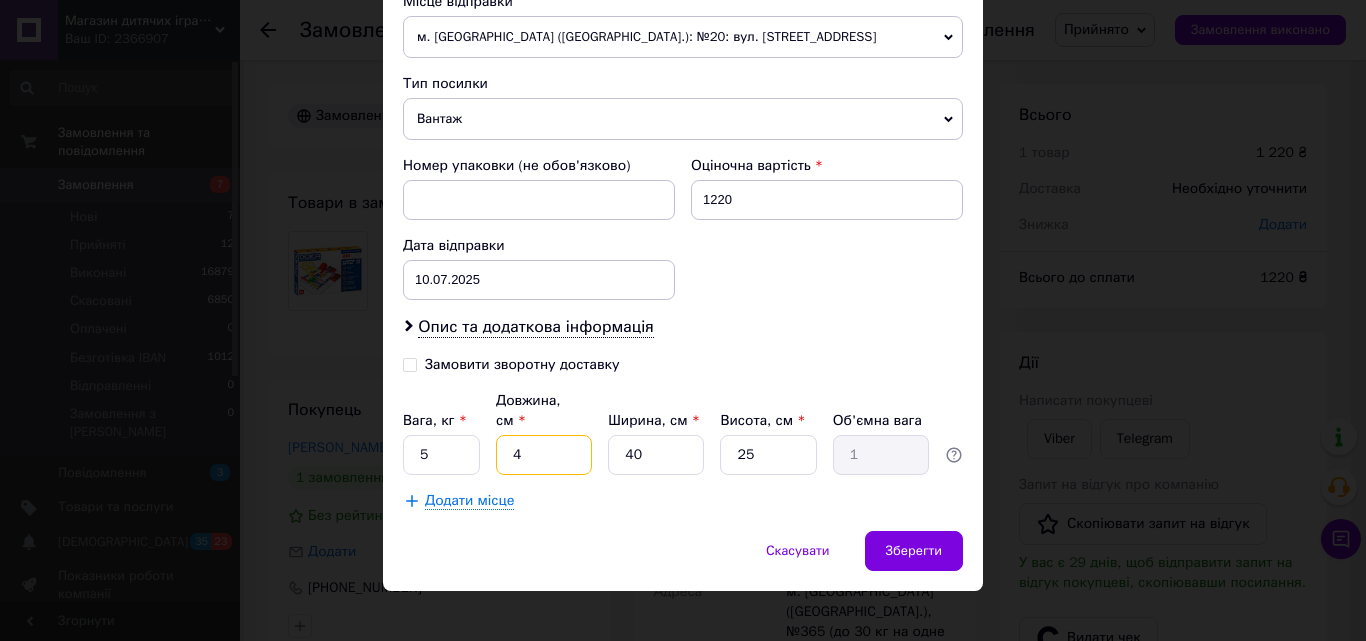 type on "46" 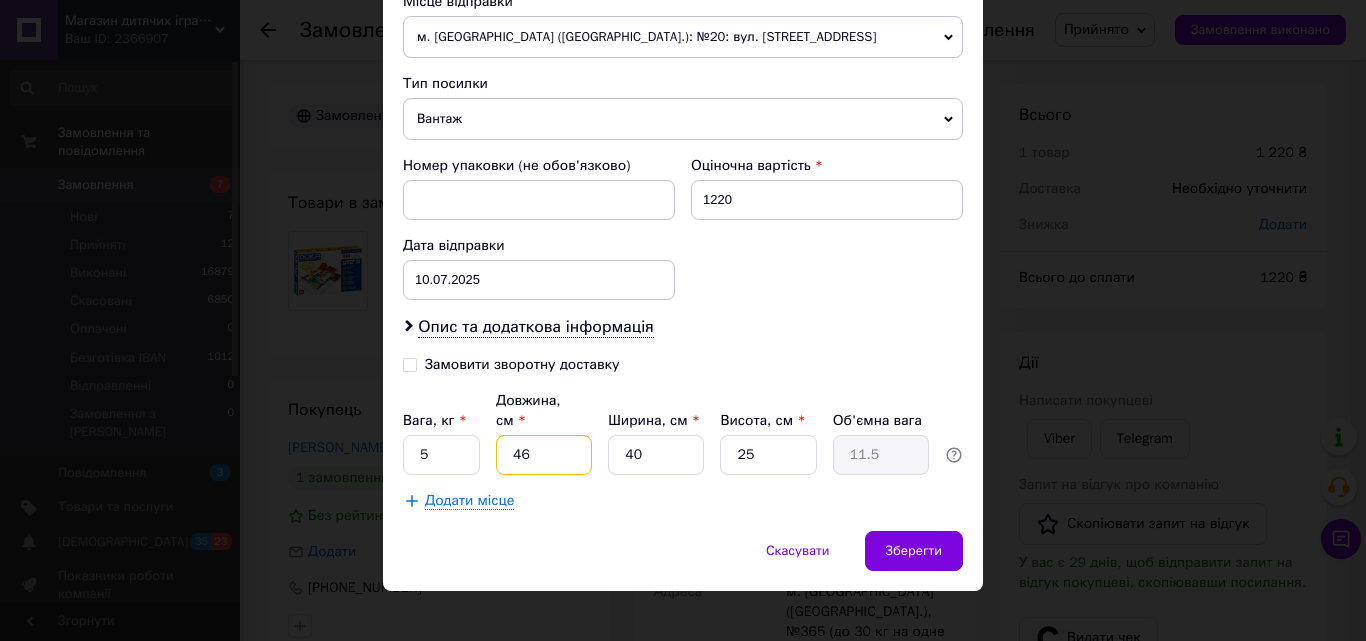 type on "46" 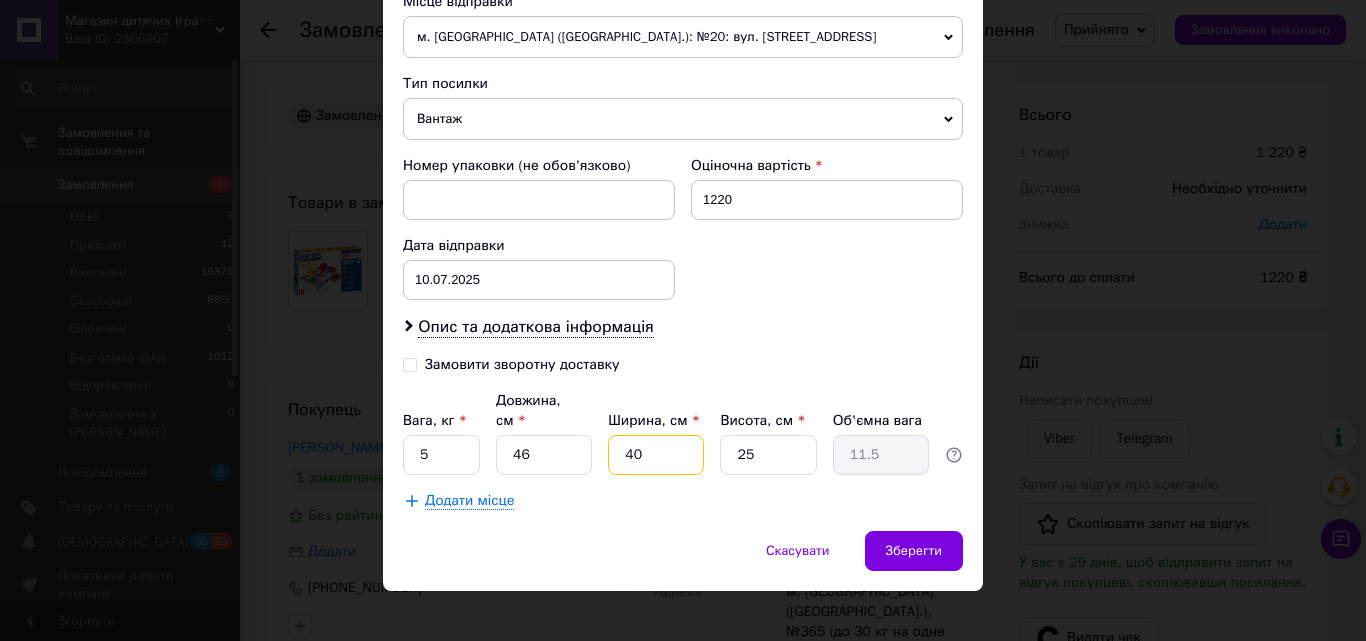 drag, startPoint x: 620, startPoint y: 440, endPoint x: 674, endPoint y: 451, distance: 55.108982 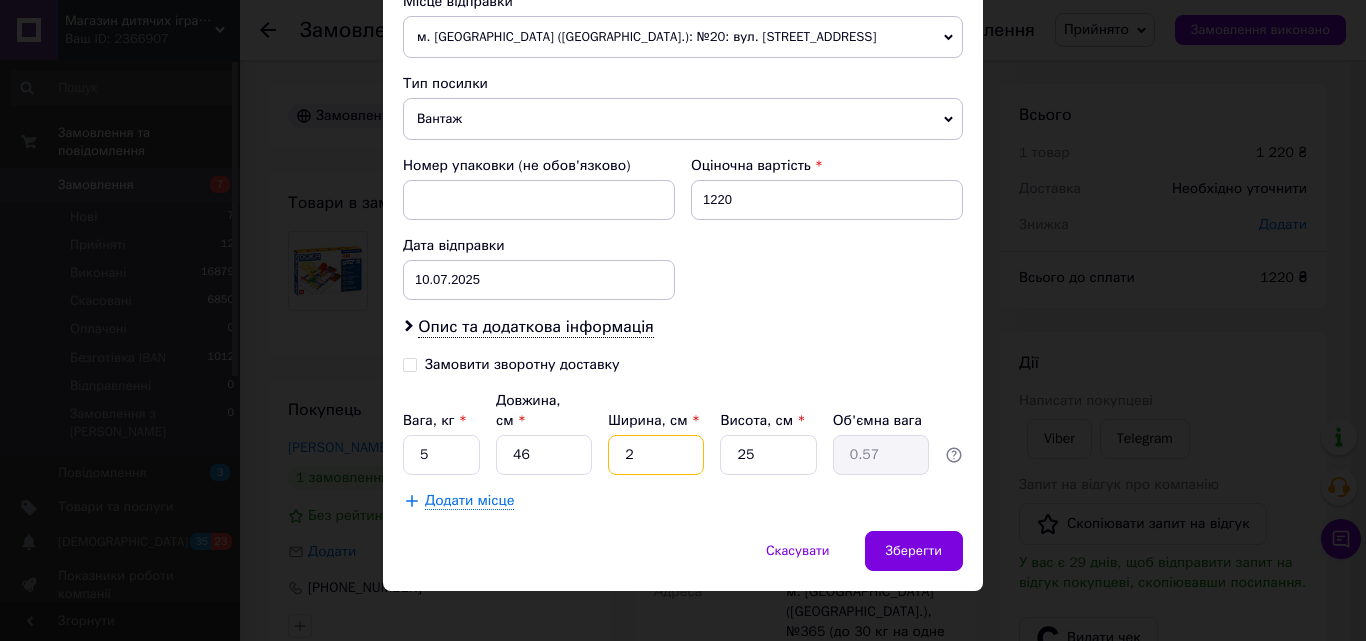 type on "28" 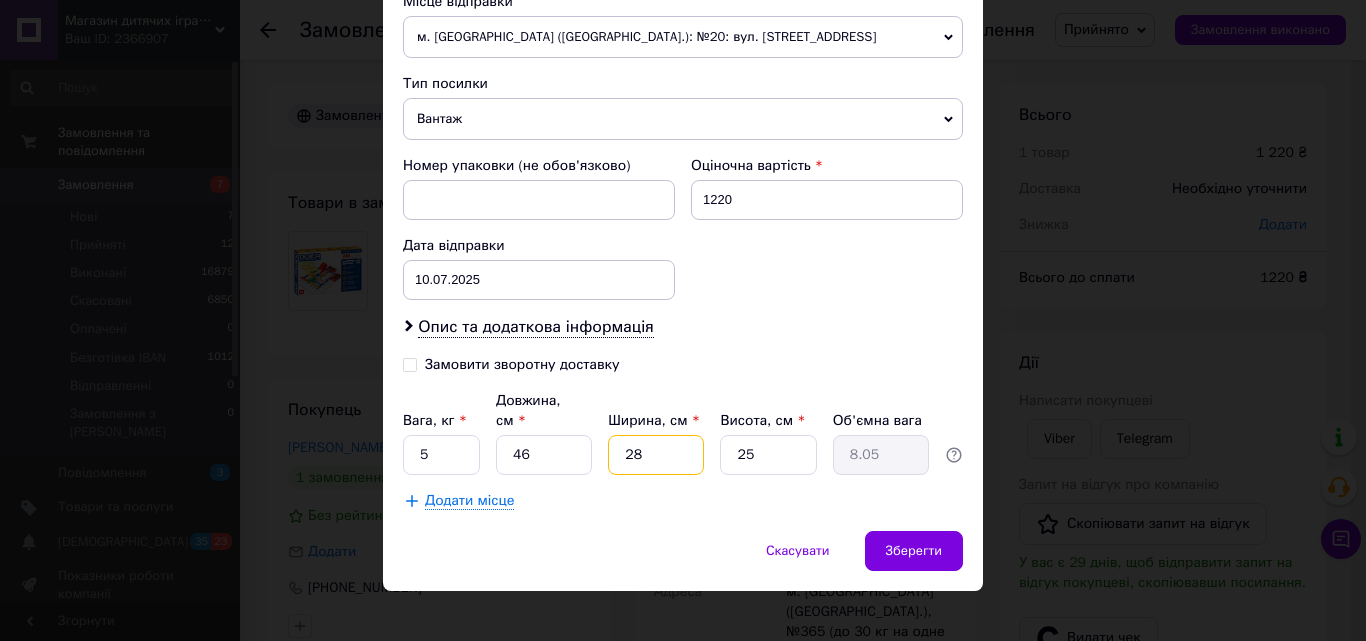 type on "28" 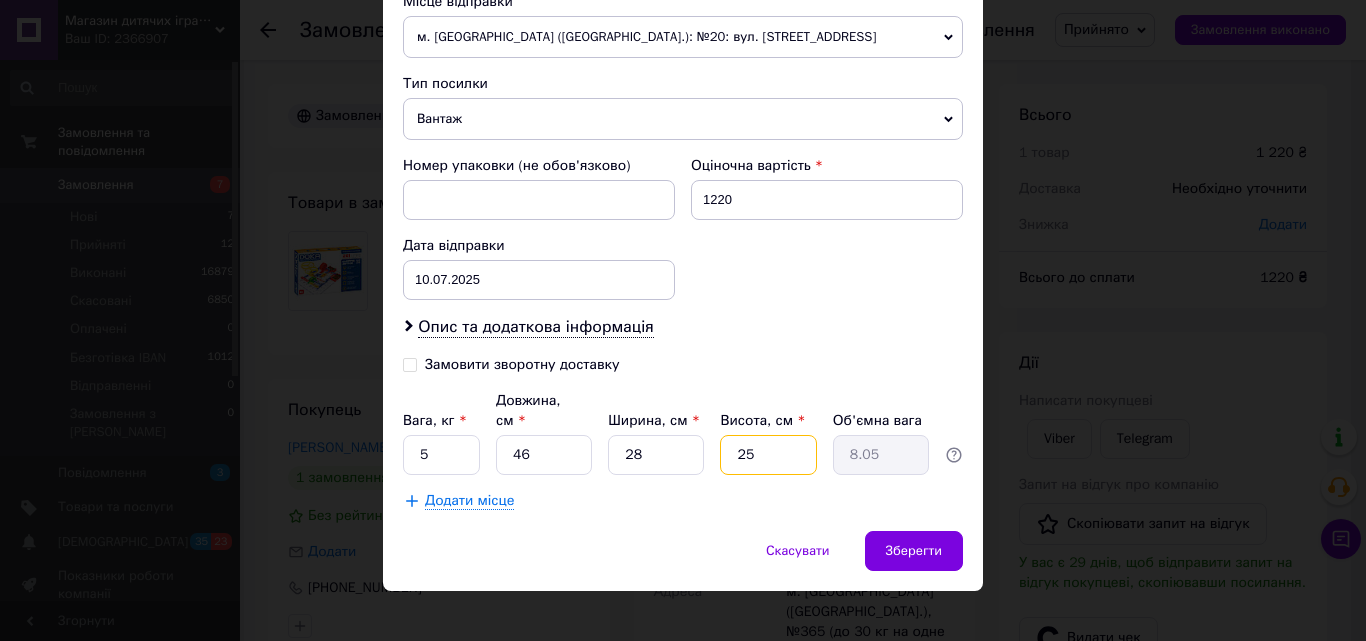 drag, startPoint x: 730, startPoint y: 437, endPoint x: 765, endPoint y: 444, distance: 35.69314 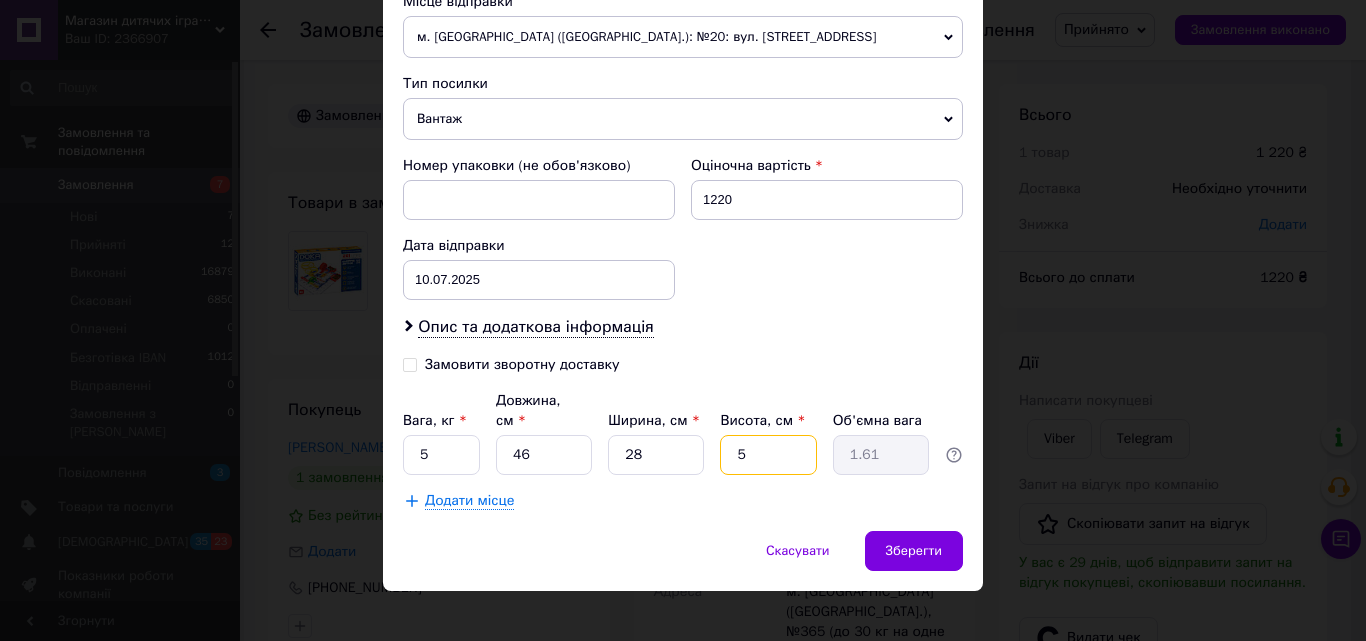 type on "5" 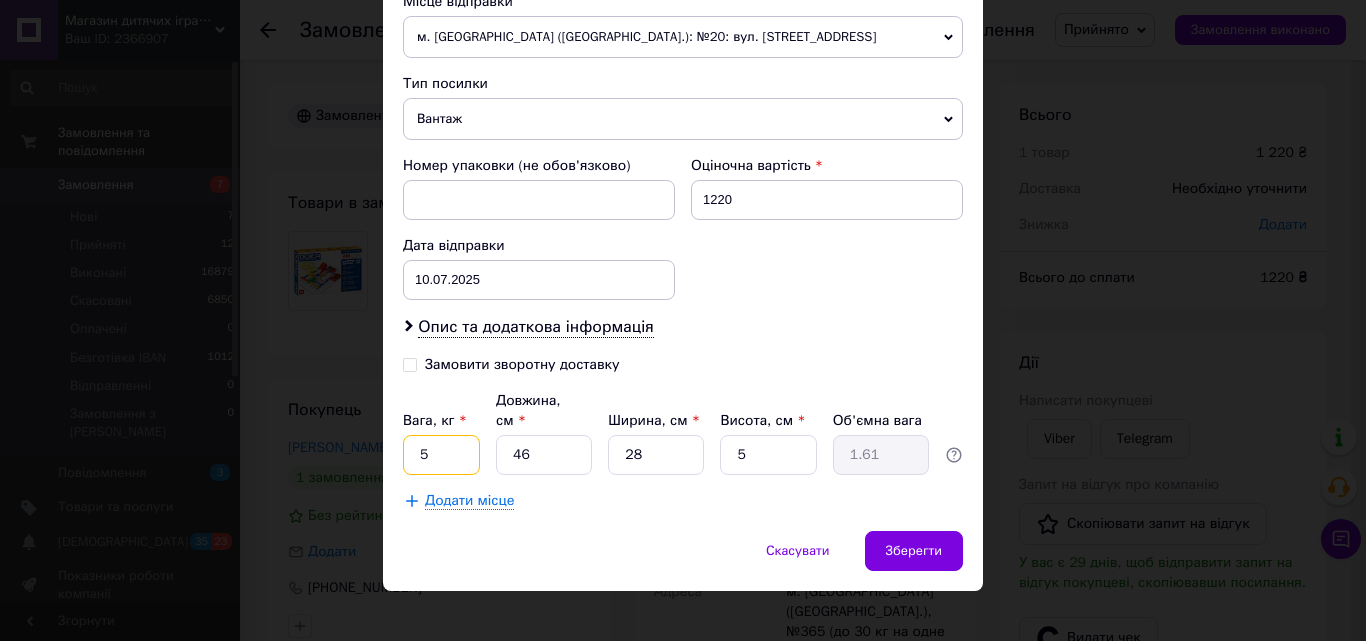 drag, startPoint x: 413, startPoint y: 440, endPoint x: 431, endPoint y: 443, distance: 18.248287 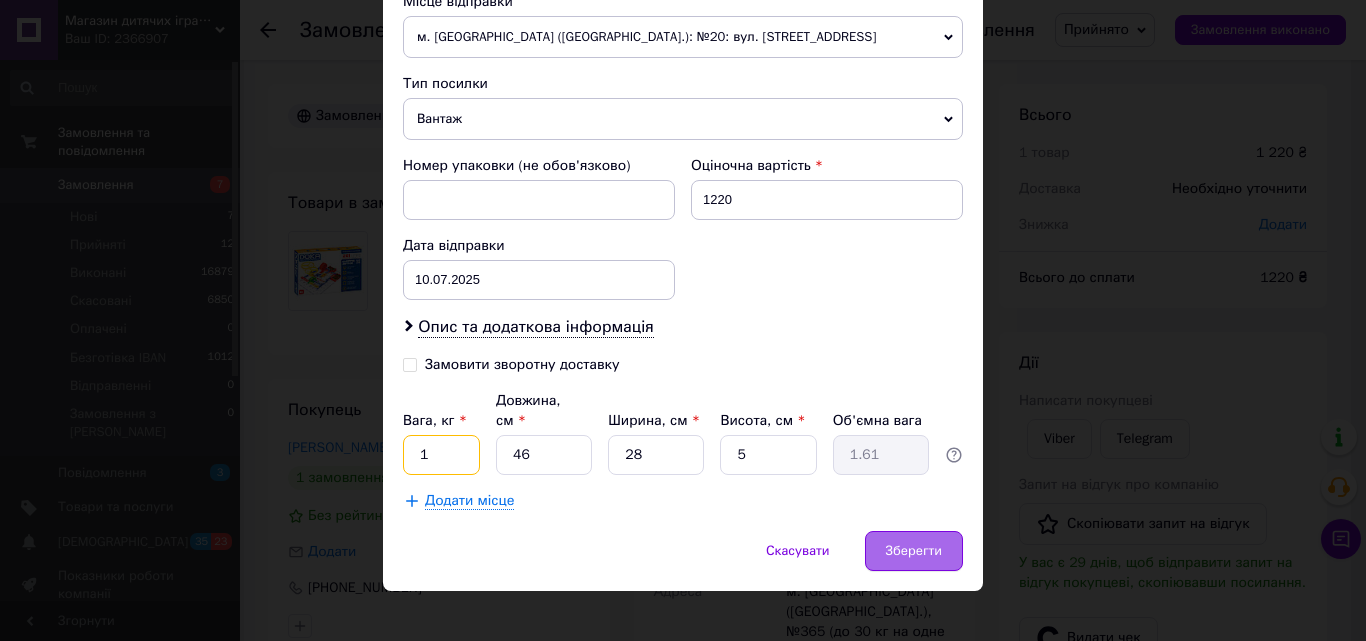 type on "1" 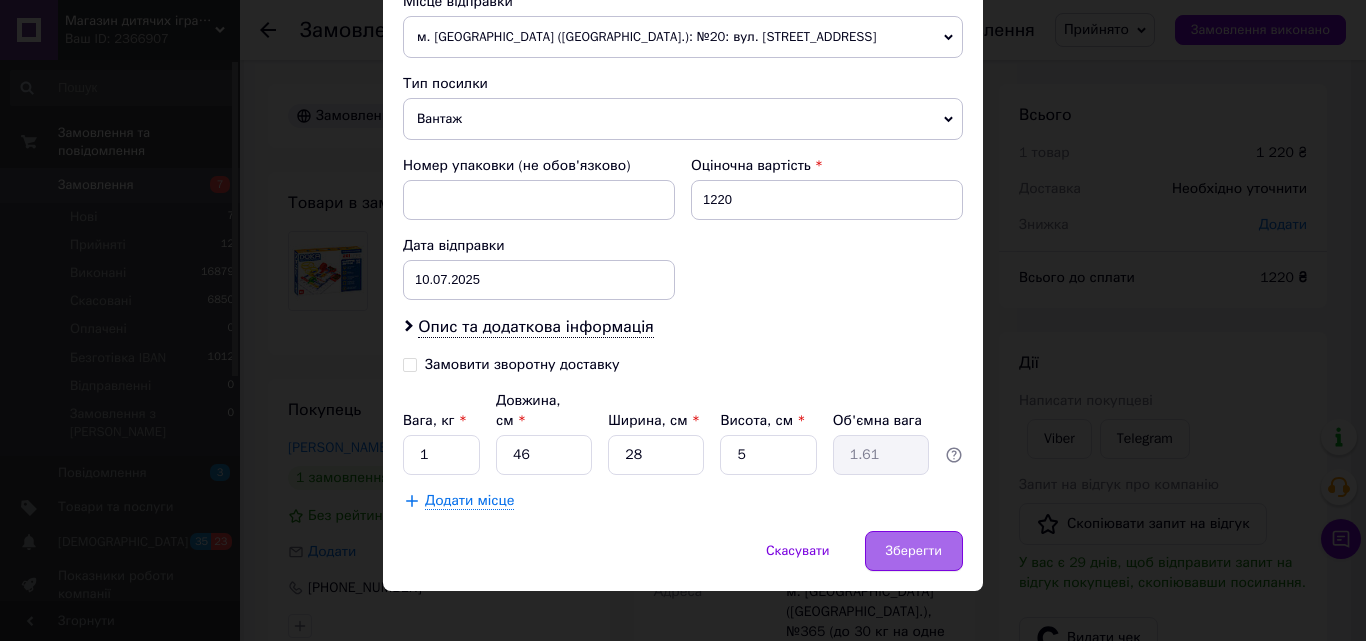 click on "Зберегти" at bounding box center [914, 551] 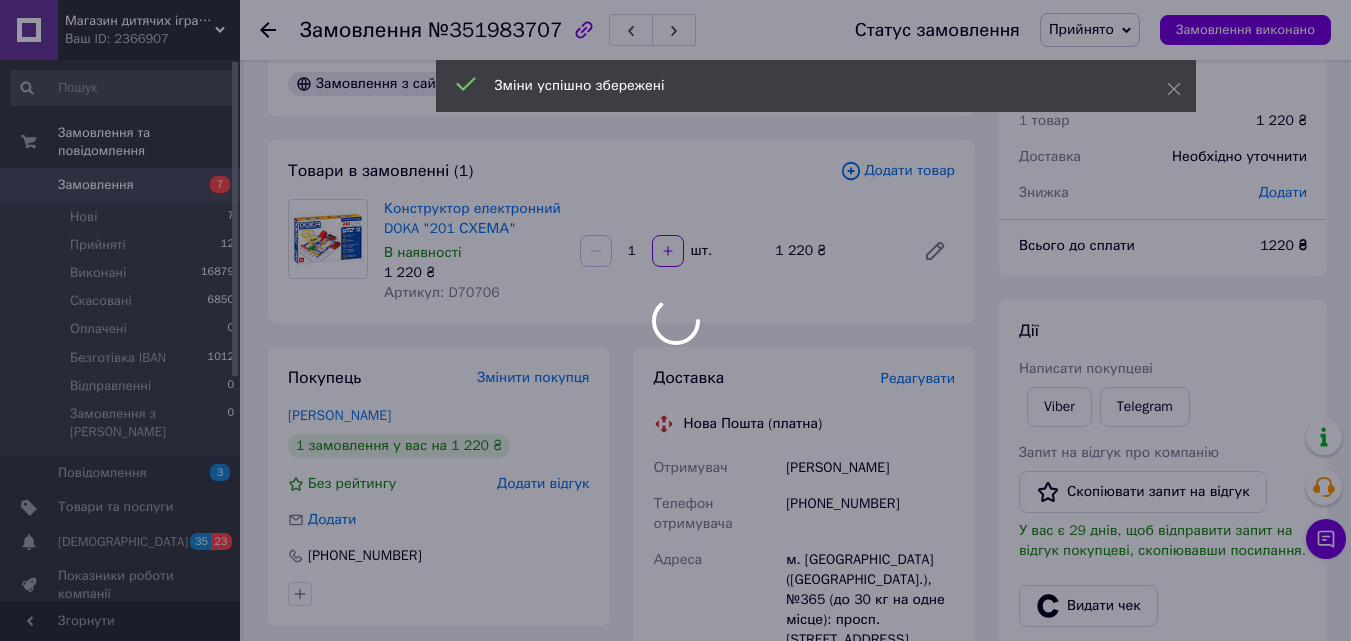 scroll, scrollTop: 600, scrollLeft: 0, axis: vertical 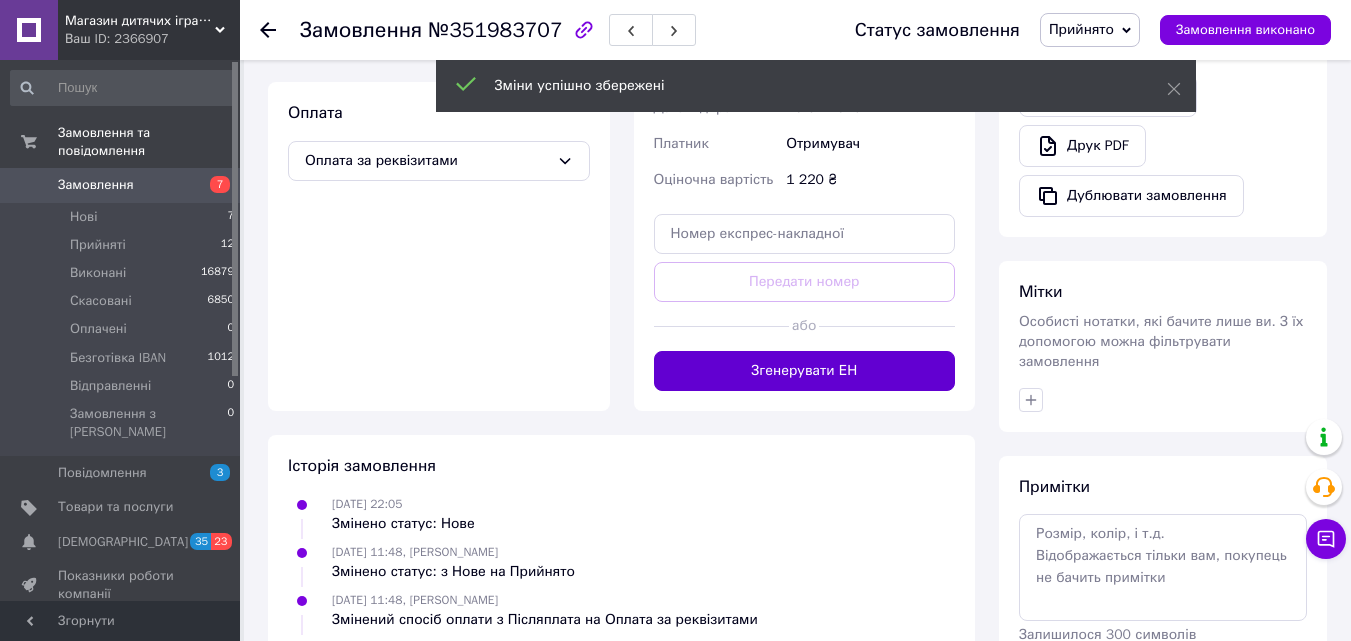 click on "Згенерувати ЕН" at bounding box center [805, 371] 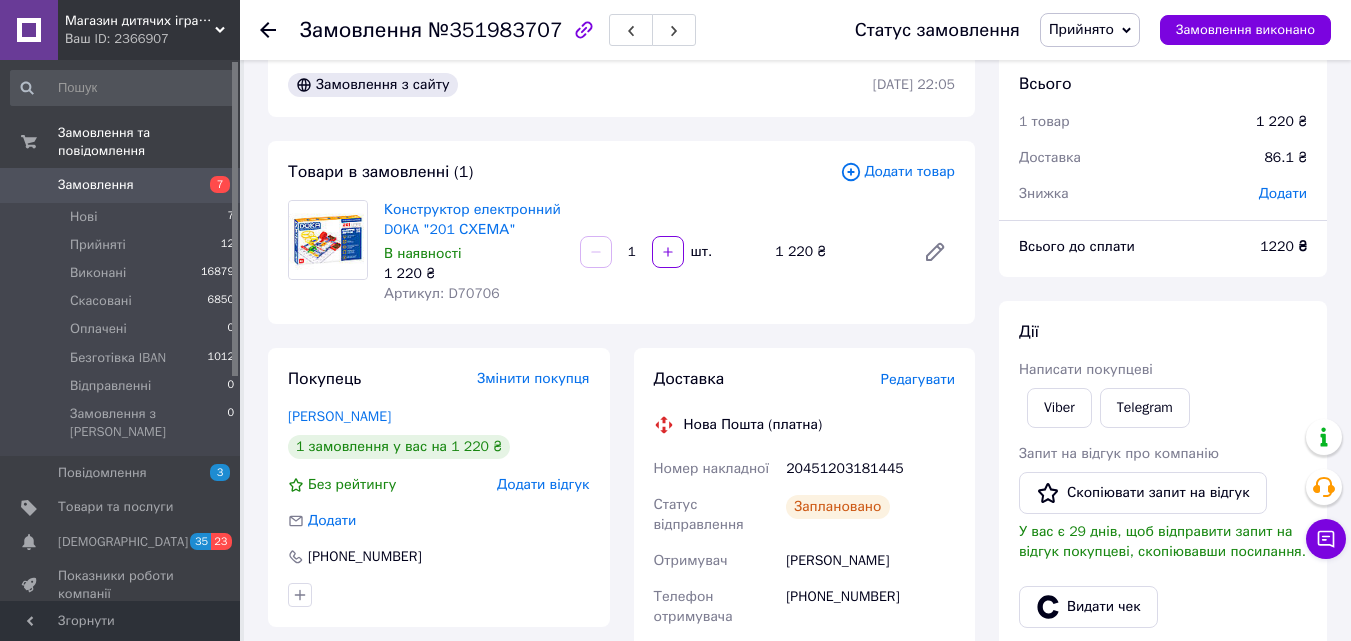 scroll, scrollTop: 0, scrollLeft: 0, axis: both 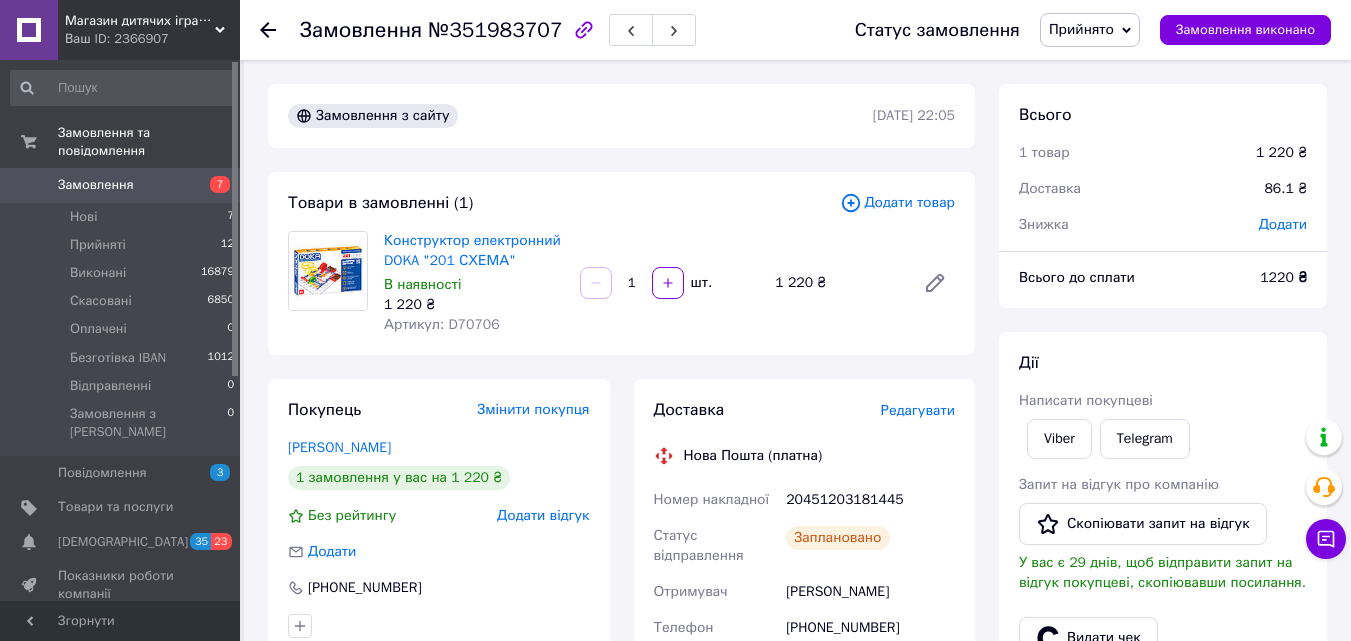 click 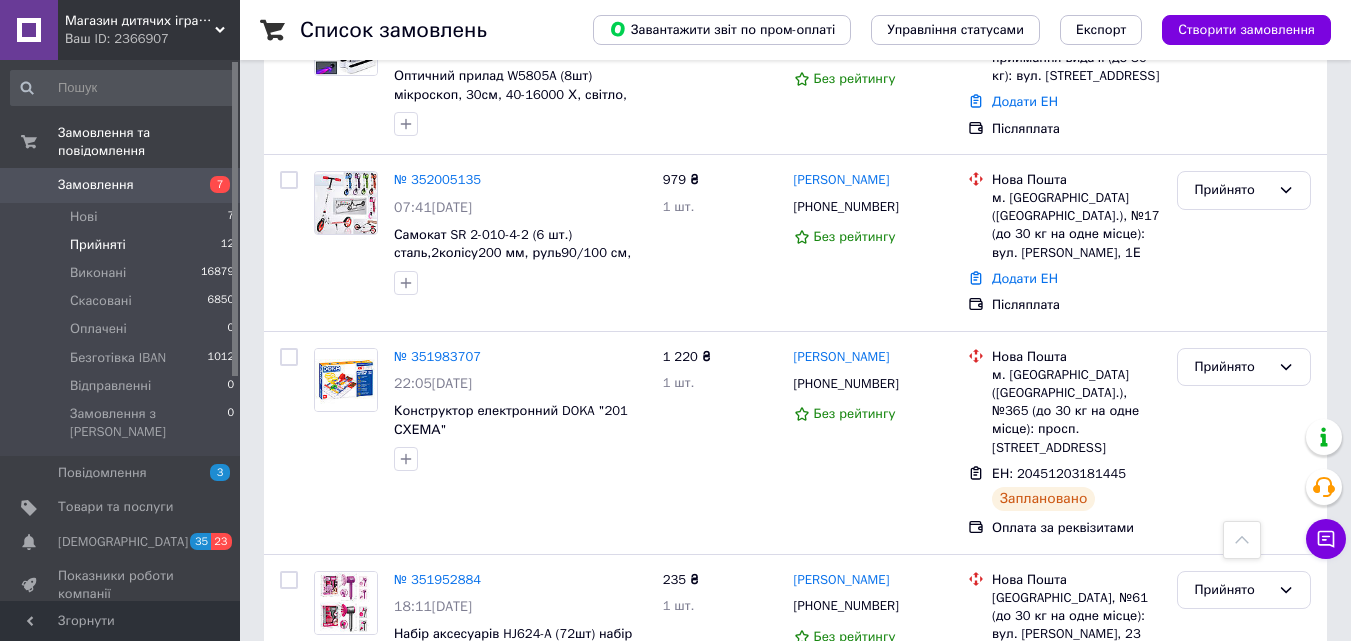scroll, scrollTop: 1387, scrollLeft: 0, axis: vertical 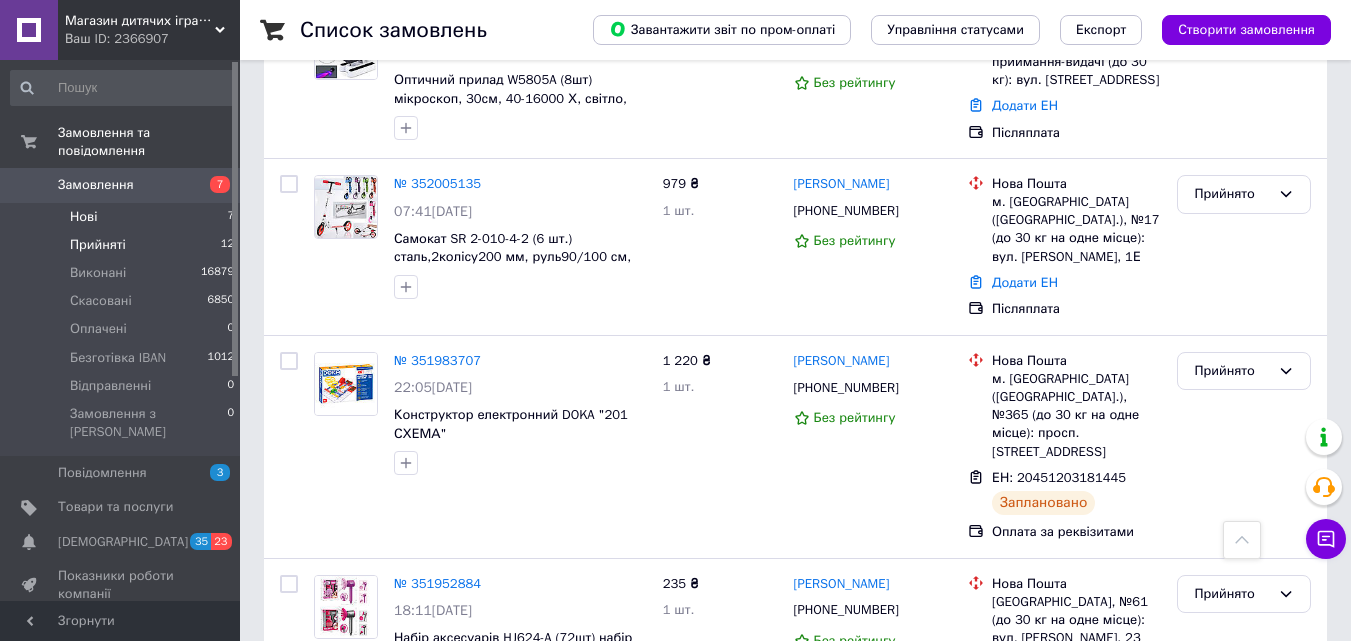 click on "Нові 7" at bounding box center (123, 217) 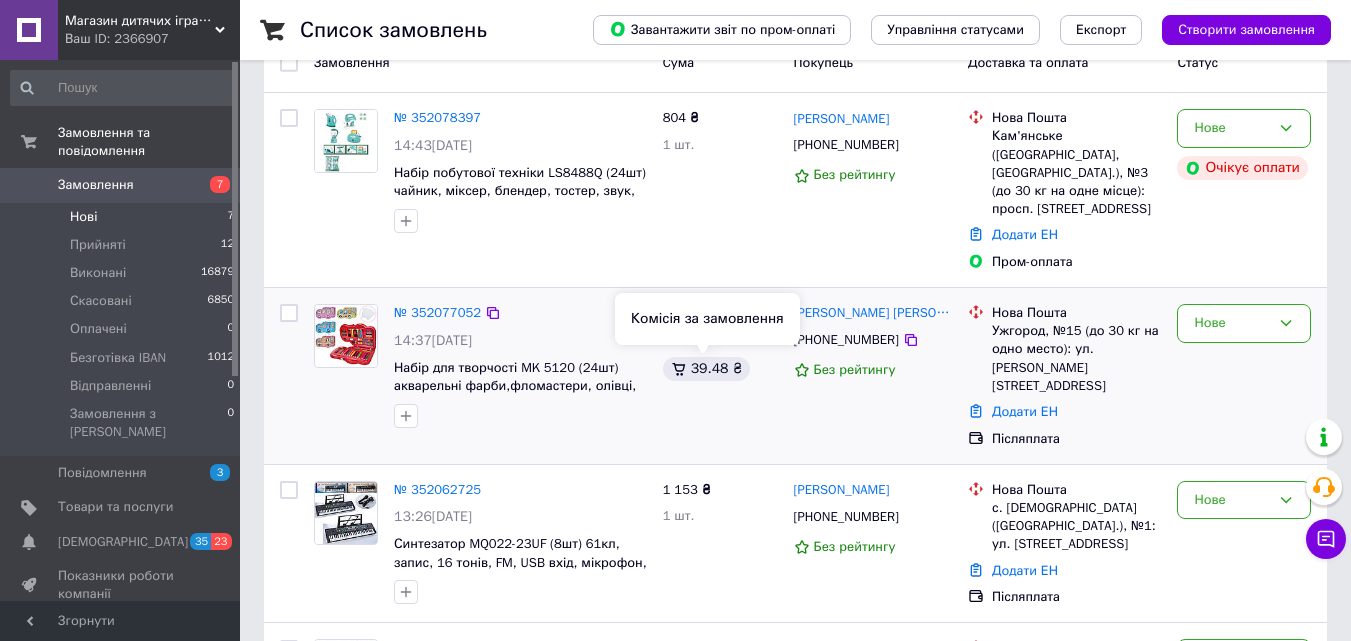 scroll, scrollTop: 200, scrollLeft: 0, axis: vertical 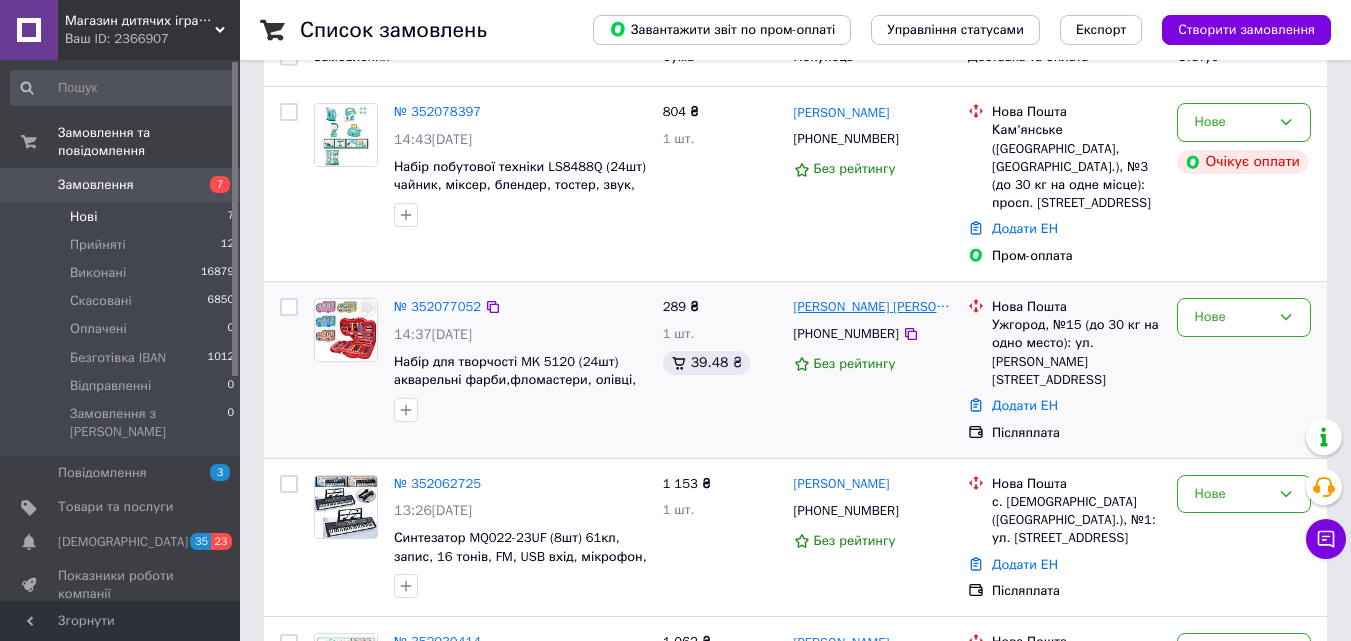 click on "[PERSON_NAME] [PERSON_NAME]" at bounding box center [873, 307] 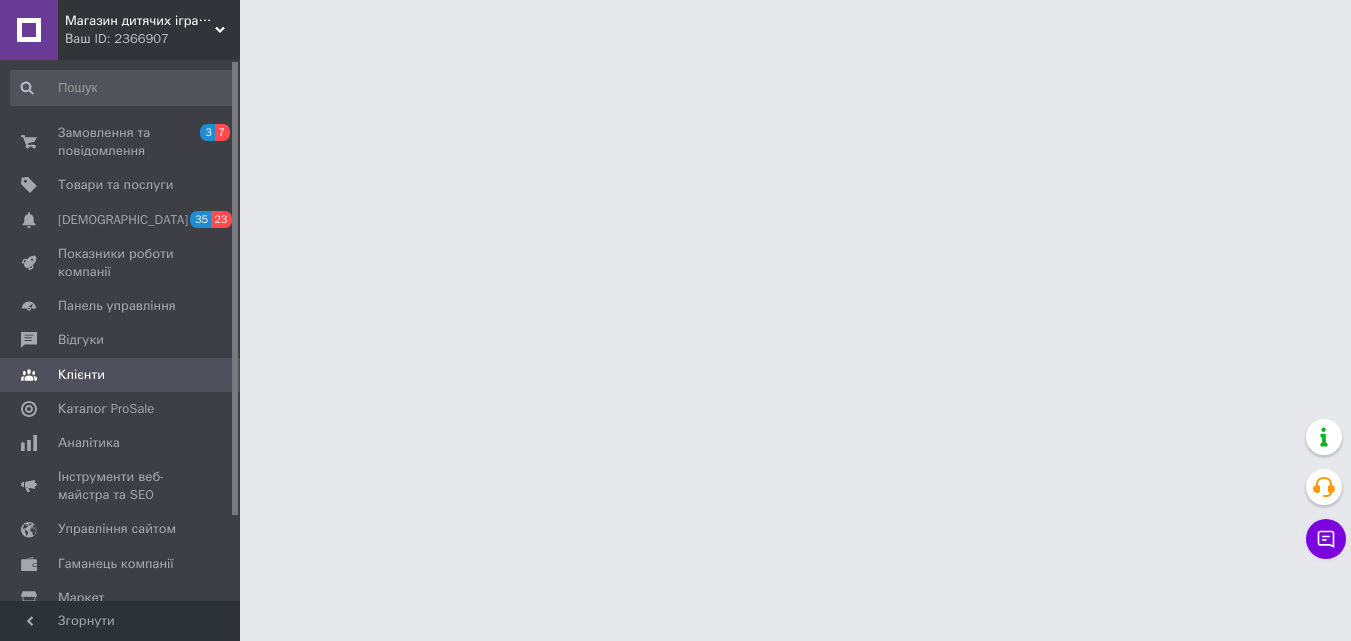 scroll, scrollTop: 0, scrollLeft: 0, axis: both 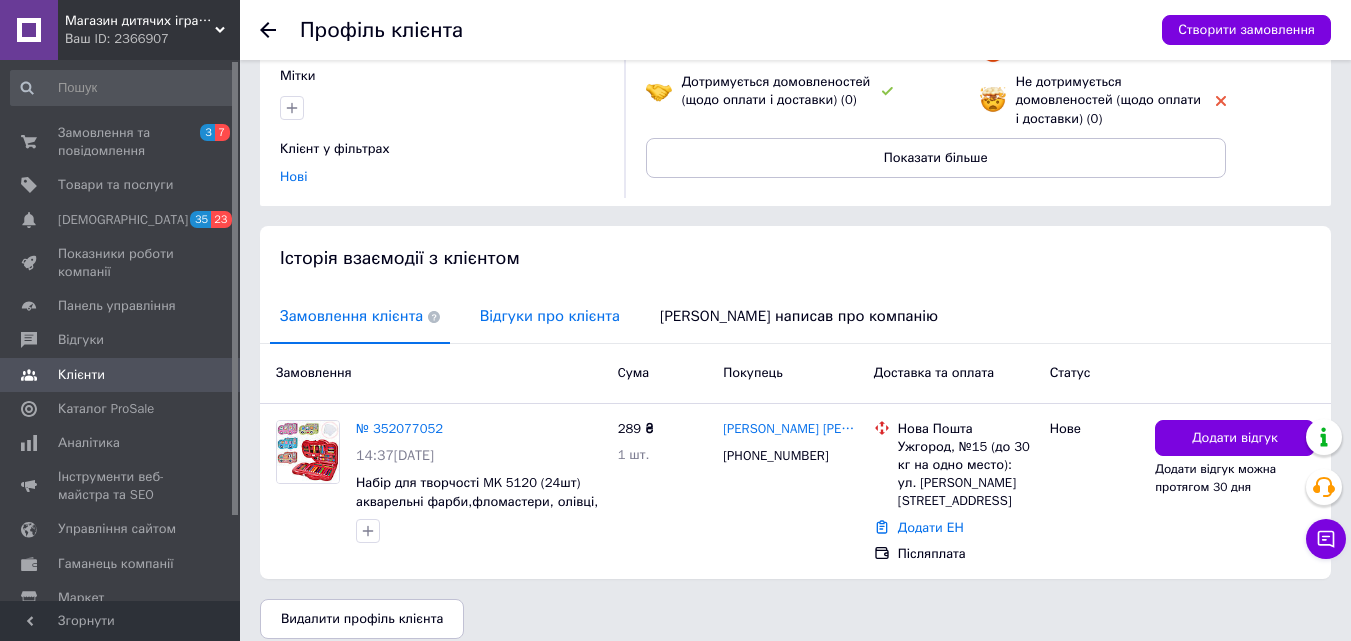 click on "Відгуки про клієнта" at bounding box center [550, 316] 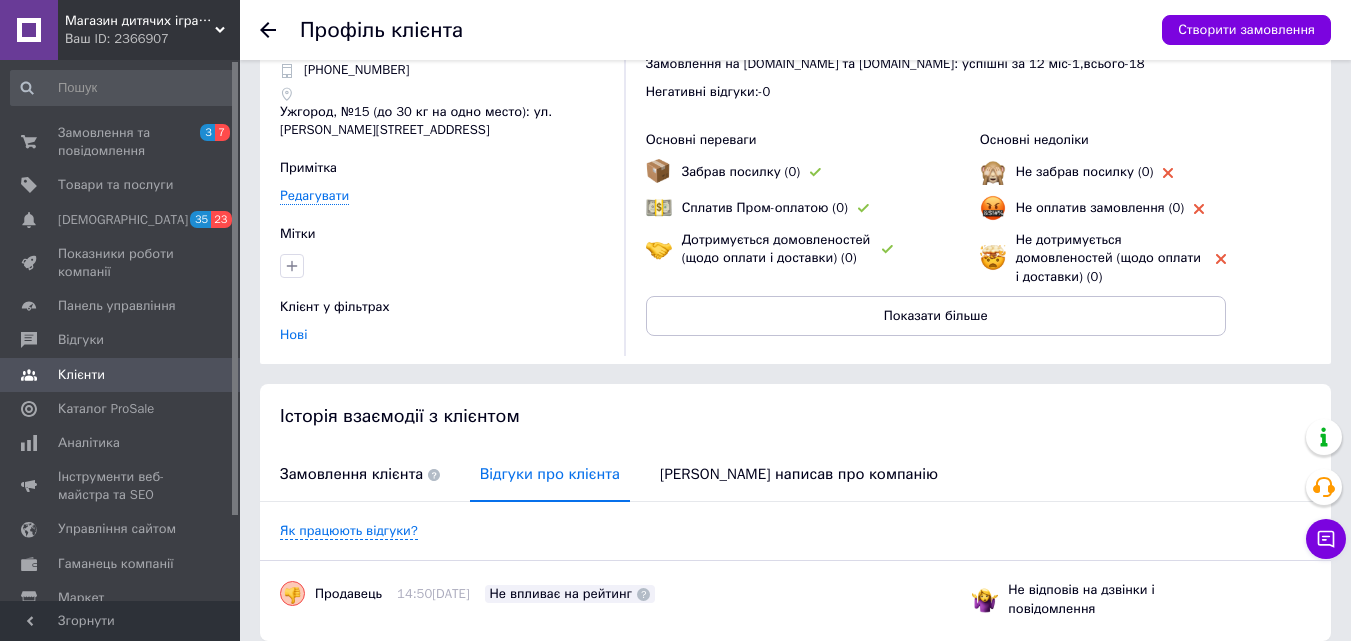 scroll, scrollTop: 0, scrollLeft: 0, axis: both 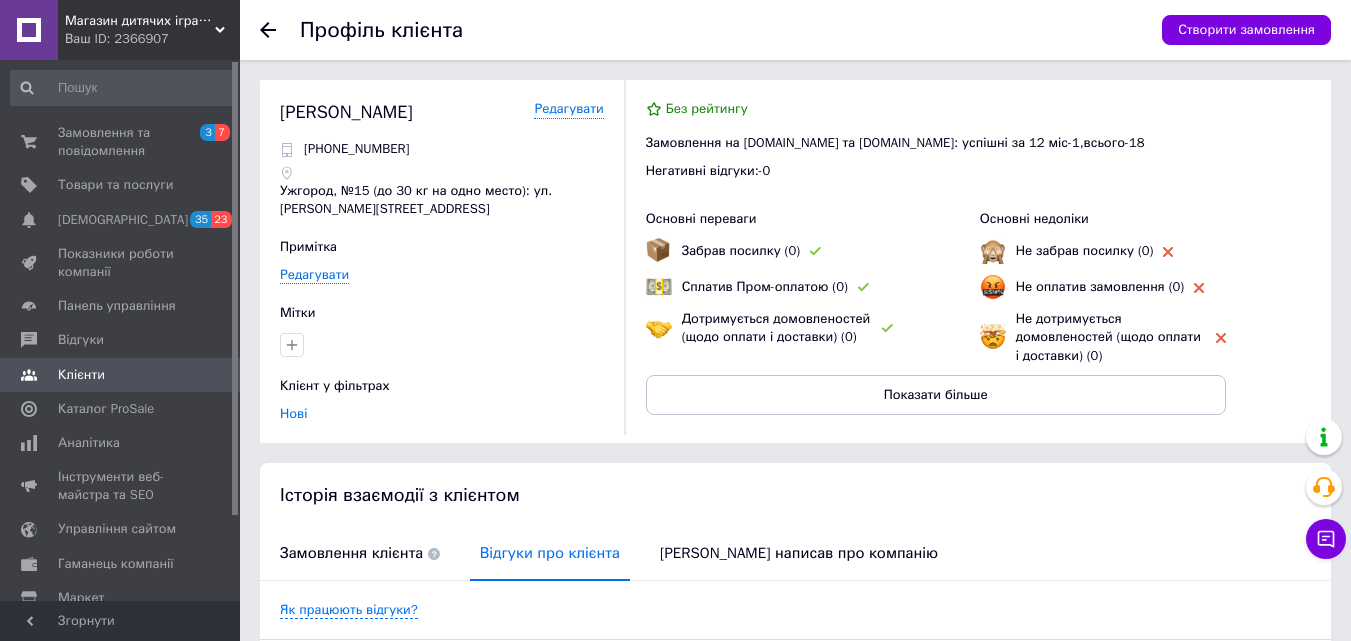 click 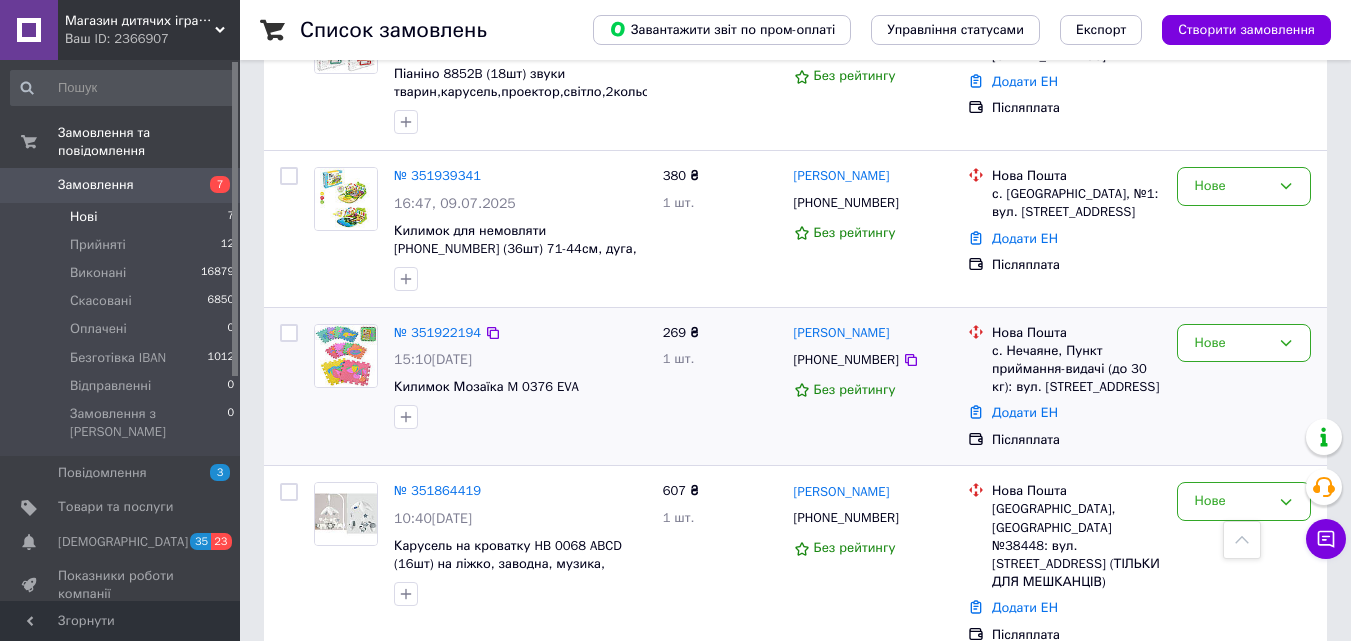 scroll, scrollTop: 830, scrollLeft: 0, axis: vertical 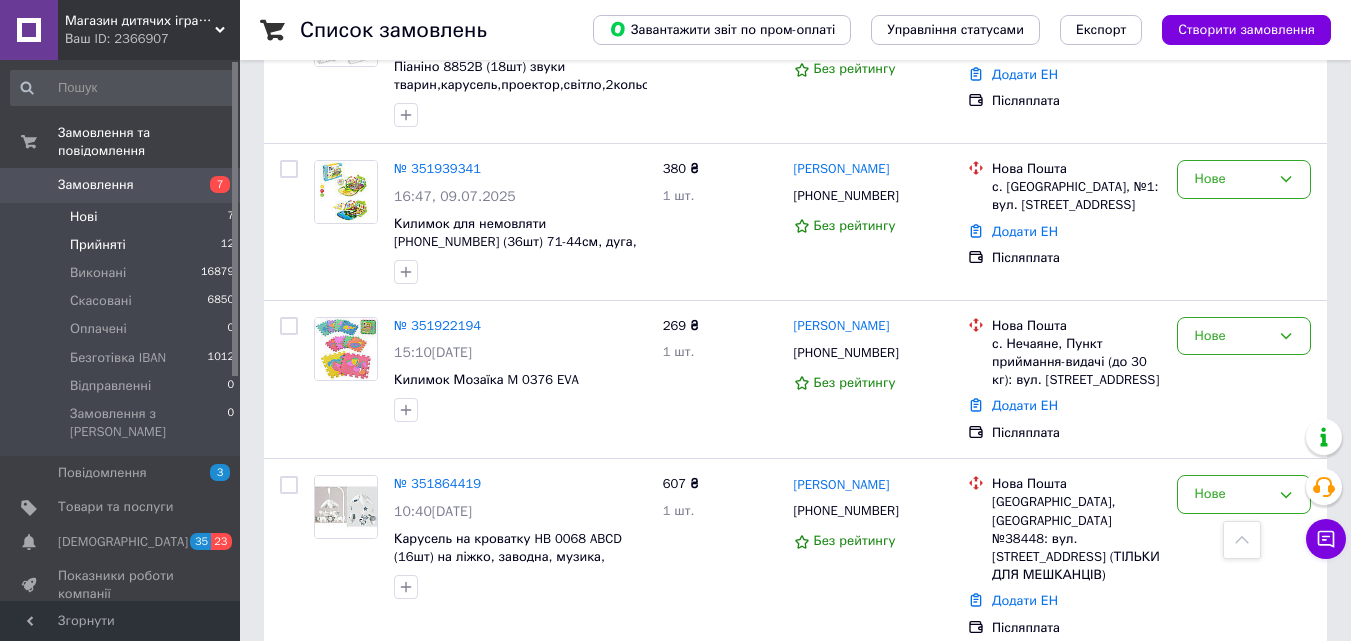 click on "Прийняті" at bounding box center (98, 245) 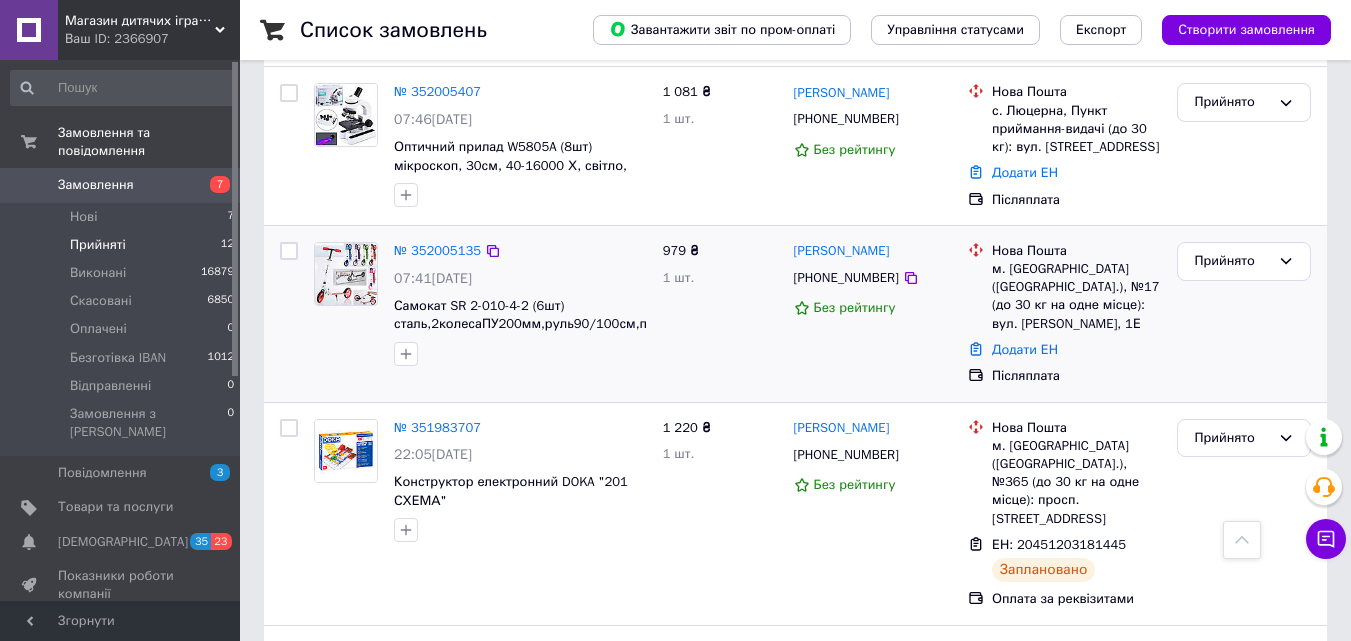 scroll, scrollTop: 1287, scrollLeft: 0, axis: vertical 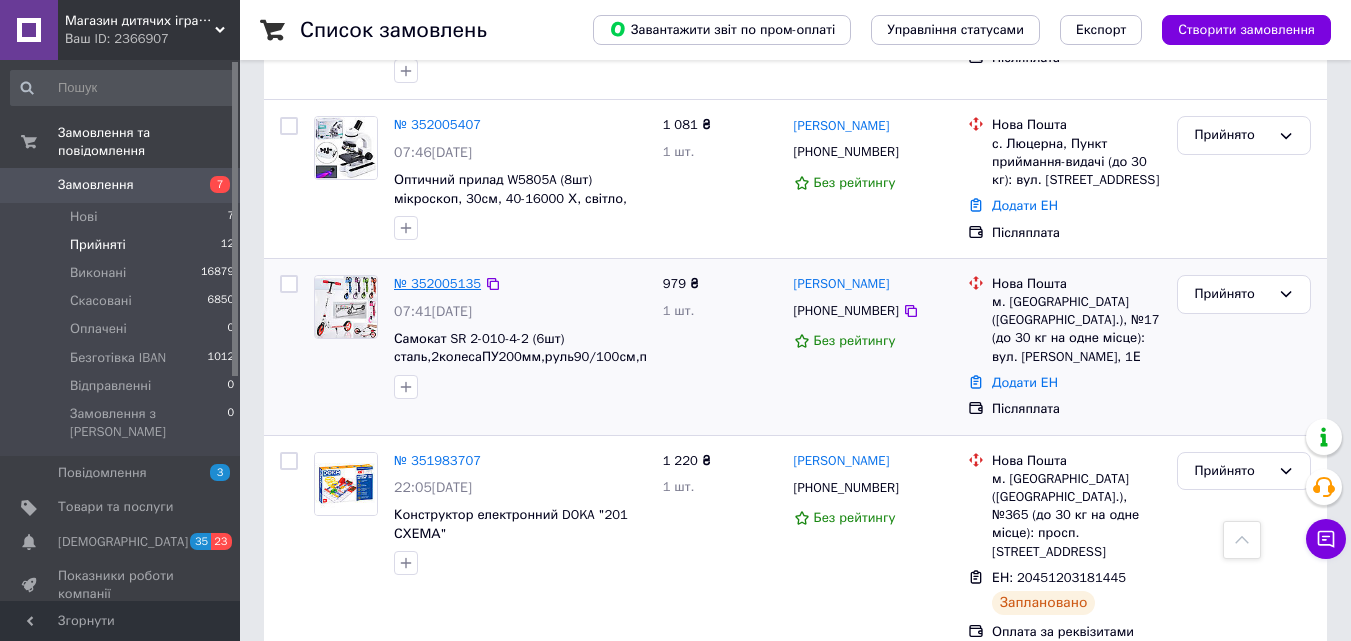 click on "№ 352005135" at bounding box center (437, 283) 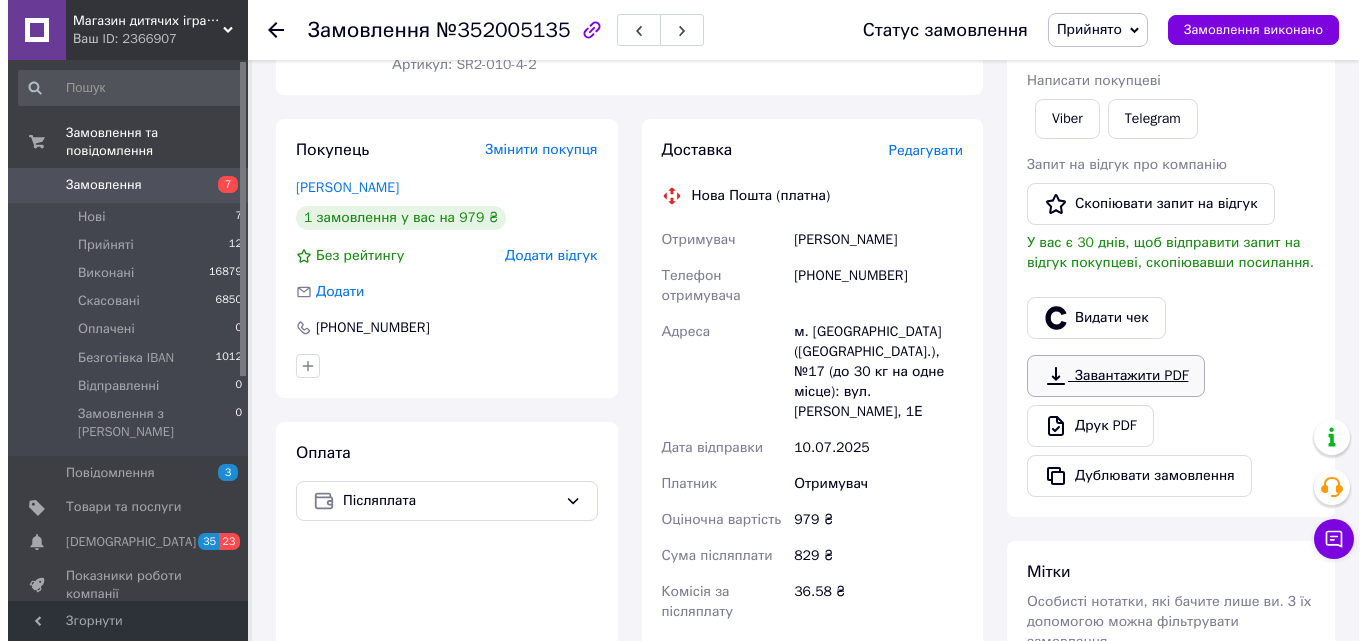 scroll, scrollTop: 400, scrollLeft: 0, axis: vertical 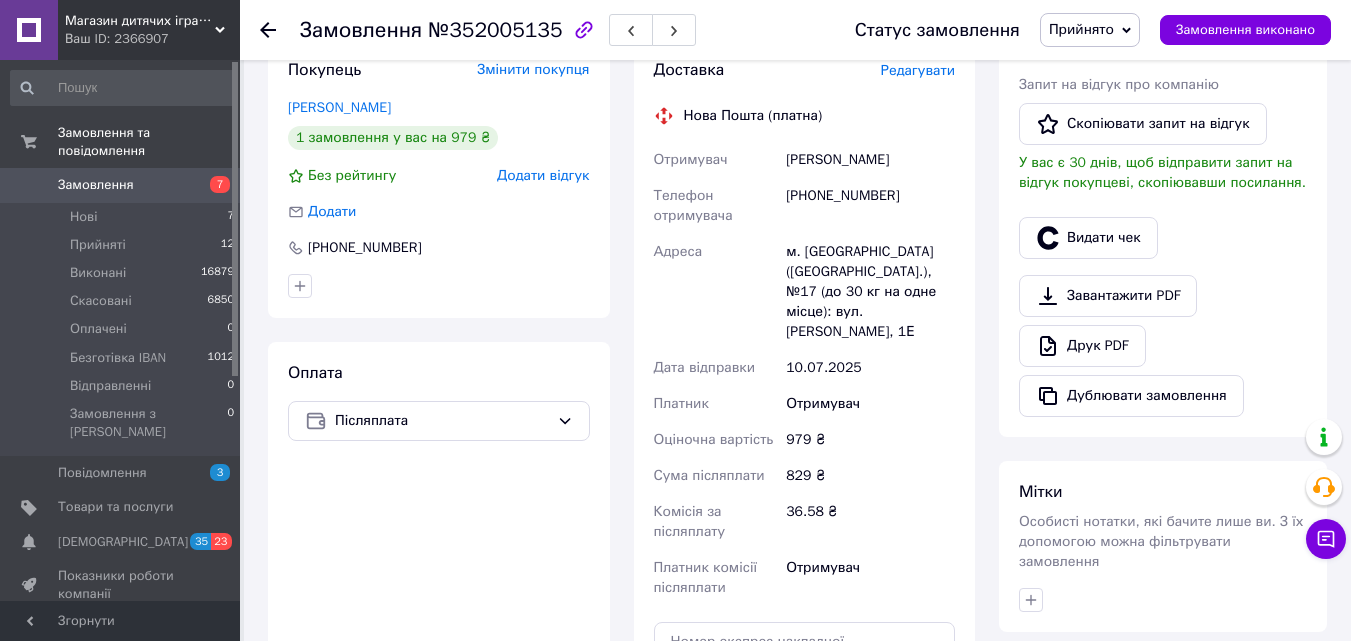 click on "Редагувати" at bounding box center [918, 70] 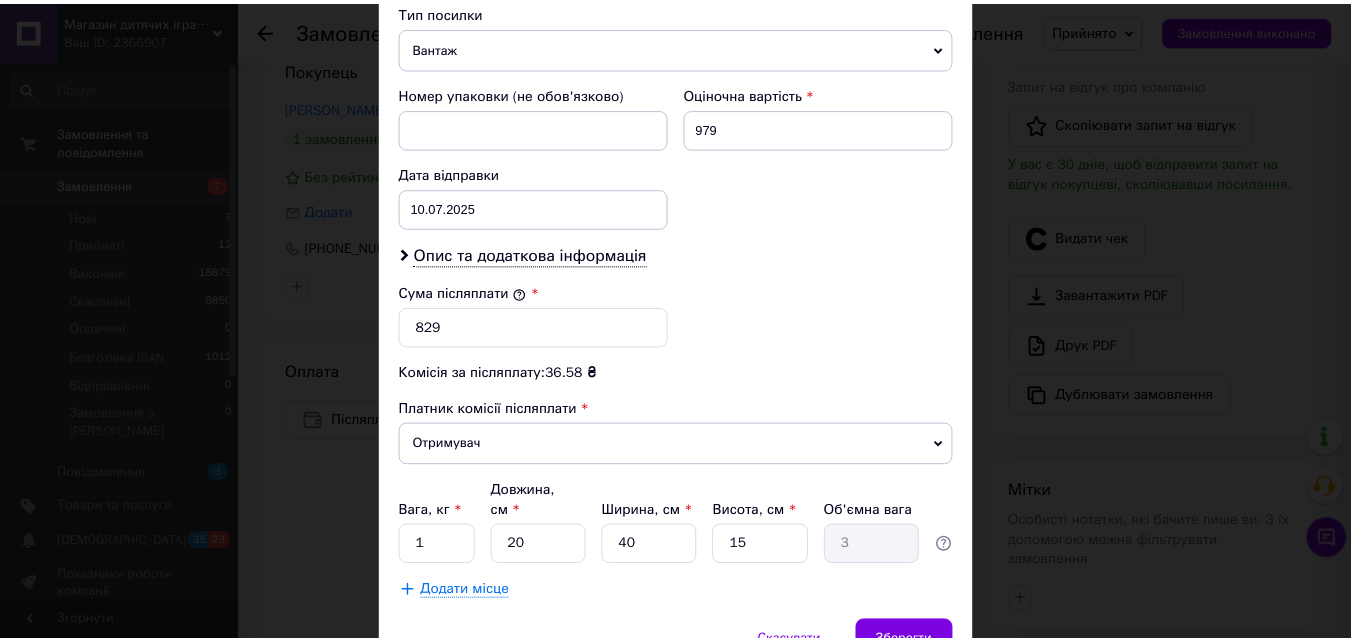 scroll, scrollTop: 885, scrollLeft: 0, axis: vertical 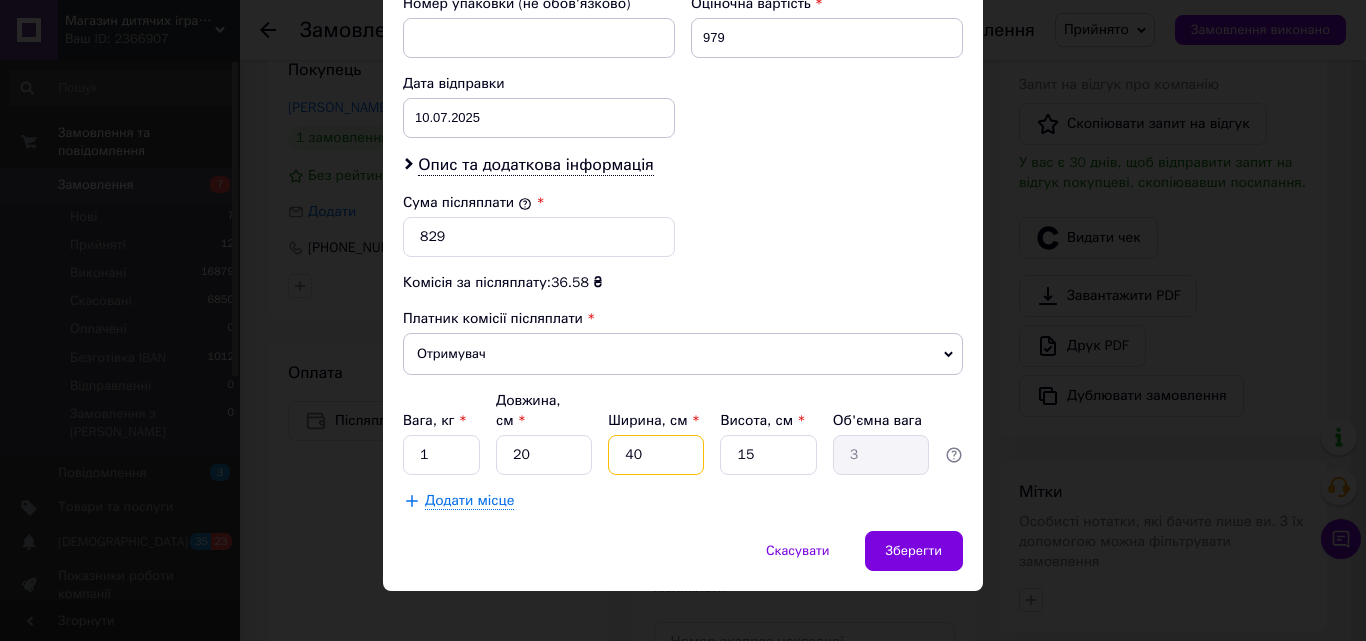 drag, startPoint x: 629, startPoint y: 439, endPoint x: 607, endPoint y: 444, distance: 22.561028 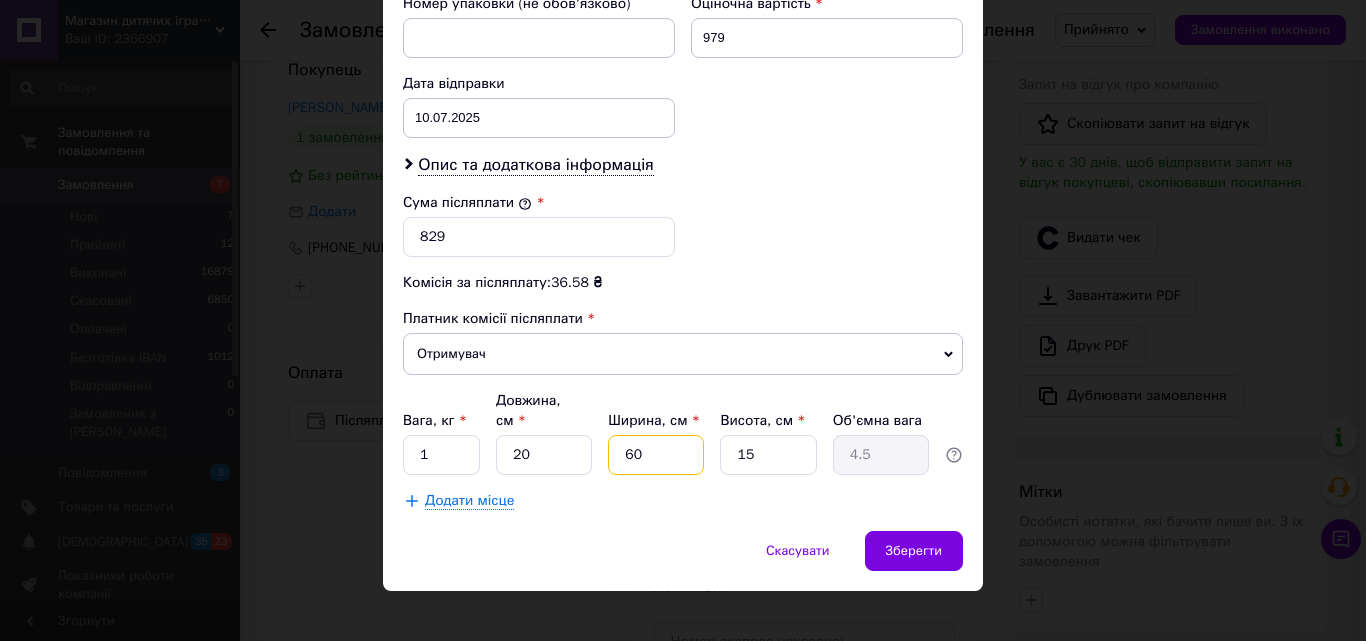 type on "60" 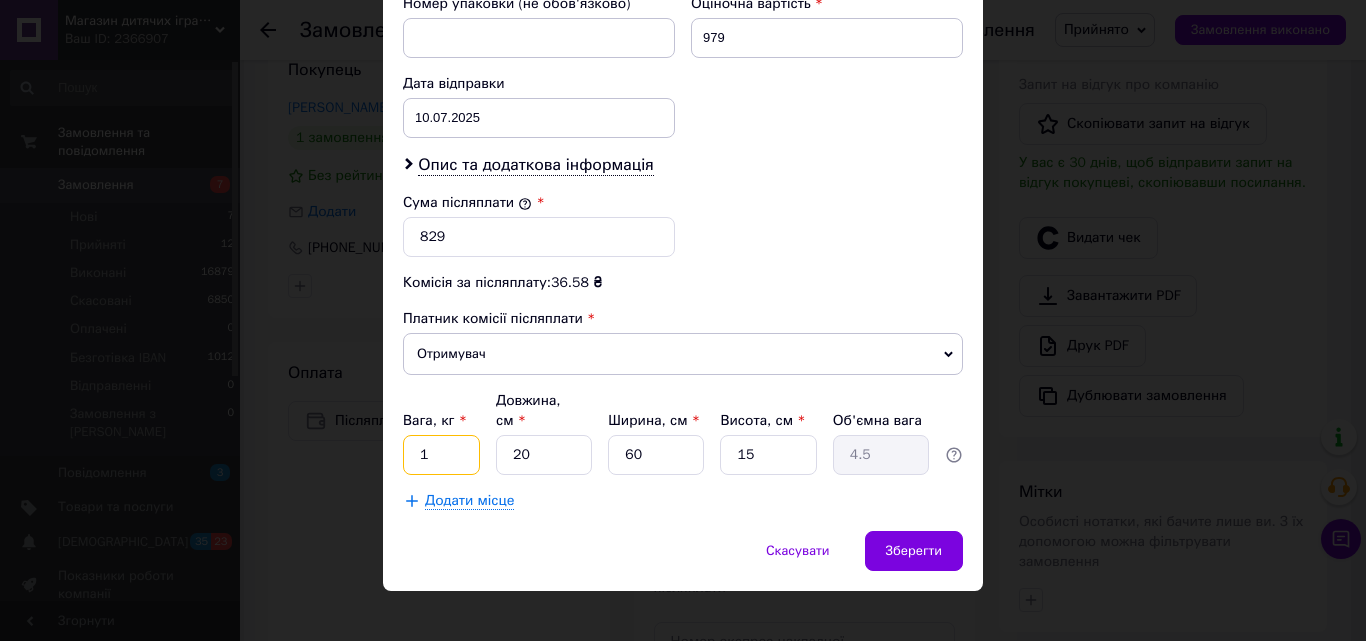 drag, startPoint x: 418, startPoint y: 446, endPoint x: 454, endPoint y: 447, distance: 36.013885 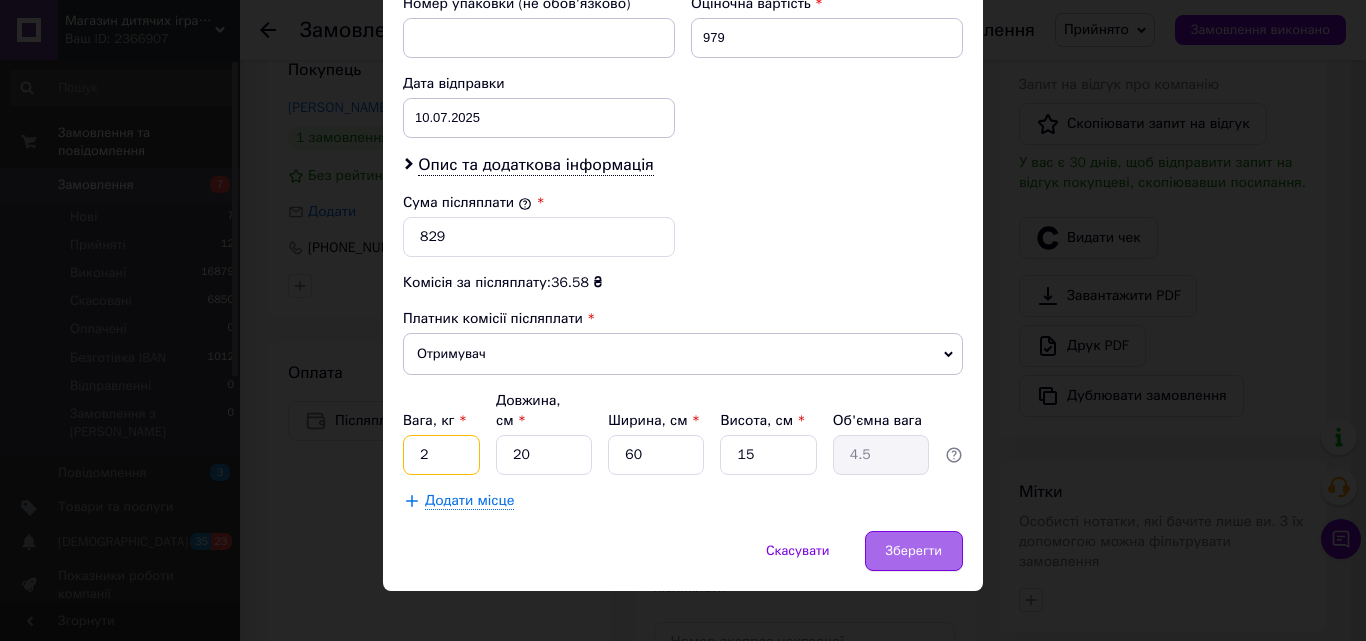 type on "2" 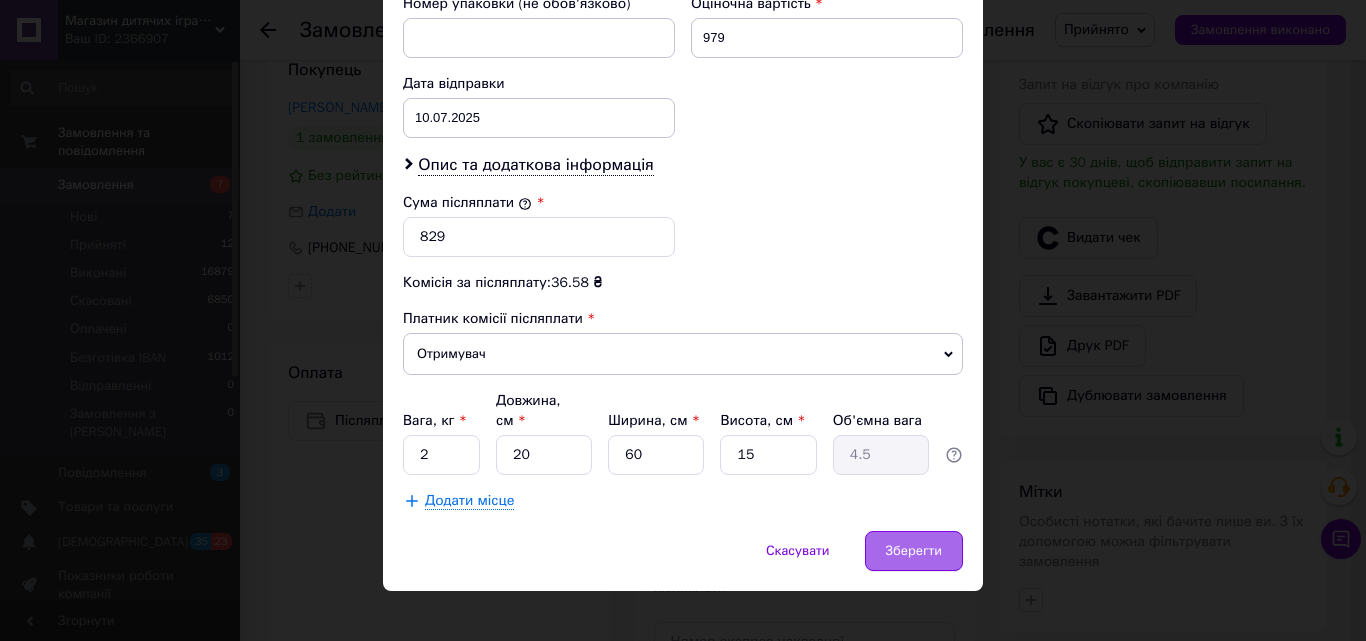 click on "Зберегти" at bounding box center (914, 551) 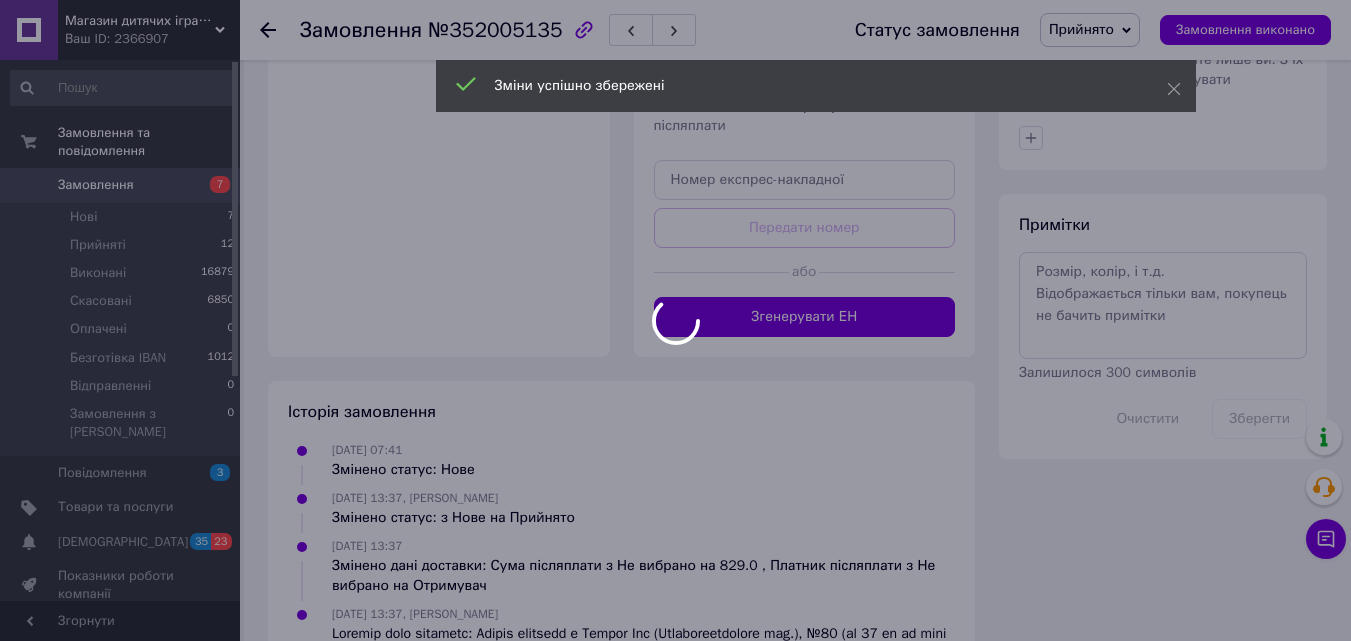 scroll, scrollTop: 900, scrollLeft: 0, axis: vertical 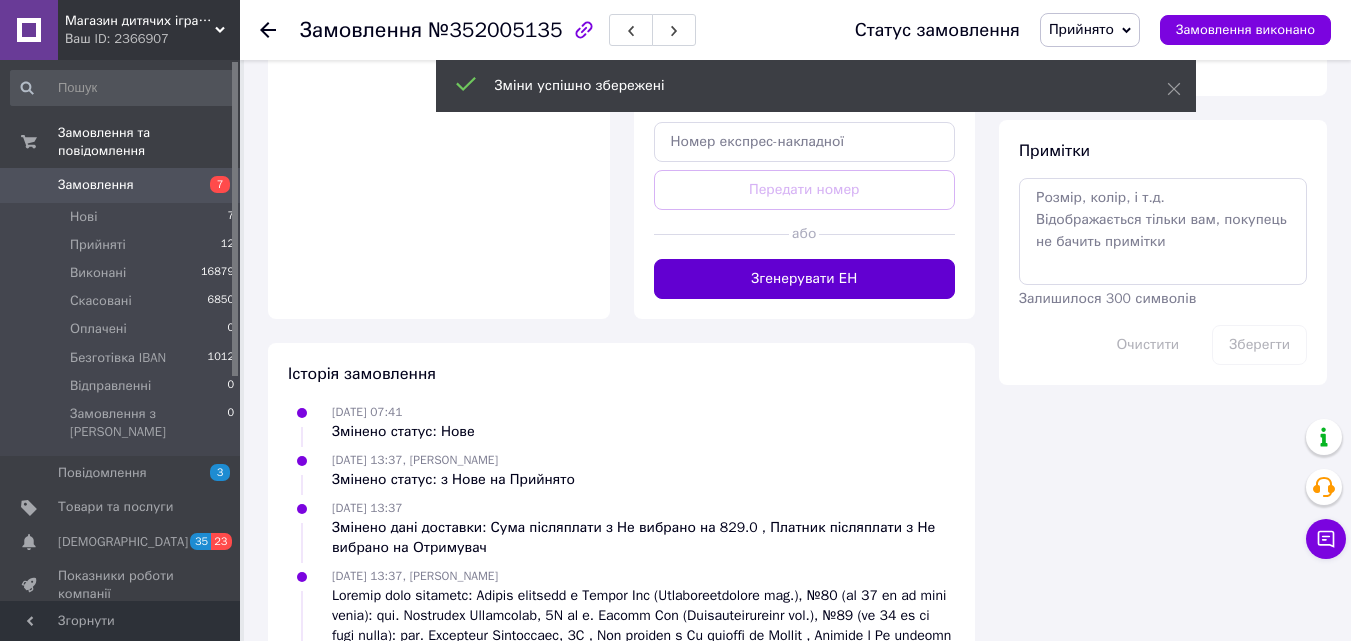 click on "Згенерувати ЕН" at bounding box center (805, 279) 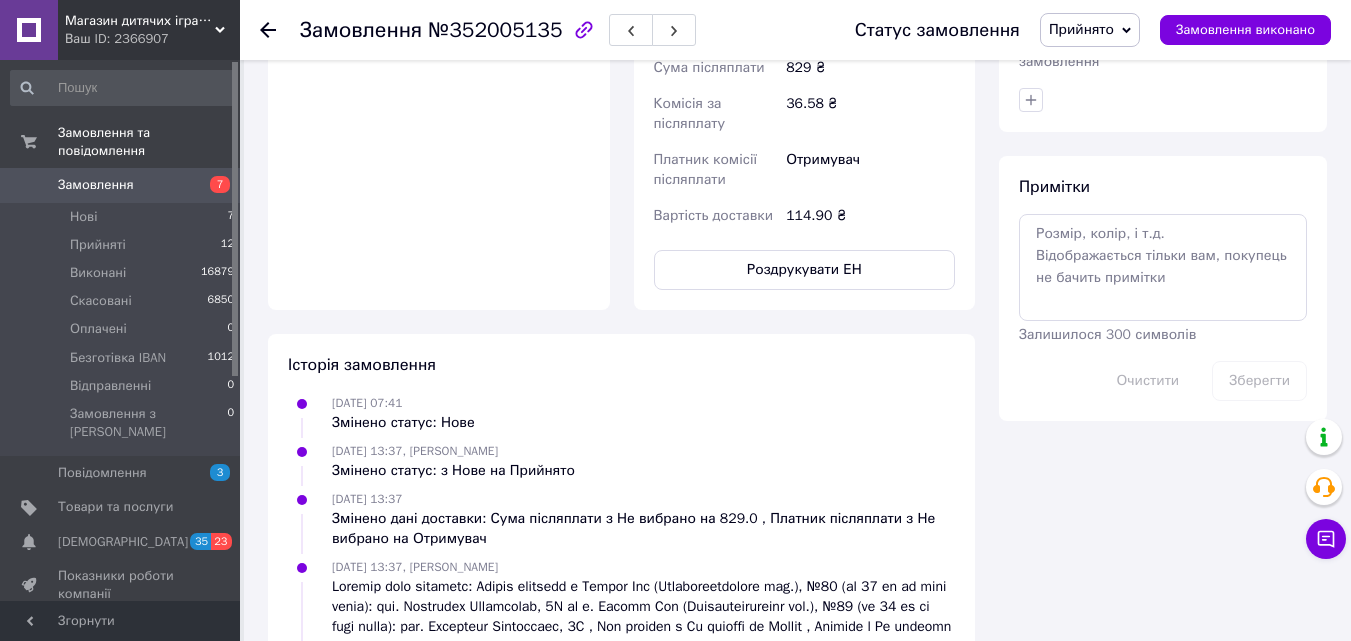 click 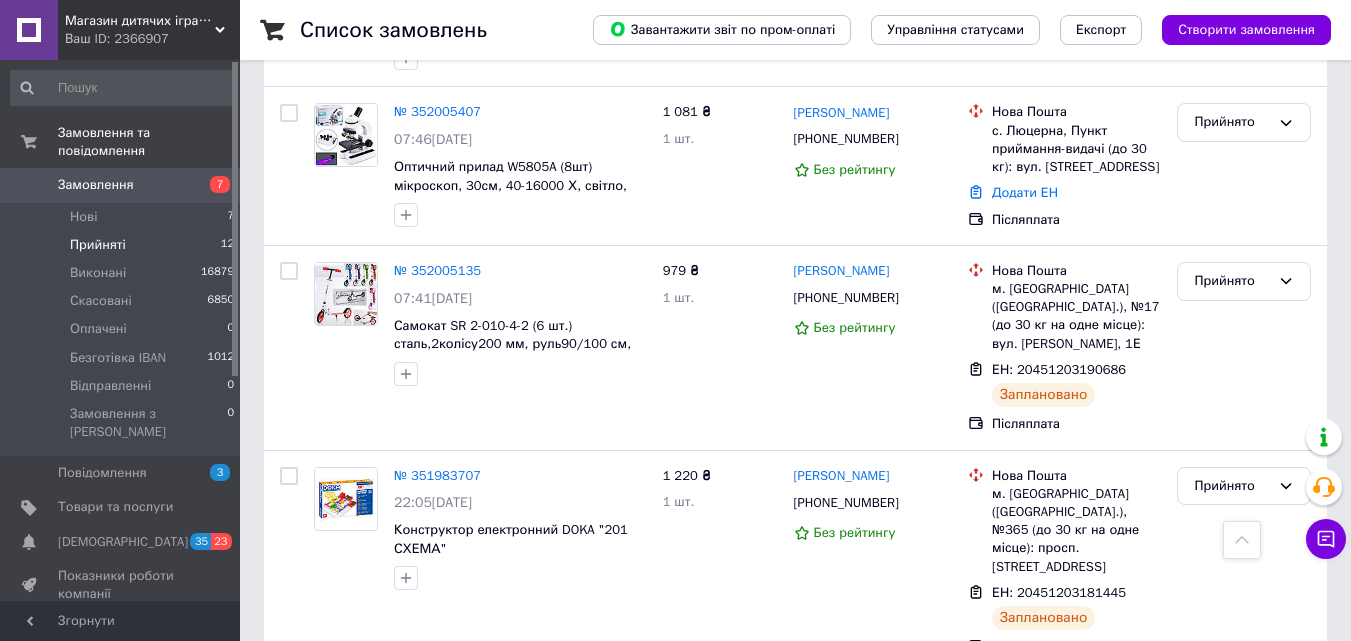 scroll, scrollTop: 1200, scrollLeft: 0, axis: vertical 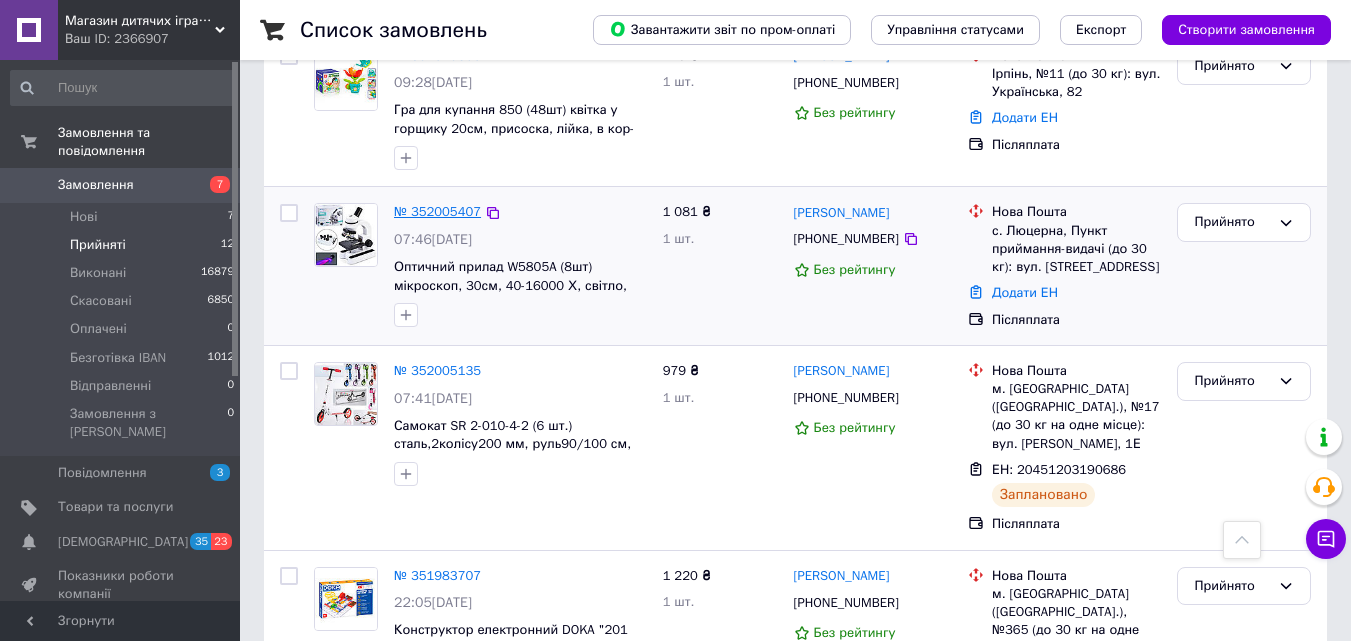 click on "№ 352005407" at bounding box center [437, 211] 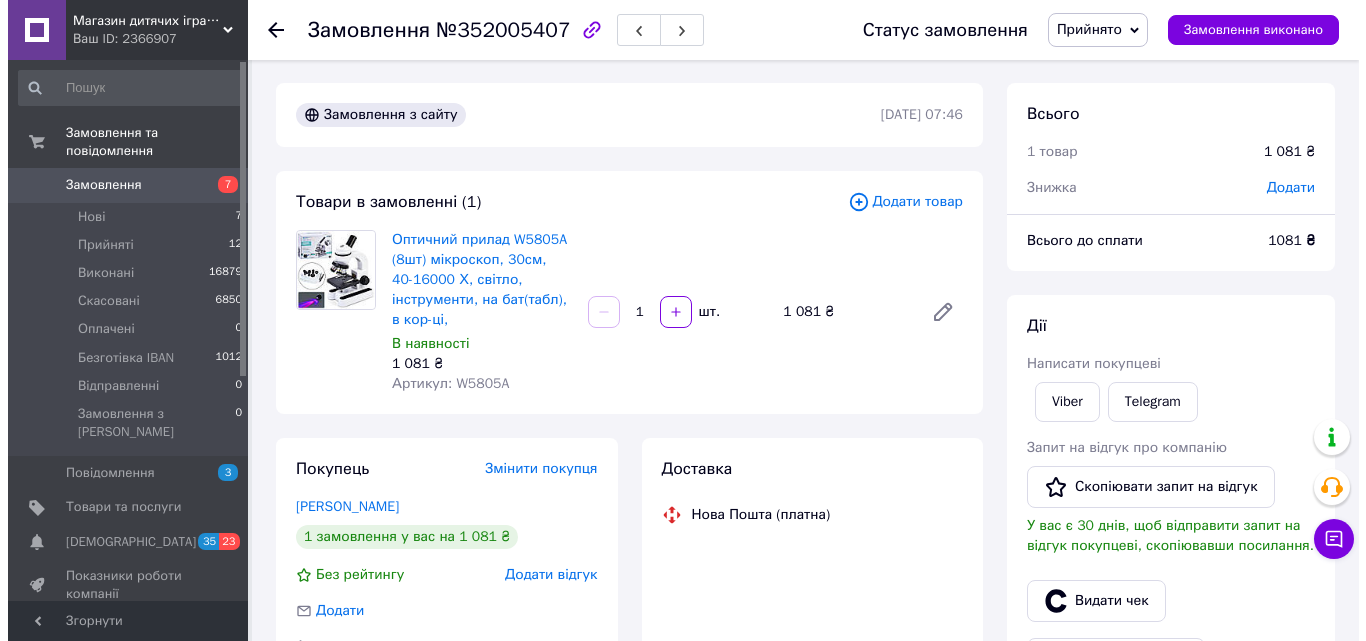 scroll, scrollTop: 0, scrollLeft: 0, axis: both 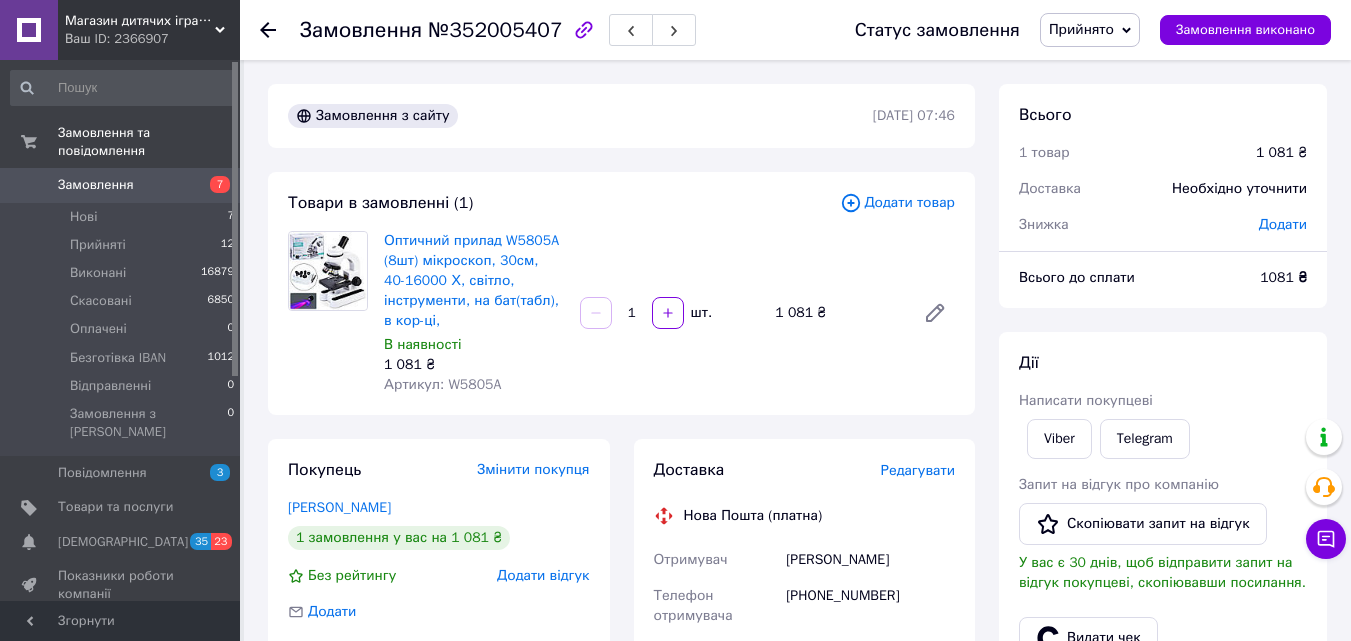 click on "Редагувати" at bounding box center (918, 470) 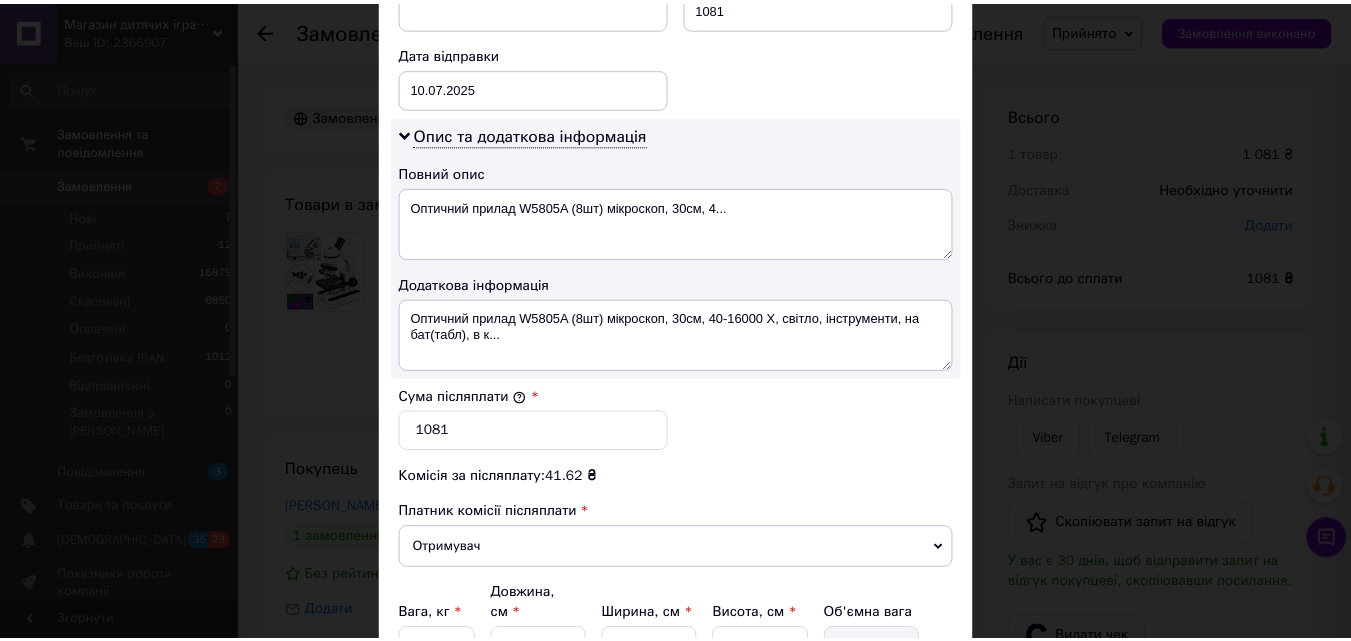 scroll, scrollTop: 1109, scrollLeft: 0, axis: vertical 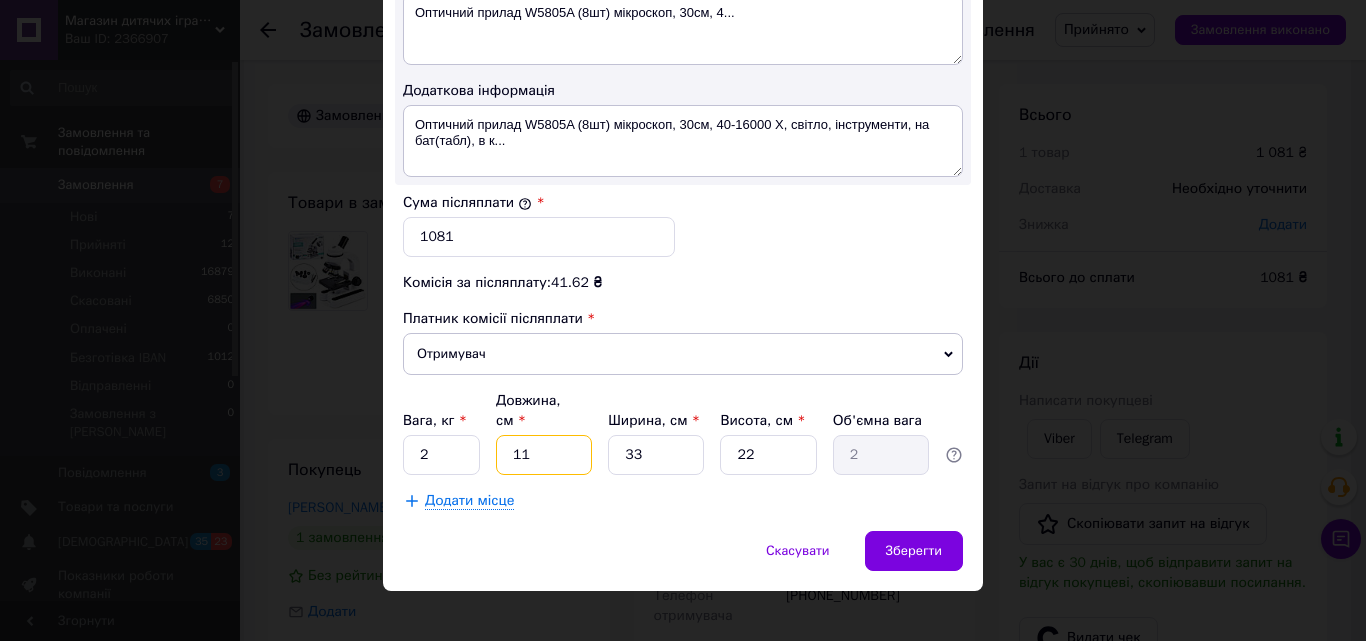drag, startPoint x: 510, startPoint y: 443, endPoint x: 539, endPoint y: 454, distance: 31.016125 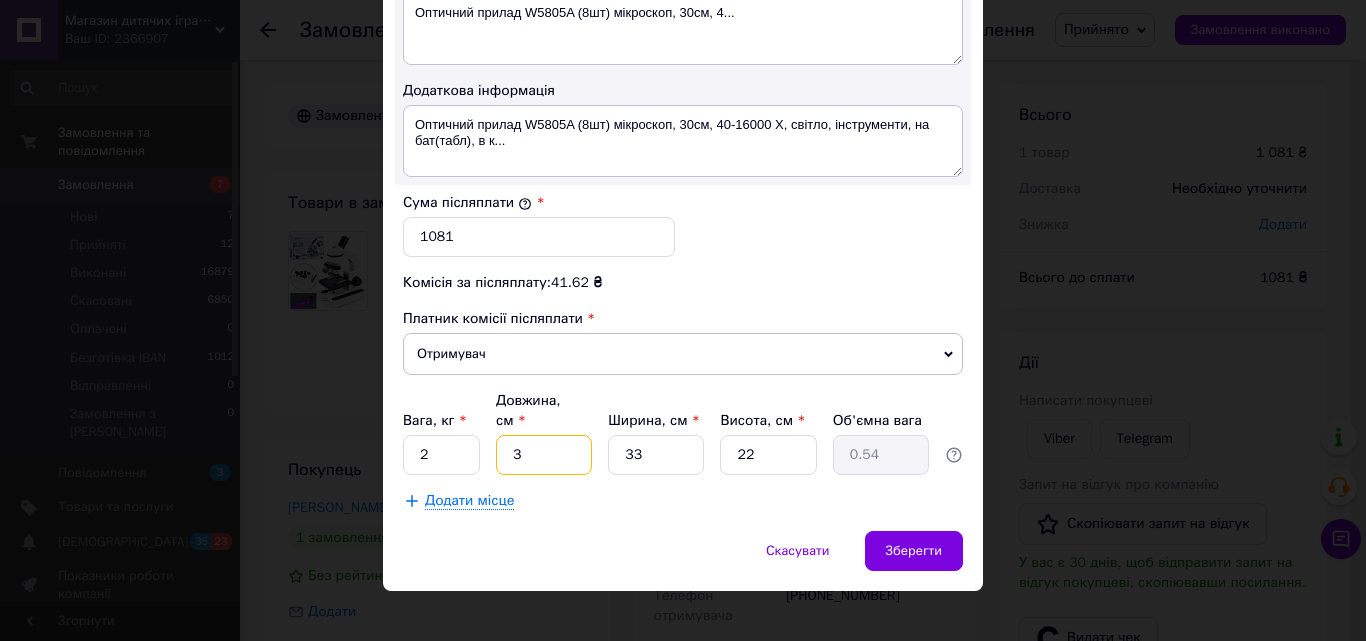 type on "32" 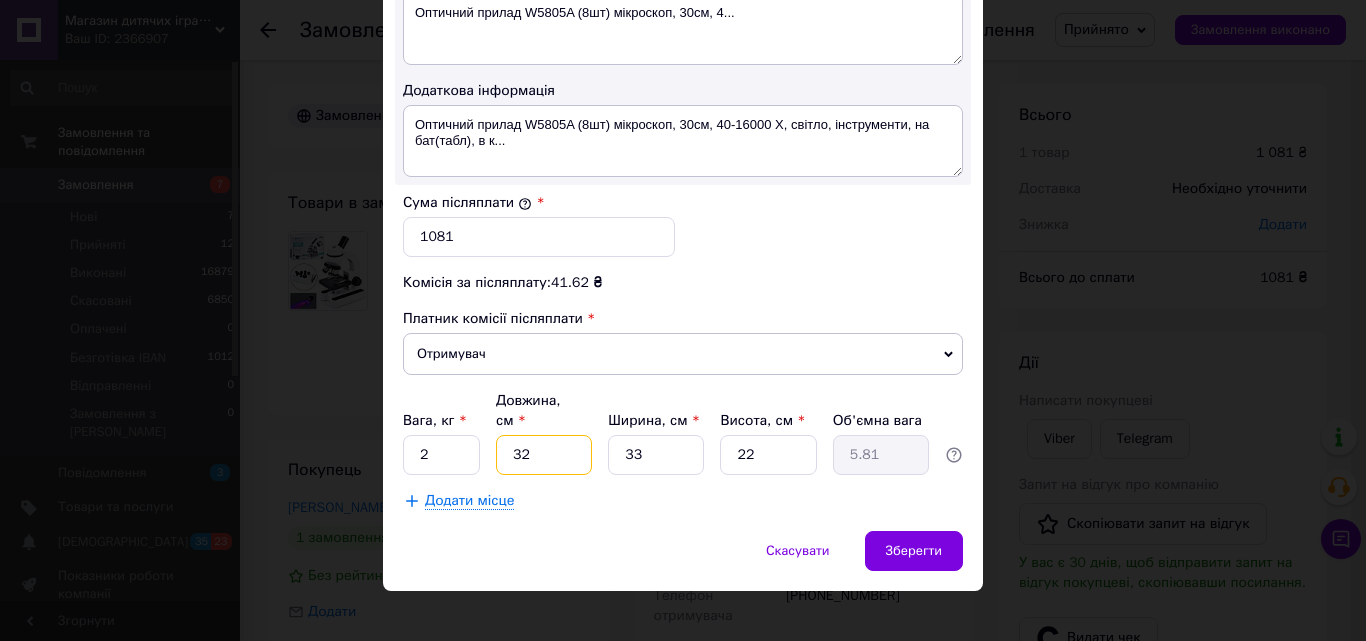 type on "32" 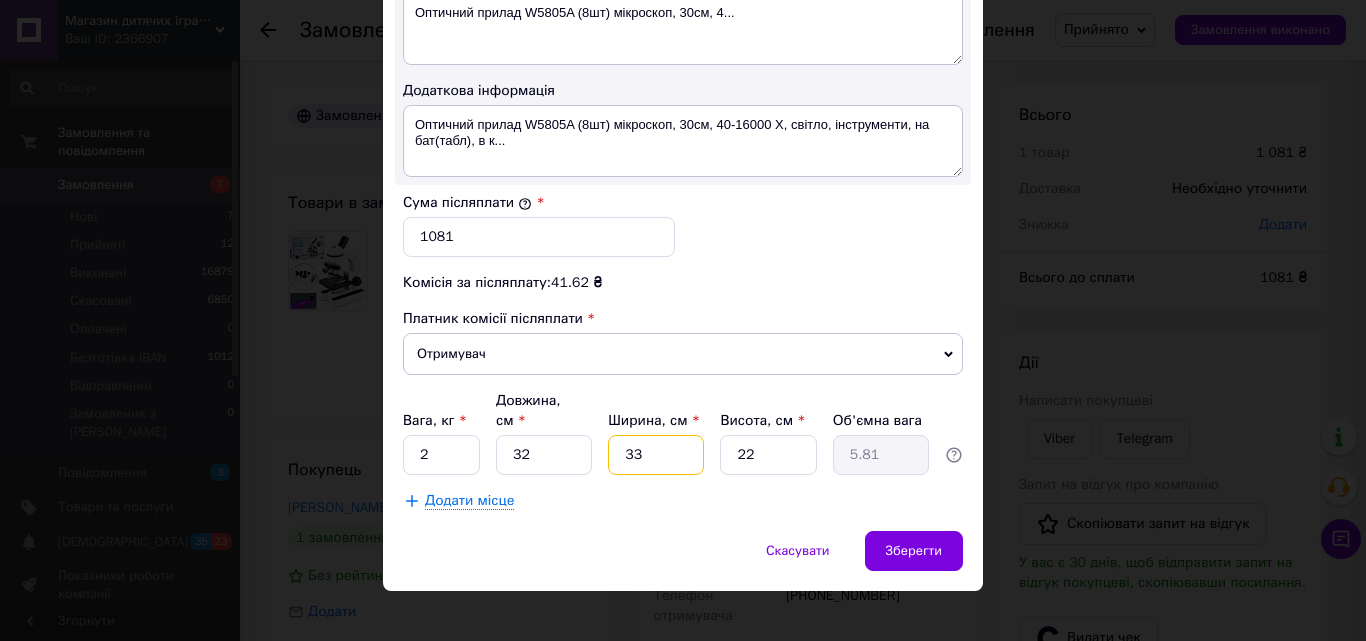 drag, startPoint x: 616, startPoint y: 435, endPoint x: 669, endPoint y: 448, distance: 54.571056 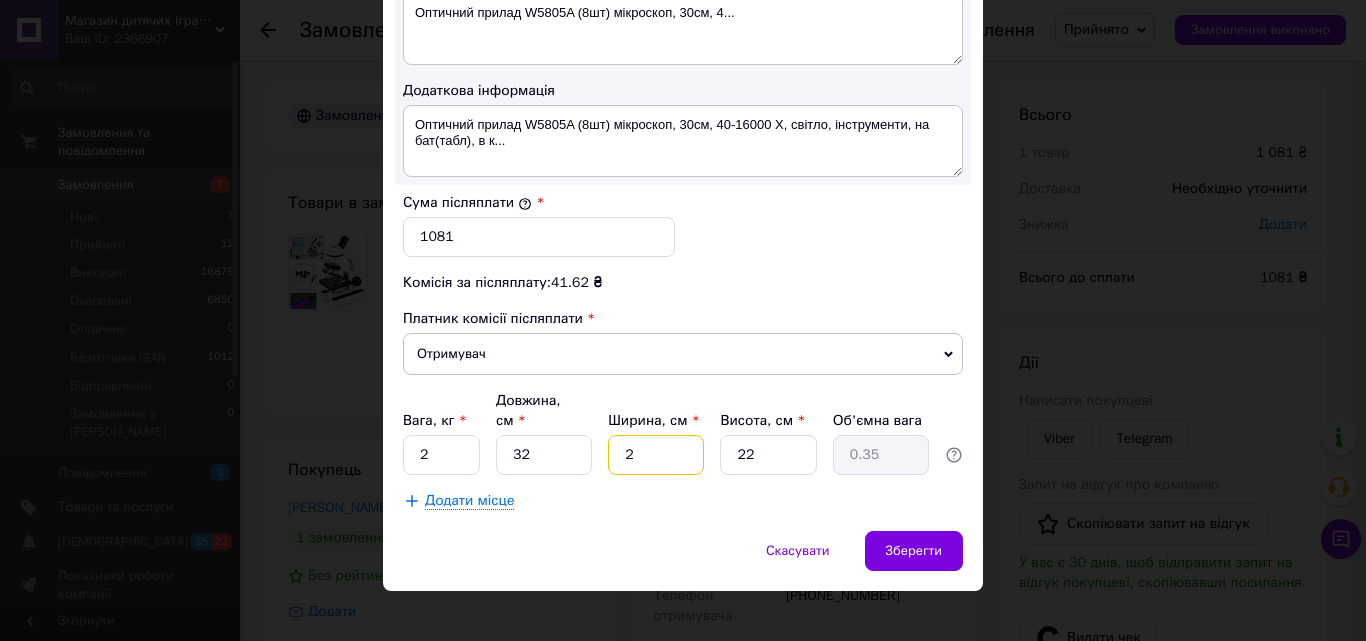 type on "28" 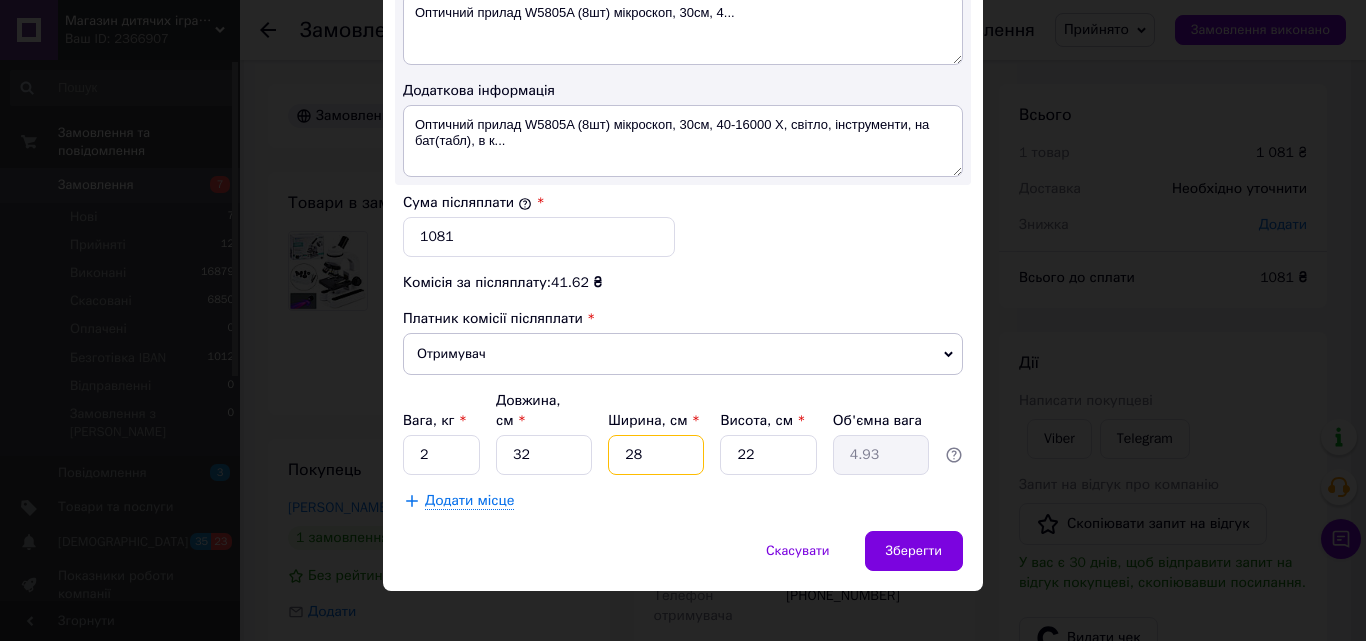 type on "28" 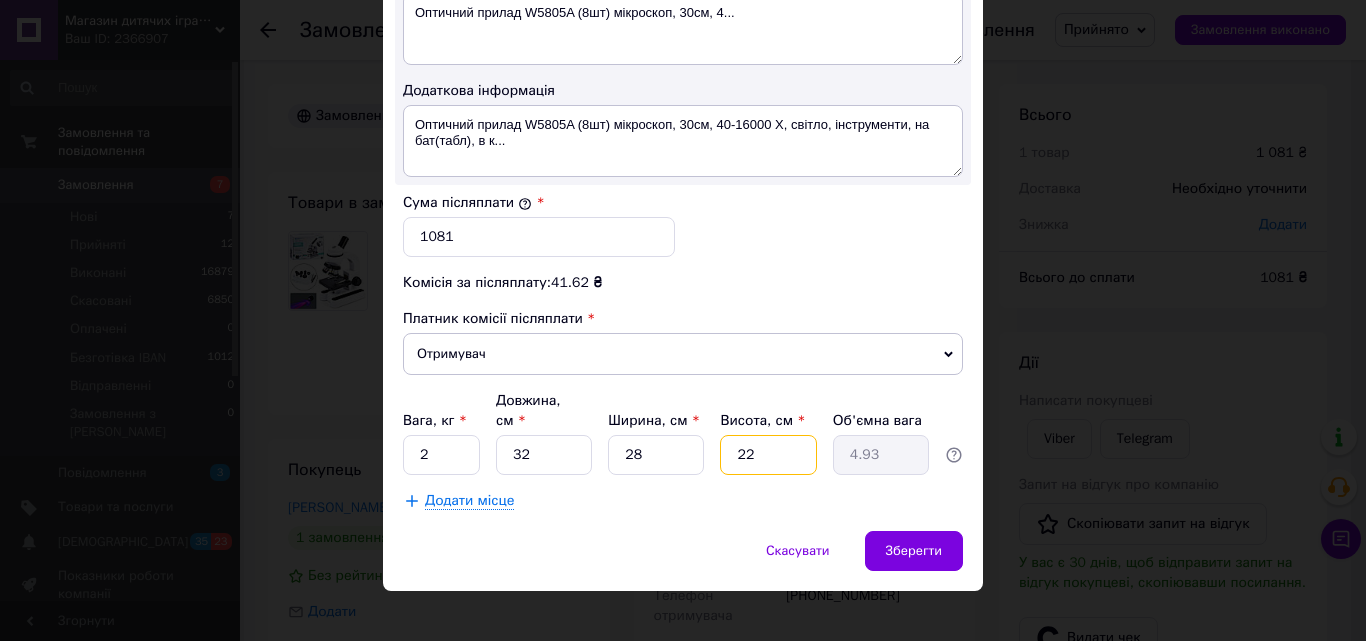 drag, startPoint x: 727, startPoint y: 432, endPoint x: 759, endPoint y: 443, distance: 33.83785 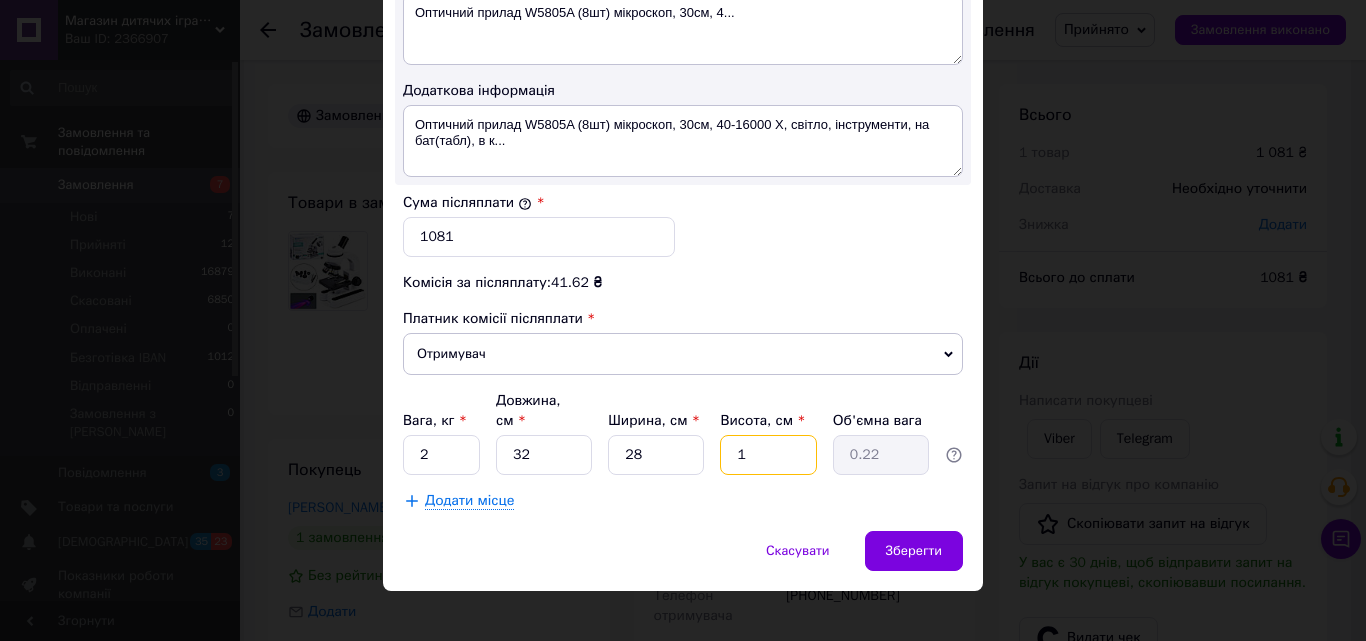 type on "14" 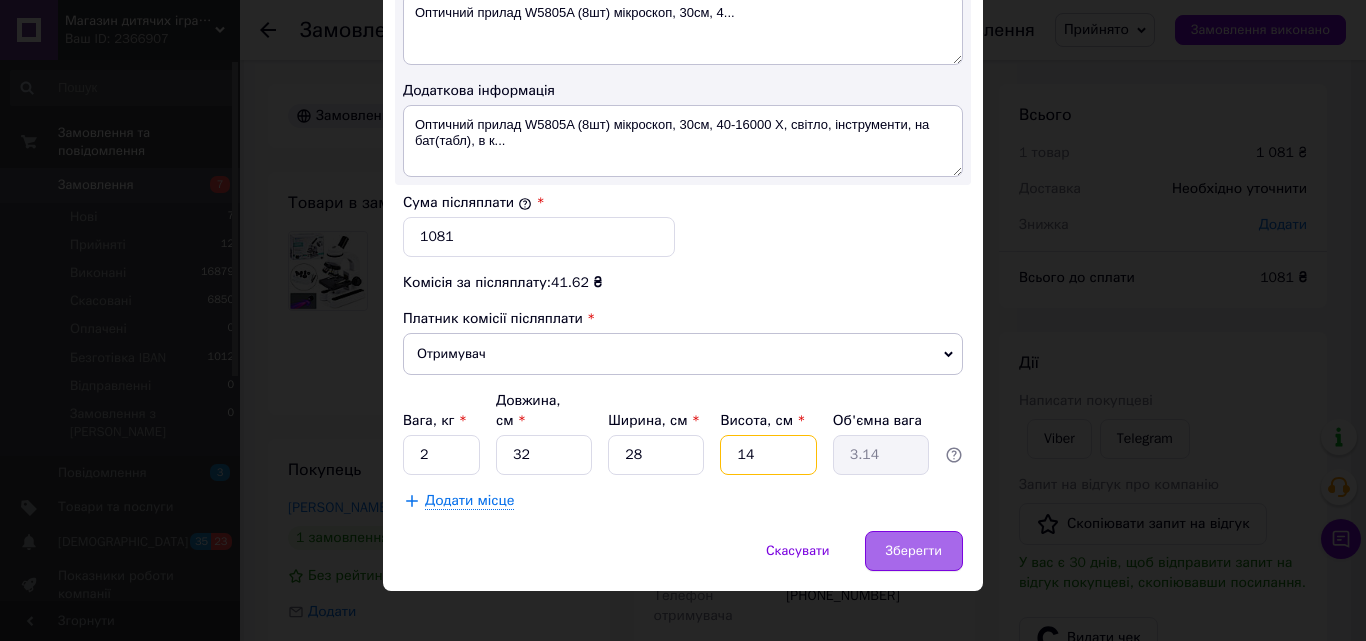 type on "14" 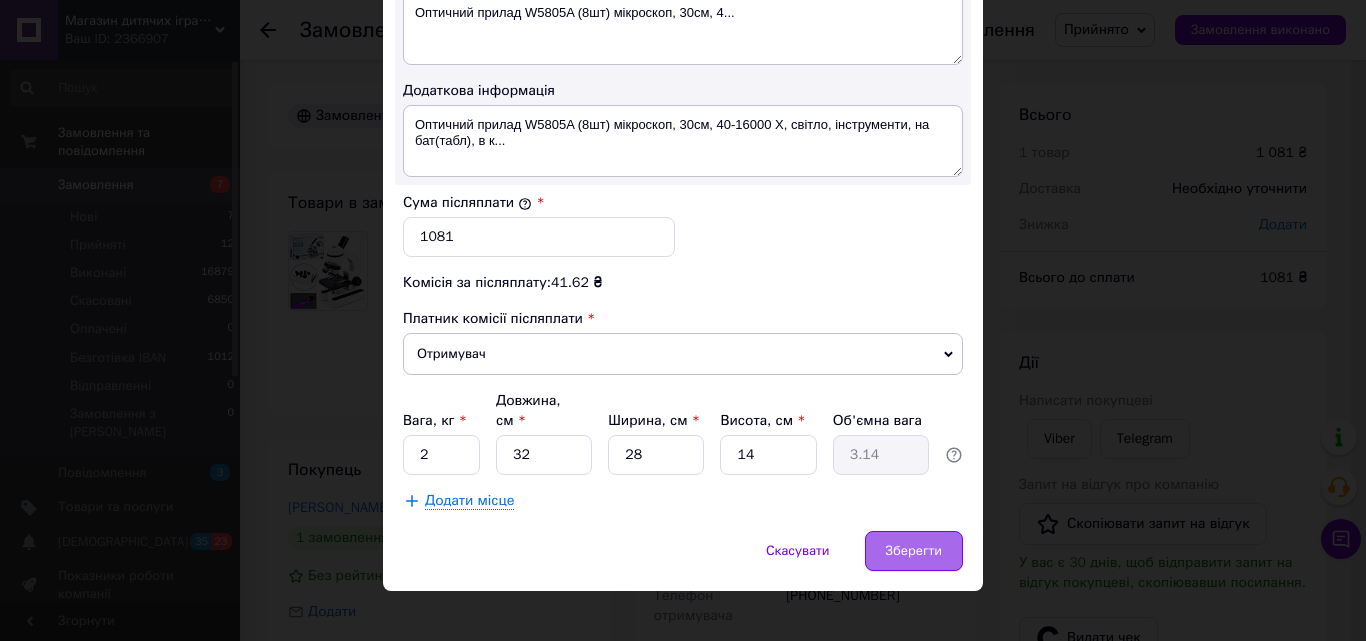 click on "Зберегти" at bounding box center (914, 551) 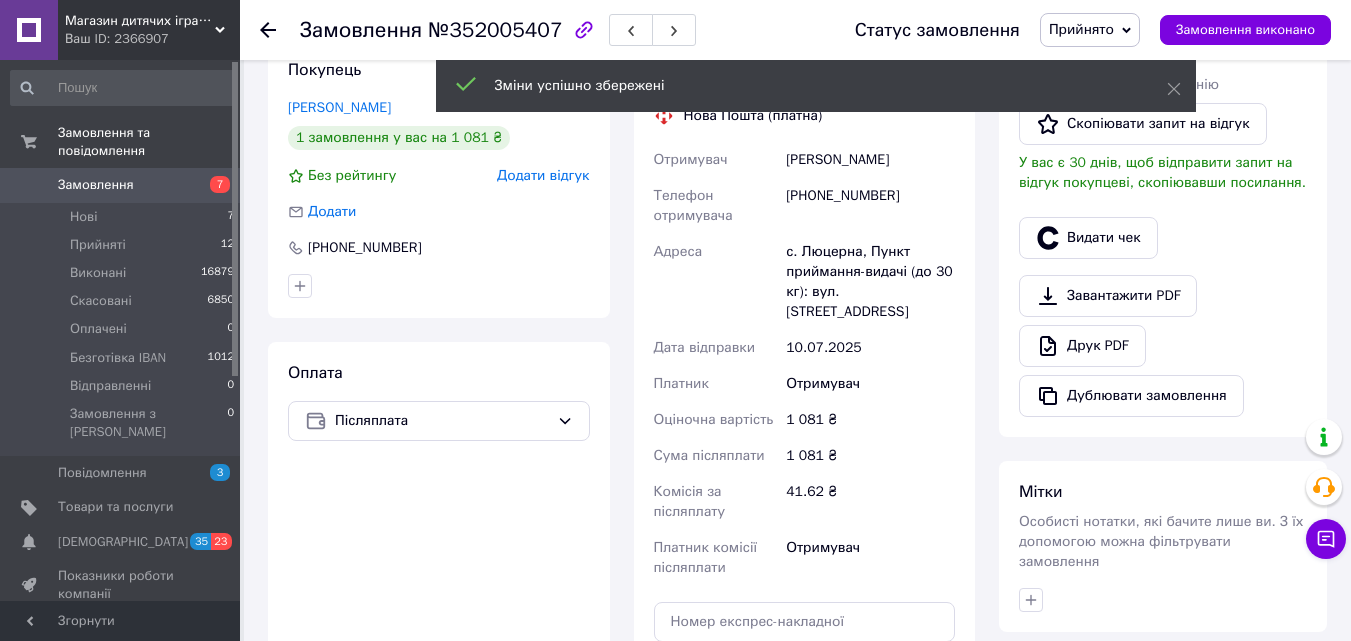 scroll, scrollTop: 700, scrollLeft: 0, axis: vertical 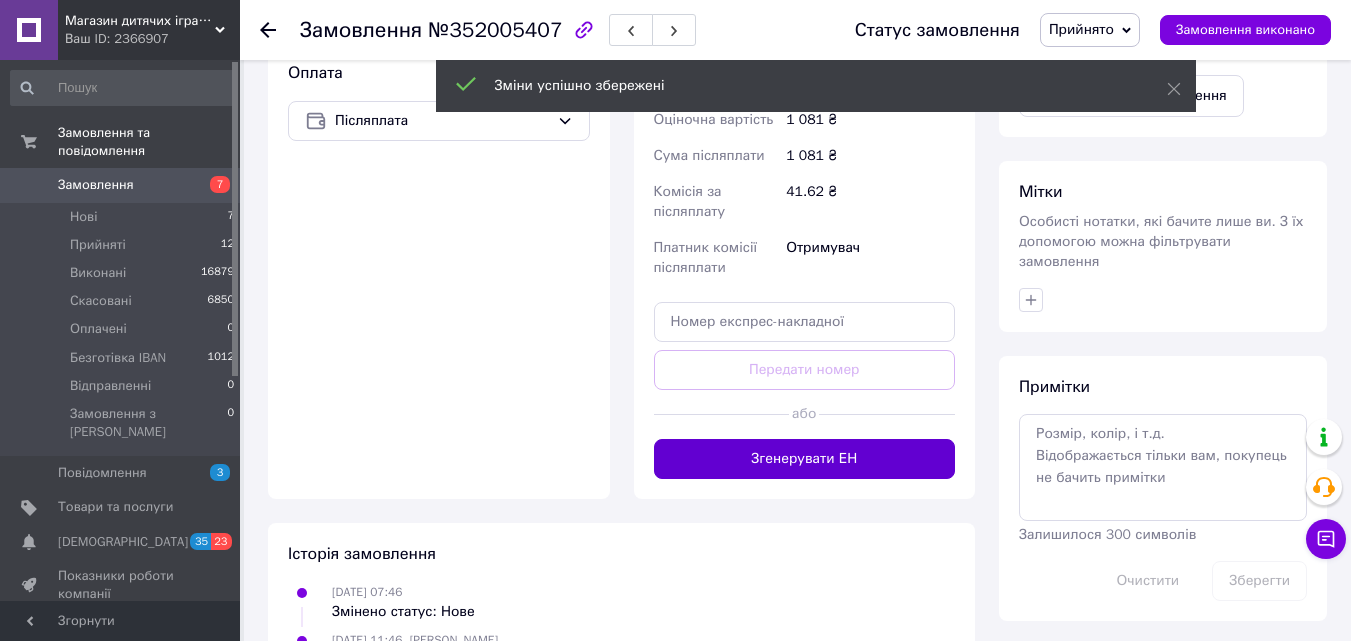 click on "Згенерувати ЕН" at bounding box center (805, 459) 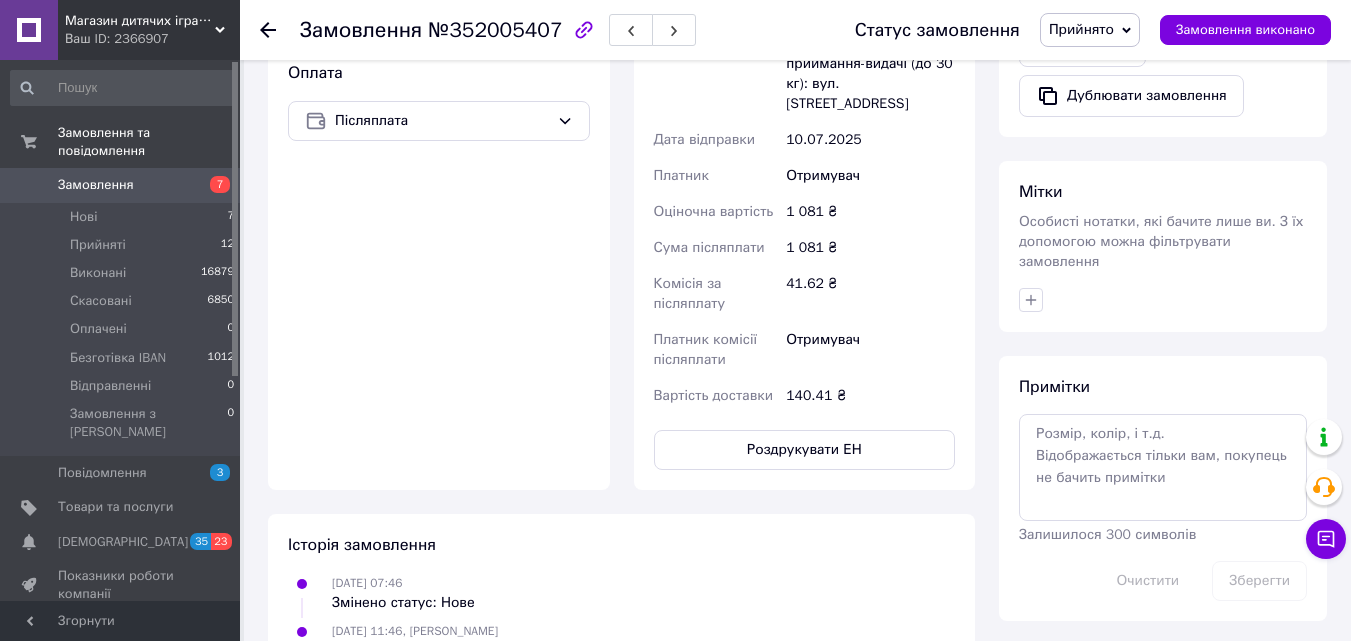 click 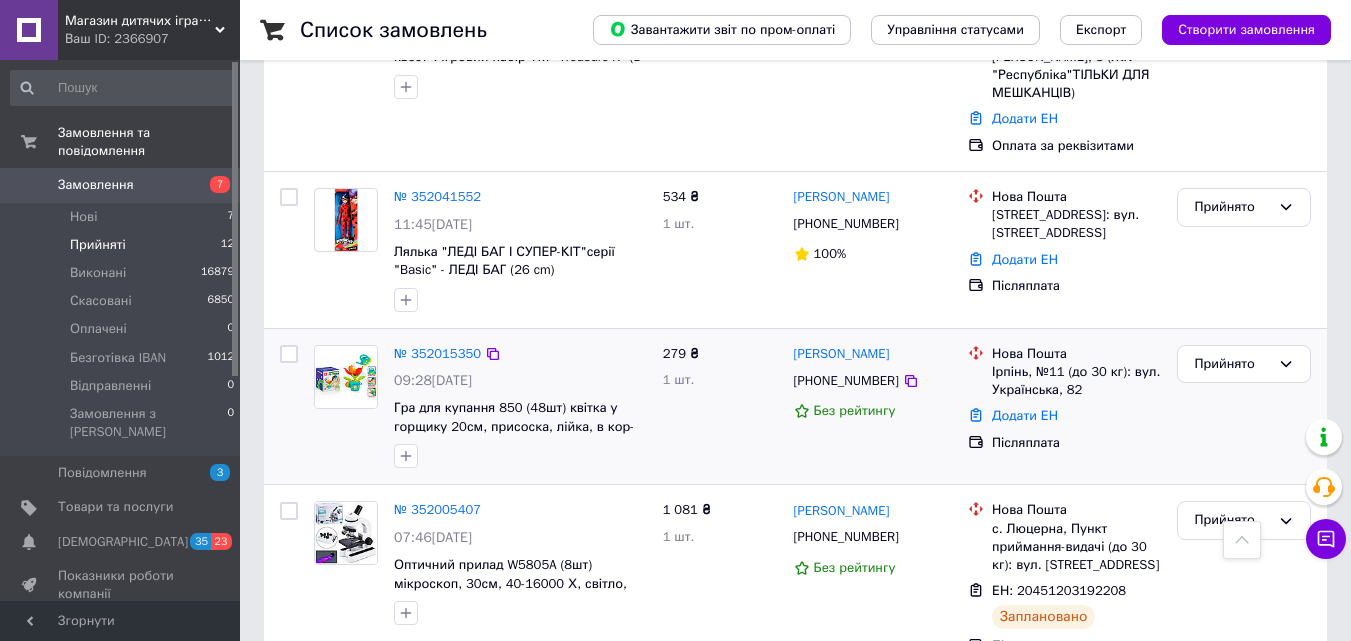 scroll, scrollTop: 900, scrollLeft: 0, axis: vertical 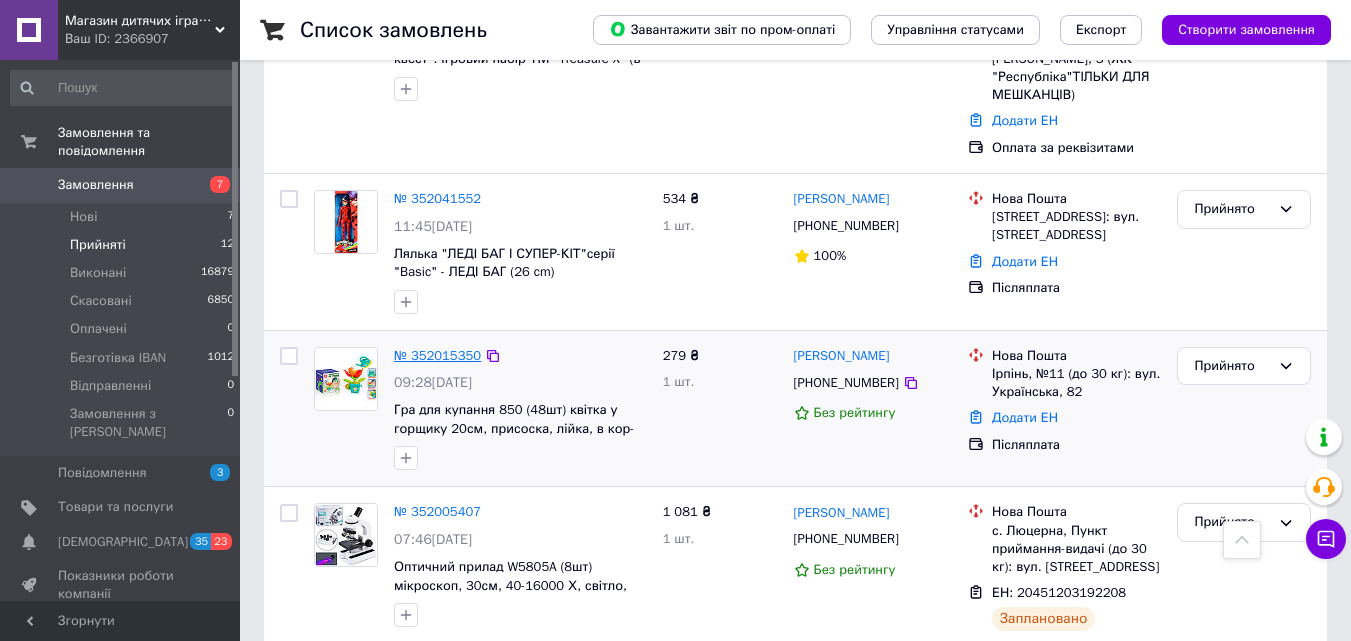 click on "№ 352015350" at bounding box center [437, 355] 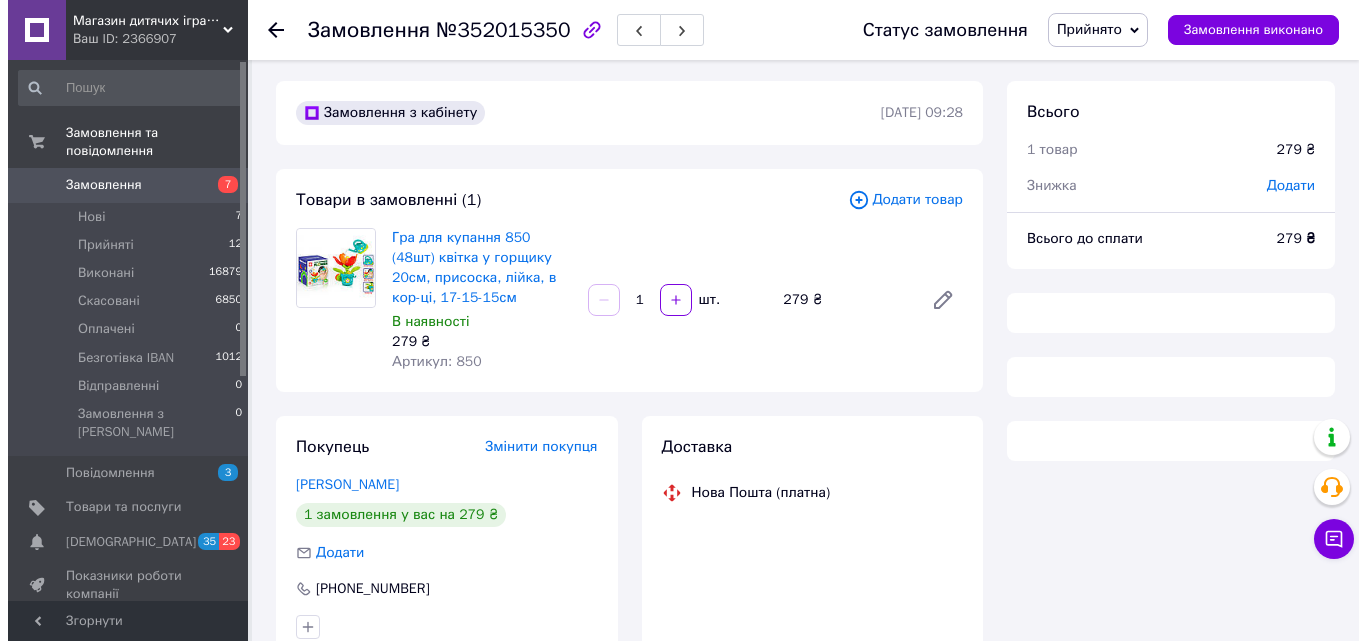 scroll, scrollTop: 0, scrollLeft: 0, axis: both 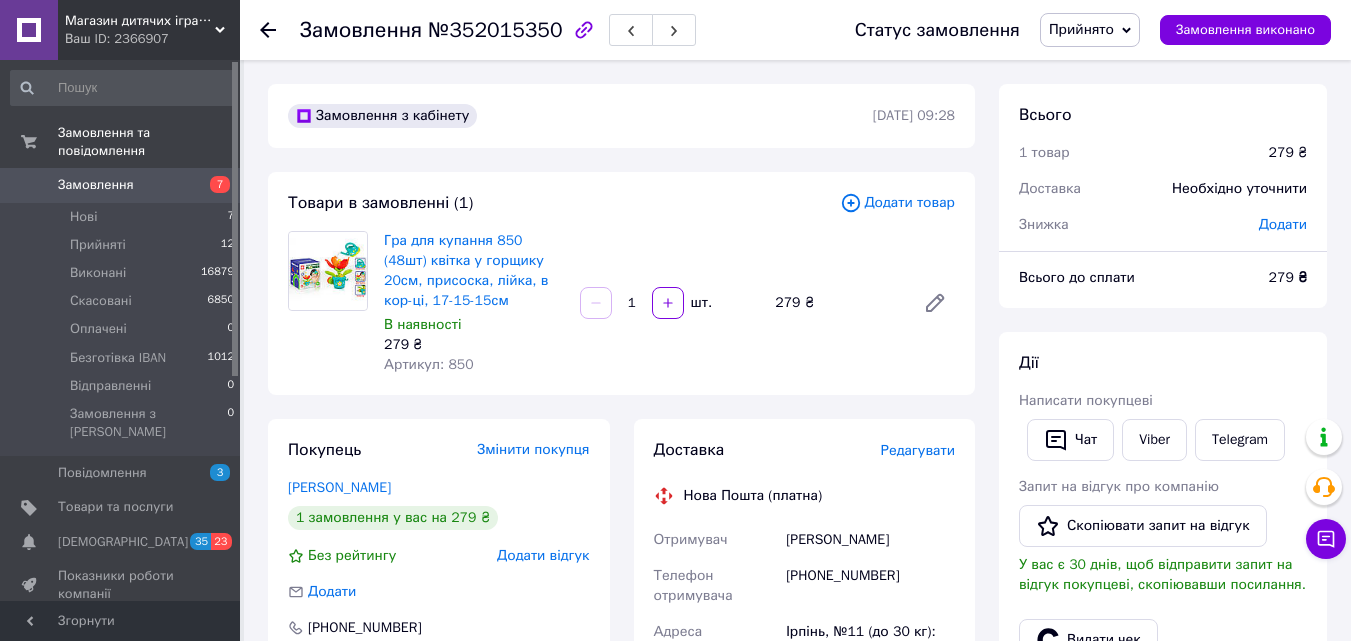 click on "Редагувати" at bounding box center (918, 450) 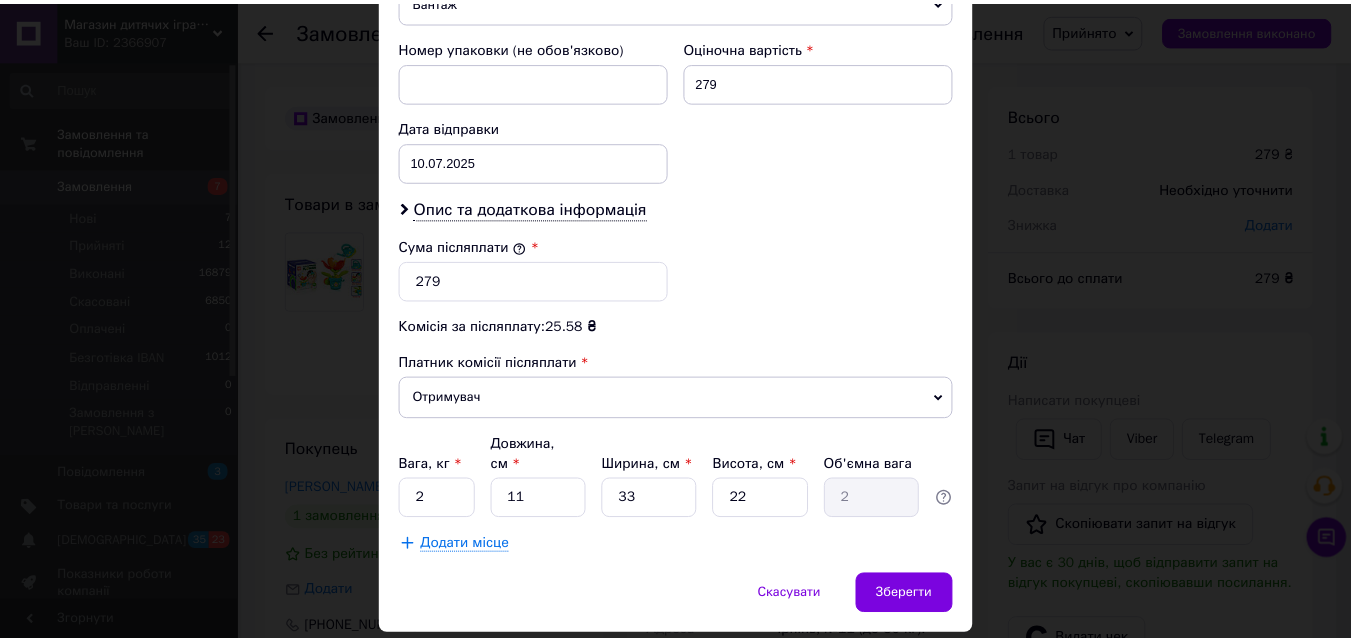 scroll, scrollTop: 885, scrollLeft: 0, axis: vertical 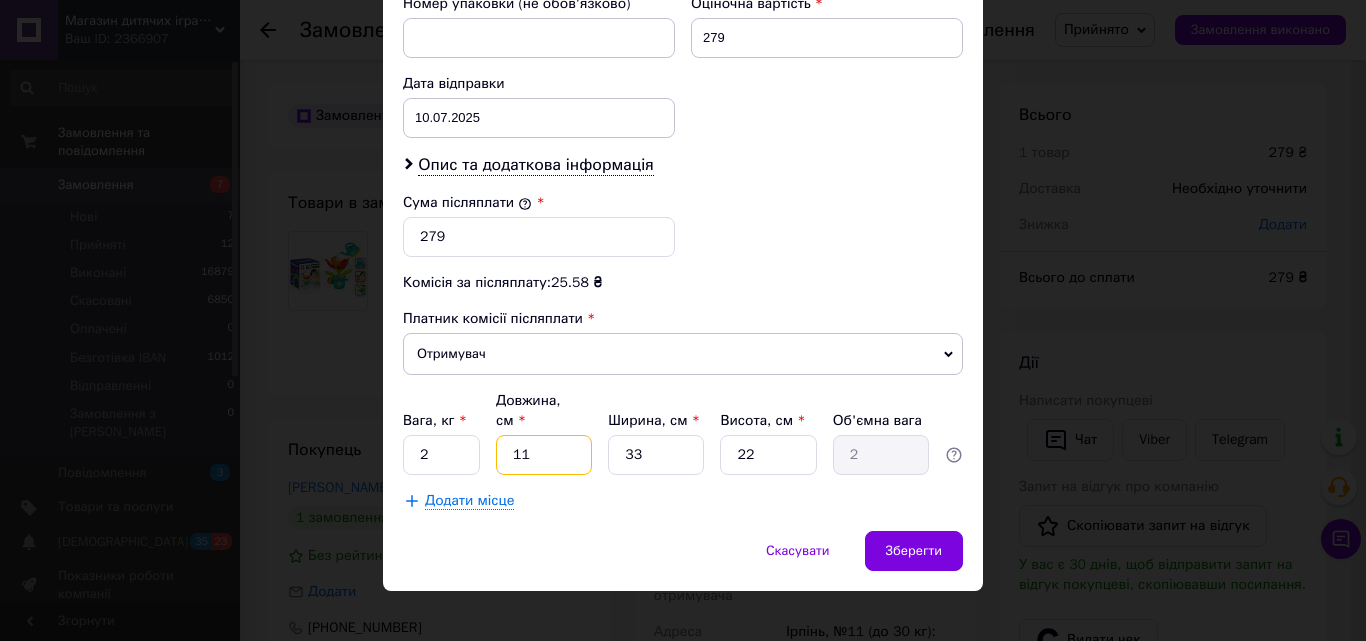 drag, startPoint x: 520, startPoint y: 433, endPoint x: 541, endPoint y: 433, distance: 21 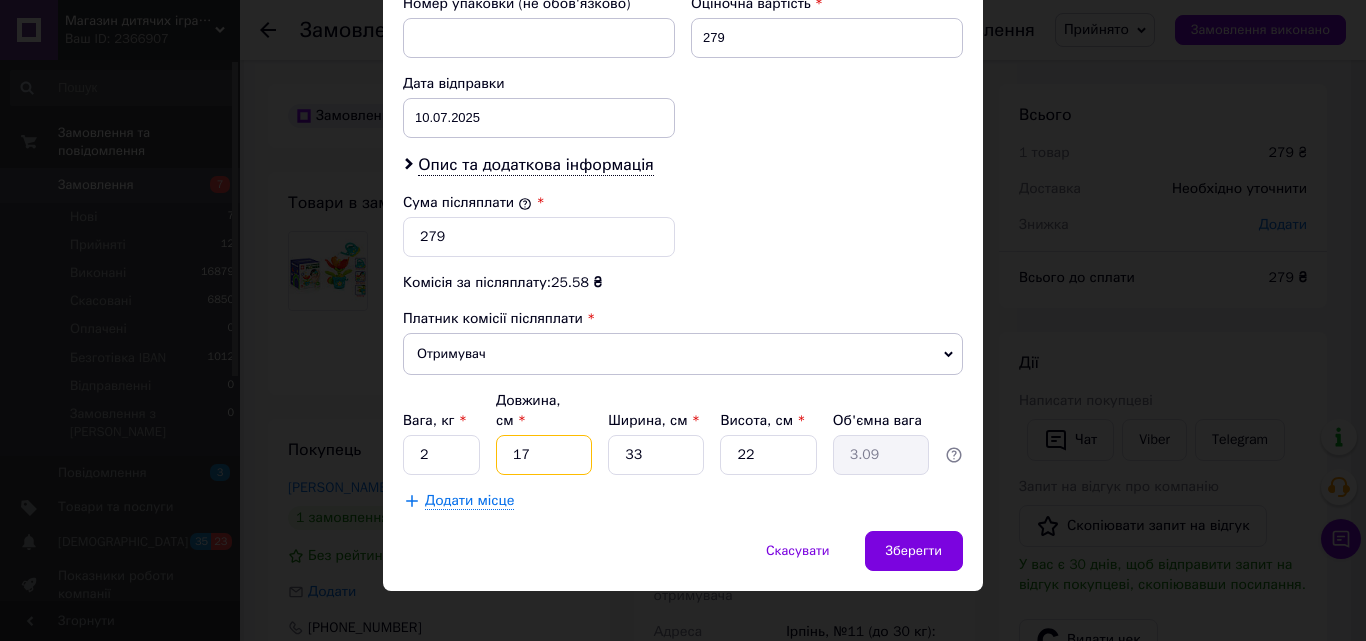 type on "17" 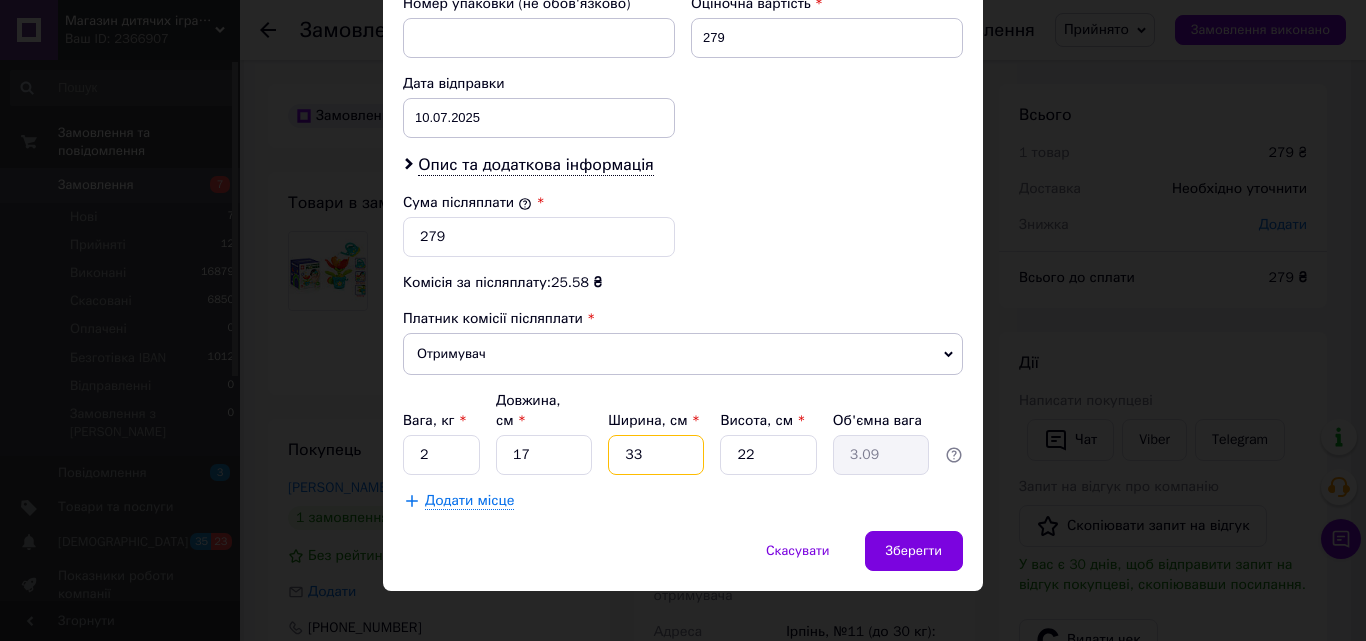 drag, startPoint x: 617, startPoint y: 437, endPoint x: 667, endPoint y: 440, distance: 50.08992 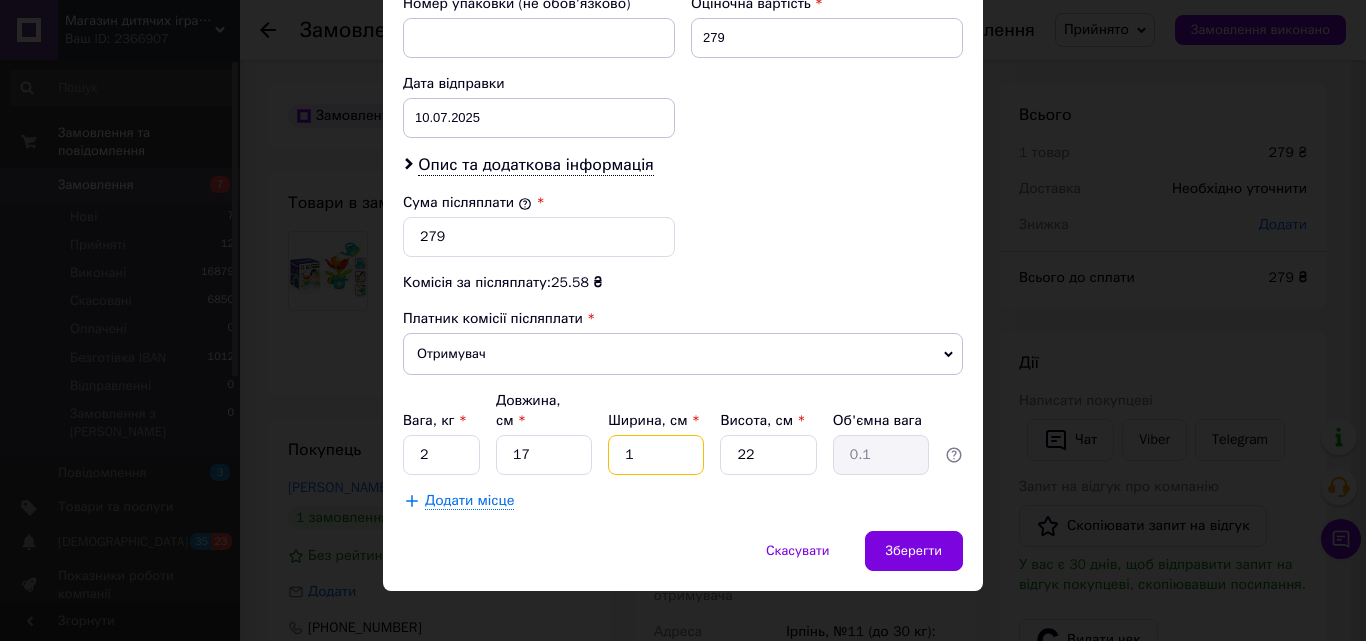 type on "15" 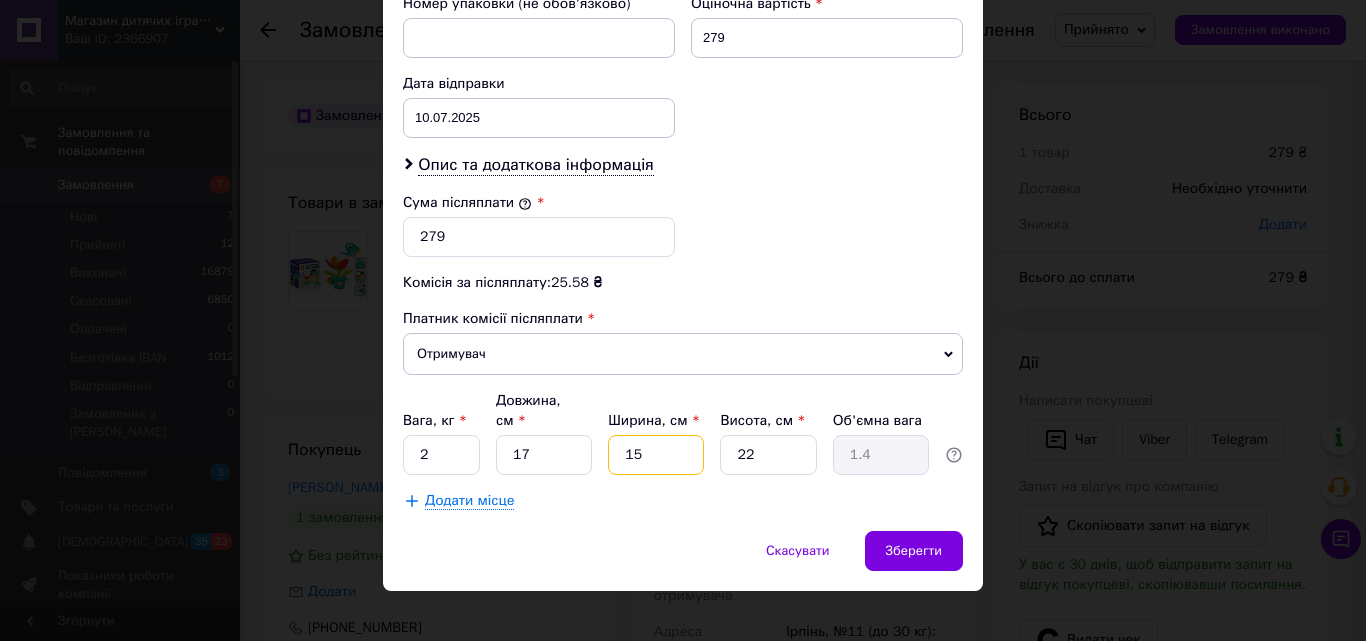 type on "15" 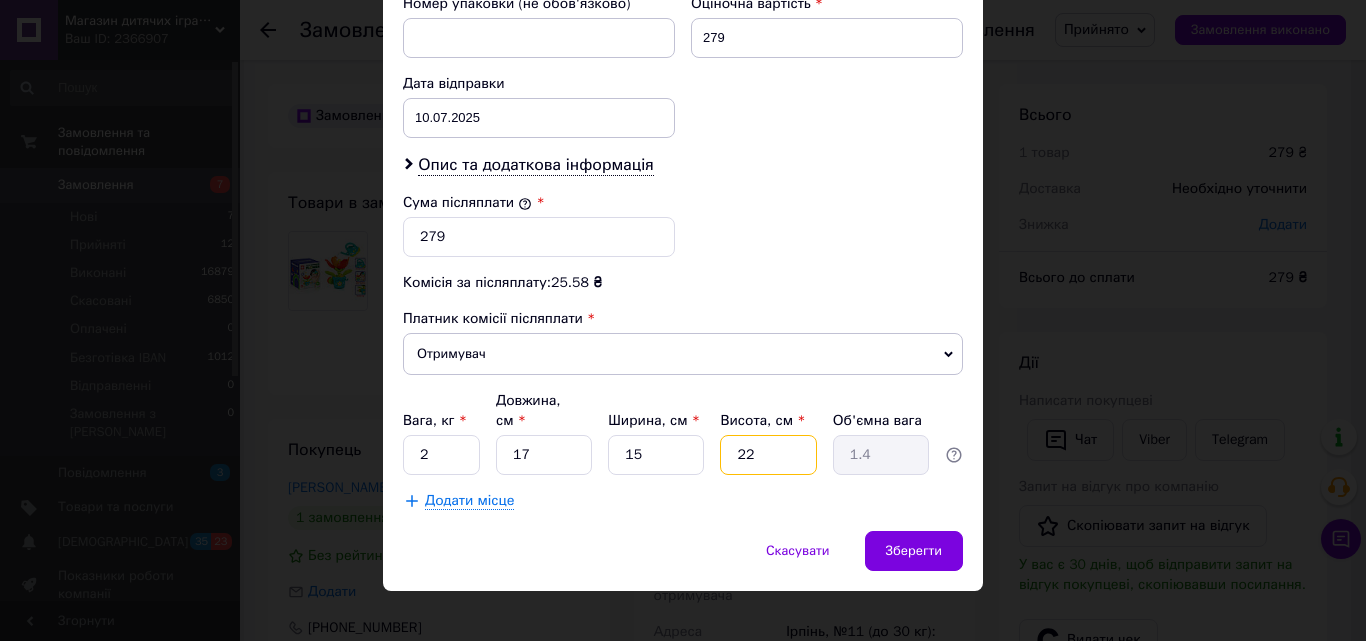drag, startPoint x: 730, startPoint y: 435, endPoint x: 785, endPoint y: 445, distance: 55.9017 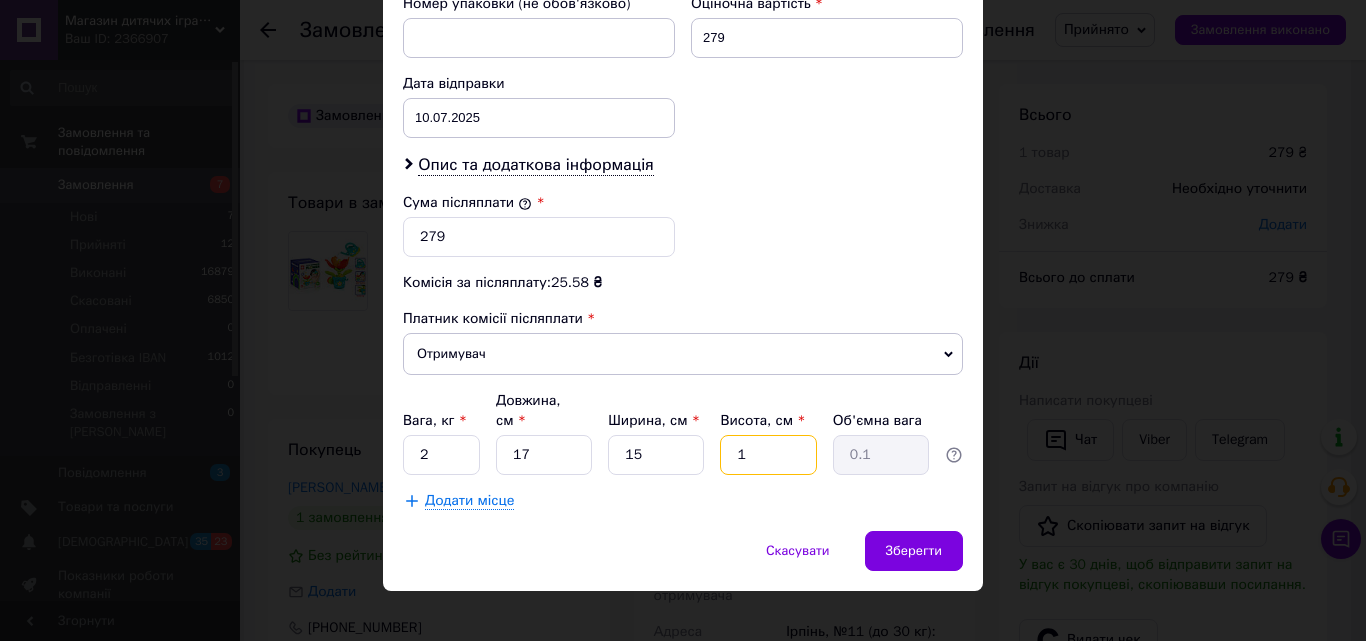 type on "15" 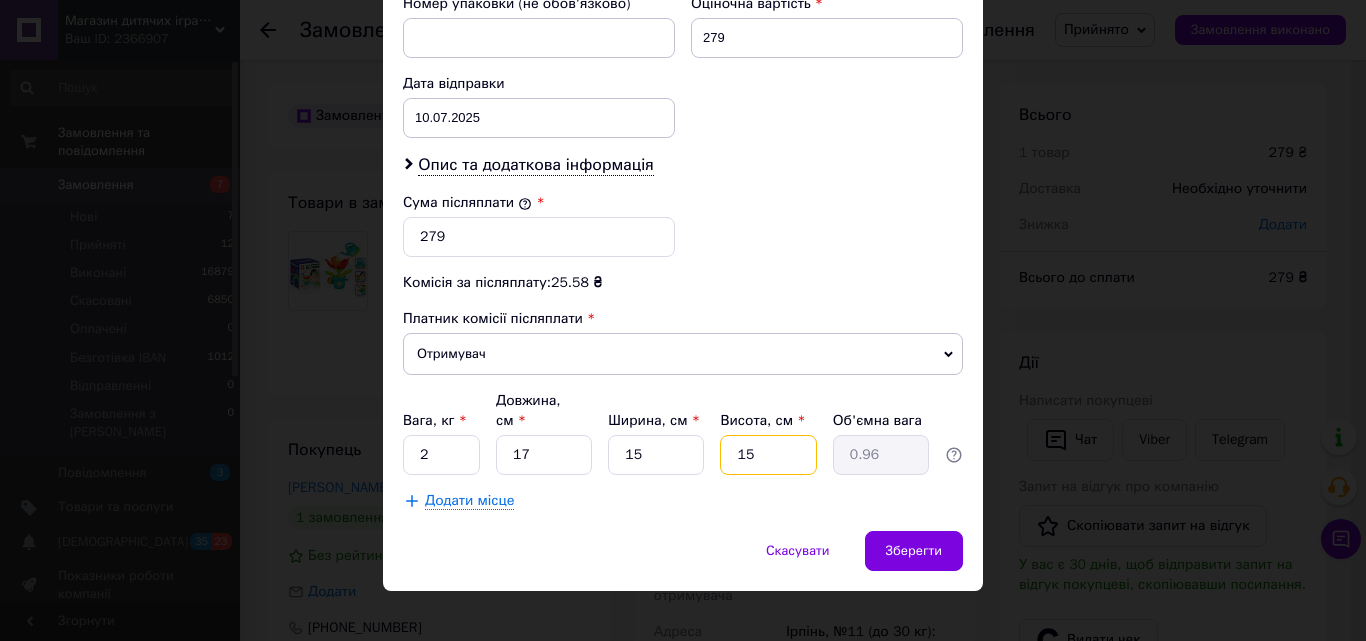 type on "15" 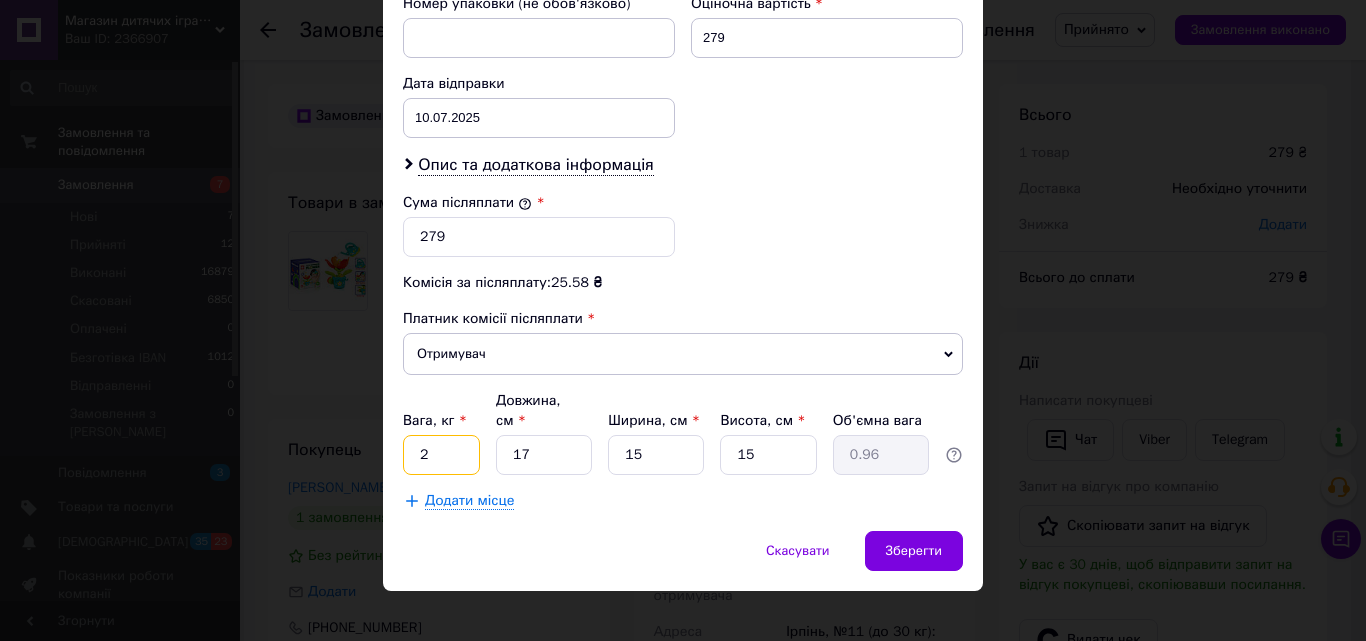 drag, startPoint x: 416, startPoint y: 433, endPoint x: 445, endPoint y: 440, distance: 29.832869 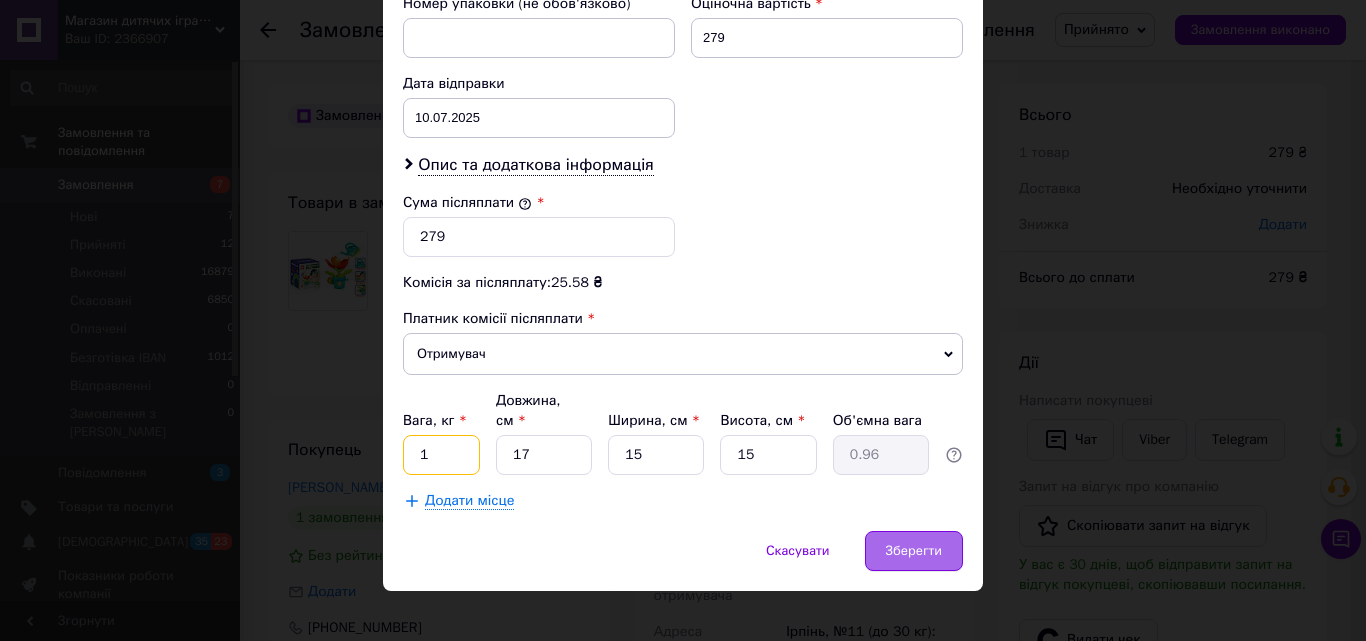 type on "1" 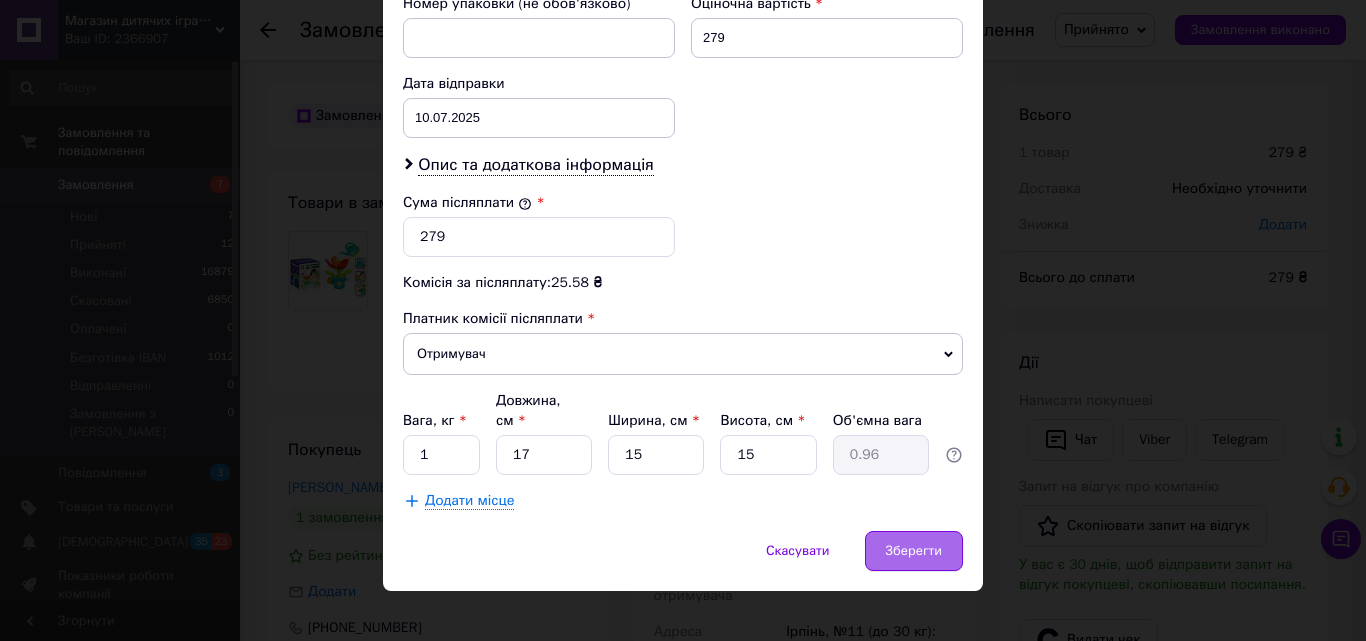 click on "Зберегти" at bounding box center (914, 551) 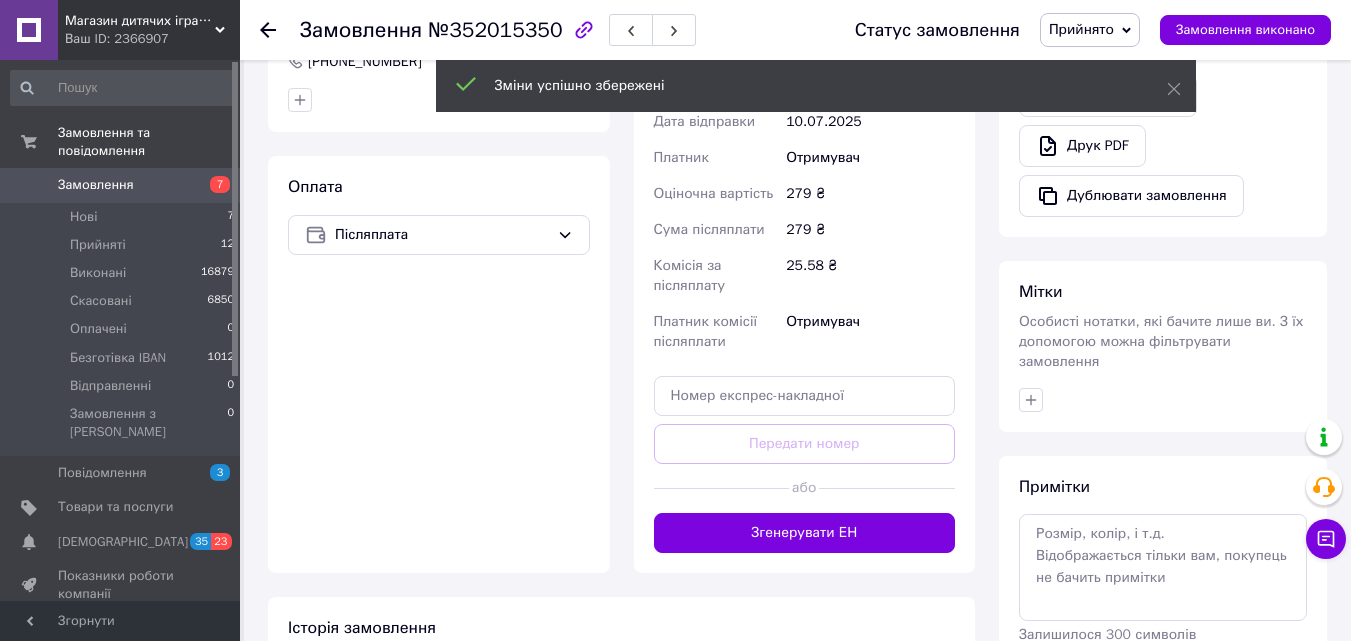 scroll, scrollTop: 700, scrollLeft: 0, axis: vertical 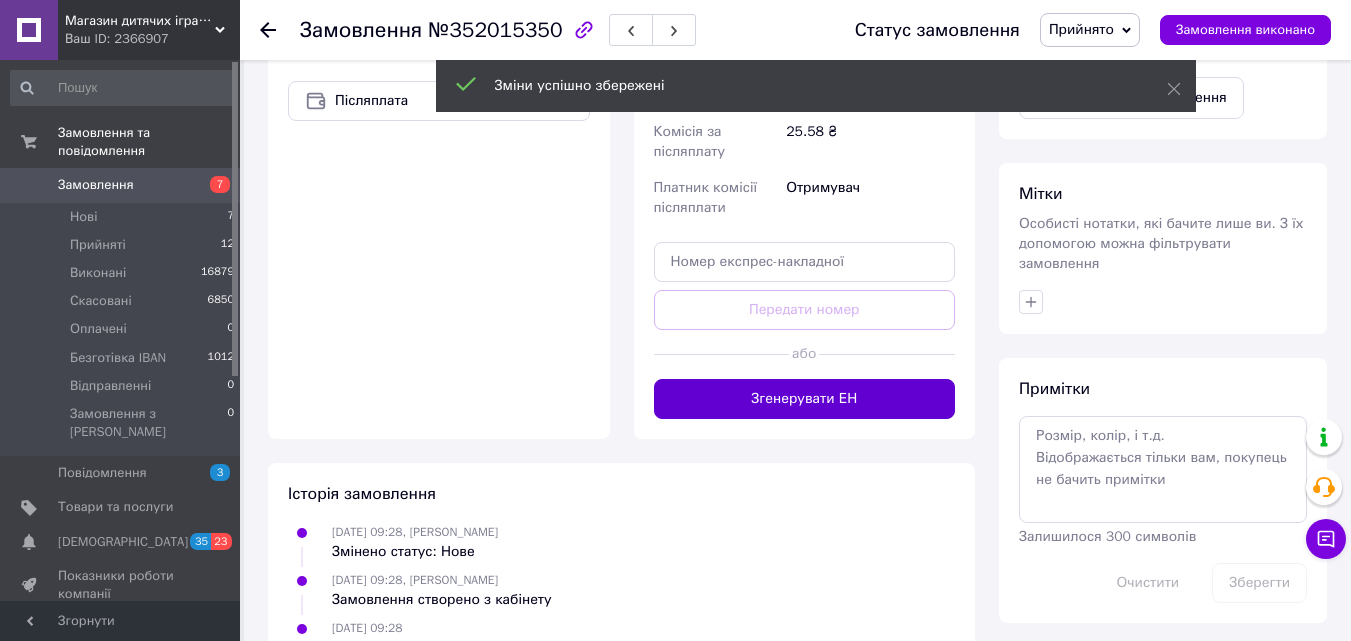 click on "Згенерувати ЕН" at bounding box center (805, 399) 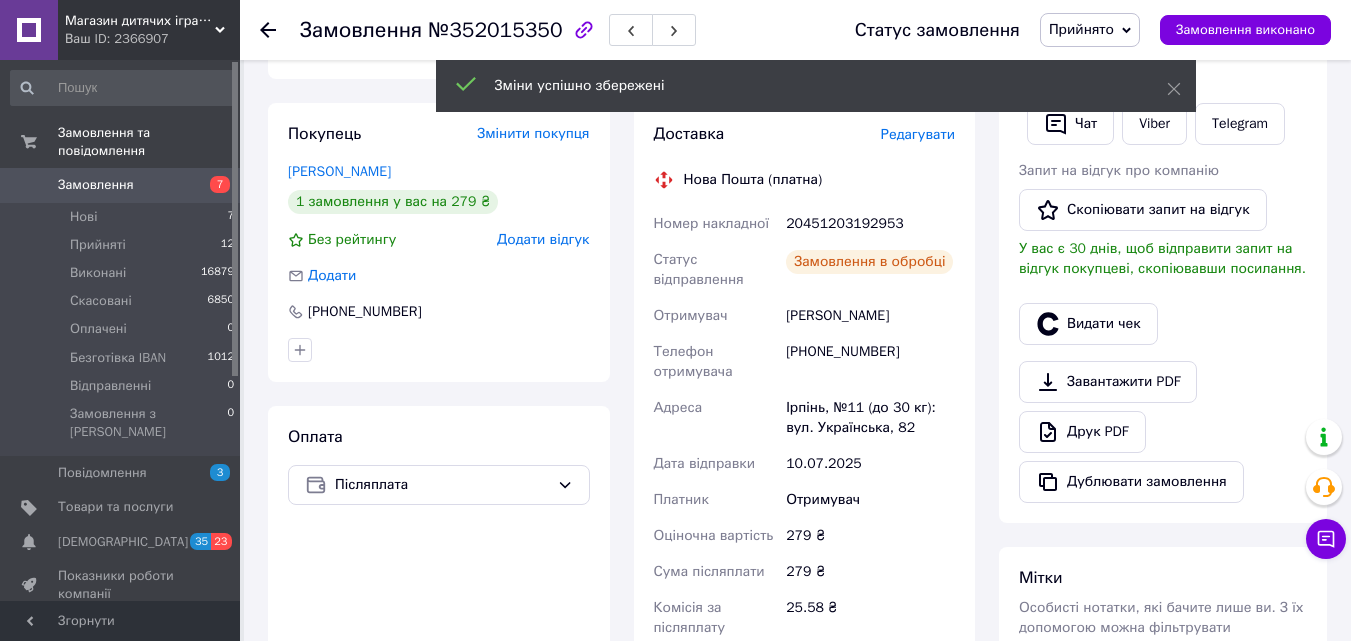 scroll, scrollTop: 300, scrollLeft: 0, axis: vertical 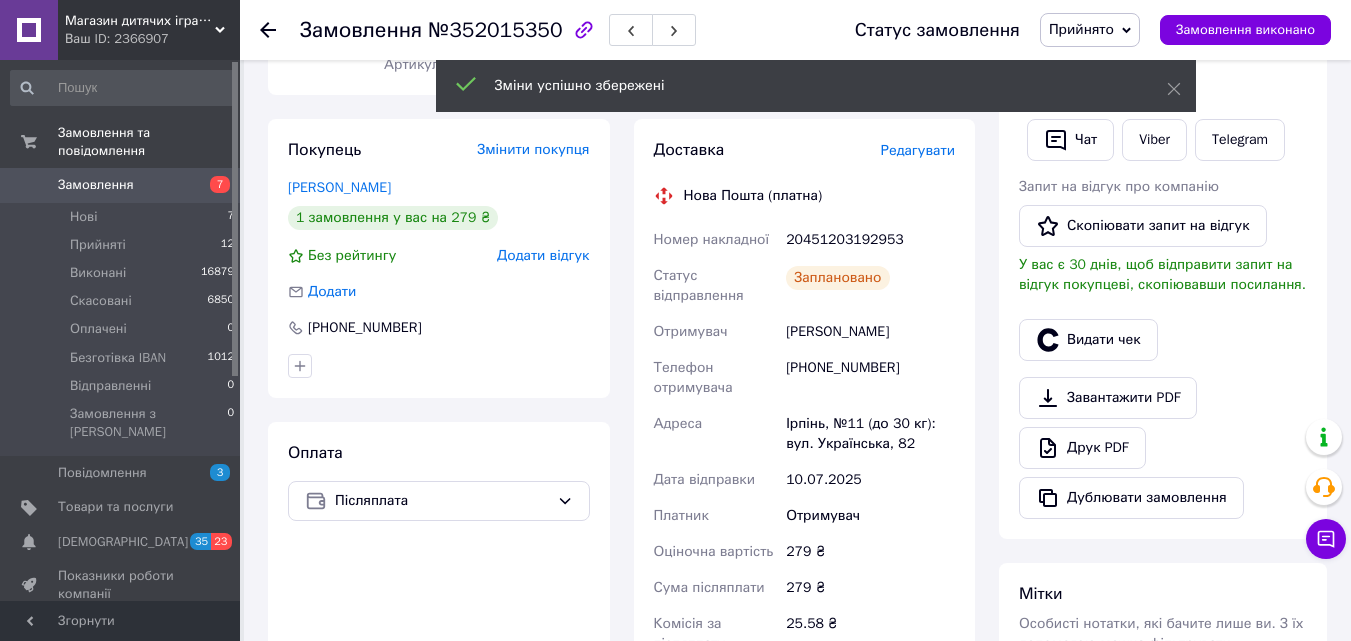 click 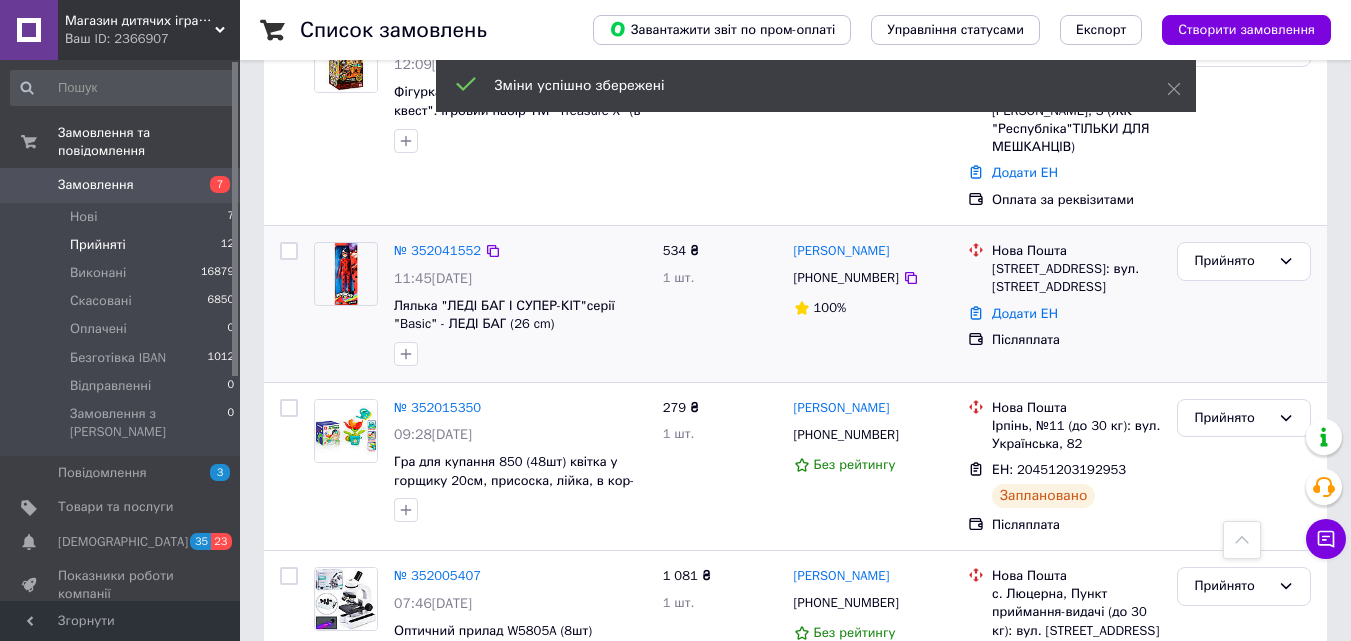 scroll, scrollTop: 800, scrollLeft: 0, axis: vertical 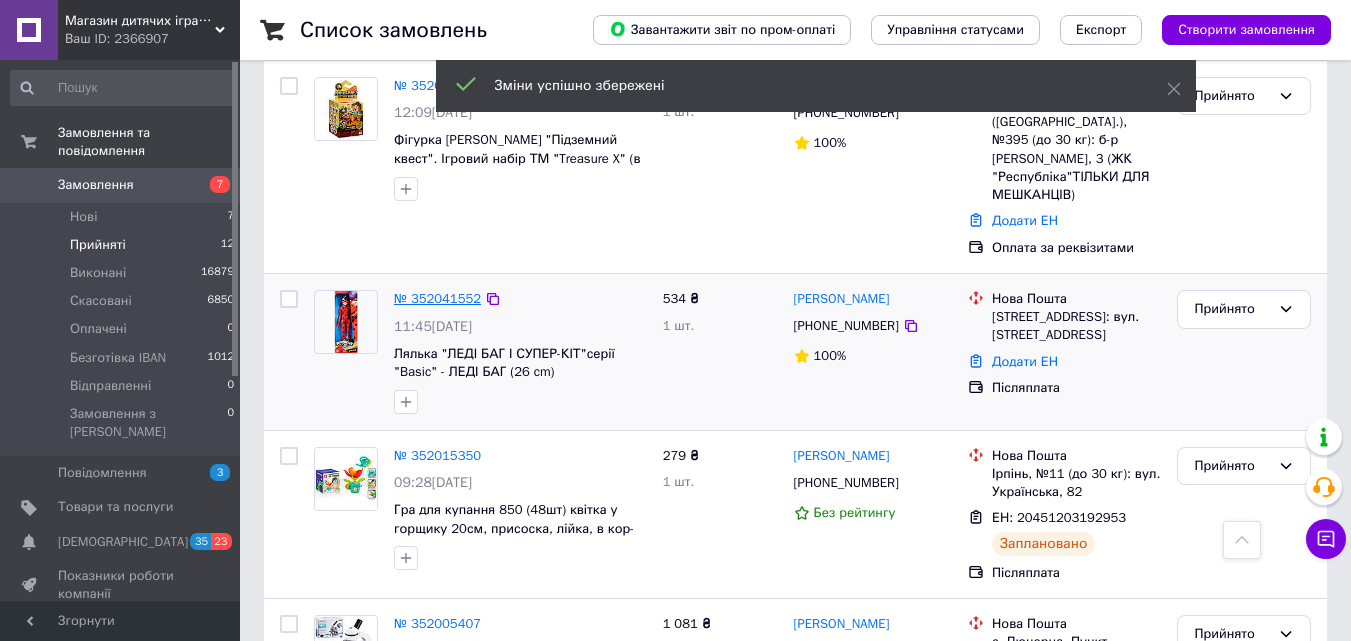 click on "№ 352041552" at bounding box center (437, 298) 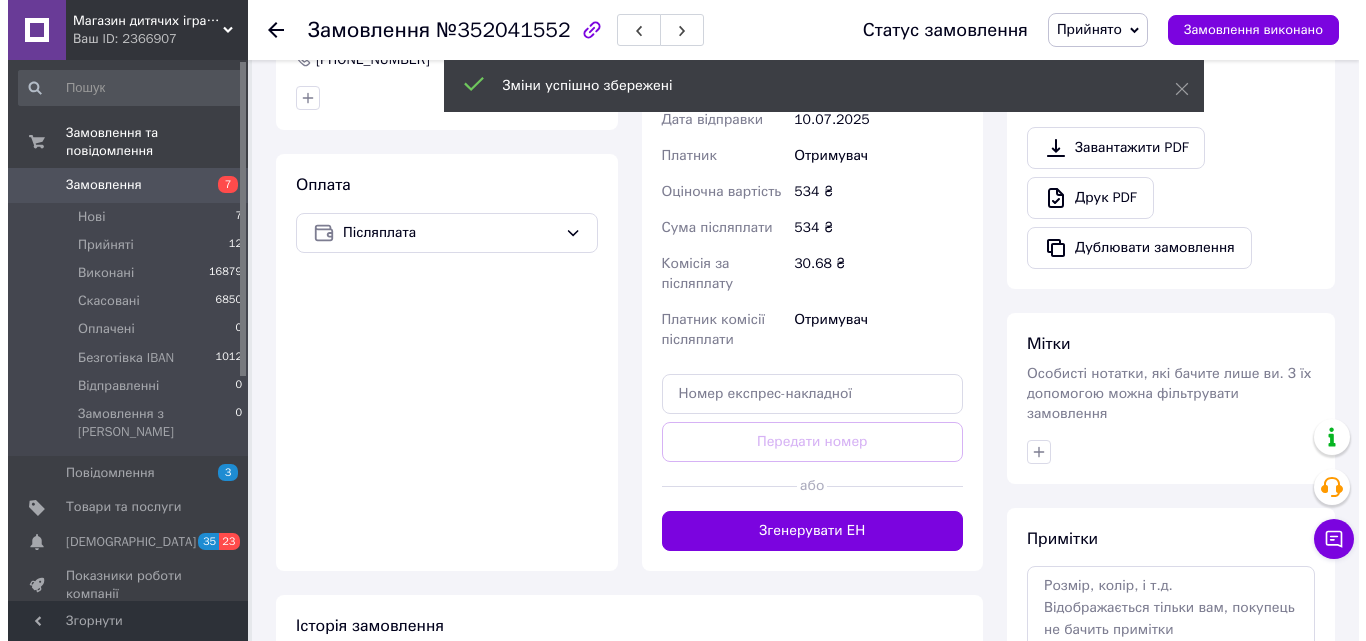 scroll, scrollTop: 248, scrollLeft: 0, axis: vertical 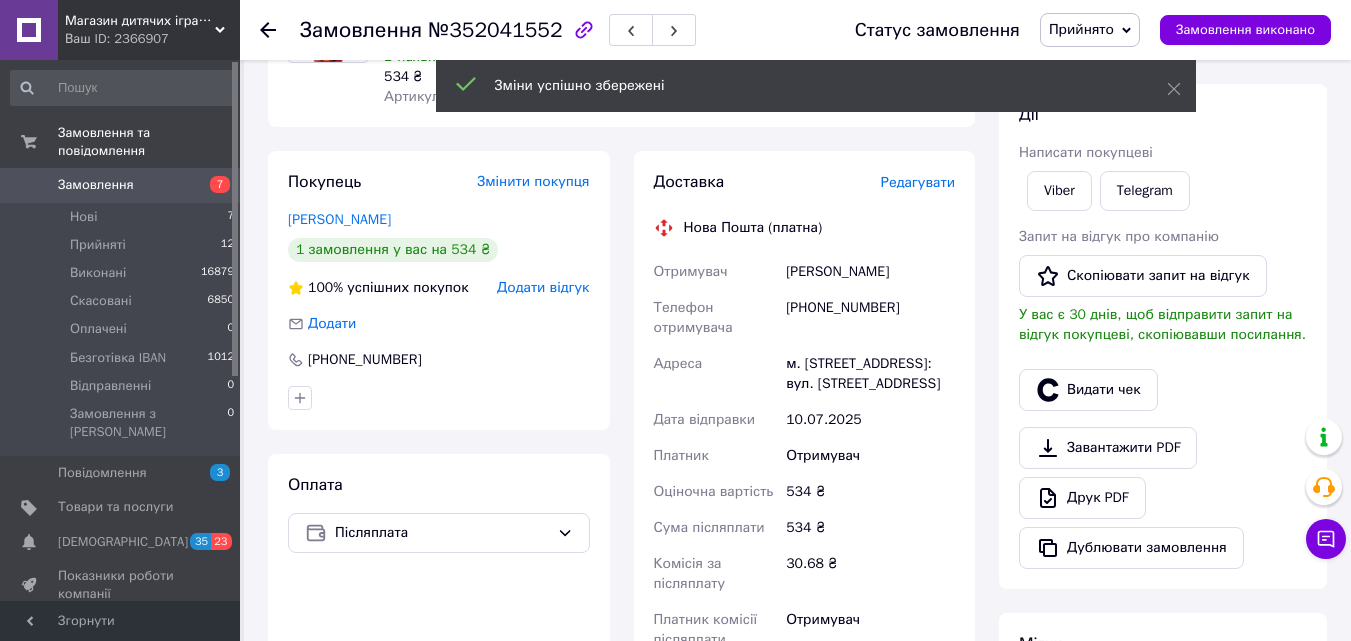click on "Редагувати" at bounding box center [918, 182] 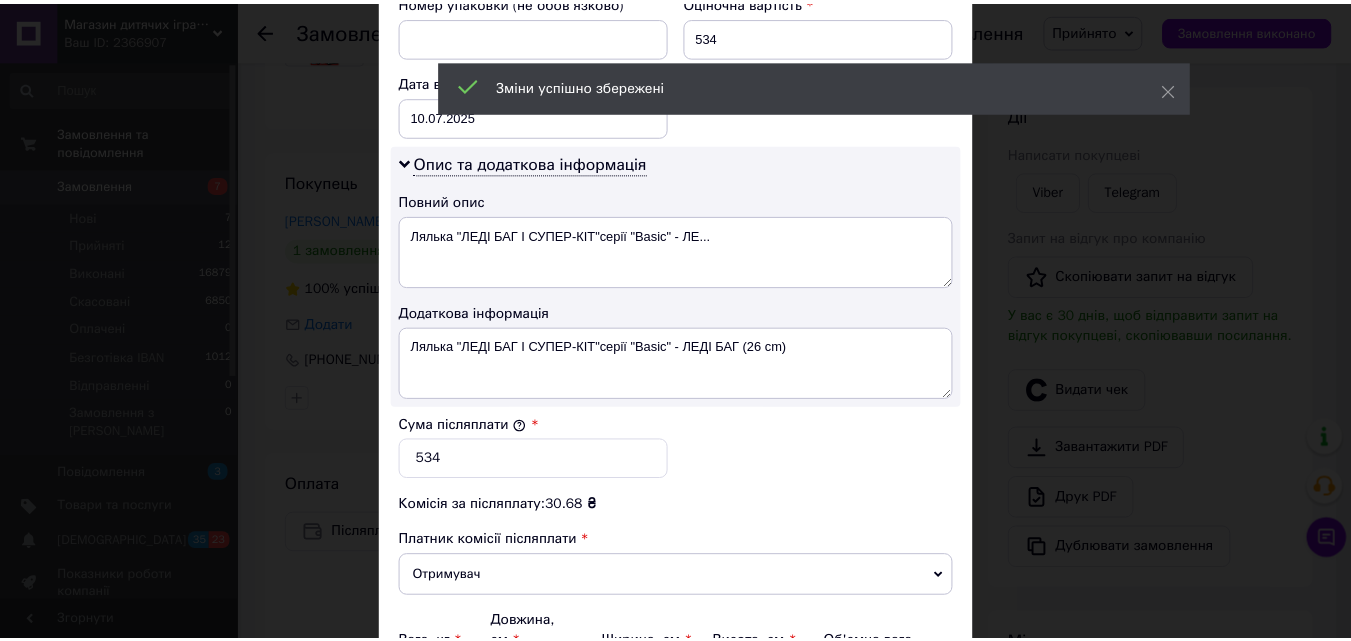 scroll, scrollTop: 1109, scrollLeft: 0, axis: vertical 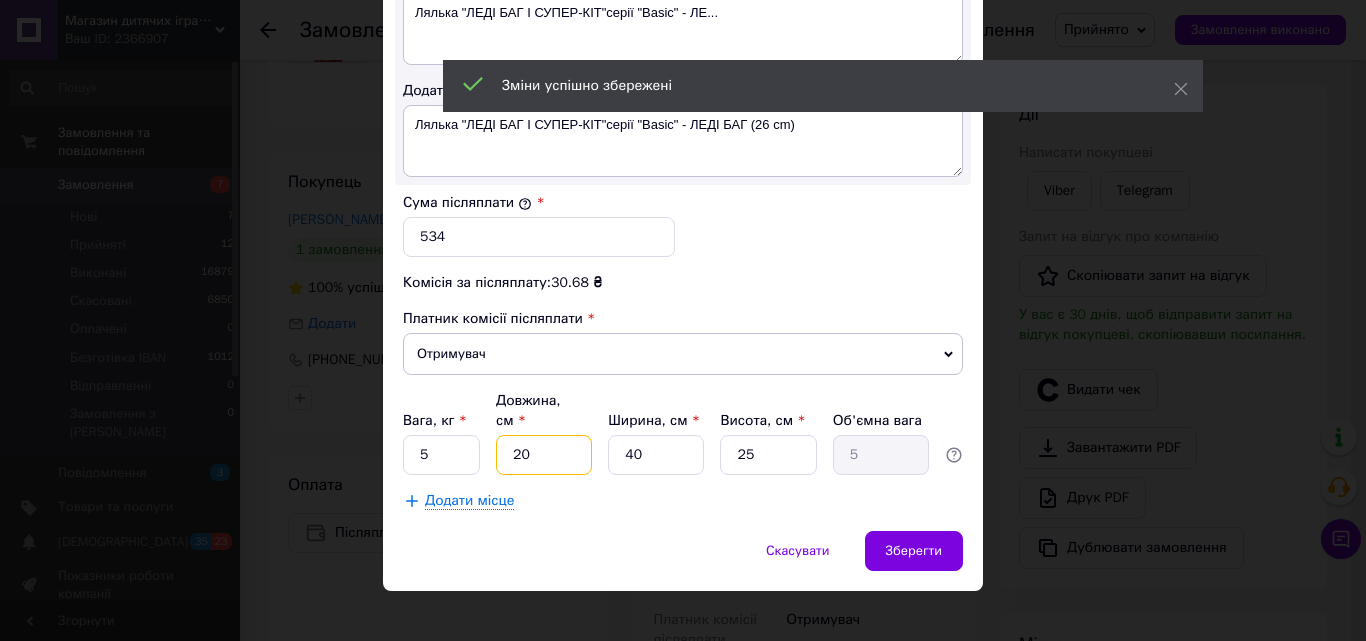drag, startPoint x: 508, startPoint y: 434, endPoint x: 548, endPoint y: 448, distance: 42.379242 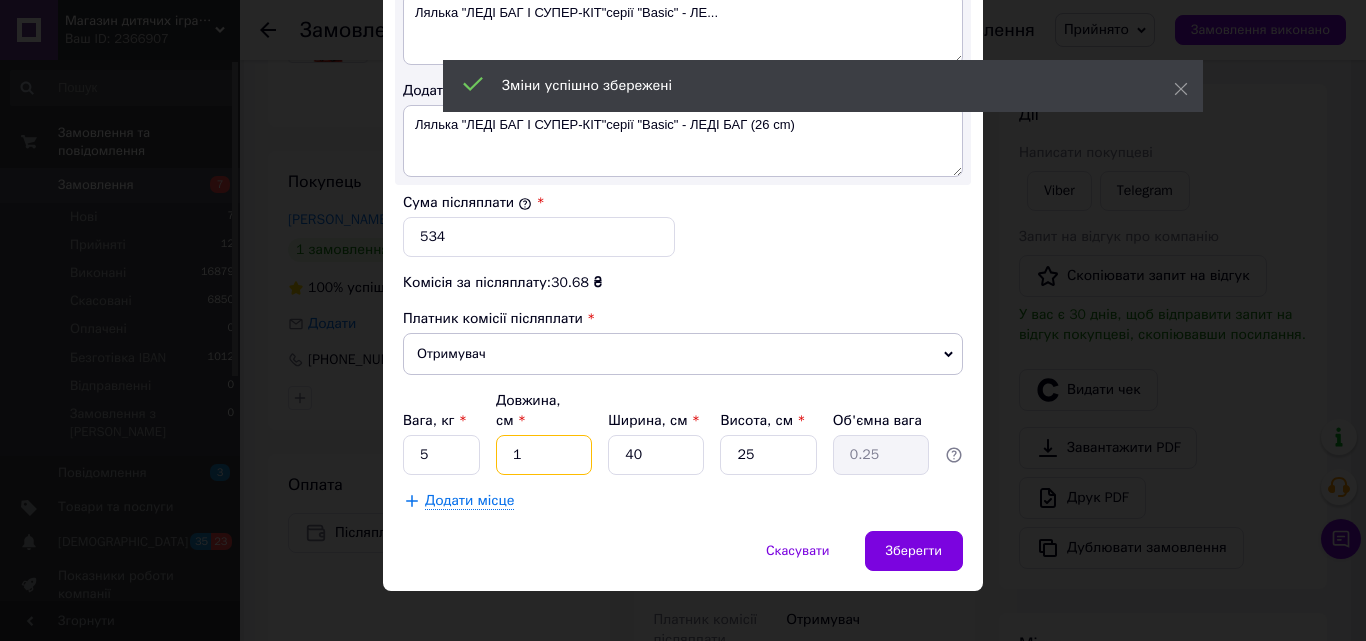 type on "15" 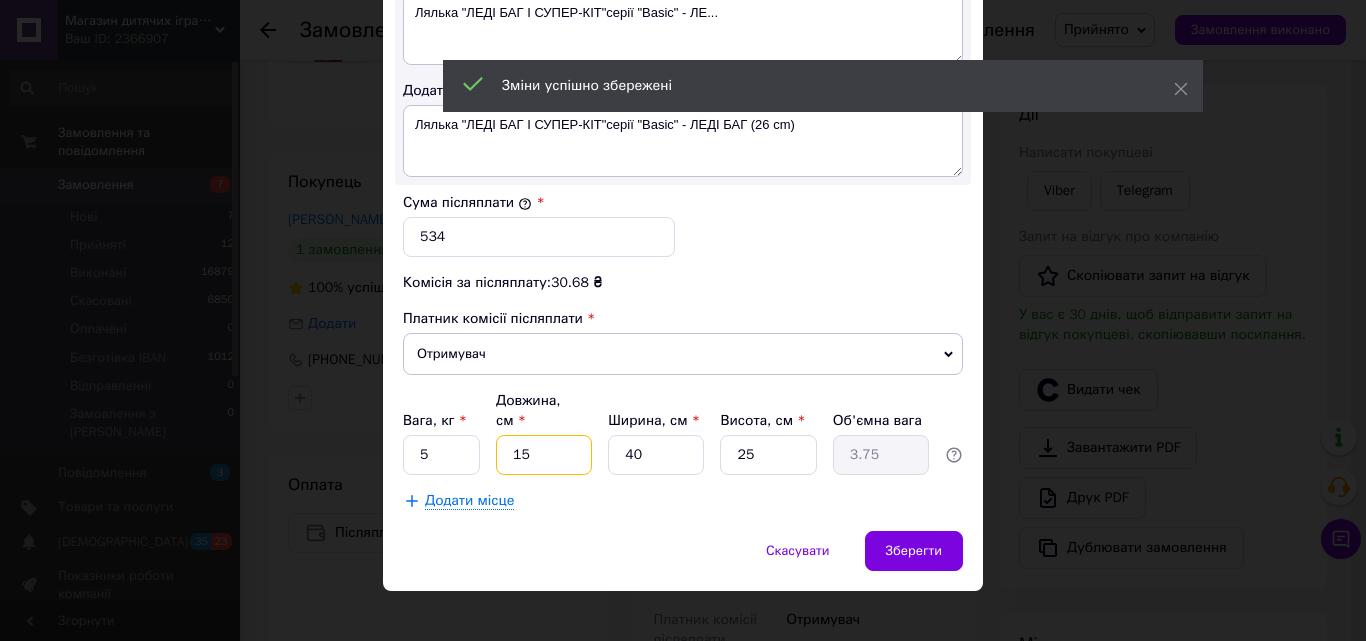 type on "15" 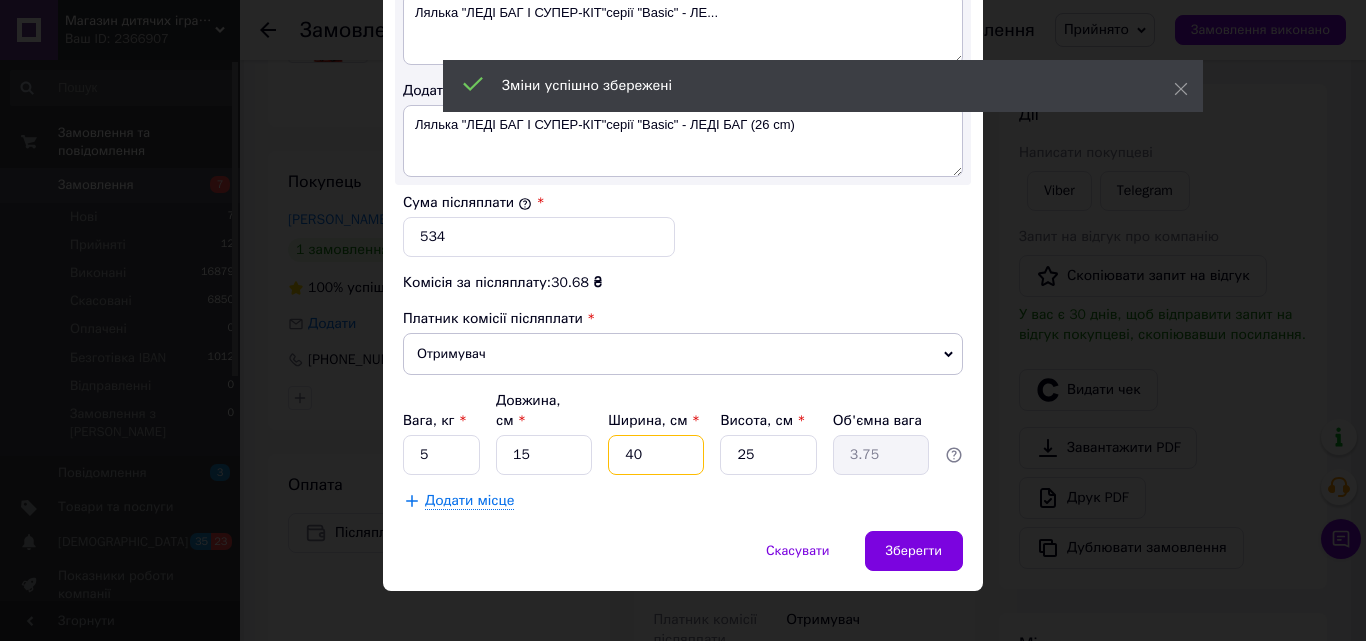 drag, startPoint x: 615, startPoint y: 443, endPoint x: 654, endPoint y: 448, distance: 39.319206 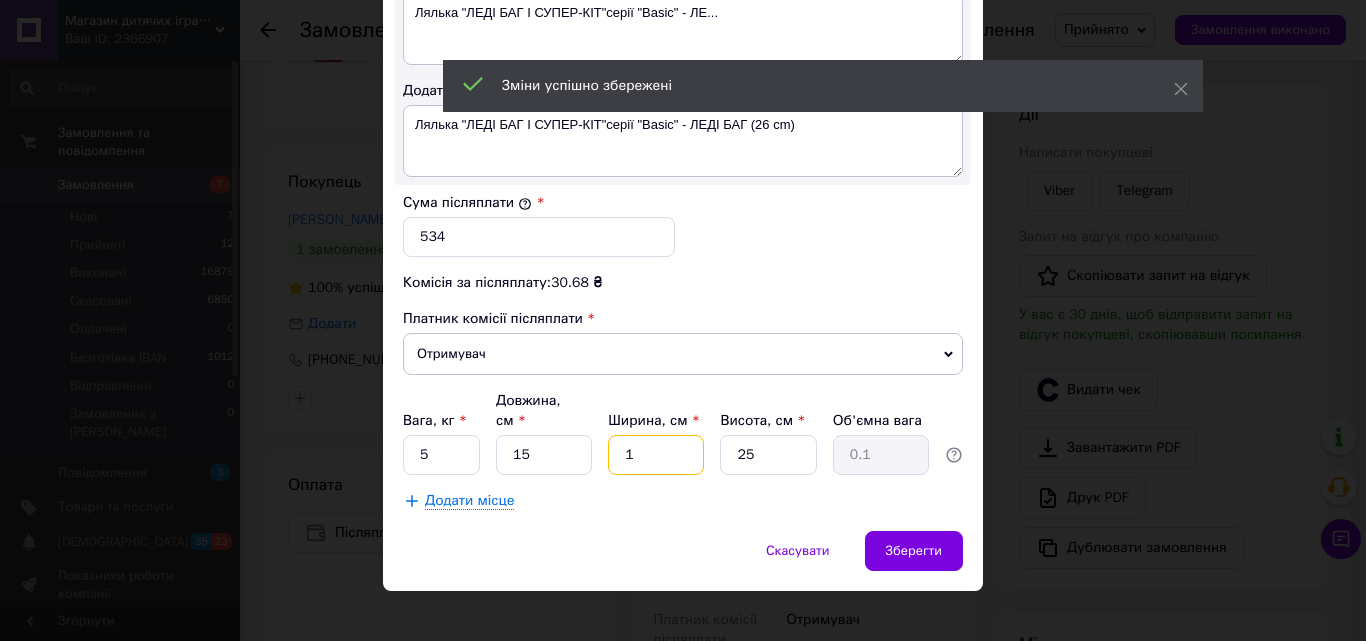 type on "15" 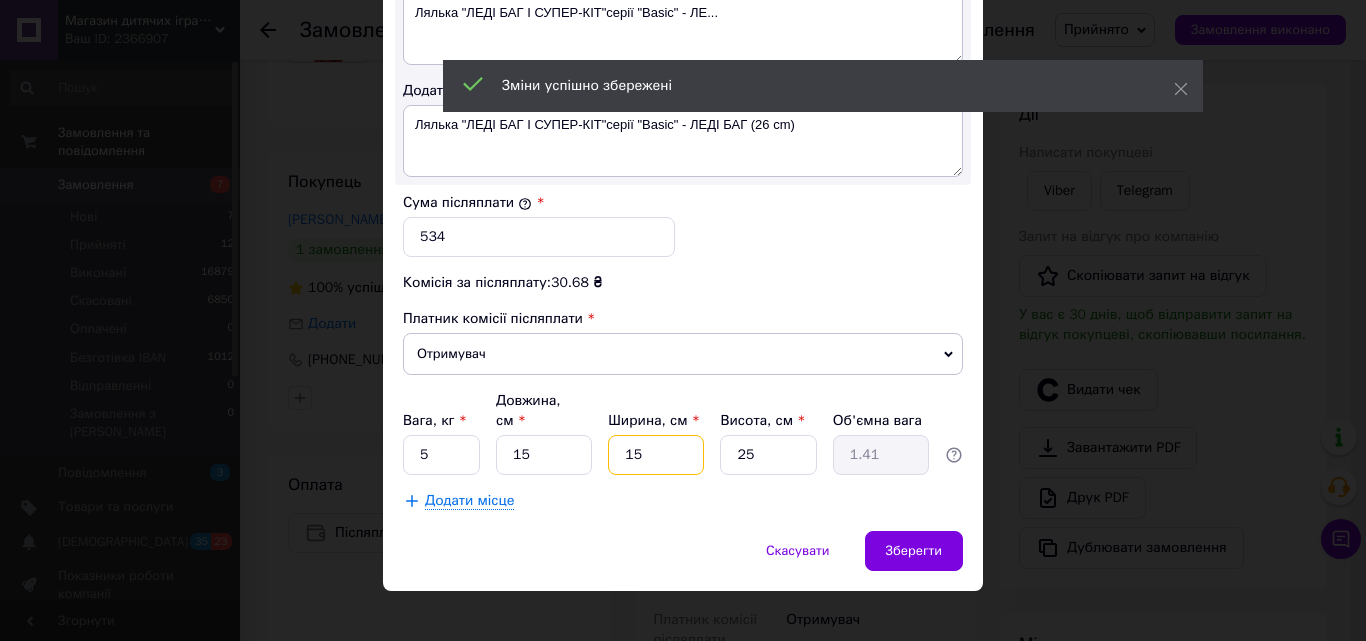 type on "15" 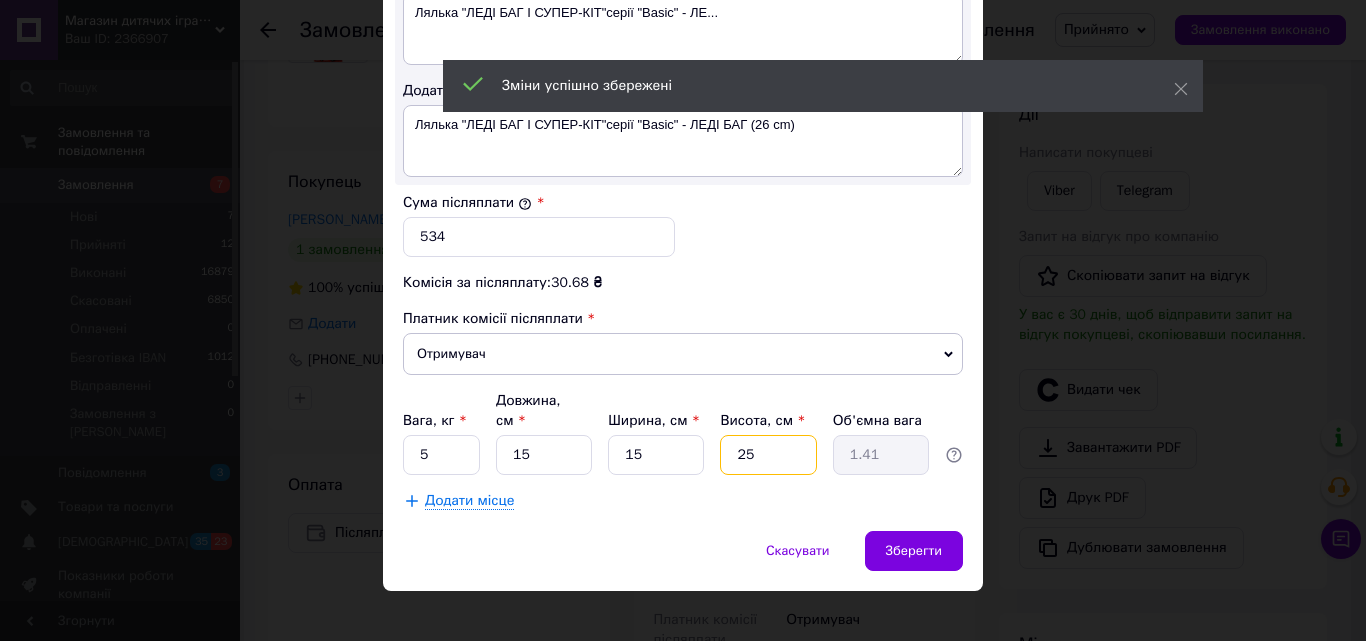 drag, startPoint x: 726, startPoint y: 441, endPoint x: 764, endPoint y: 452, distance: 39.56008 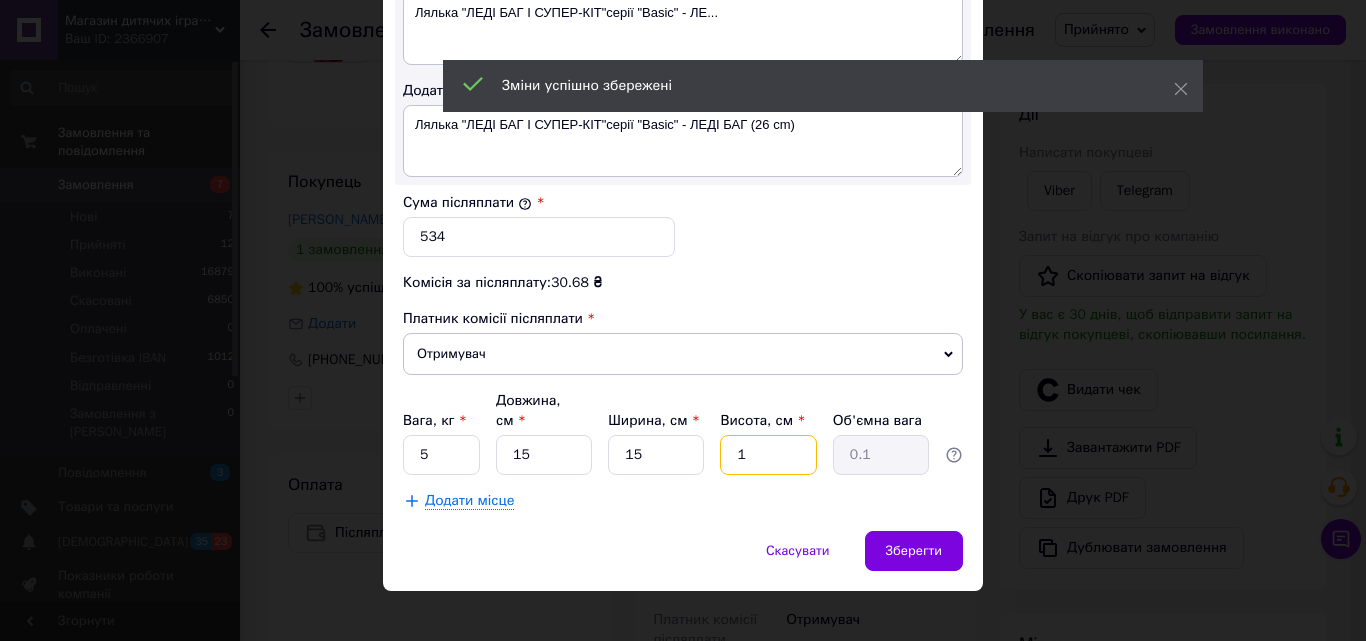 type on "15" 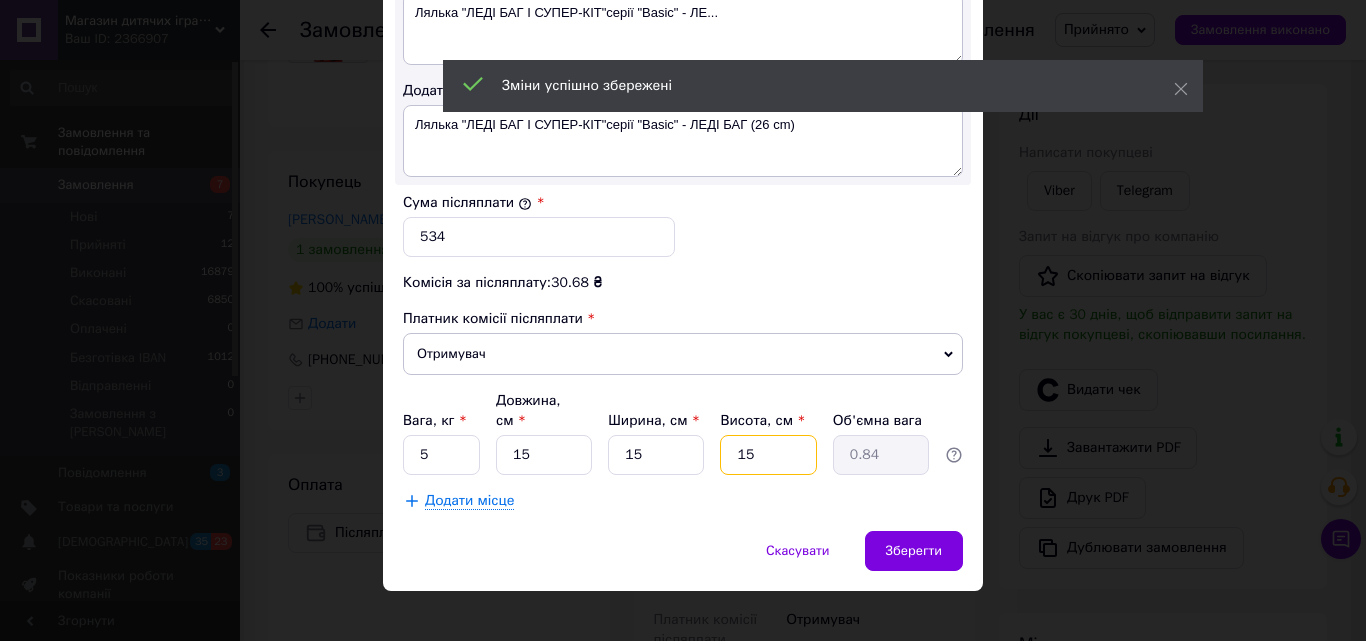 type on "15" 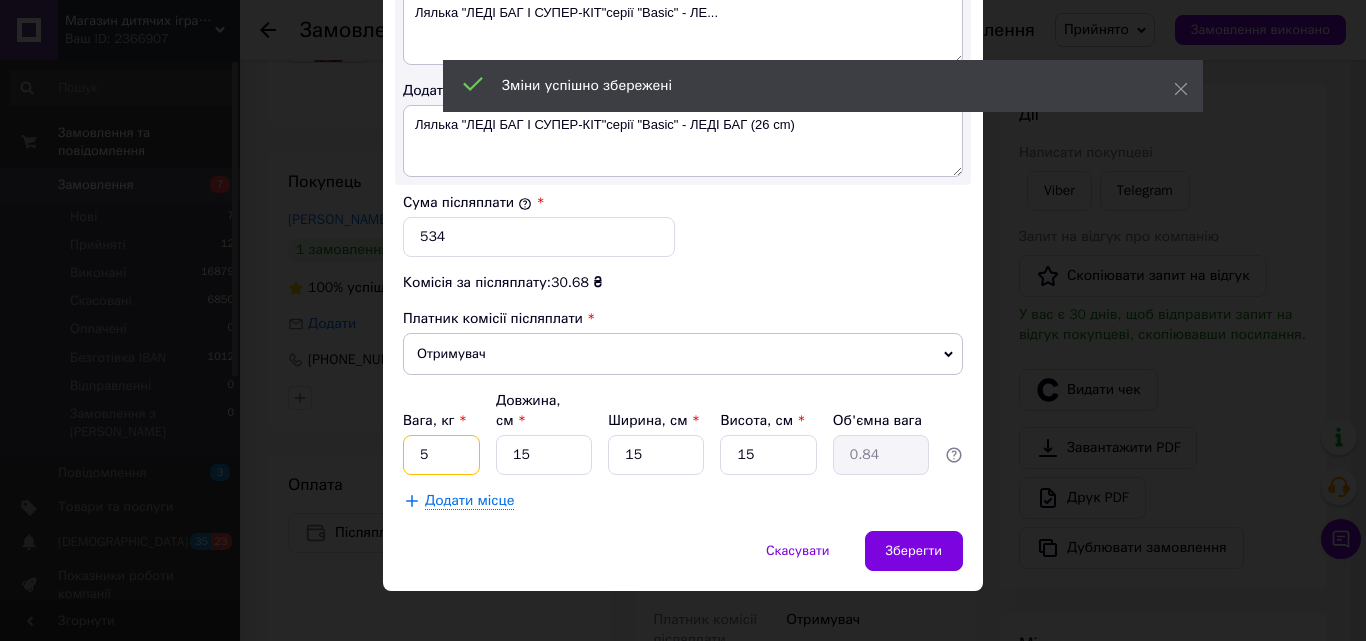 drag, startPoint x: 409, startPoint y: 440, endPoint x: 430, endPoint y: 443, distance: 21.213203 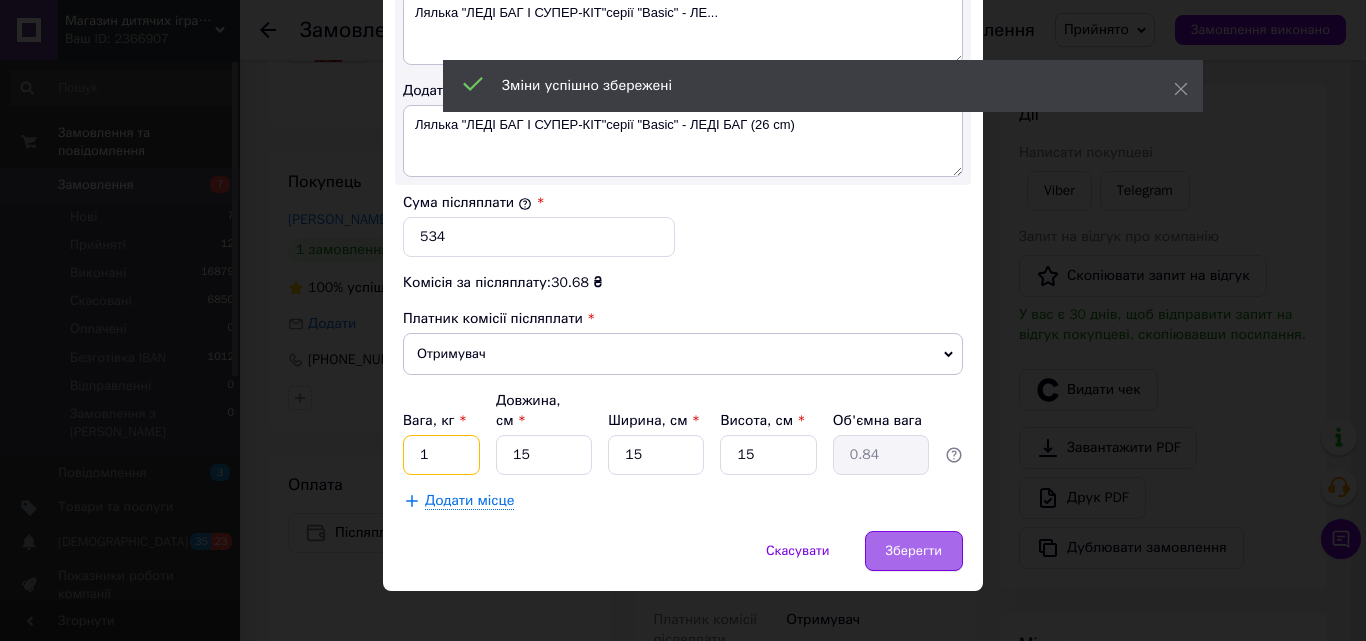 type on "1" 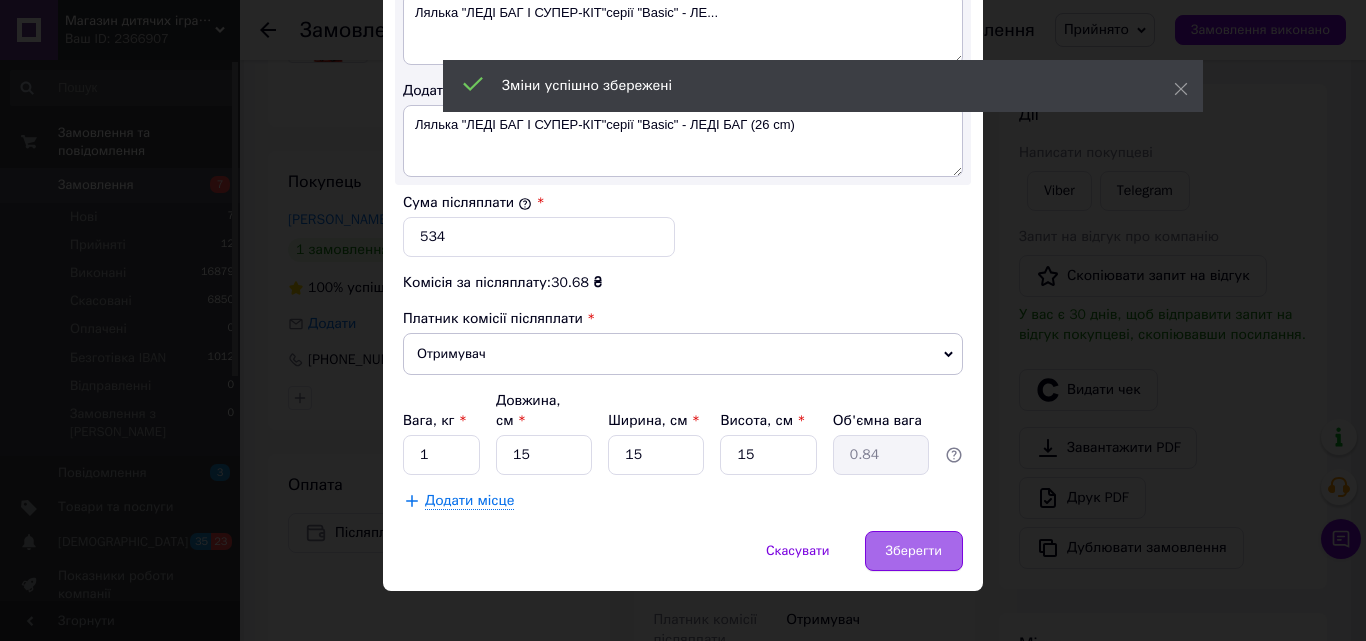 click on "Зберегти" at bounding box center (914, 551) 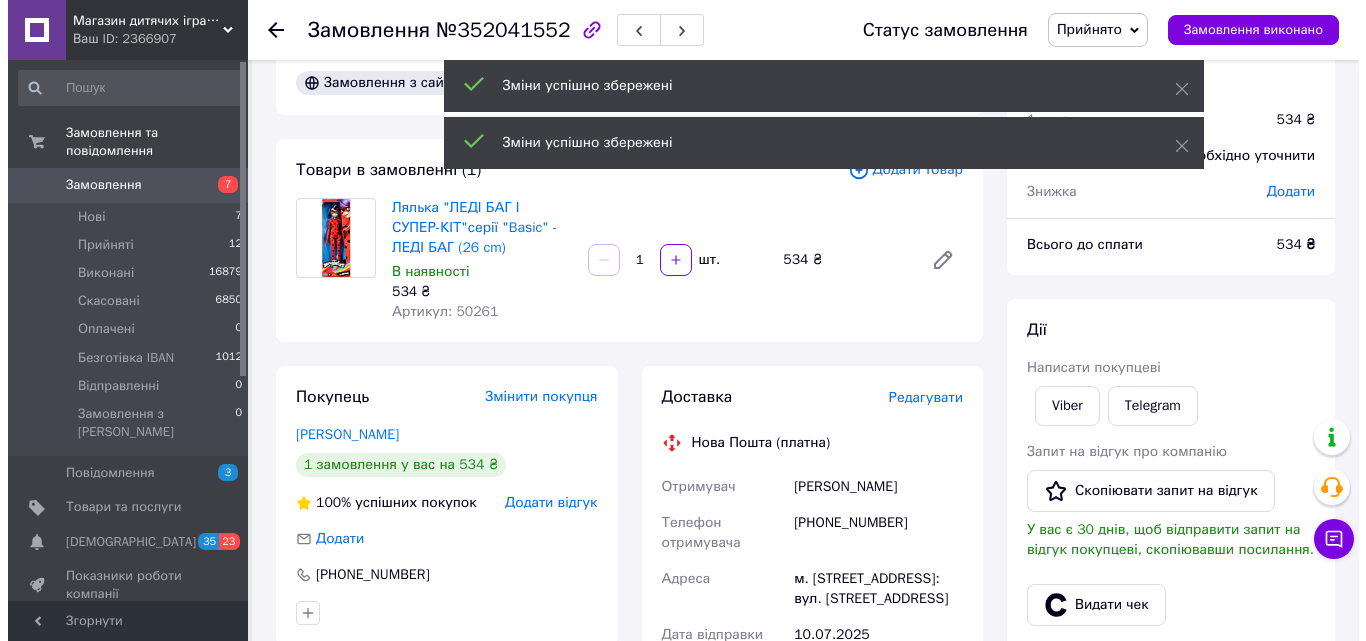 scroll, scrollTop: 0, scrollLeft: 0, axis: both 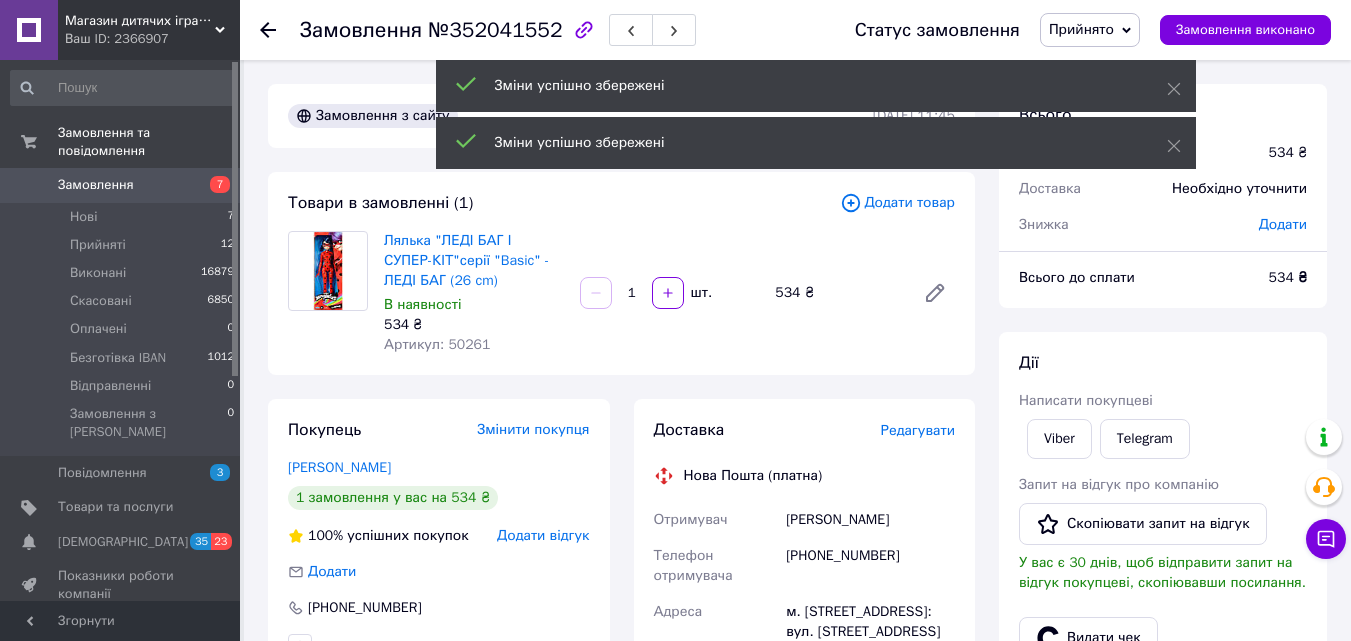 click on "Редагувати" at bounding box center [918, 430] 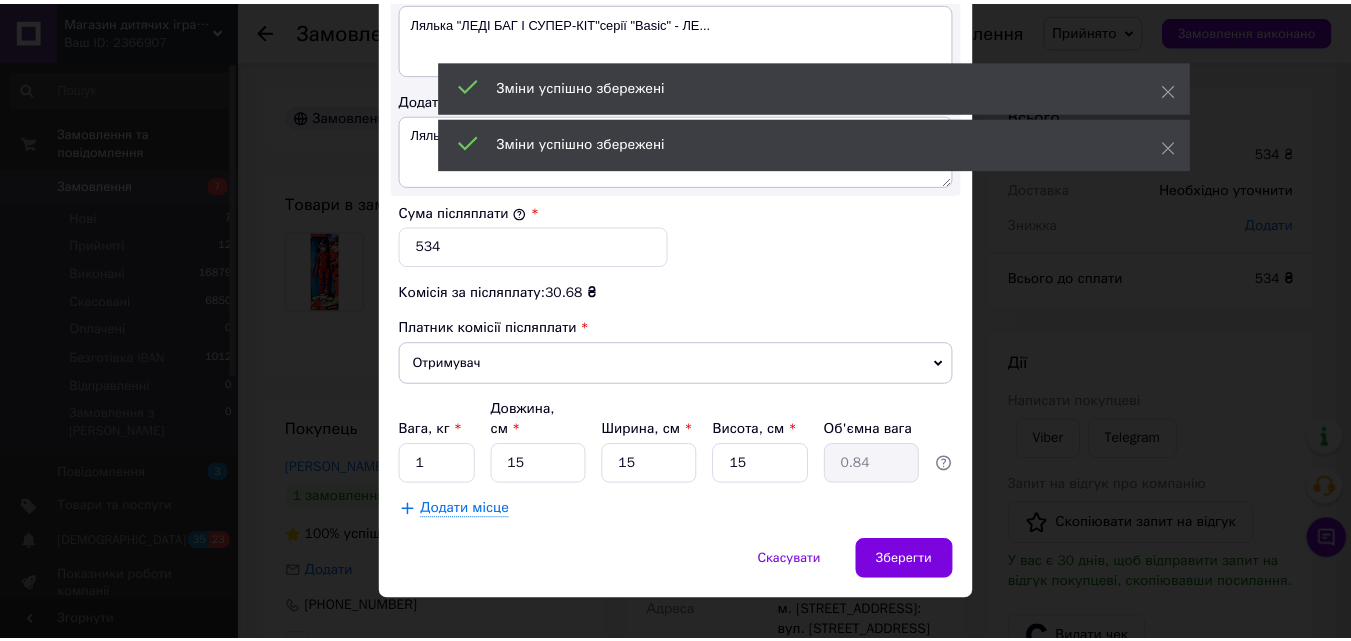 scroll, scrollTop: 1109, scrollLeft: 0, axis: vertical 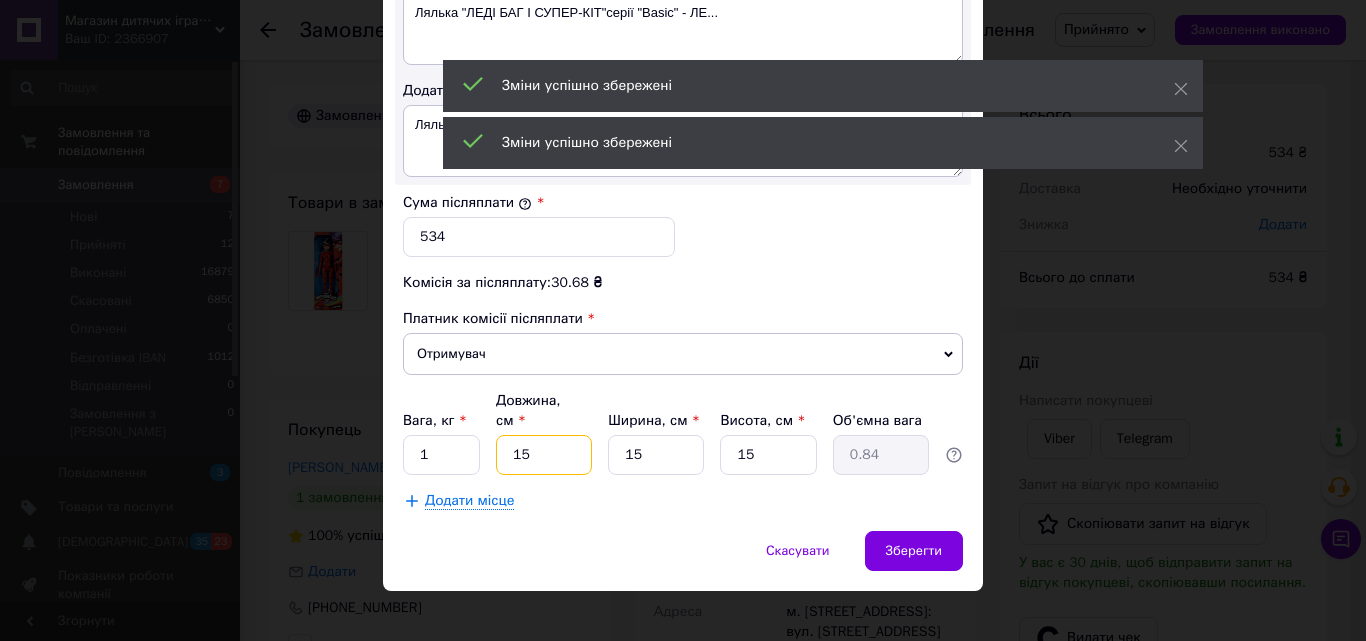 click on "15" at bounding box center (544, 455) 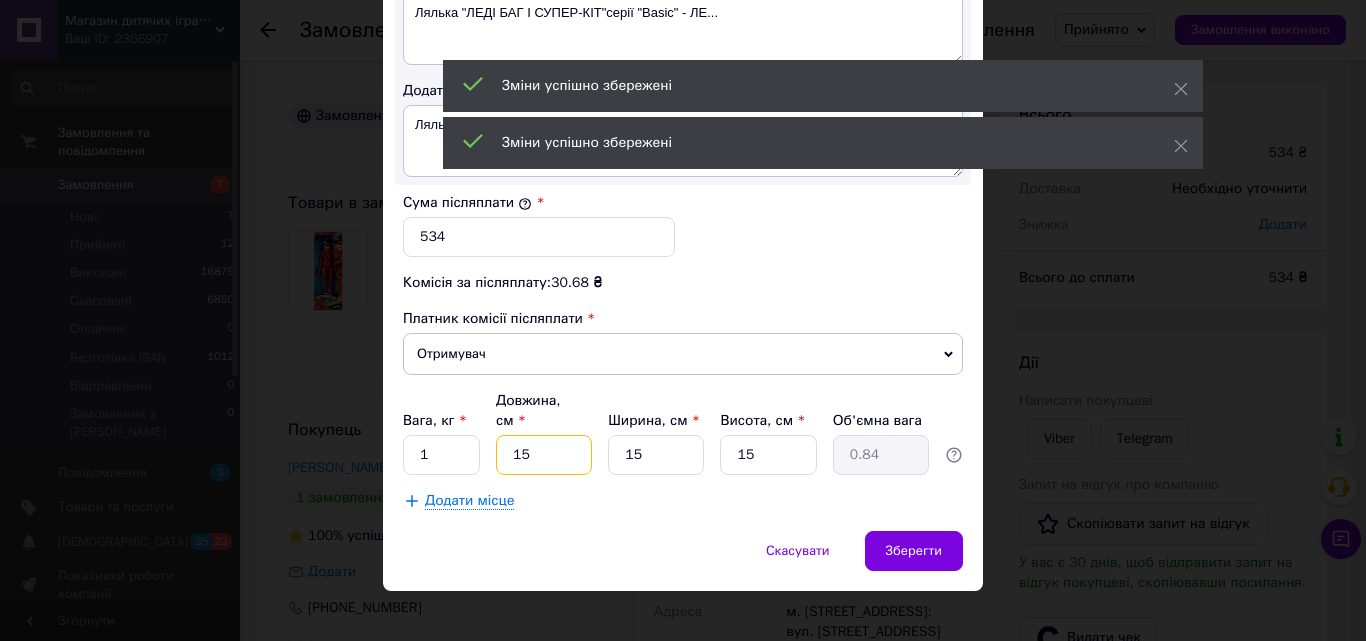 drag, startPoint x: 499, startPoint y: 447, endPoint x: 550, endPoint y: 449, distance: 51.0392 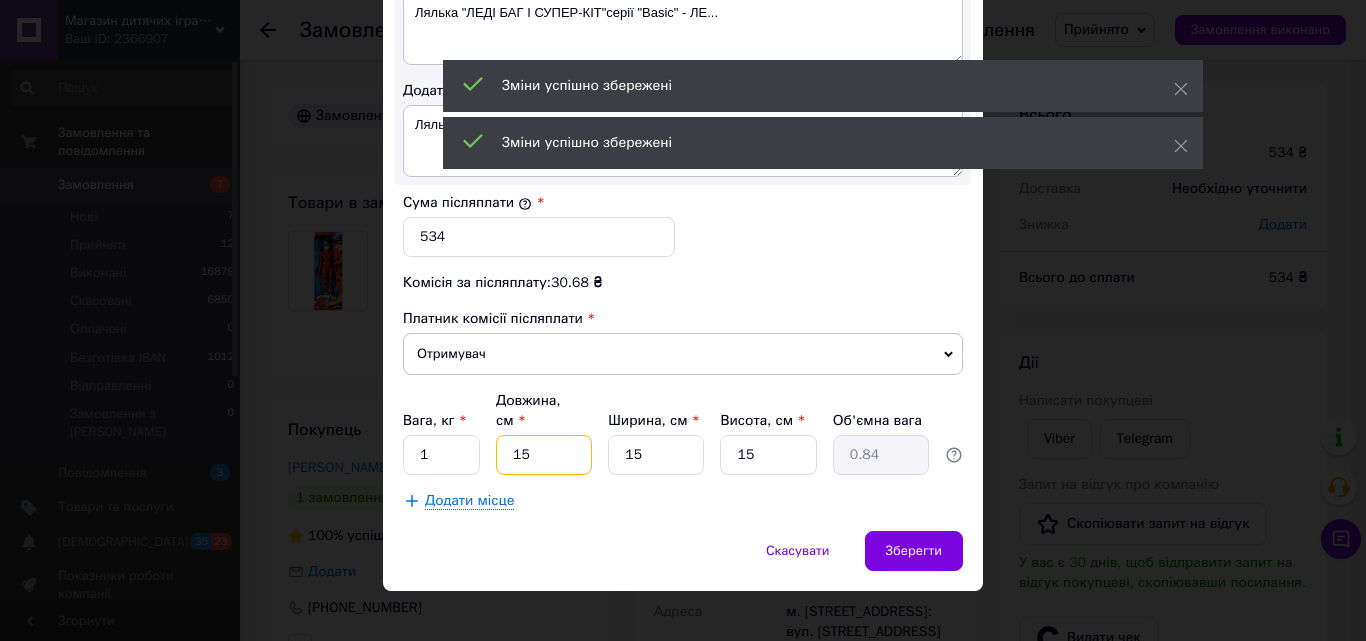 type on "3" 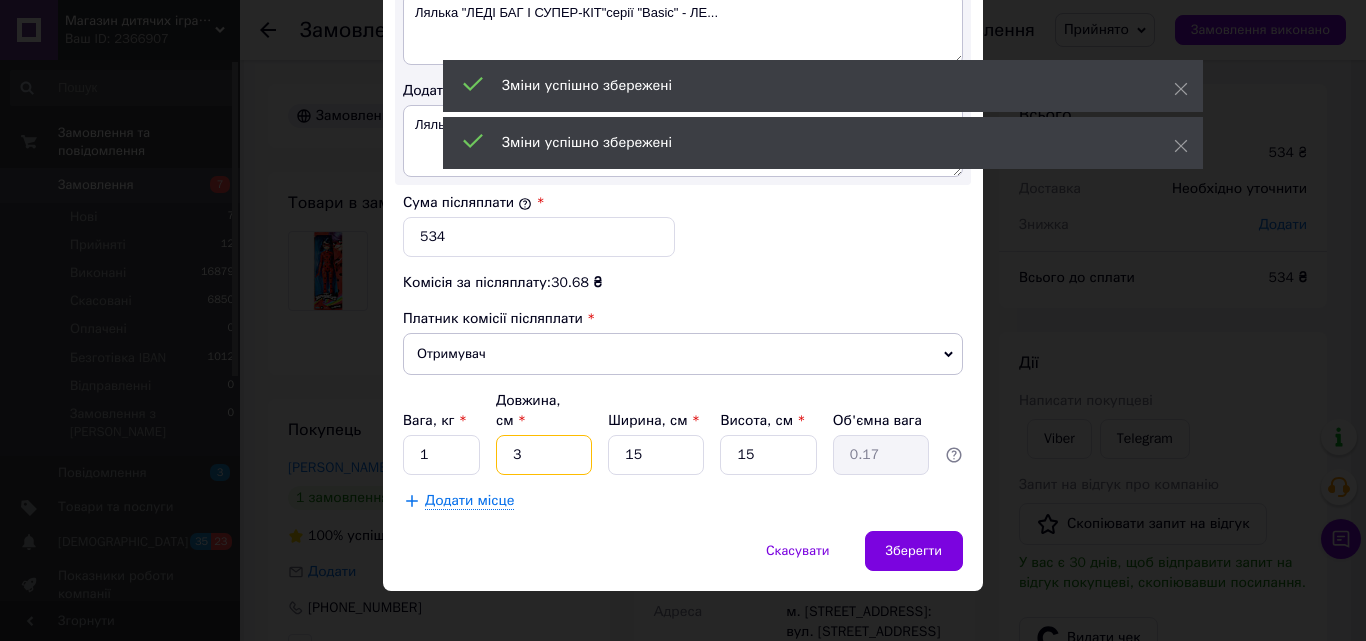 type on "30" 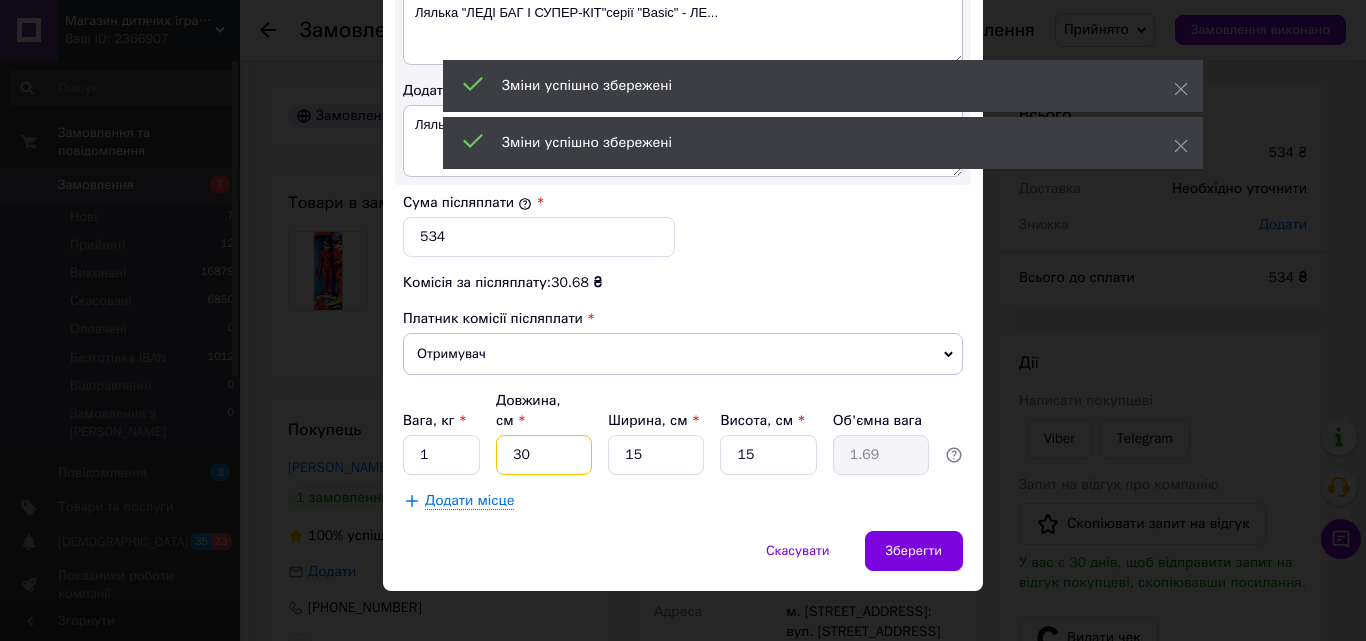 type on "30" 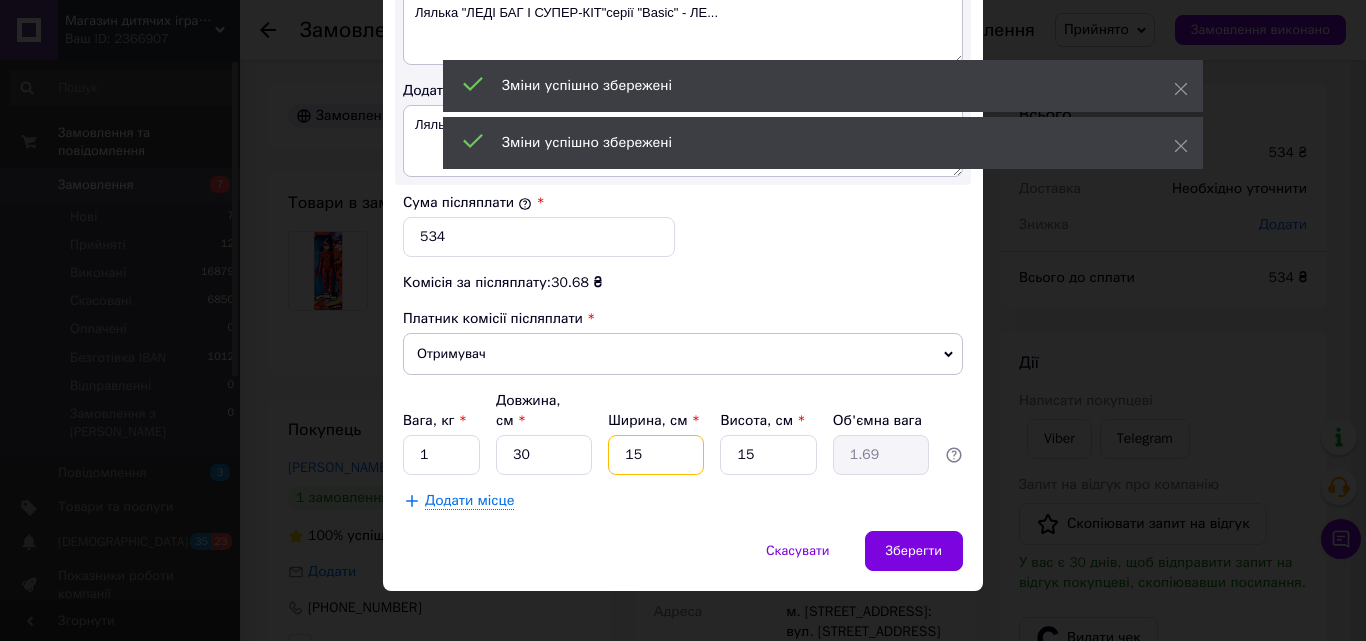 drag, startPoint x: 622, startPoint y: 438, endPoint x: 631, endPoint y: 444, distance: 10.816654 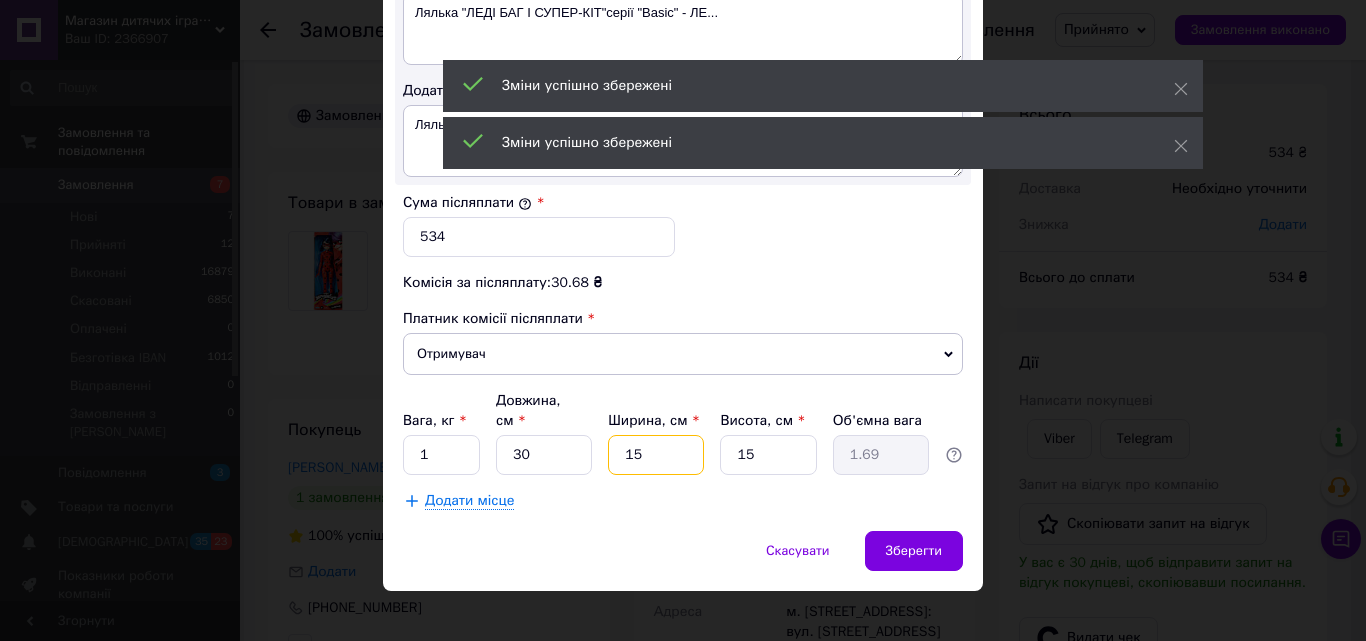 click on "15" at bounding box center (656, 455) 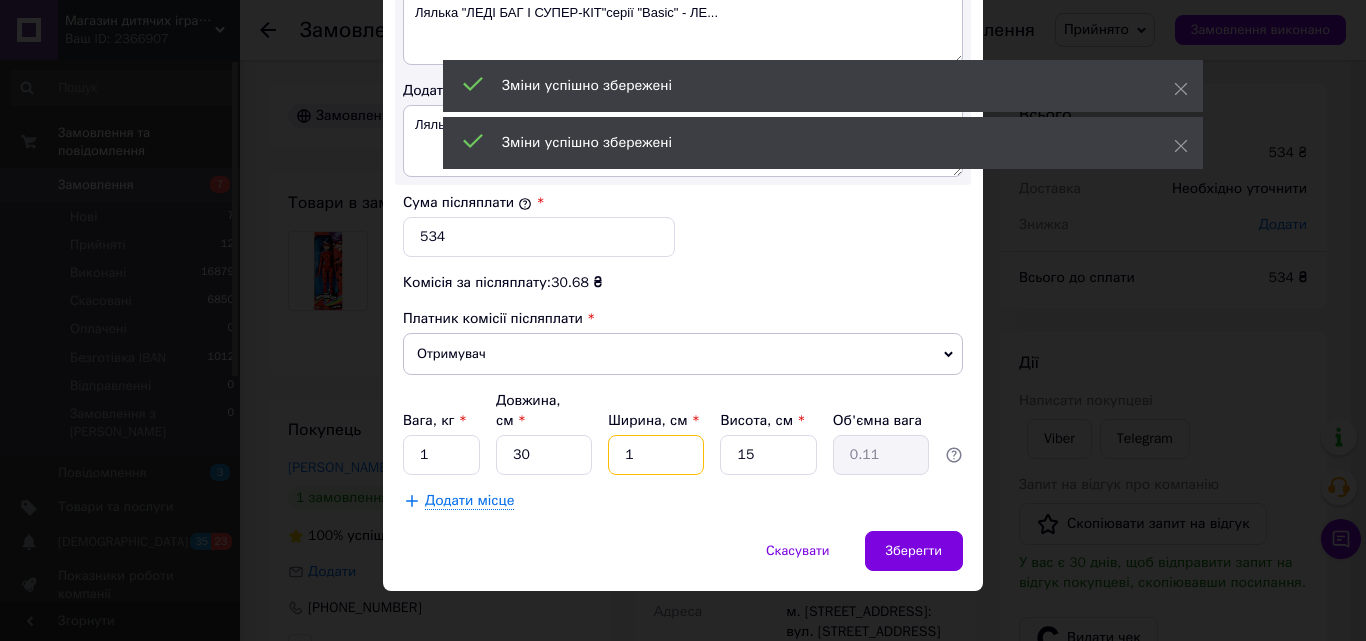 type on "10" 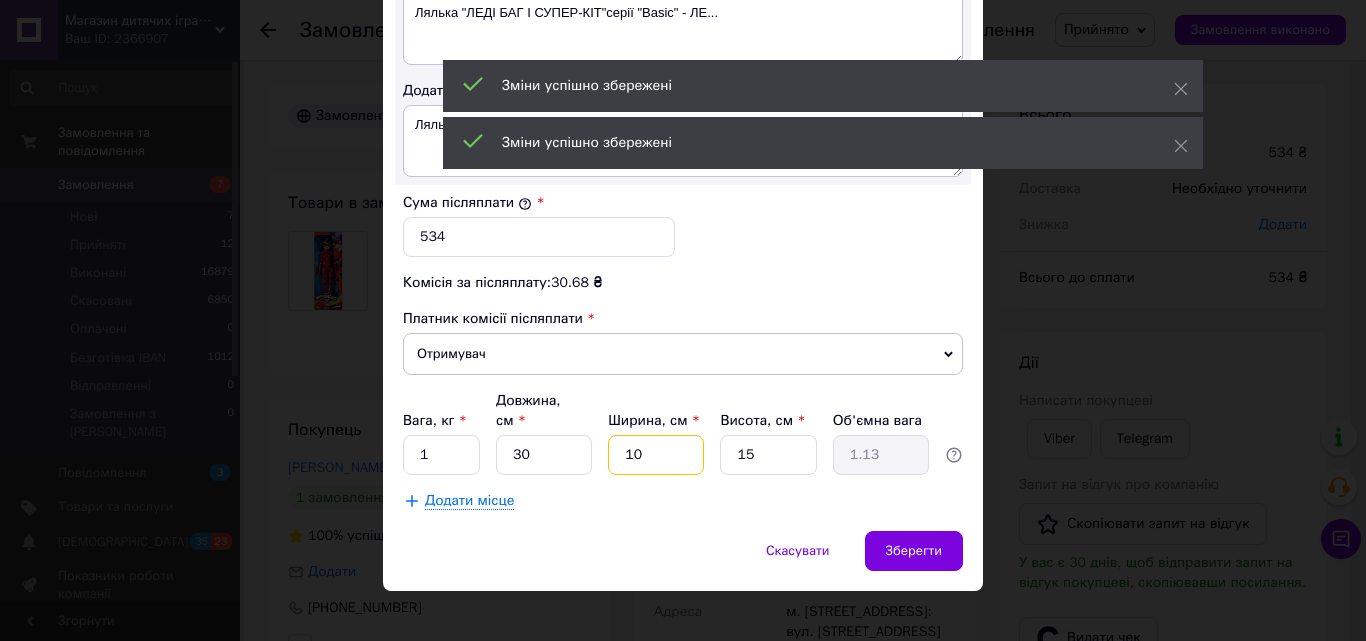 type on "10" 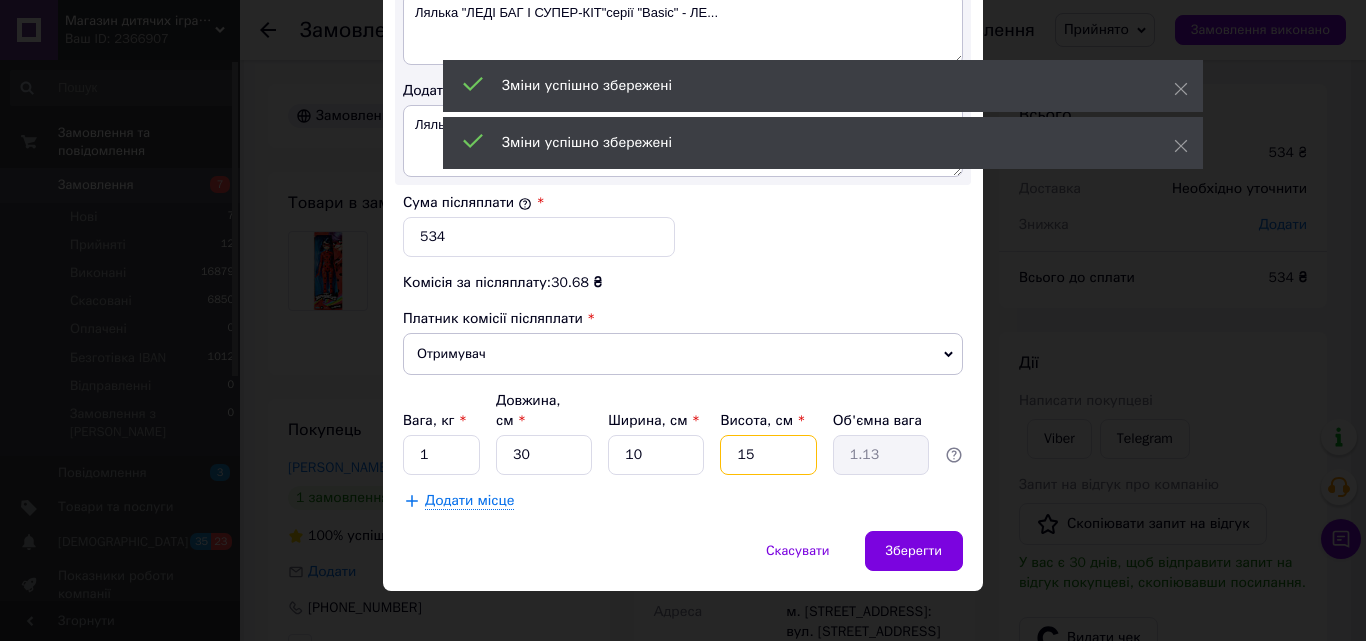 drag, startPoint x: 737, startPoint y: 438, endPoint x: 766, endPoint y: 445, distance: 29.832869 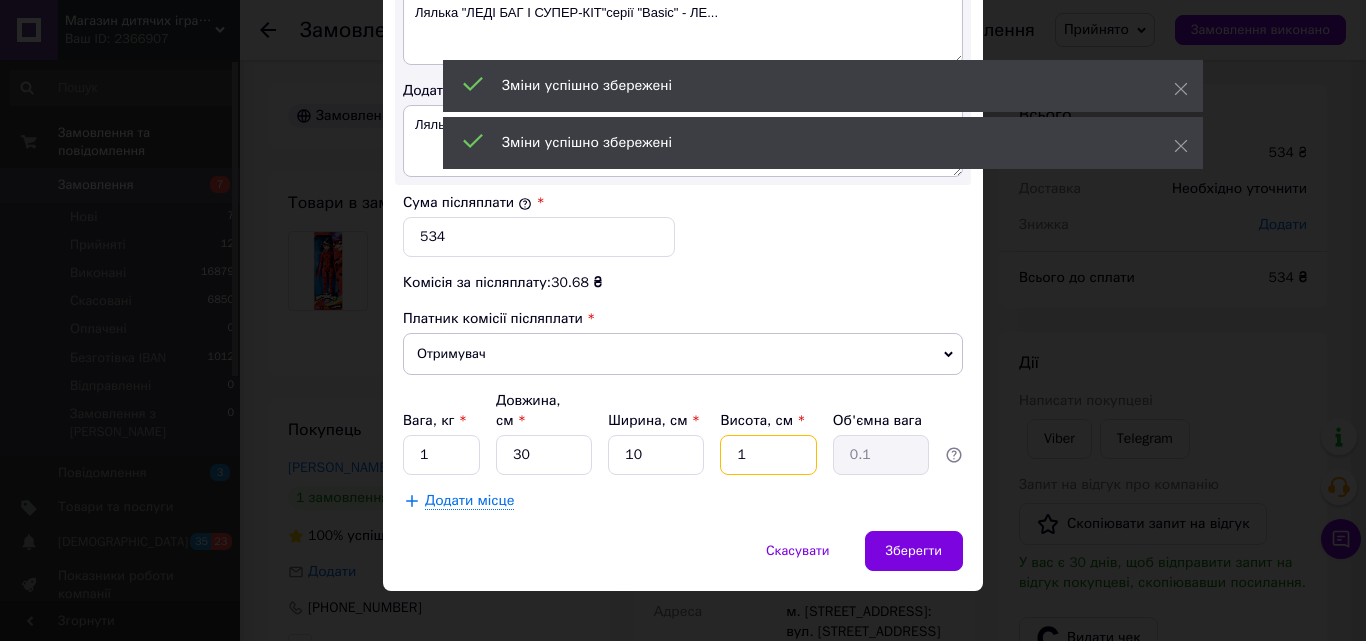 type on "10" 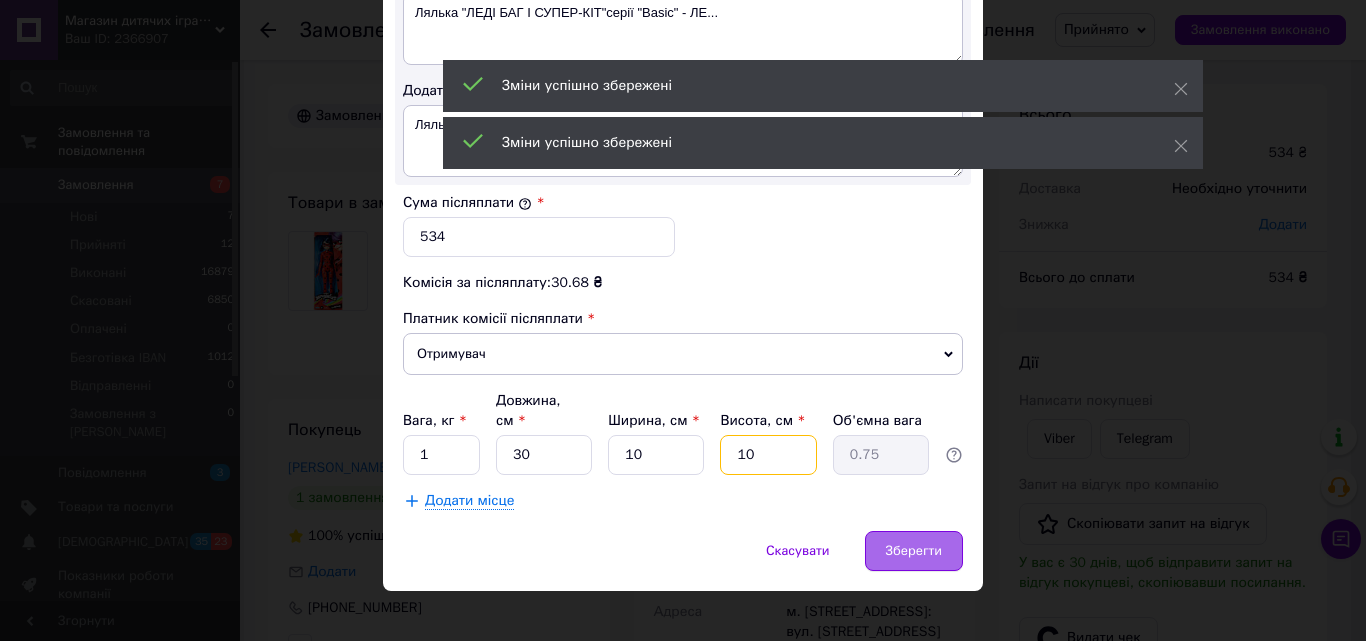 type on "10" 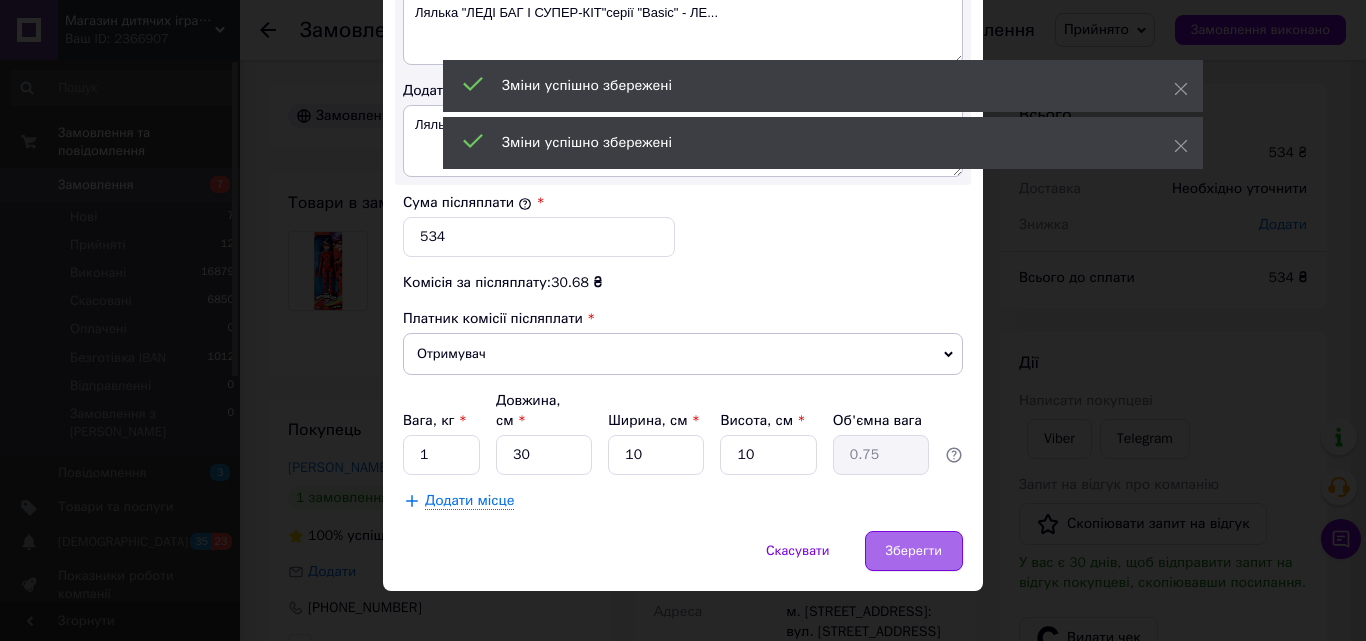 click on "Зберегти" at bounding box center [914, 551] 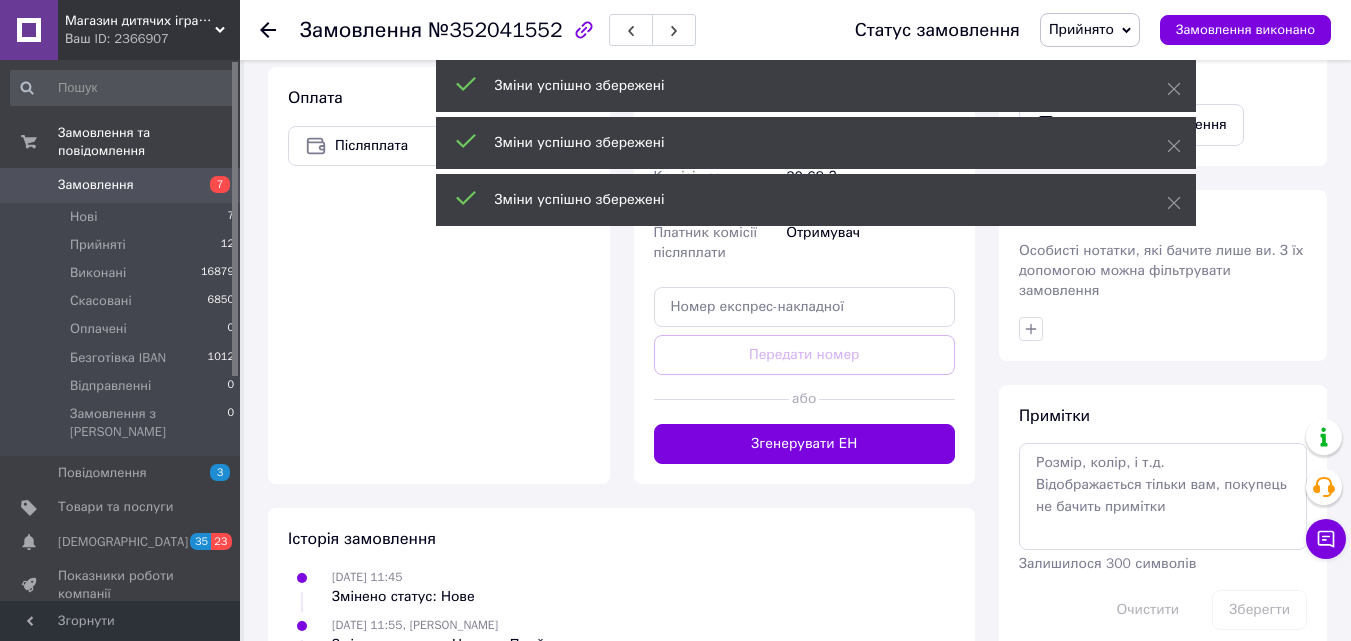 scroll, scrollTop: 700, scrollLeft: 0, axis: vertical 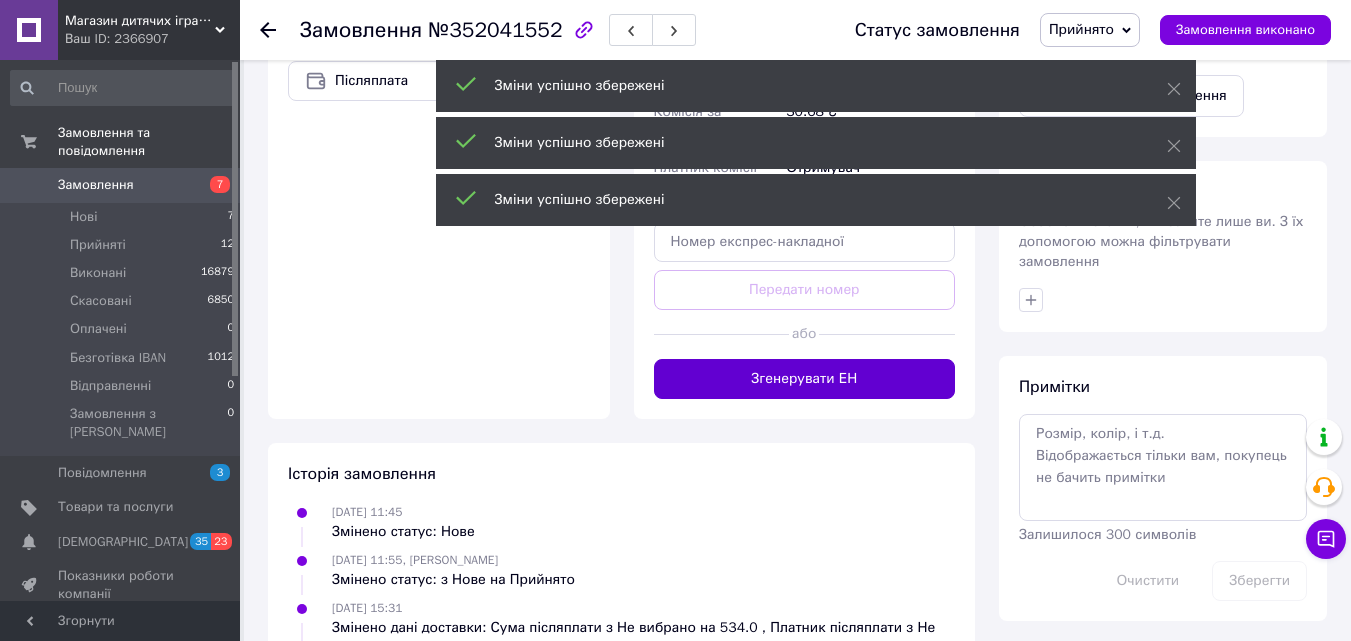click on "Згенерувати ЕН" at bounding box center [805, 379] 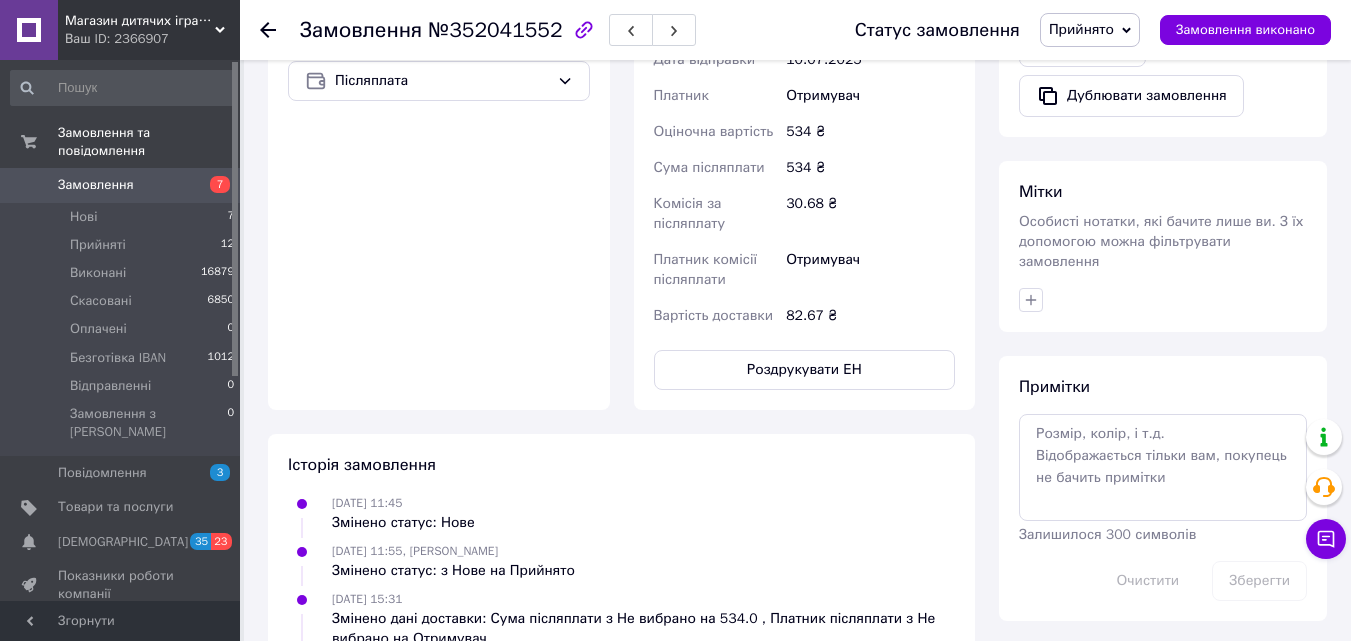click 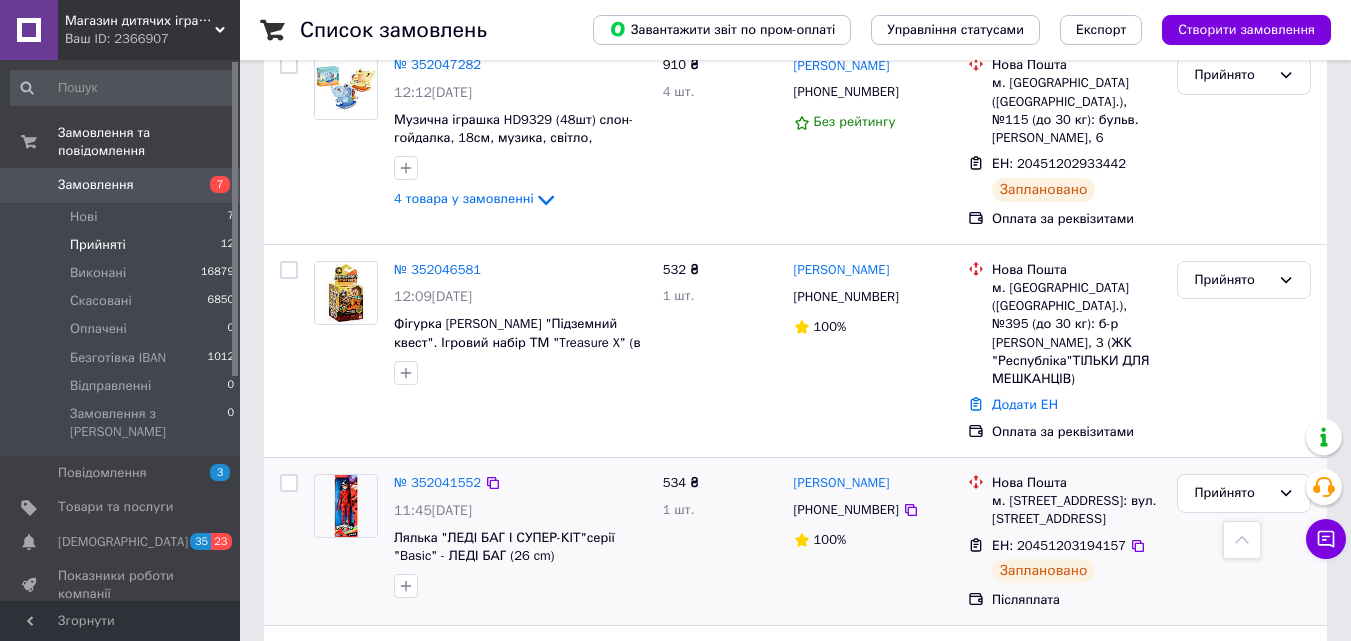 scroll, scrollTop: 600, scrollLeft: 0, axis: vertical 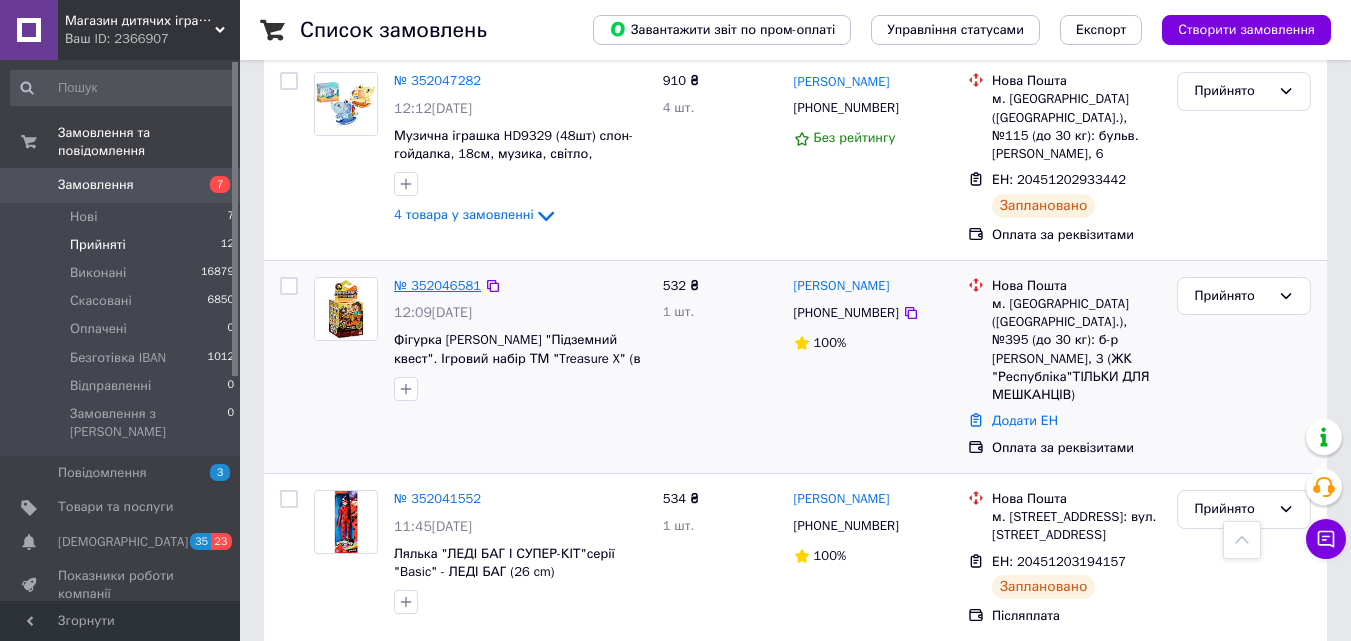 click on "№ 352046581" at bounding box center (437, 285) 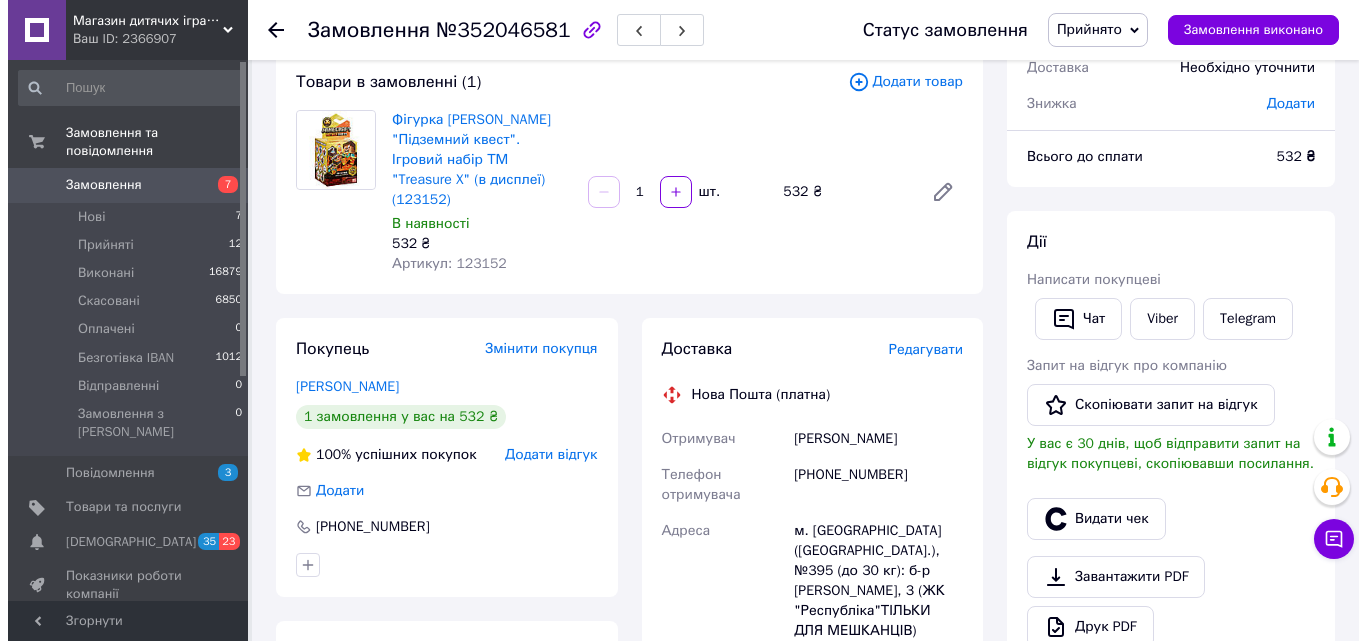 scroll, scrollTop: 0, scrollLeft: 0, axis: both 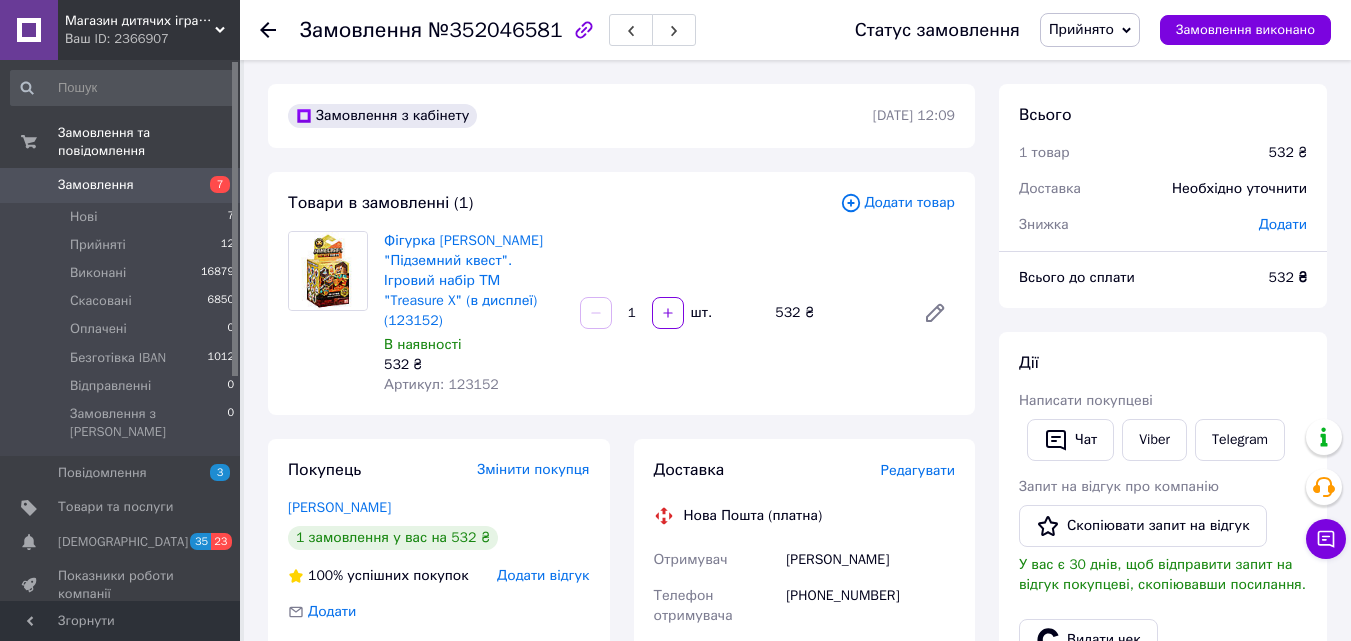 click on "Редагувати" at bounding box center [918, 470] 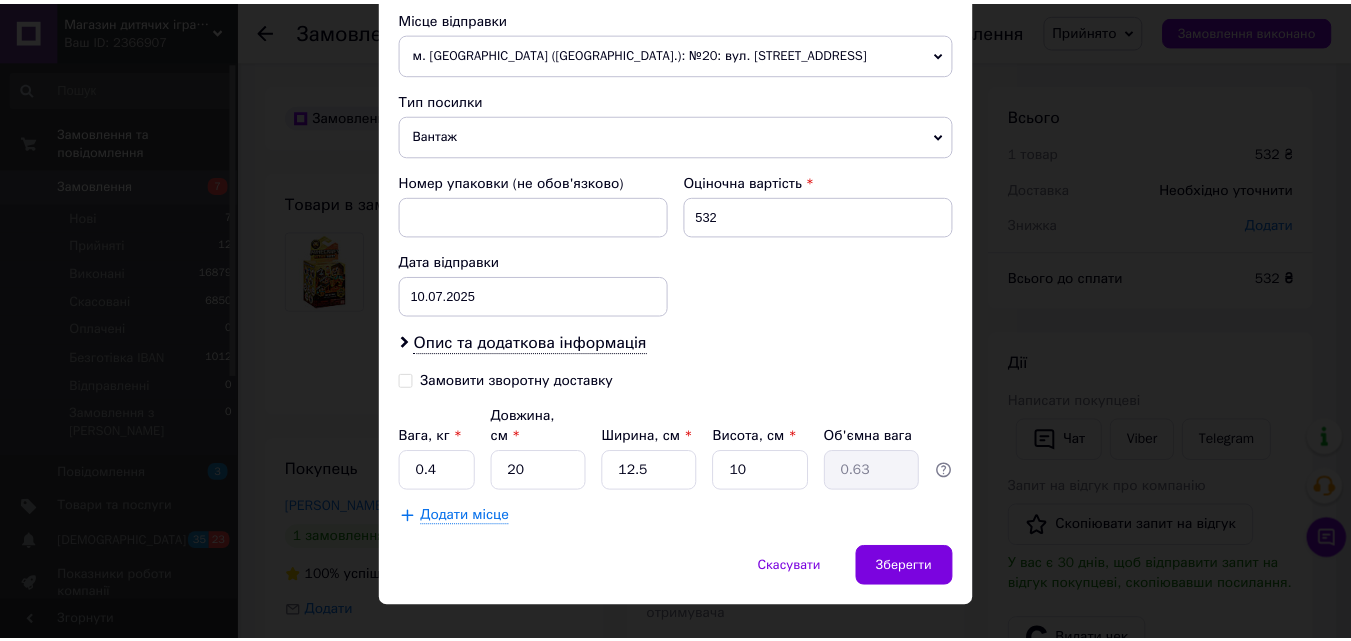 scroll, scrollTop: 745, scrollLeft: 0, axis: vertical 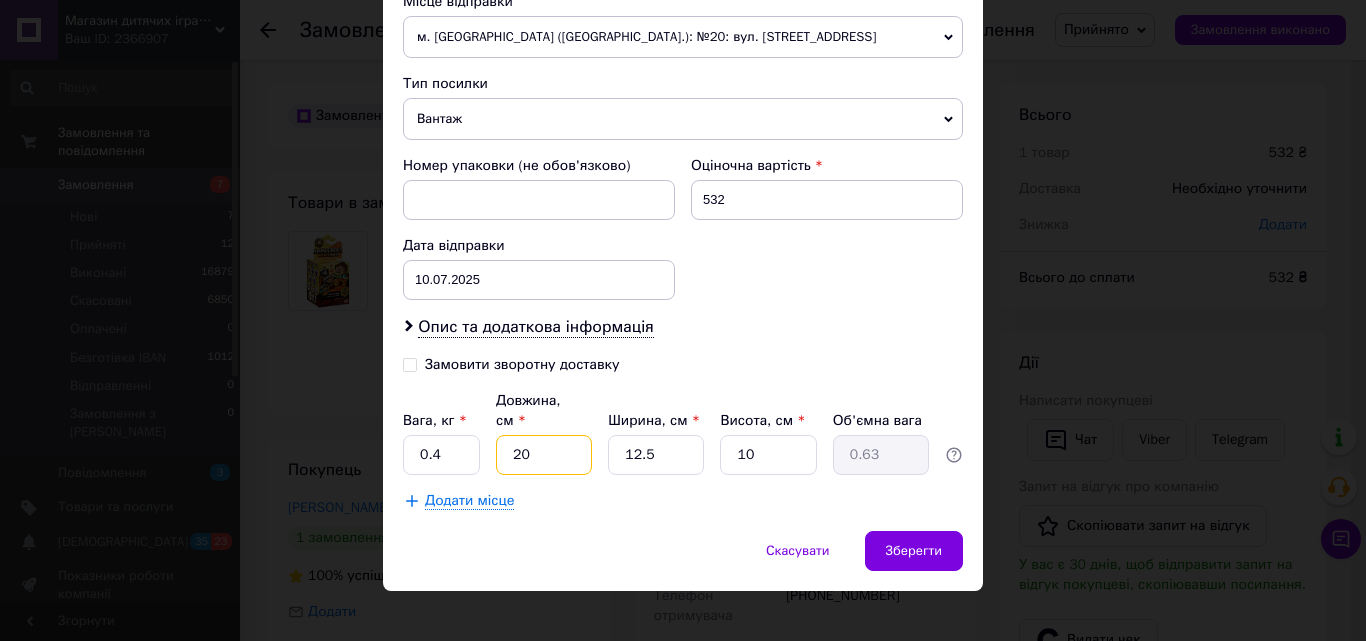 drag, startPoint x: 510, startPoint y: 438, endPoint x: 542, endPoint y: 440, distance: 32.06244 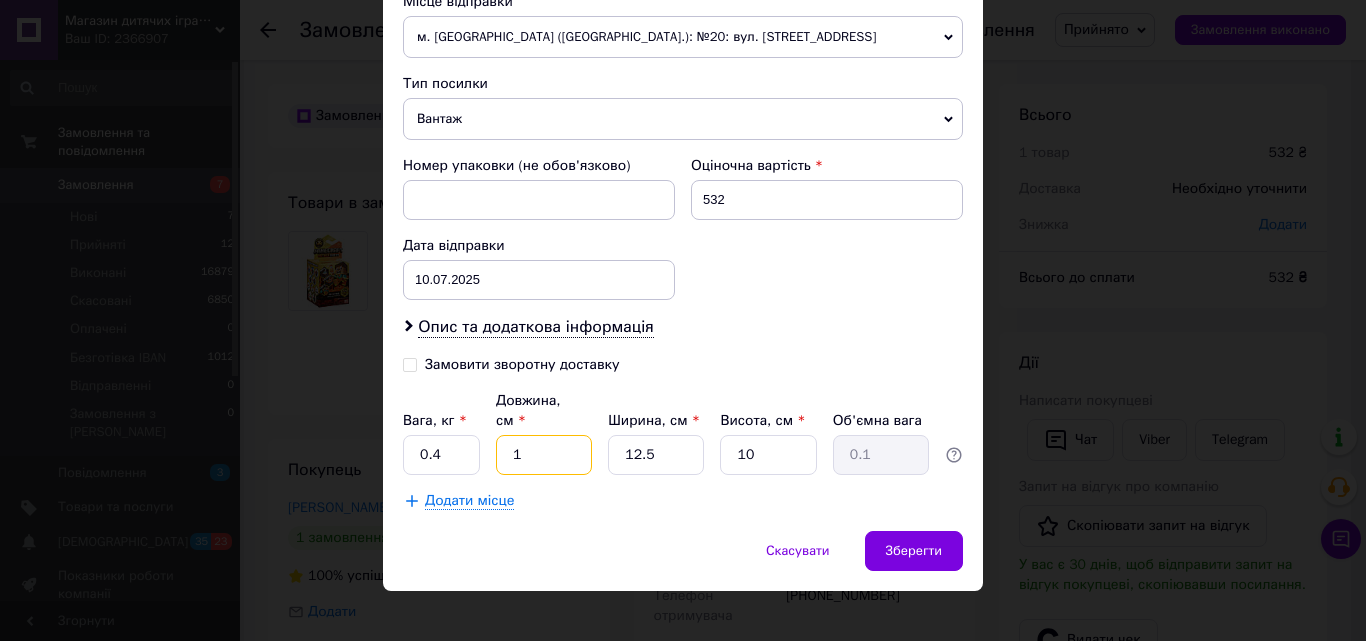 type on "15" 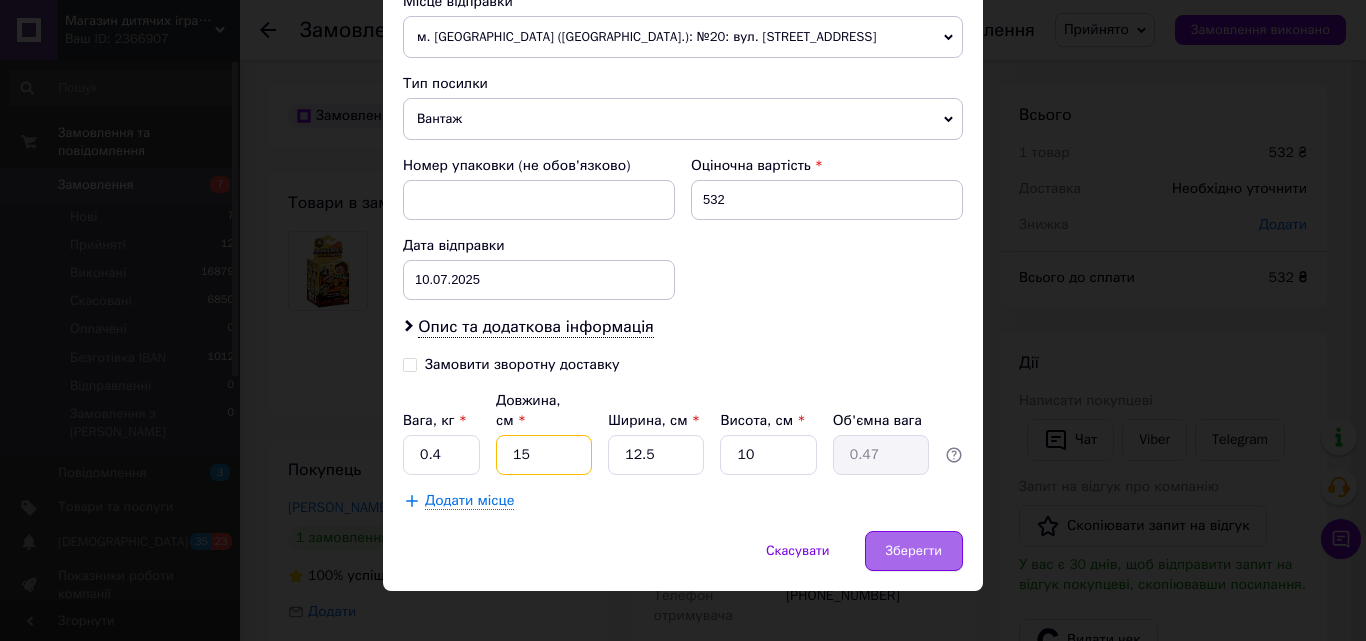 type on "15" 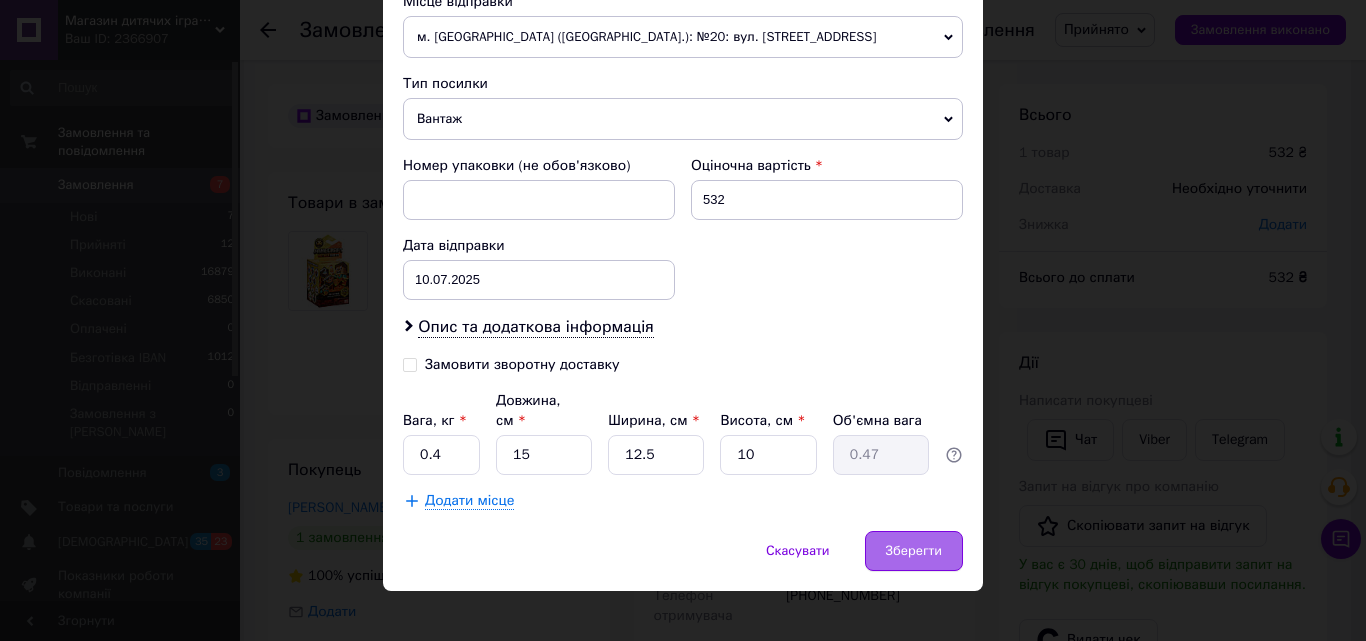 click on "Зберегти" at bounding box center (914, 551) 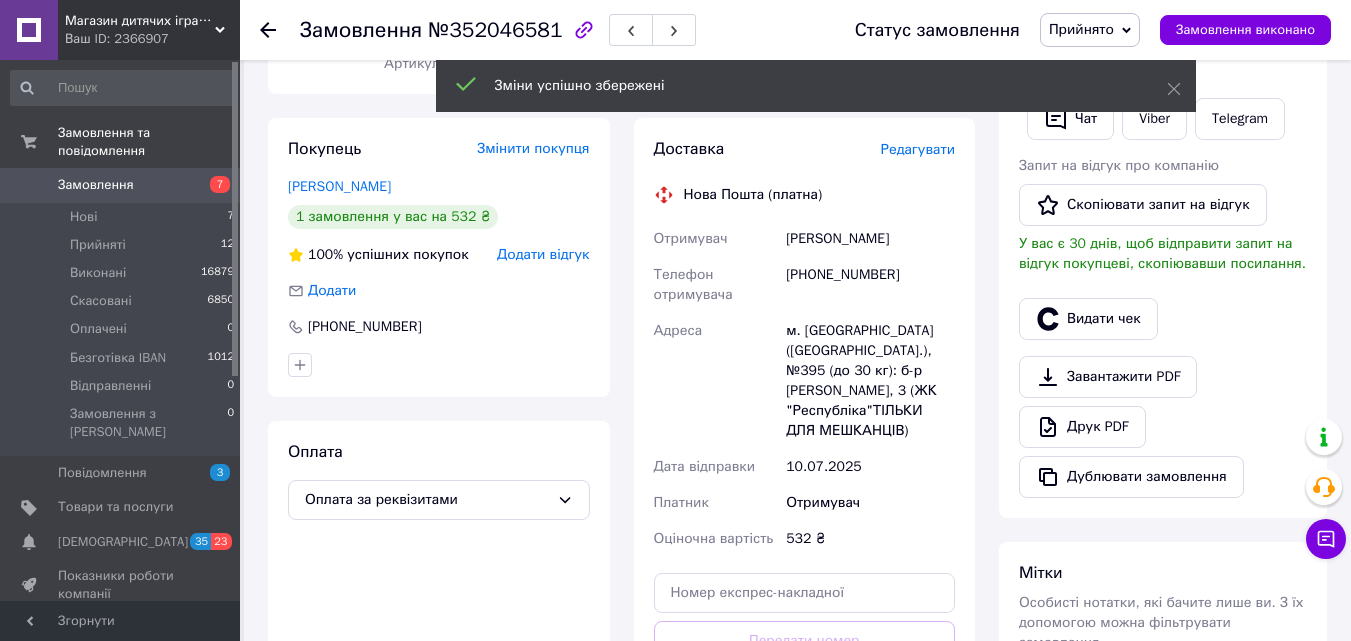 scroll, scrollTop: 400, scrollLeft: 0, axis: vertical 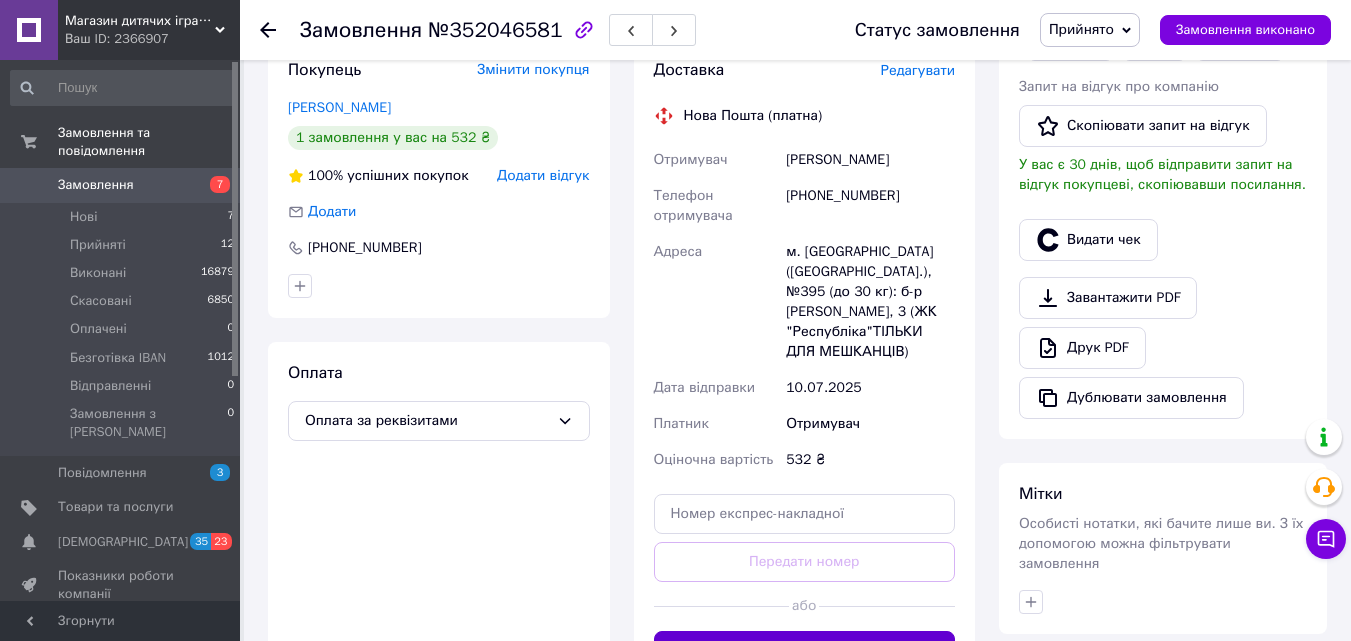 click on "Згенерувати ЕН" at bounding box center (805, 651) 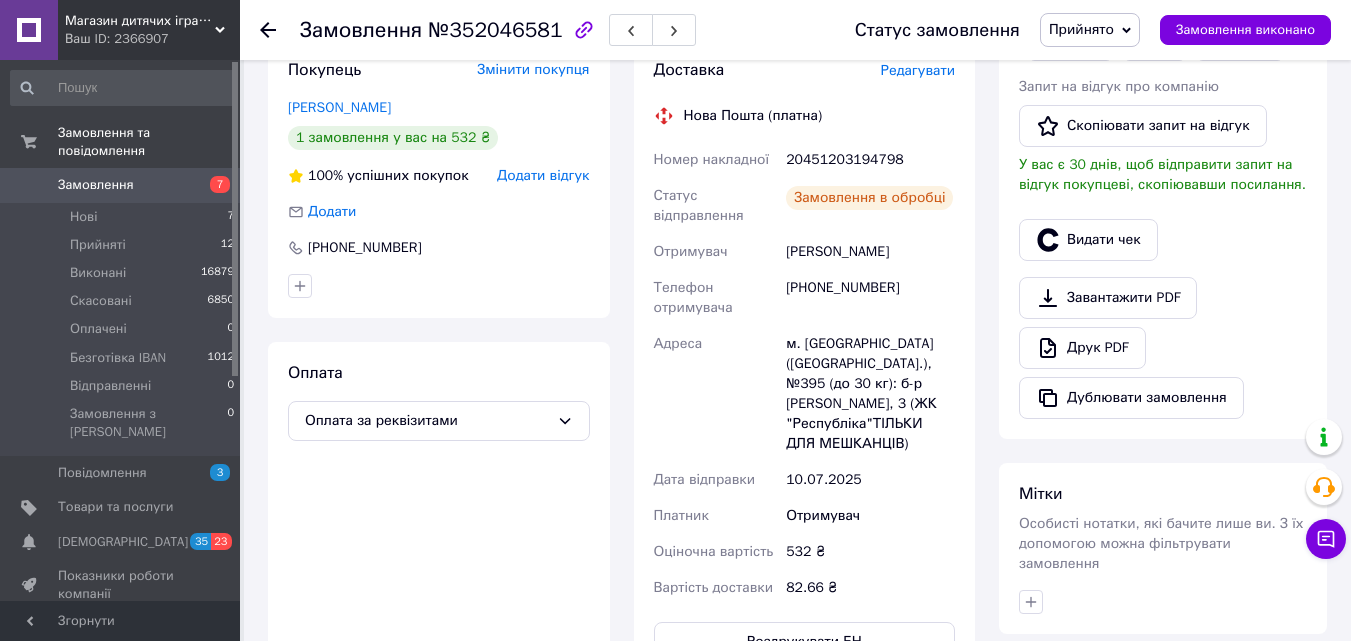 click 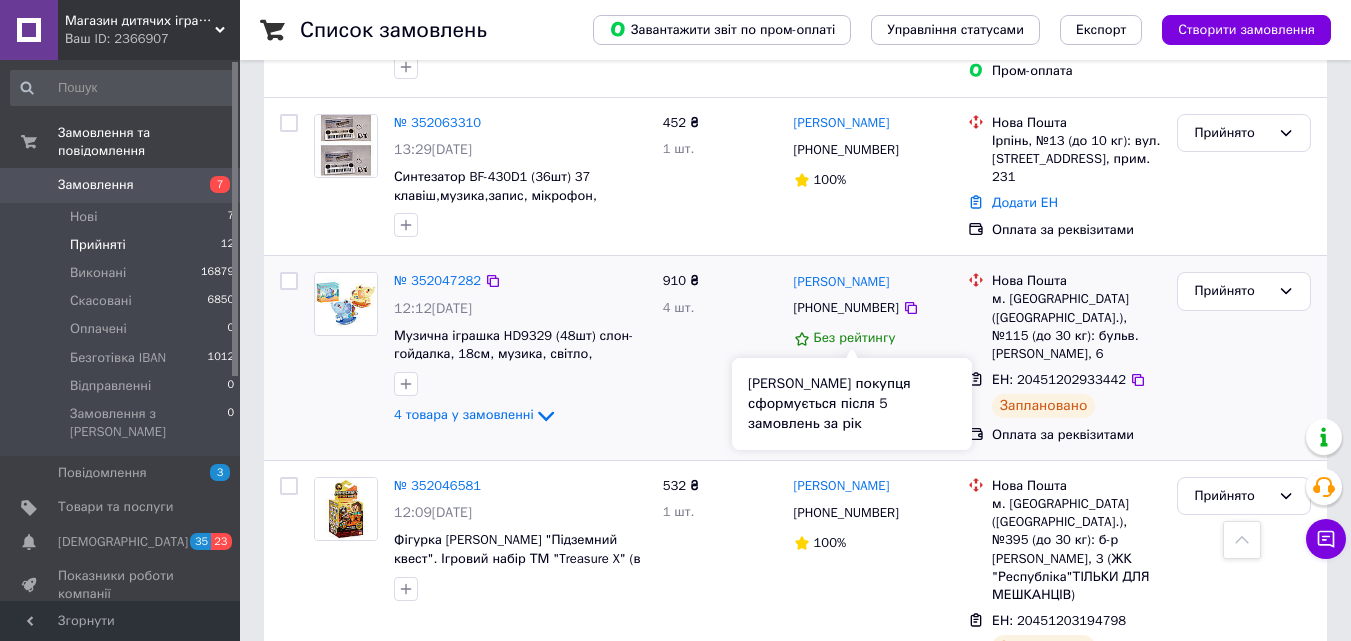 scroll, scrollTop: 200, scrollLeft: 0, axis: vertical 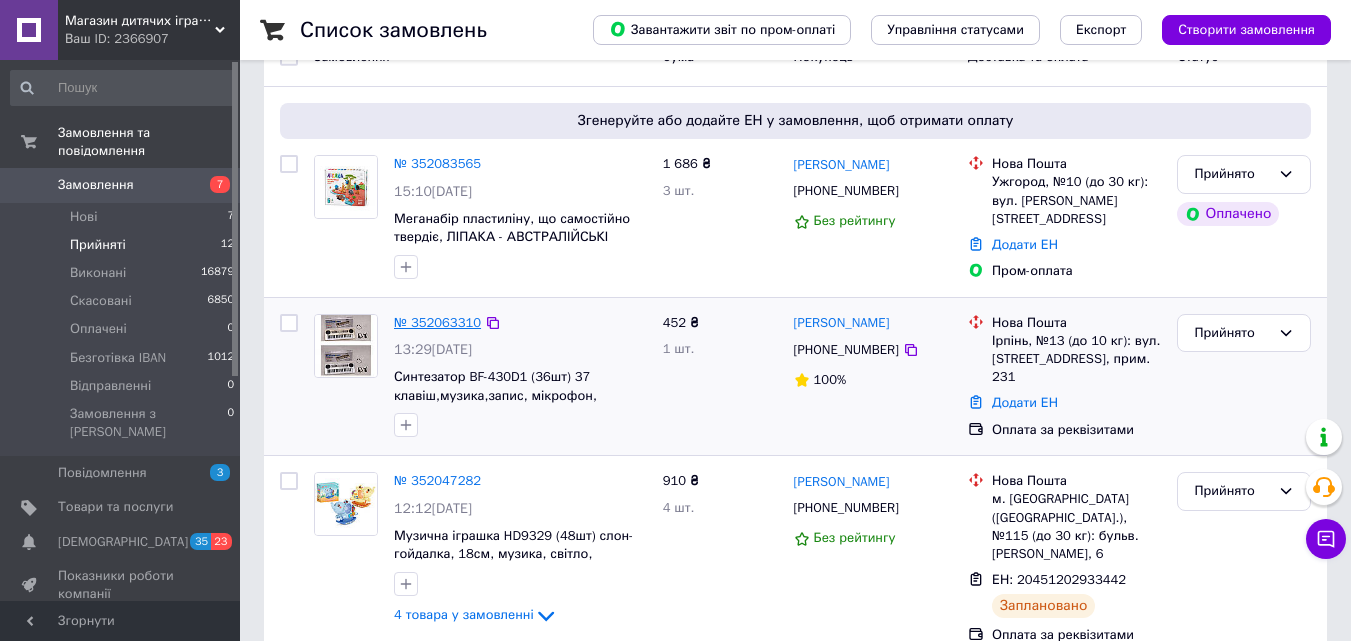 click on "№ 352063310" at bounding box center (437, 322) 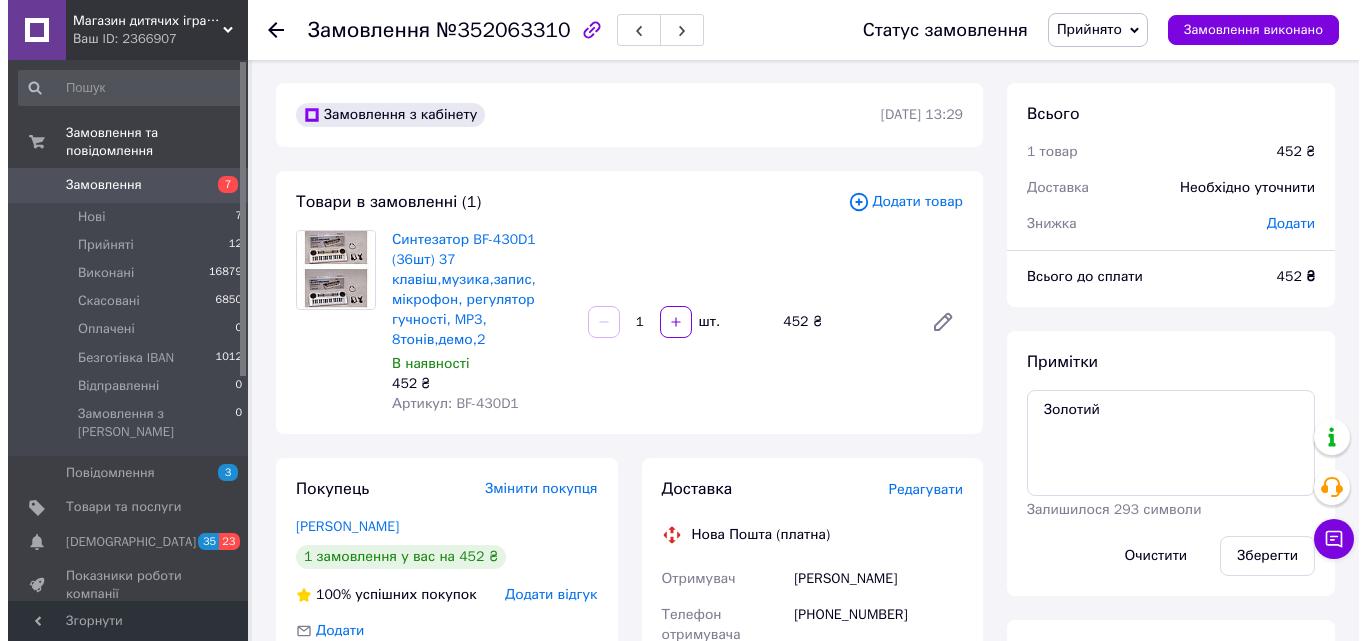 scroll, scrollTop: 0, scrollLeft: 0, axis: both 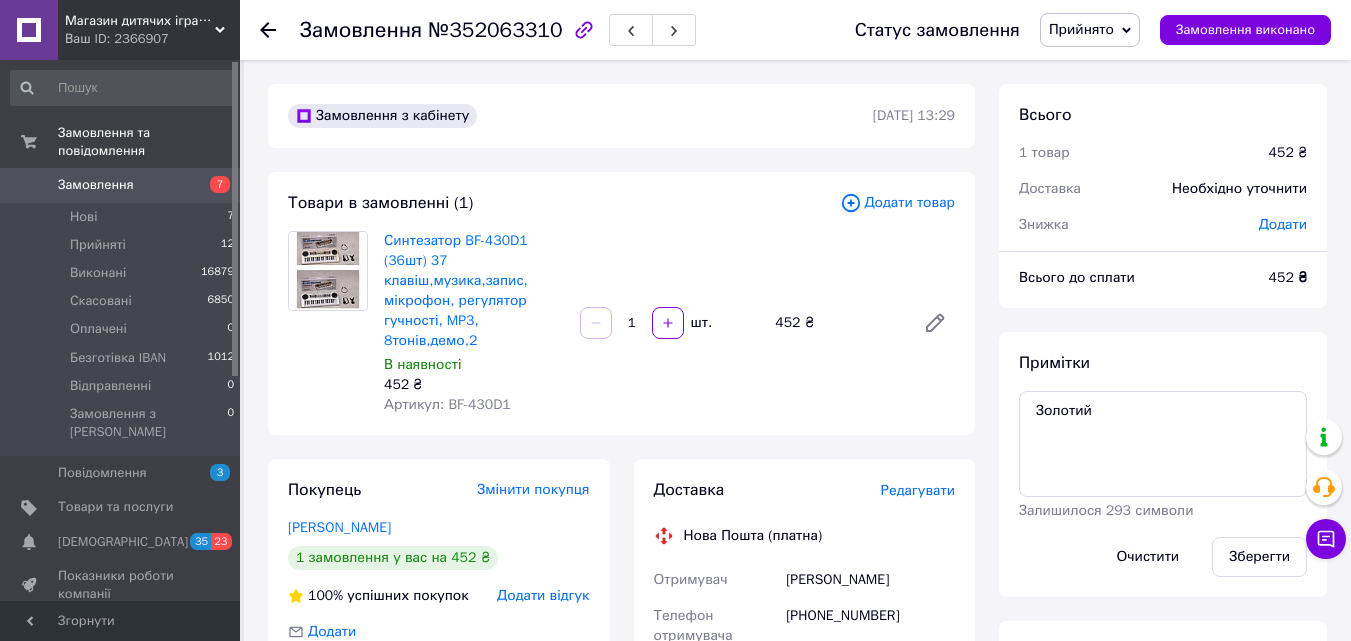 click on "Редагувати" at bounding box center (918, 490) 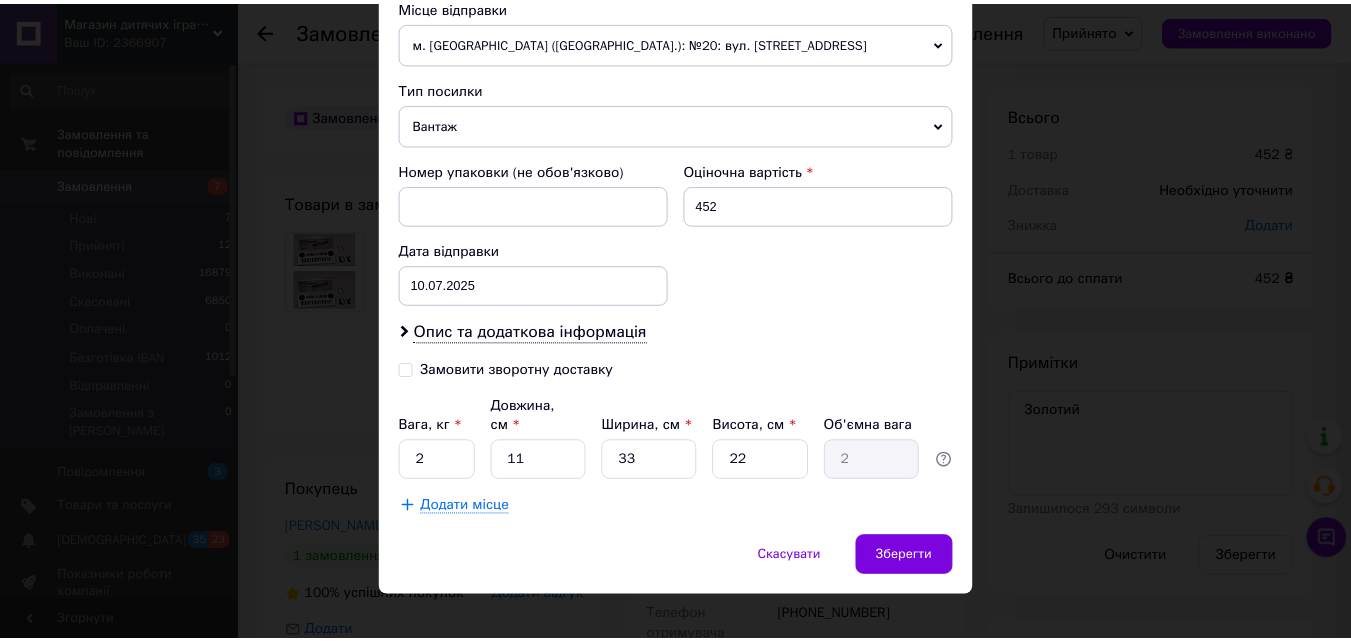 scroll, scrollTop: 723, scrollLeft: 0, axis: vertical 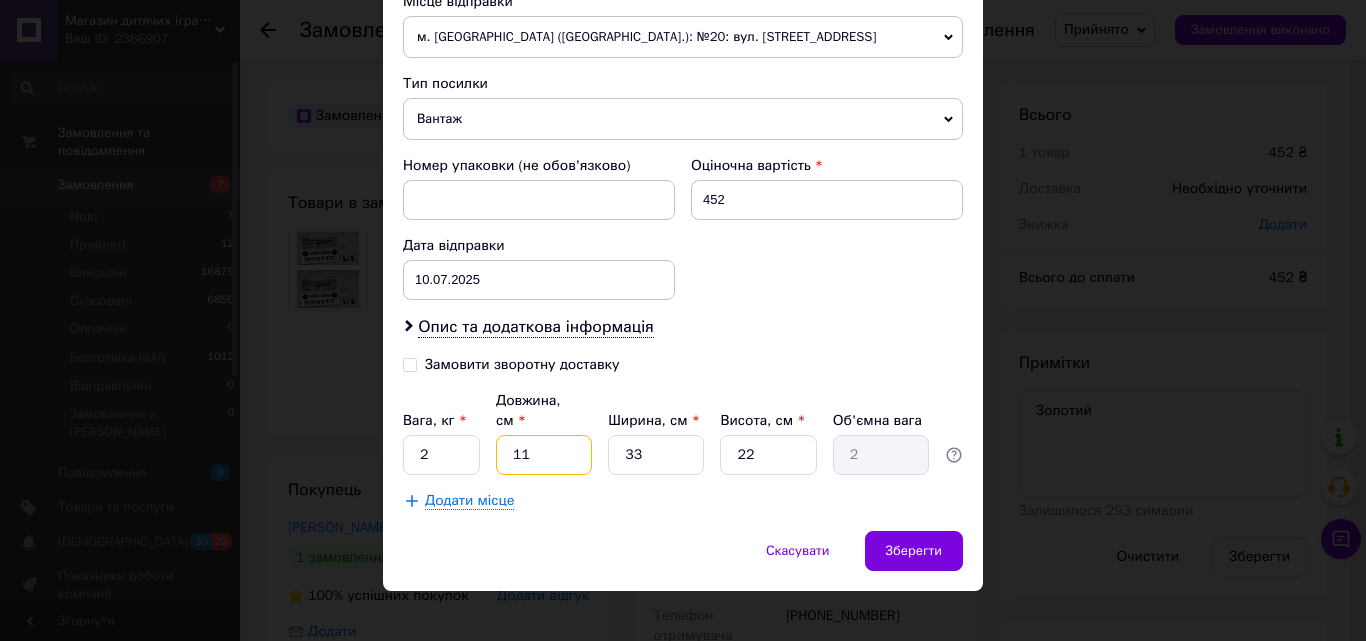 drag, startPoint x: 504, startPoint y: 437, endPoint x: 560, endPoint y: 450, distance: 57.48913 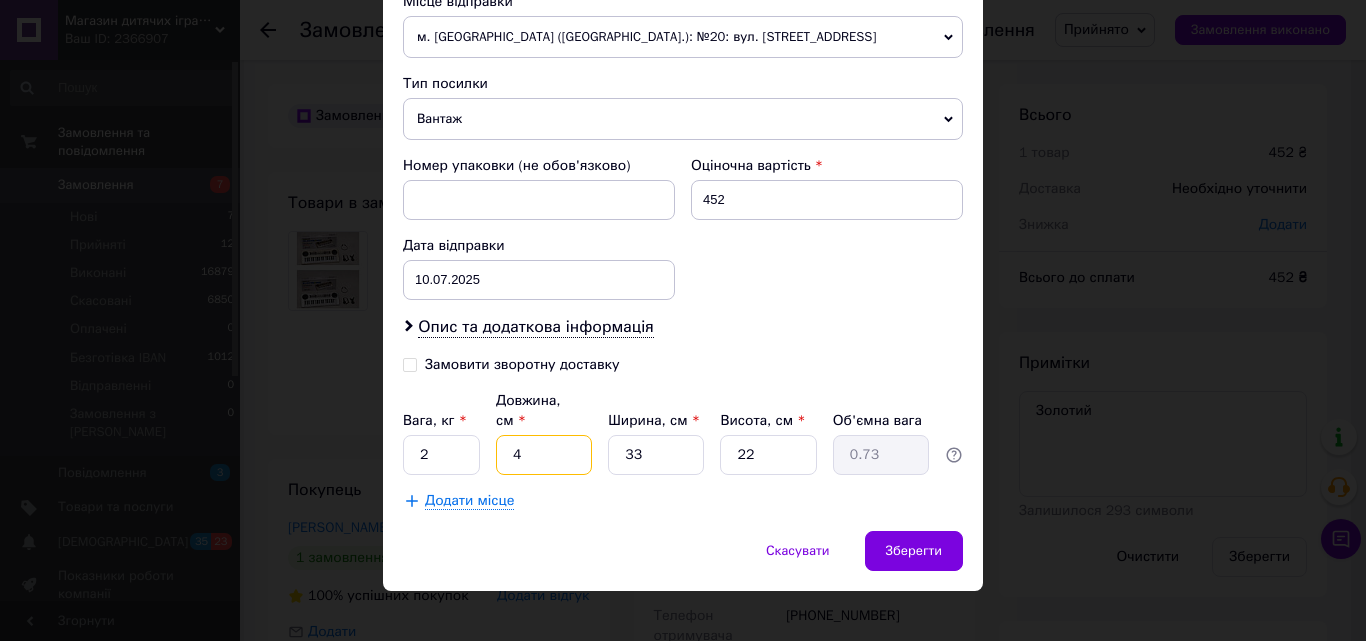type on "46" 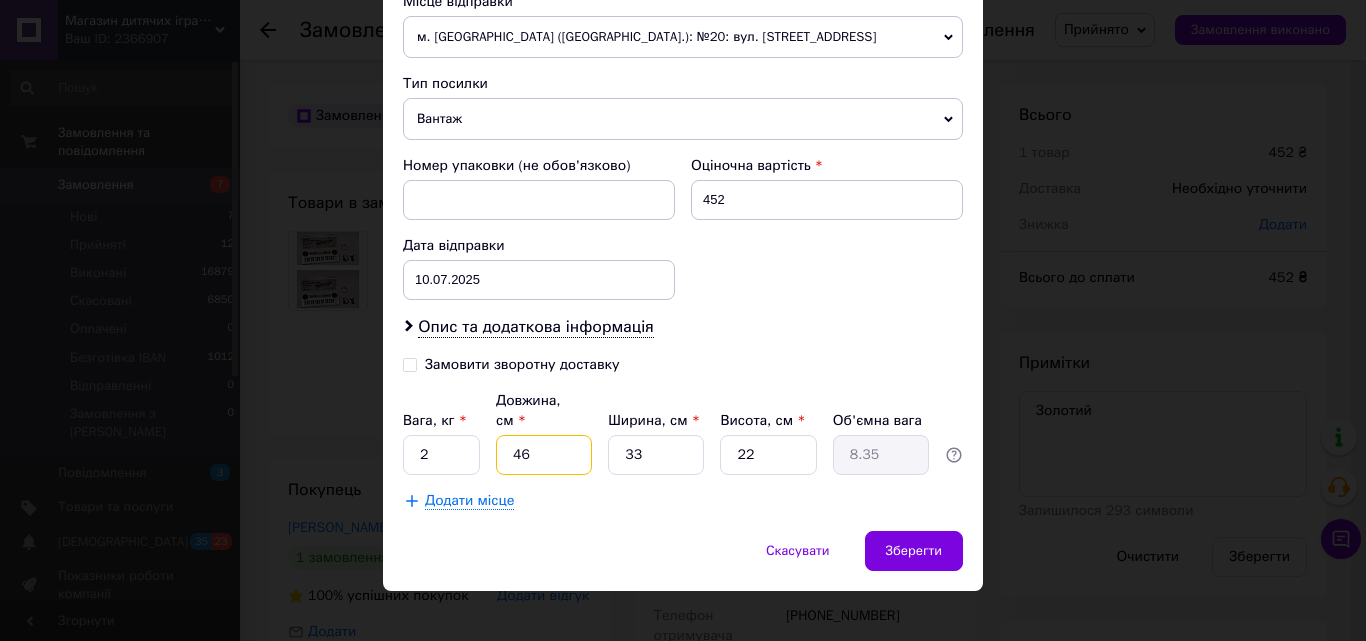 type on "46" 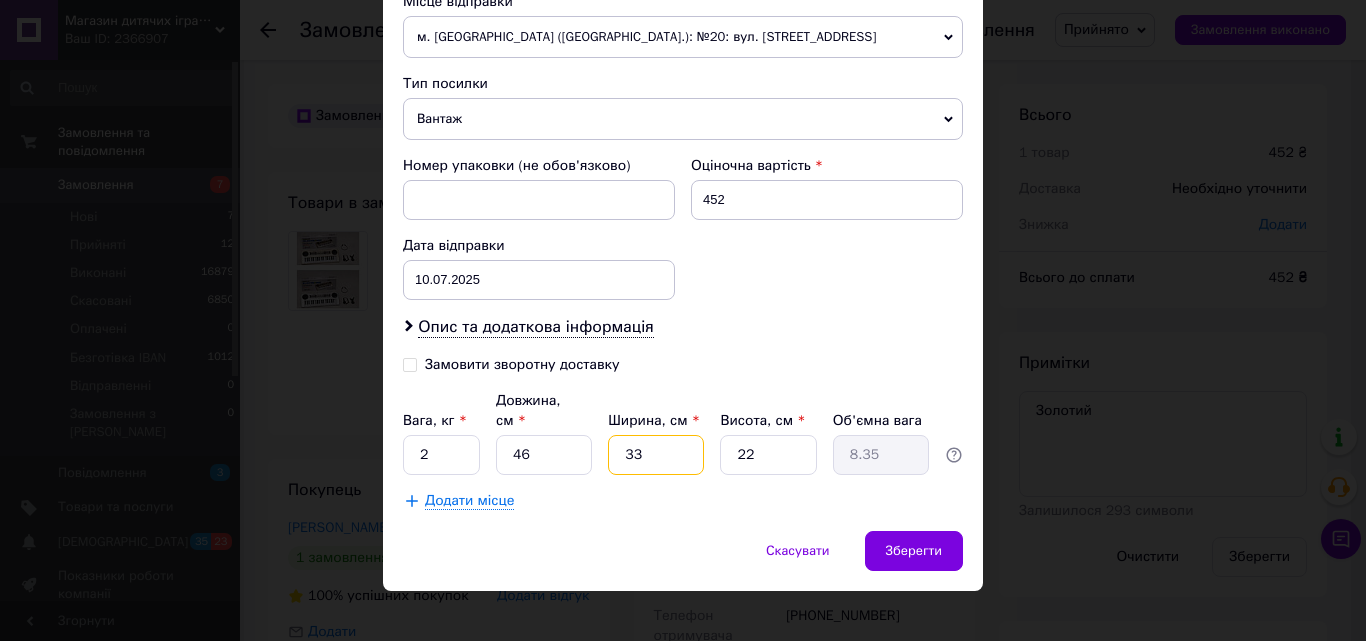 drag, startPoint x: 618, startPoint y: 444, endPoint x: 688, endPoint y: 445, distance: 70.00714 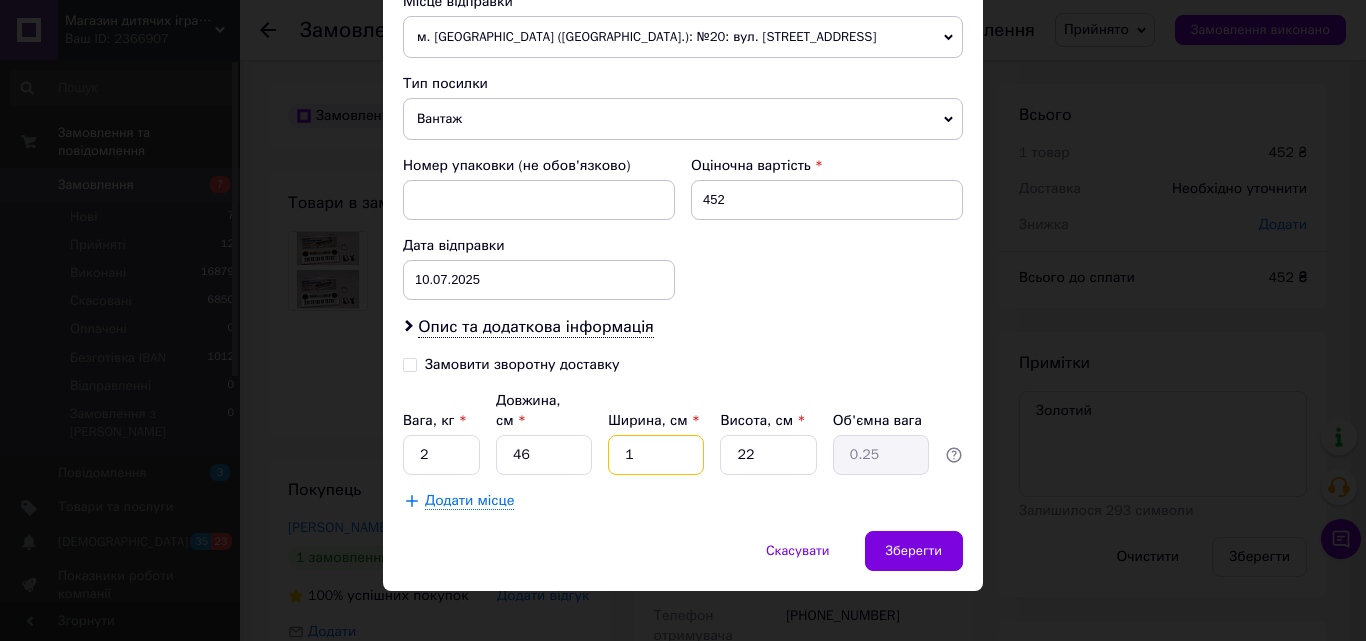 type on "17" 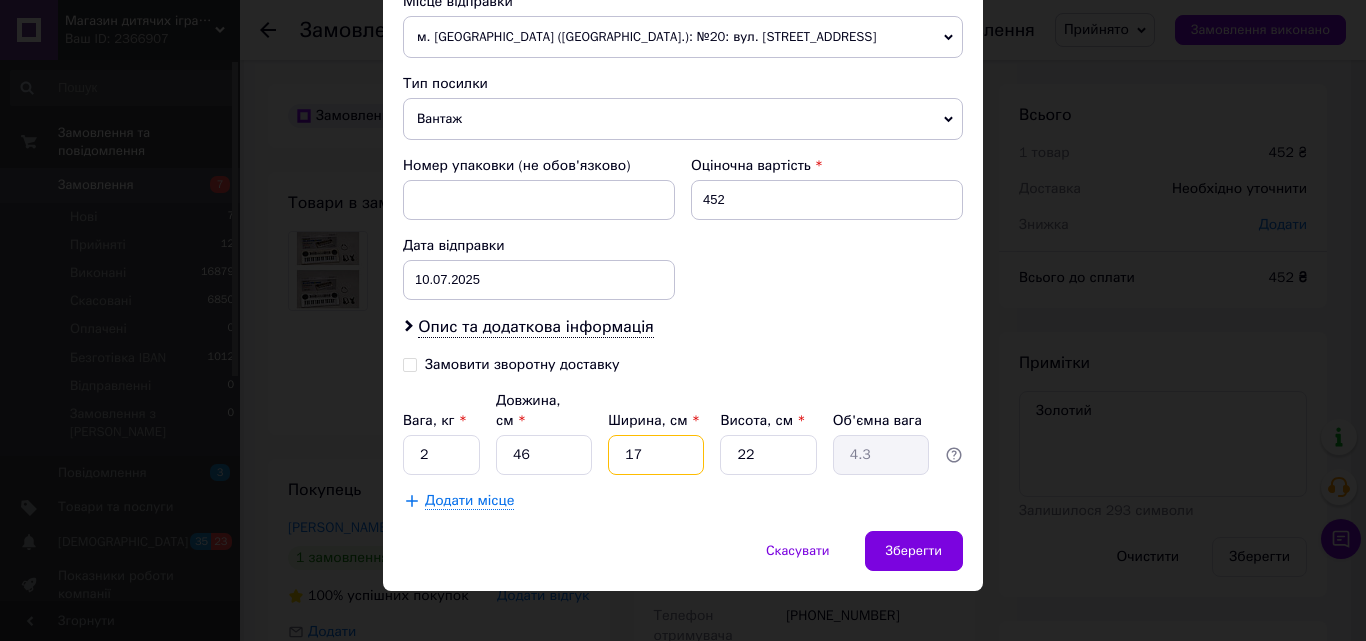 type on "17" 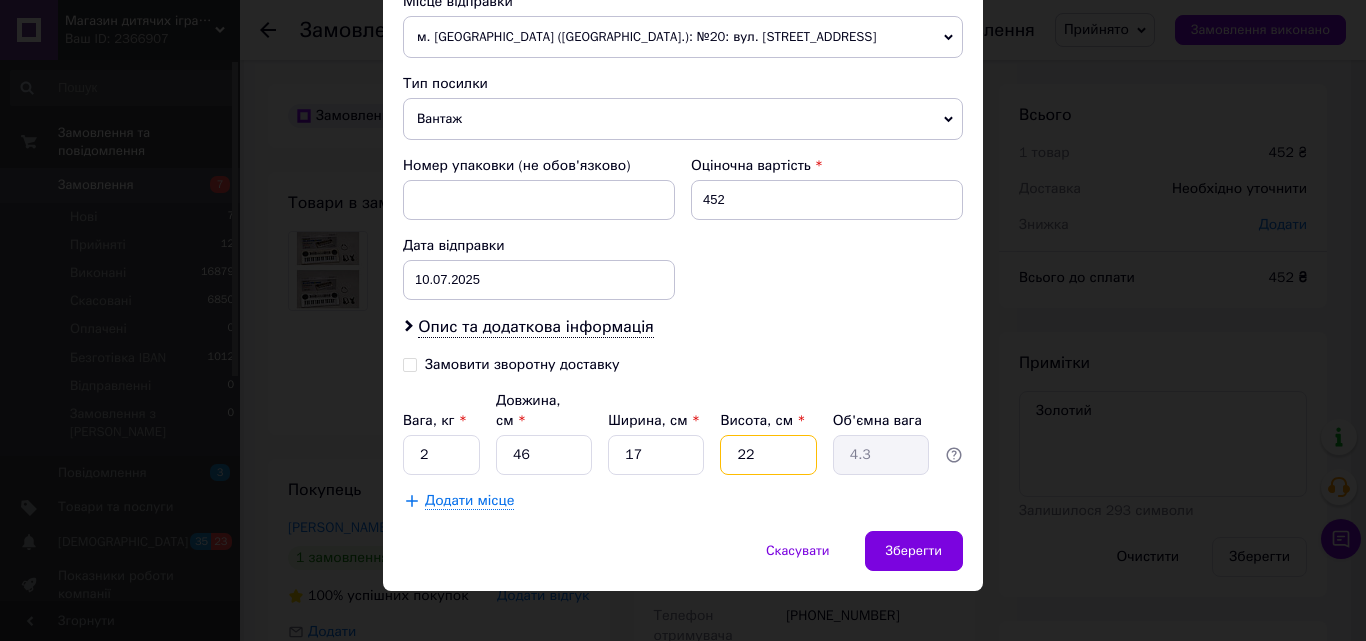 drag, startPoint x: 734, startPoint y: 443, endPoint x: 769, endPoint y: 445, distance: 35.057095 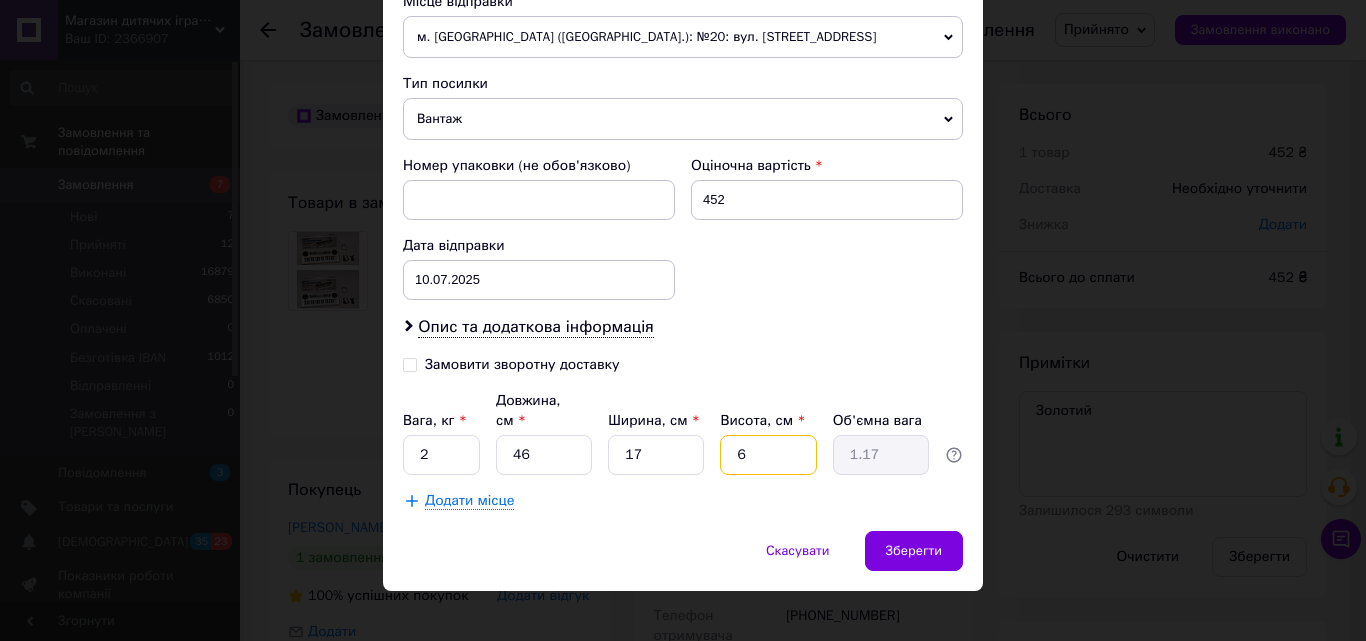 type on "6" 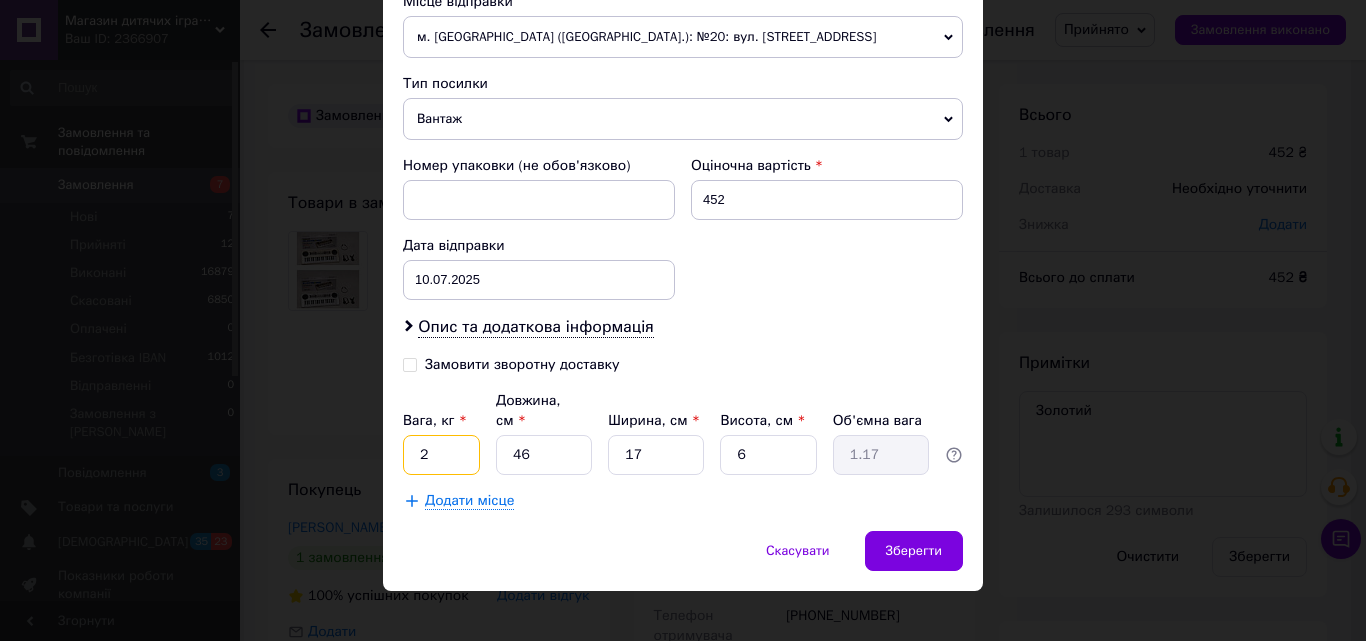 drag, startPoint x: 410, startPoint y: 431, endPoint x: 473, endPoint y: 447, distance: 65 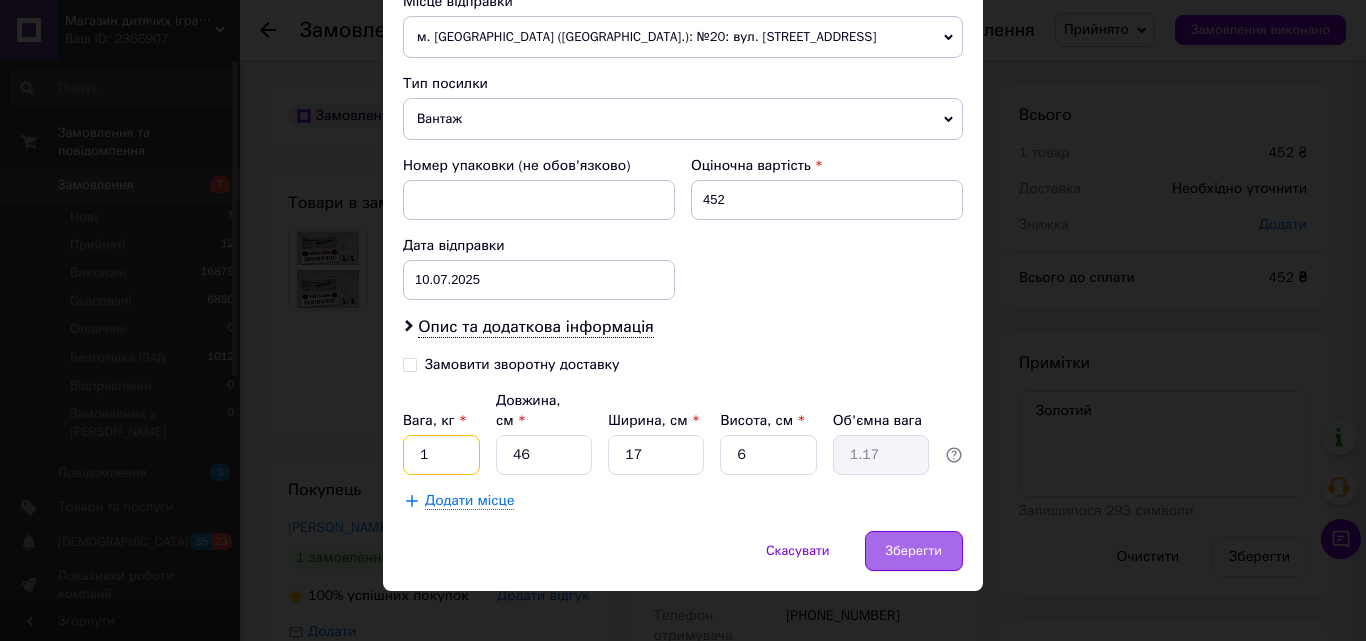type on "1" 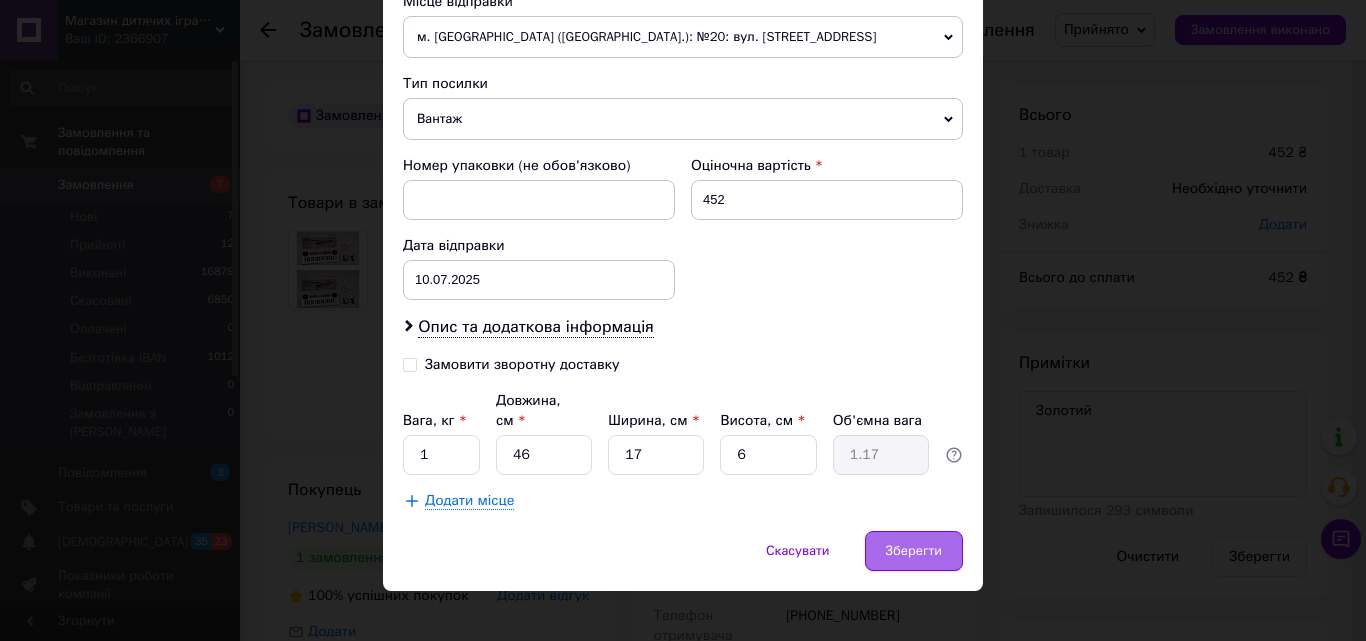 click on "Зберегти" at bounding box center [914, 551] 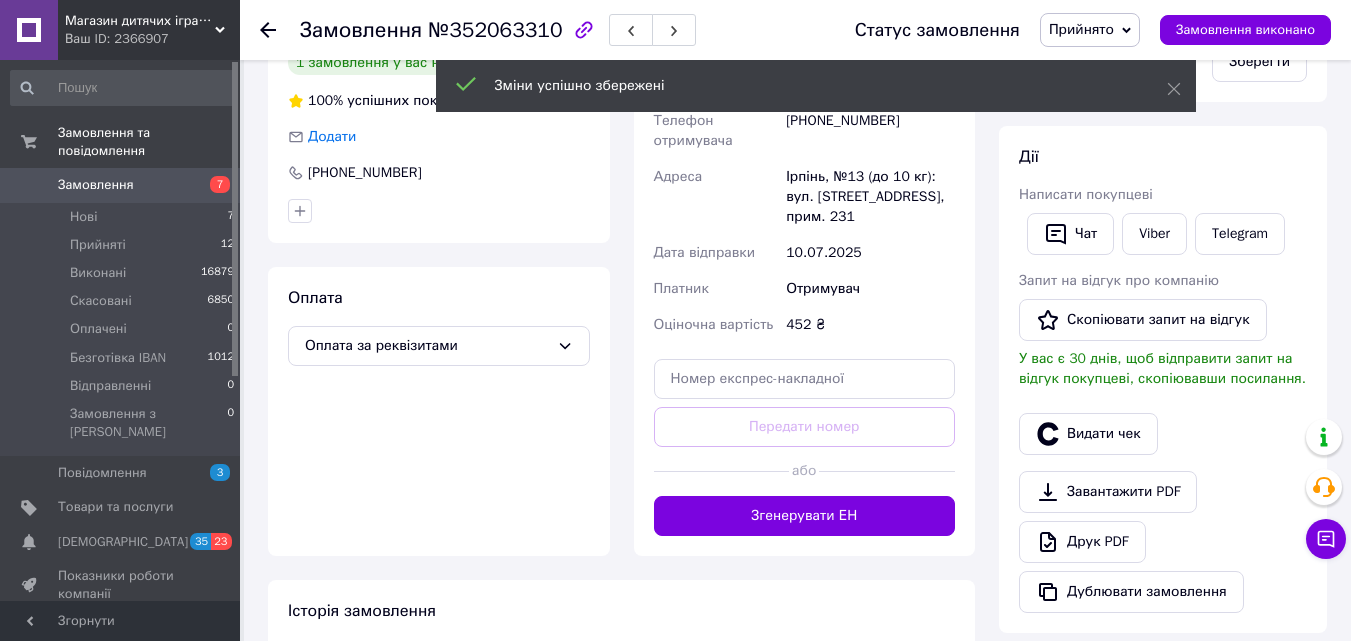 scroll, scrollTop: 500, scrollLeft: 0, axis: vertical 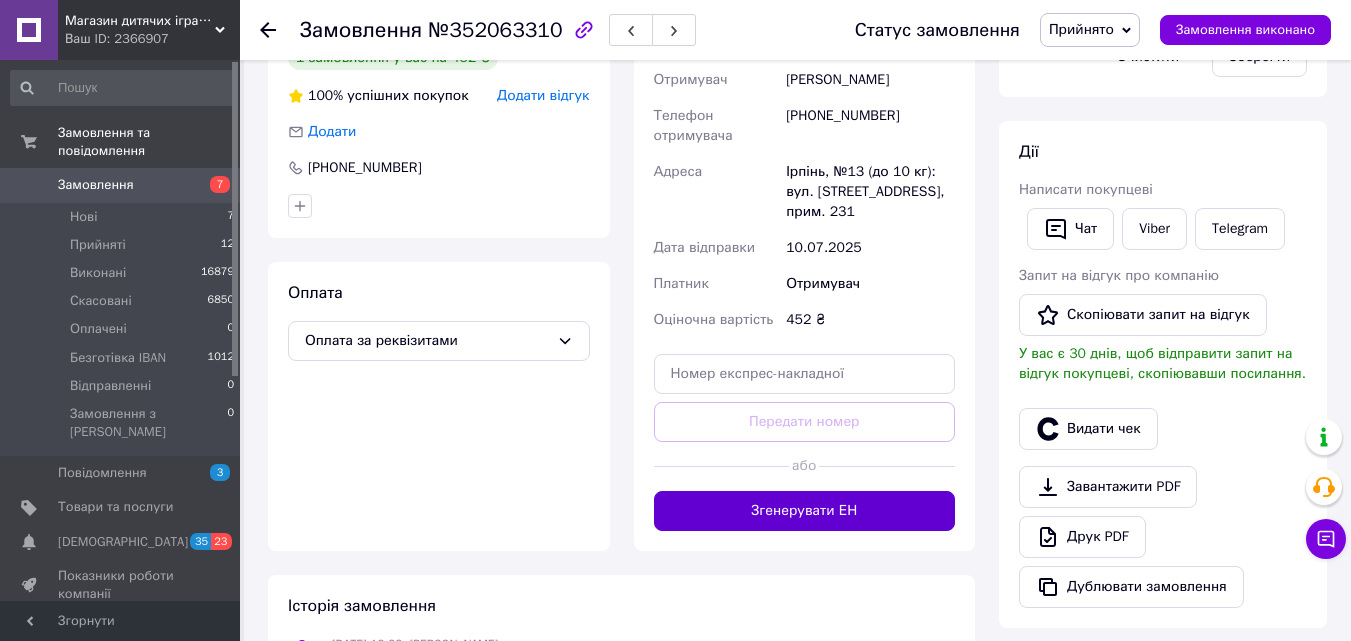 click on "Згенерувати ЕН" at bounding box center (805, 511) 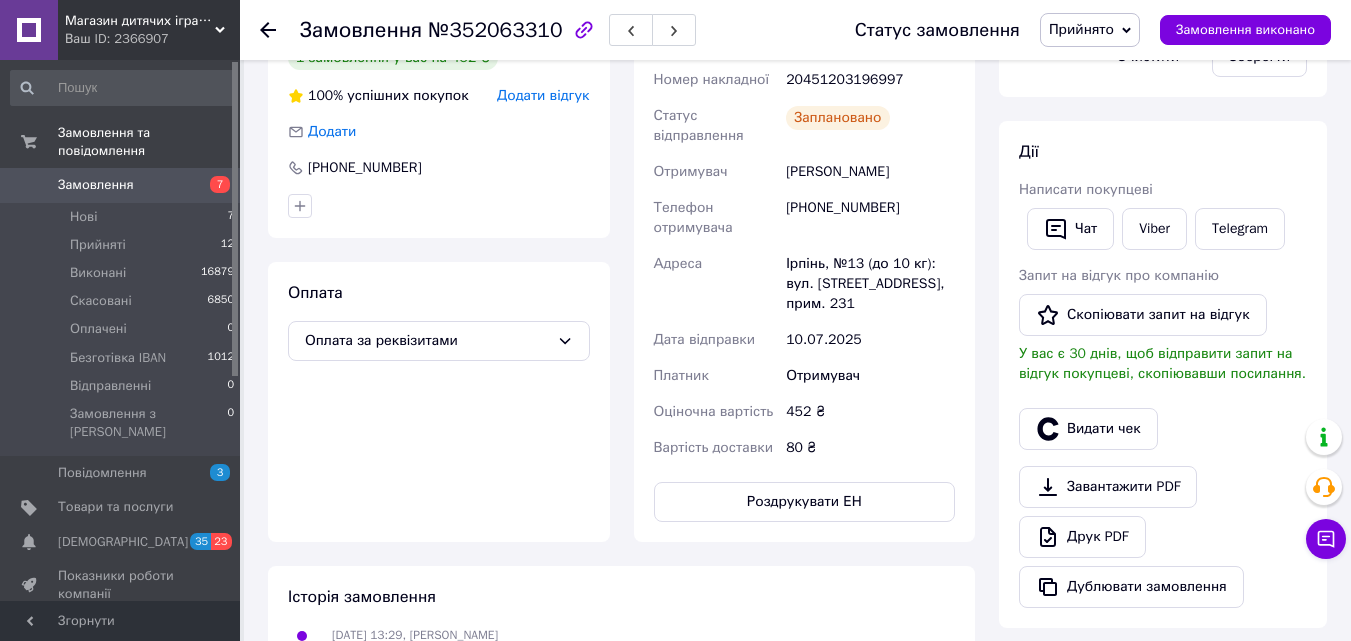 click 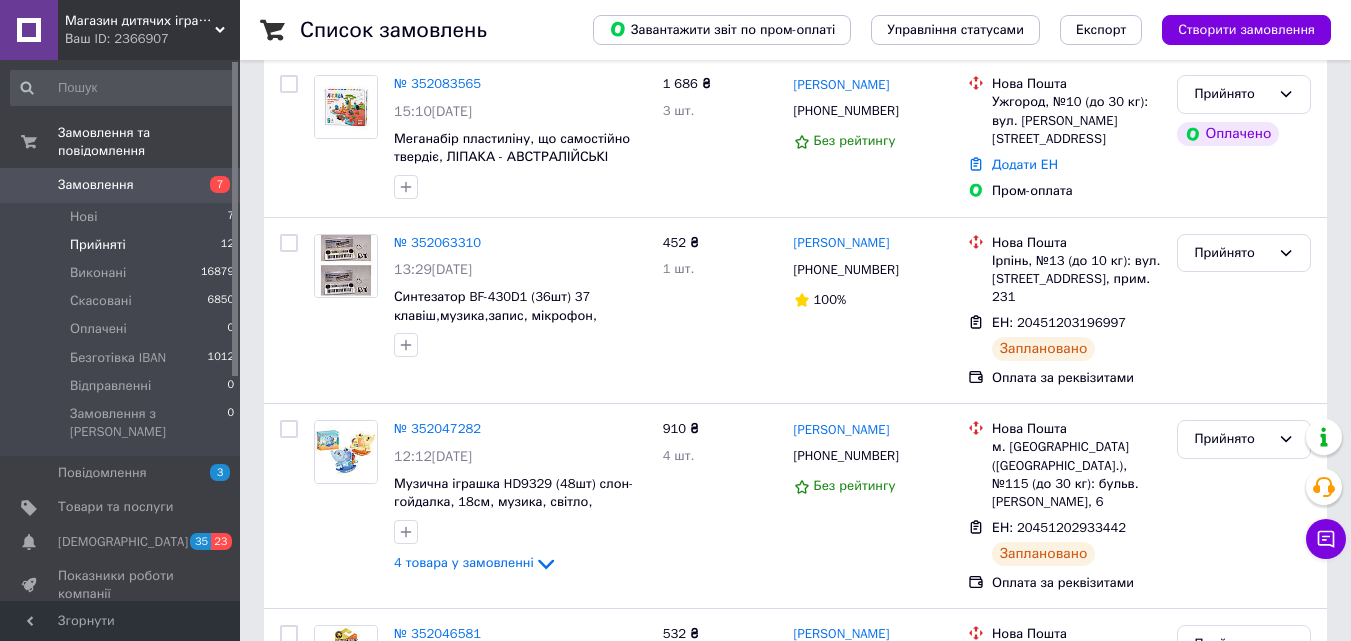 scroll, scrollTop: 300, scrollLeft: 0, axis: vertical 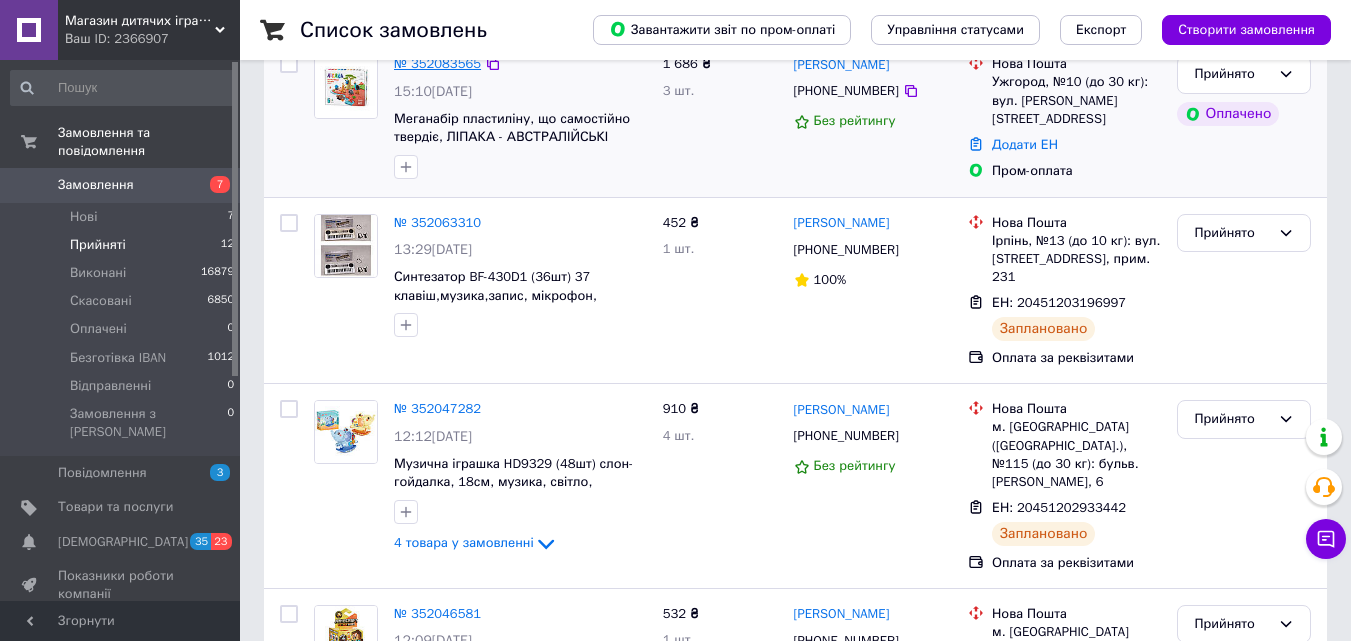click on "№ 352083565" at bounding box center [437, 63] 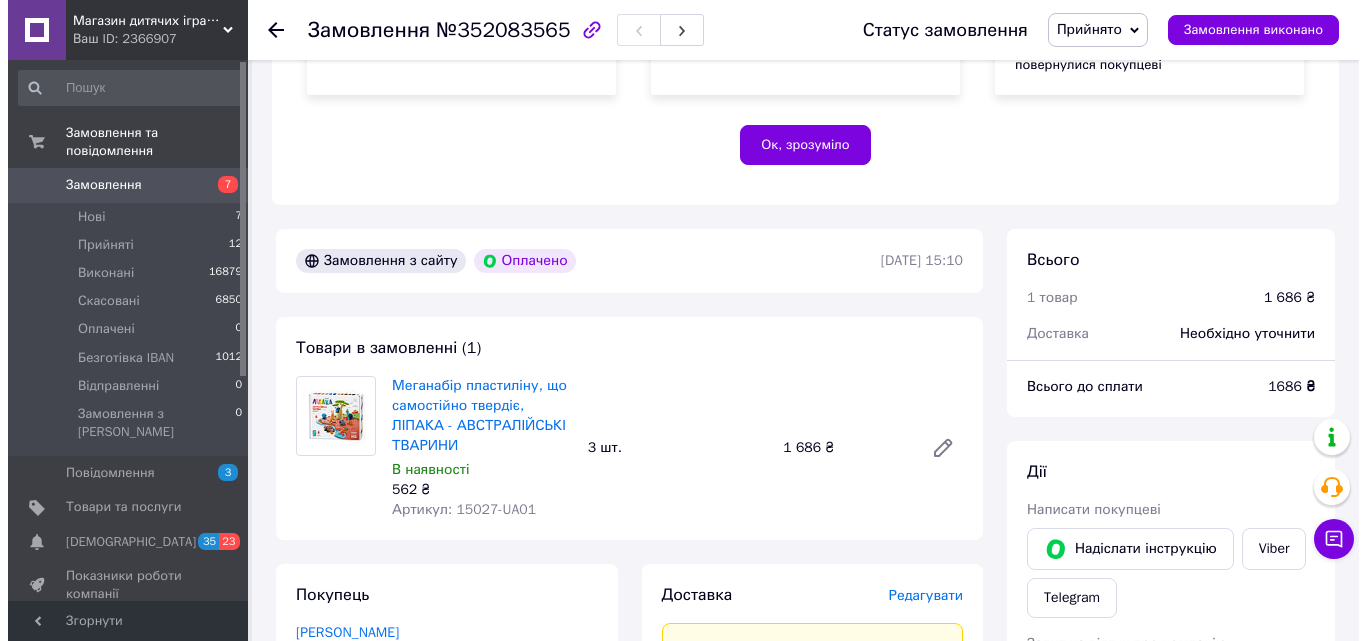 scroll, scrollTop: 700, scrollLeft: 0, axis: vertical 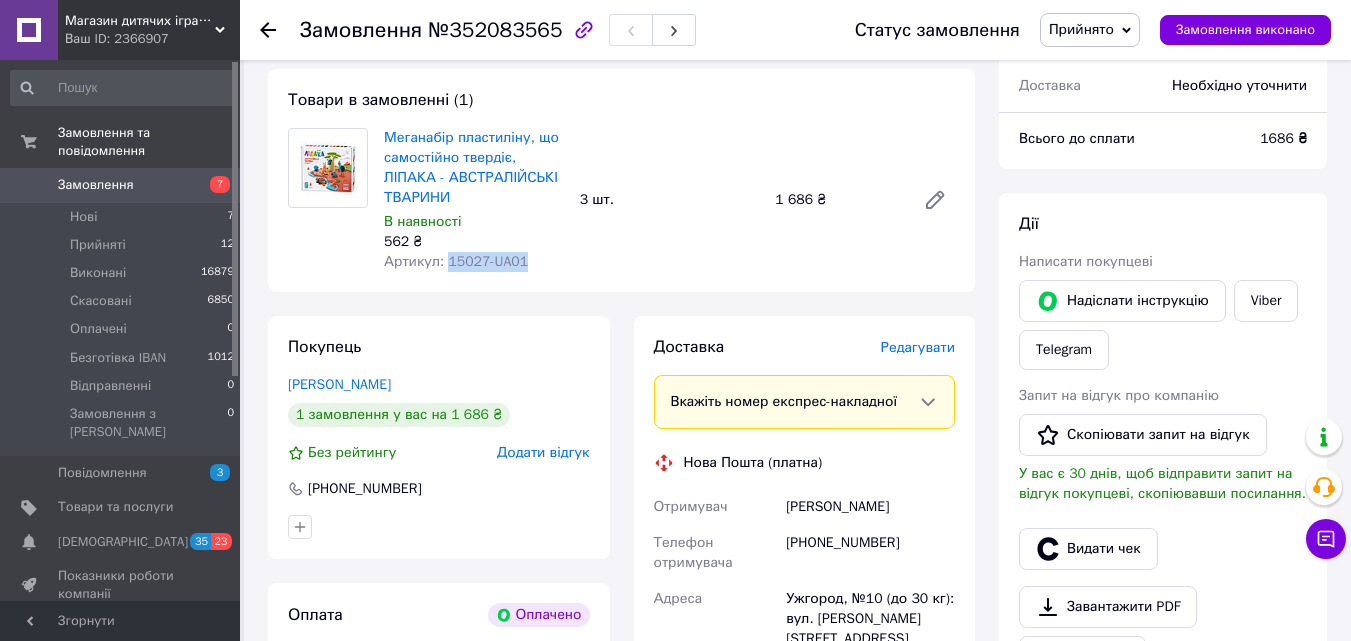 drag, startPoint x: 445, startPoint y: 222, endPoint x: 554, endPoint y: 227, distance: 109.11462 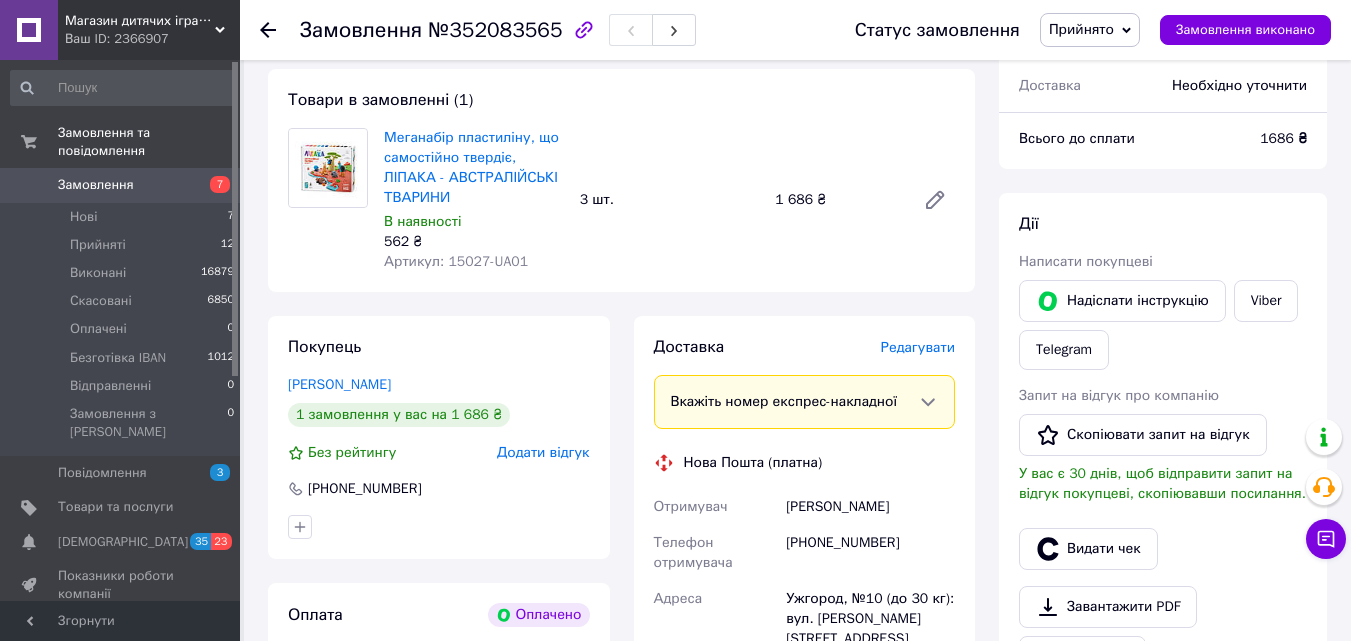 click on "Редагувати" at bounding box center [918, 347] 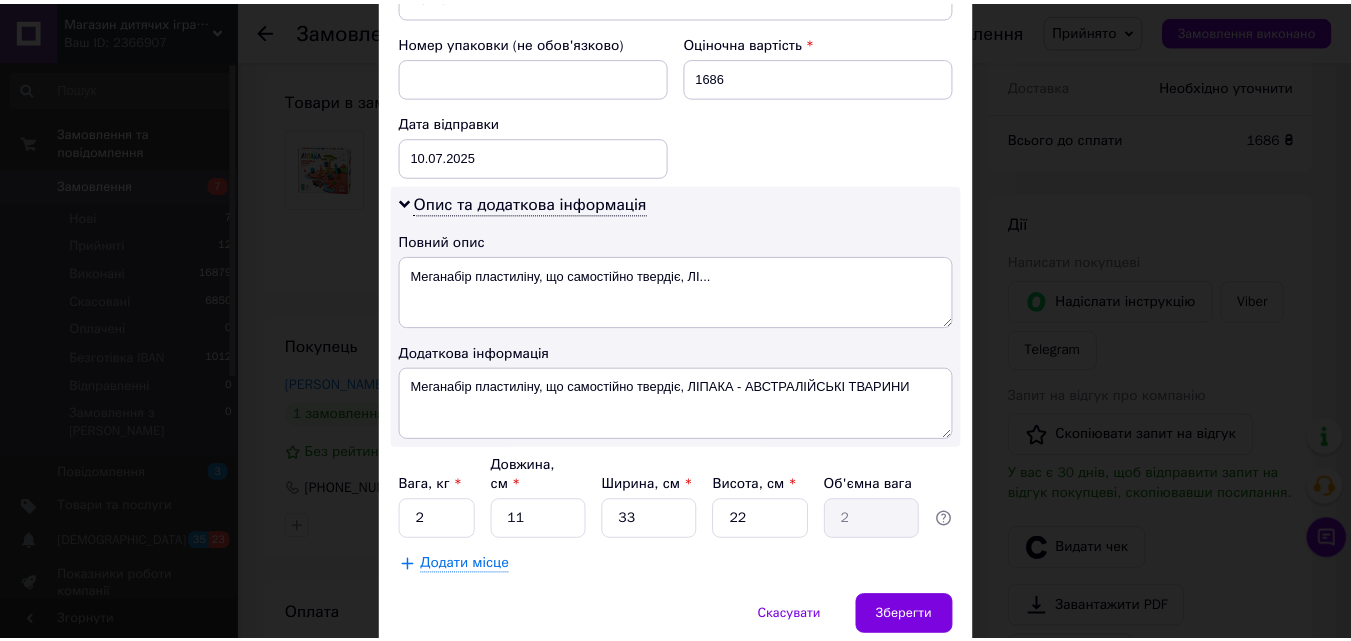 scroll, scrollTop: 911, scrollLeft: 0, axis: vertical 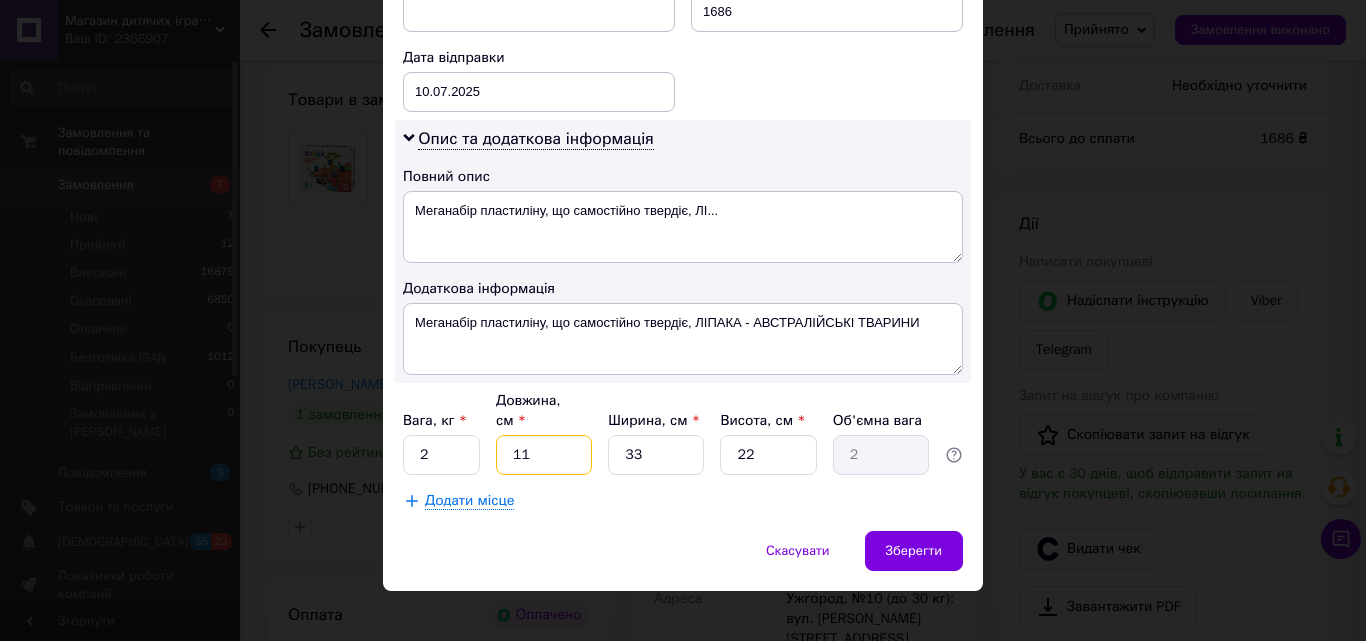 drag, startPoint x: 504, startPoint y: 438, endPoint x: 551, endPoint y: 445, distance: 47.518417 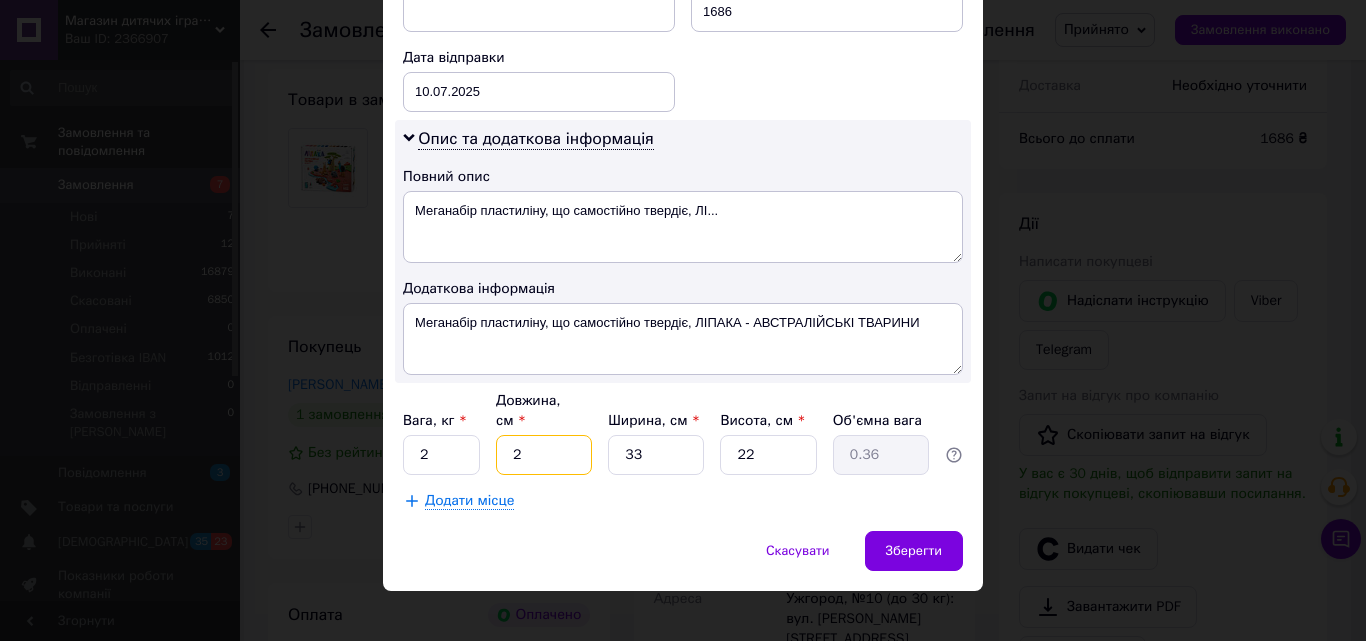 type on "20" 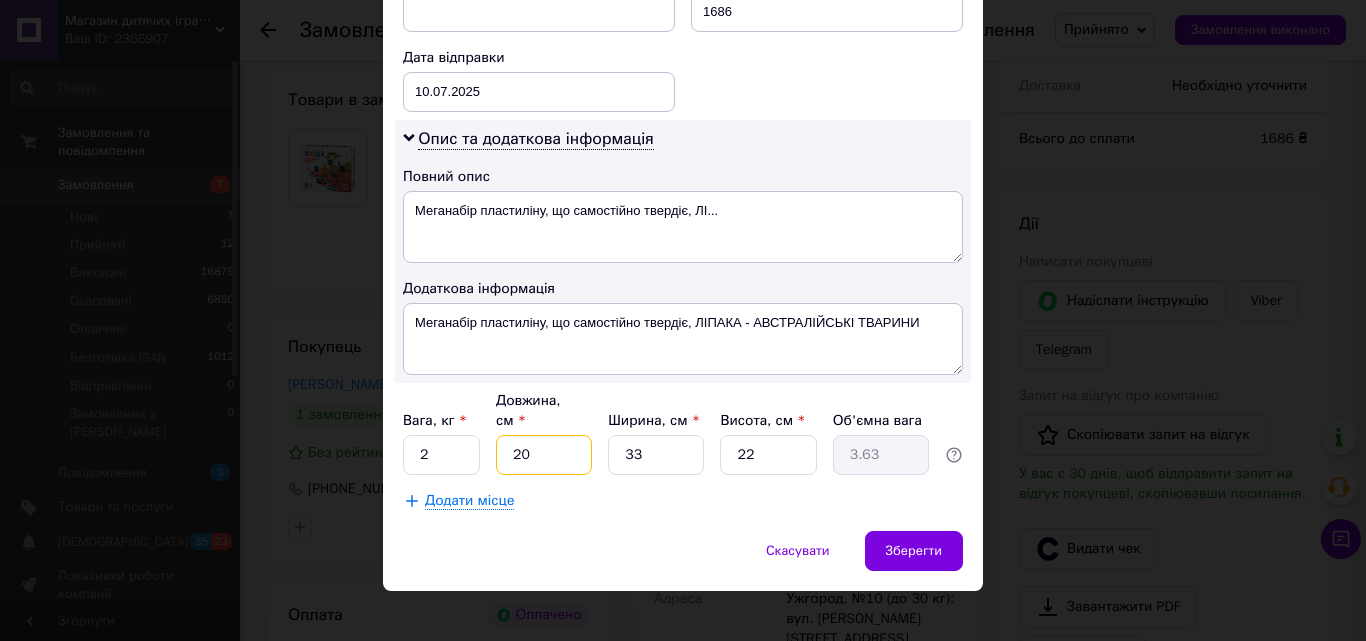type on "20" 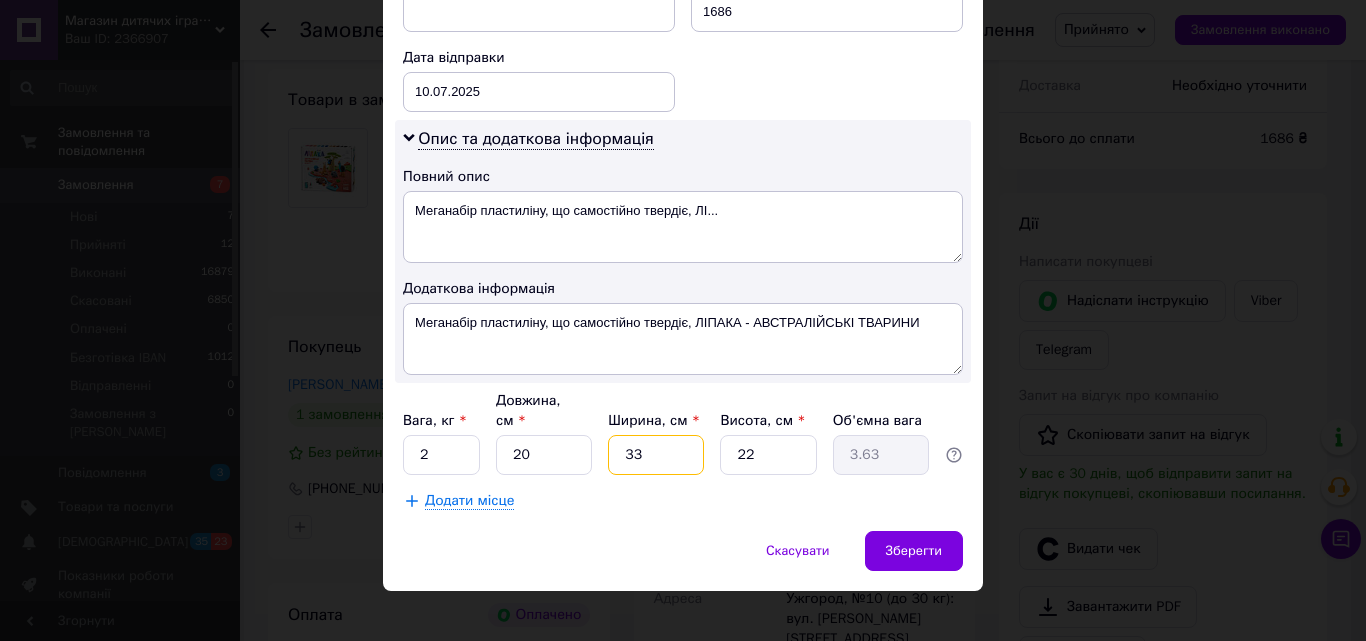 drag, startPoint x: 625, startPoint y: 443, endPoint x: 656, endPoint y: 448, distance: 31.400637 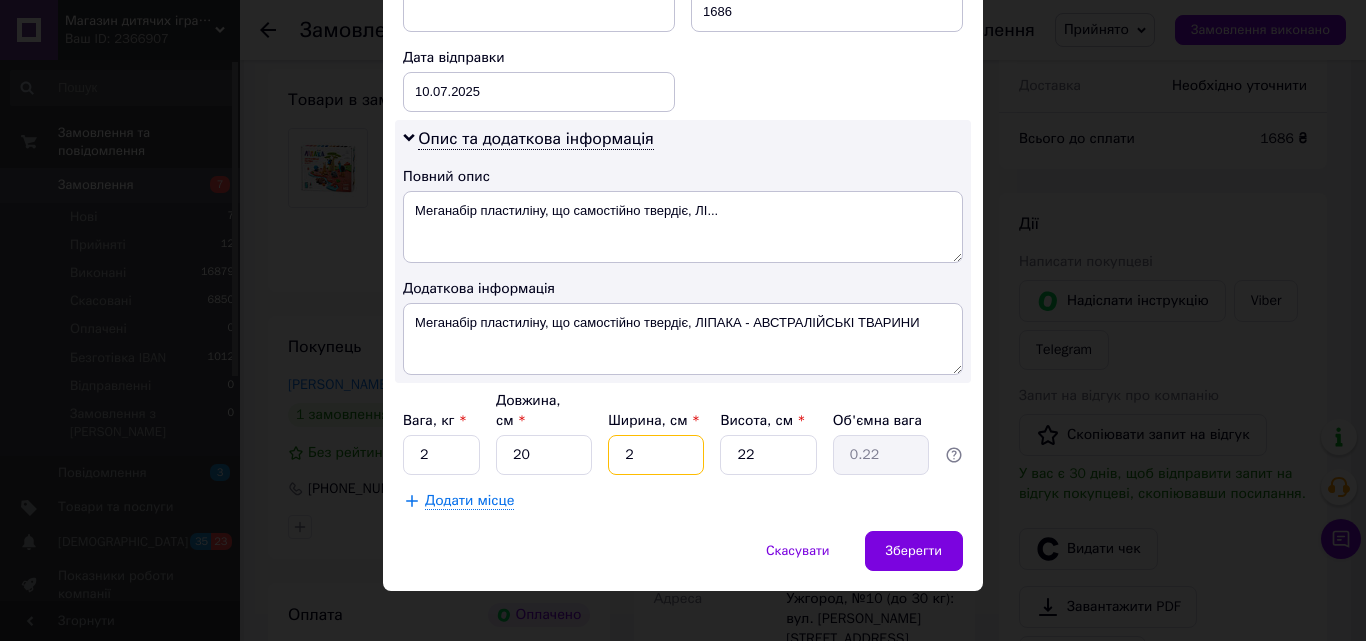 type on "20" 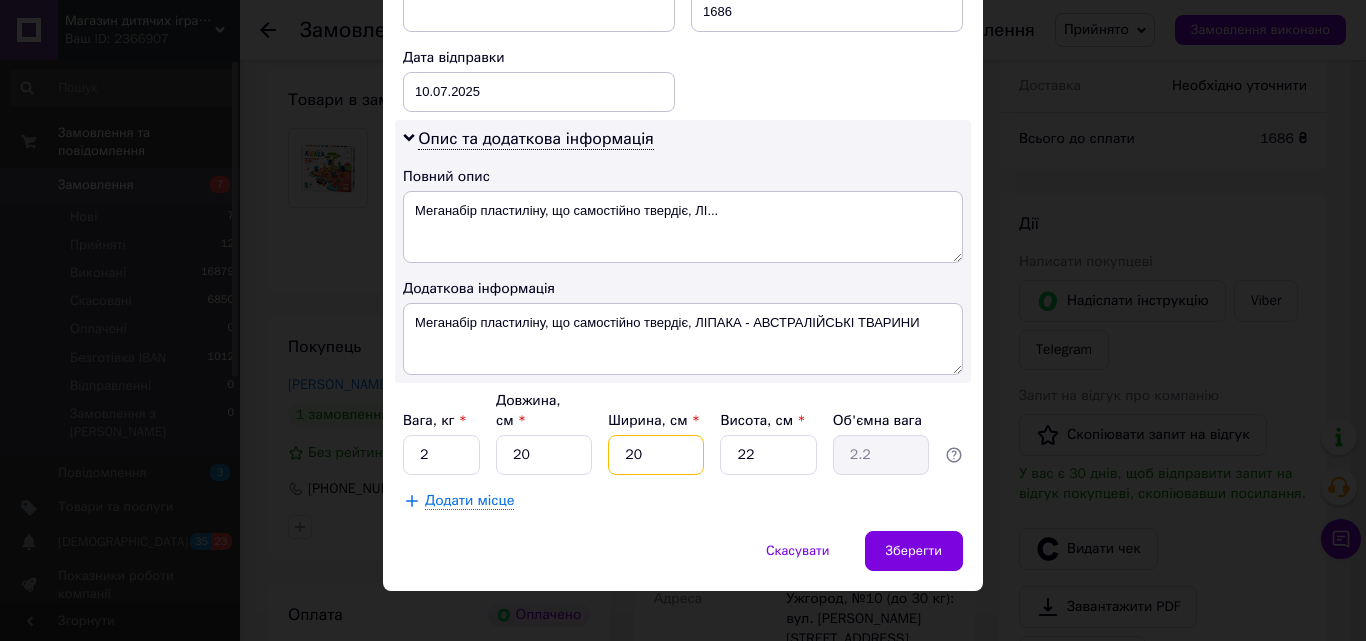 type on "20" 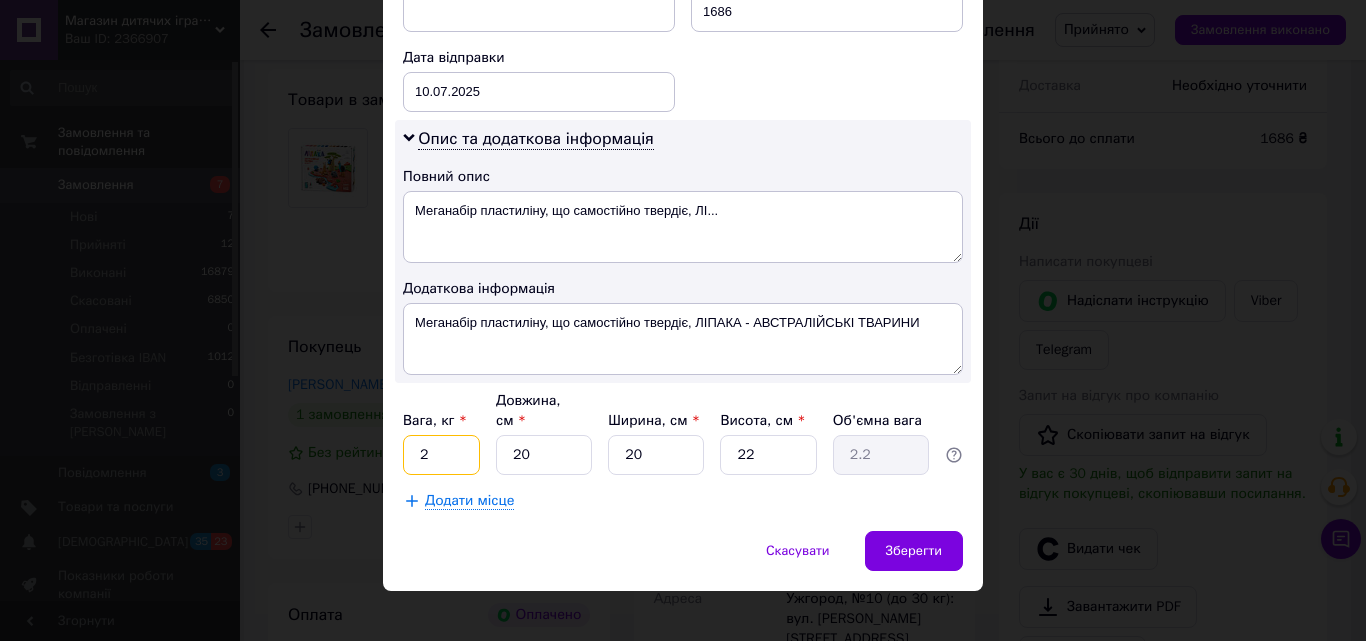 drag, startPoint x: 418, startPoint y: 445, endPoint x: 442, endPoint y: 451, distance: 24.738634 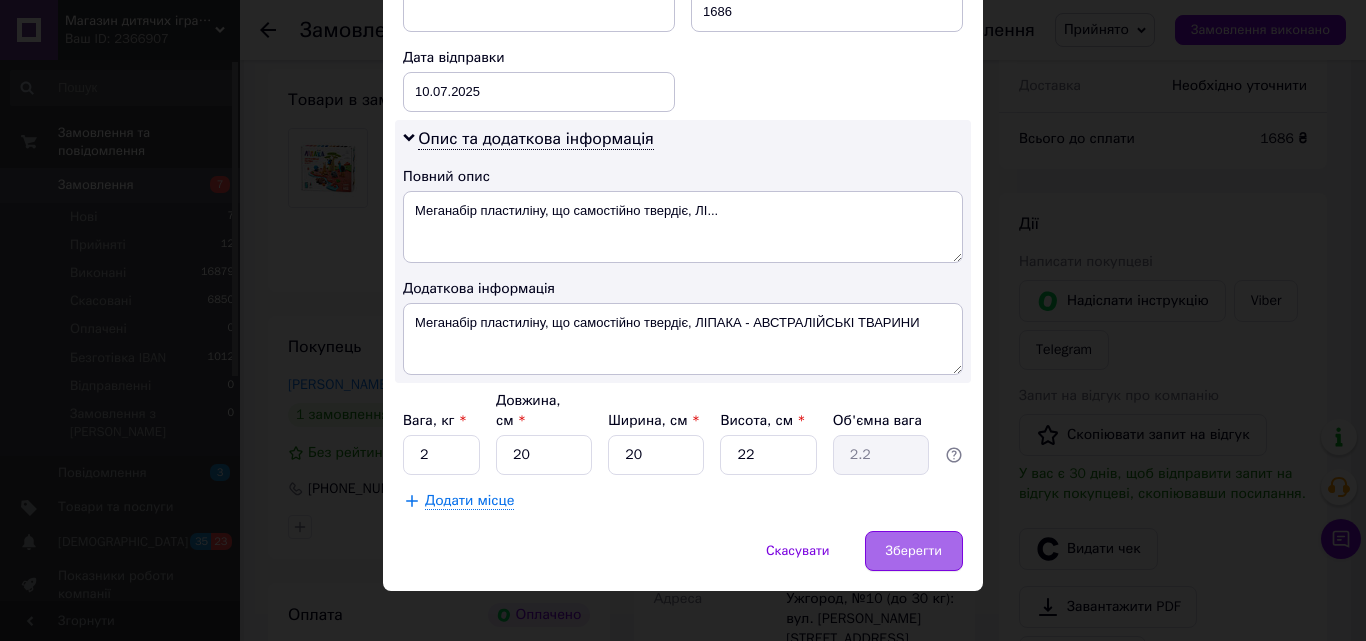 click on "Зберегти" at bounding box center (914, 551) 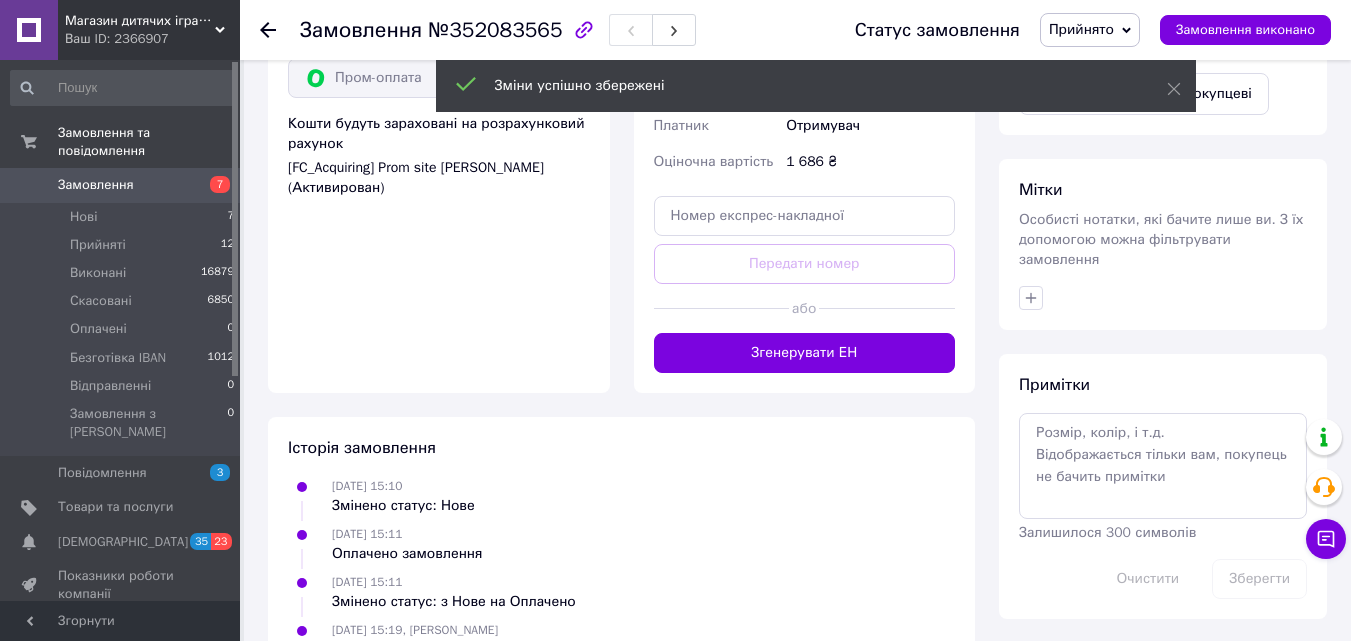 scroll, scrollTop: 1300, scrollLeft: 0, axis: vertical 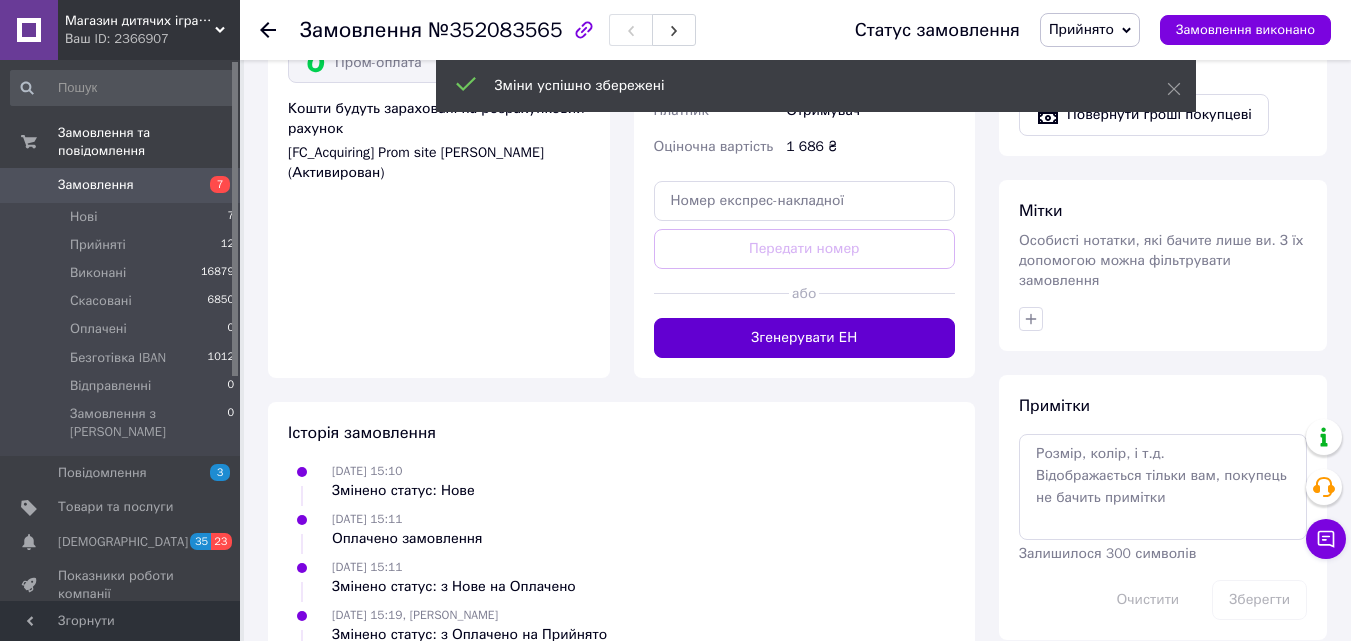 click on "Згенерувати ЕН" at bounding box center [805, 338] 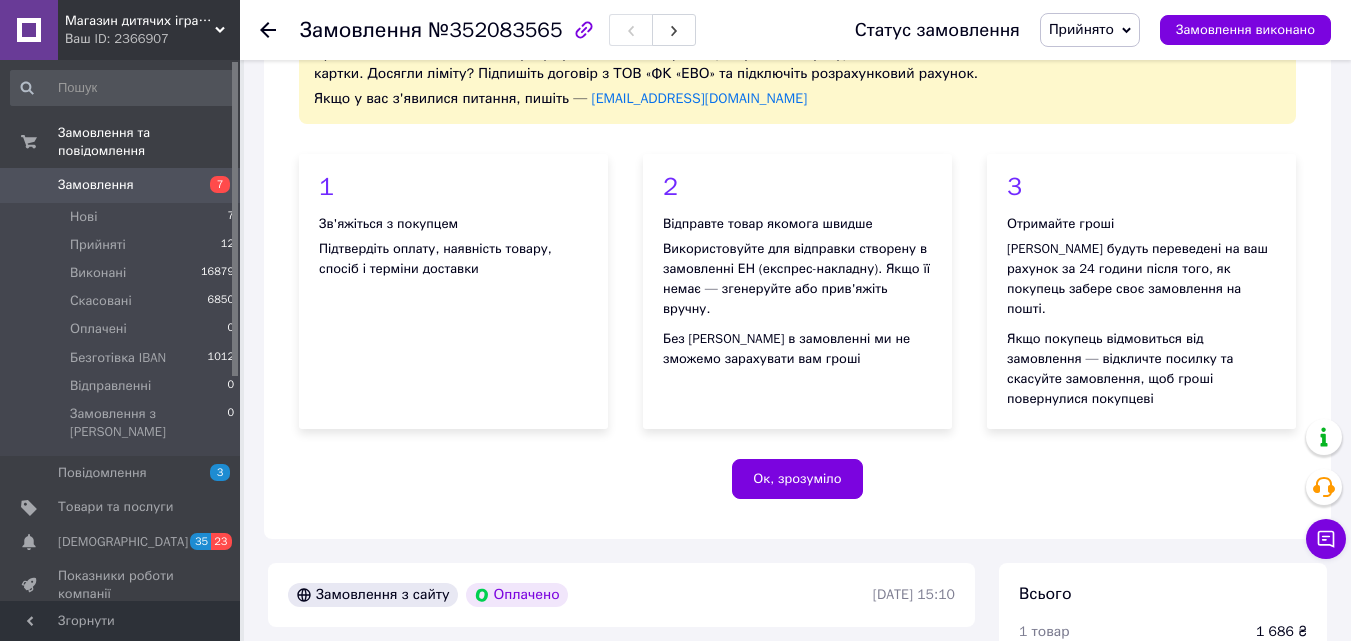 scroll, scrollTop: 100, scrollLeft: 0, axis: vertical 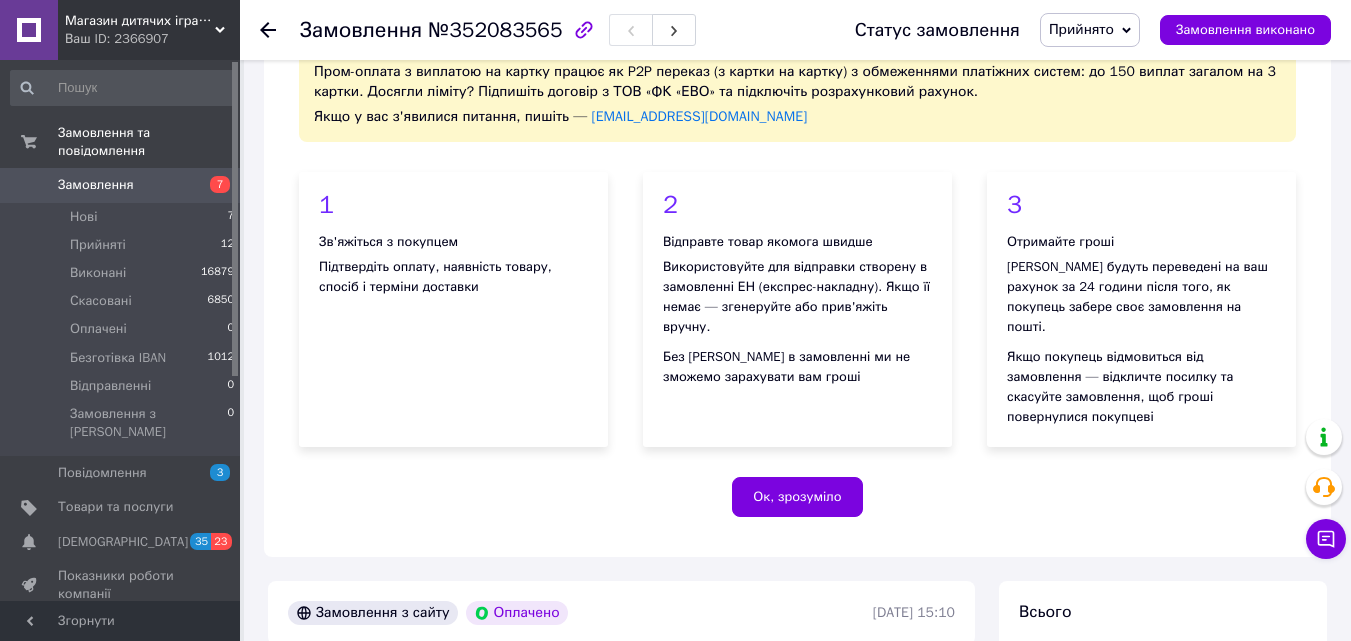 click 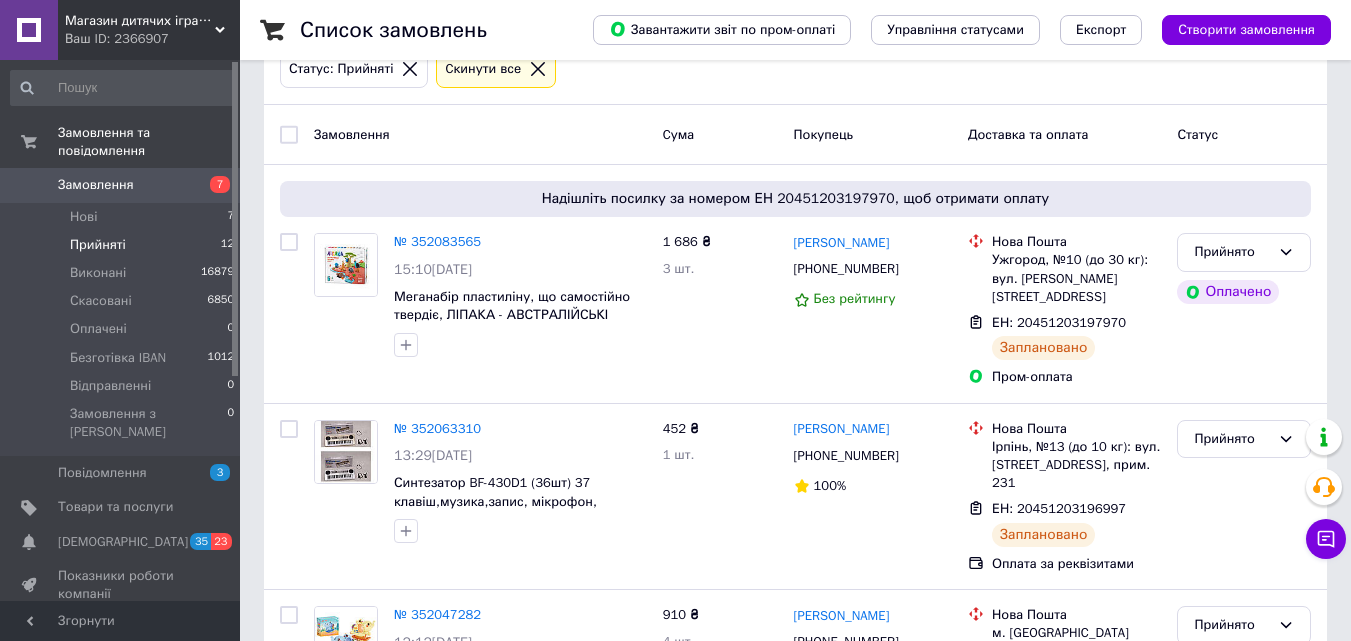 scroll, scrollTop: 0, scrollLeft: 0, axis: both 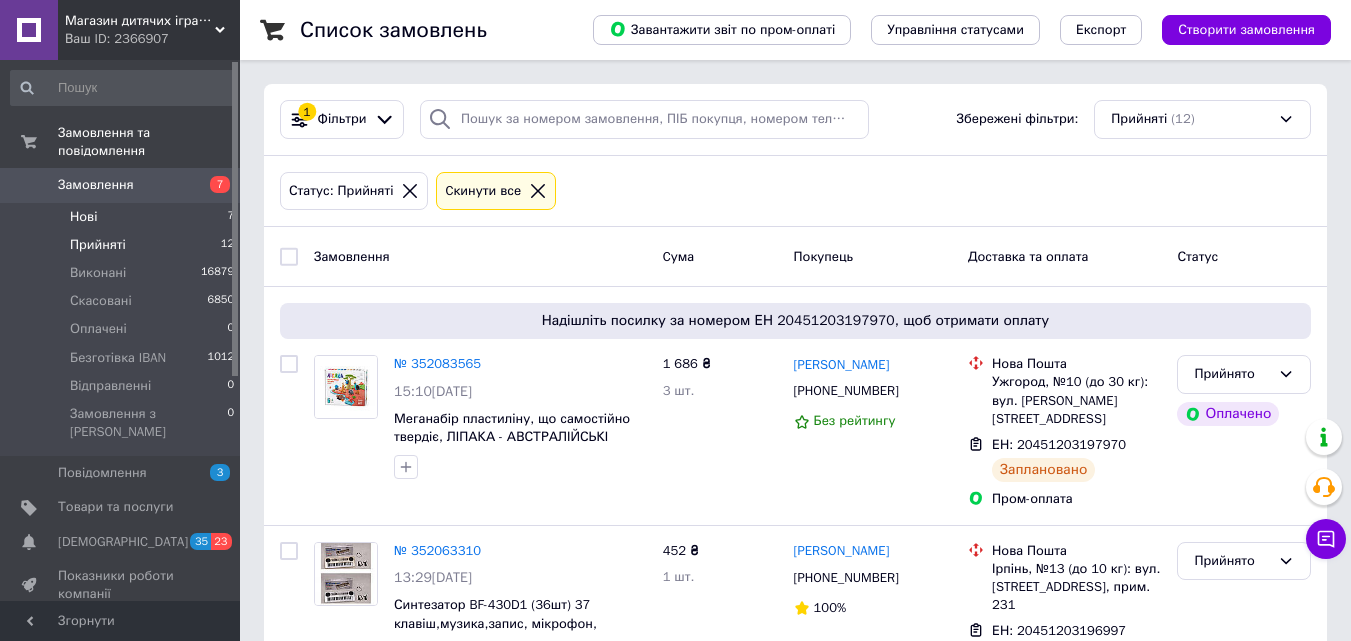 click on "Нові 7" at bounding box center [123, 217] 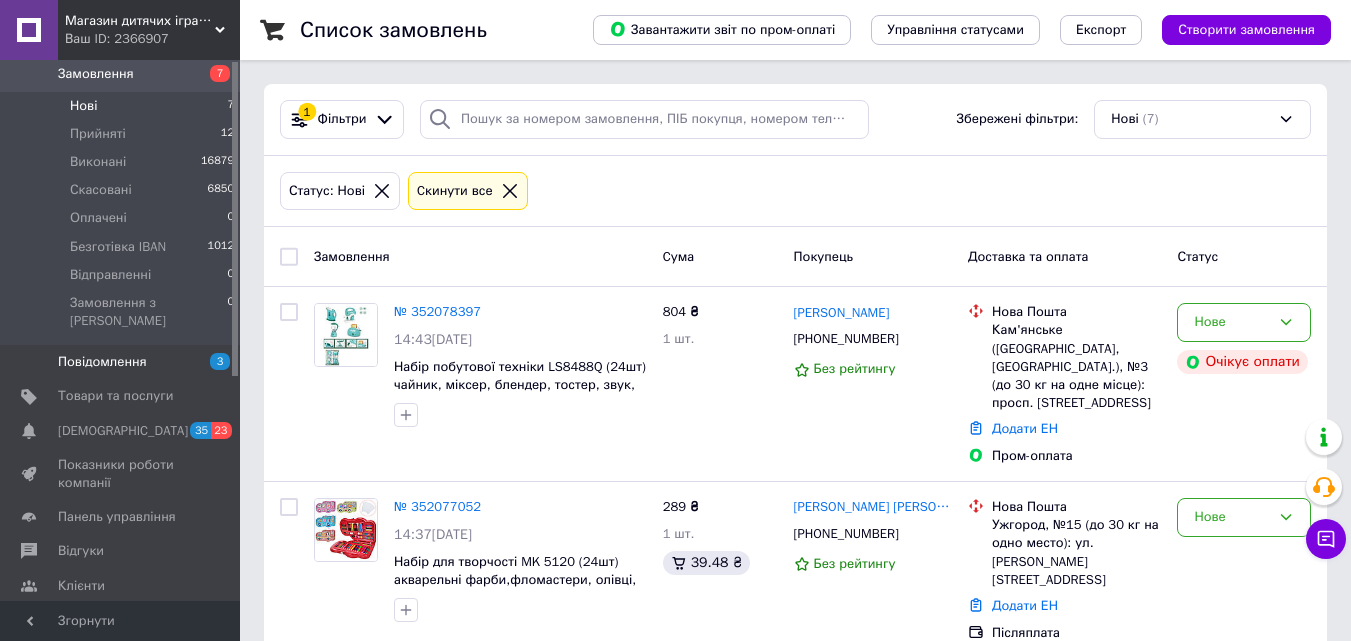 scroll, scrollTop: 200, scrollLeft: 0, axis: vertical 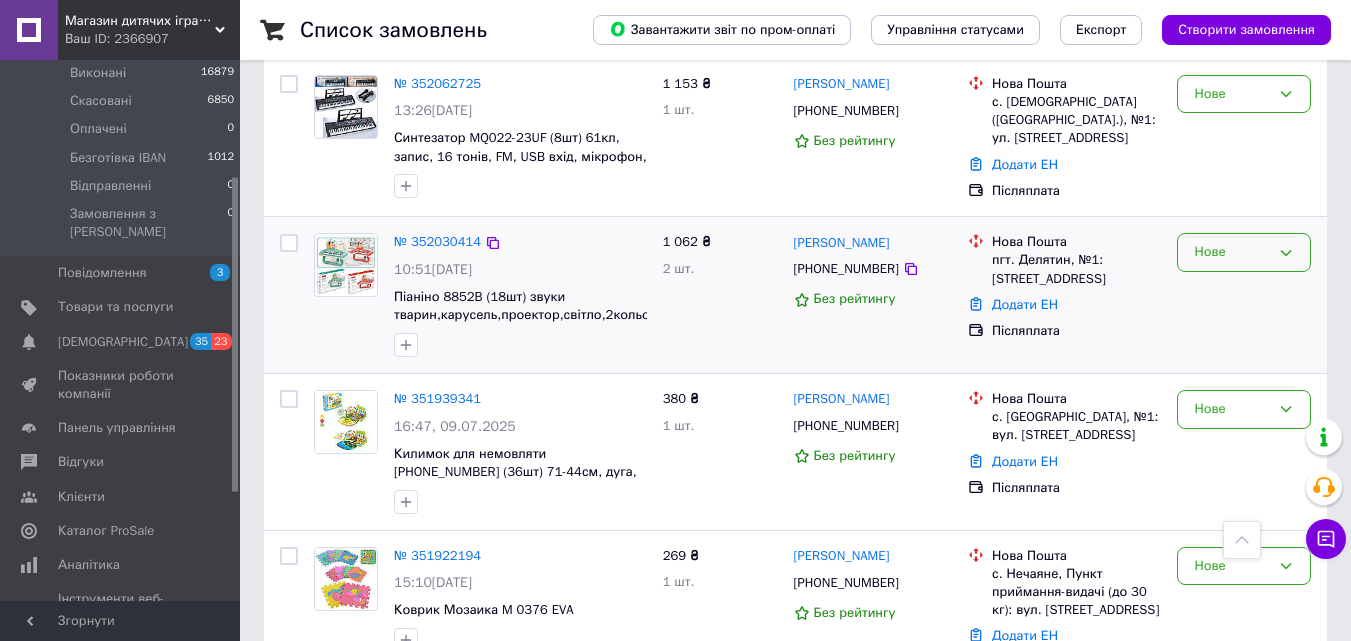 click on "Нове" at bounding box center [1232, 252] 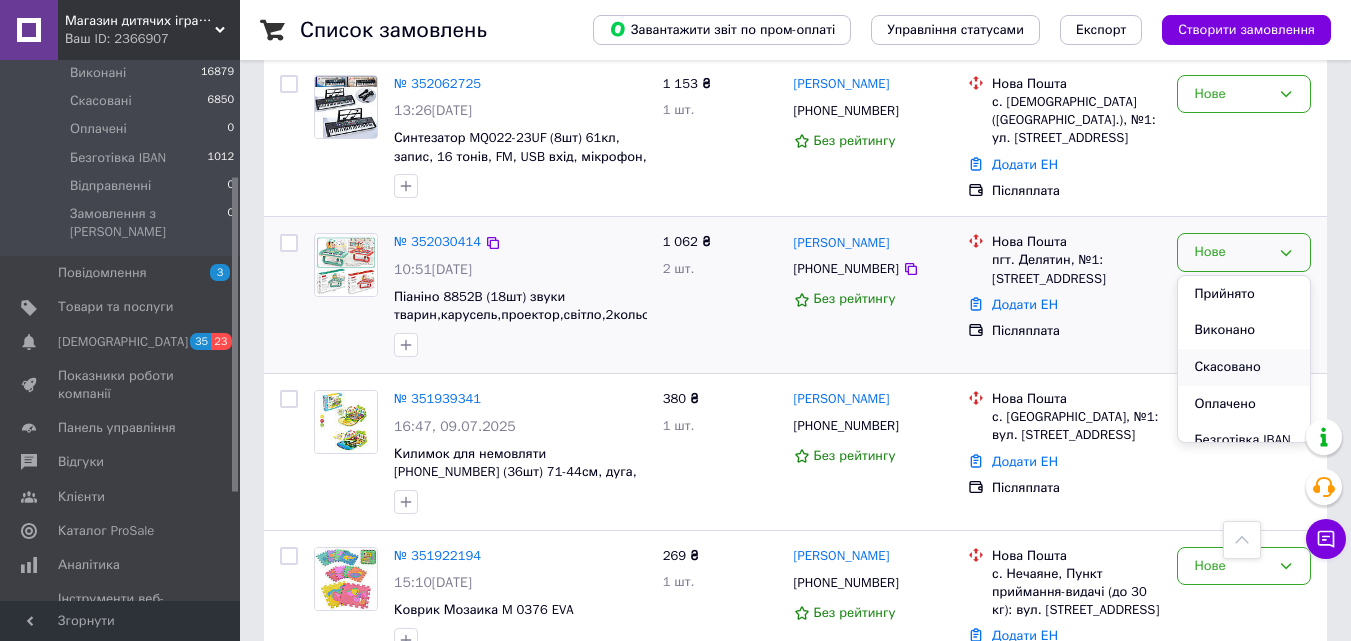 click on "Скасовано" at bounding box center (1244, 367) 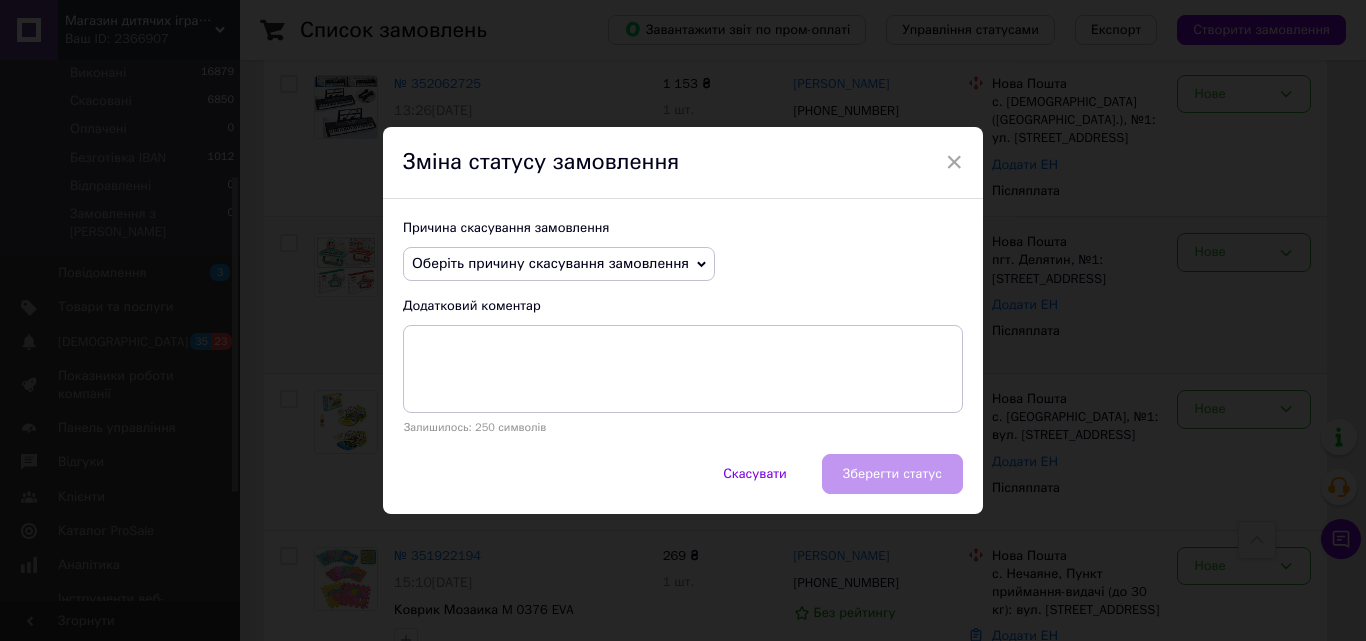 click on "Оберіть причину скасування замовлення" at bounding box center (550, 263) 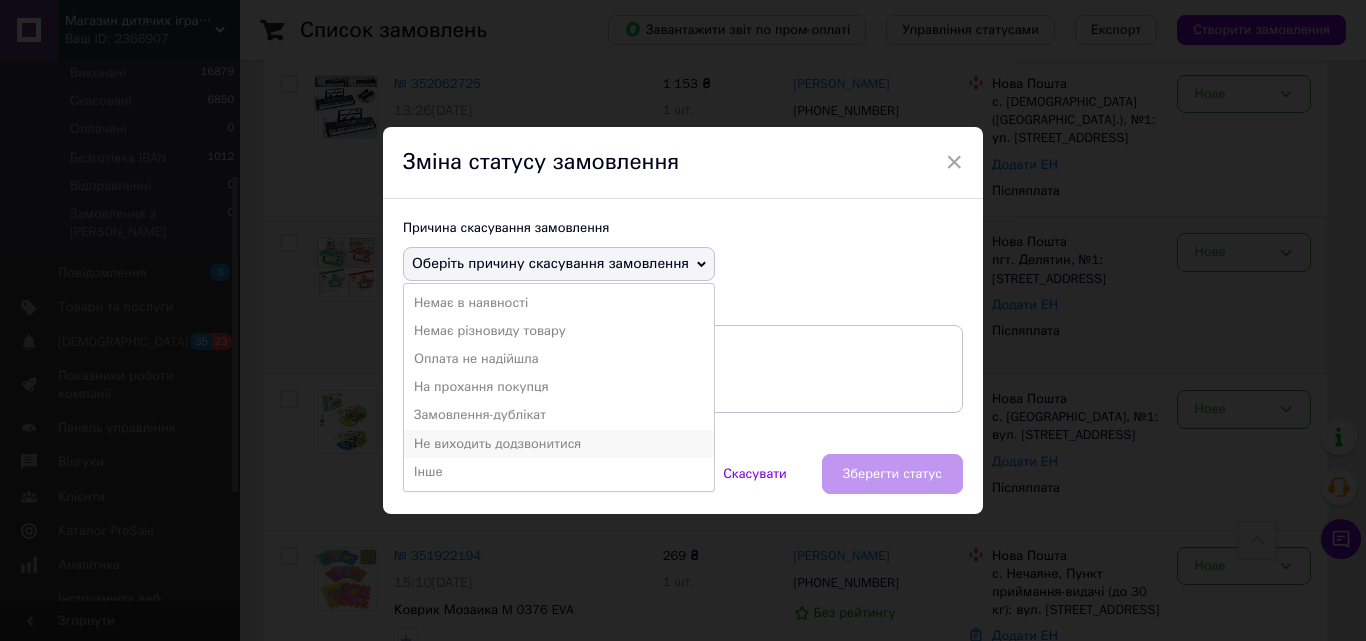 click on "Не виходить додзвонитися" at bounding box center [559, 444] 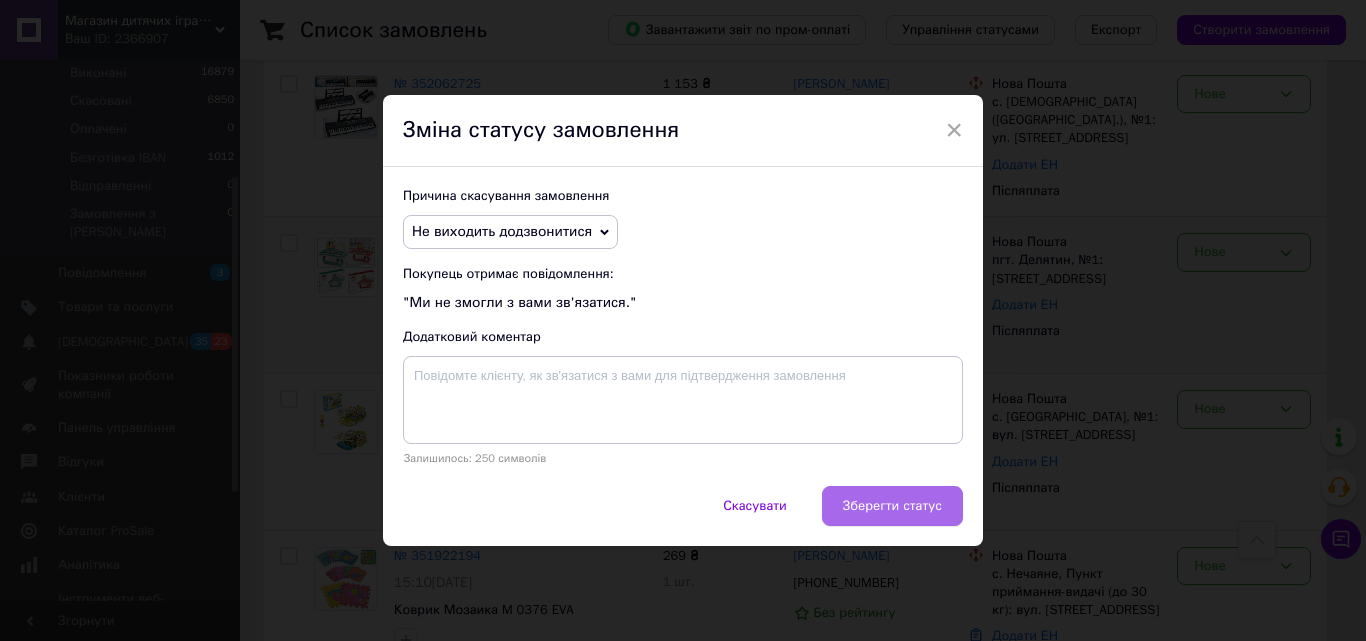 click on "Зберегти статус" at bounding box center [892, 506] 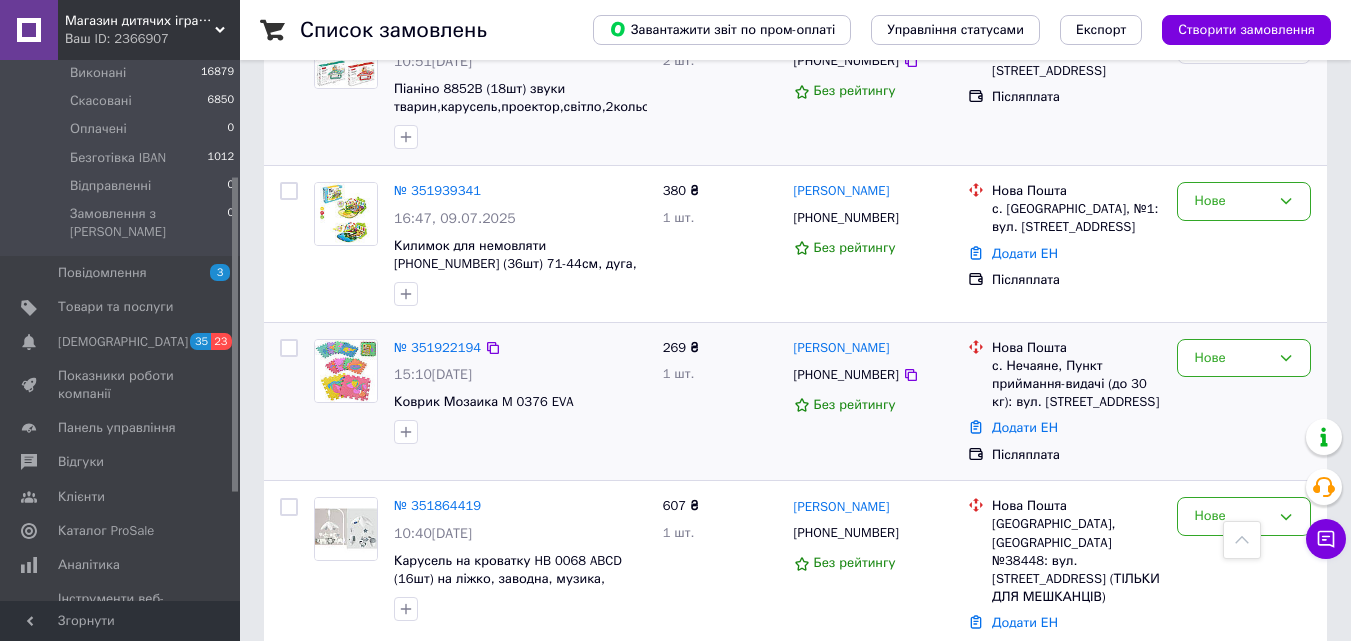 scroll, scrollTop: 830, scrollLeft: 0, axis: vertical 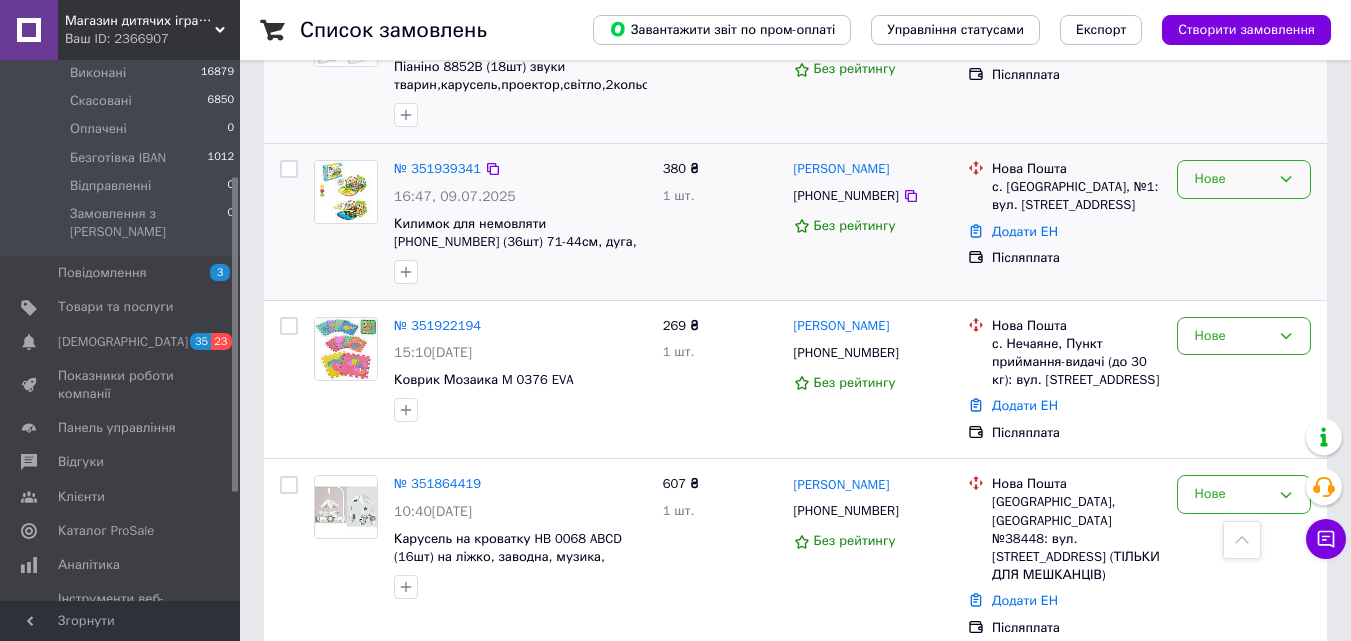 click 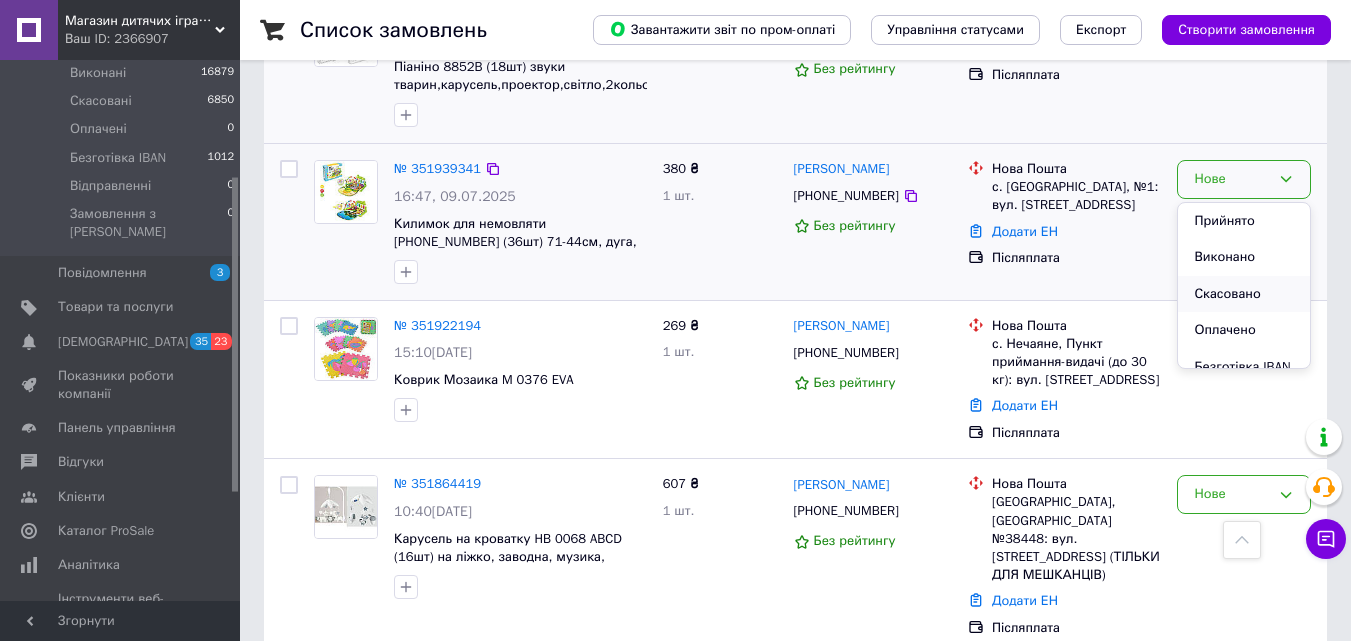 click on "Скасовано" at bounding box center (1244, 294) 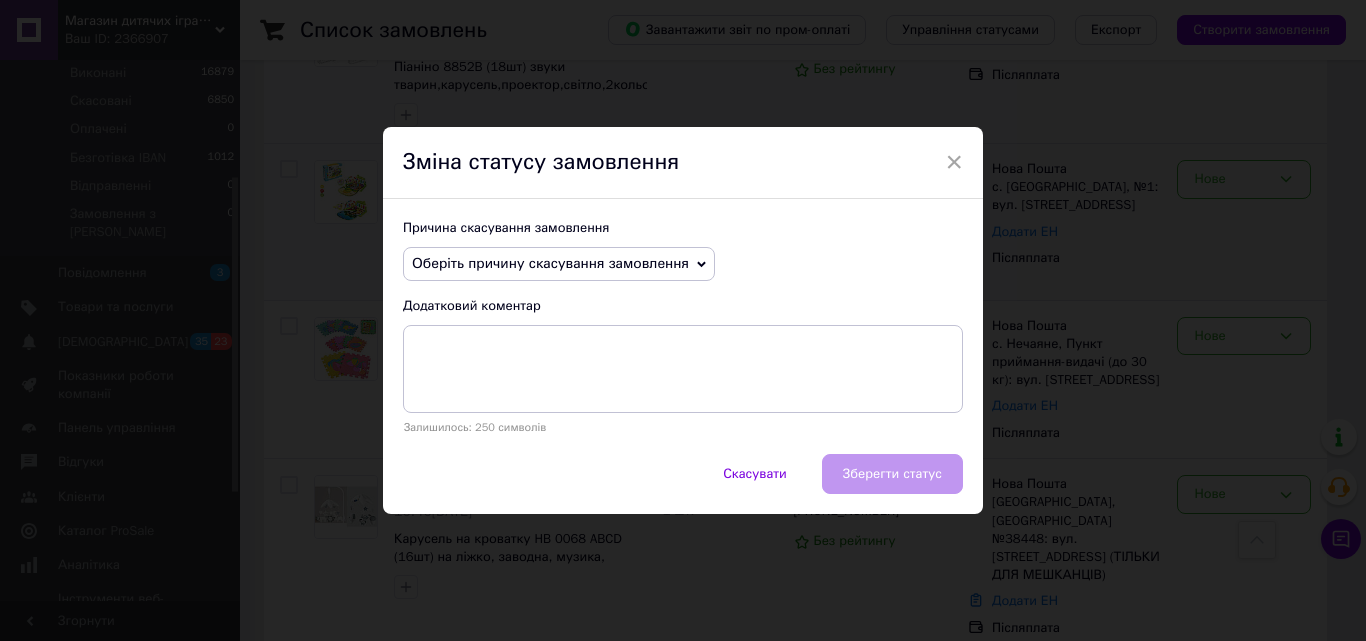 click on "Оберіть причину скасування замовлення" at bounding box center [550, 263] 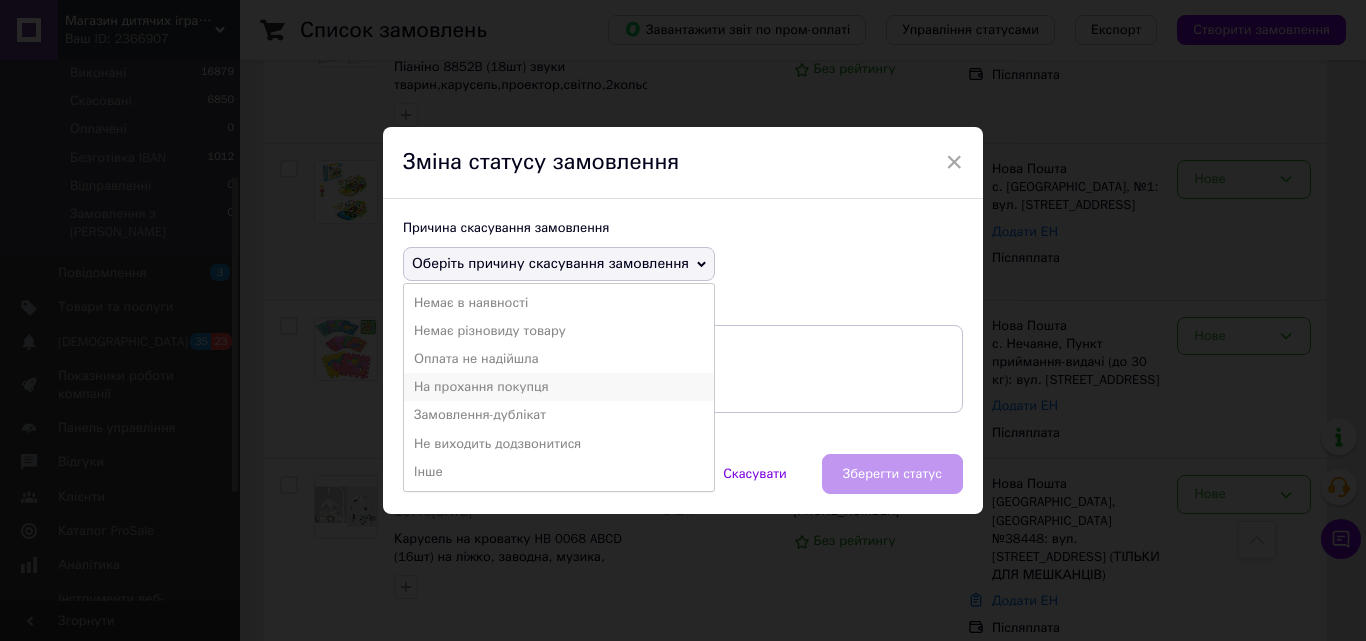 click on "На прохання покупця" at bounding box center [559, 387] 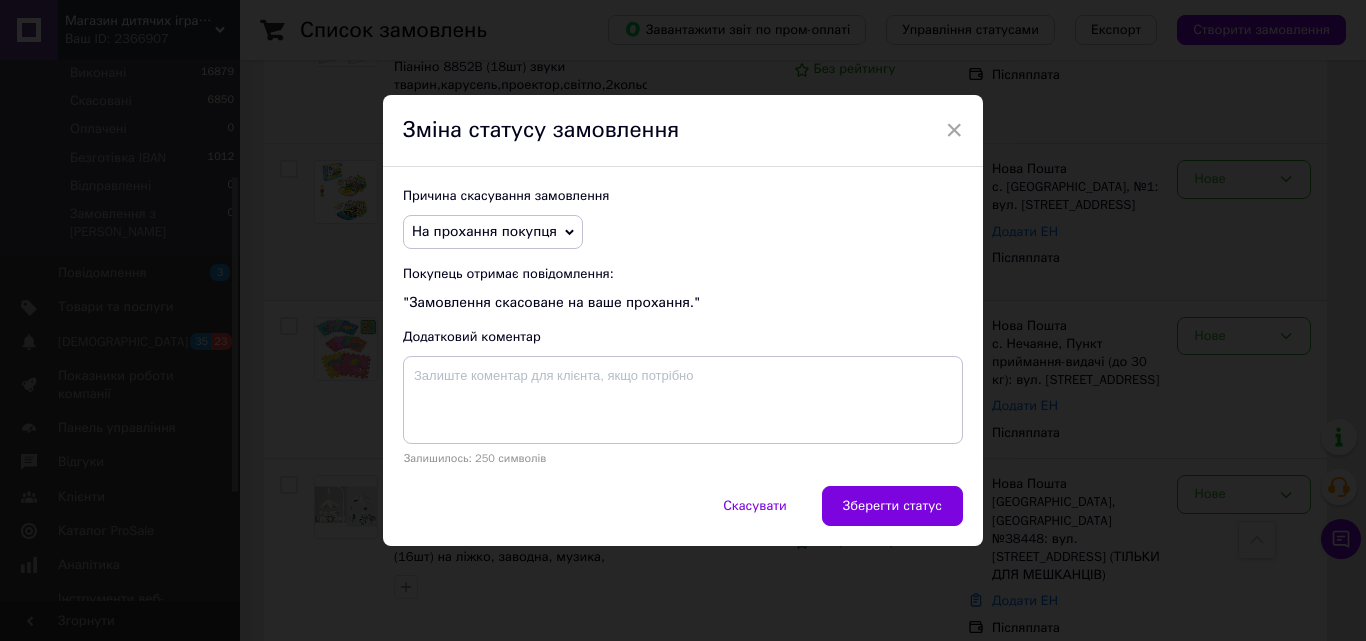 click on "Зберегти статус" at bounding box center [892, 506] 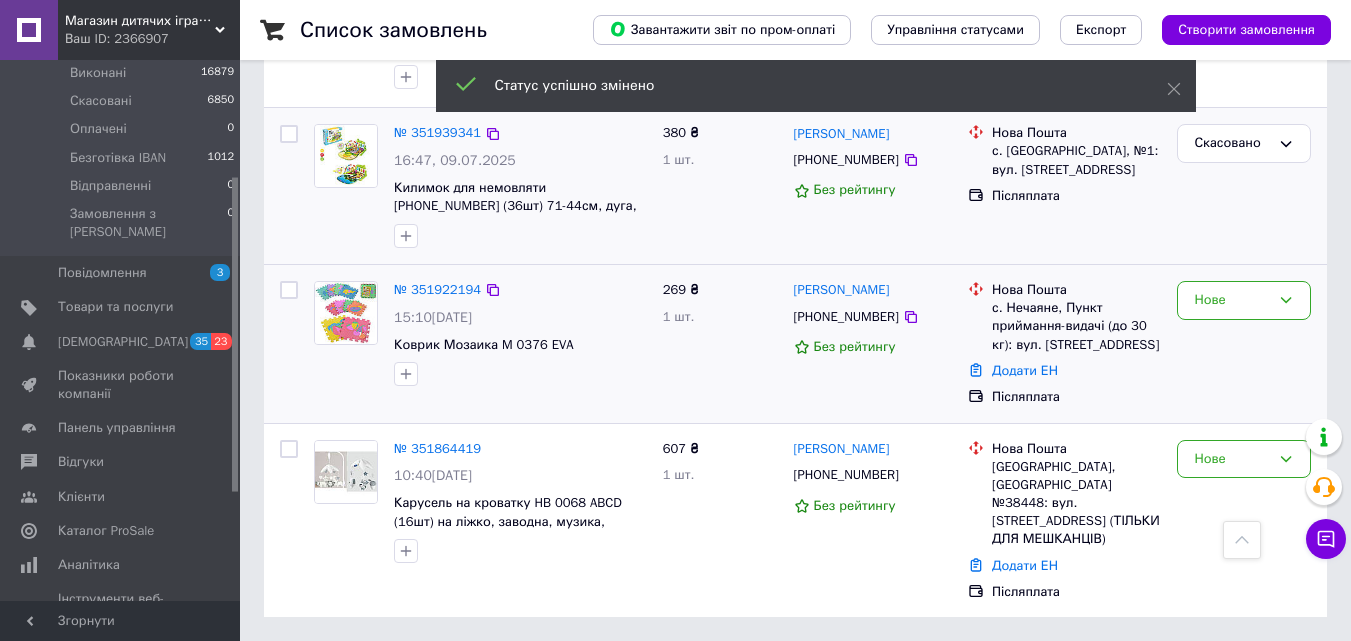 scroll, scrollTop: 673, scrollLeft: 0, axis: vertical 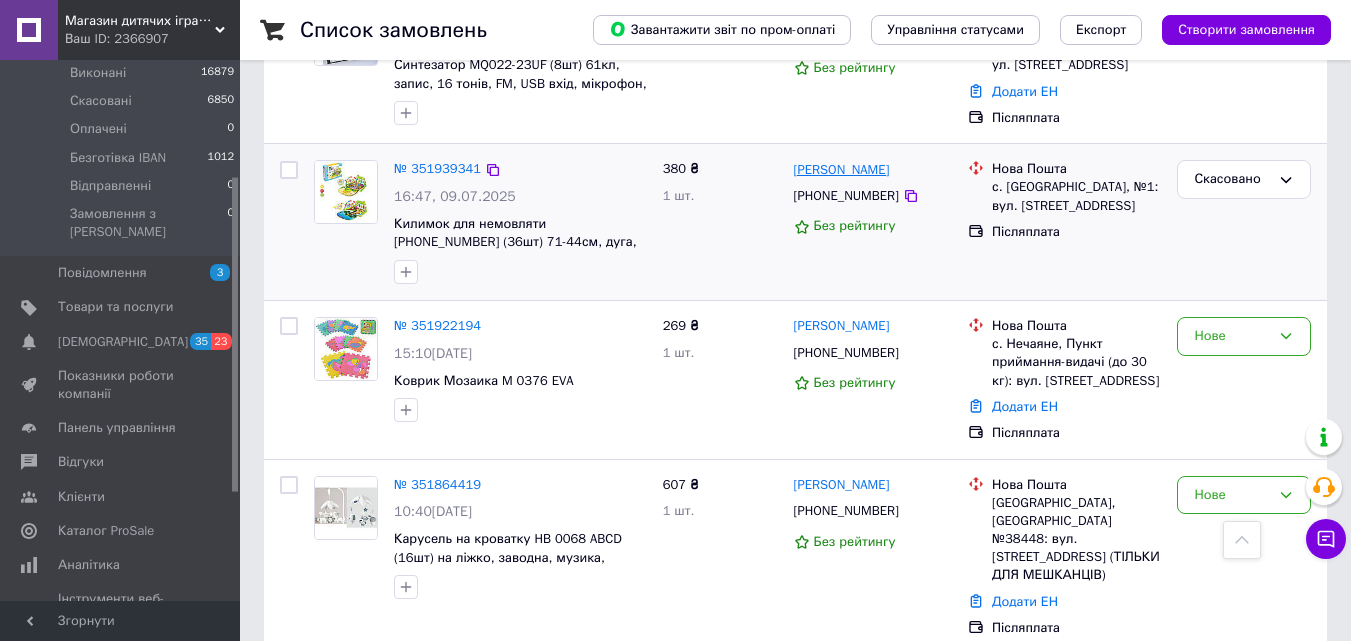 click on "Віталія Саган" at bounding box center [842, 170] 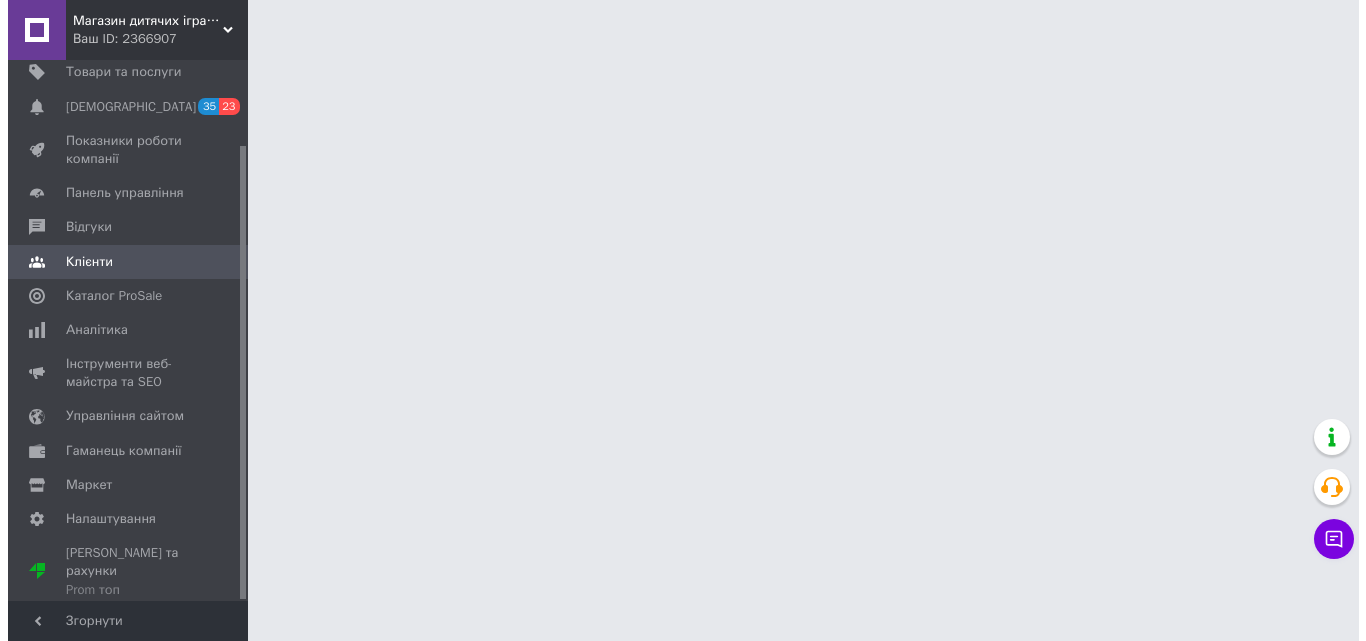 scroll, scrollTop: 0, scrollLeft: 0, axis: both 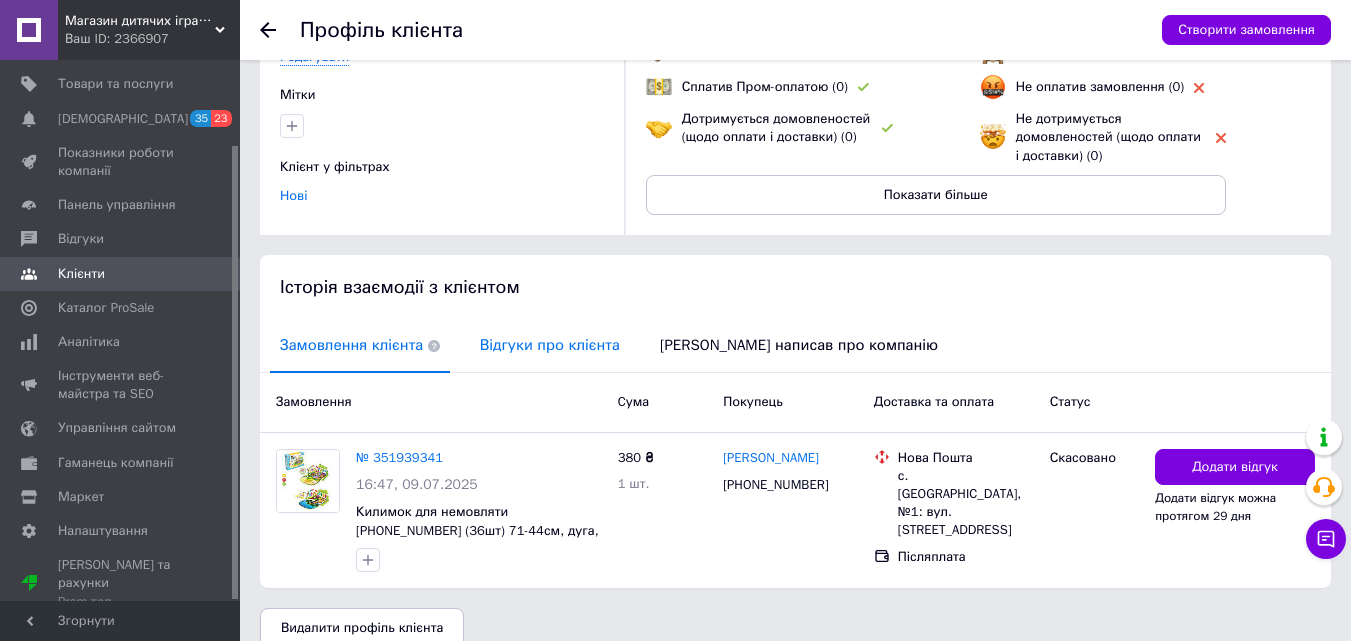 click on "Відгуки про клієнта" at bounding box center [550, 345] 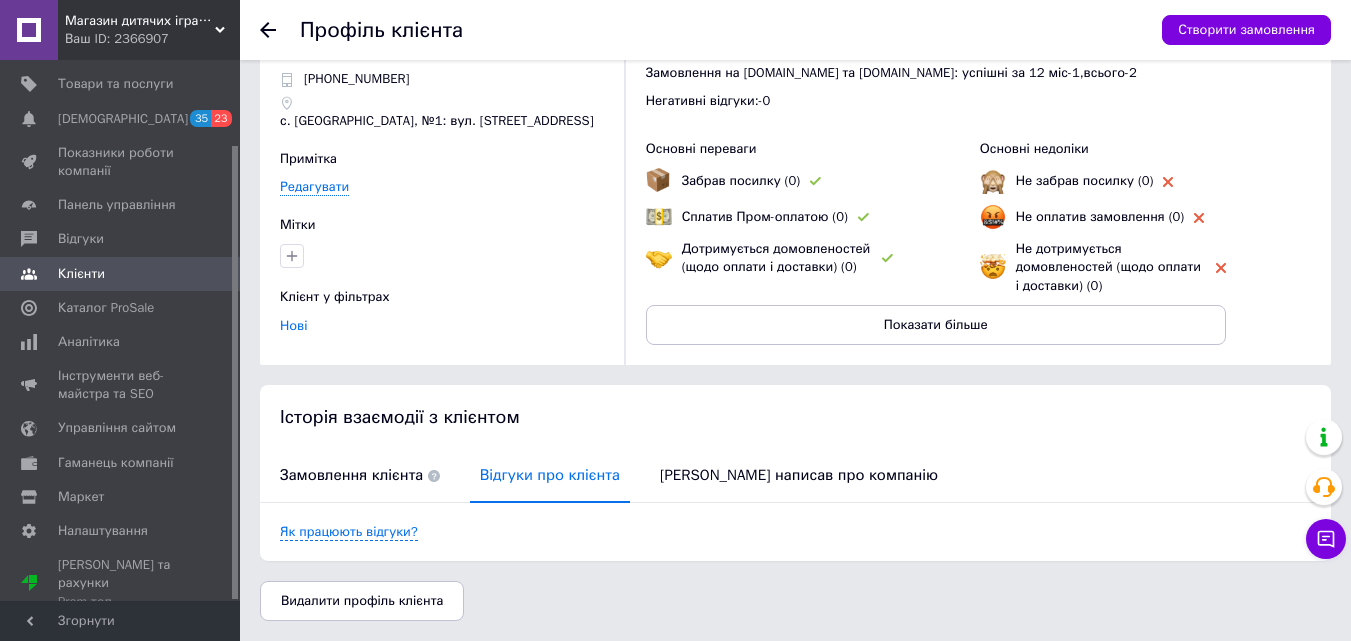 click 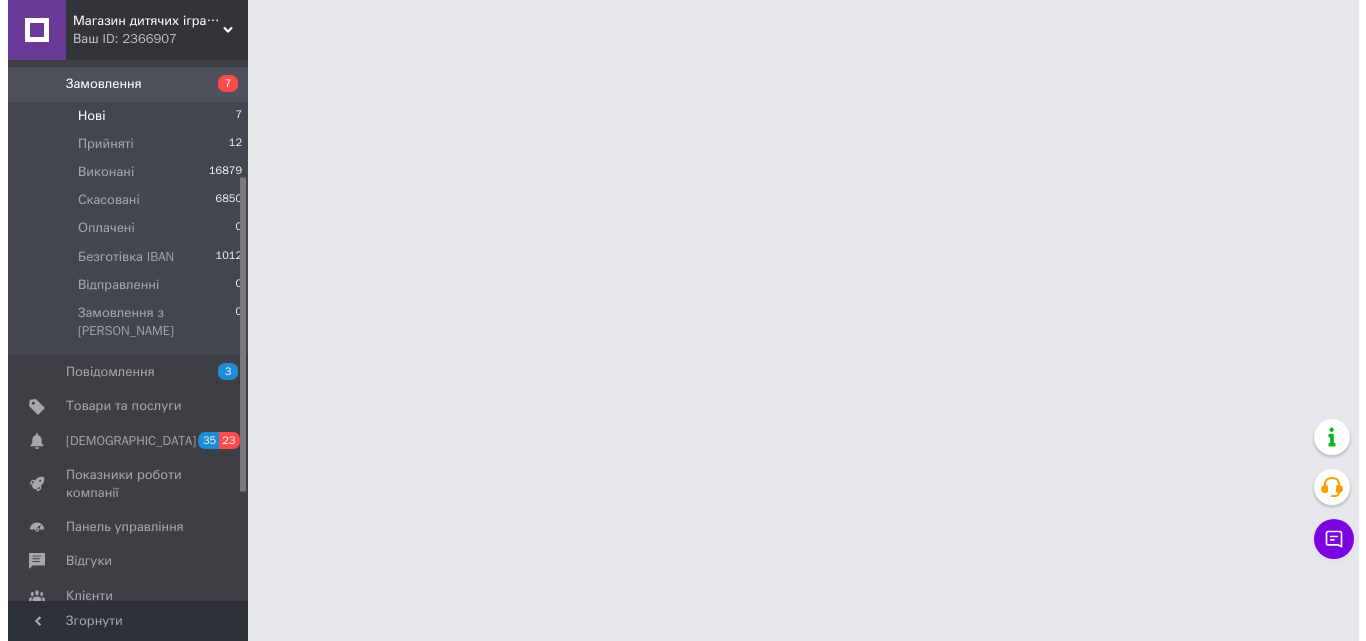 scroll, scrollTop: 0, scrollLeft: 0, axis: both 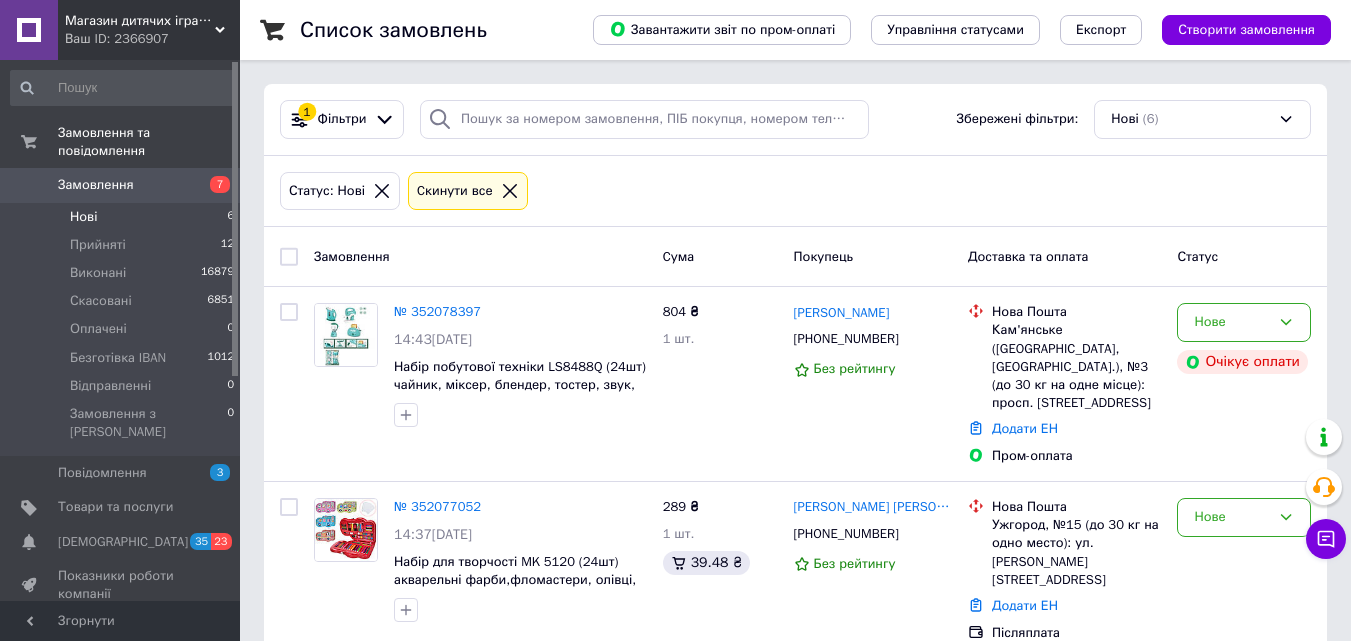 click on "Нові 6" at bounding box center [123, 217] 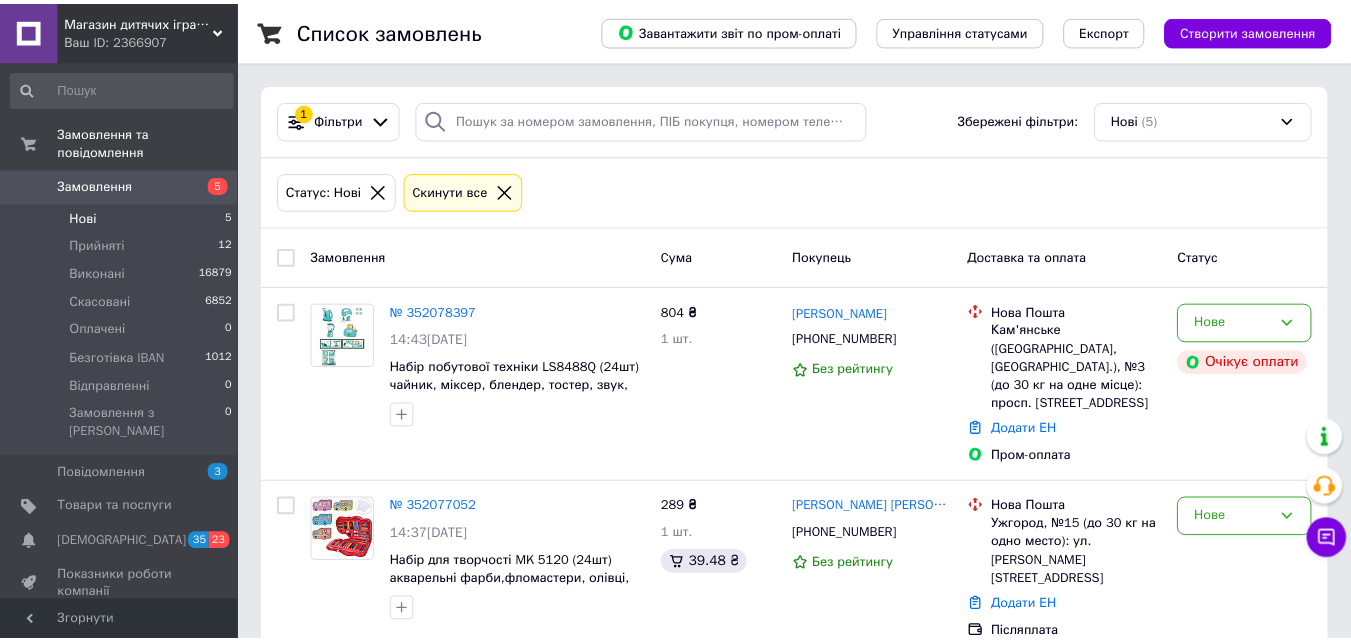 scroll, scrollTop: 0, scrollLeft: 0, axis: both 